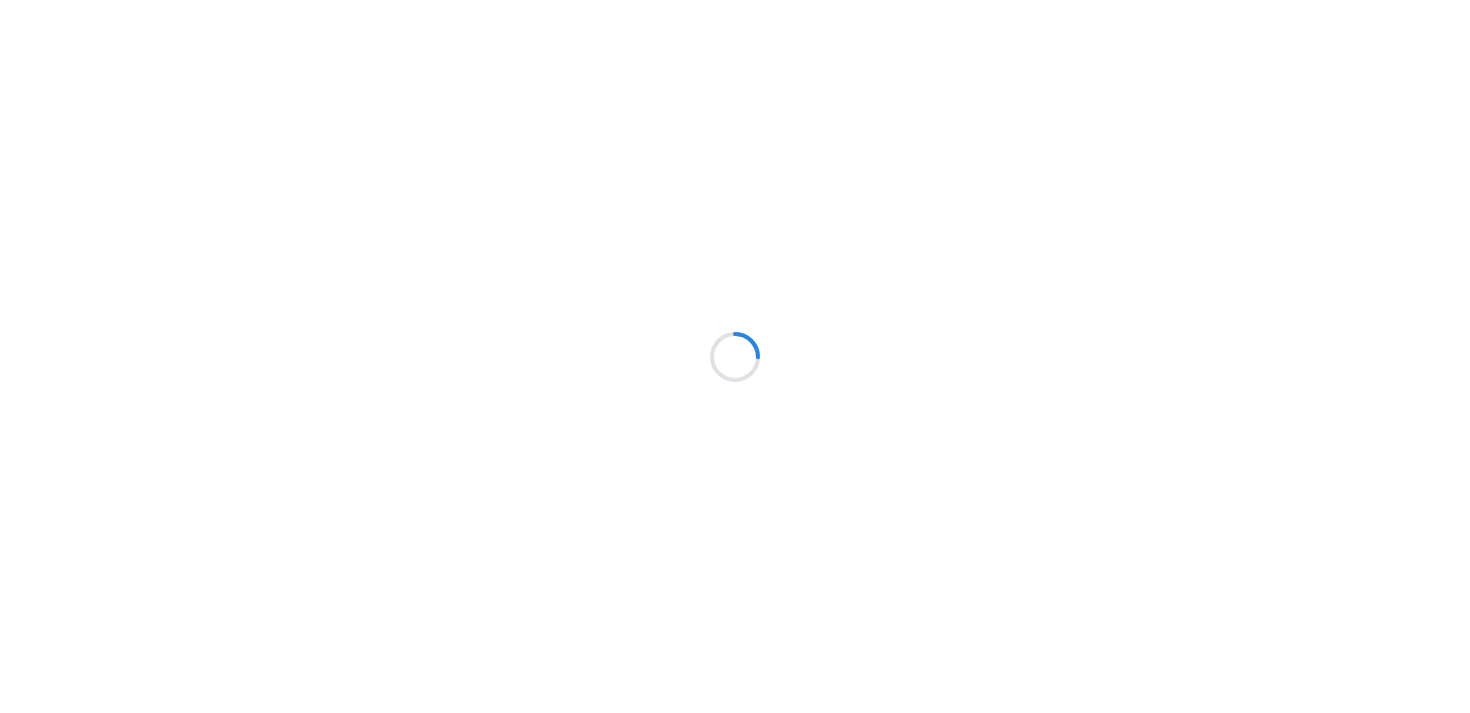 scroll, scrollTop: 0, scrollLeft: 0, axis: both 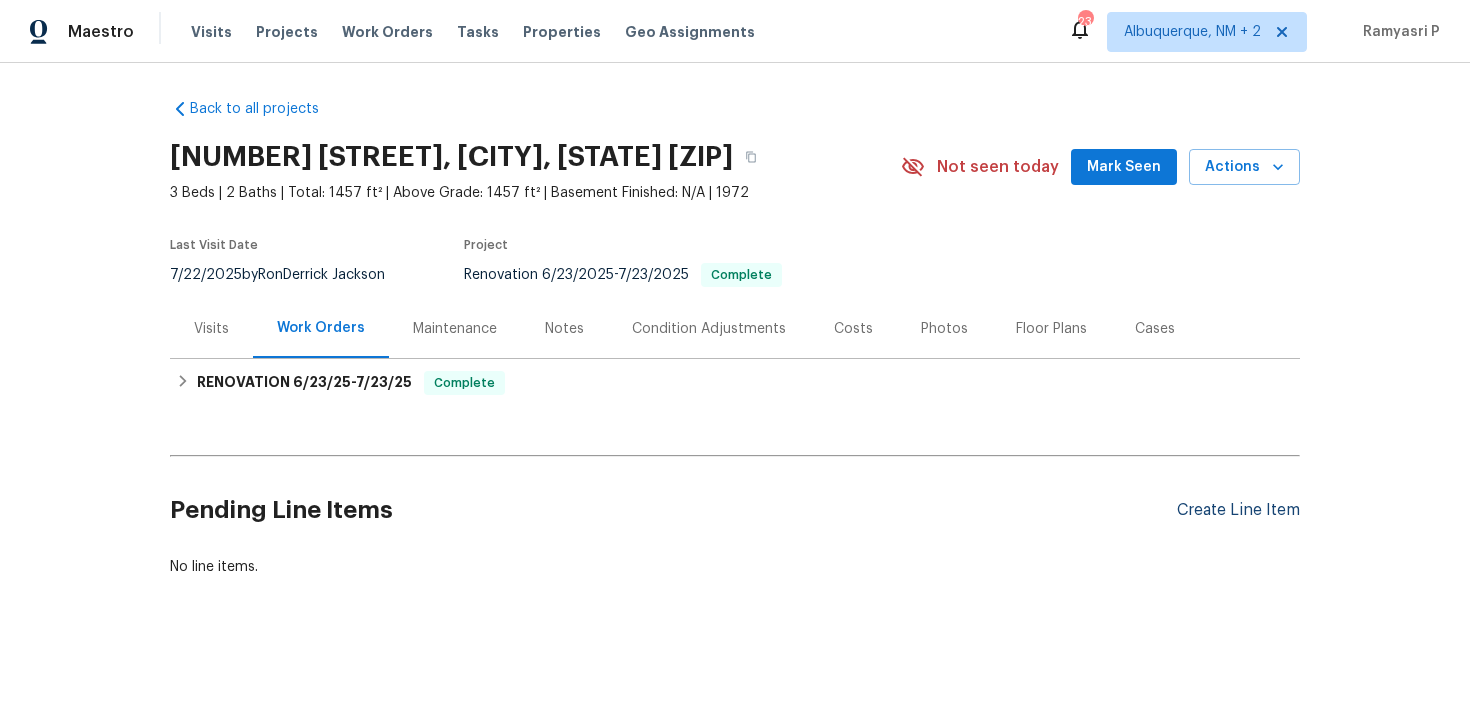 click on "Create Line Item" at bounding box center [1238, 510] 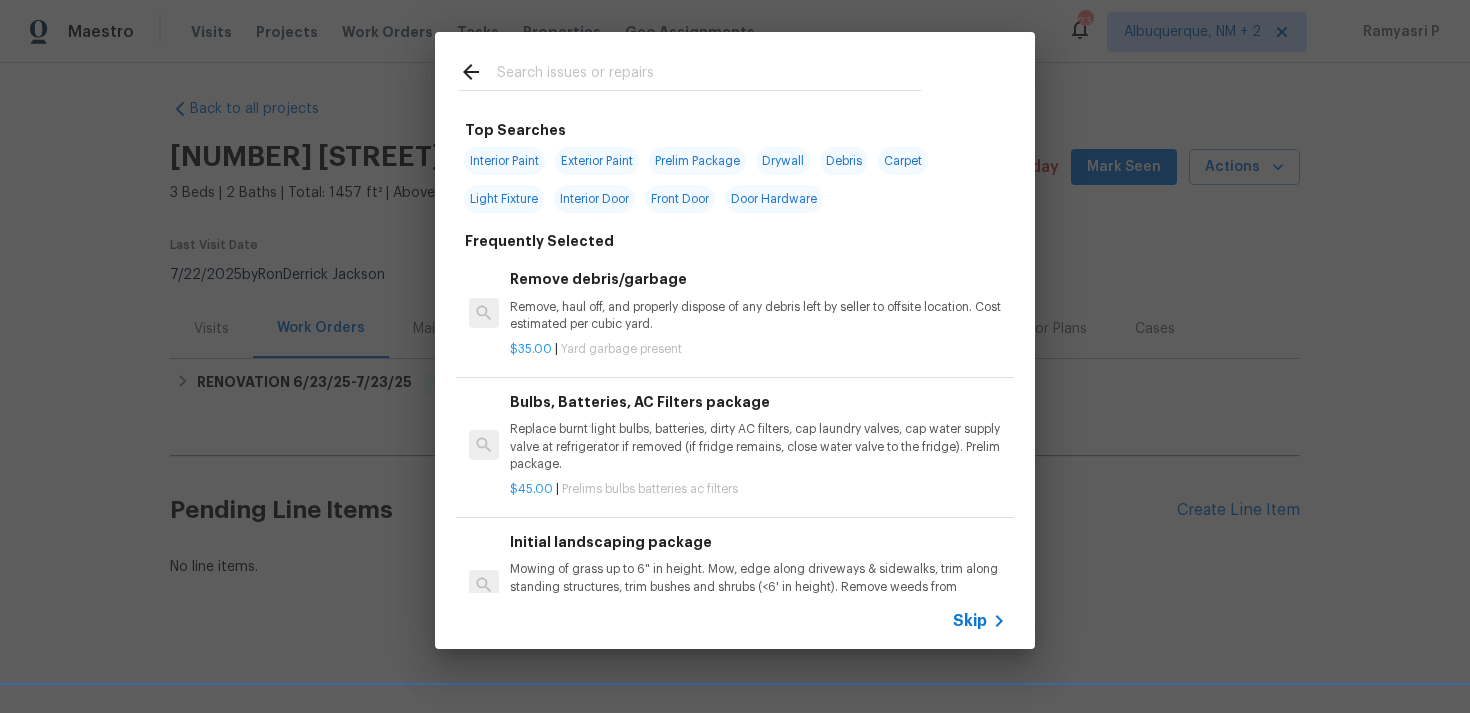 click on "Skip" at bounding box center [970, 621] 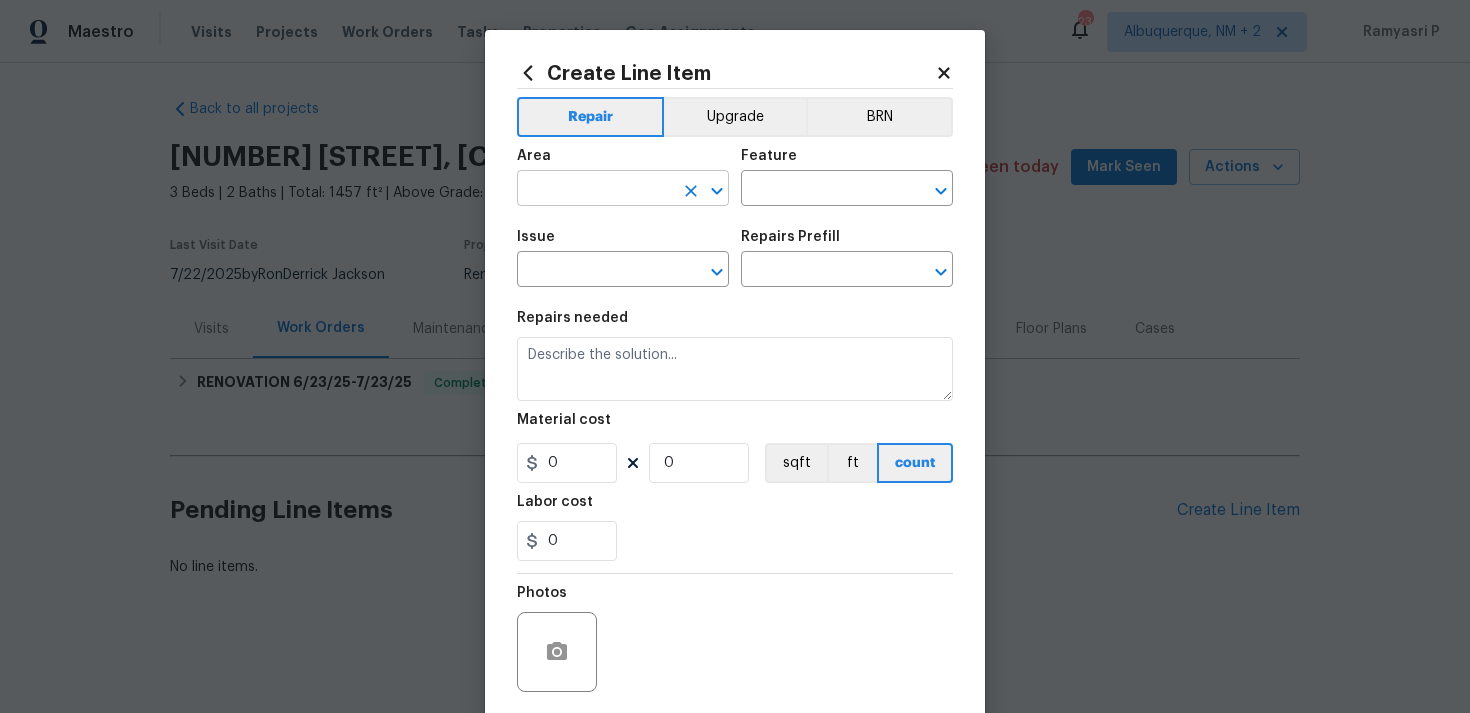 click at bounding box center [595, 190] 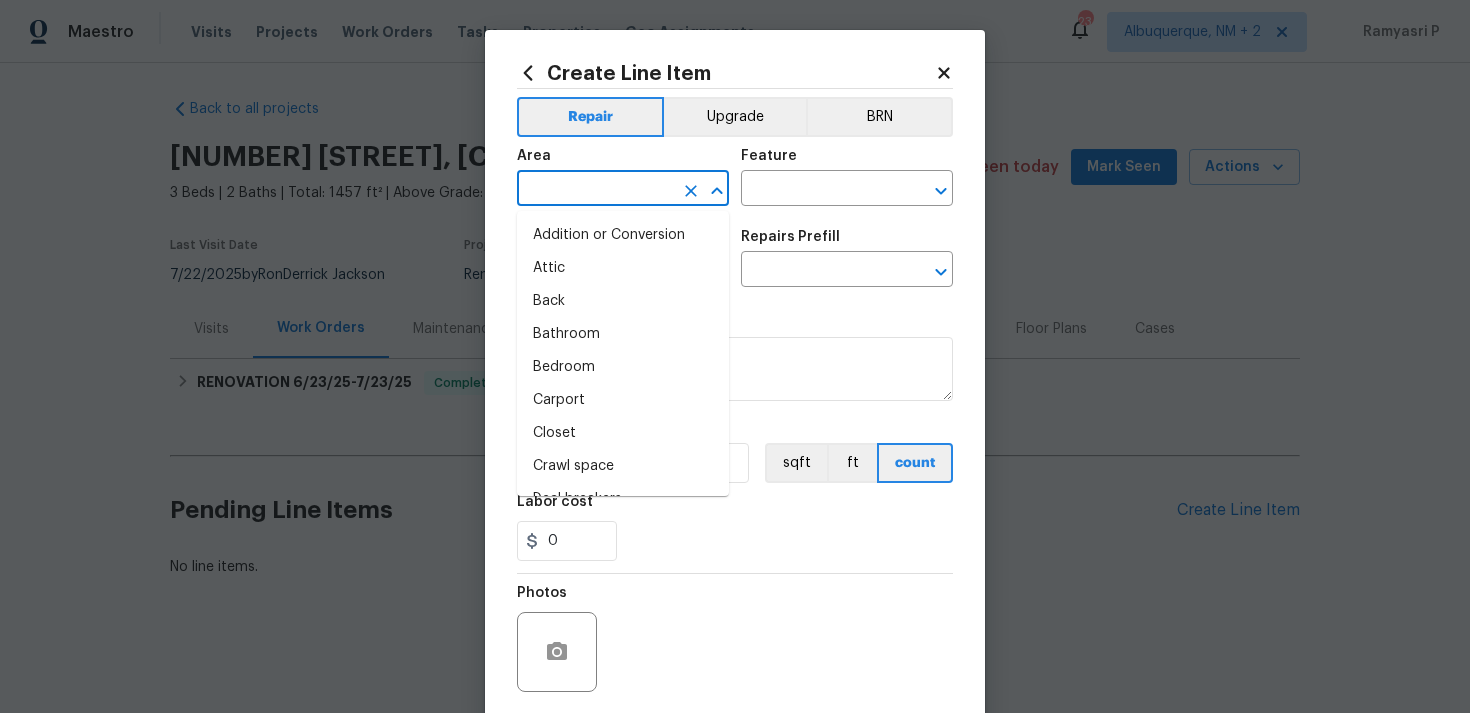 click 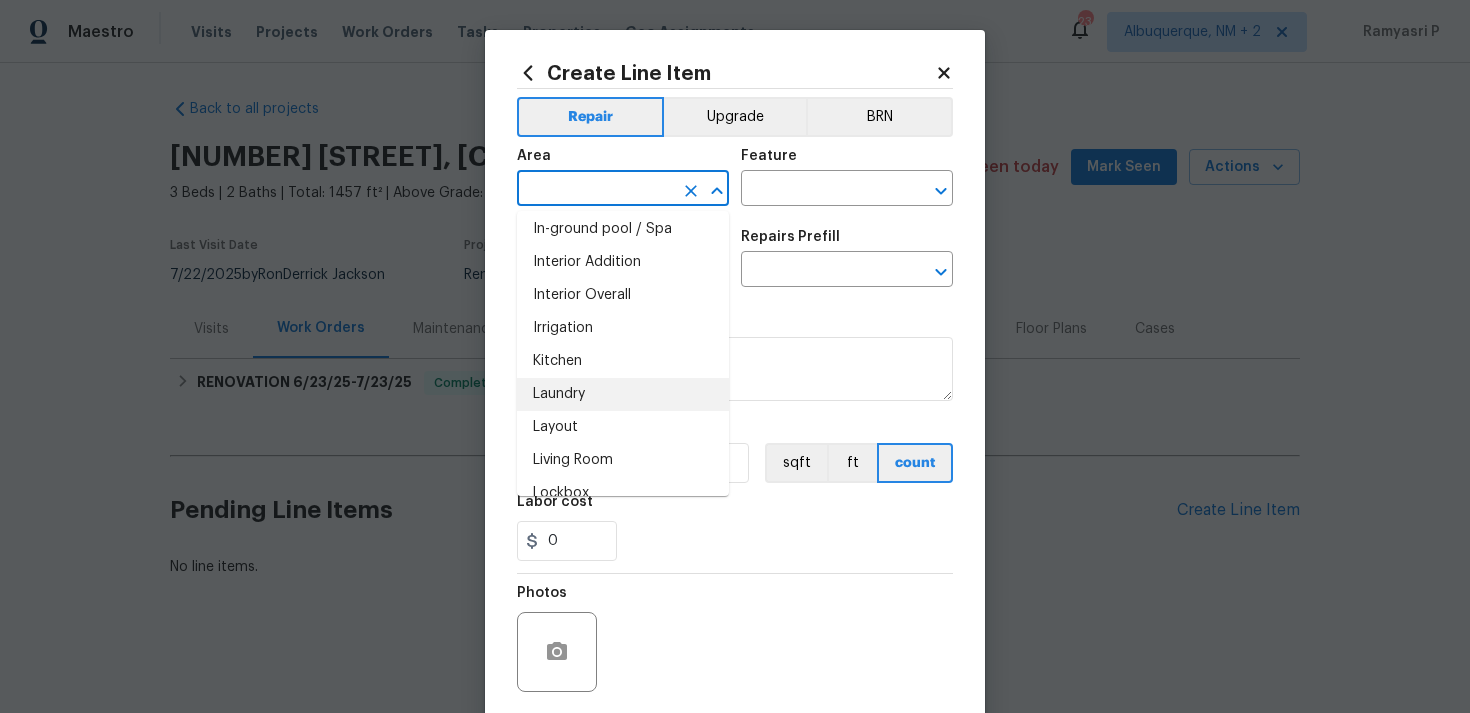 scroll, scrollTop: 710, scrollLeft: 0, axis: vertical 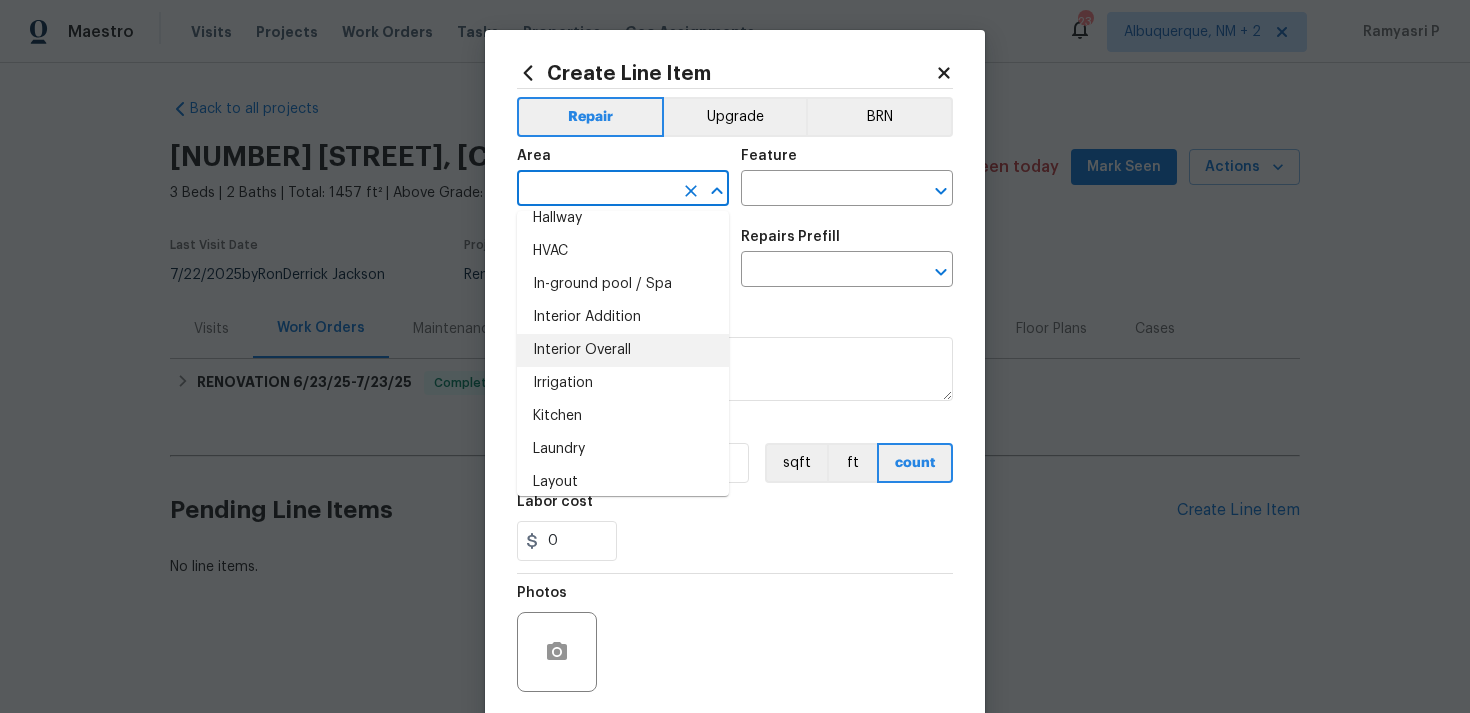click on "Interior Overall" at bounding box center (623, 350) 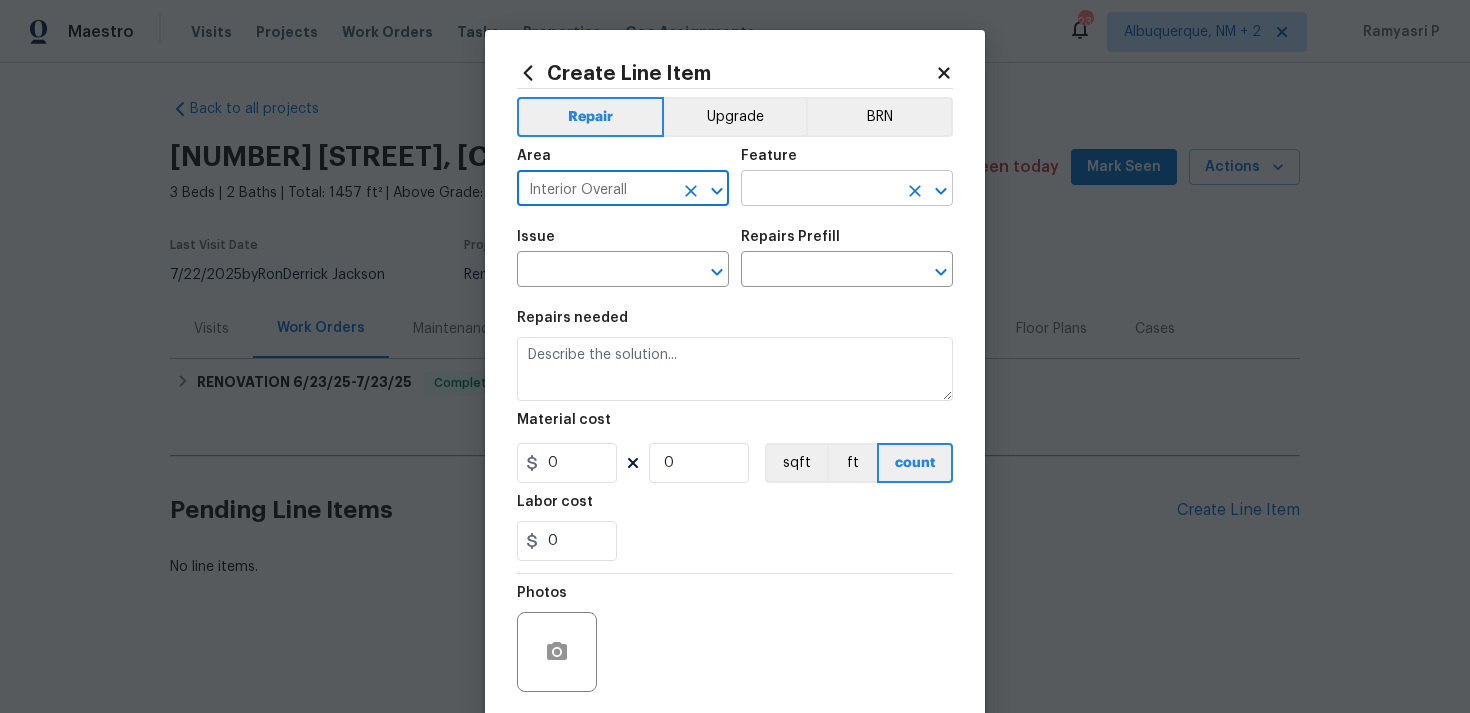 click at bounding box center [819, 190] 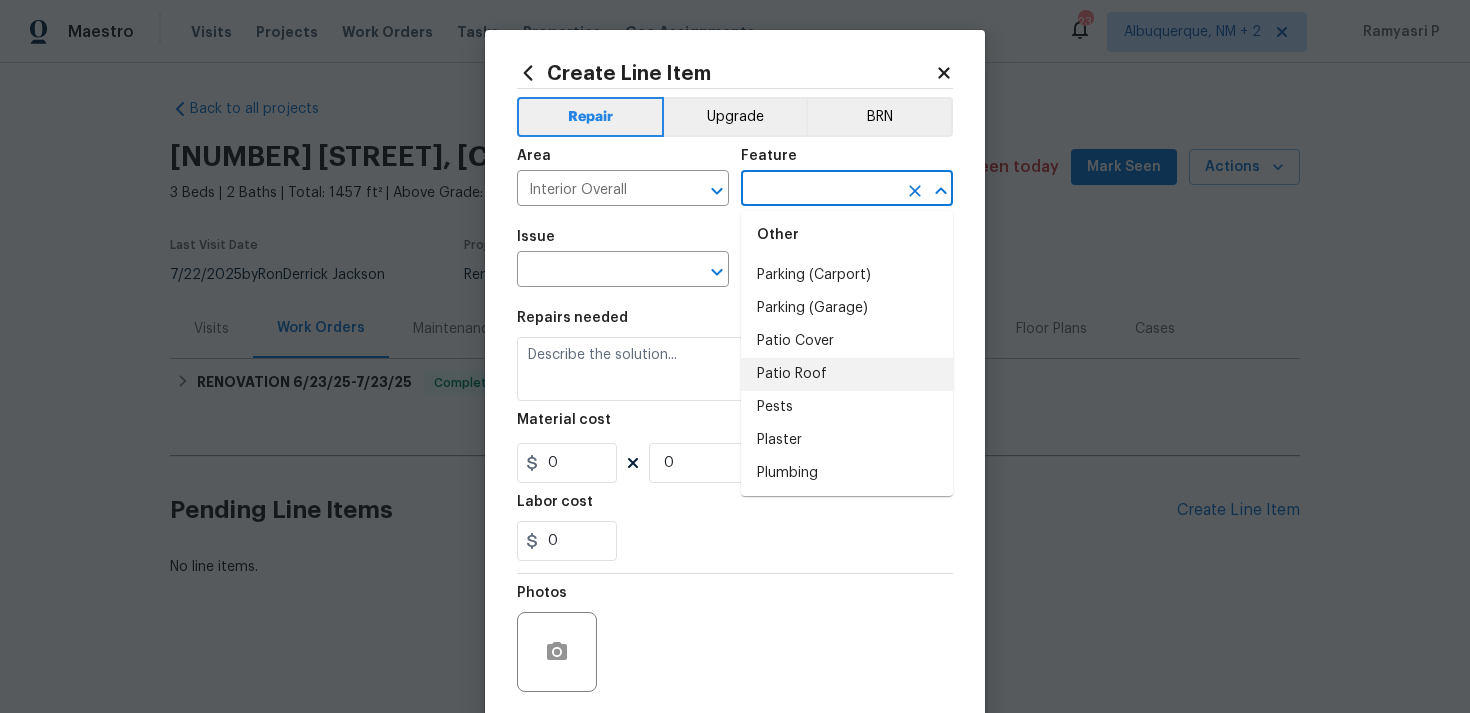 scroll, scrollTop: 3484, scrollLeft: 0, axis: vertical 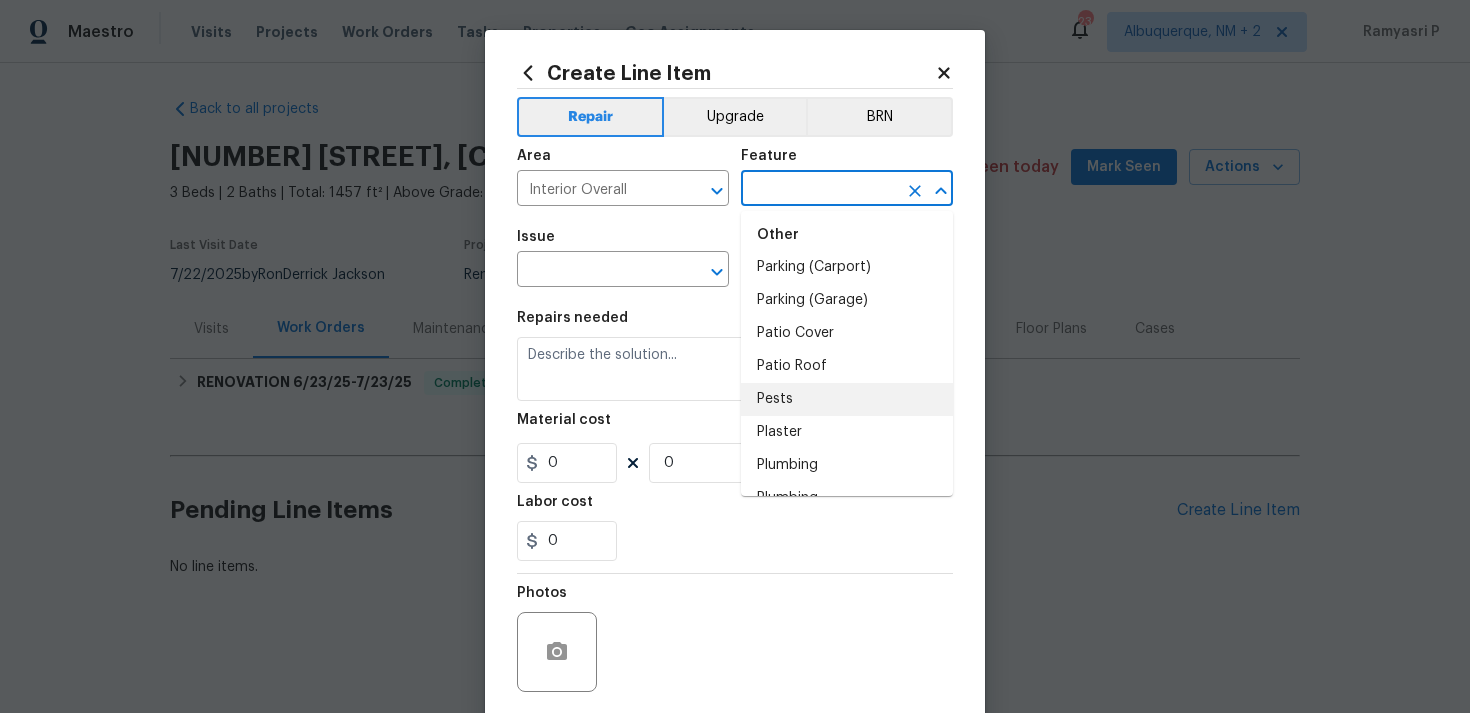 click on "Pests" at bounding box center (847, 399) 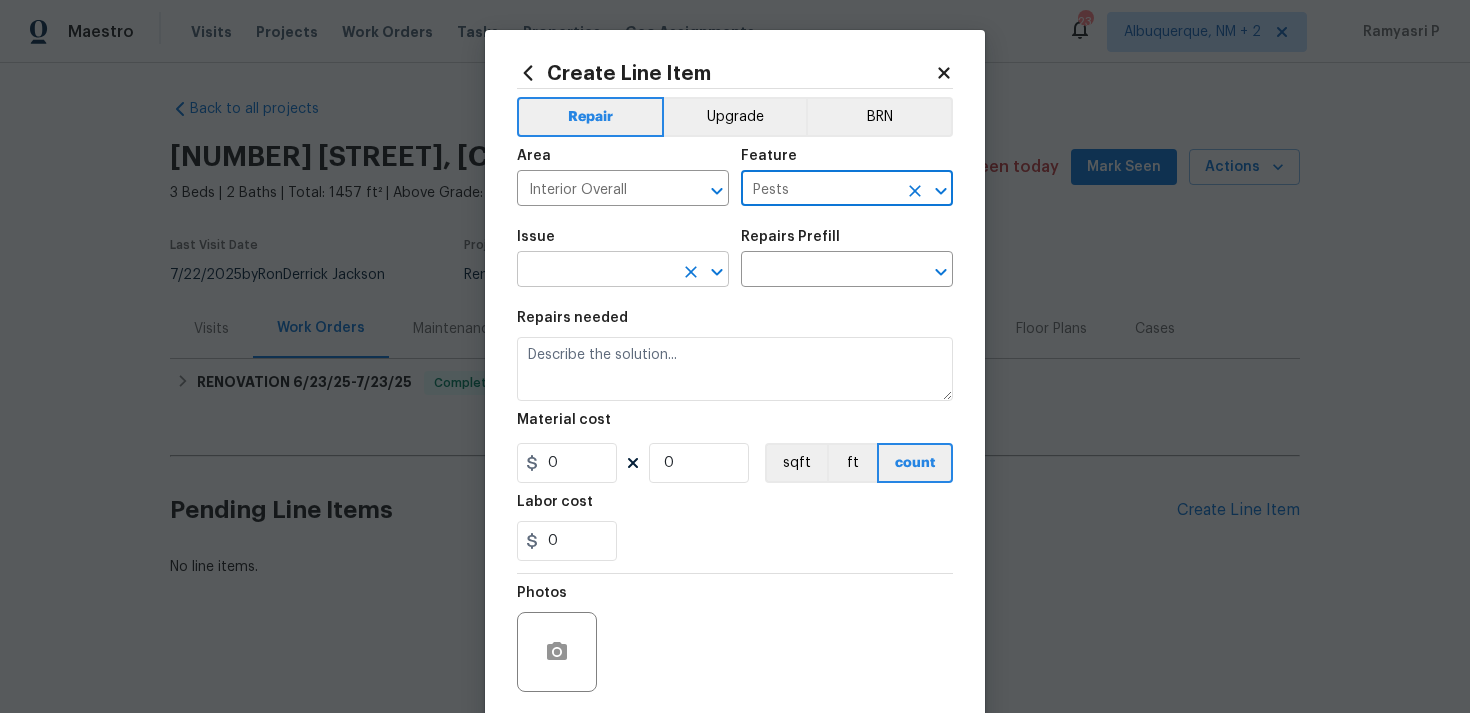 click 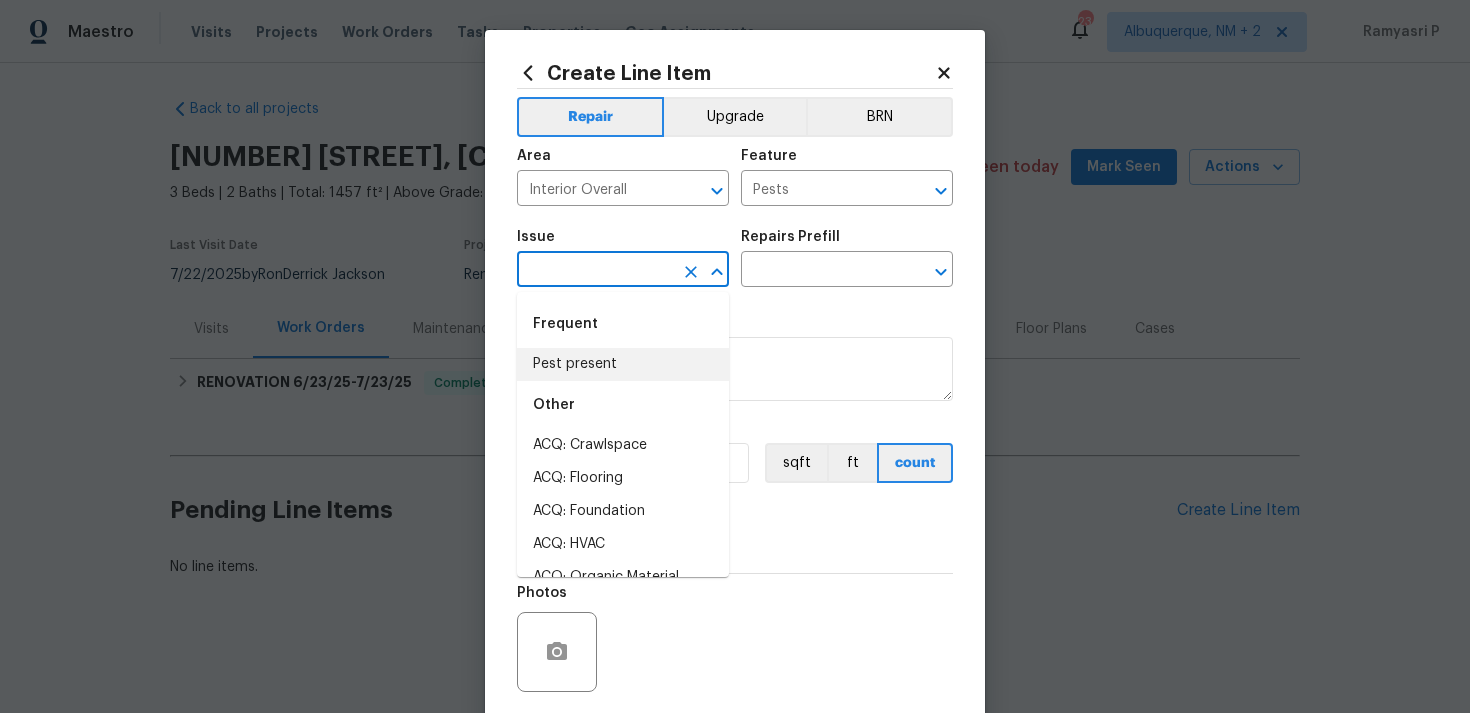 click on "Pest present" at bounding box center (623, 364) 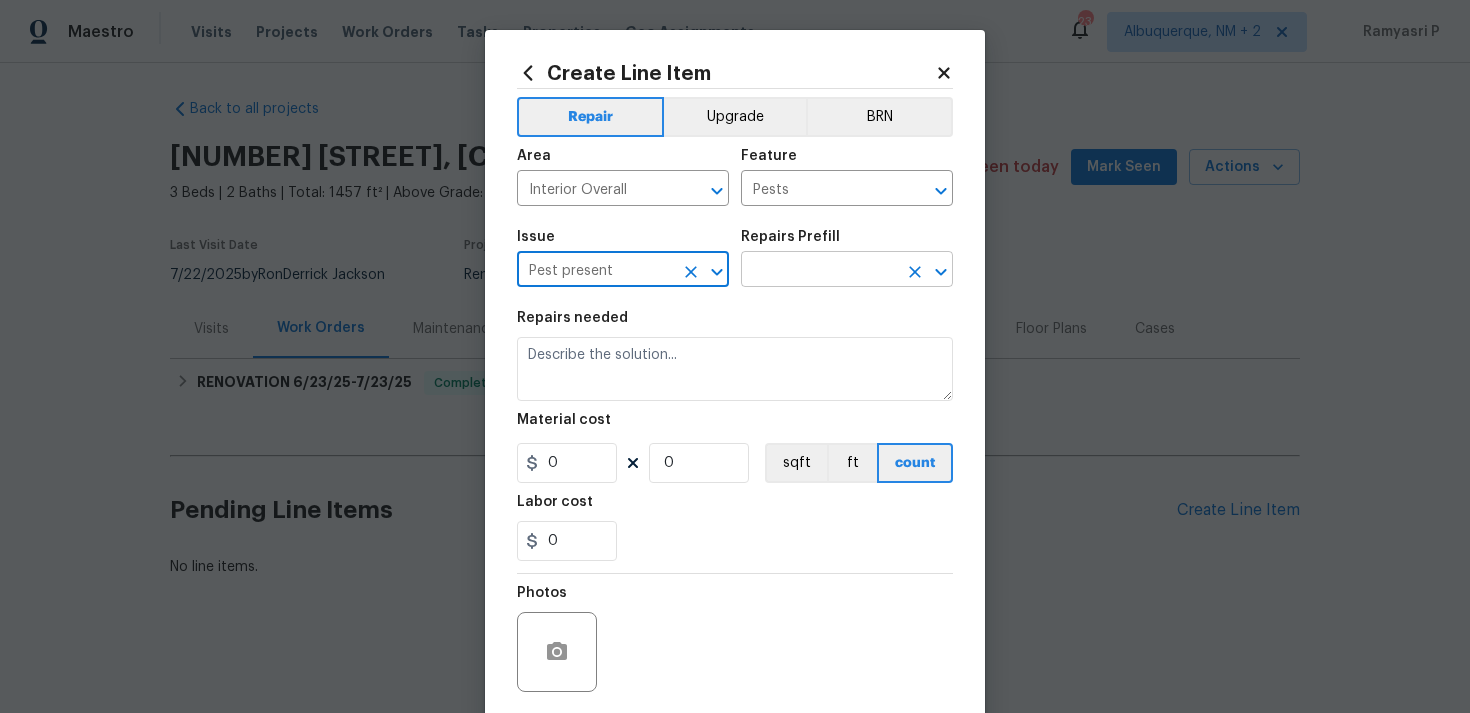 click at bounding box center [819, 271] 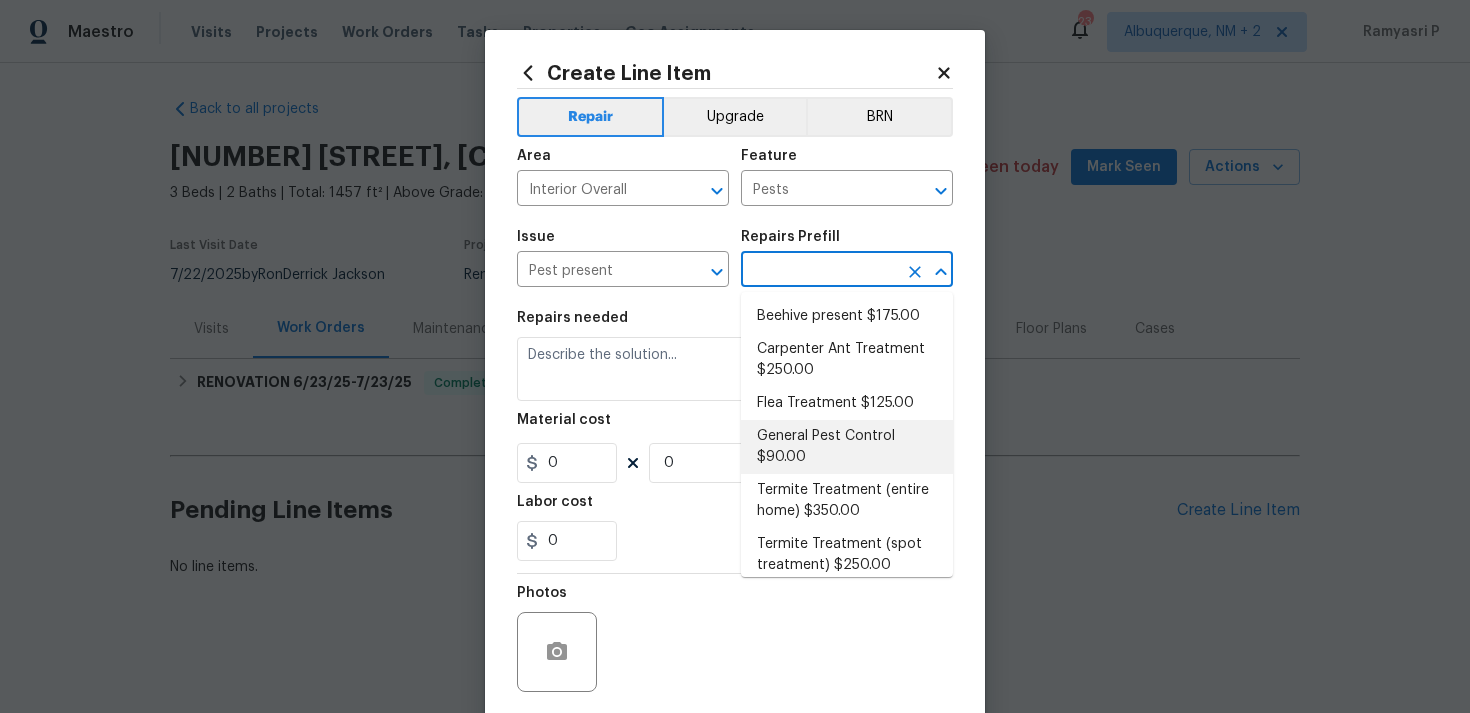 click on "General Pest Control $90.00" at bounding box center (847, 447) 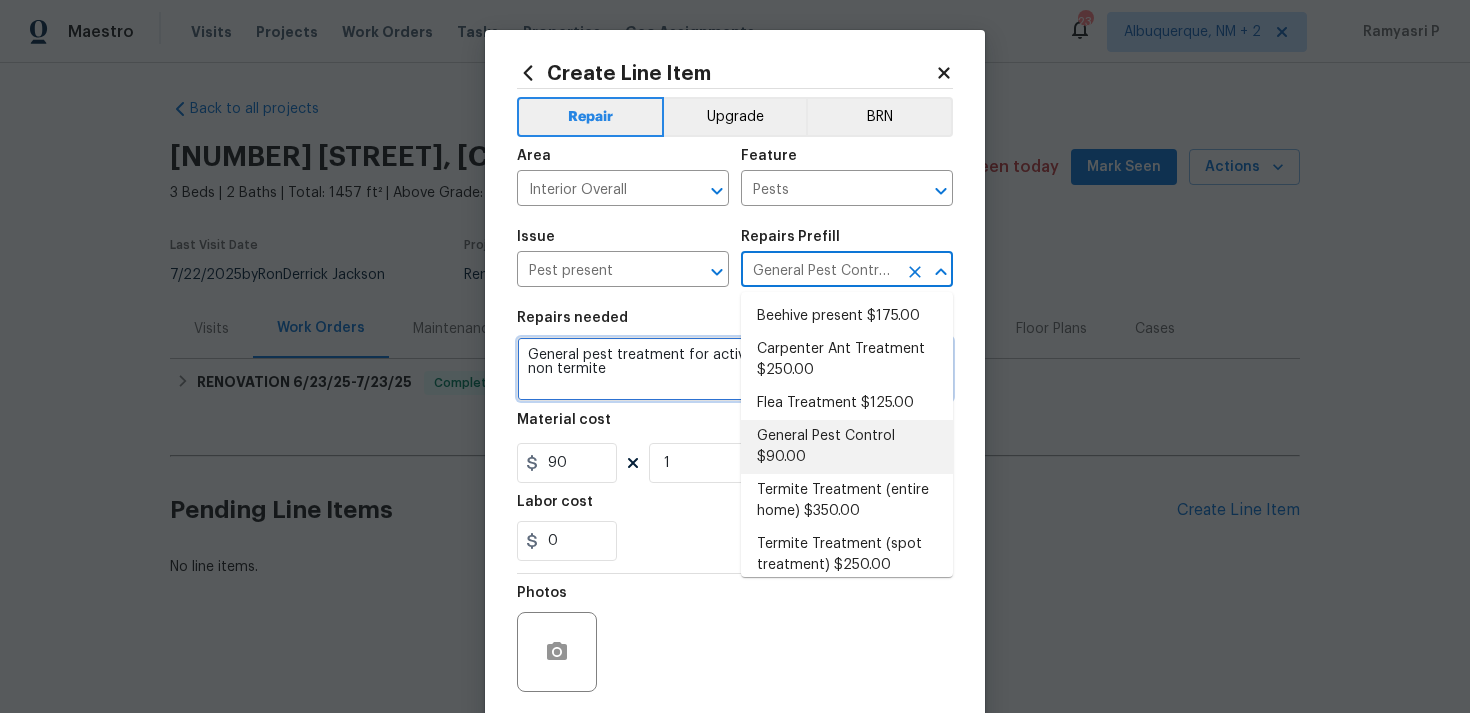 click on "General pest treatment for active pest/insect infestation - non termite" at bounding box center (735, 369) 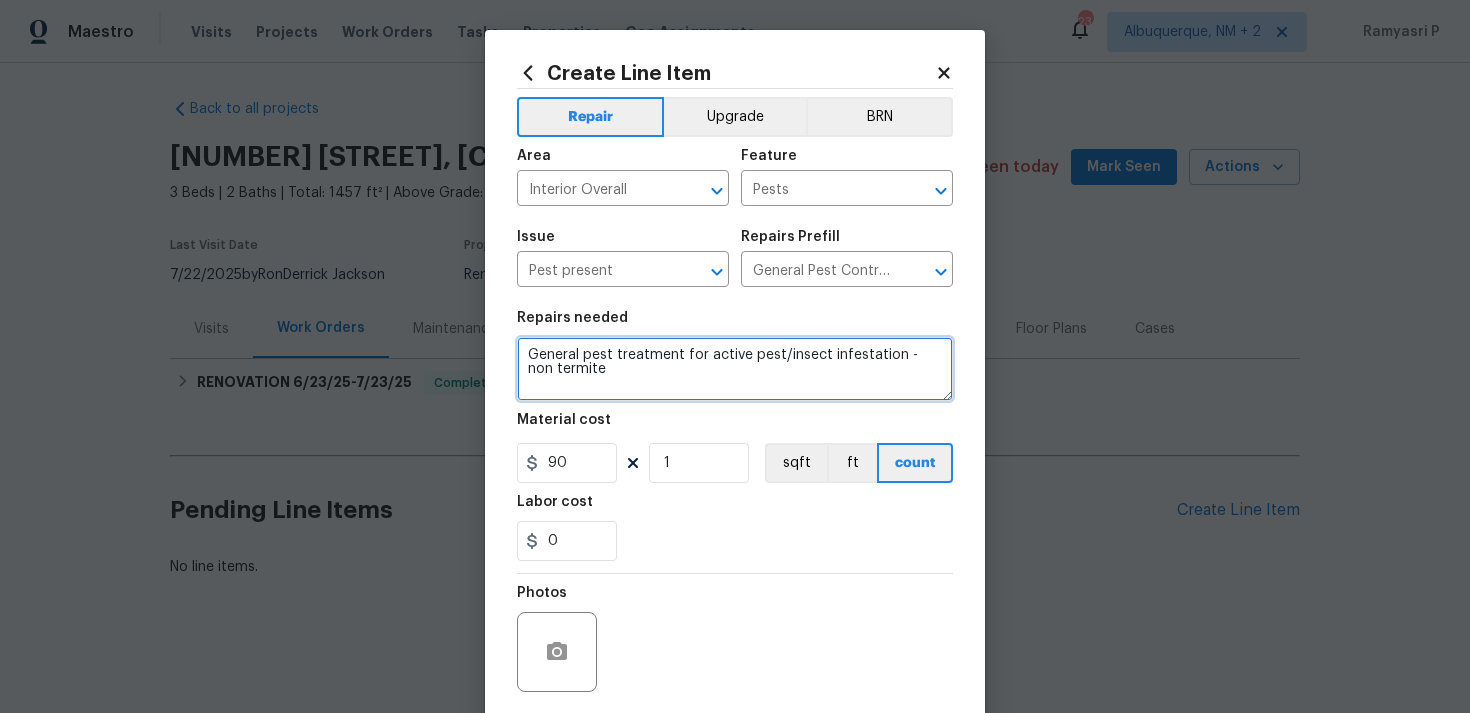 click on "General pest treatment for active pest/insect infestation - non termite" at bounding box center [735, 369] 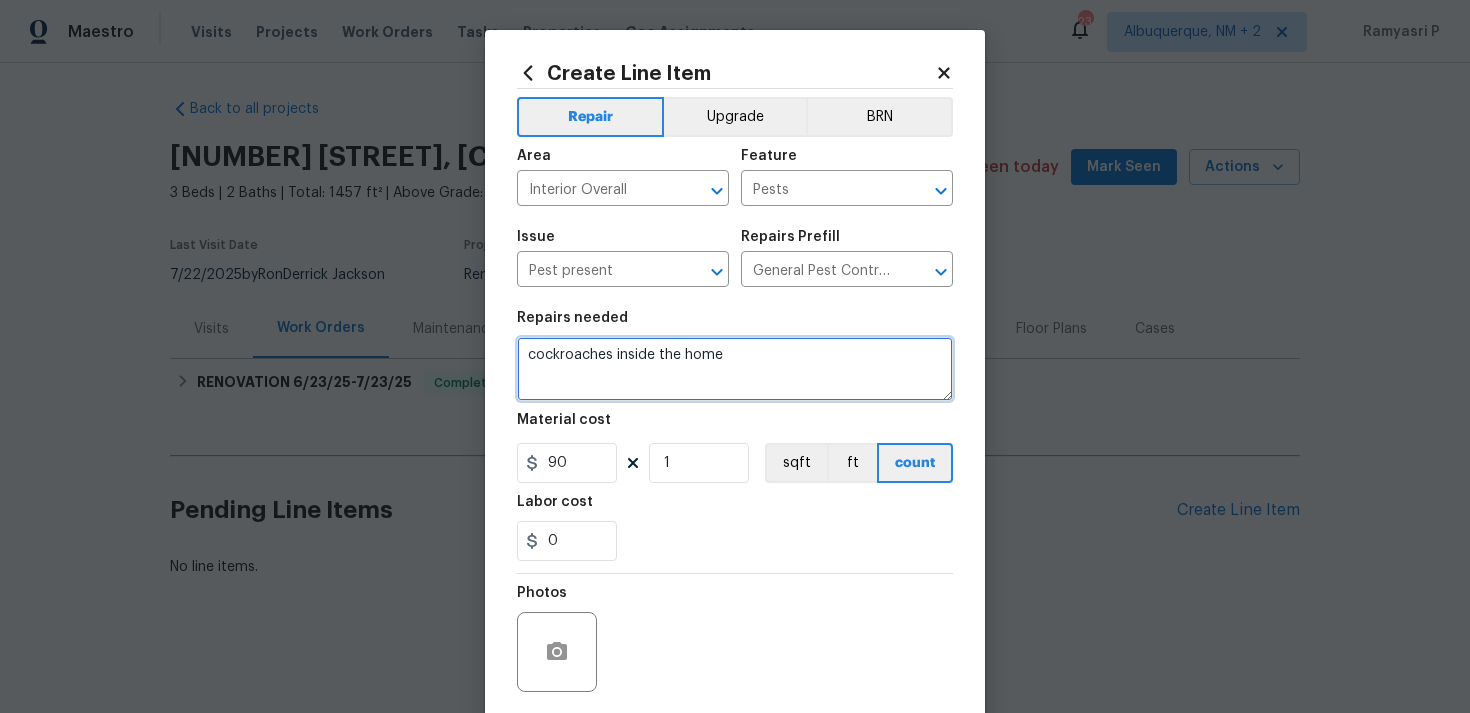 click on "cockroaches inside the home" at bounding box center (735, 369) 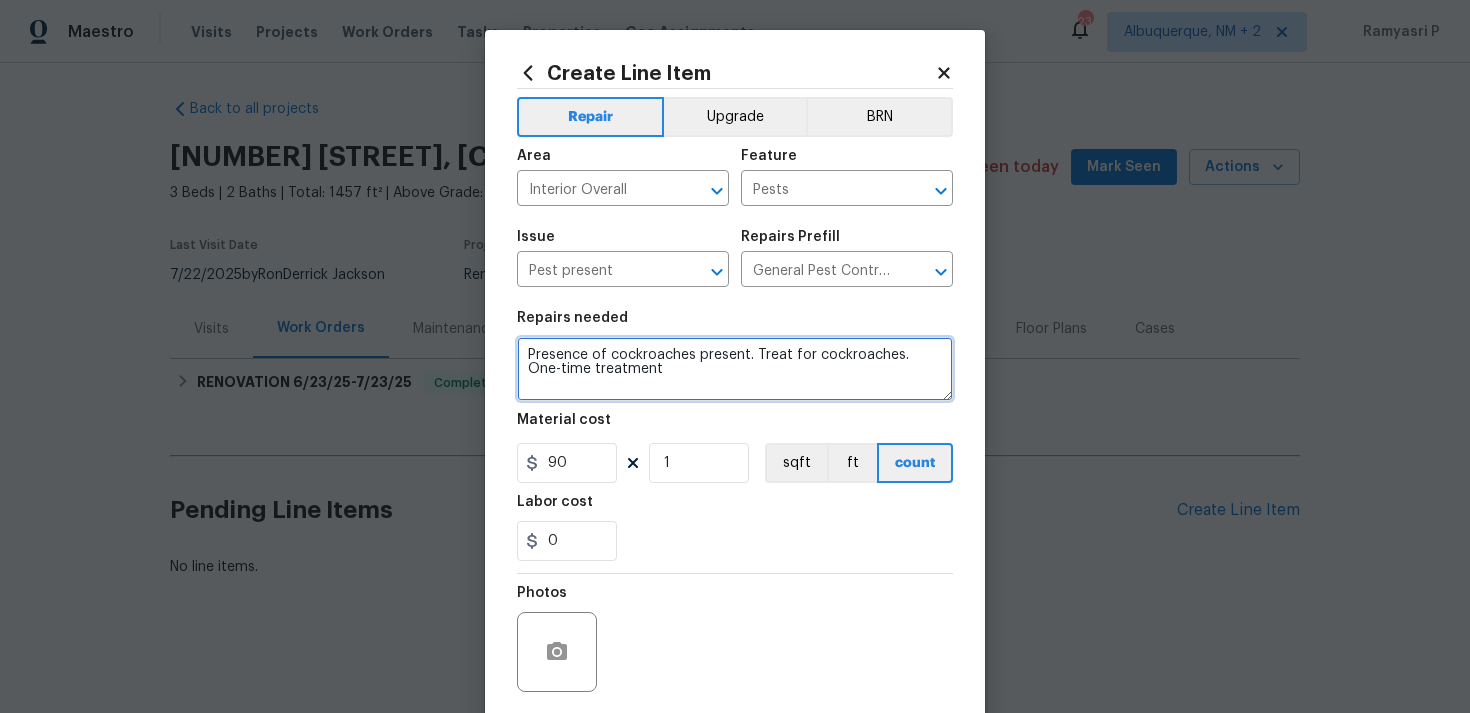 type on "Presence of cockroaches present. Treat for cockroaches. One-time treatment" 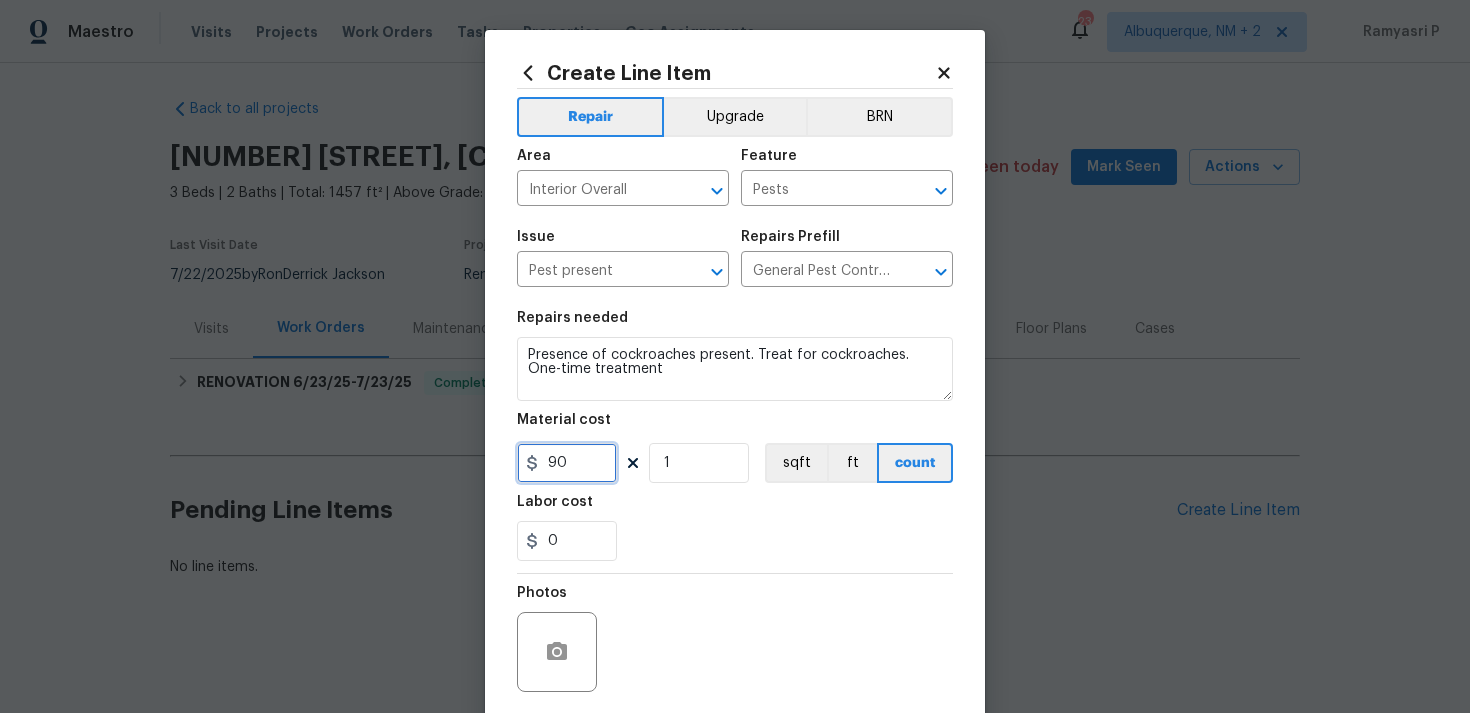 click on "90" at bounding box center [567, 463] 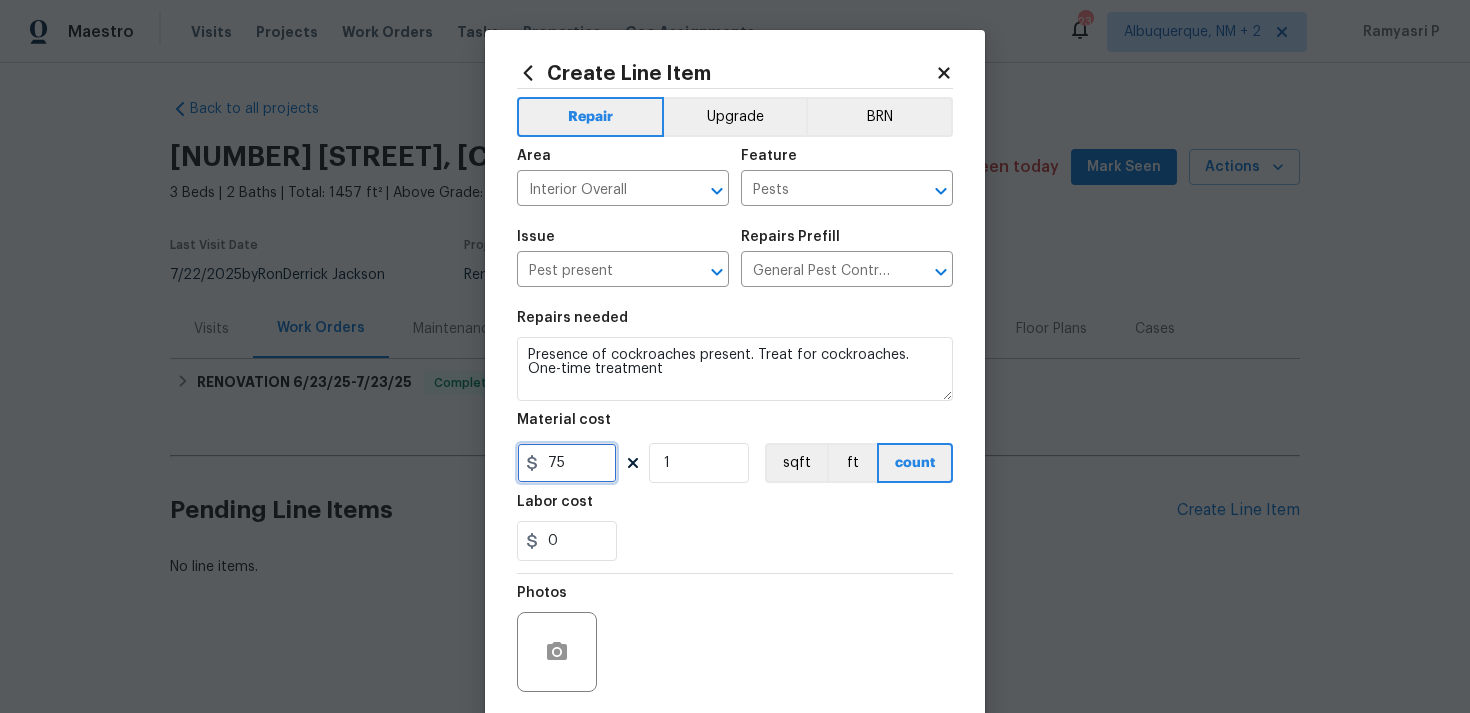 scroll, scrollTop: 149, scrollLeft: 0, axis: vertical 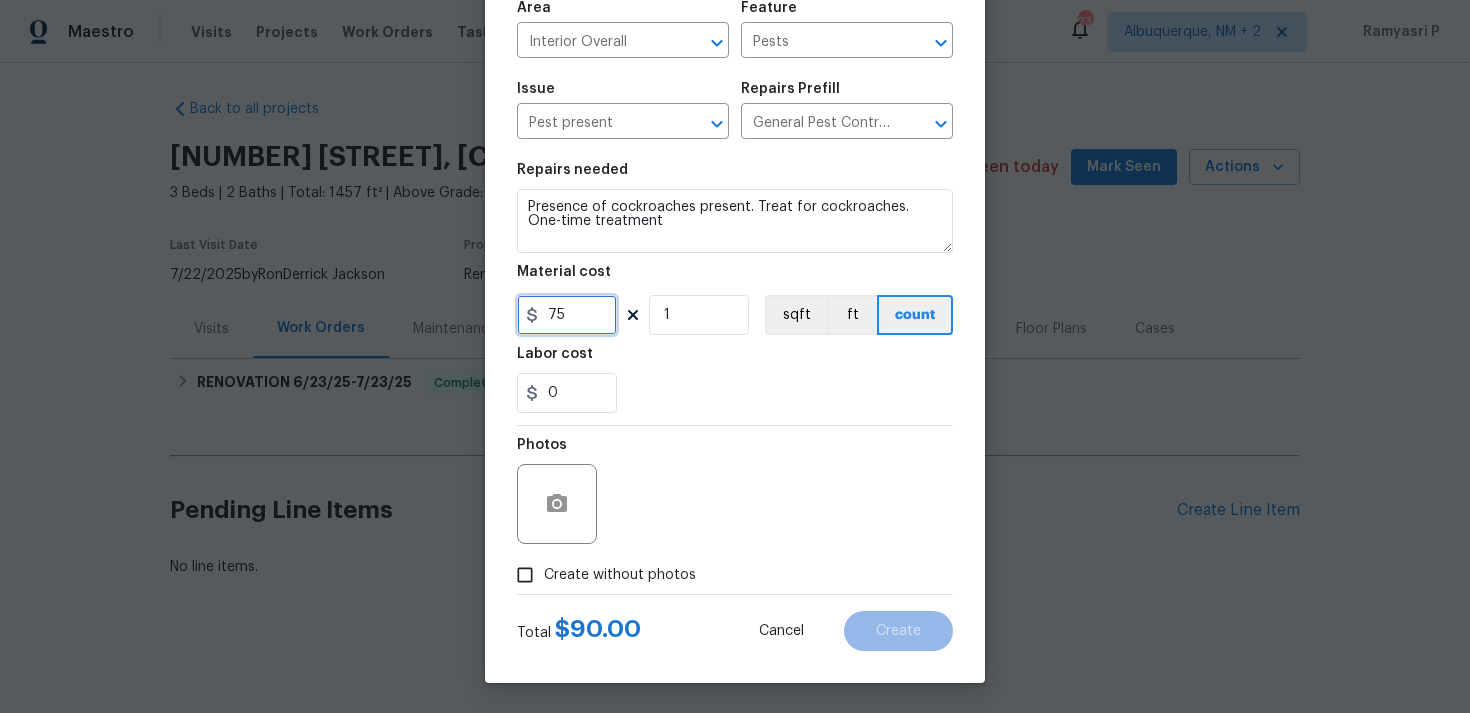 type on "75" 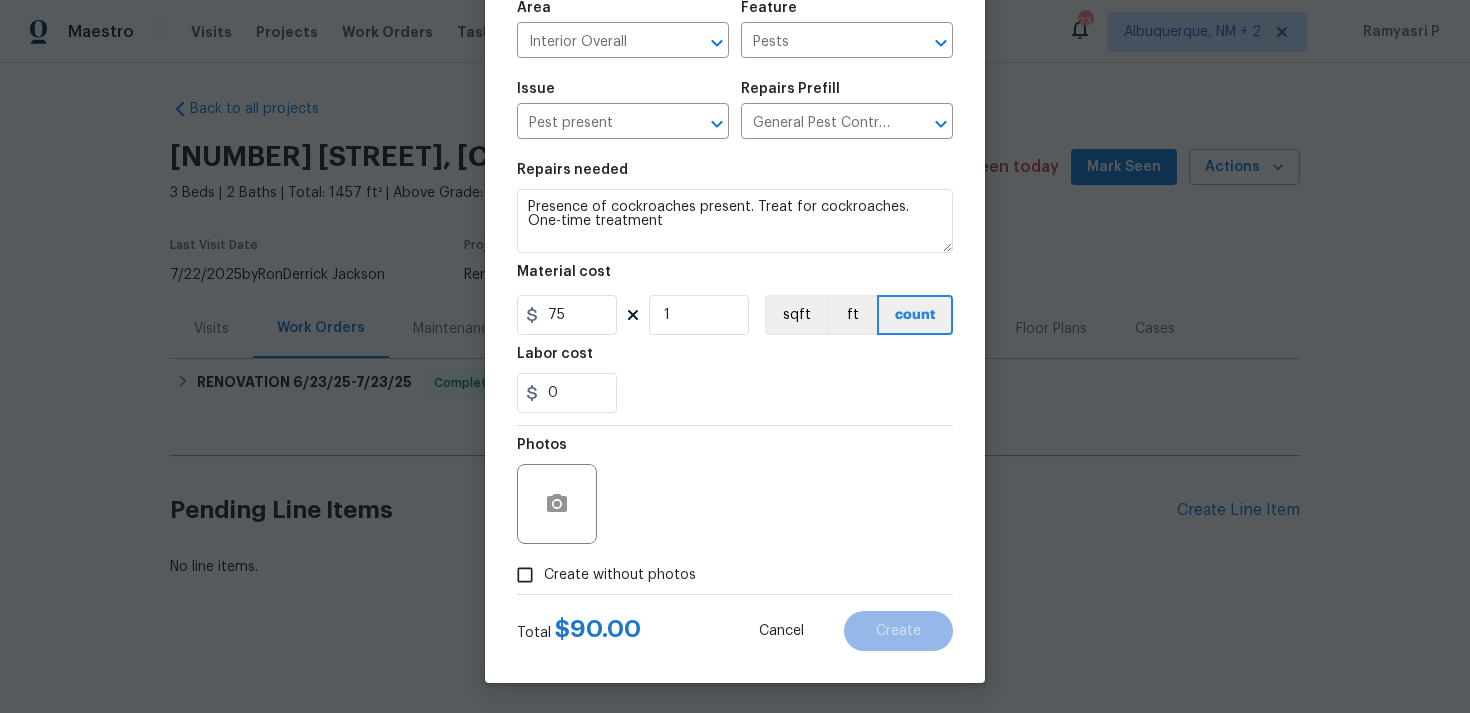 click on "Photos" at bounding box center [559, 491] 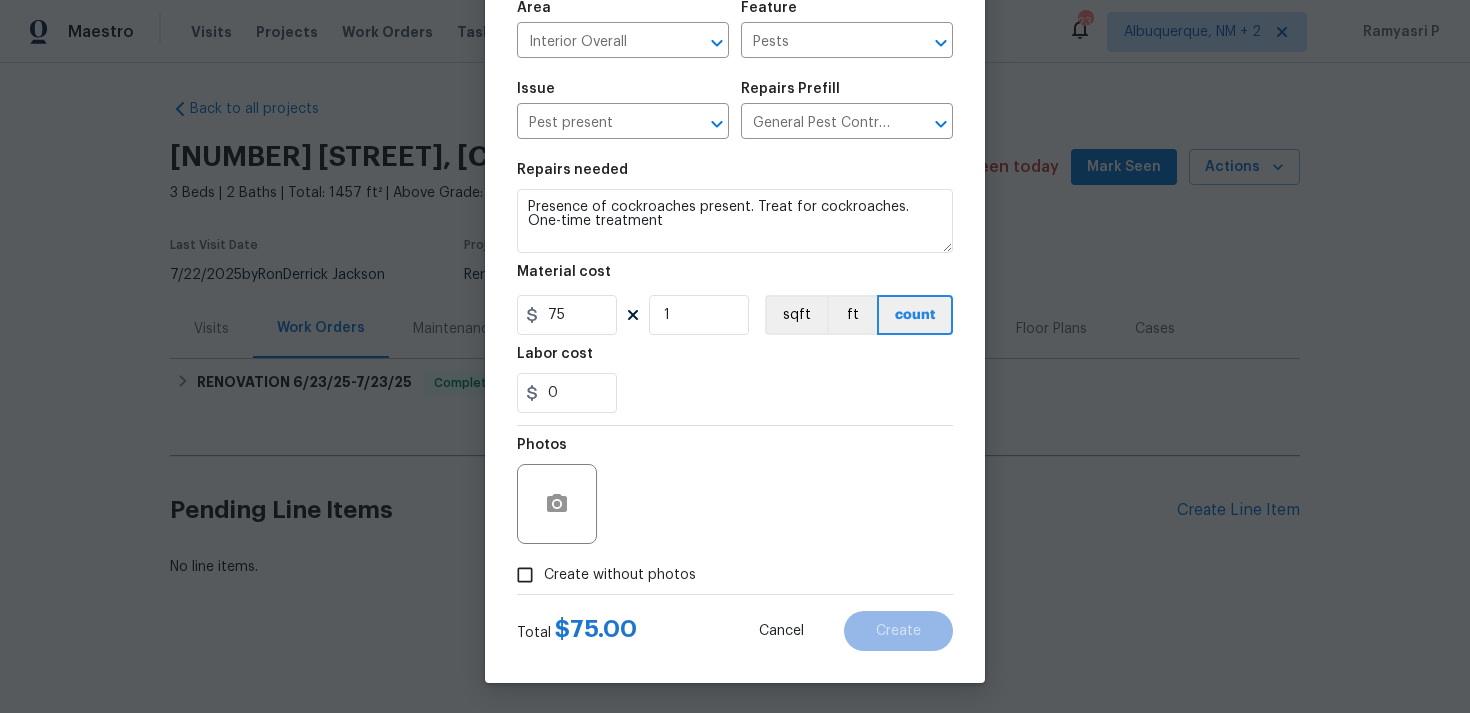 click on "Photos" at bounding box center (559, 491) 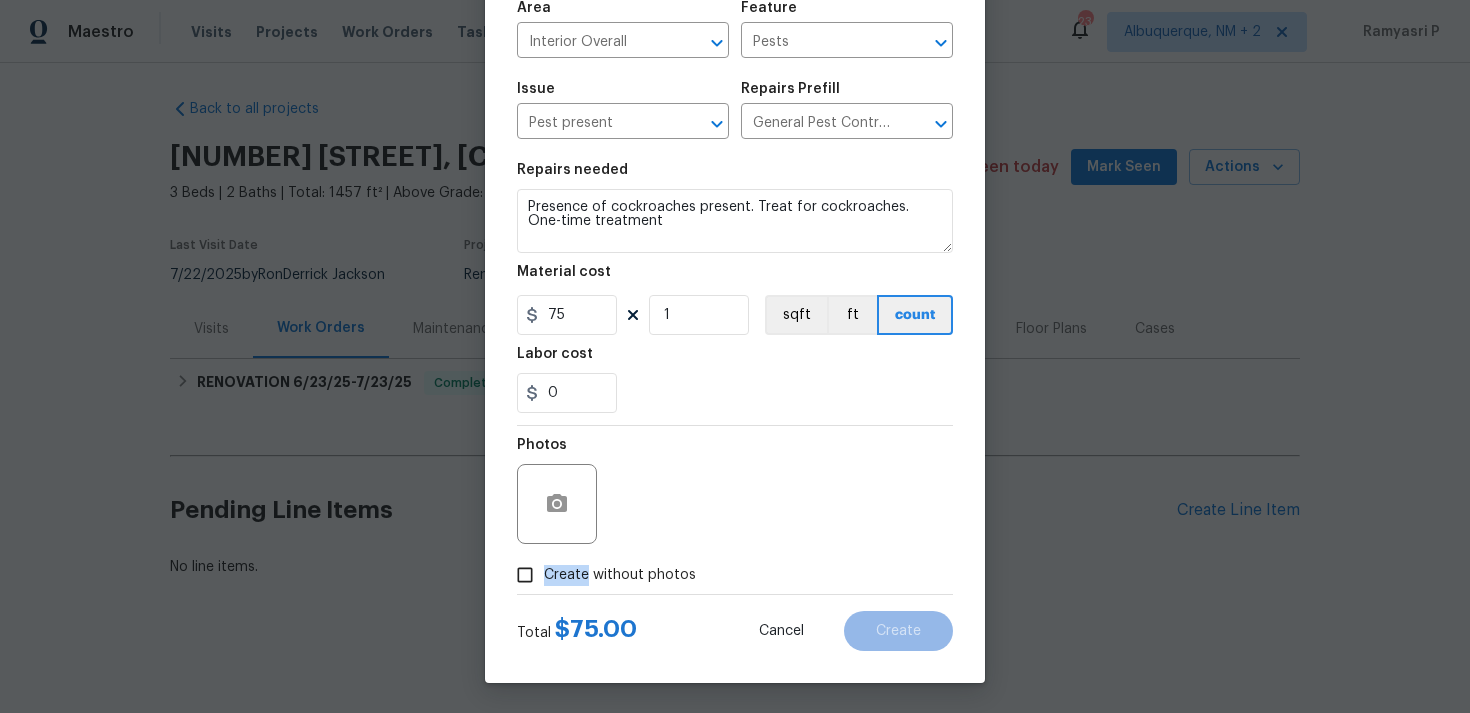 click on "Create without photos" at bounding box center (525, 575) 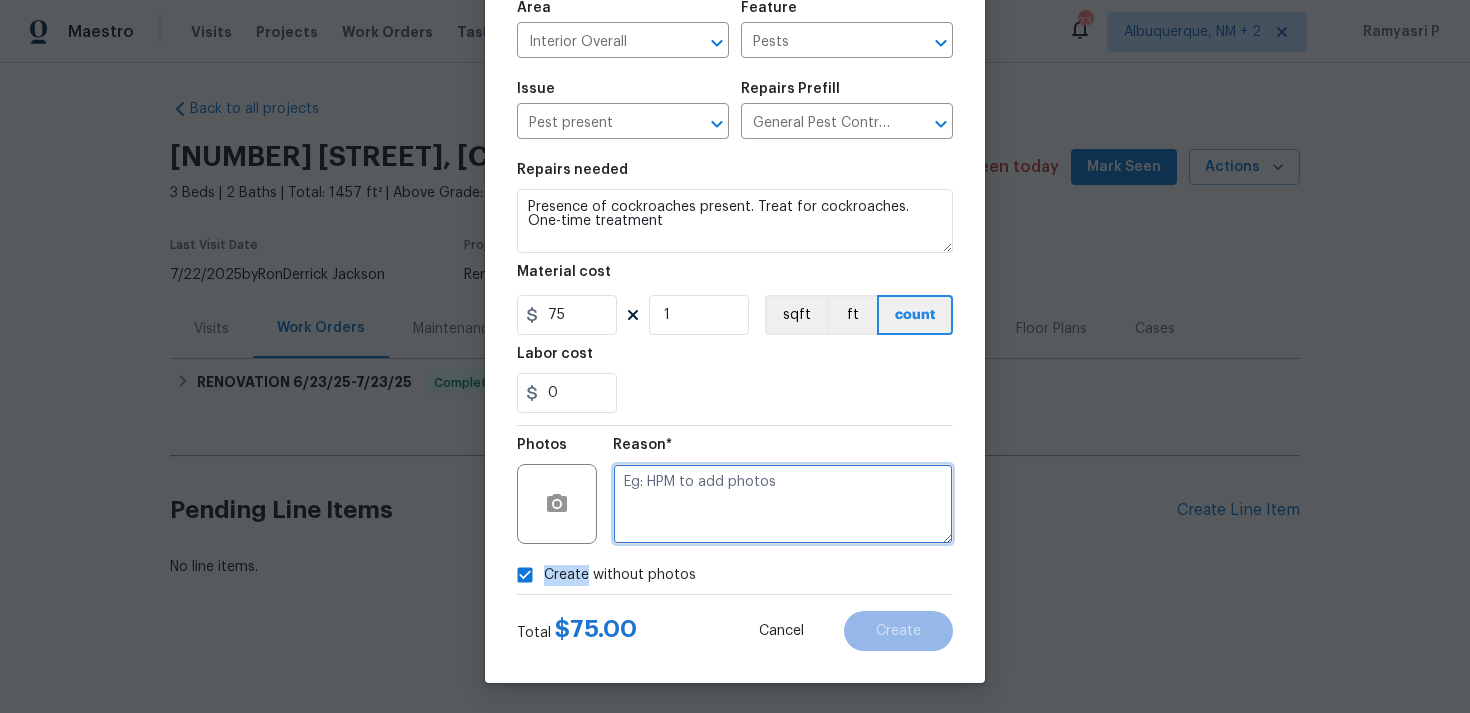 click at bounding box center [783, 504] 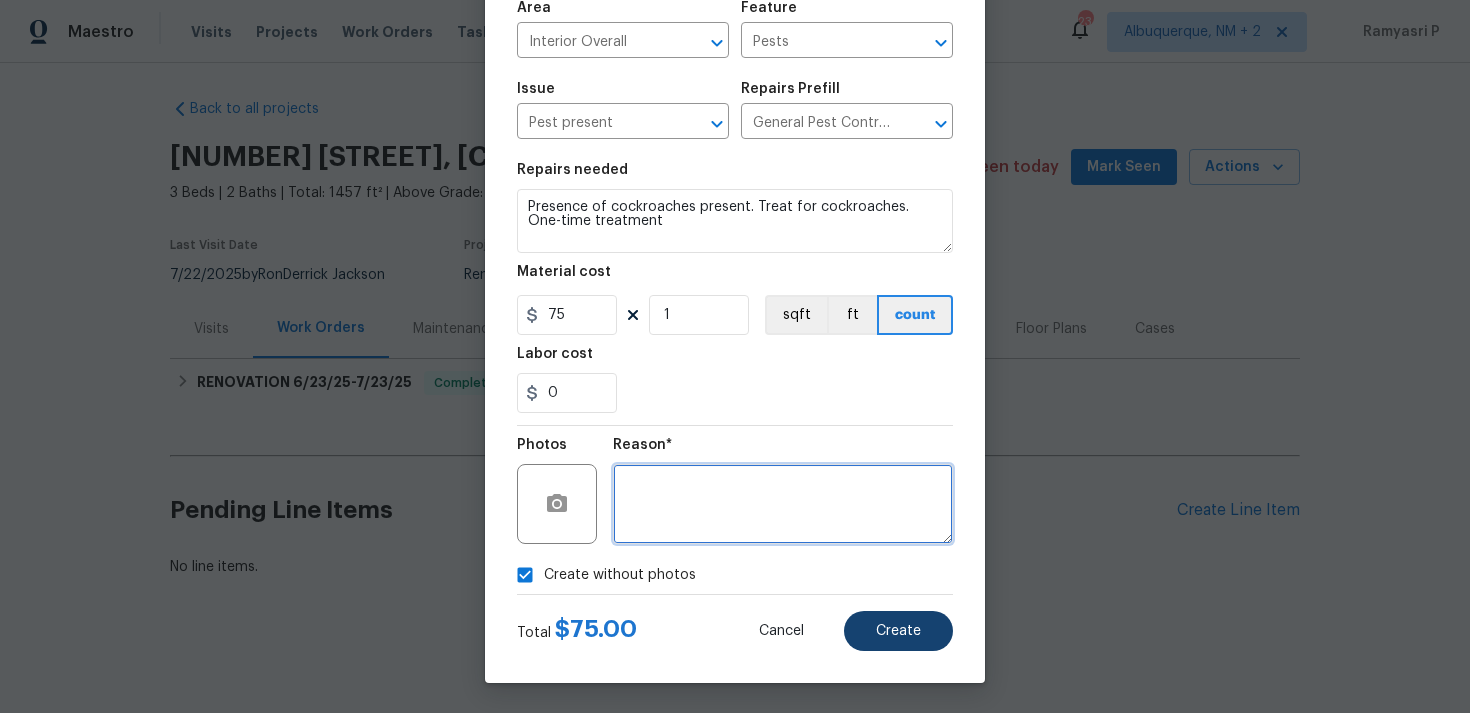 type 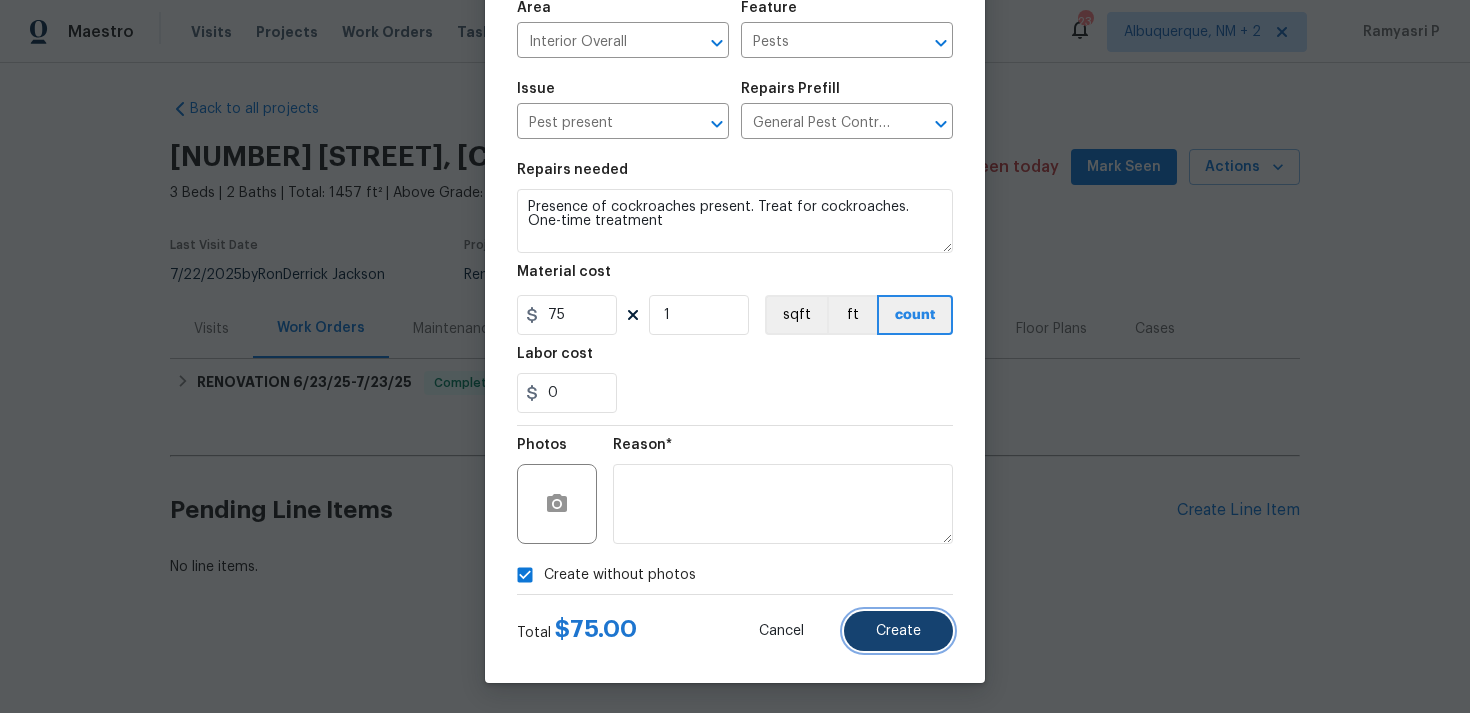 click on "Create" at bounding box center (898, 631) 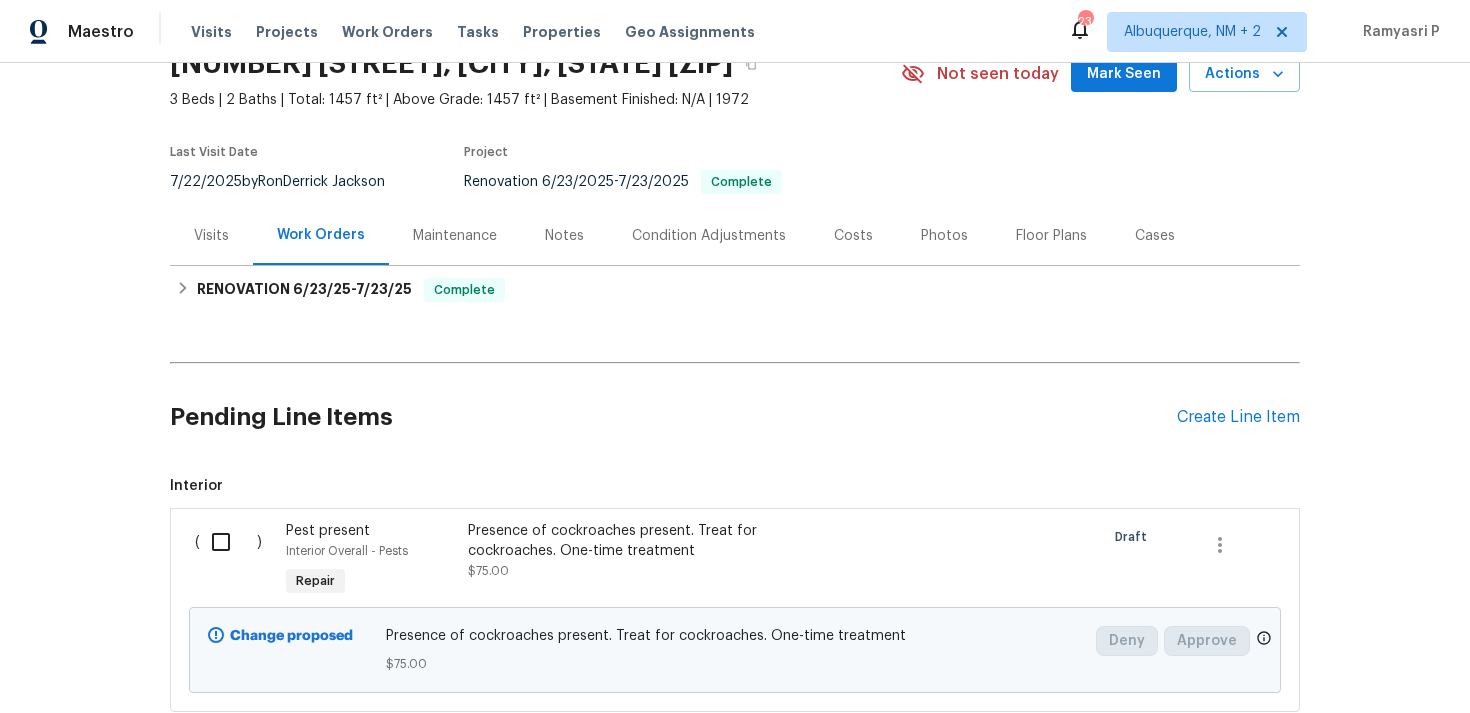 scroll, scrollTop: 122, scrollLeft: 0, axis: vertical 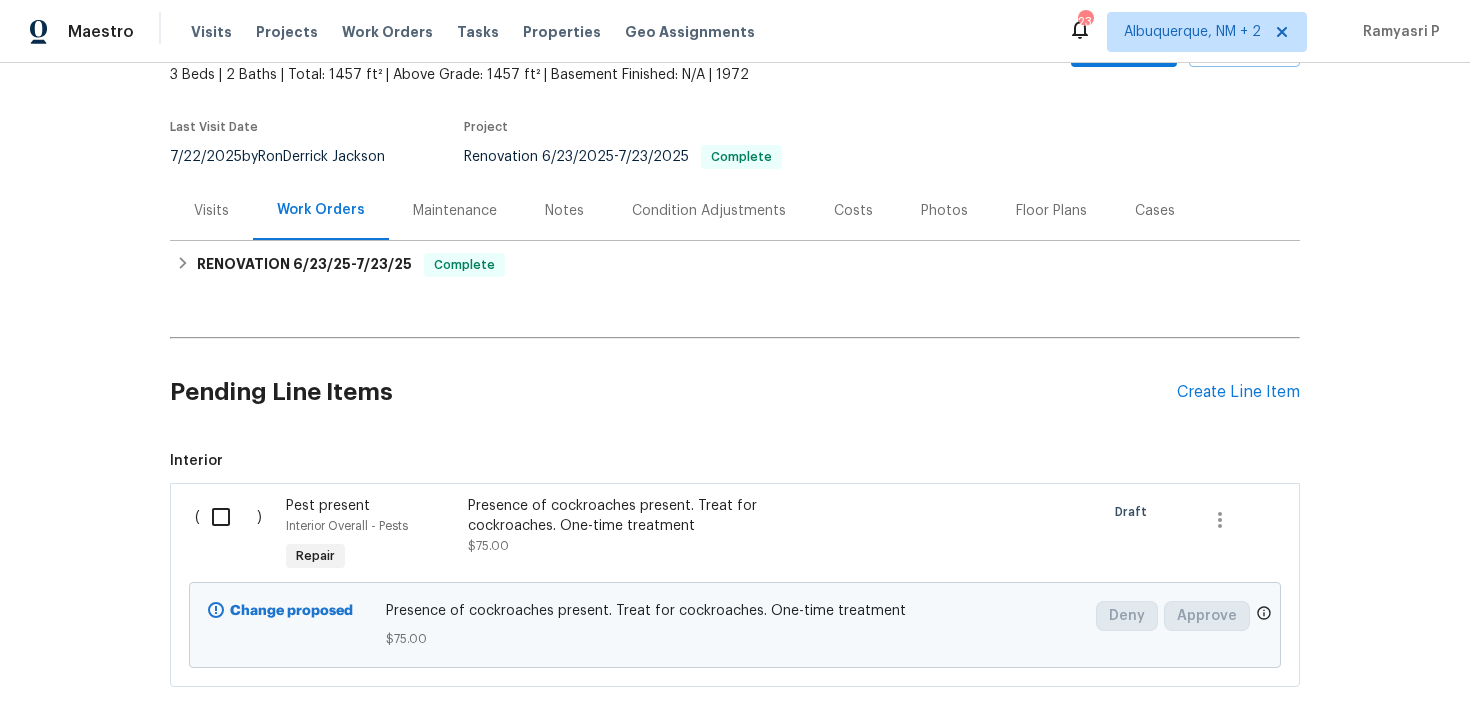 click at bounding box center (228, 517) 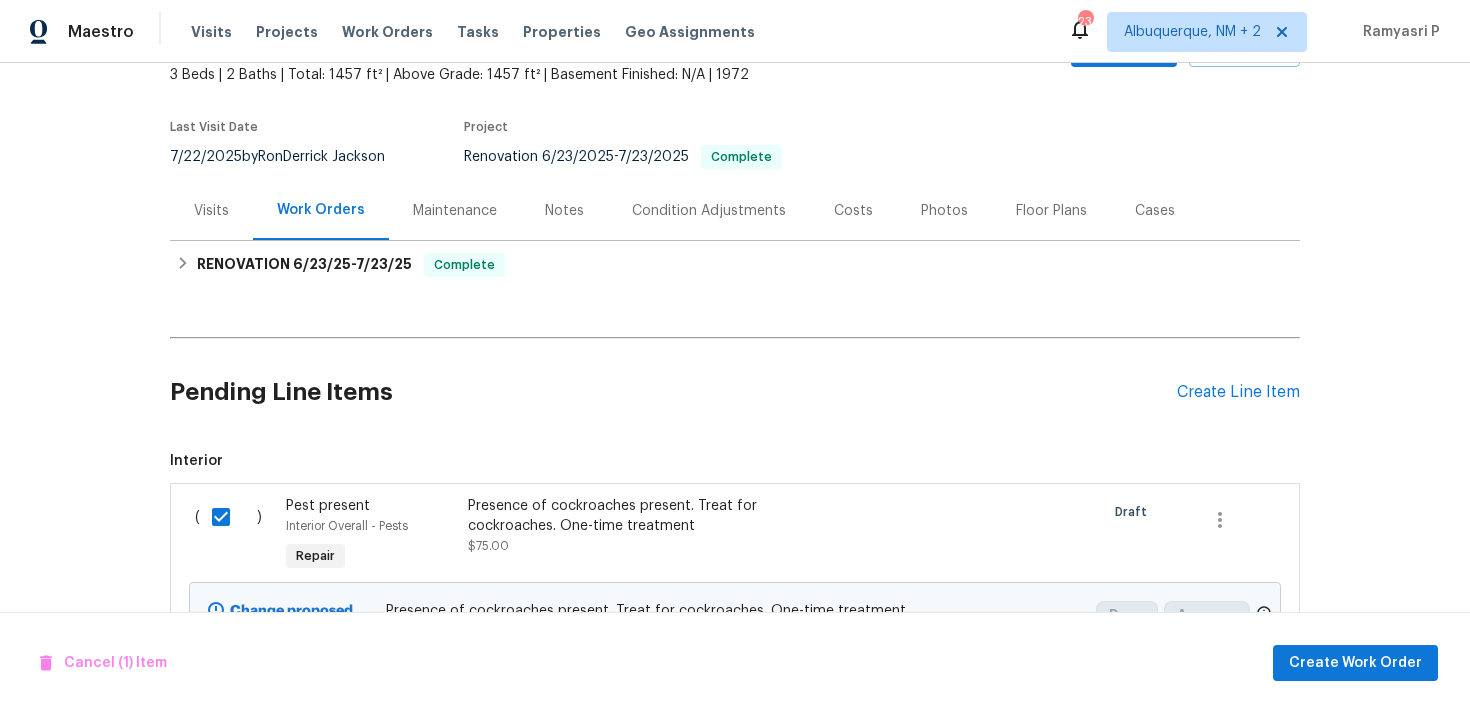 scroll, scrollTop: 232, scrollLeft: 0, axis: vertical 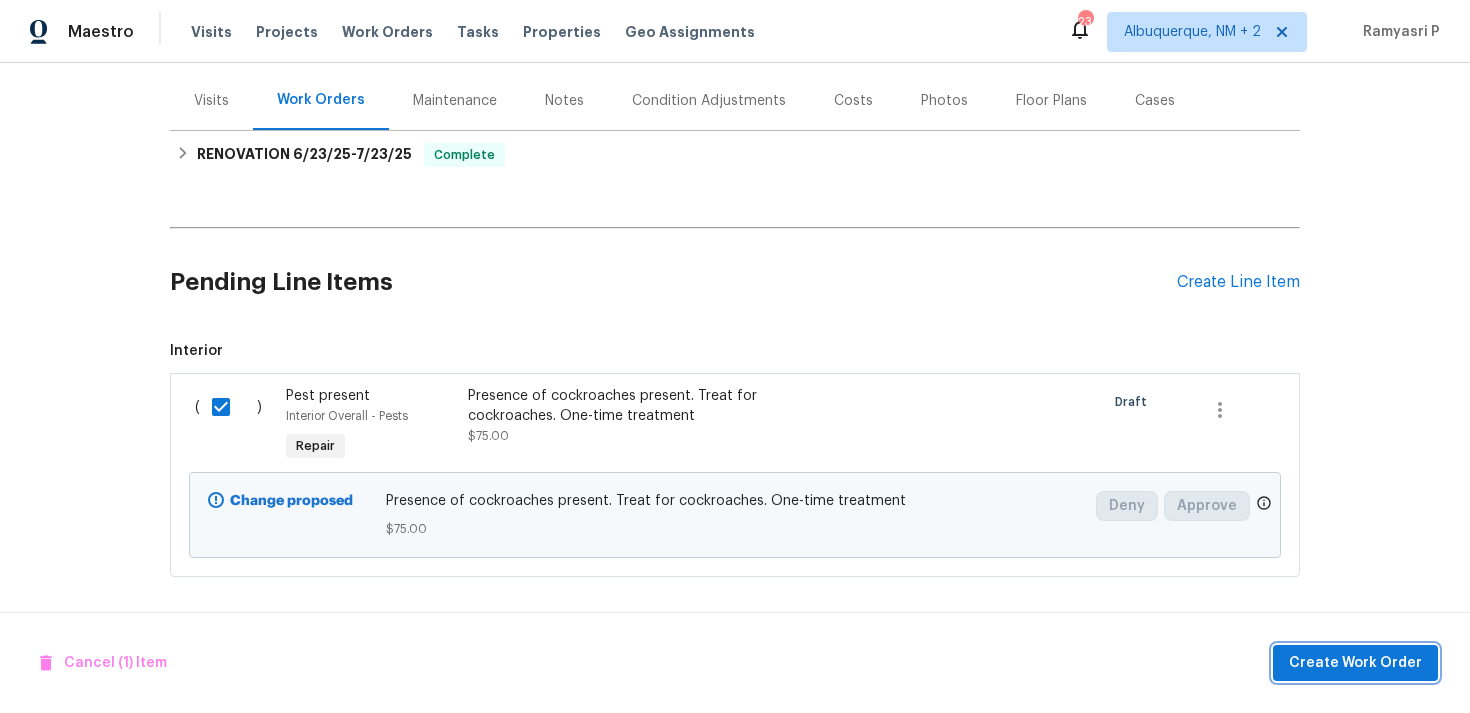 click on "Create Work Order" at bounding box center [1355, 663] 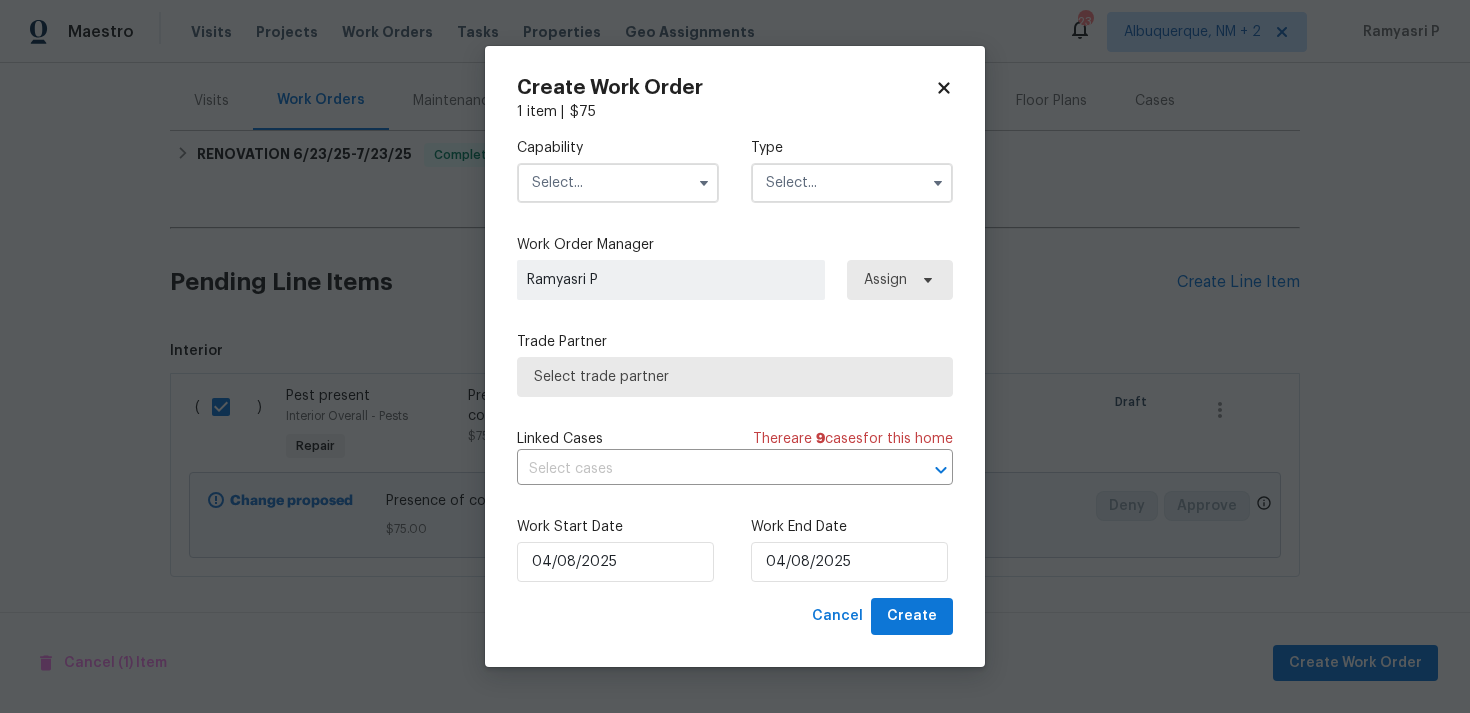 click at bounding box center [852, 183] 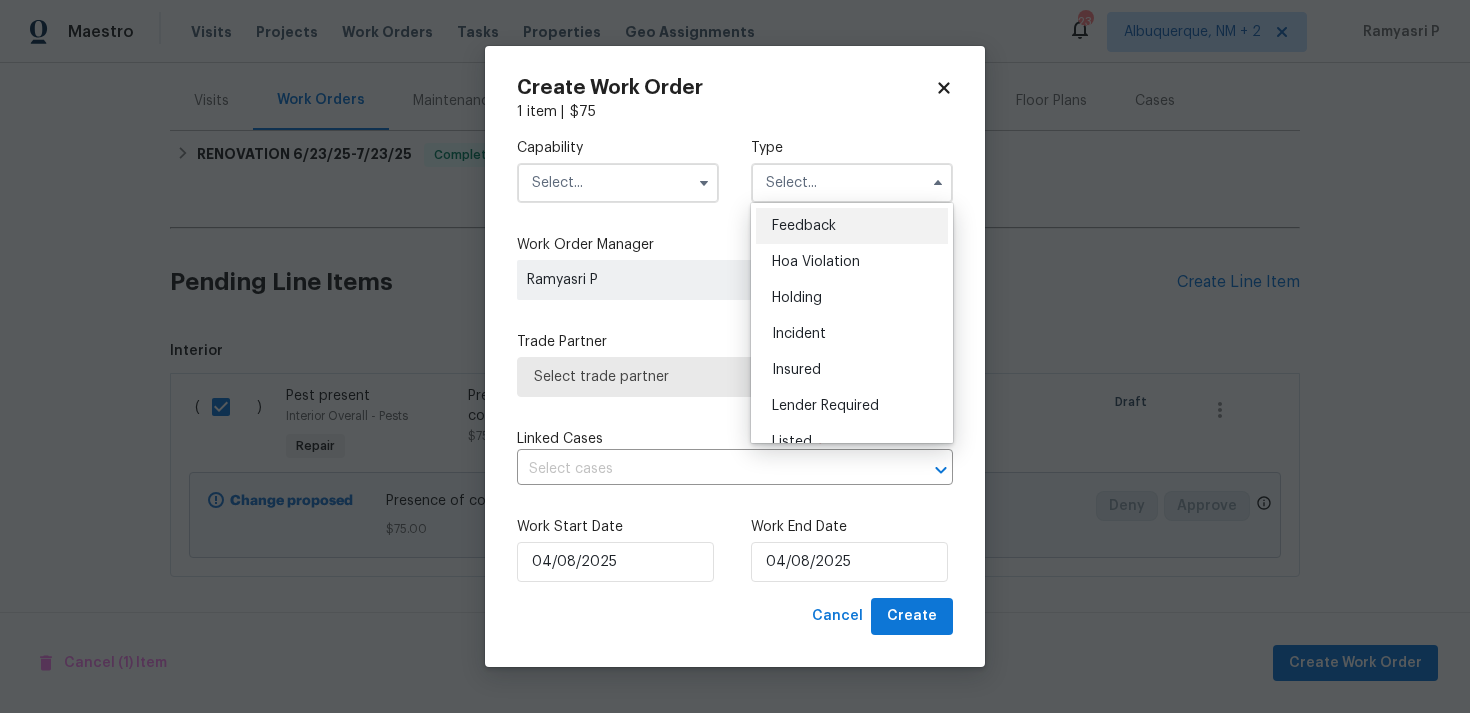 click on "Feedback" at bounding box center (852, 226) 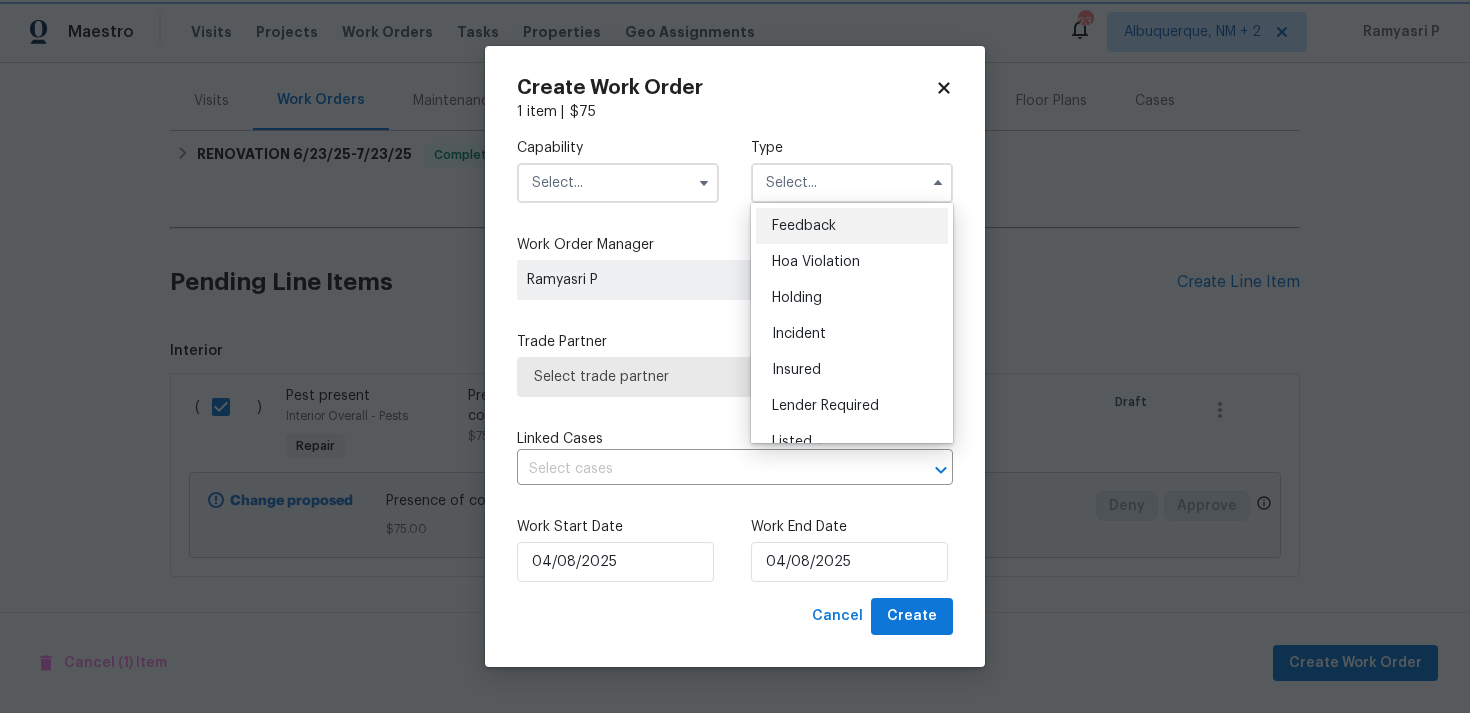 type on "Feedback" 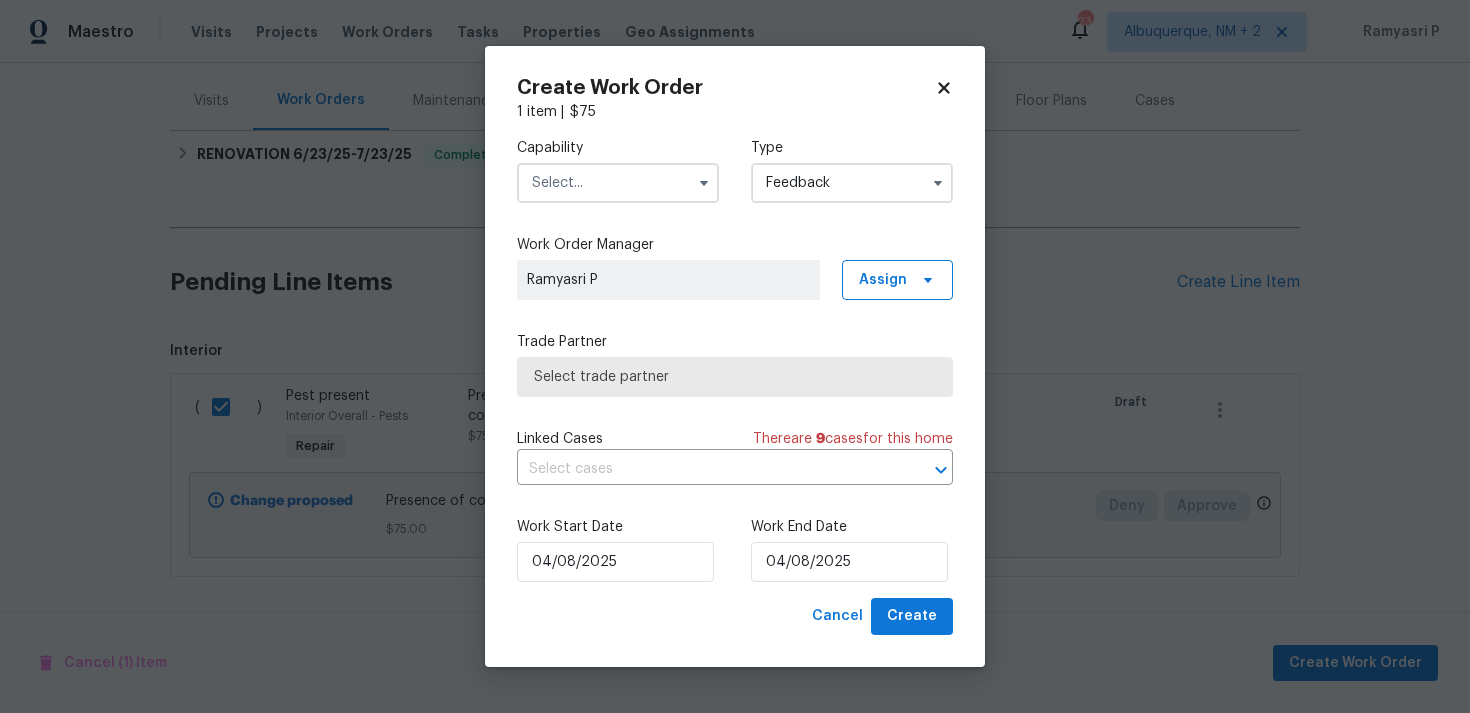 click on "Capability   Type   Feedback Feedback Hoa Violation Holding Incident Insured Lender Required Listed Lite Lwod Maintenance Marketplace Other Preliminary Reit Renovation Renovation Resale Rework Sold Test" at bounding box center (735, 170) 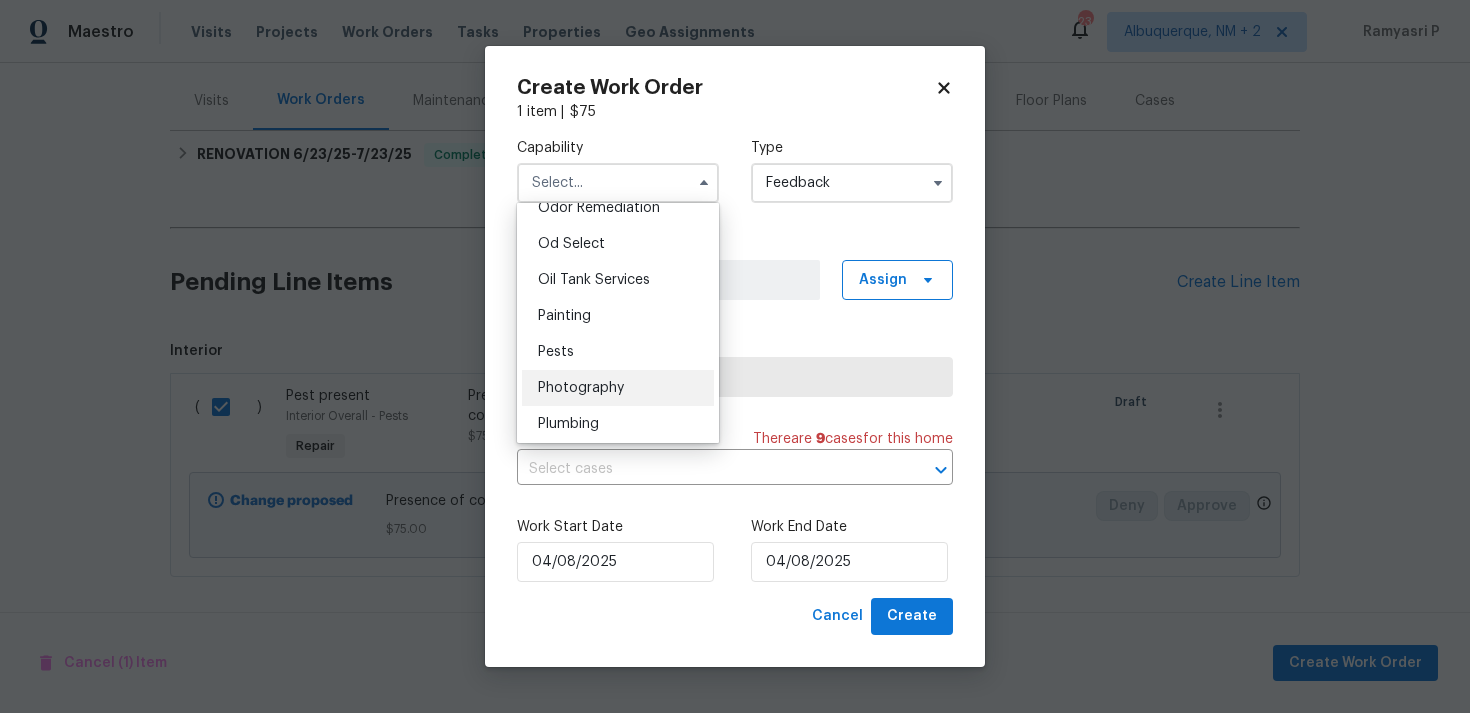 scroll, scrollTop: 1617, scrollLeft: 0, axis: vertical 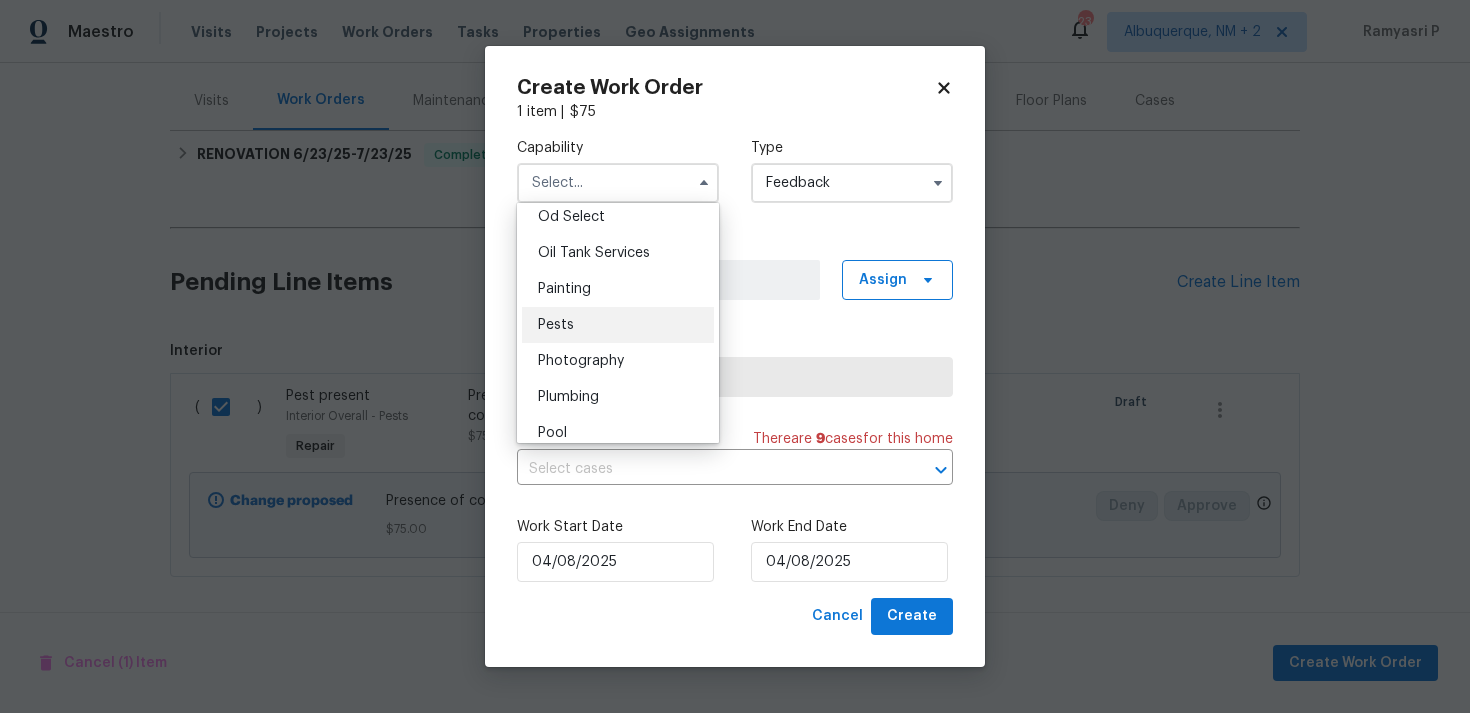 click on "Pests" at bounding box center [556, 325] 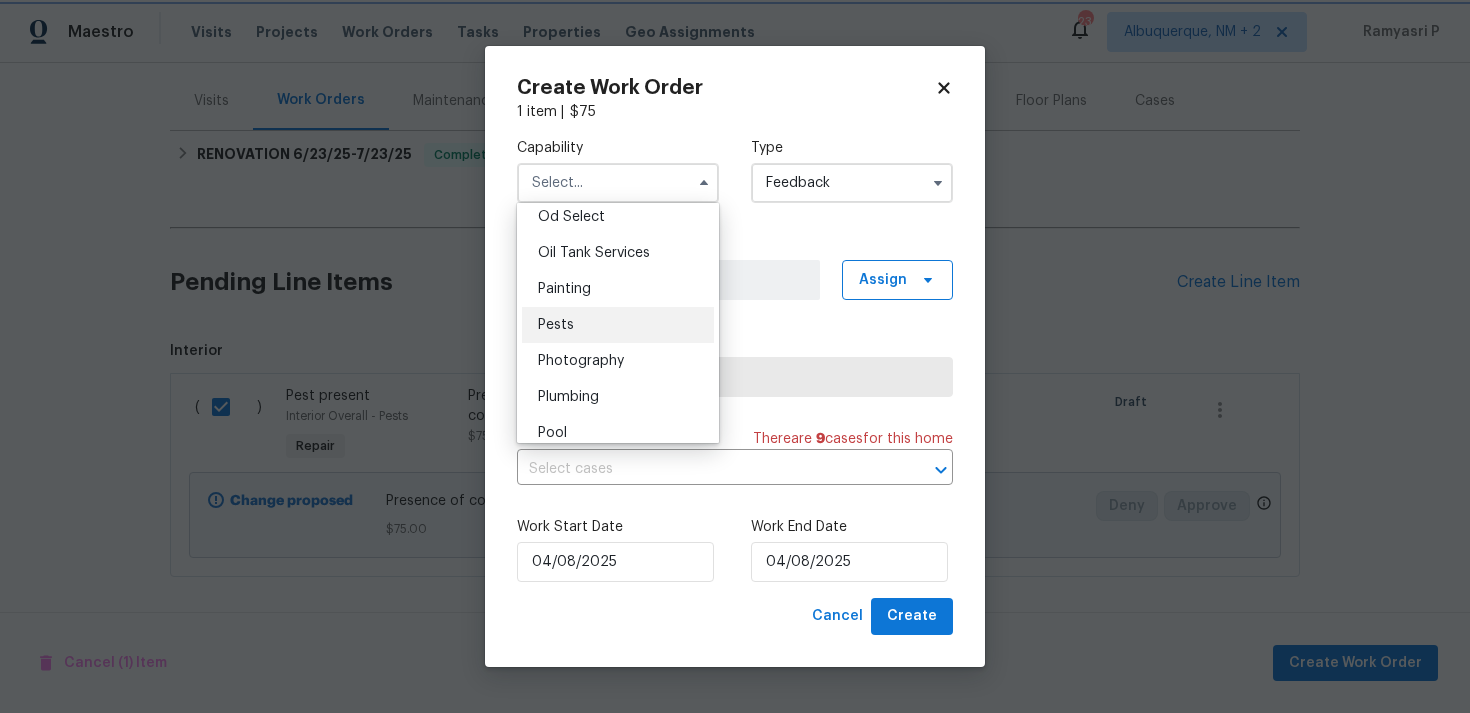 type on "Pests" 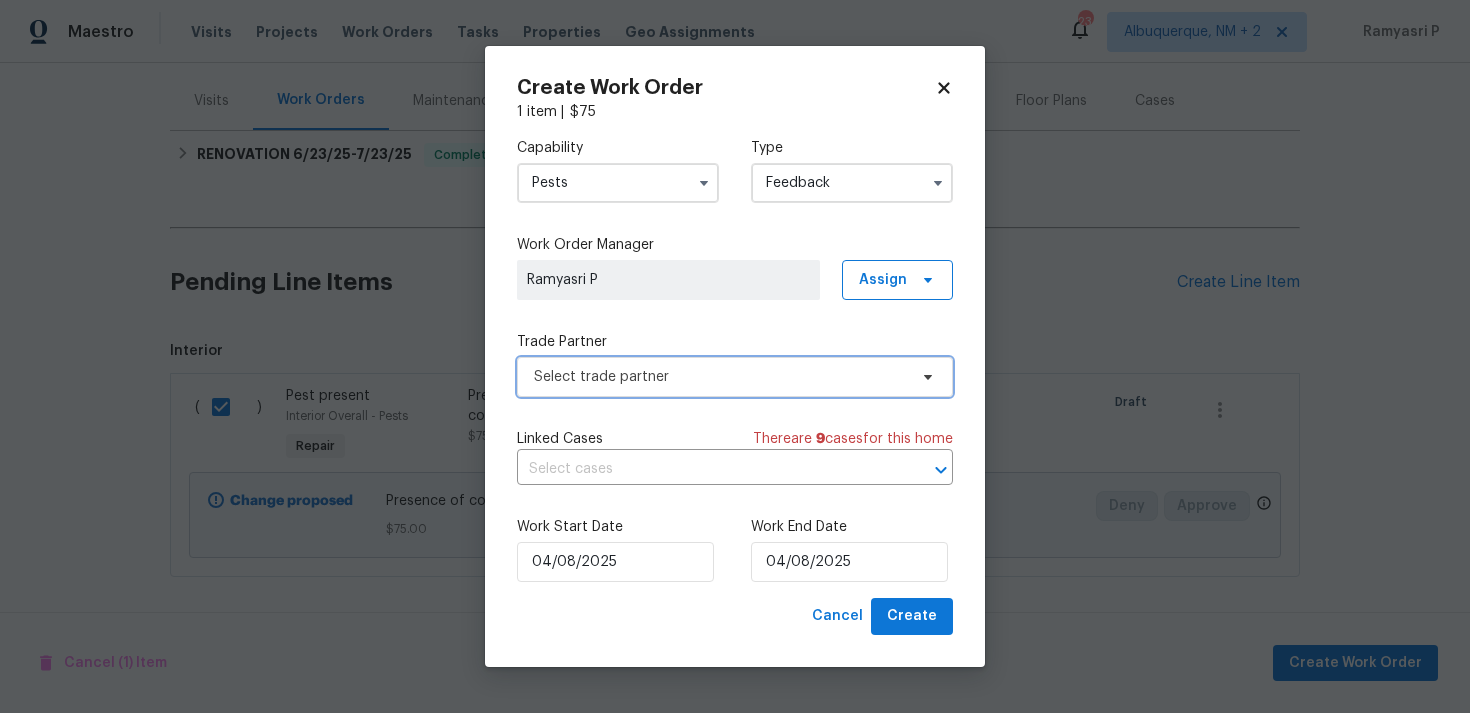 click on "Select trade partner" at bounding box center (720, 377) 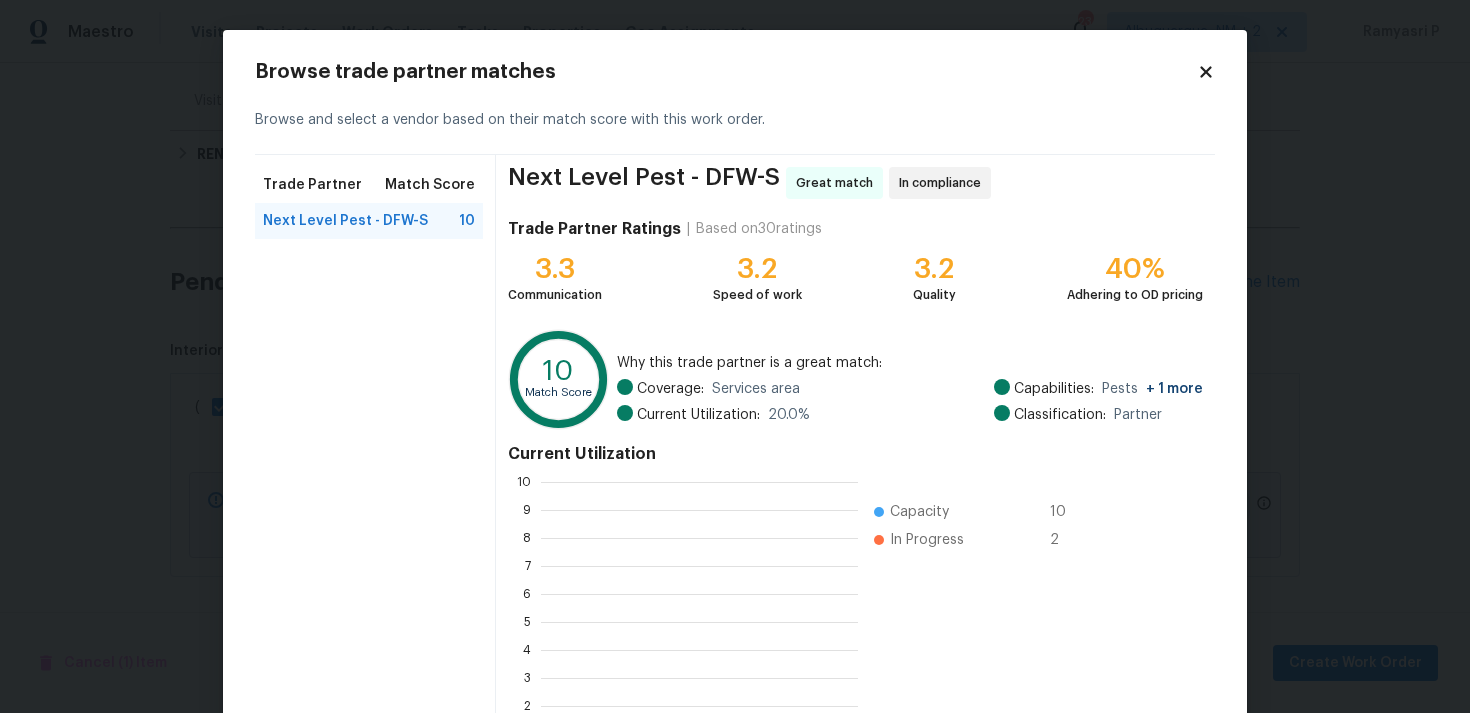 scroll, scrollTop: 2, scrollLeft: 2, axis: both 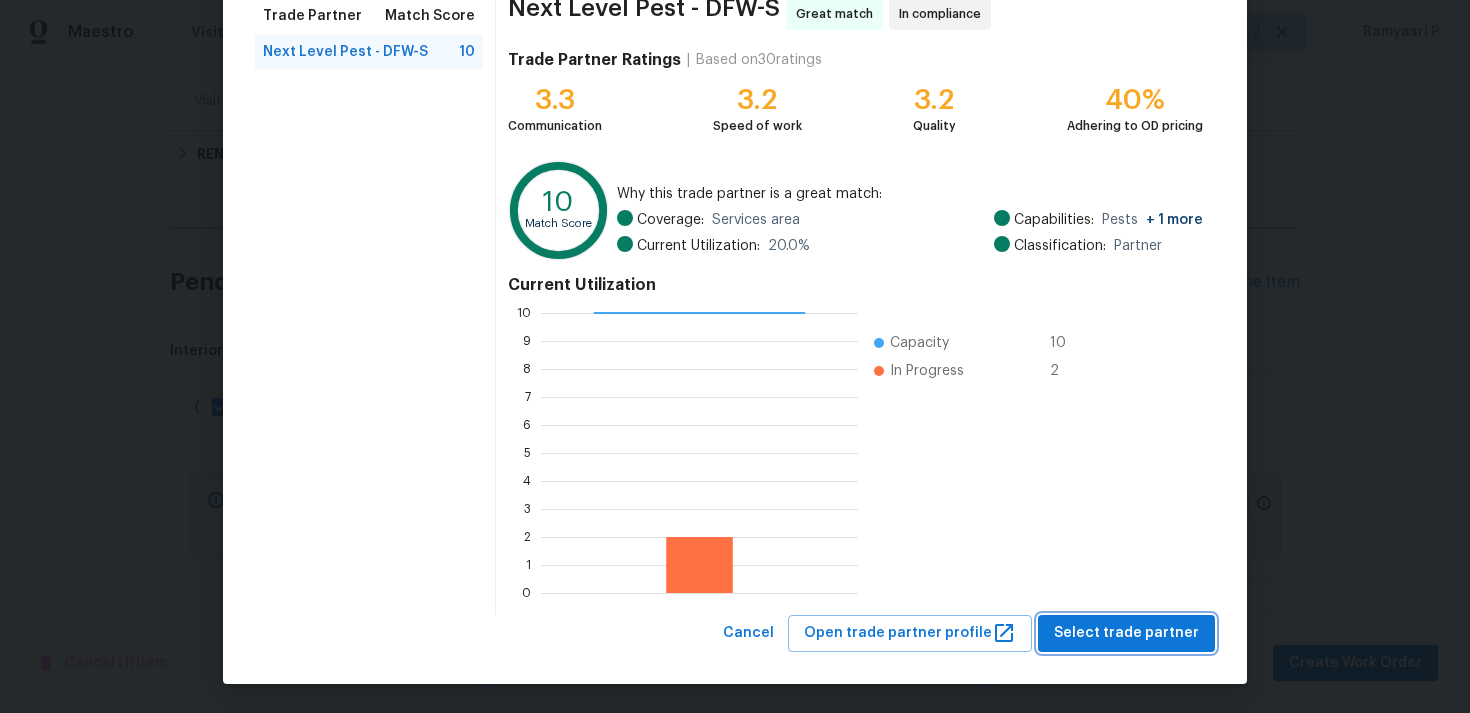 click on "Select trade partner" at bounding box center [1126, 633] 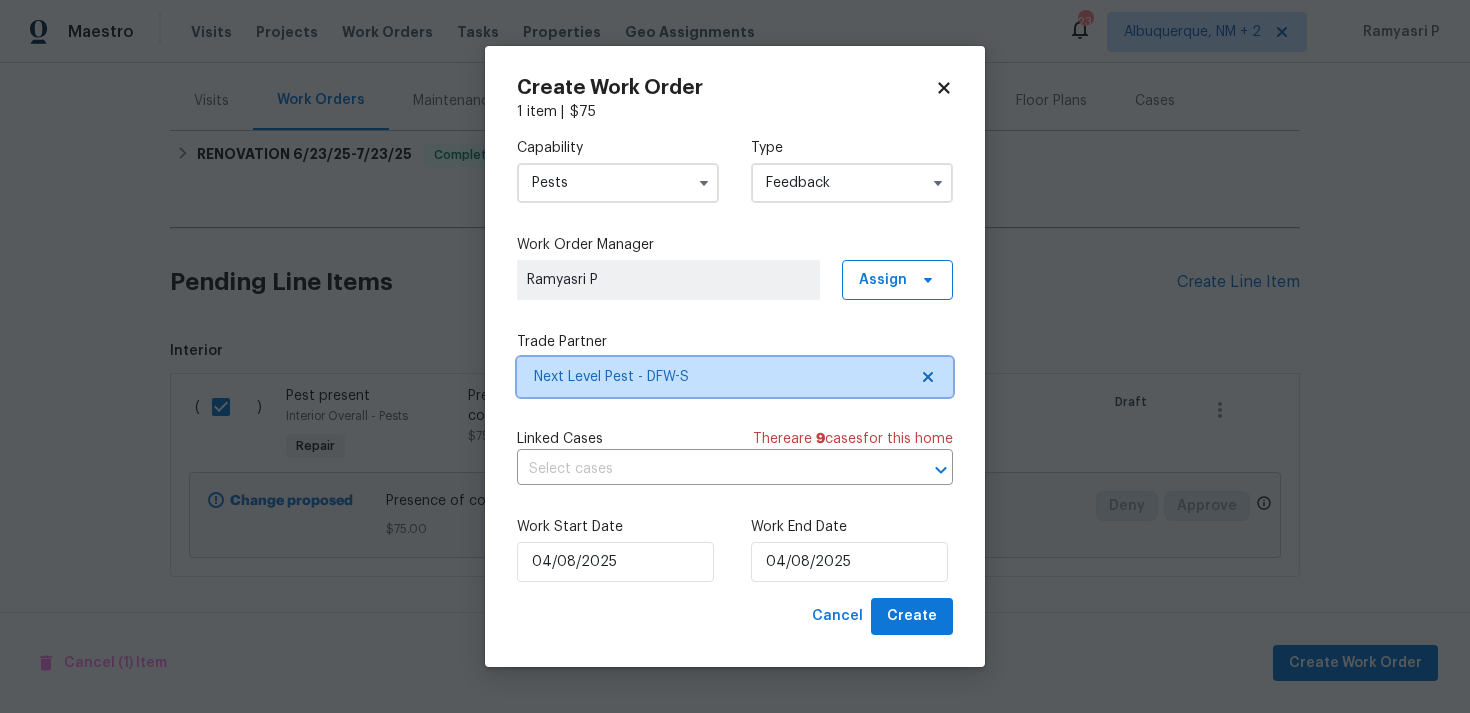 scroll, scrollTop: 0, scrollLeft: 0, axis: both 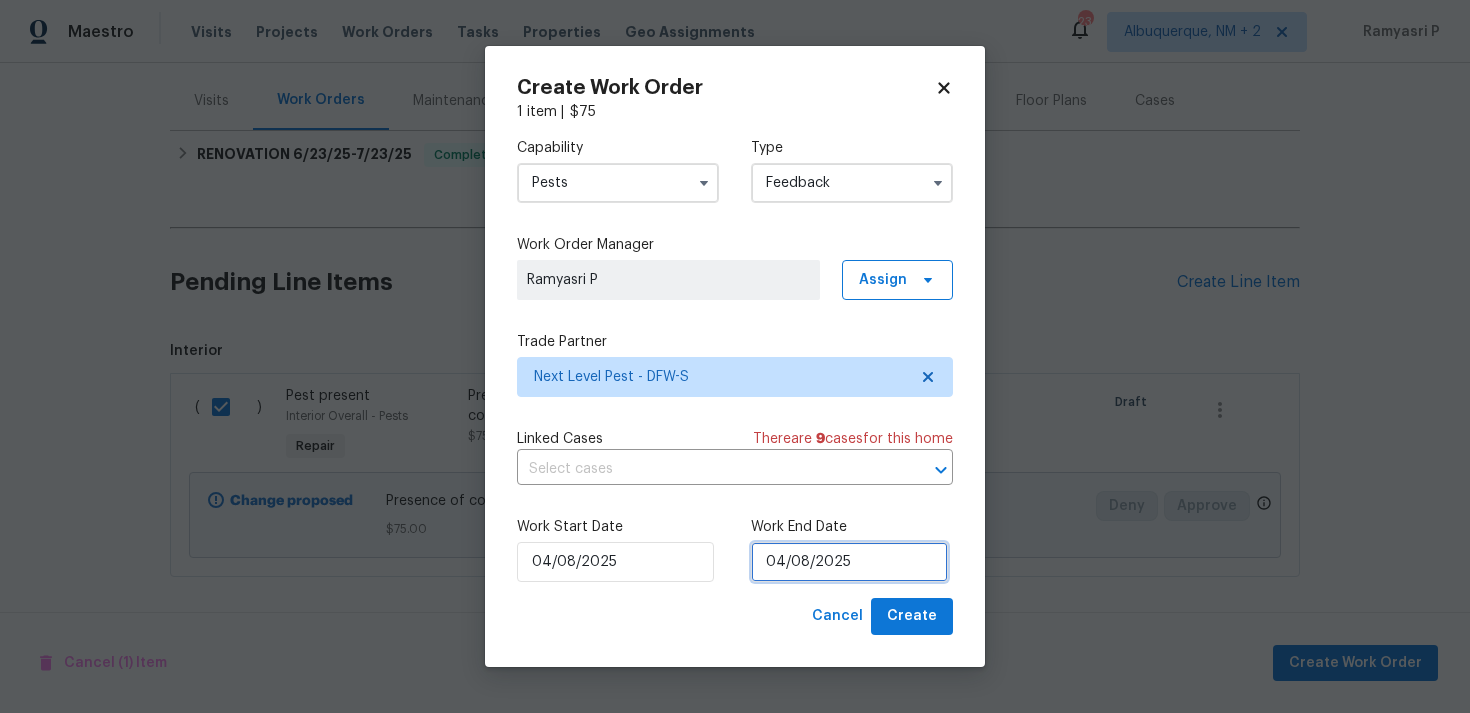 click on "04/08/2025" at bounding box center (849, 562) 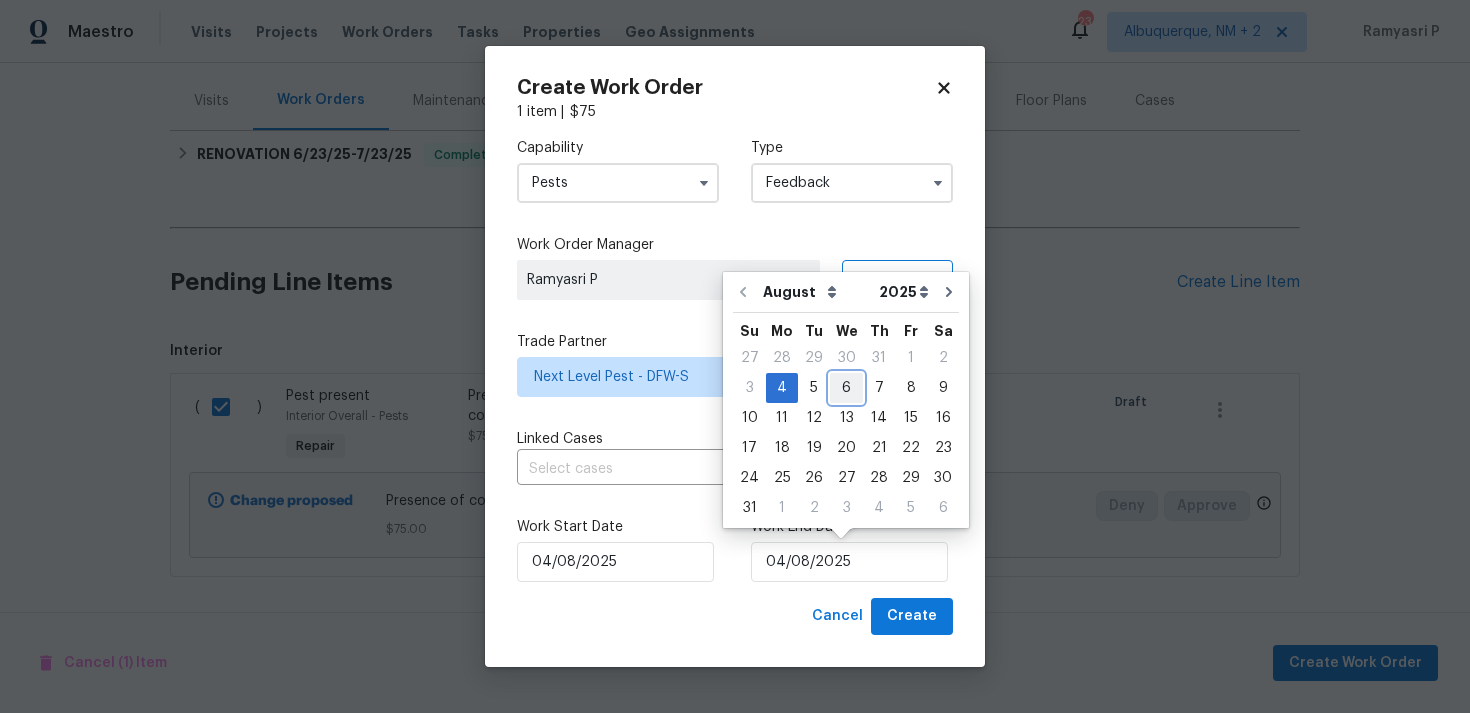 click on "6" at bounding box center (846, 388) 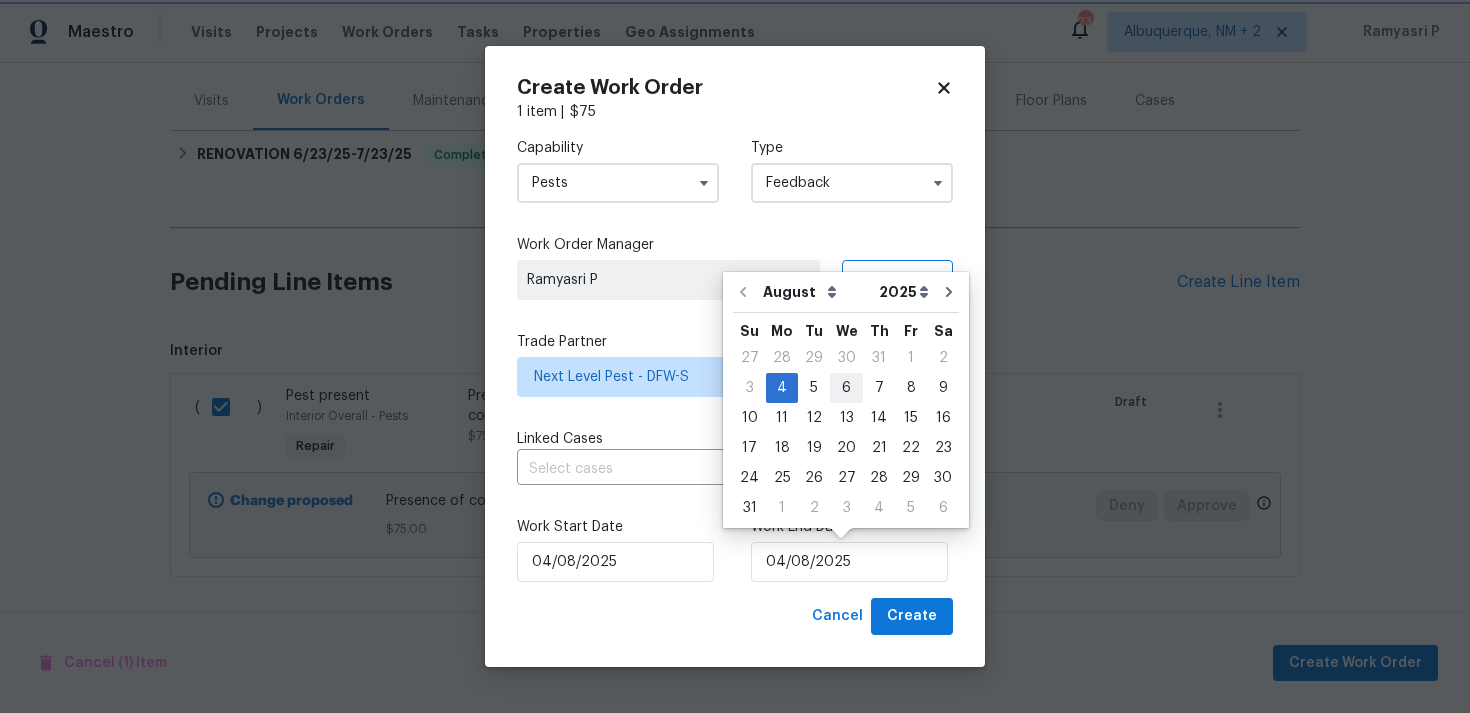 type on "06/08/2025" 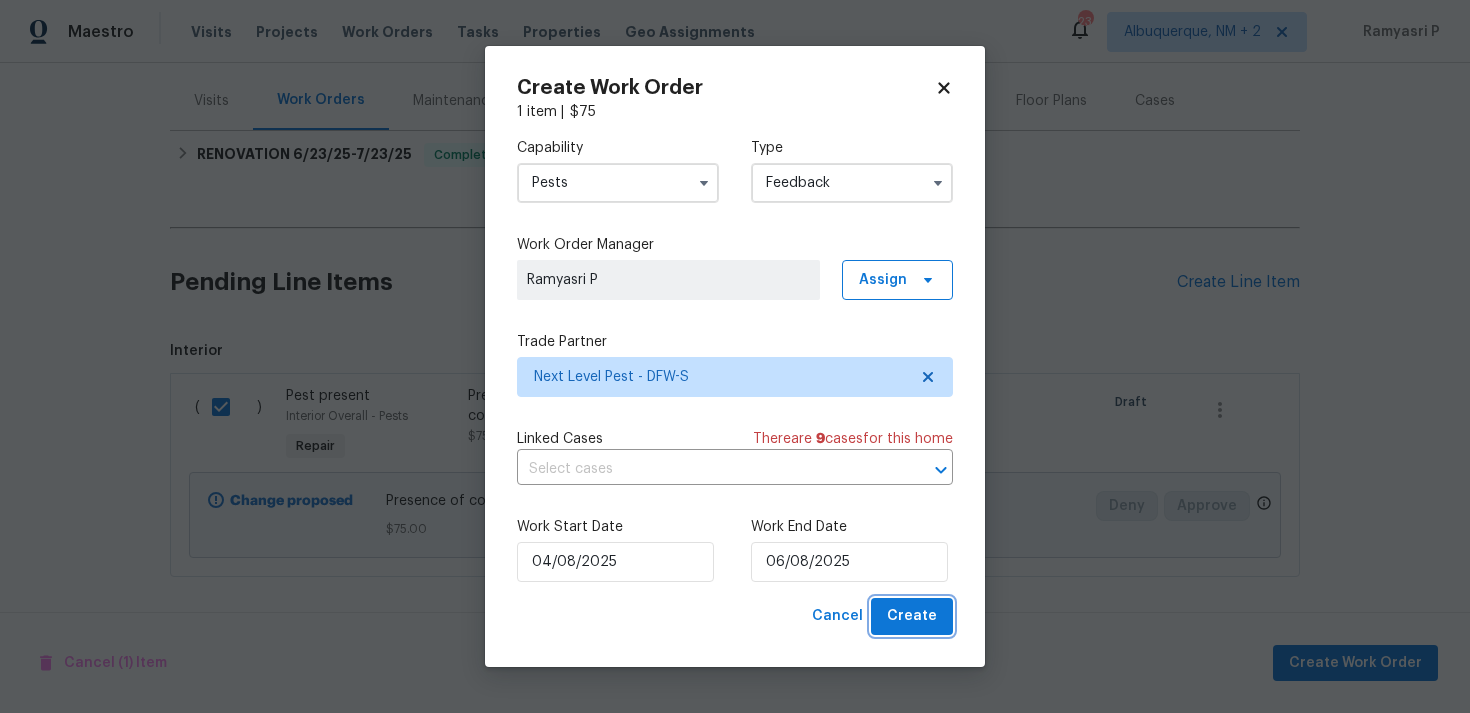 click on "Create" at bounding box center (912, 616) 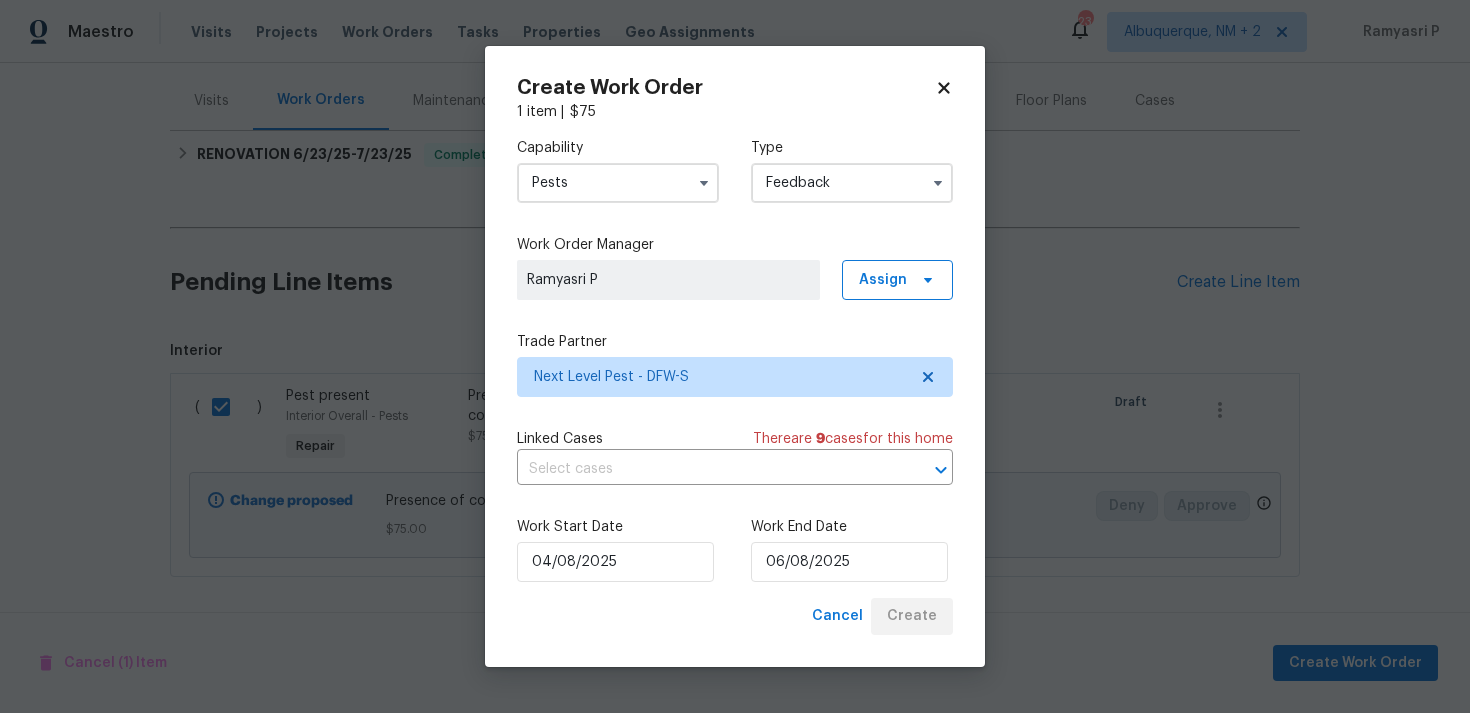 checkbox on "false" 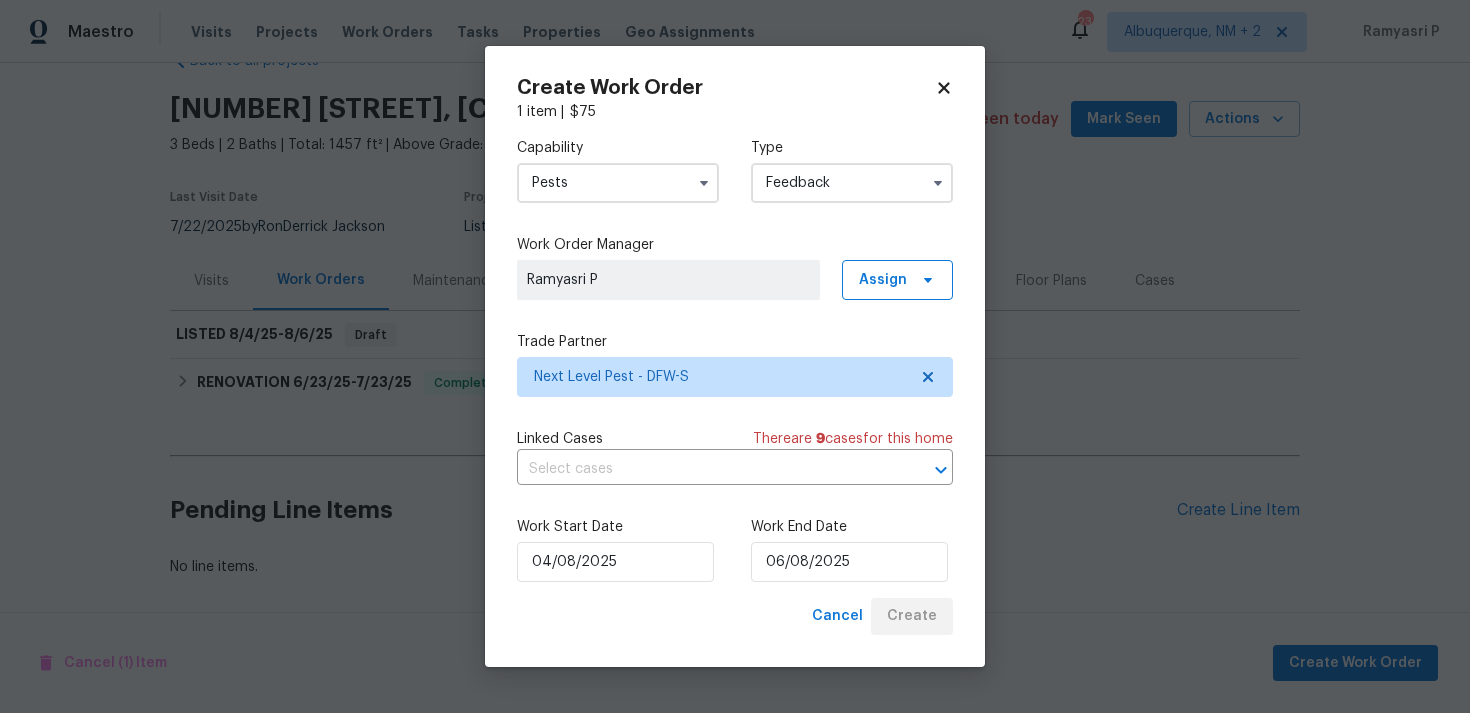 scroll, scrollTop: 52, scrollLeft: 0, axis: vertical 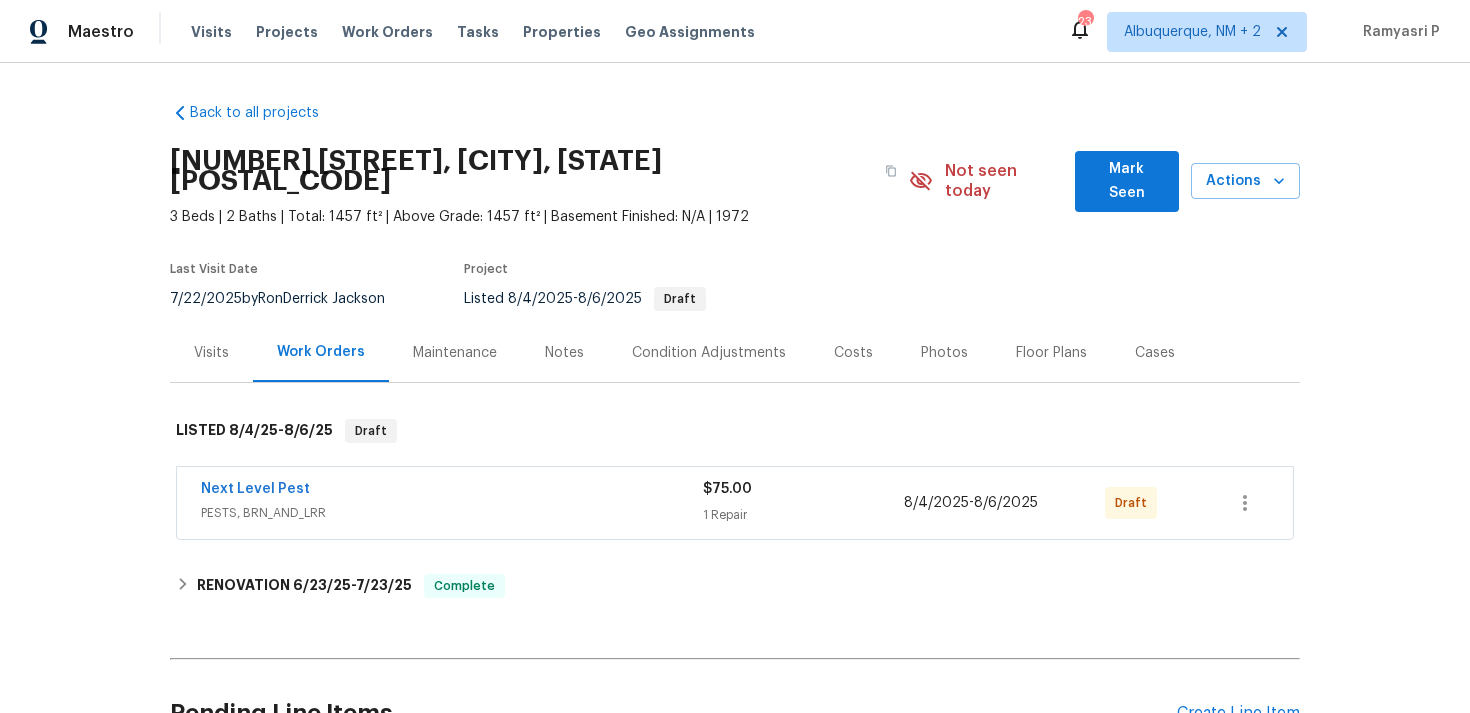 click on "Next Level Pest" at bounding box center (255, 489) 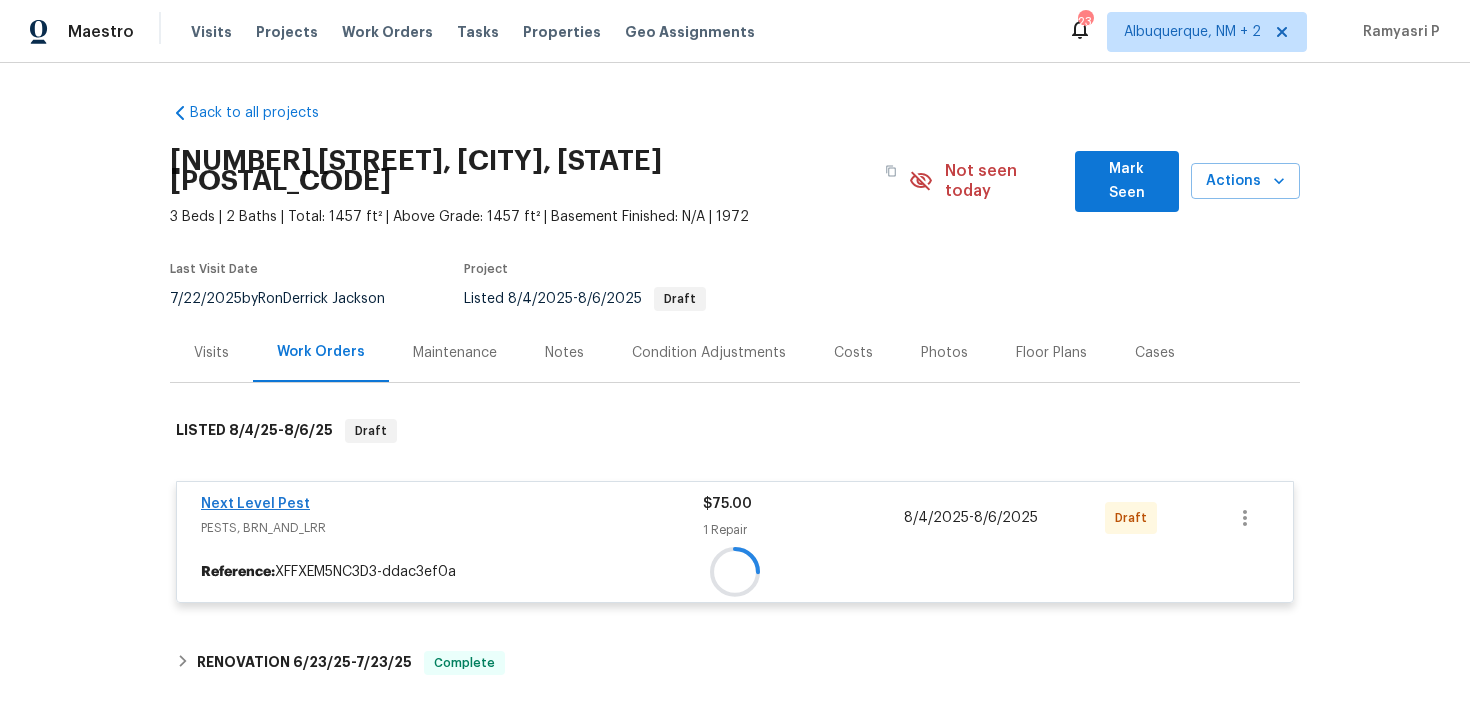 click at bounding box center [735, 572] 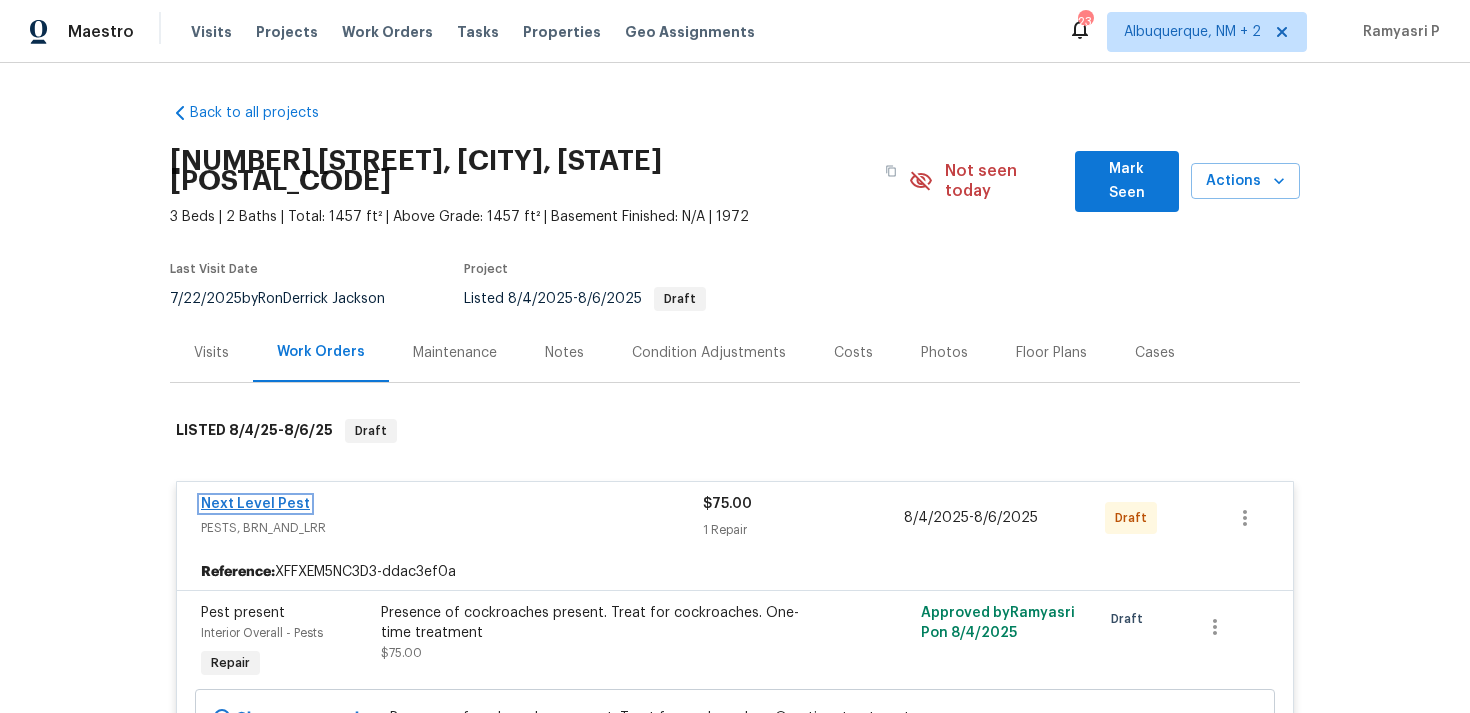 click on "Next Level Pest" at bounding box center (255, 504) 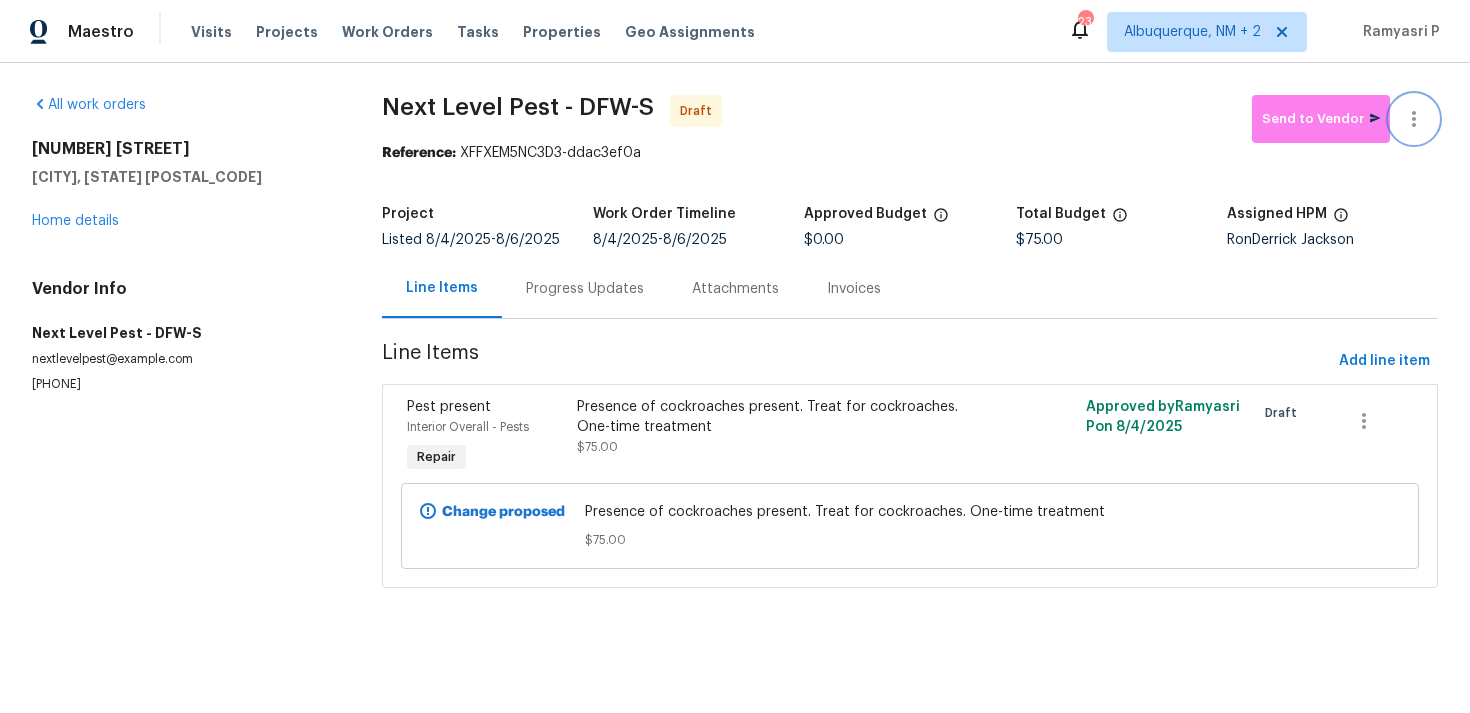click 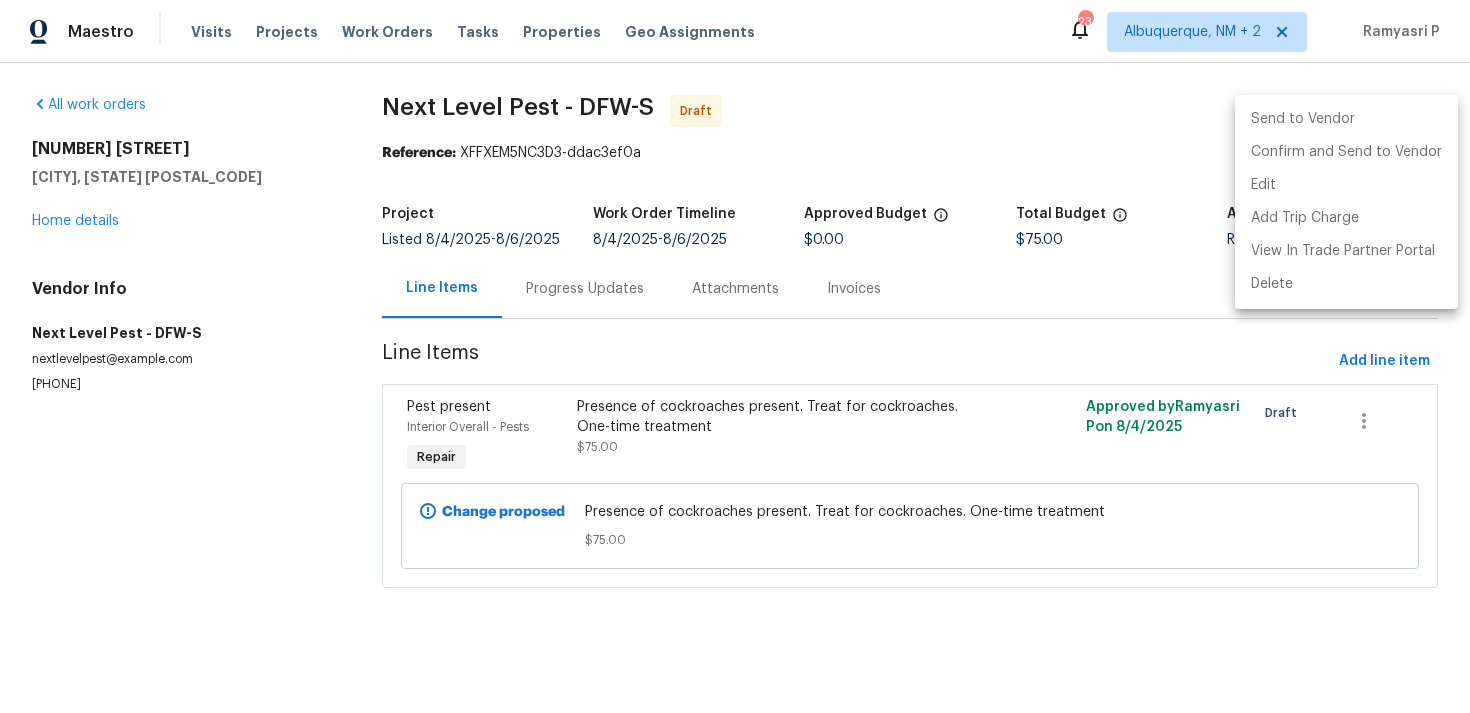 click at bounding box center (735, 356) 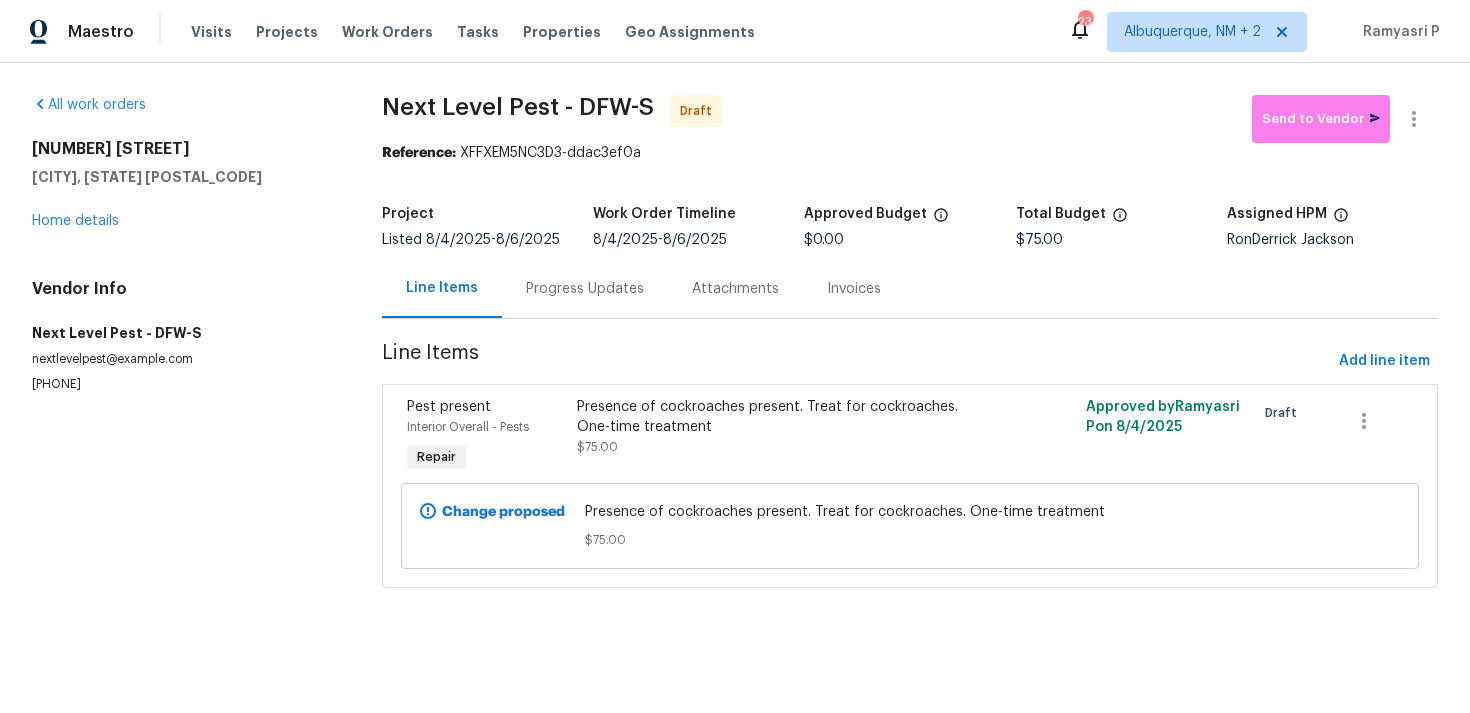 click on "Progress Updates" at bounding box center (585, 289) 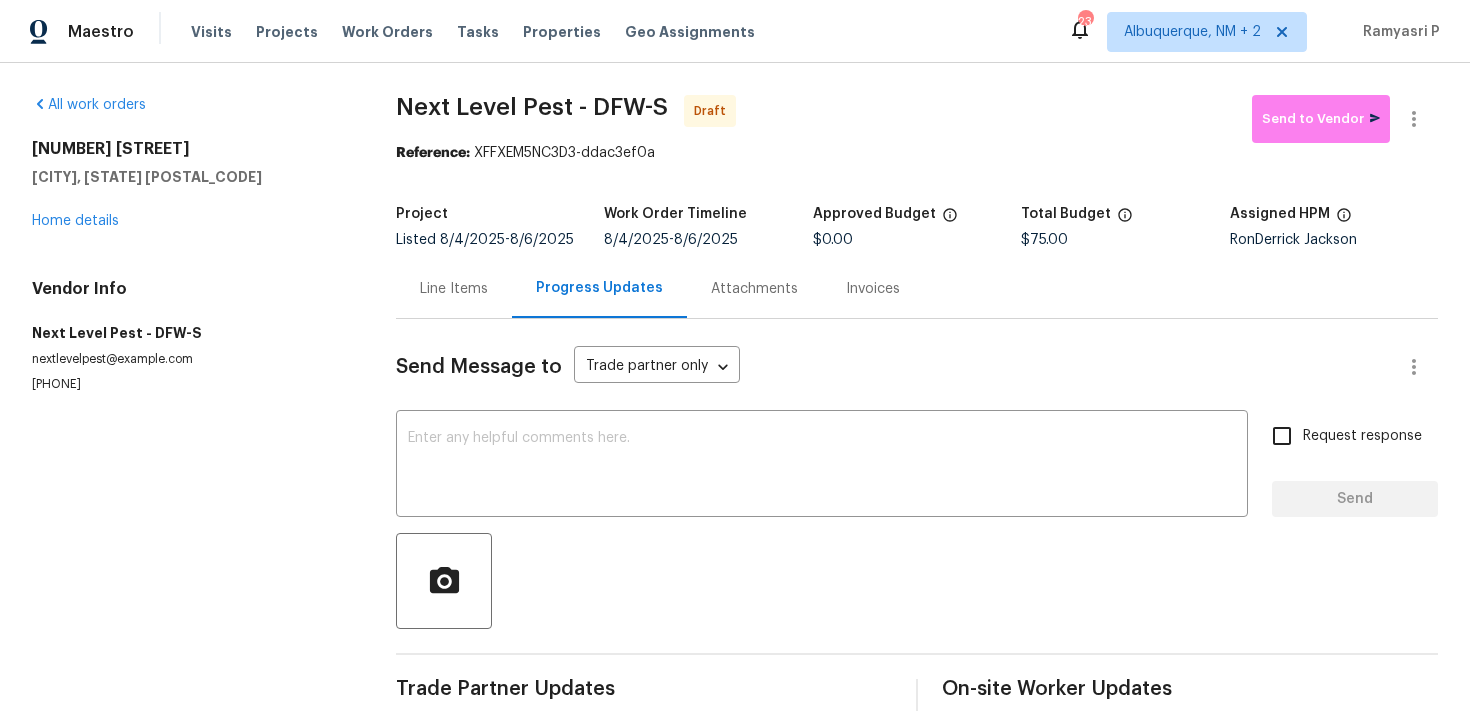 scroll, scrollTop: 30, scrollLeft: 0, axis: vertical 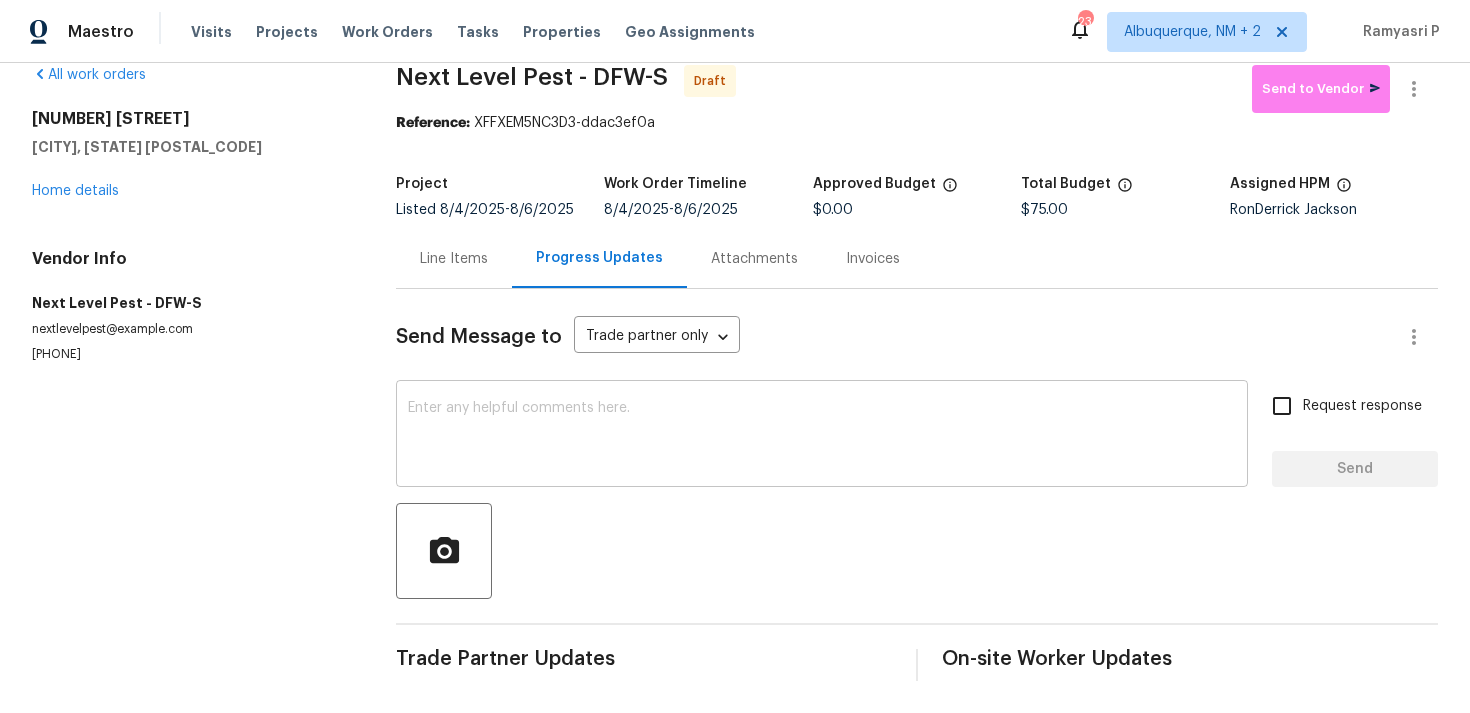 click at bounding box center [822, 436] 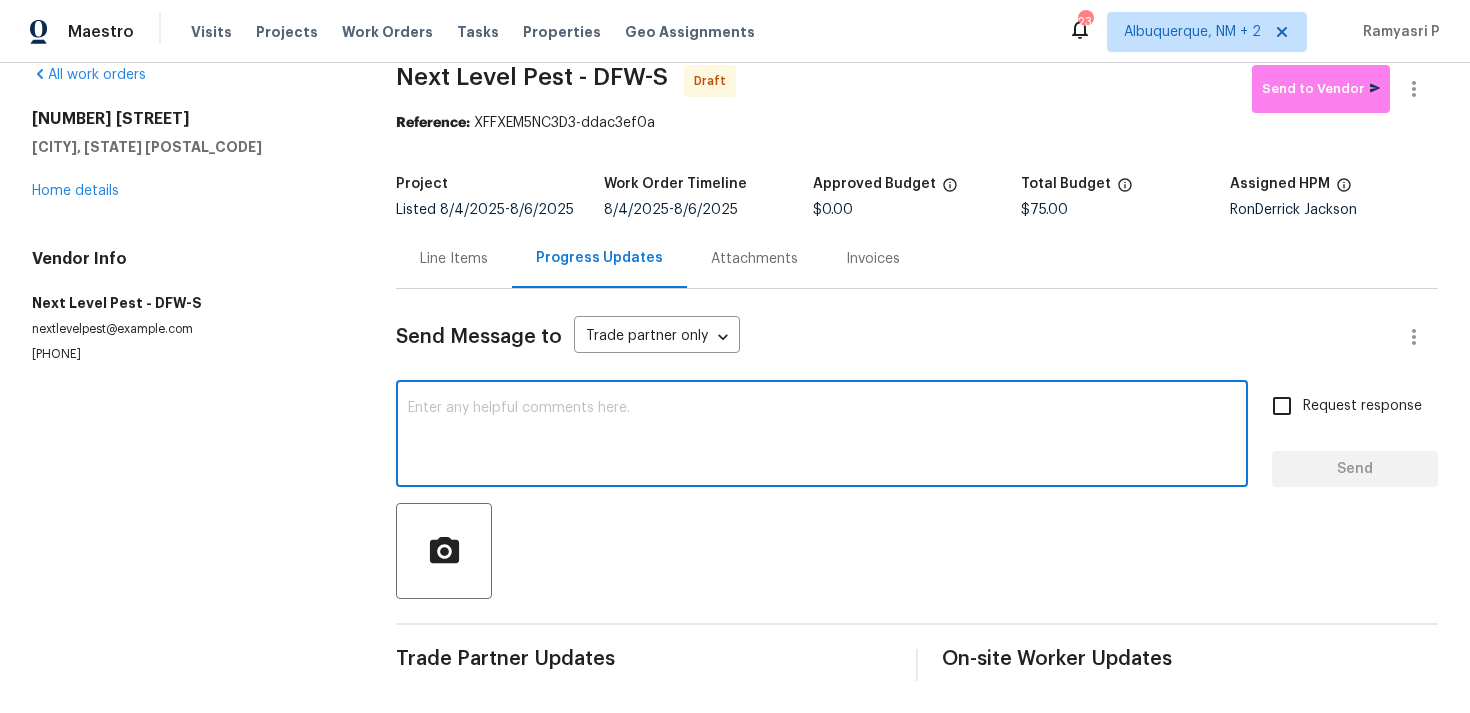 paste on "Hi, this is Ramyasri with Opendoor. I’m confirming you received the WO for the property at (Address). Please review and accept the WO within 24 hours and provide a schedule date. Please disregard the contact information for the HPM included in the WO. Our Centralised LWO Team is responsible for Listed WOs." 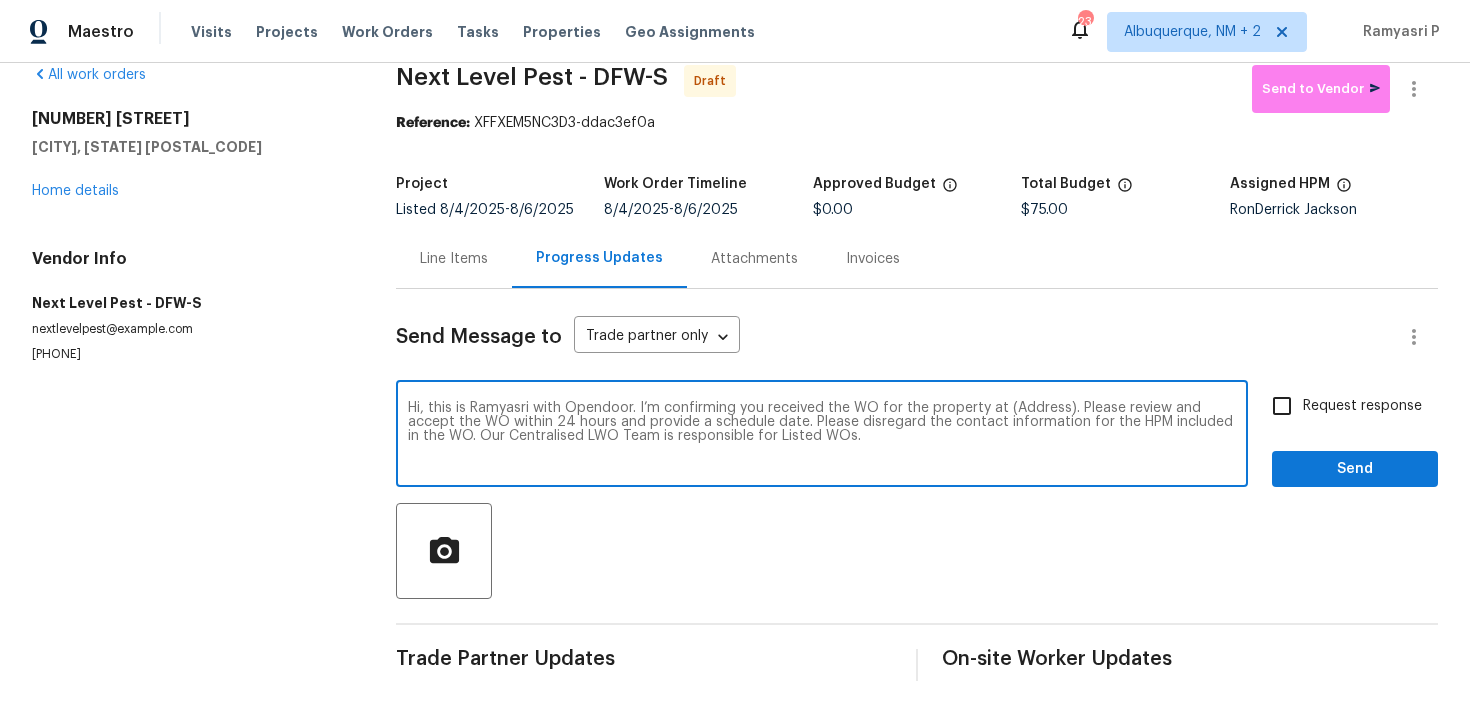 drag, startPoint x: 1002, startPoint y: 408, endPoint x: 1066, endPoint y: 406, distance: 64.03124 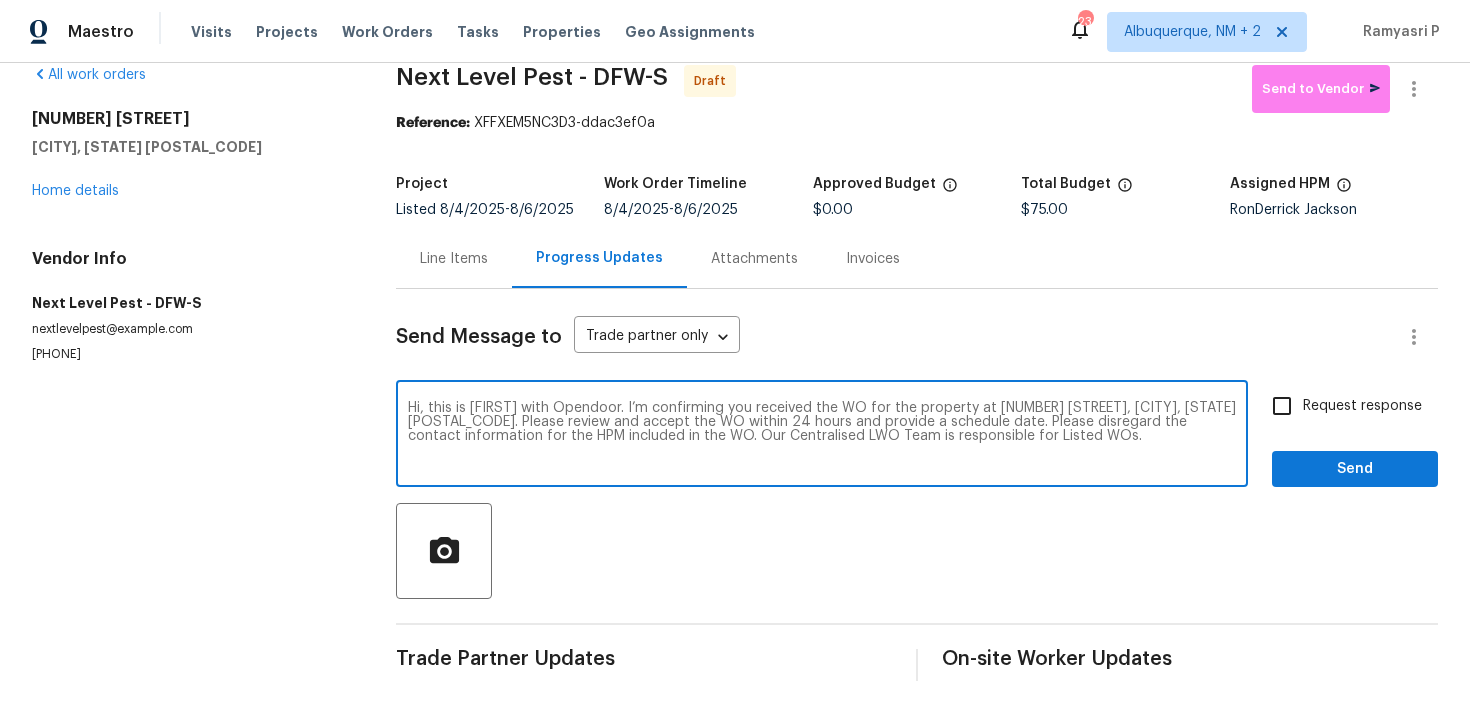 type on "Hi, this is [FIRST] with Opendoor. I’m confirming you received the WO for the property at [NUMBER] [STREET], [CITY], [STATE] [POSTAL_CODE]. Please review and accept the WO within 24 hours and provide a schedule date. Please disregard the contact information for the HPM included in the WO. Our Centralised LWO Team is responsible for Listed WOs." 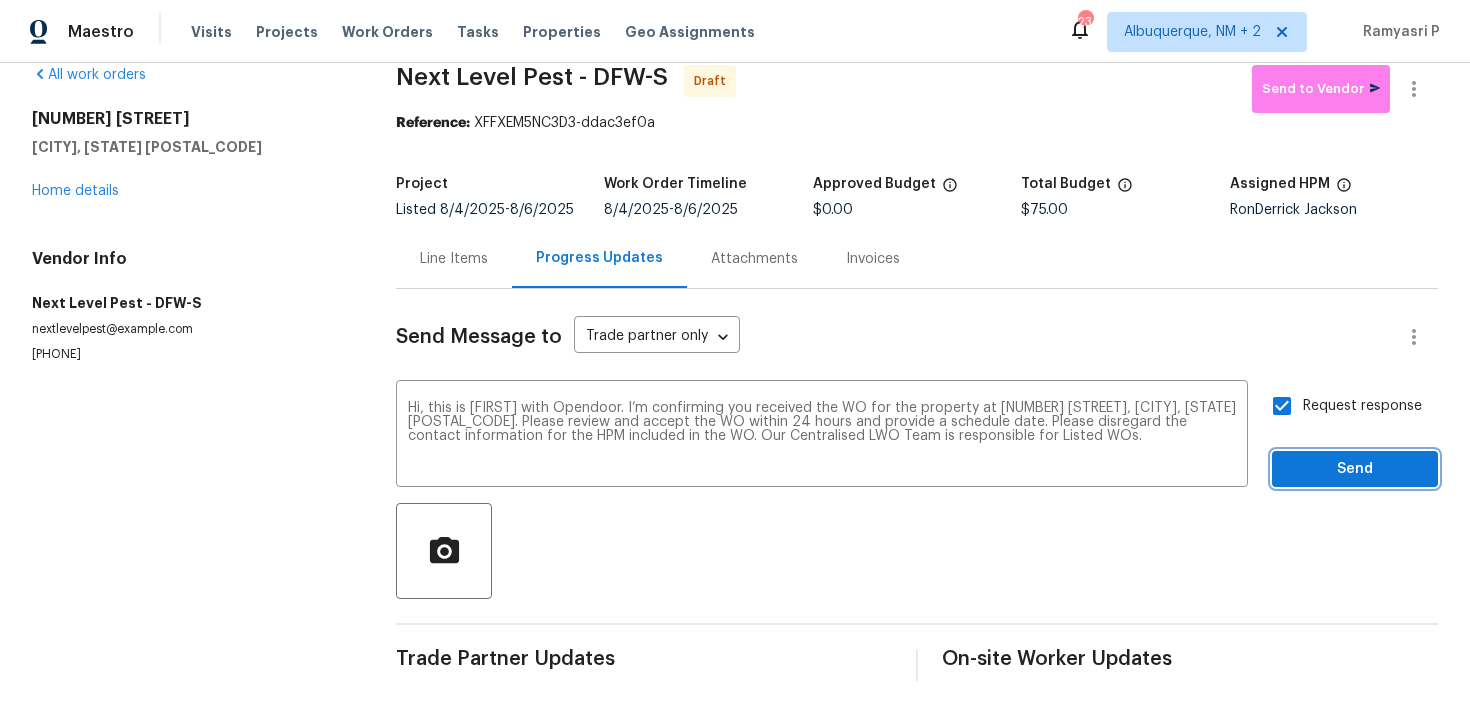 click on "Send" at bounding box center (1355, 469) 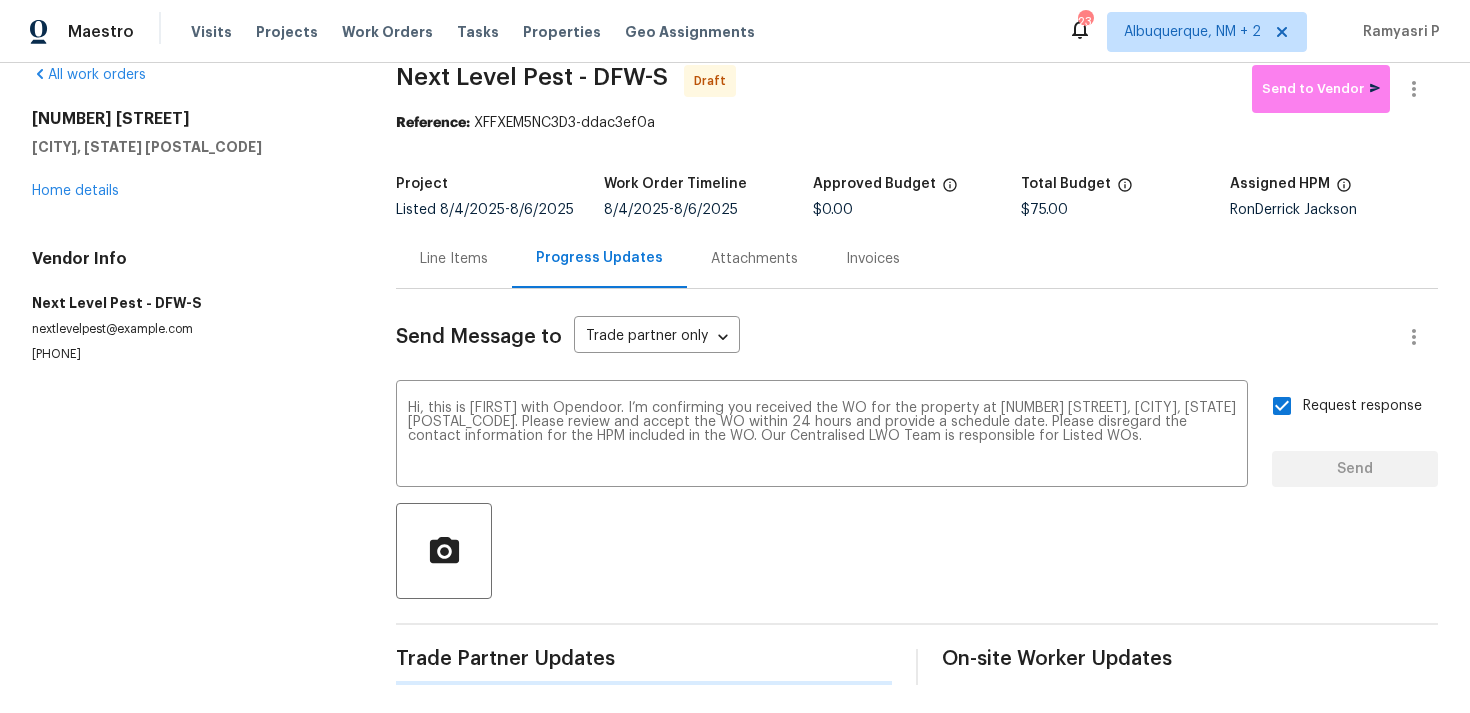 type 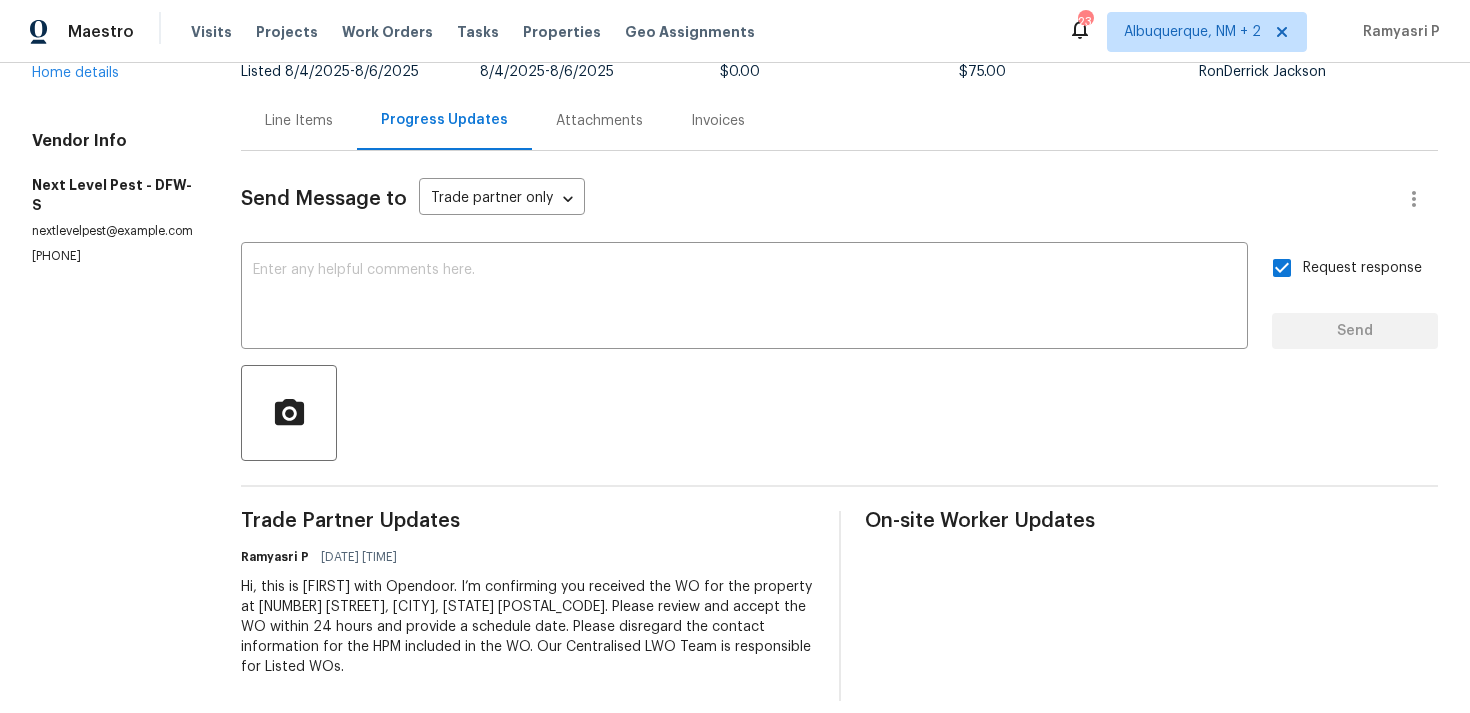 scroll, scrollTop: 0, scrollLeft: 0, axis: both 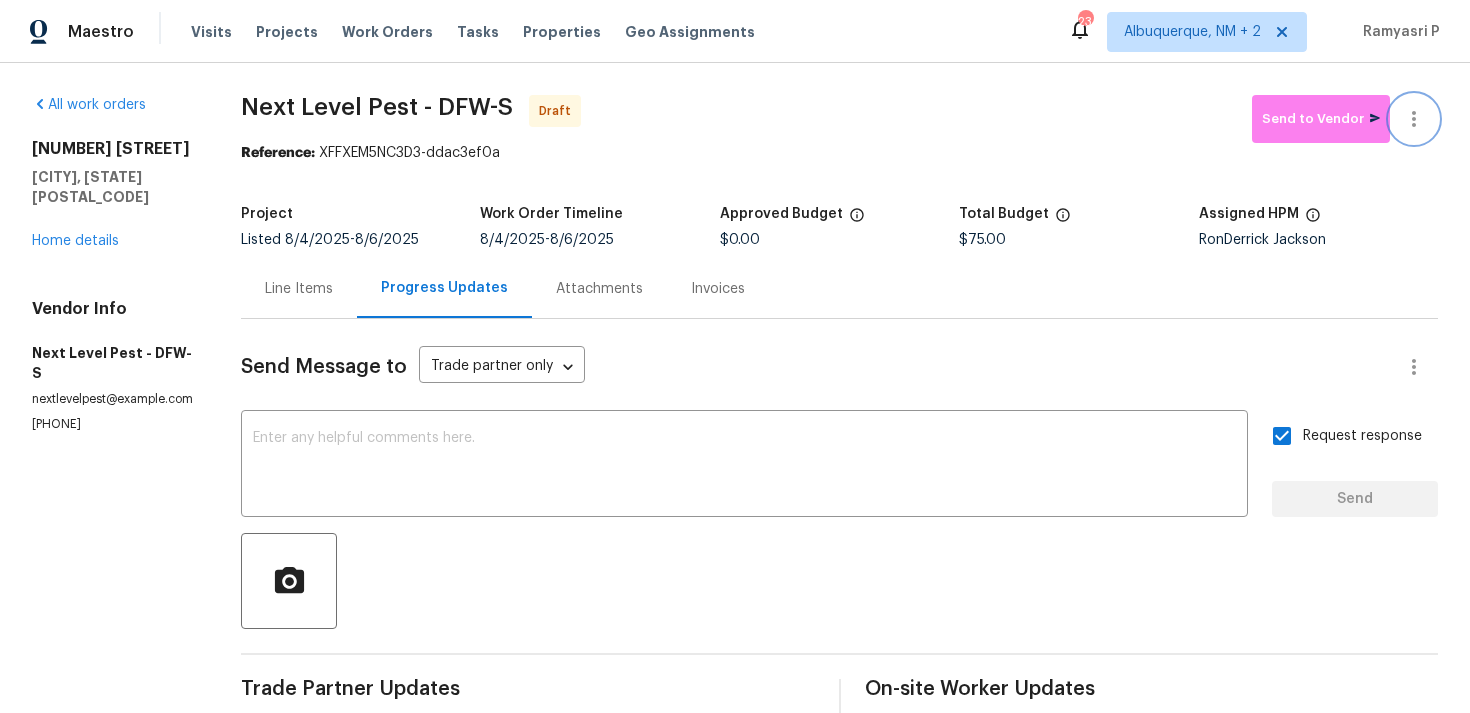 click 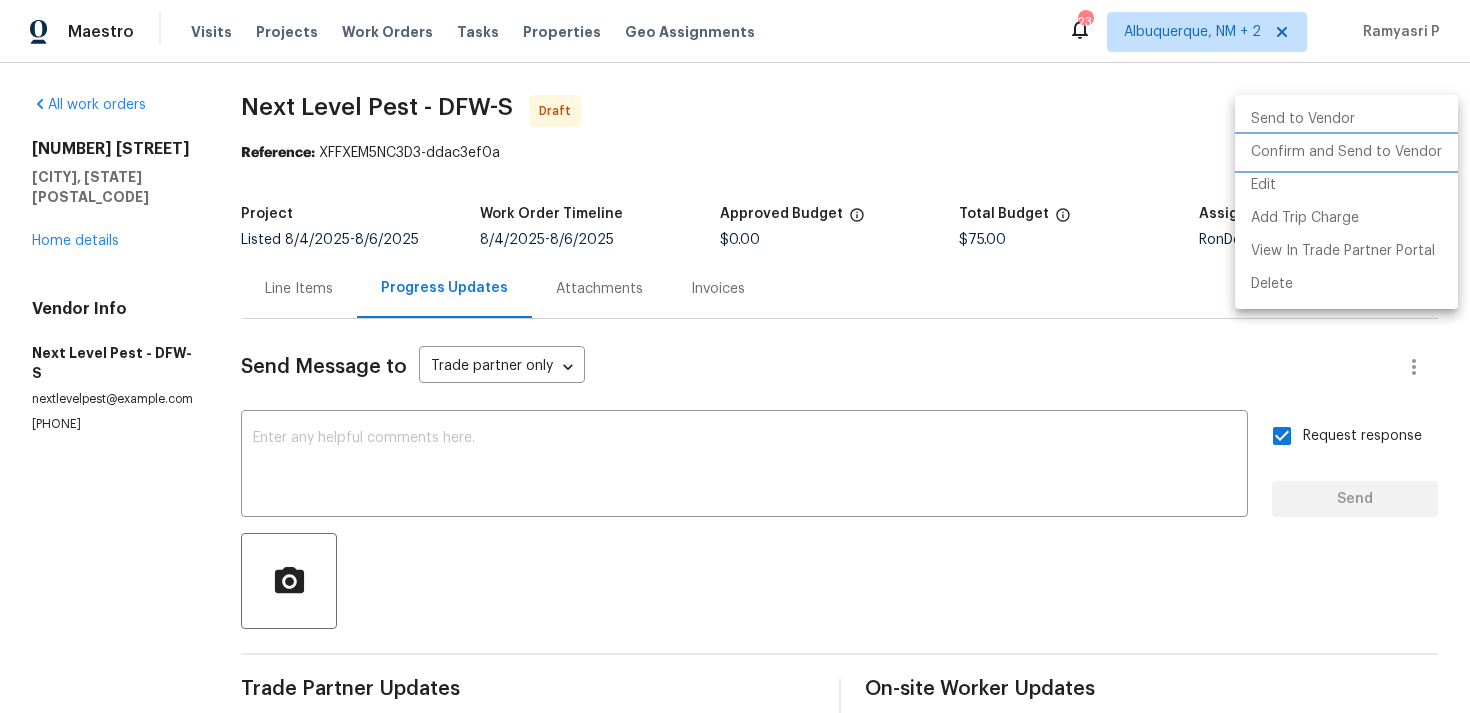 click on "Confirm and Send to Vendor" at bounding box center (1346, 152) 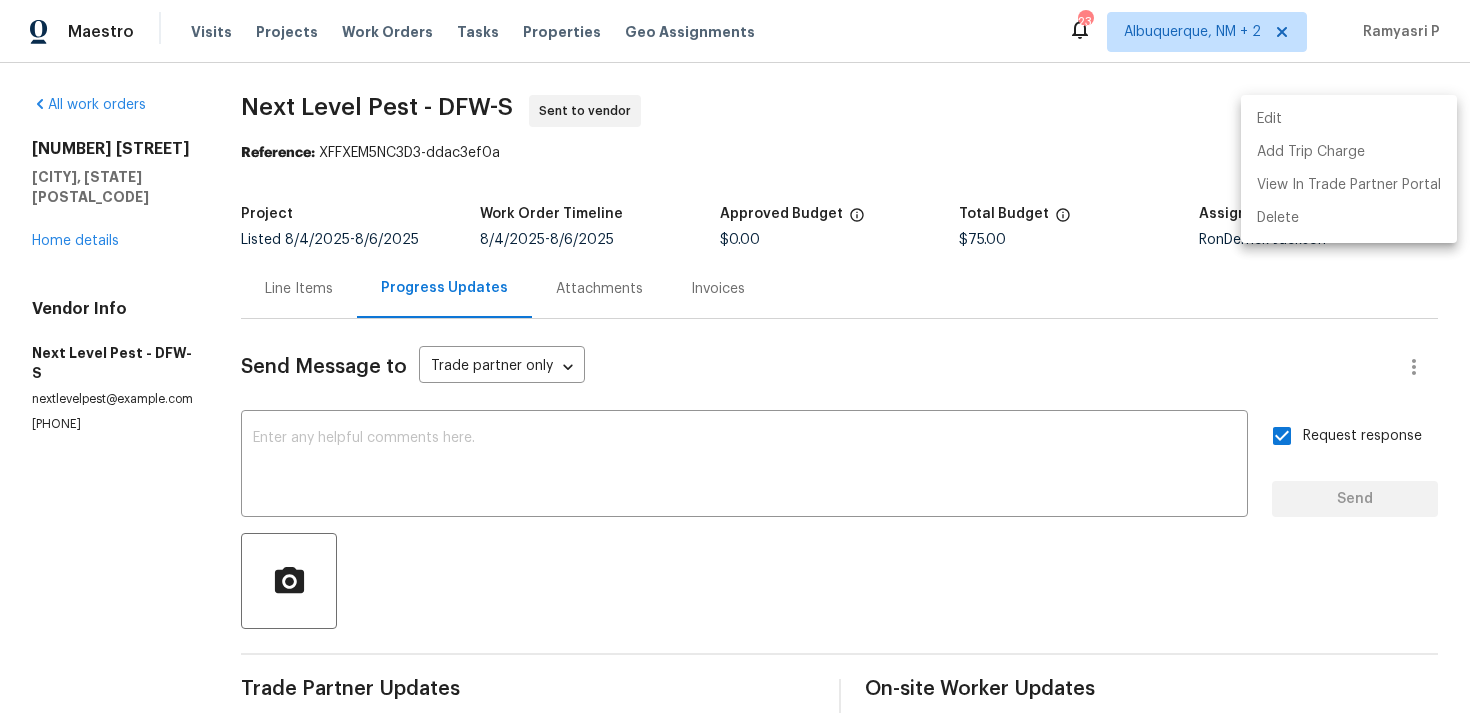 click at bounding box center (735, 356) 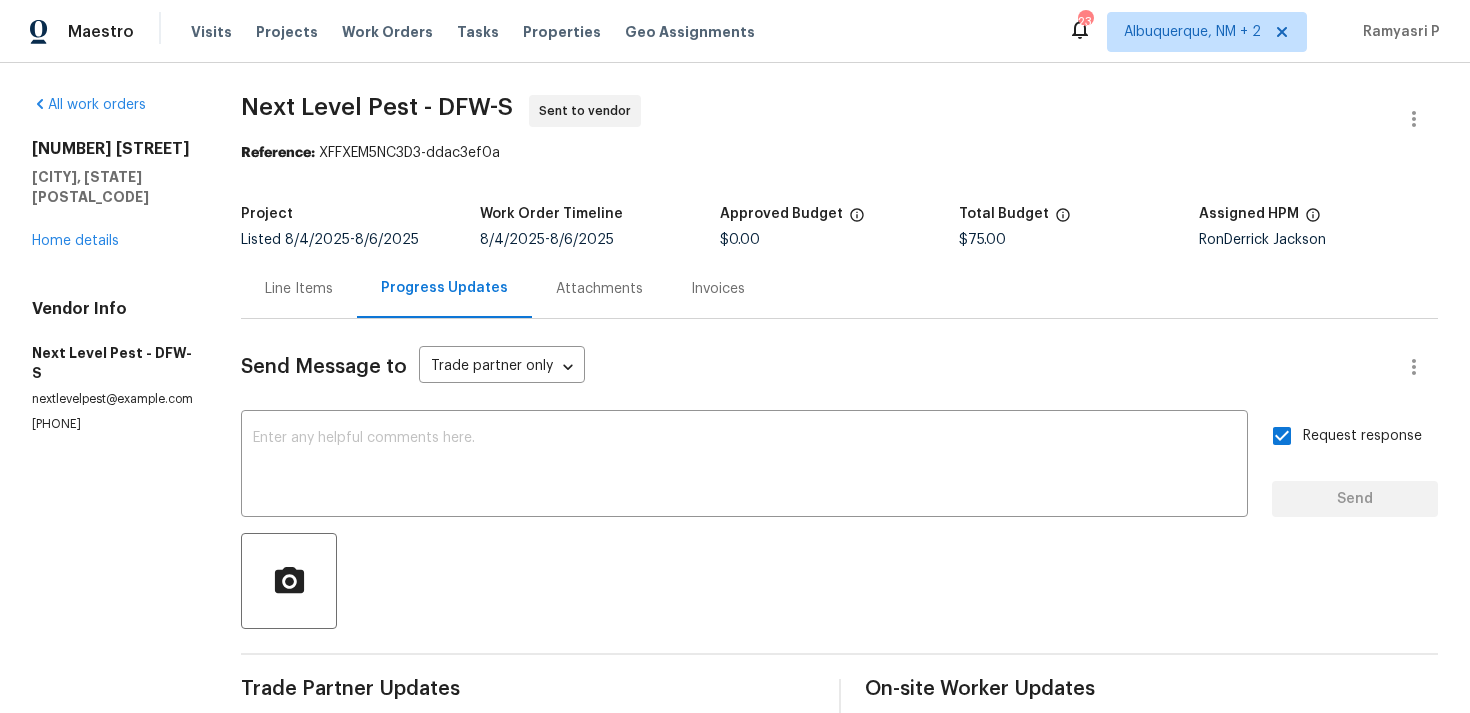 click at bounding box center (839, 581) 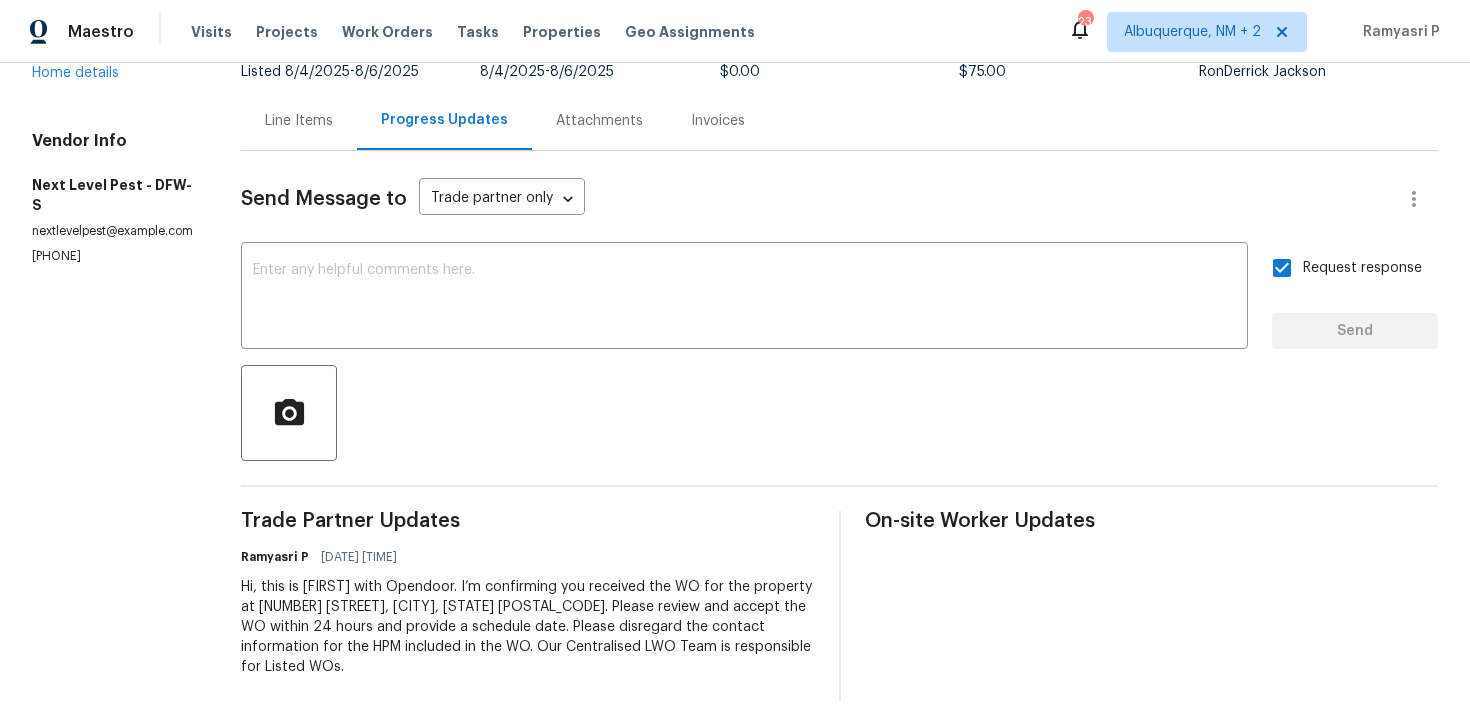 scroll, scrollTop: 0, scrollLeft: 0, axis: both 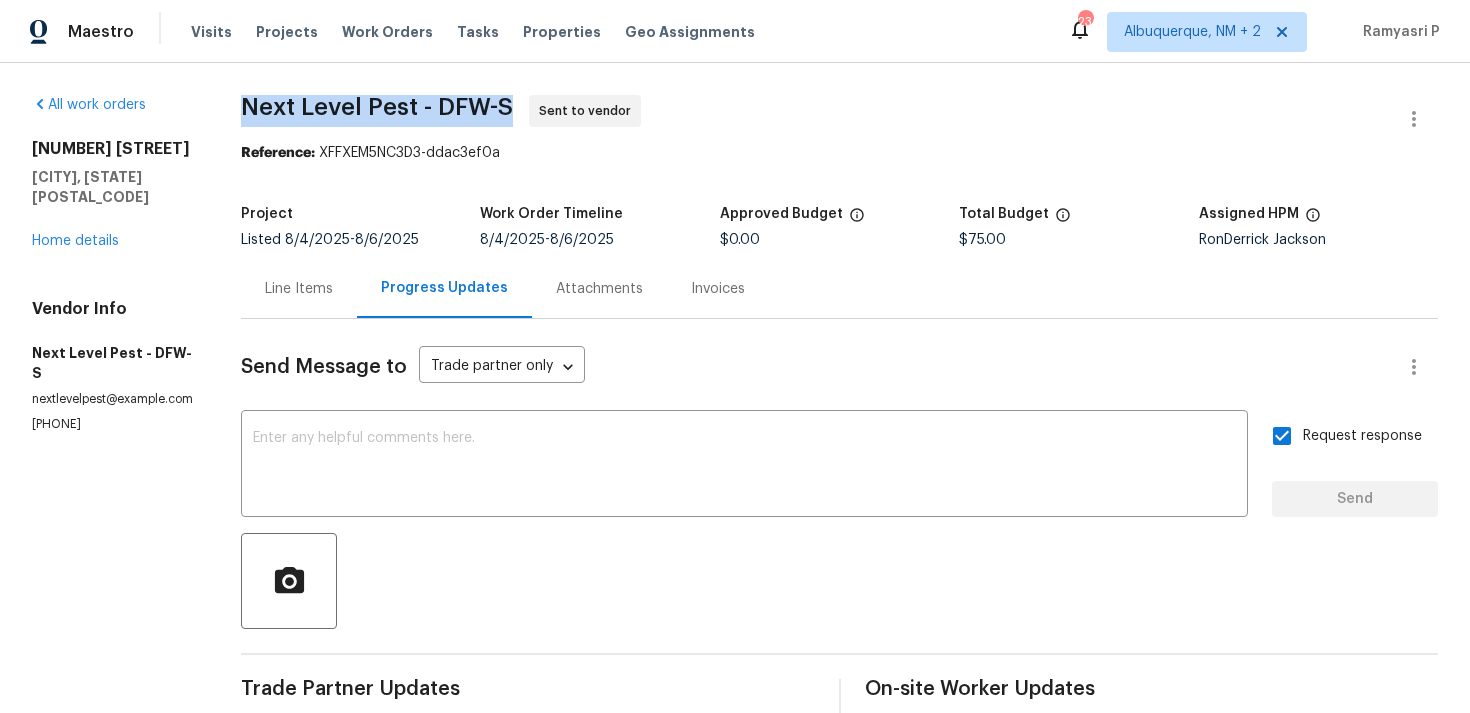 drag, startPoint x: 231, startPoint y: 96, endPoint x: 498, endPoint y: 104, distance: 267.1198 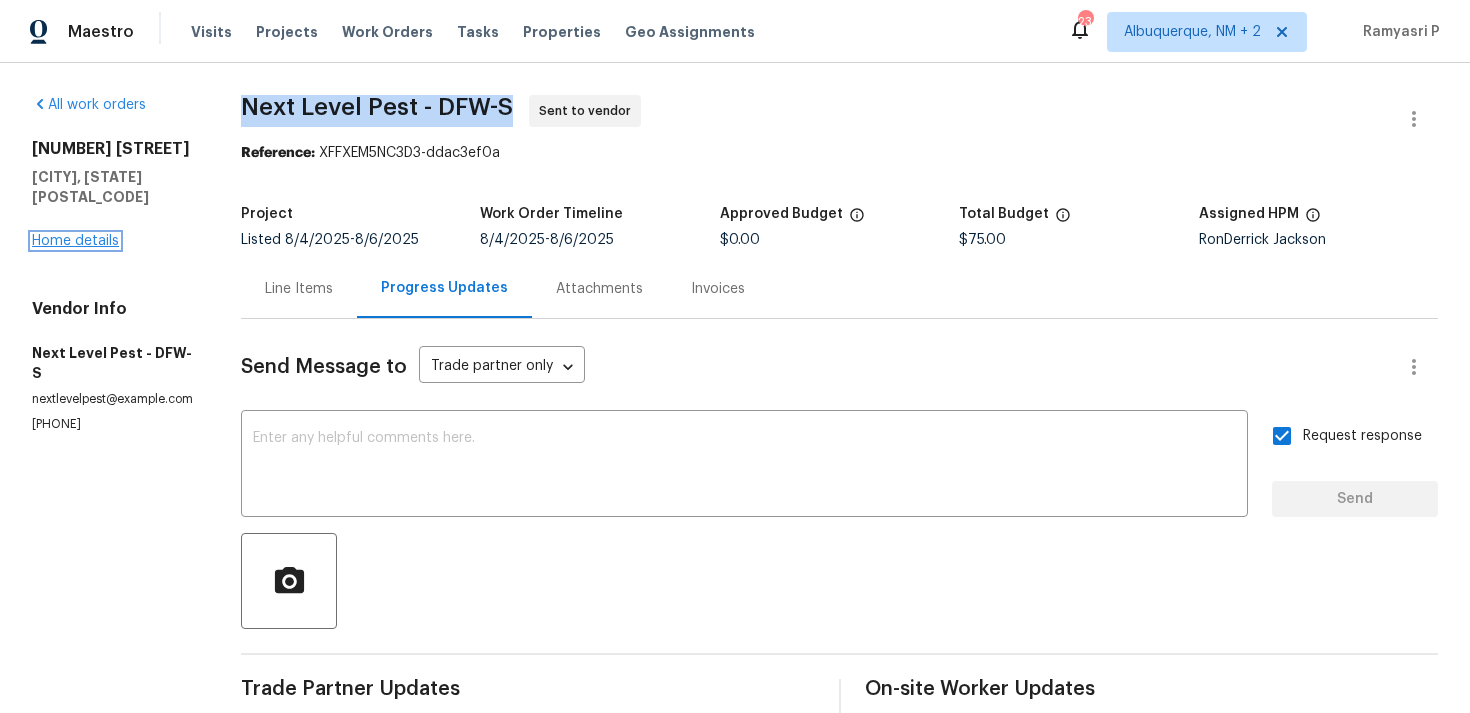 click on "Home details" at bounding box center [75, 241] 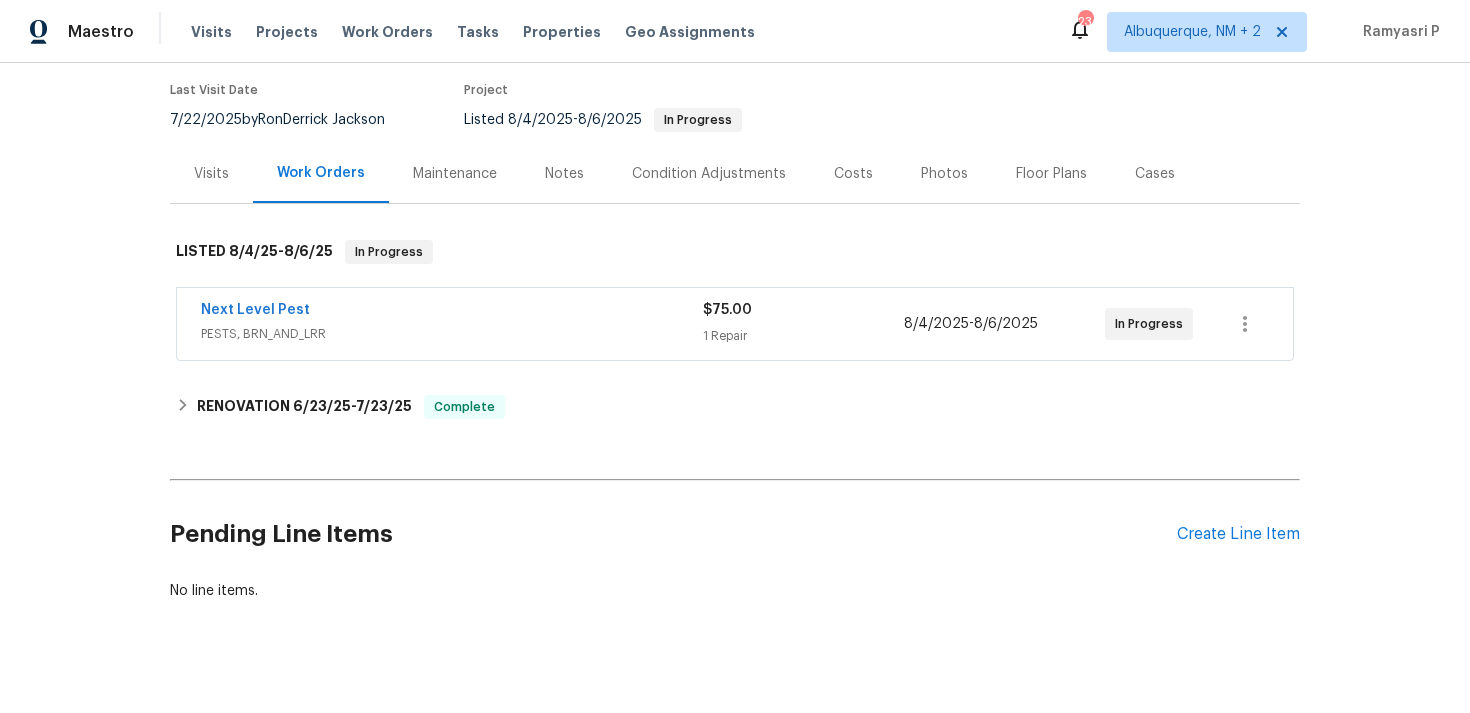 scroll, scrollTop: 183, scrollLeft: 0, axis: vertical 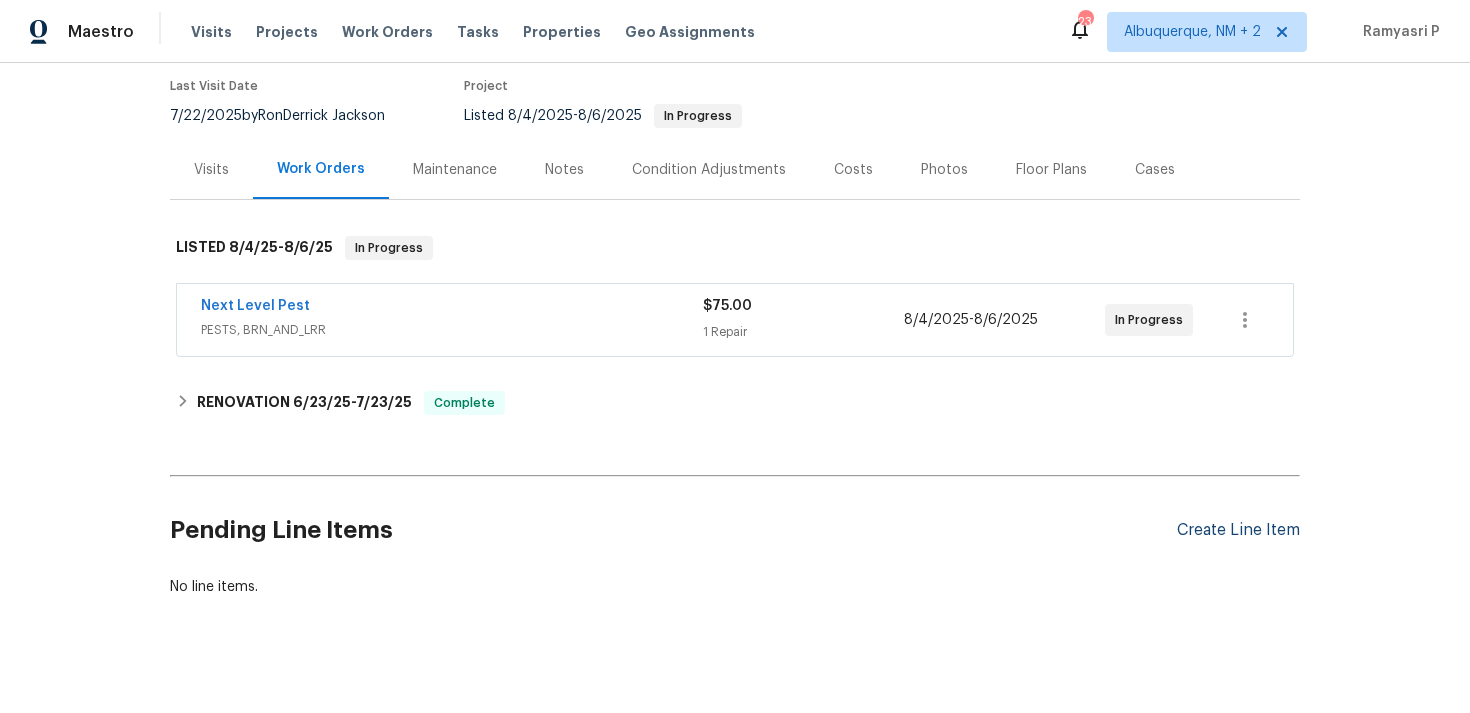 click on "Create Line Item" at bounding box center [1238, 530] 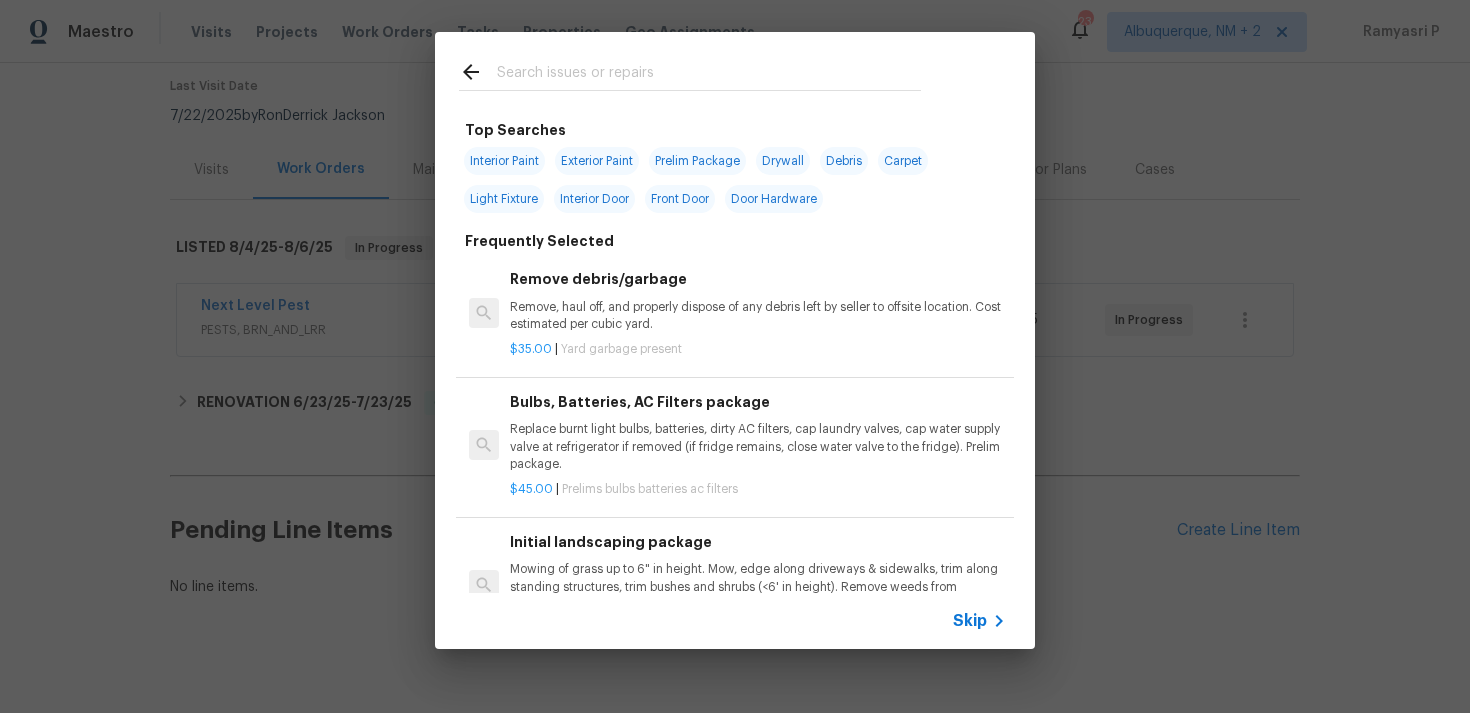 click on "Skip" at bounding box center [970, 621] 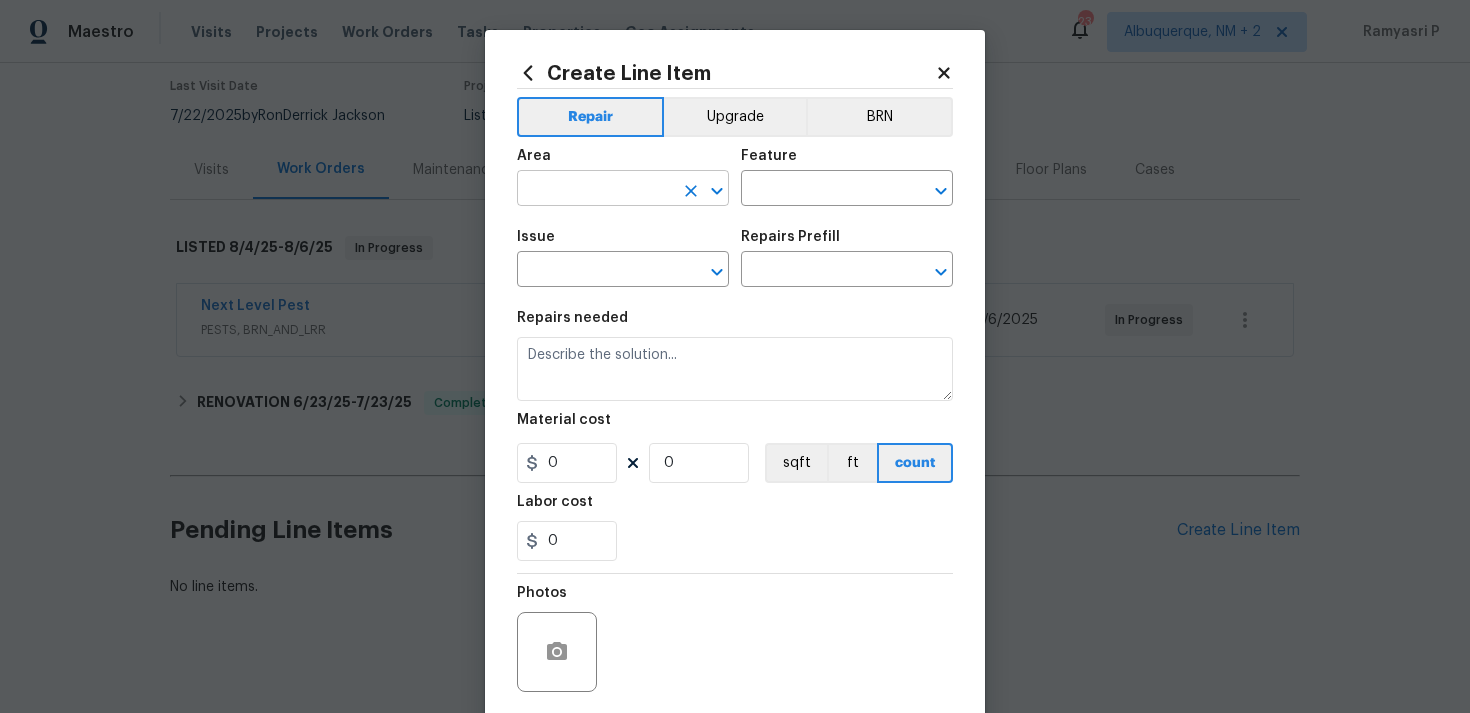 click 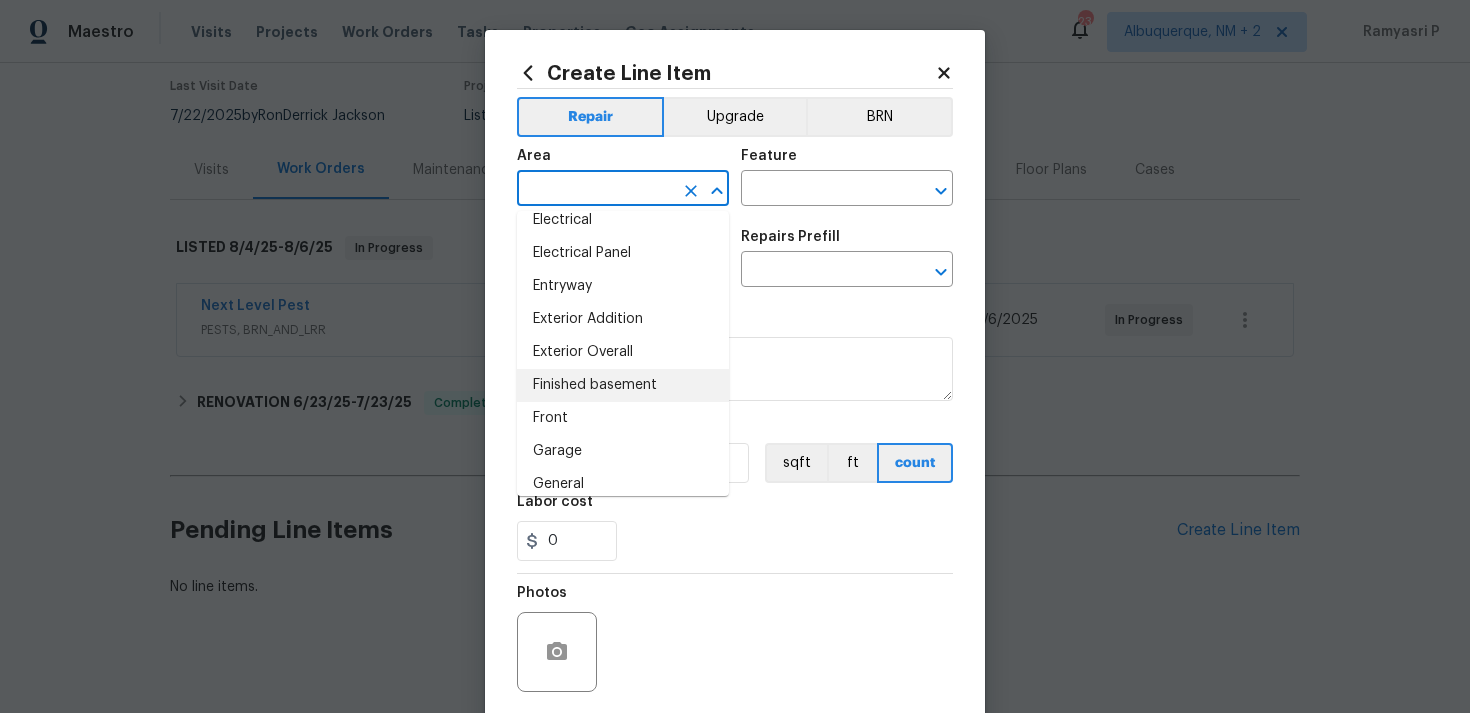 scroll, scrollTop: 405, scrollLeft: 0, axis: vertical 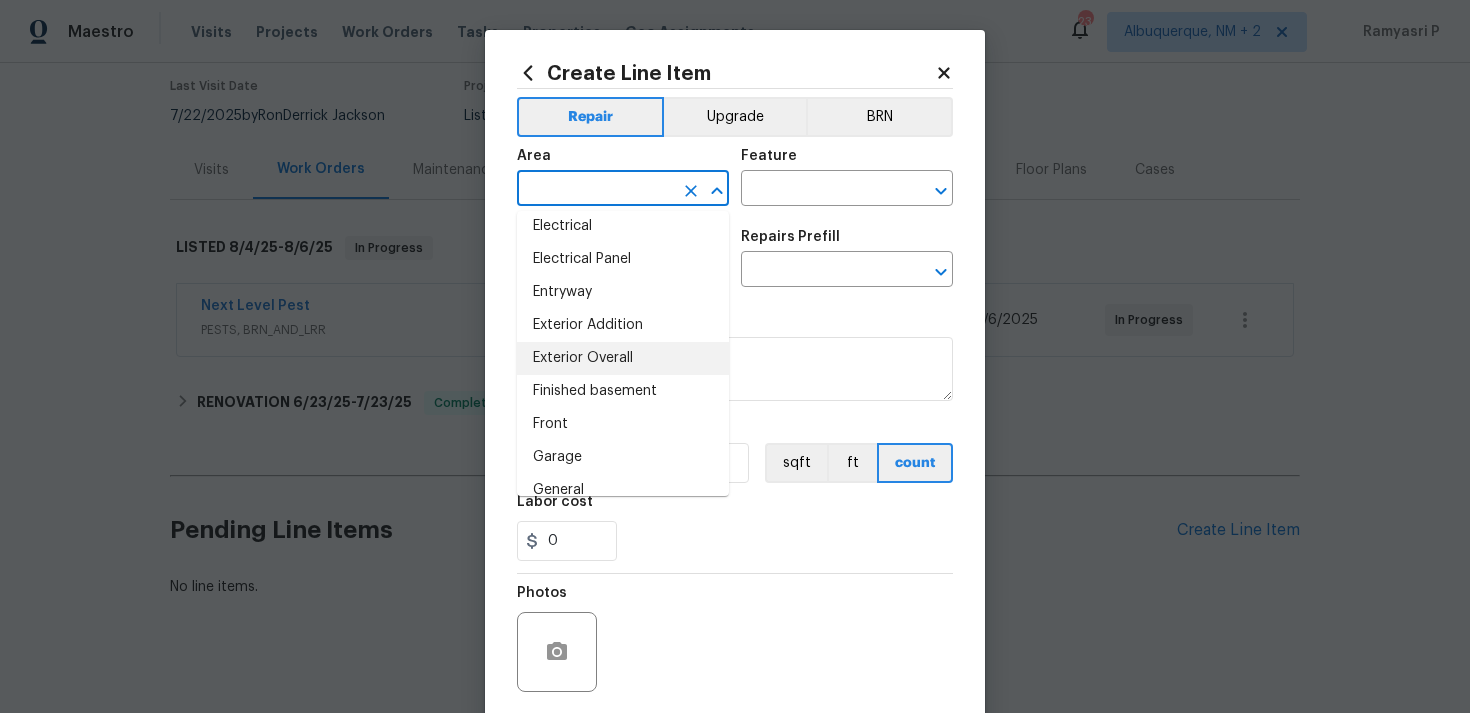 click on "Exterior Overall" at bounding box center (623, 358) 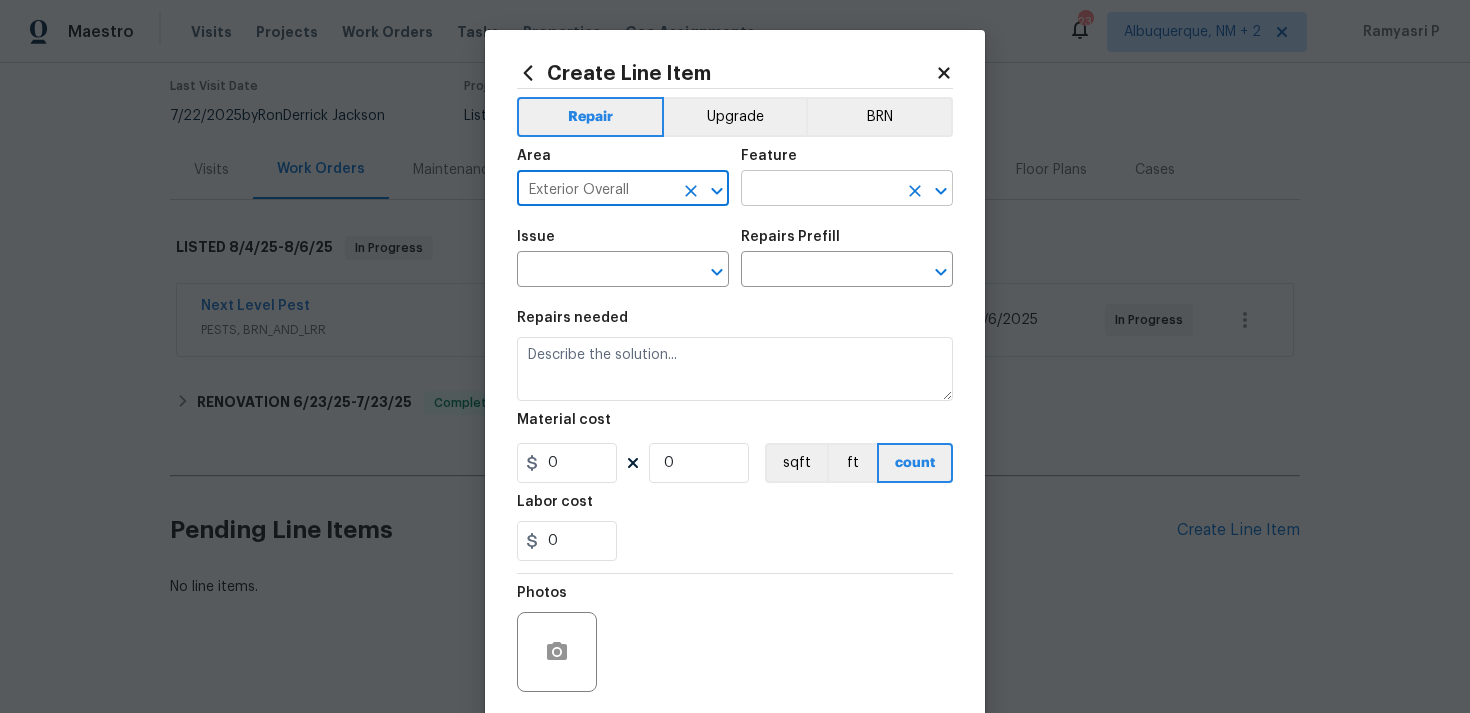 click at bounding box center (819, 190) 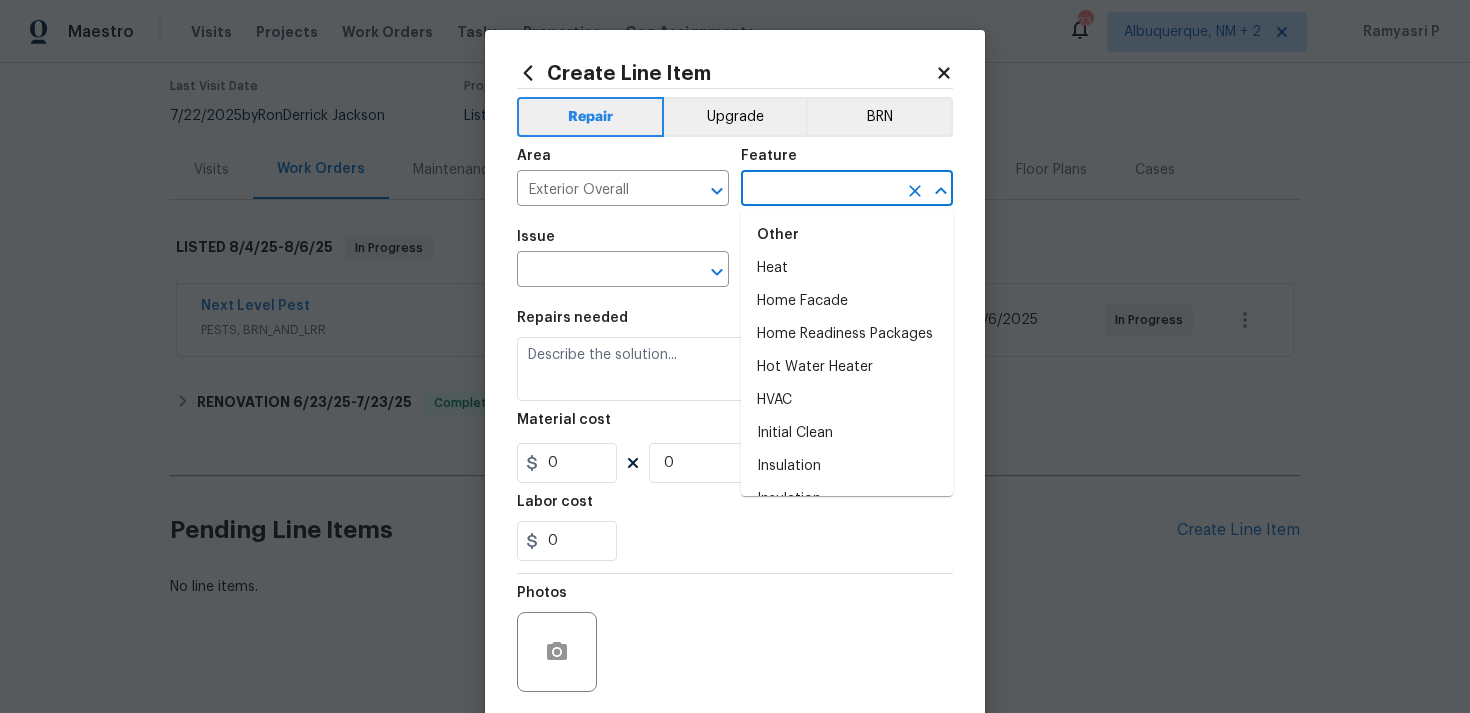 scroll, scrollTop: 2378, scrollLeft: 0, axis: vertical 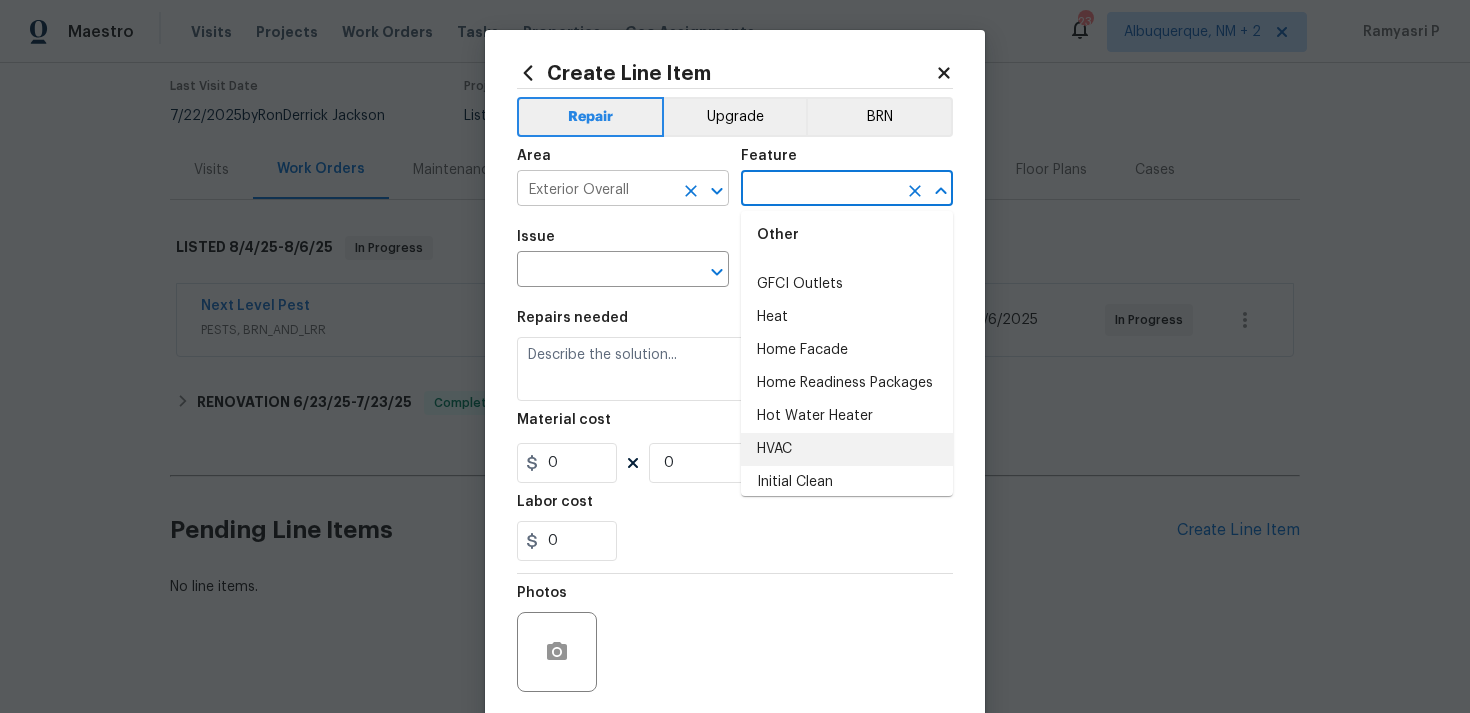 click 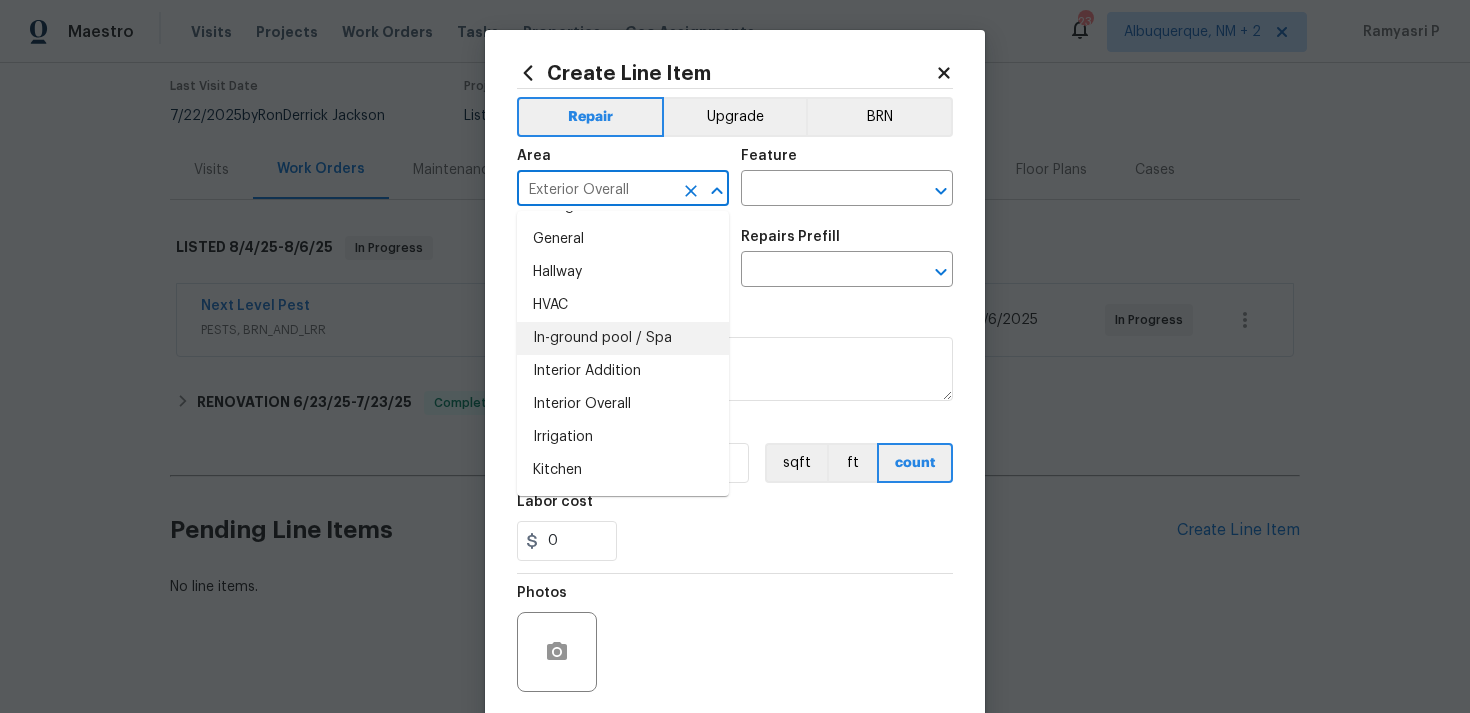 scroll, scrollTop: 669, scrollLeft: 0, axis: vertical 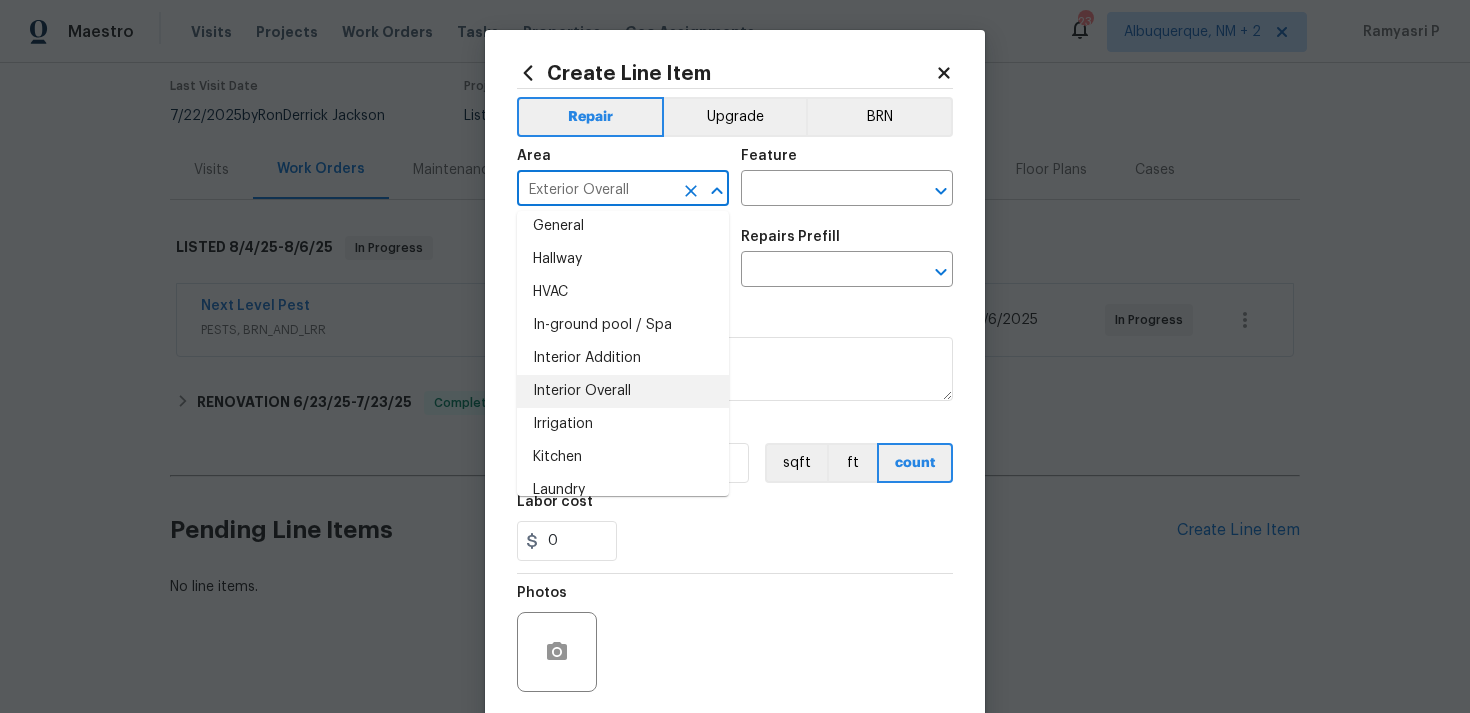 click on "Interior Overall" at bounding box center (623, 391) 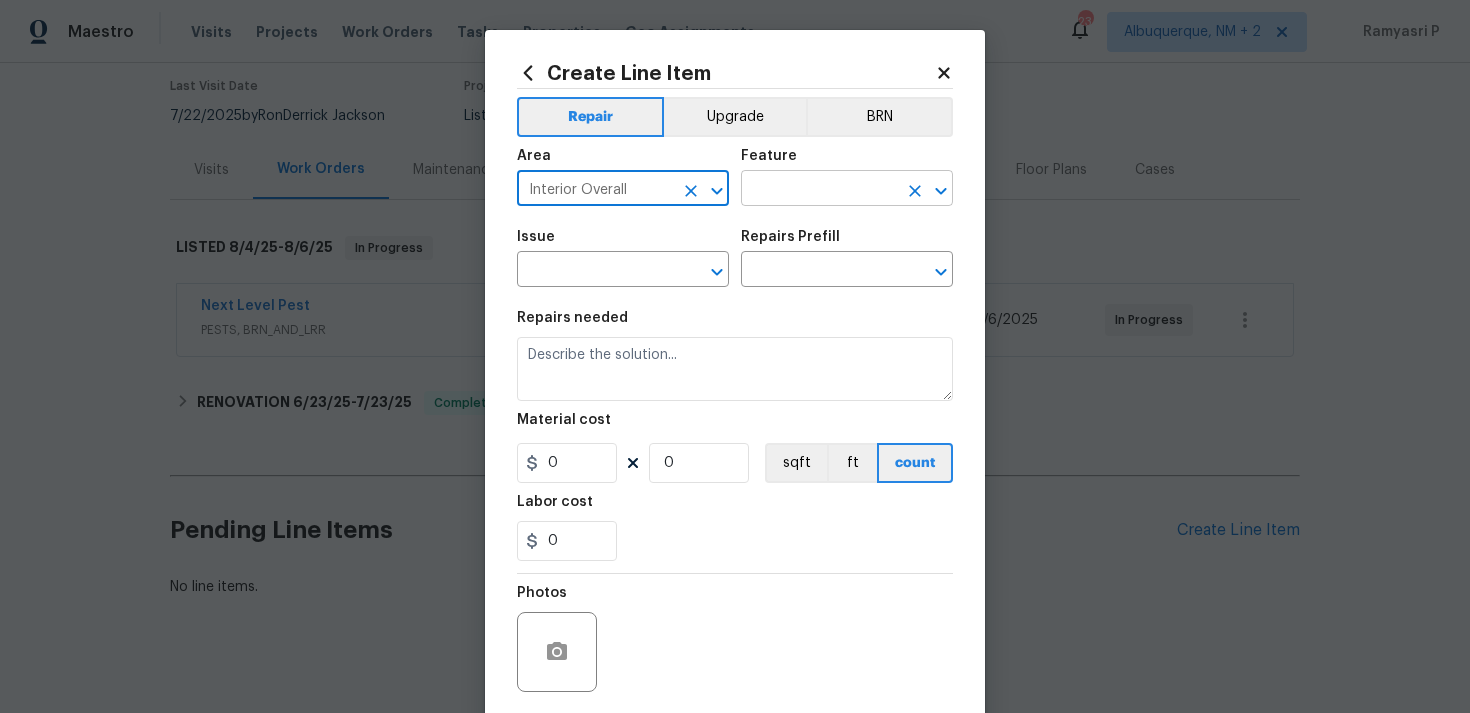 click at bounding box center (819, 190) 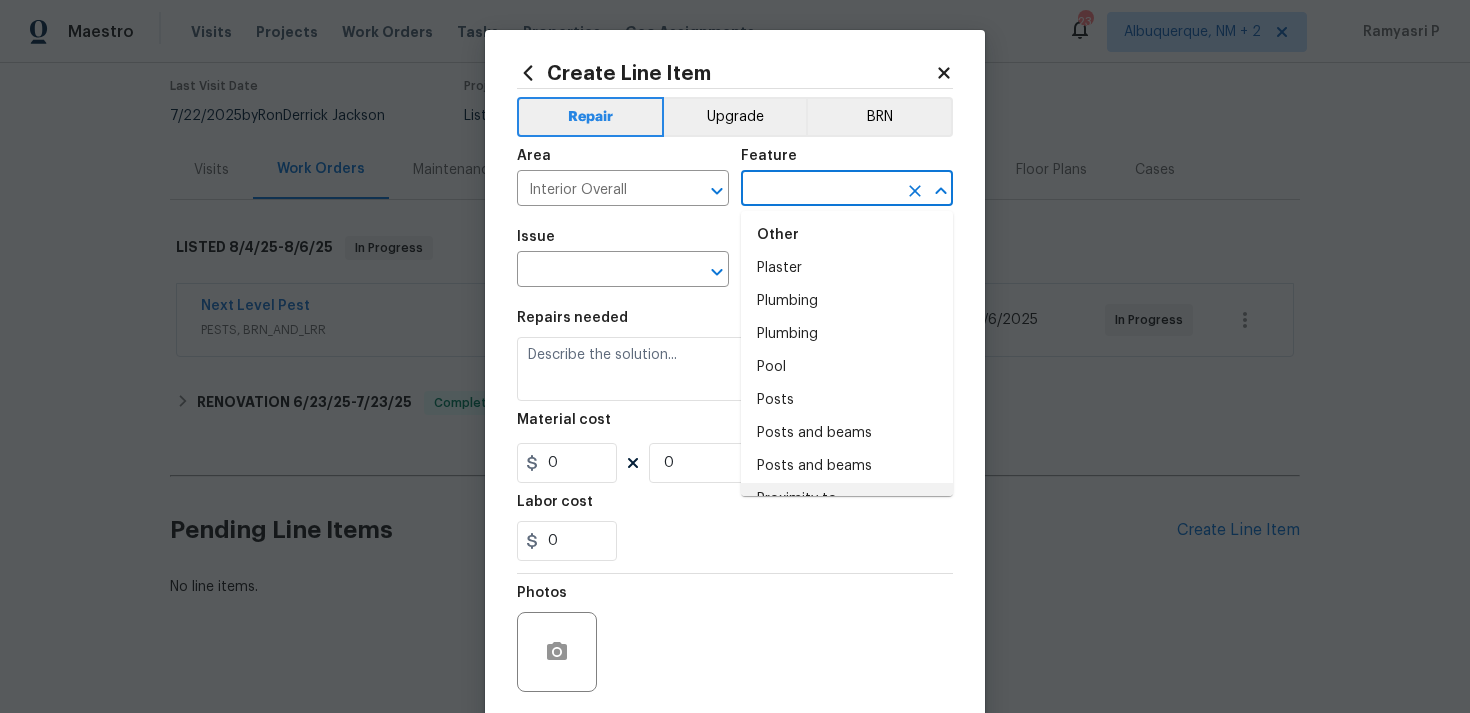 scroll, scrollTop: 3602, scrollLeft: 0, axis: vertical 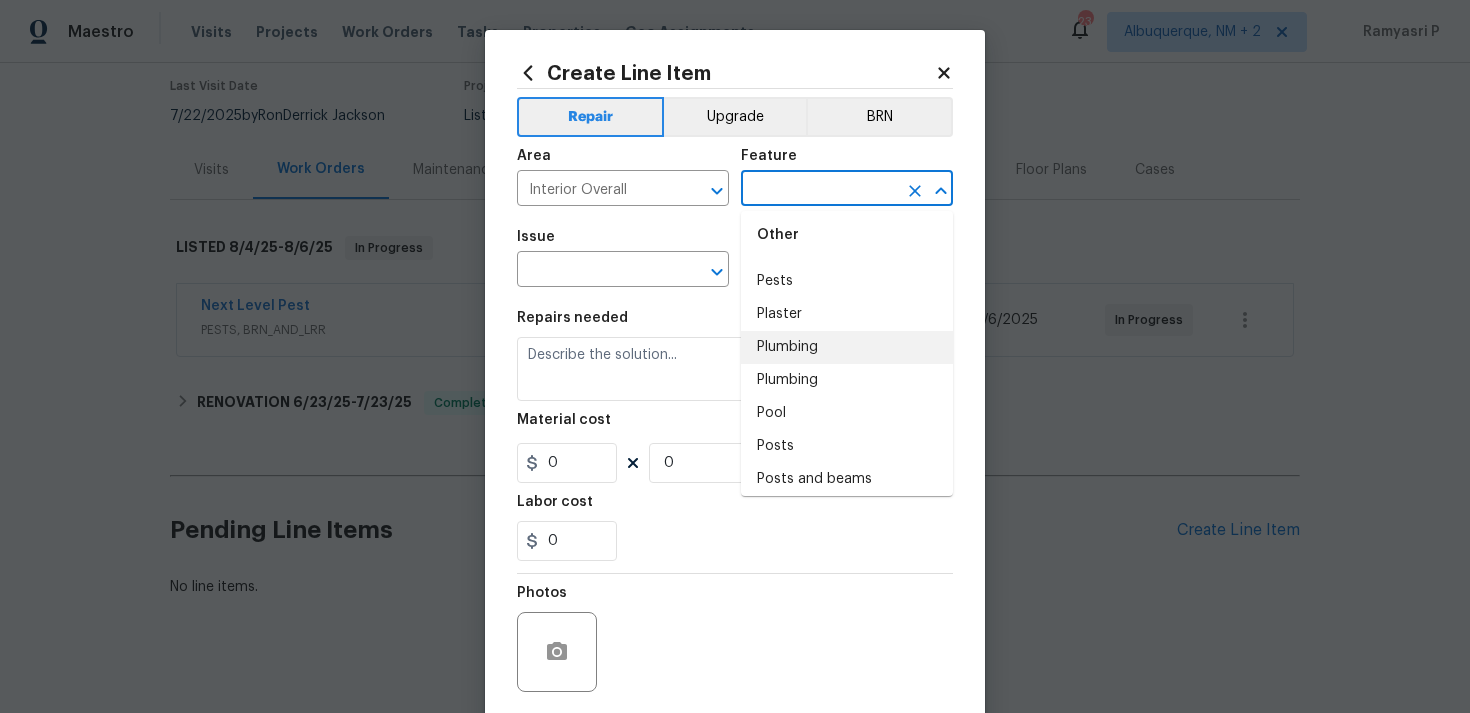 click on "Plumbing" at bounding box center [847, 347] 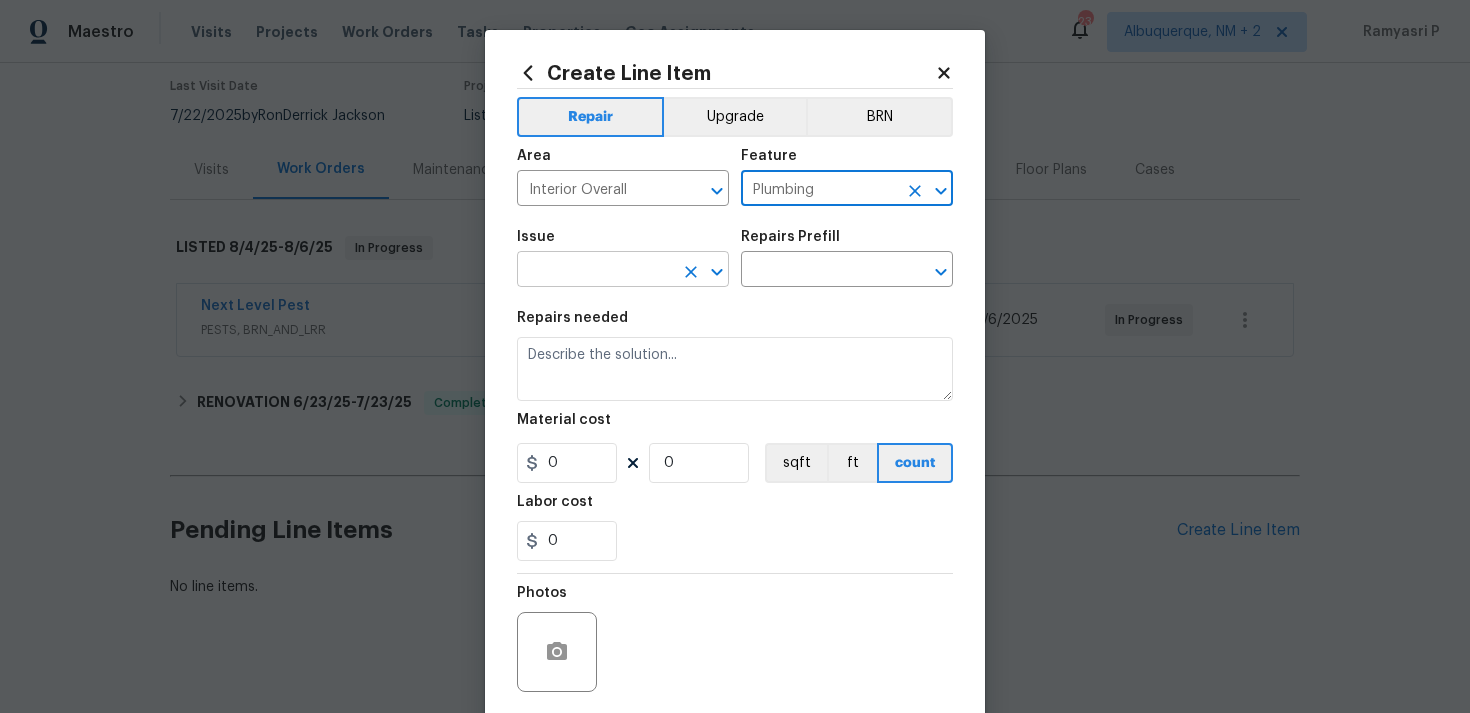 click 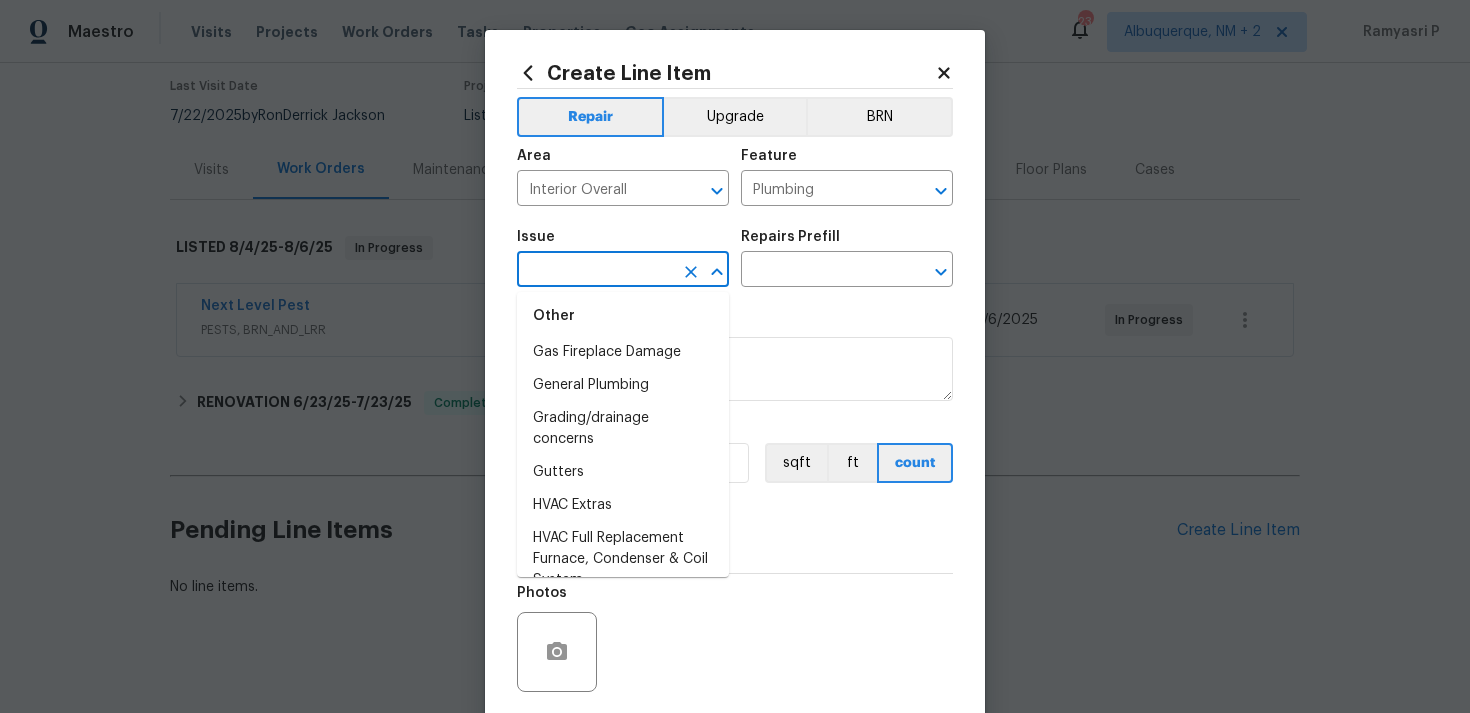 scroll, scrollTop: 1706, scrollLeft: 0, axis: vertical 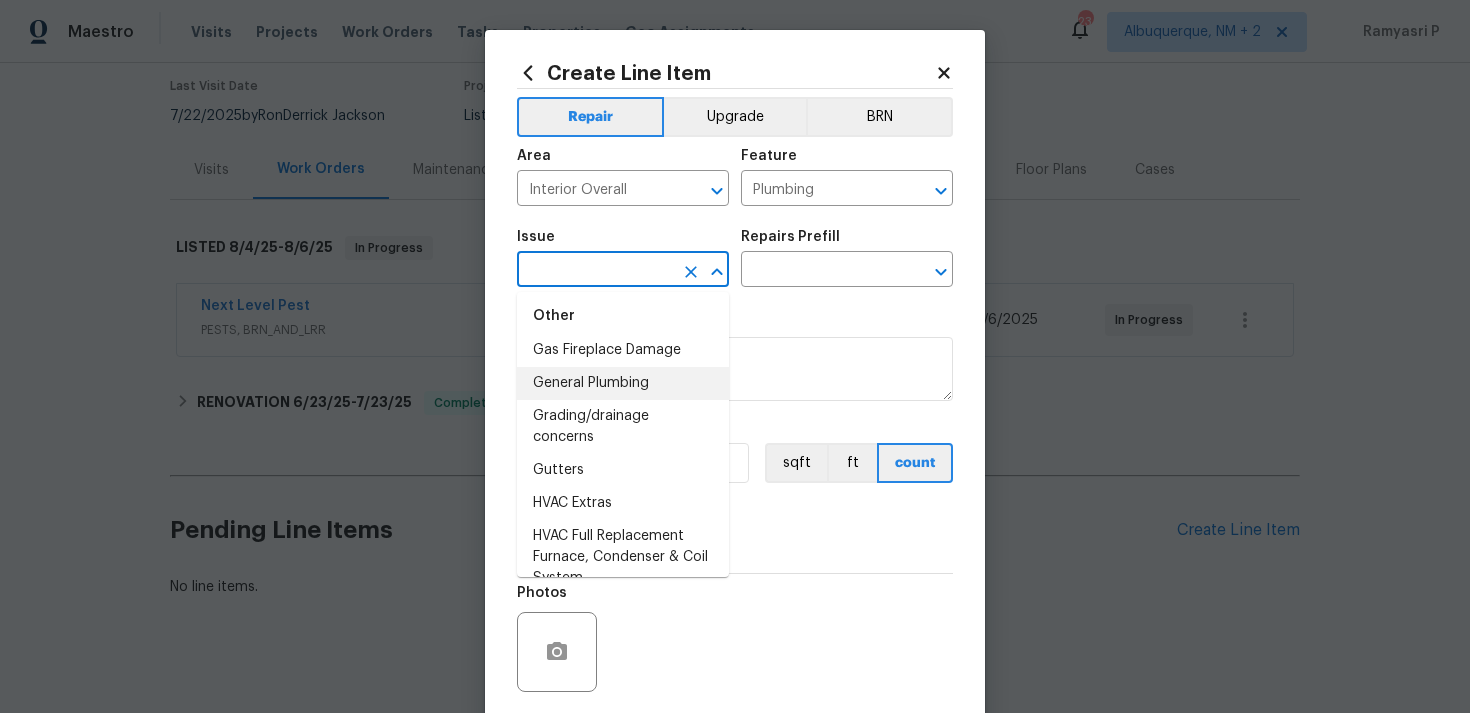 click on "General Plumbing" at bounding box center (623, 383) 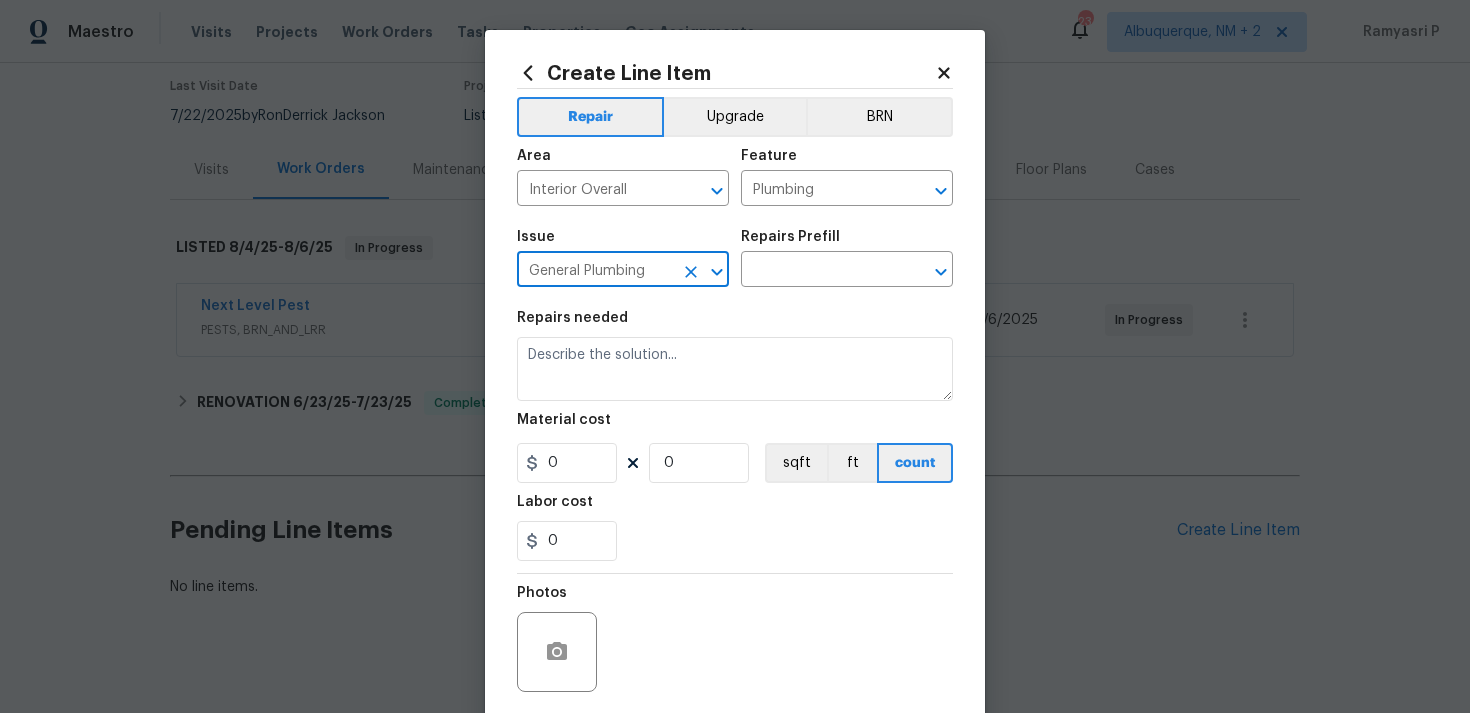 click 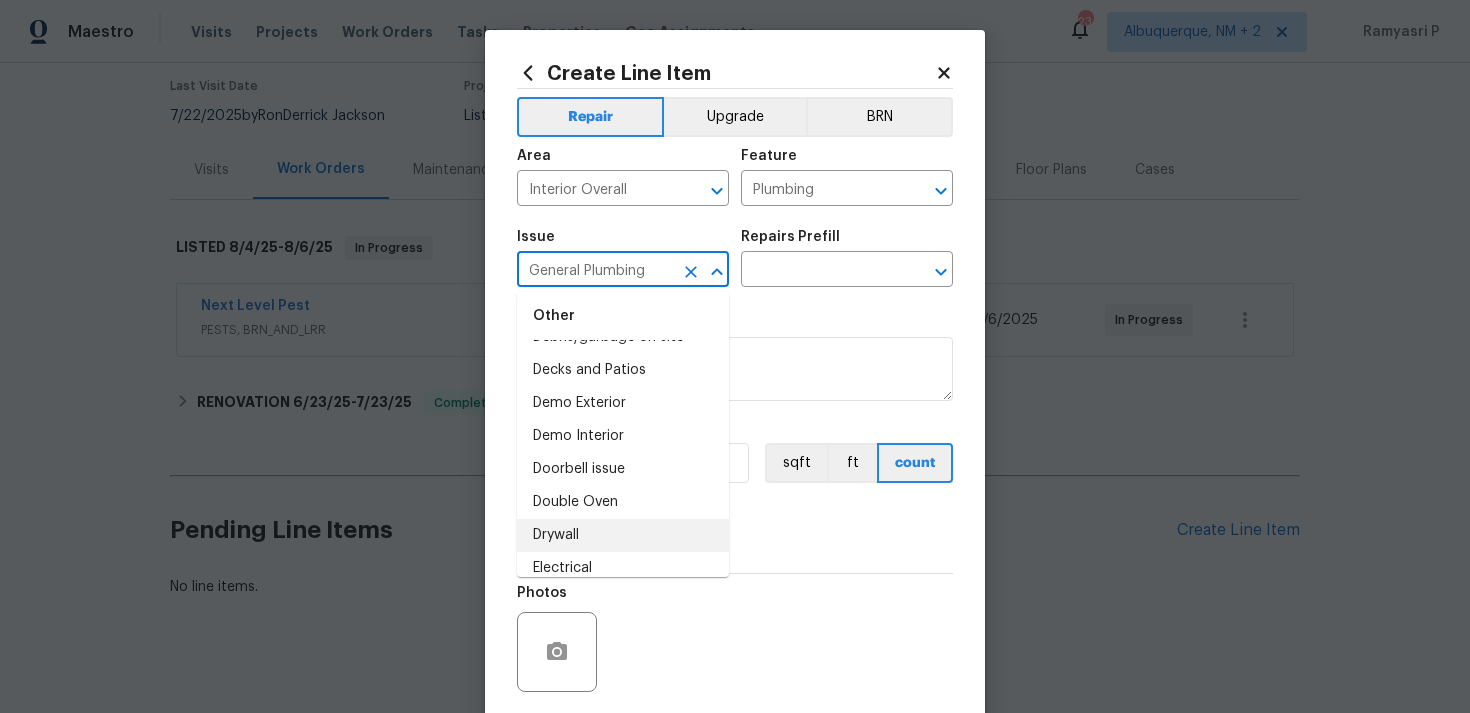 scroll, scrollTop: 940, scrollLeft: 0, axis: vertical 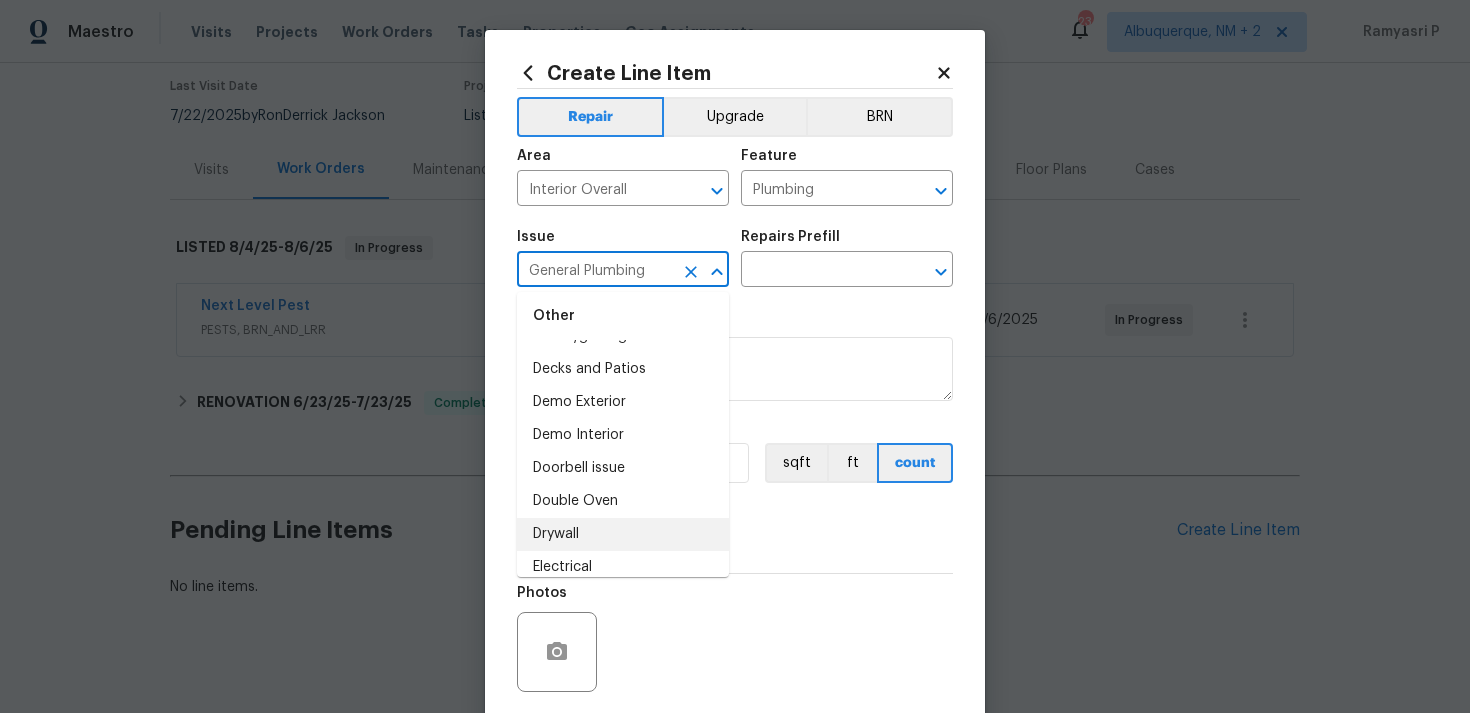 click on "Drywall" at bounding box center (623, 534) 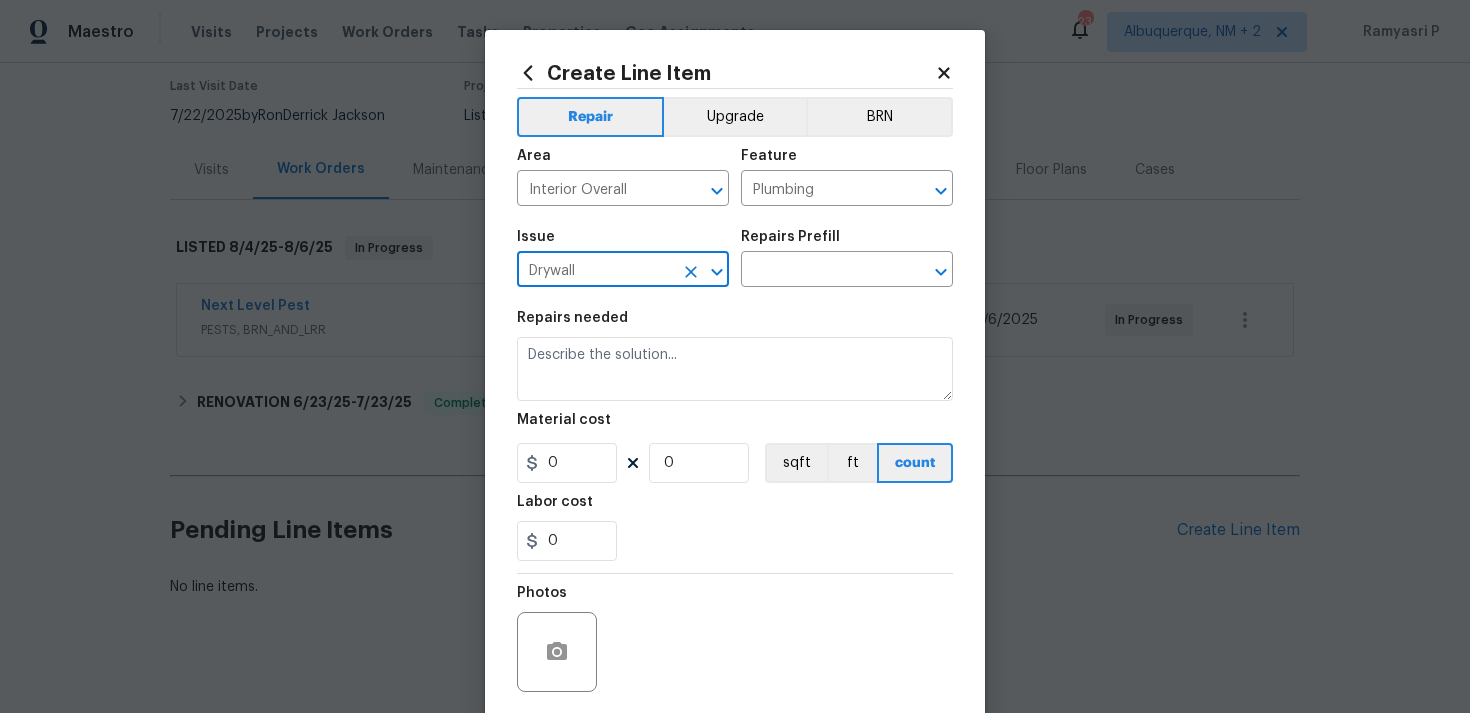 click on "Issue Drywall ​ Repairs Prefill ​" at bounding box center [735, 258] 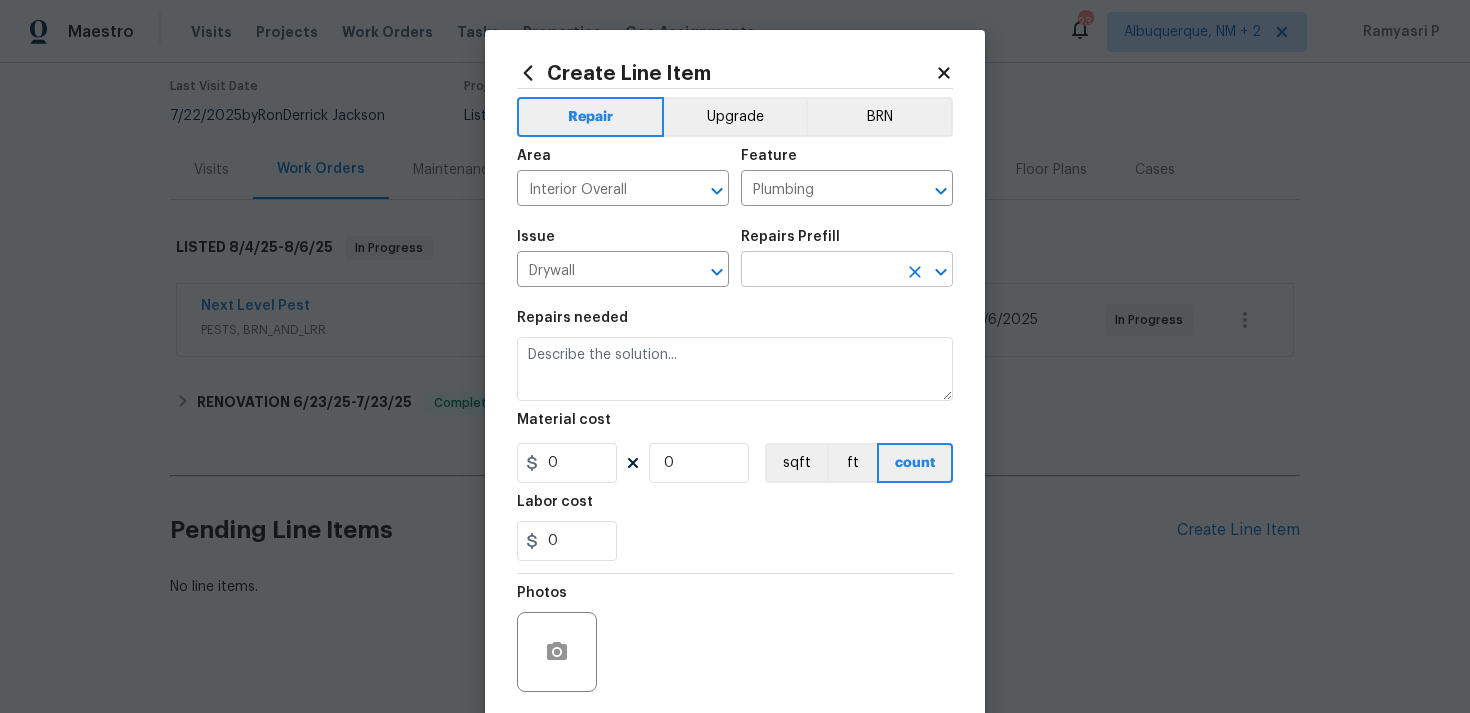 click at bounding box center [819, 271] 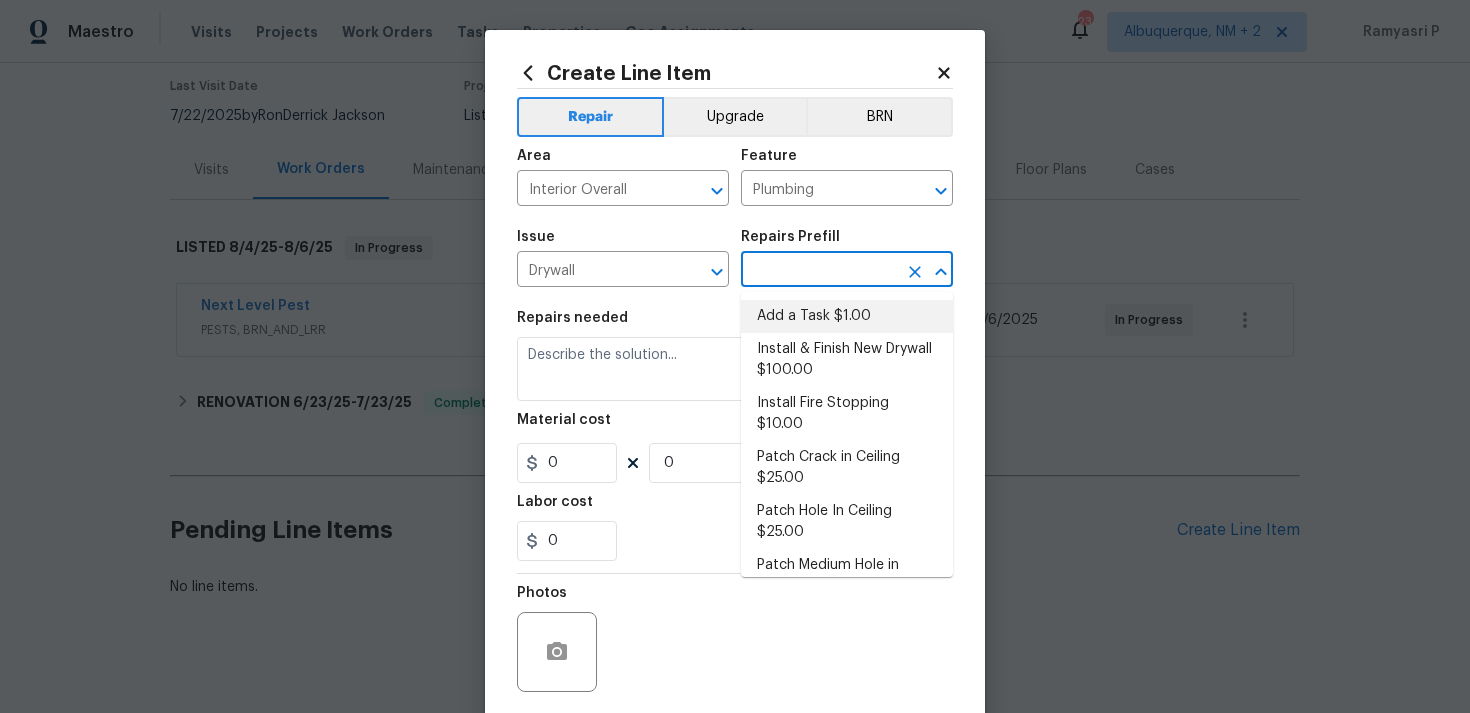 click on "Add a Task $1.00" at bounding box center (847, 316) 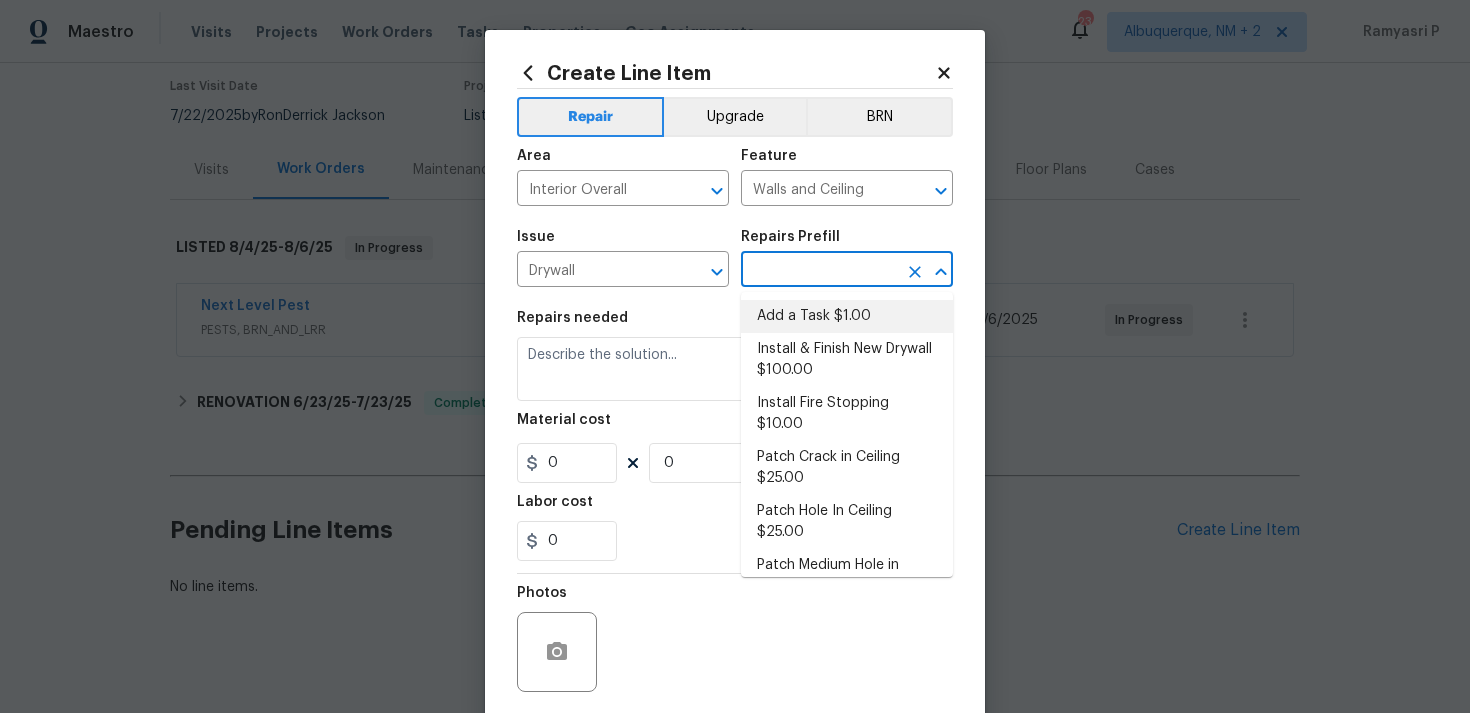 type on "Add a Task $1.00" 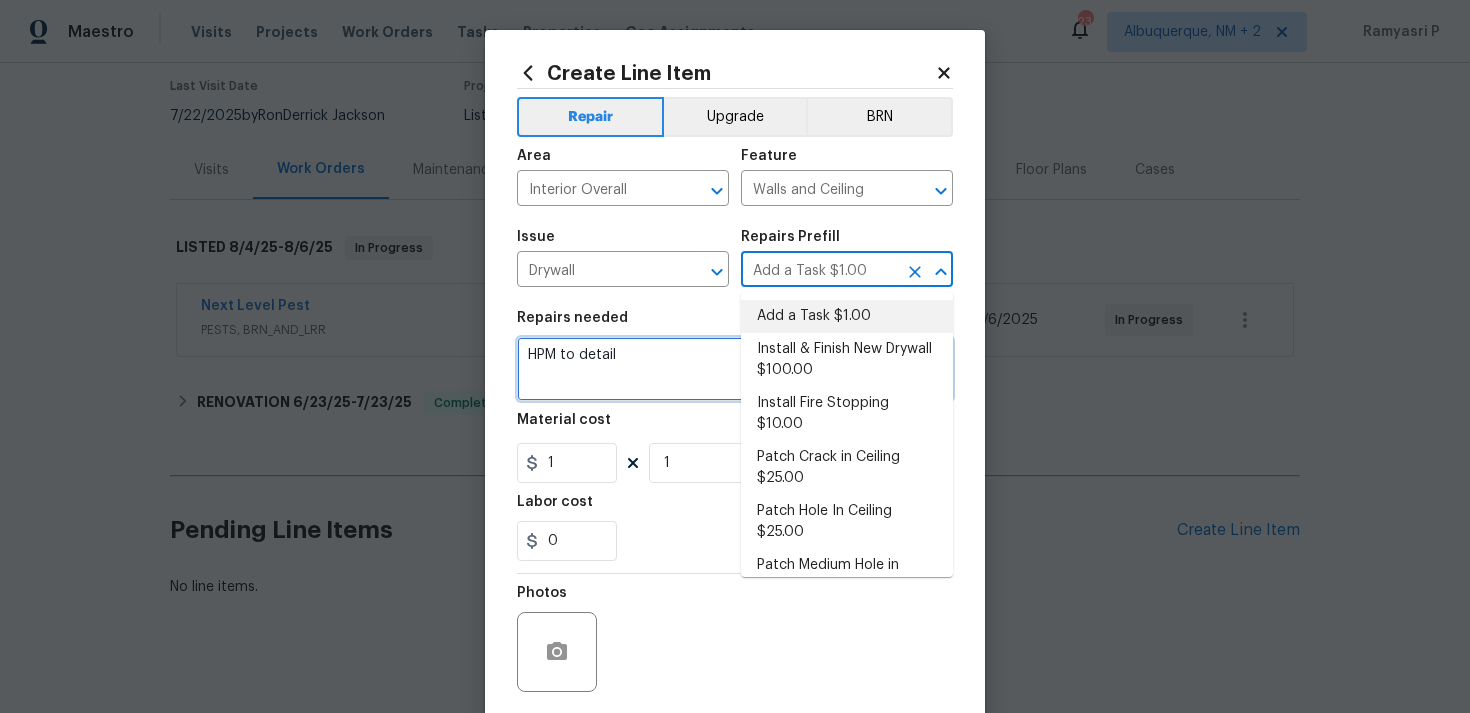 click on "HPM to detail" at bounding box center [735, 369] 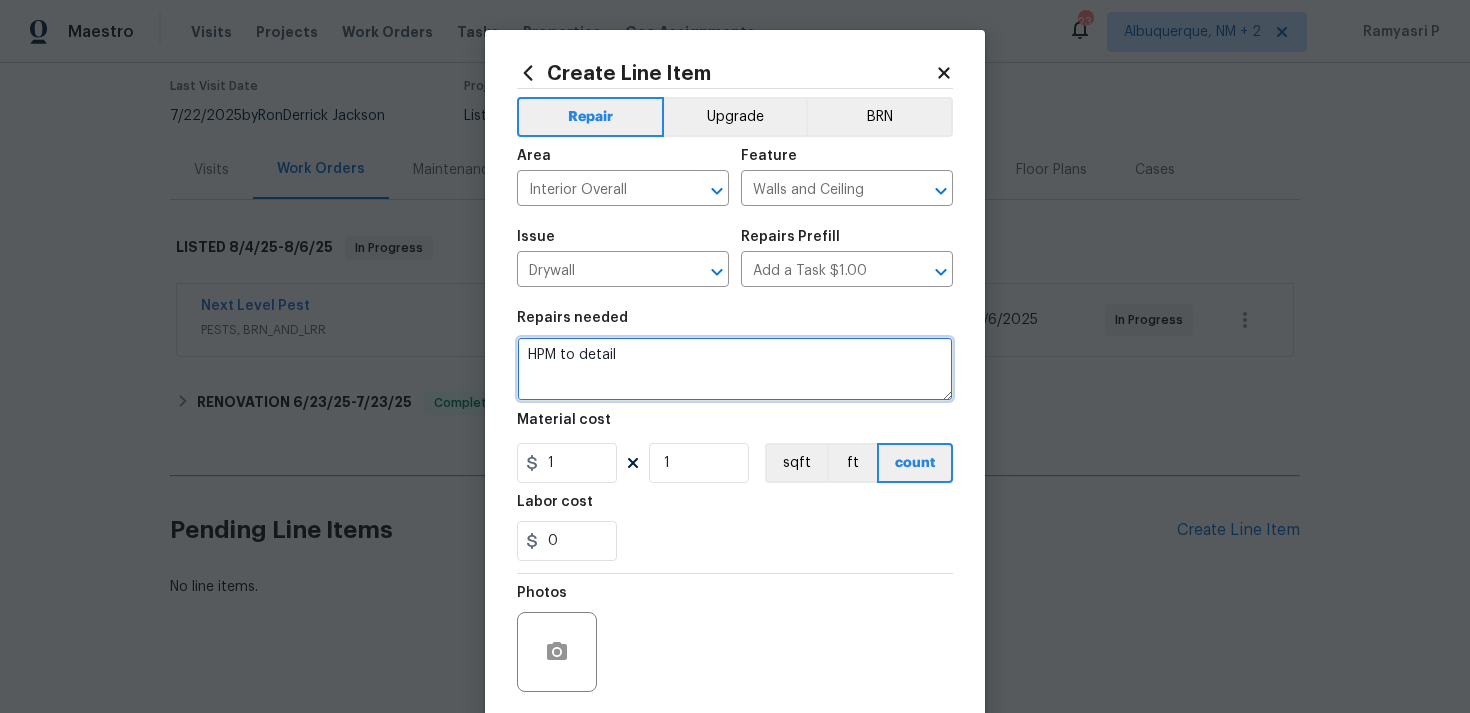 click on "HPM to detail" at bounding box center (735, 369) 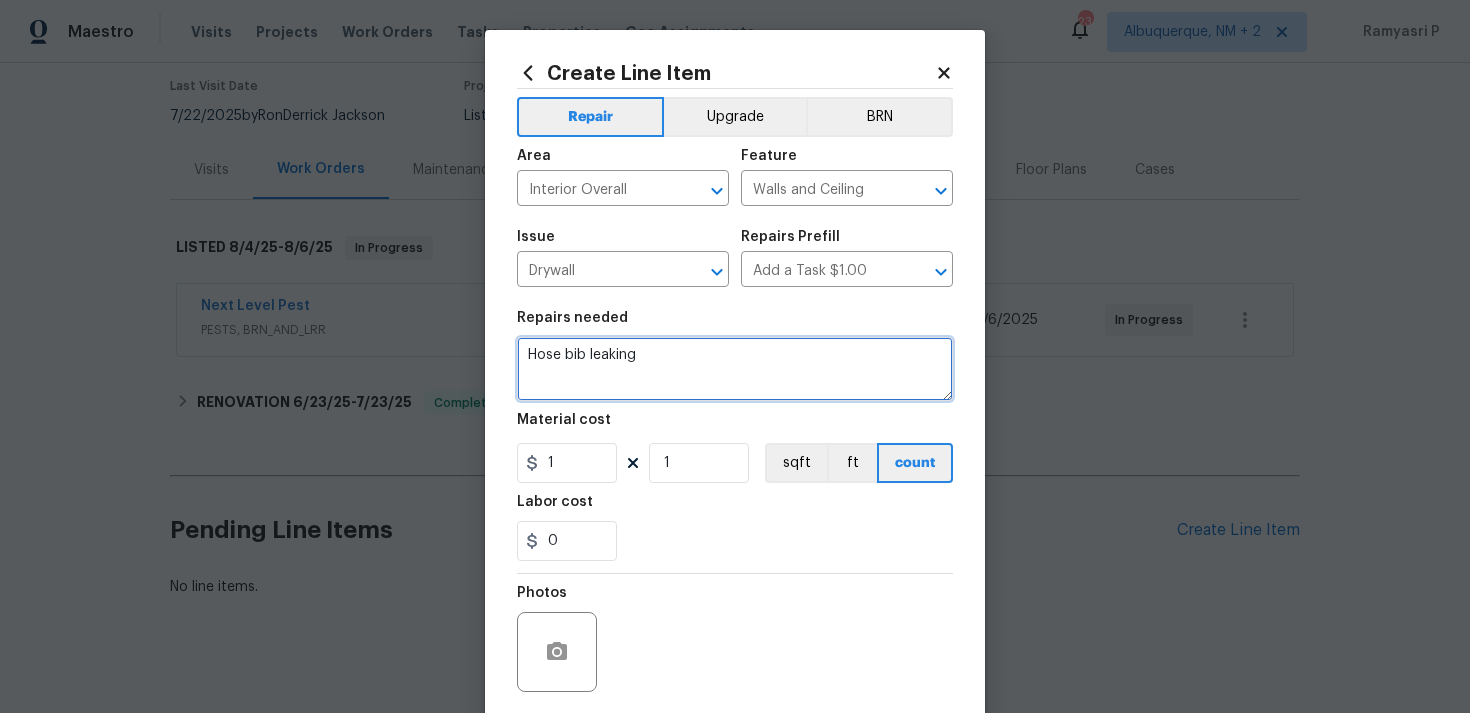 paste on "damaged flooring and damaged wall beside the floor." 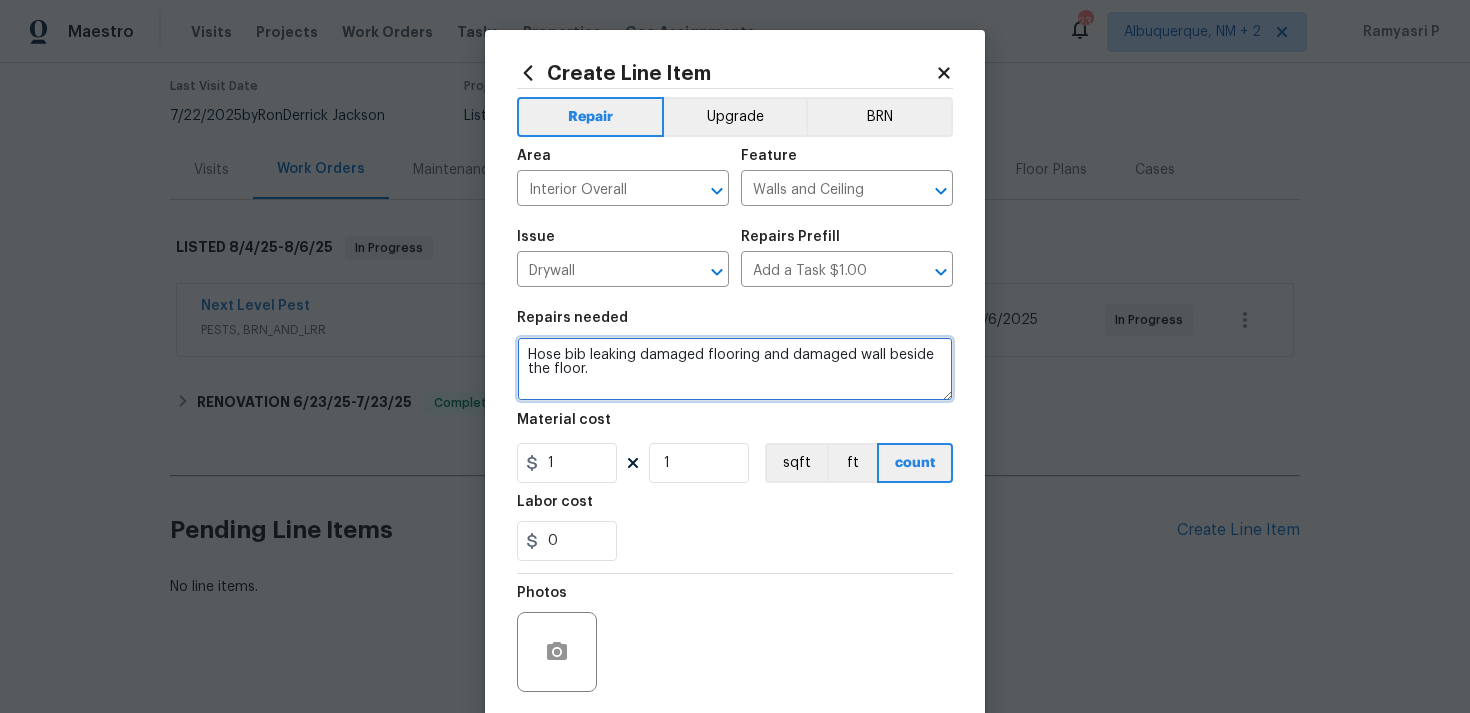 click on "Hose bib leaking damaged flooring and damaged wall beside the floor." at bounding box center [735, 369] 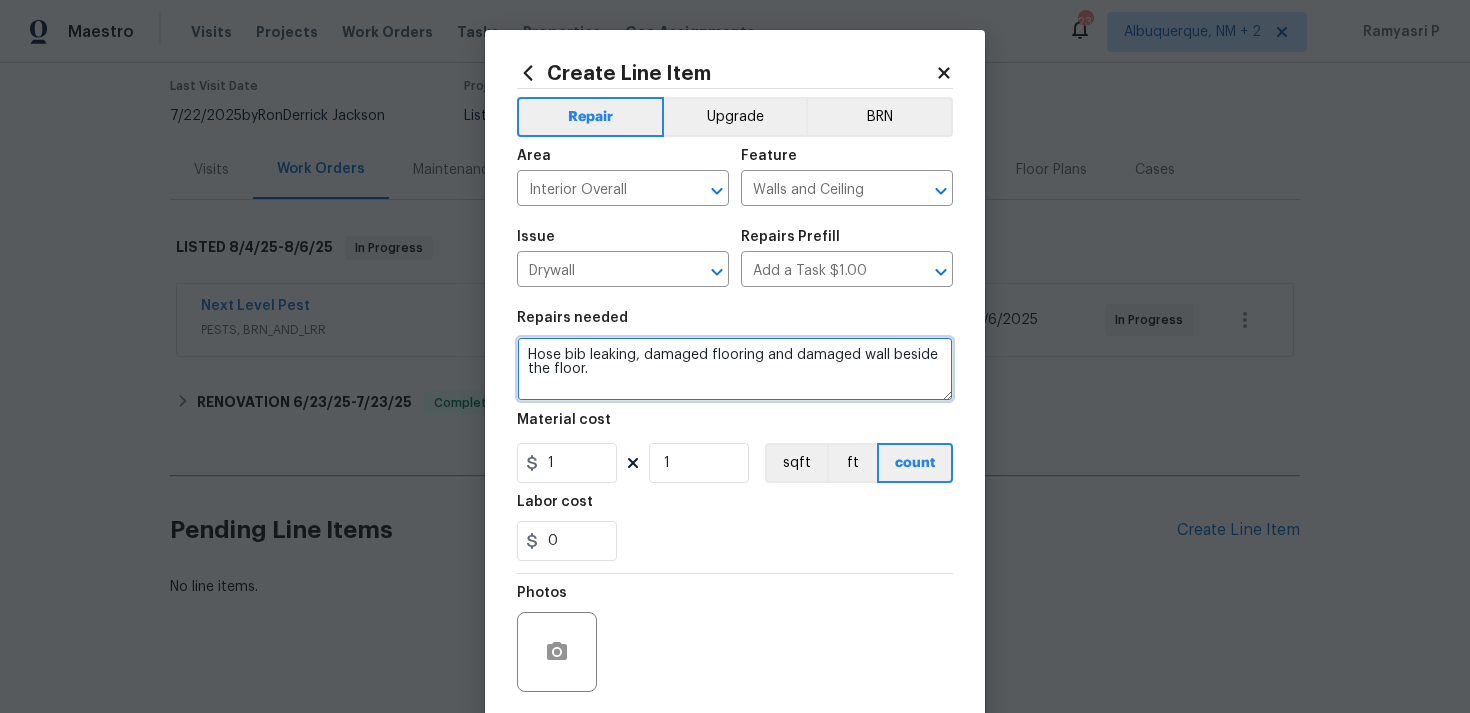 type on "Hose bib leaking, damaged flooring and damaged wall beside the floor." 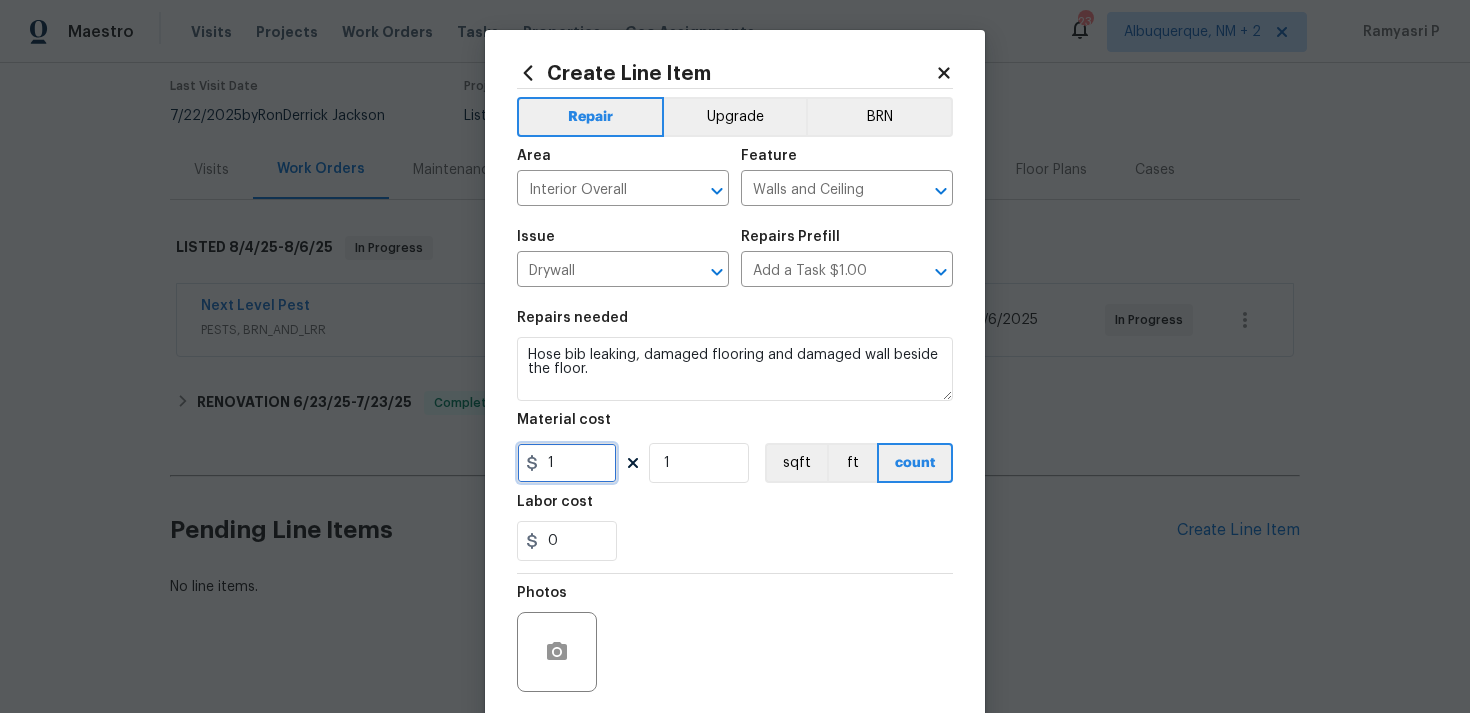 click on "1" at bounding box center (567, 463) 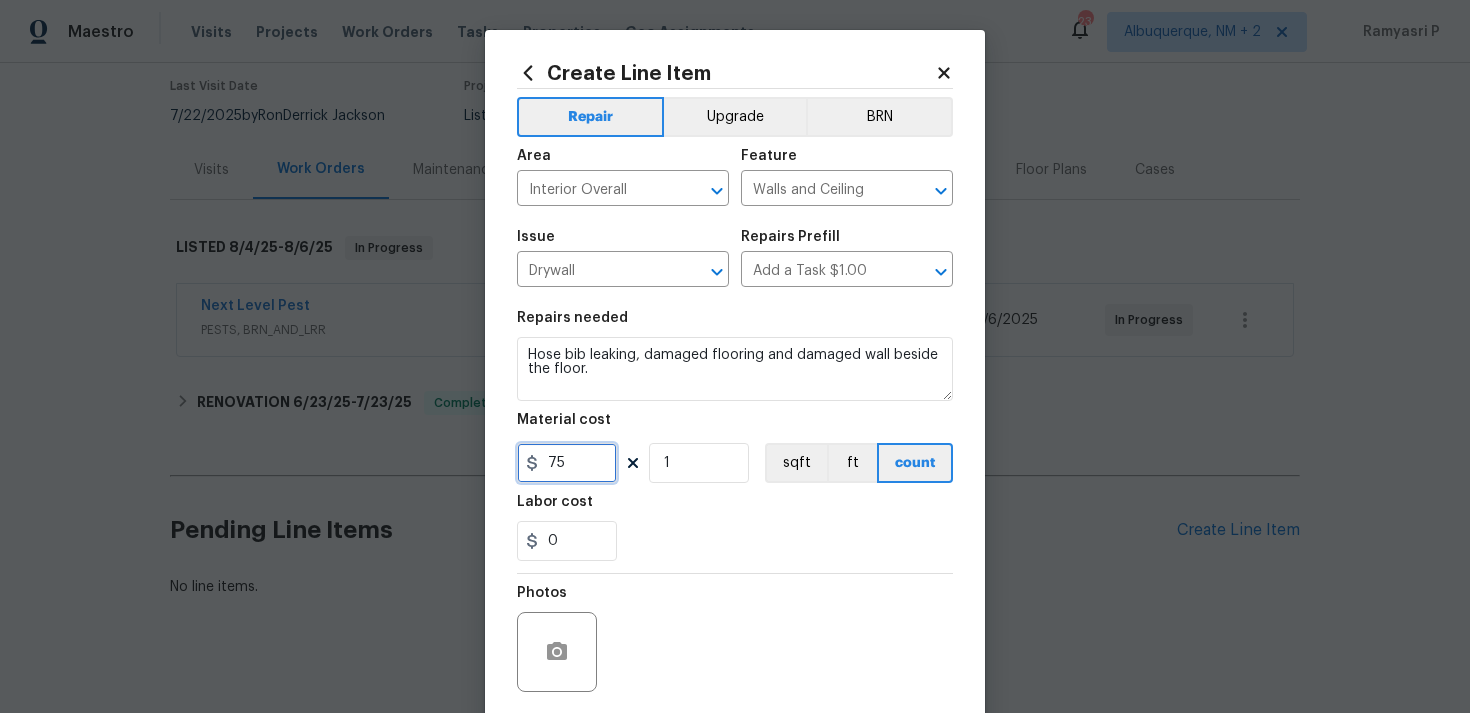 scroll, scrollTop: 149, scrollLeft: 0, axis: vertical 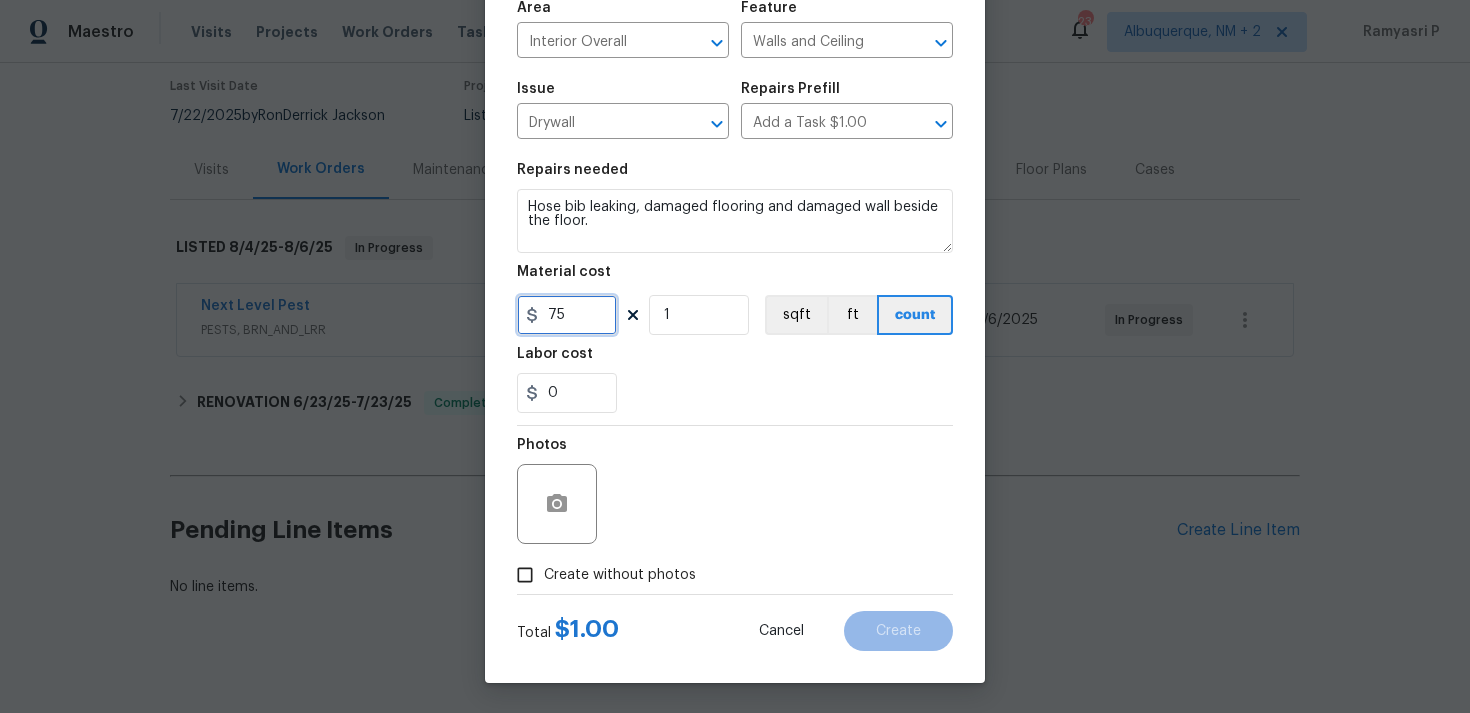 type on "75" 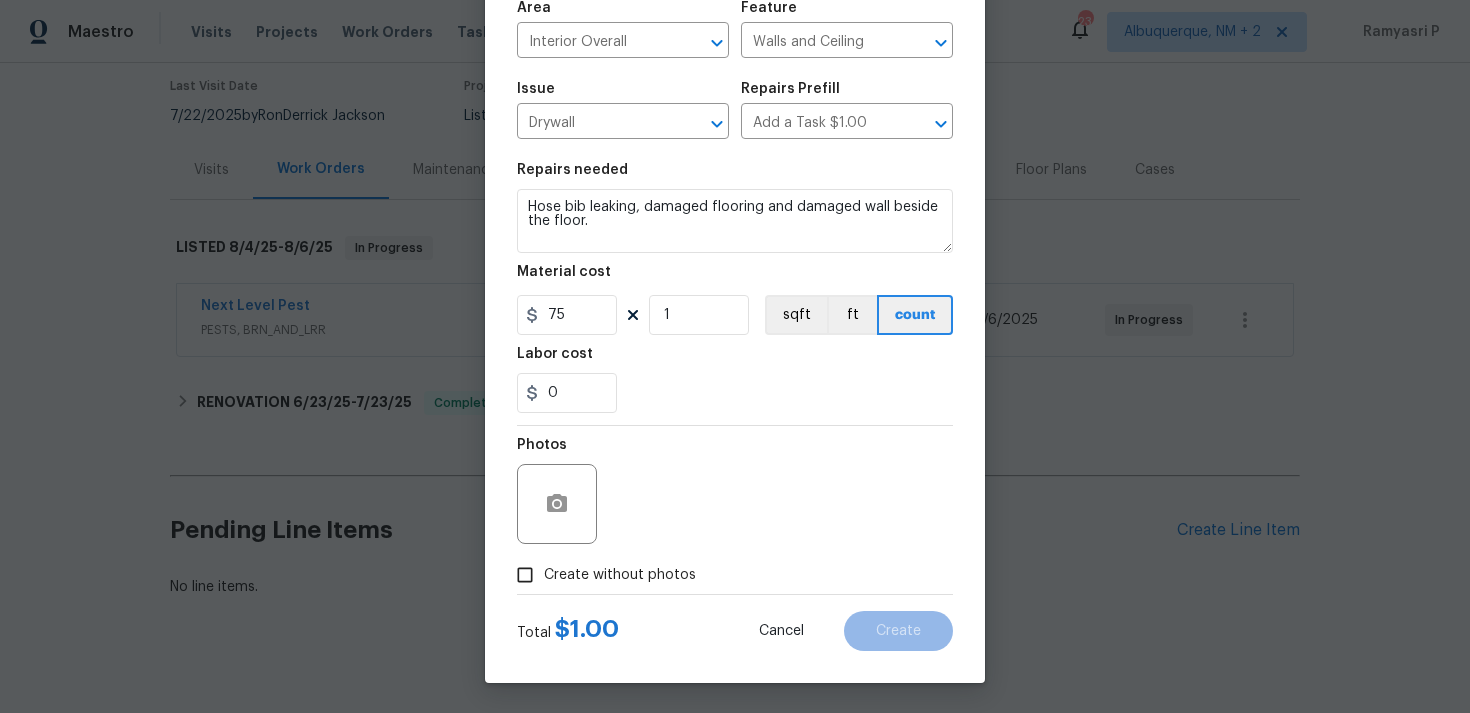 click on "Create without photos" at bounding box center (525, 575) 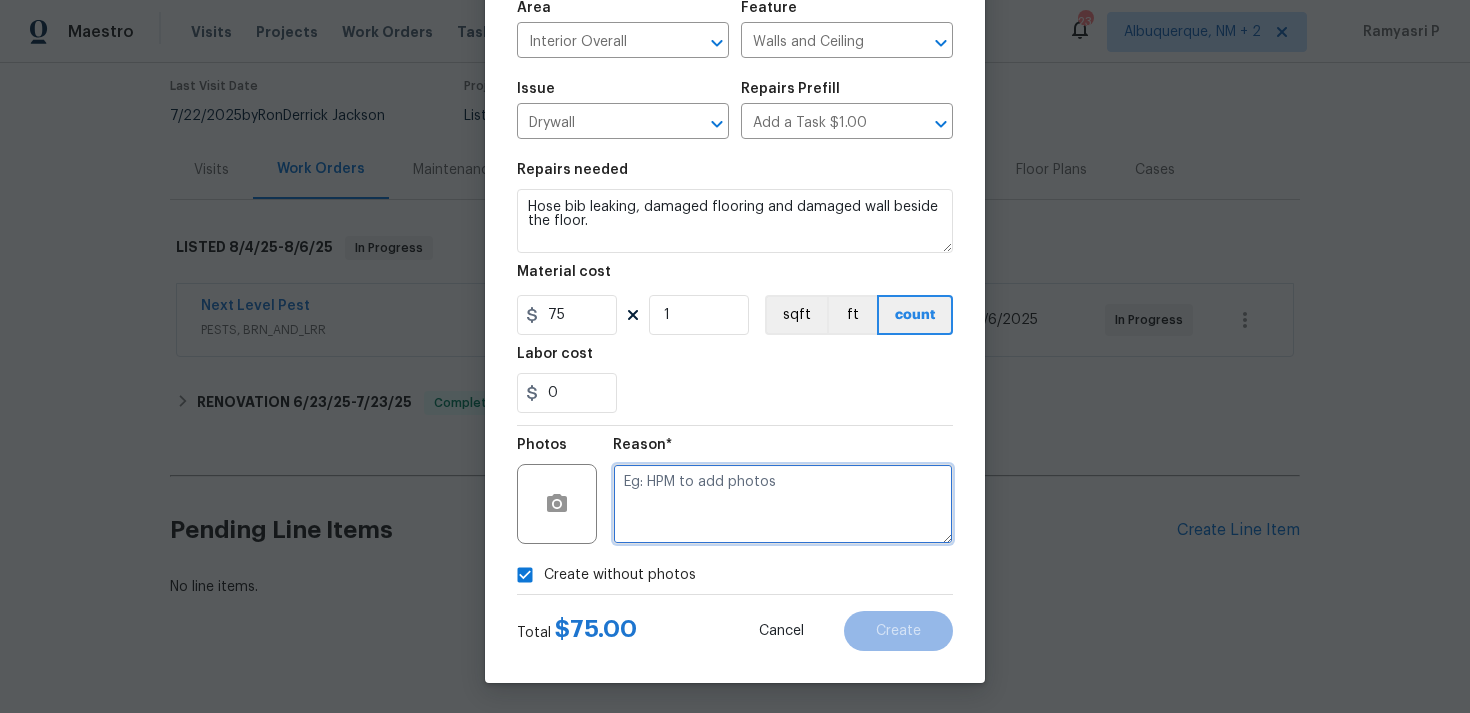 click at bounding box center [783, 504] 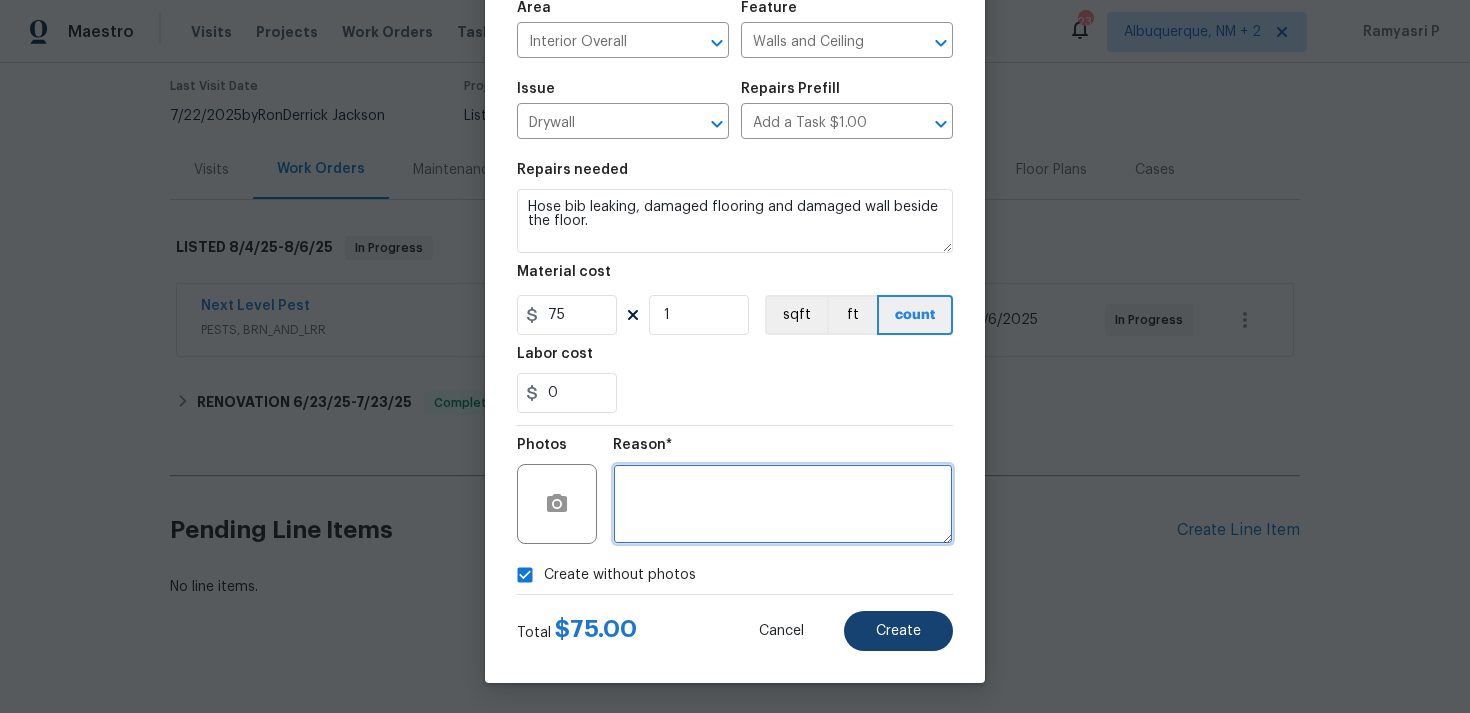 type 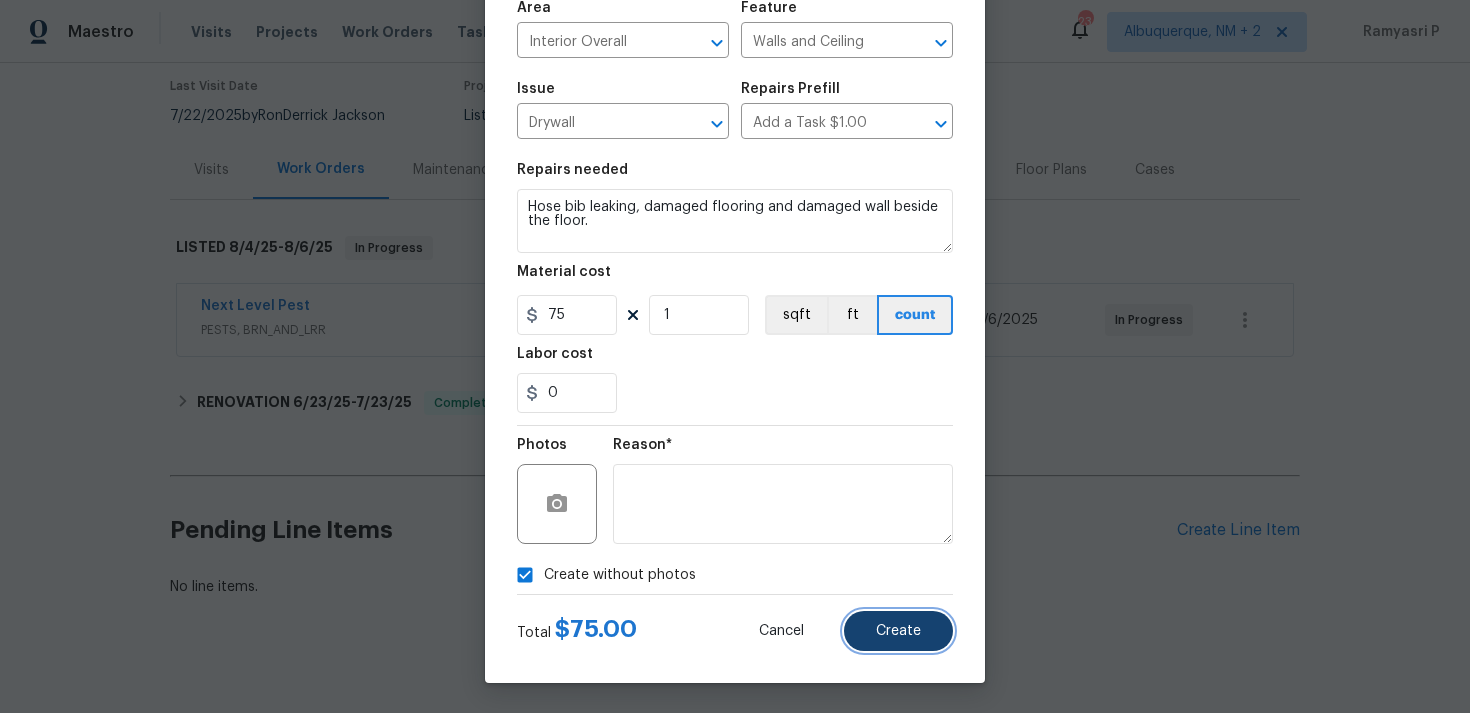 click on "Create" at bounding box center (898, 631) 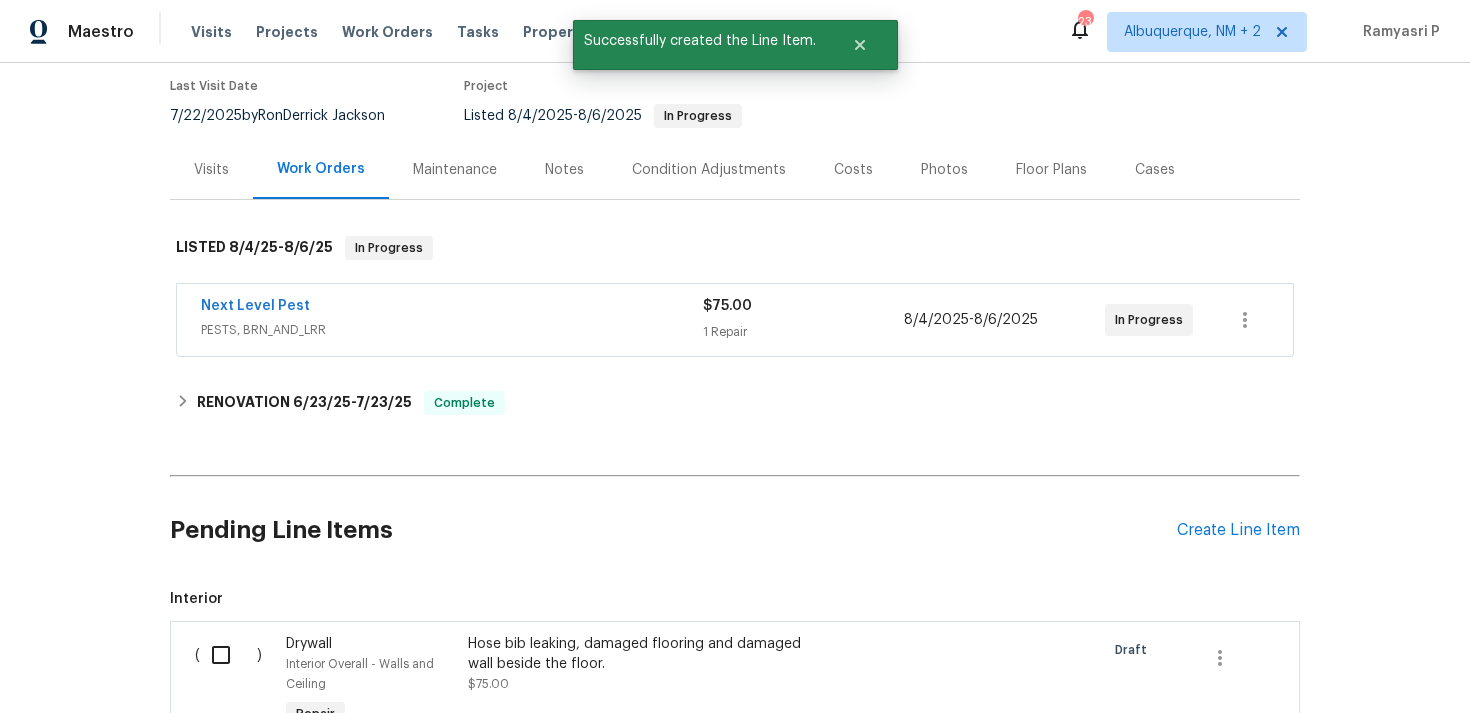 click at bounding box center (228, 655) 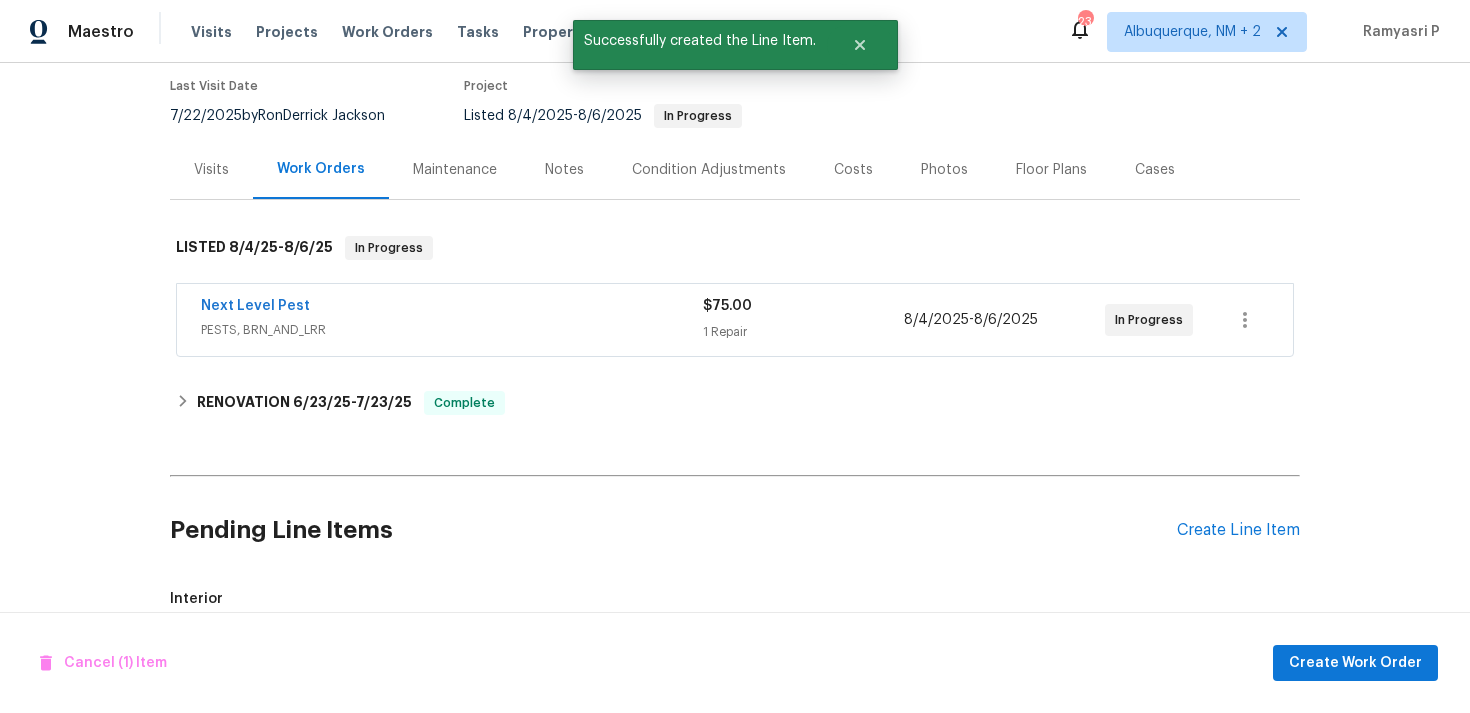 scroll, scrollTop: 432, scrollLeft: 0, axis: vertical 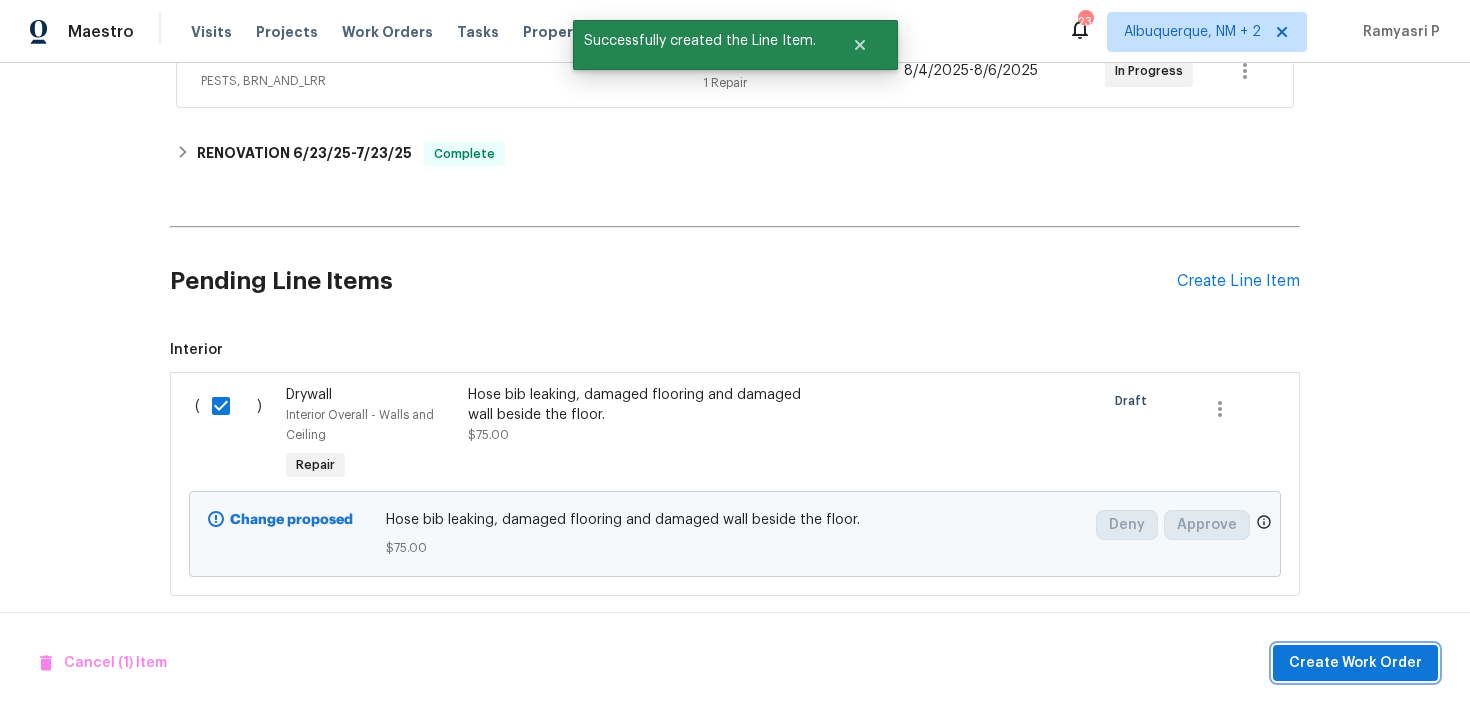 click on "Create Work Order" at bounding box center [1355, 663] 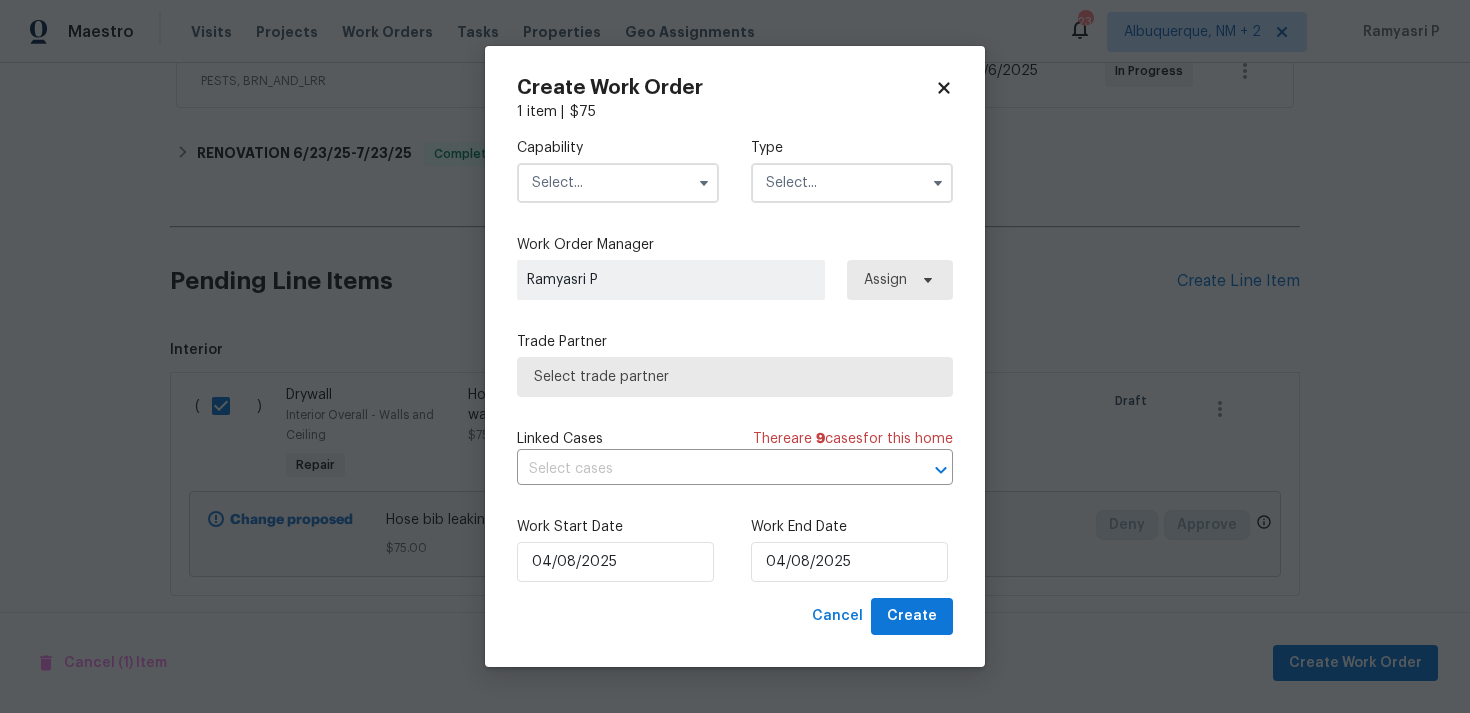 click on "Type" at bounding box center [852, 170] 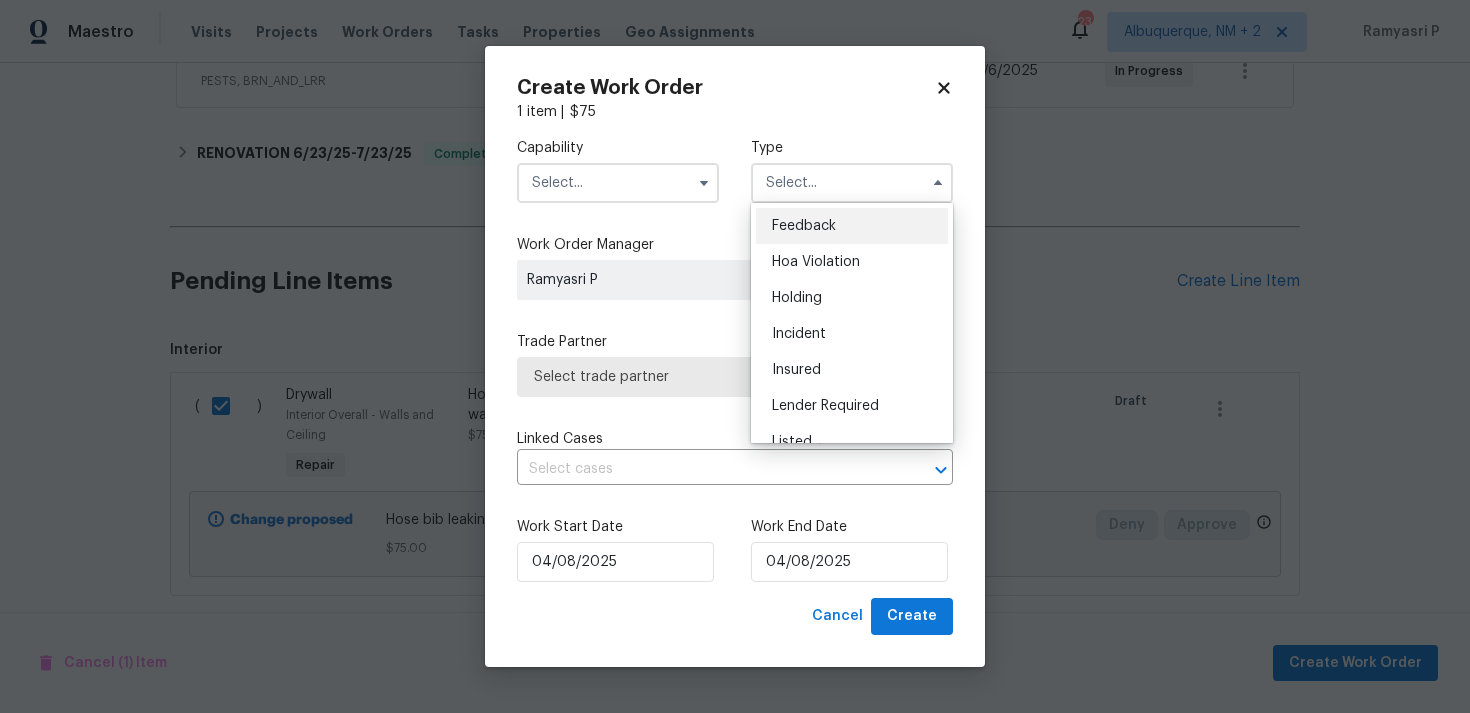 click on "Feedback" at bounding box center [804, 226] 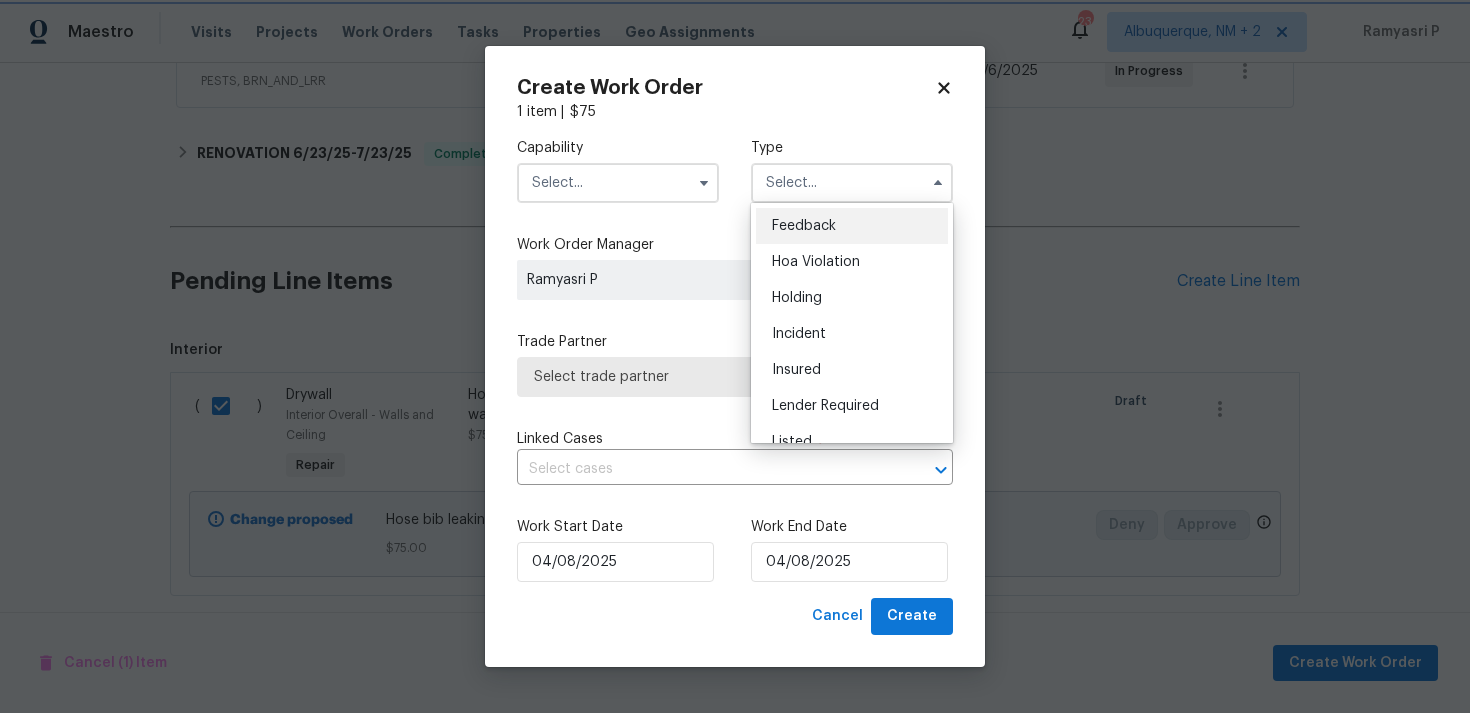 type on "Feedback" 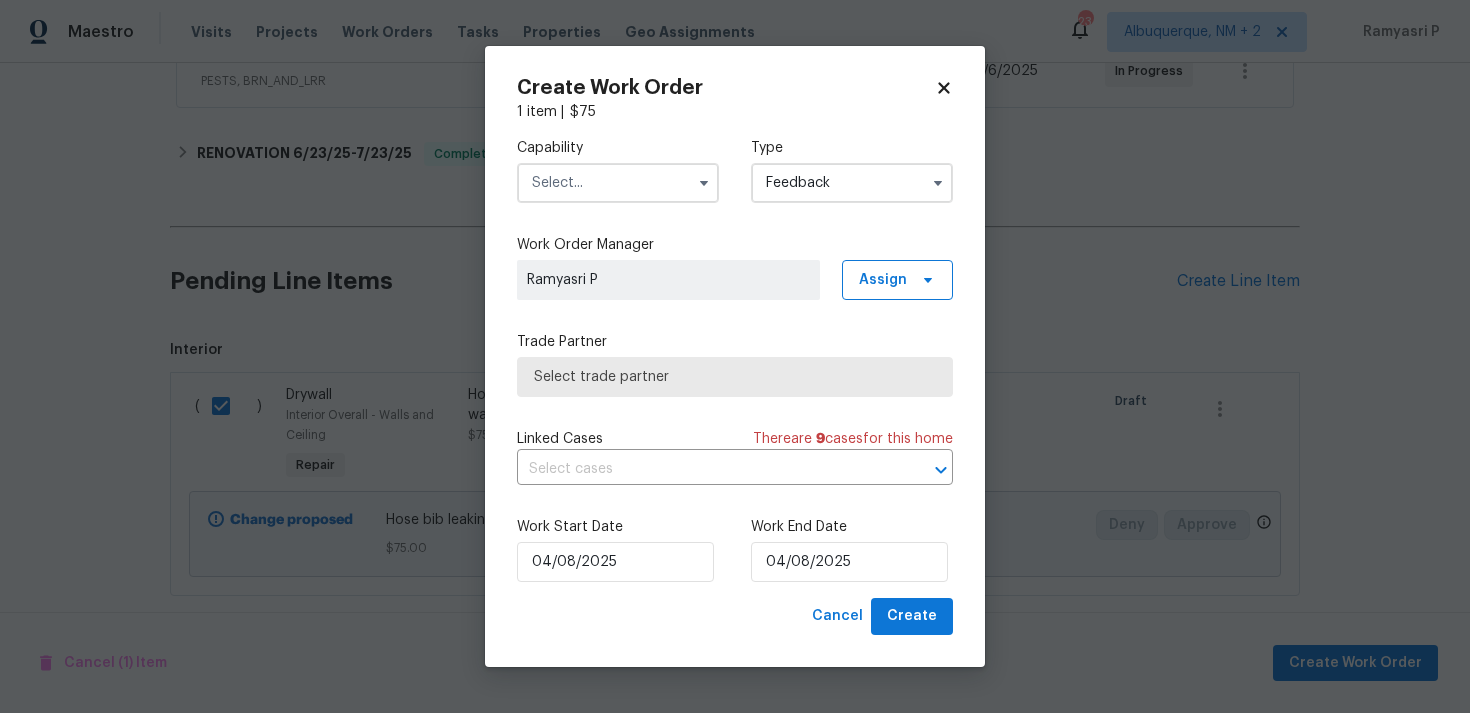 click at bounding box center (618, 183) 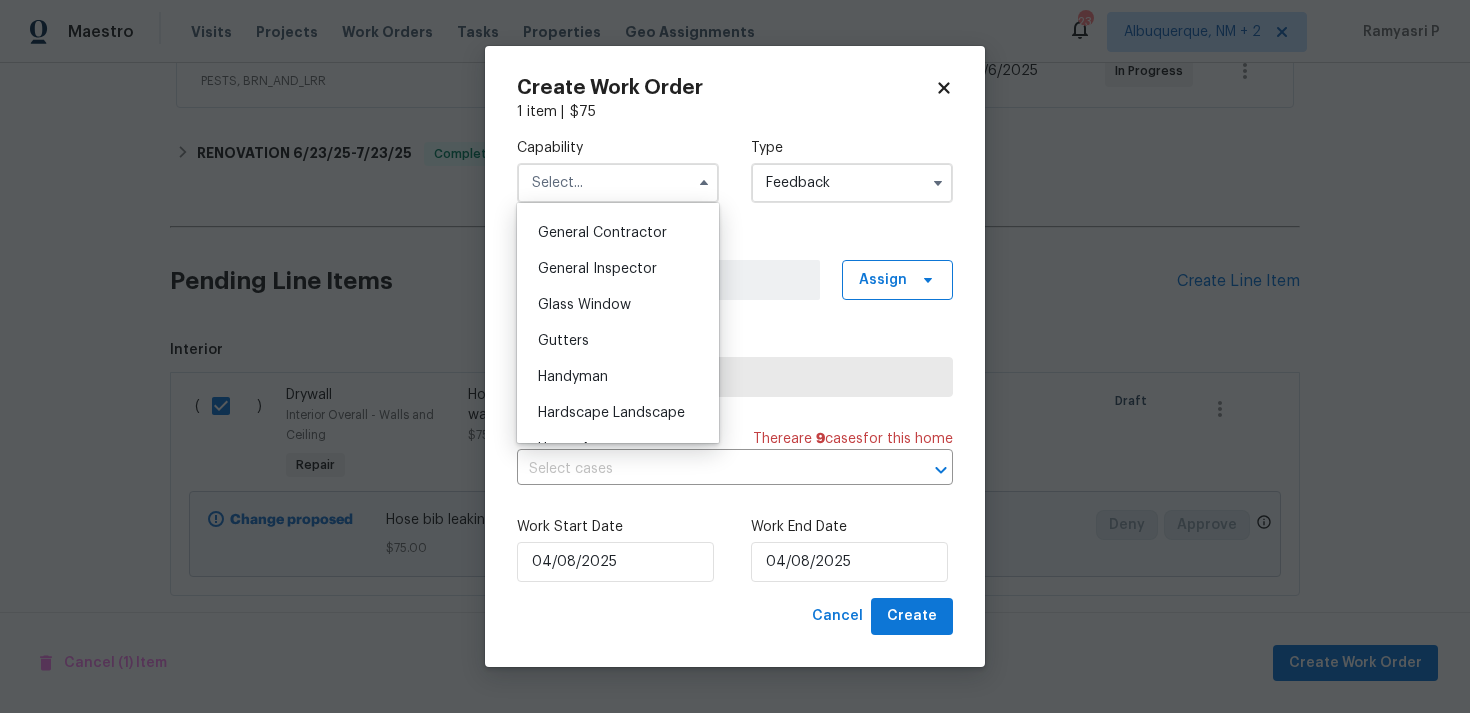 scroll, scrollTop: 944, scrollLeft: 0, axis: vertical 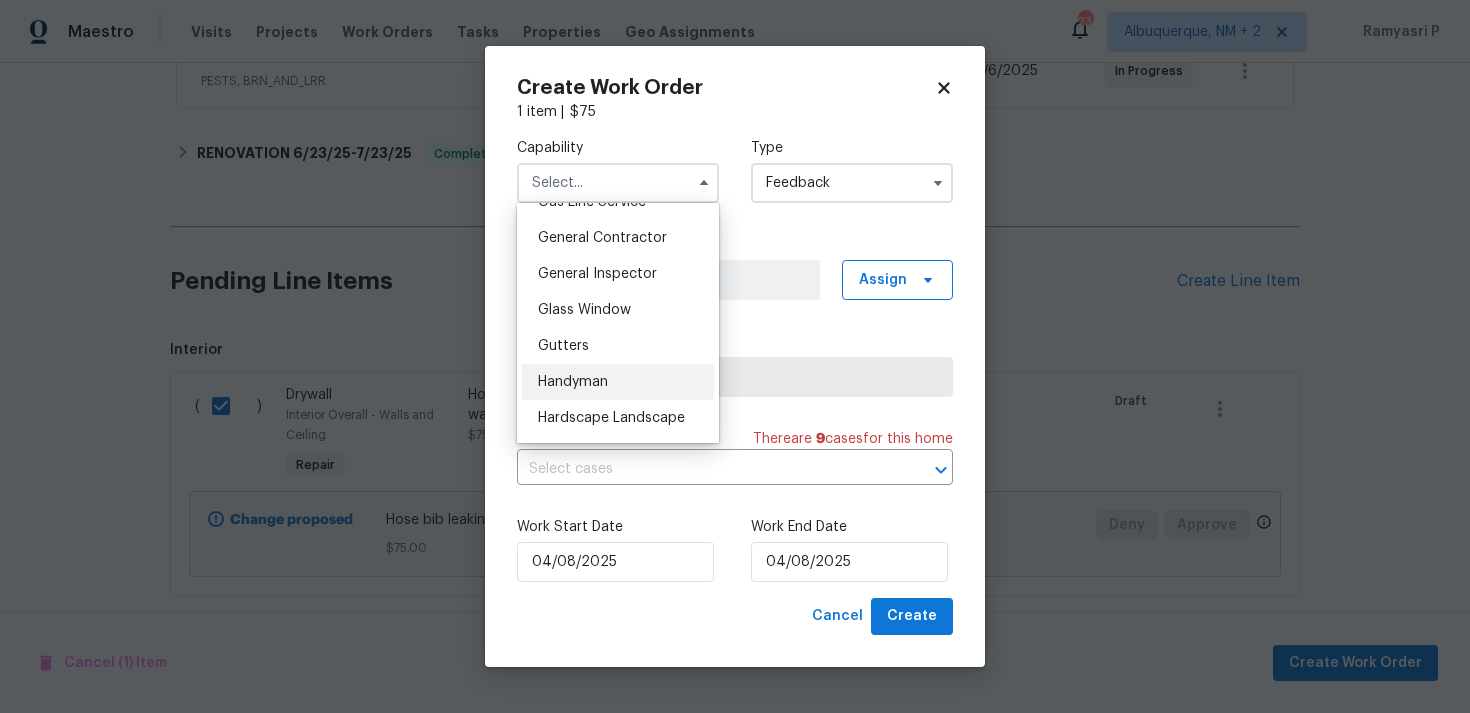 click on "Handyman" at bounding box center [573, 382] 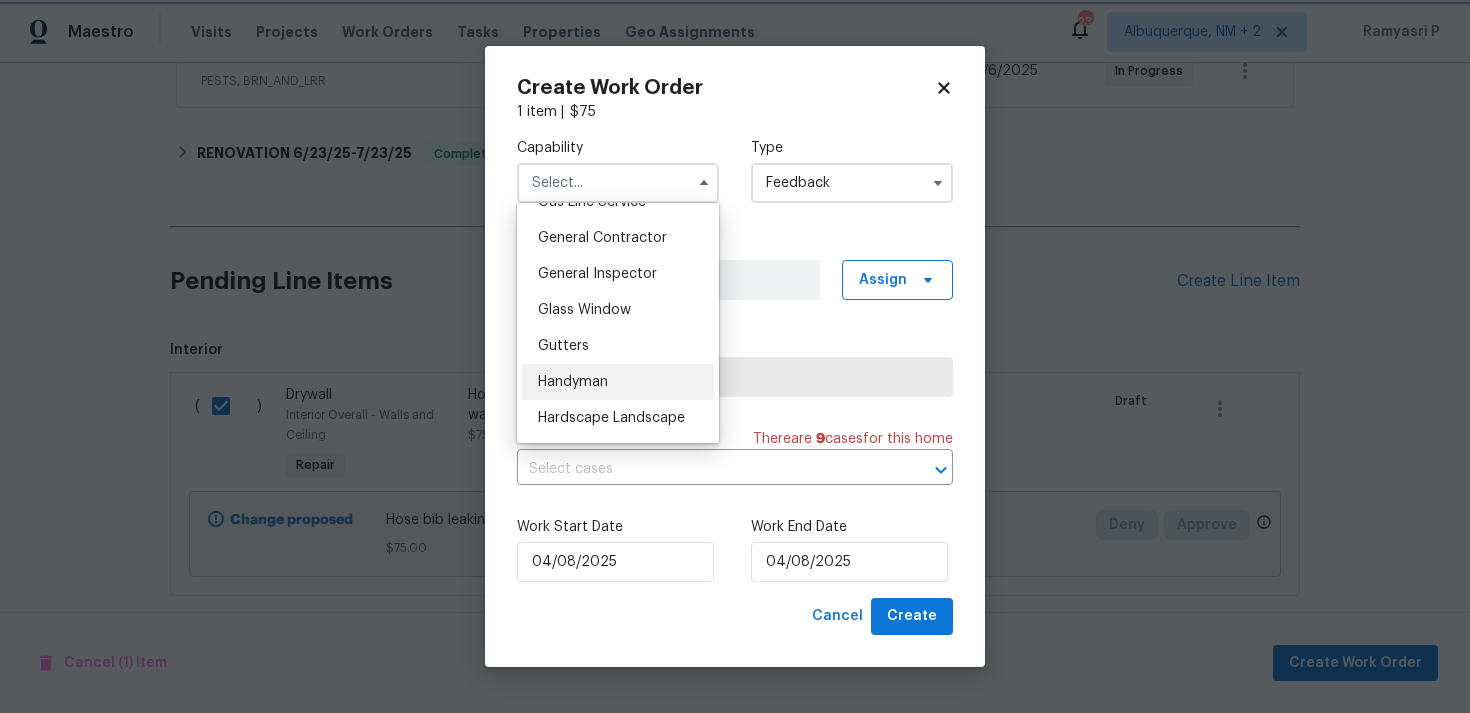 type on "Handyman" 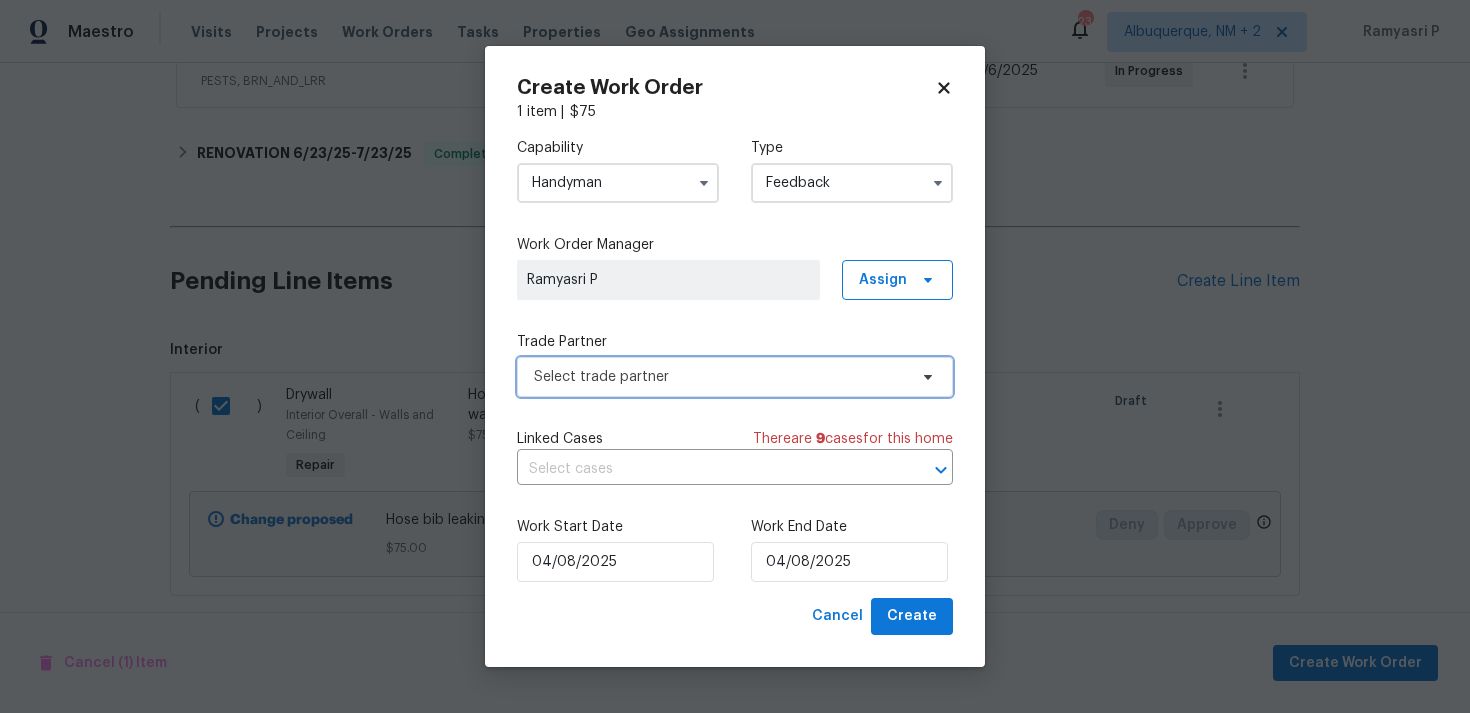 click on "Select trade partner" at bounding box center [720, 377] 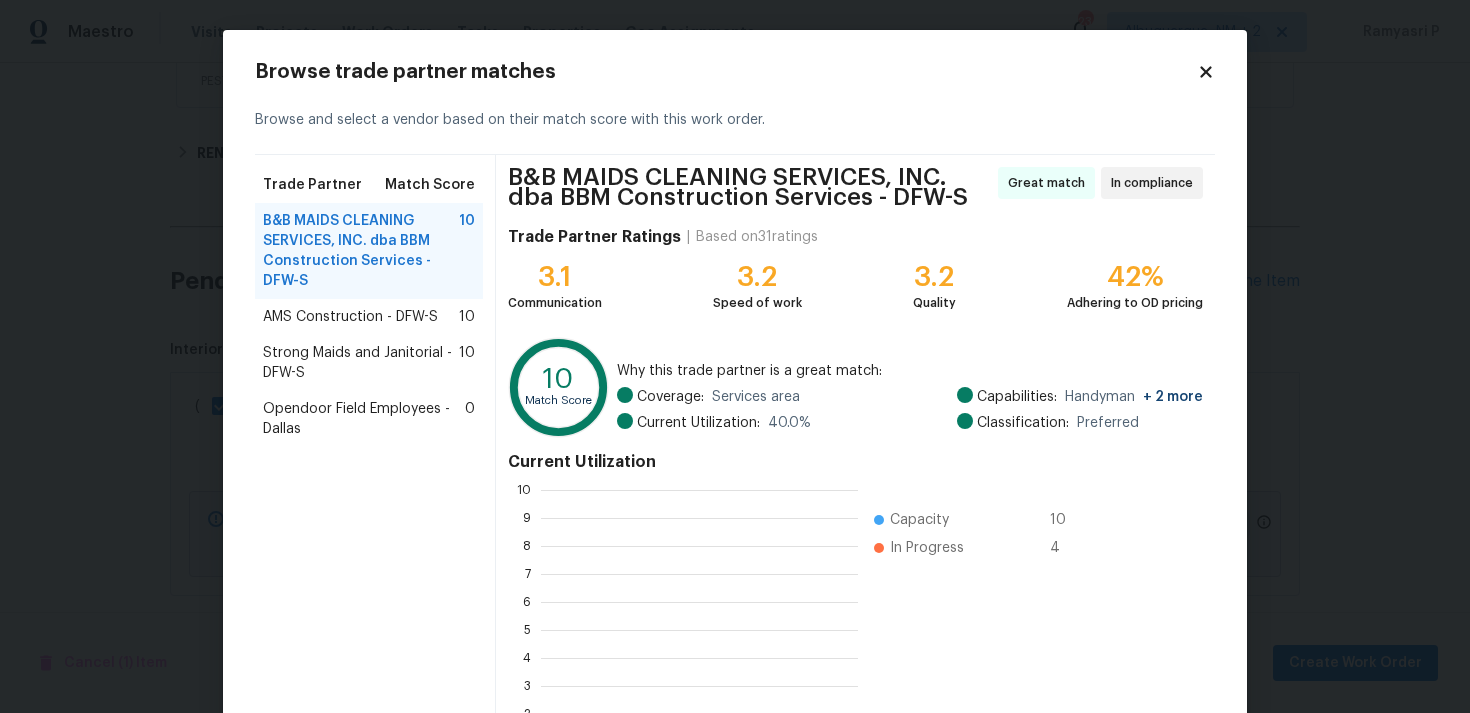 scroll, scrollTop: 2, scrollLeft: 2, axis: both 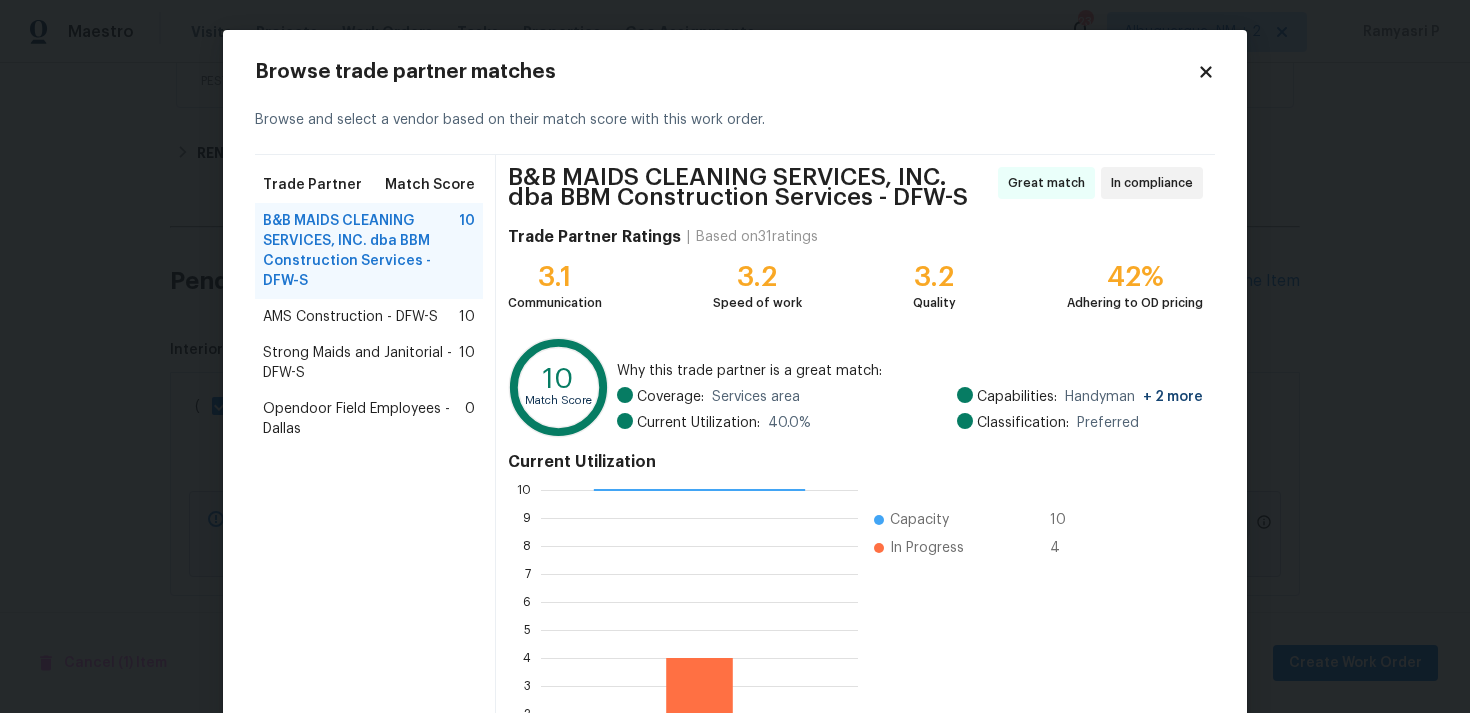 click on "Strong Maids and Janitorial - DFW-S" at bounding box center [361, 363] 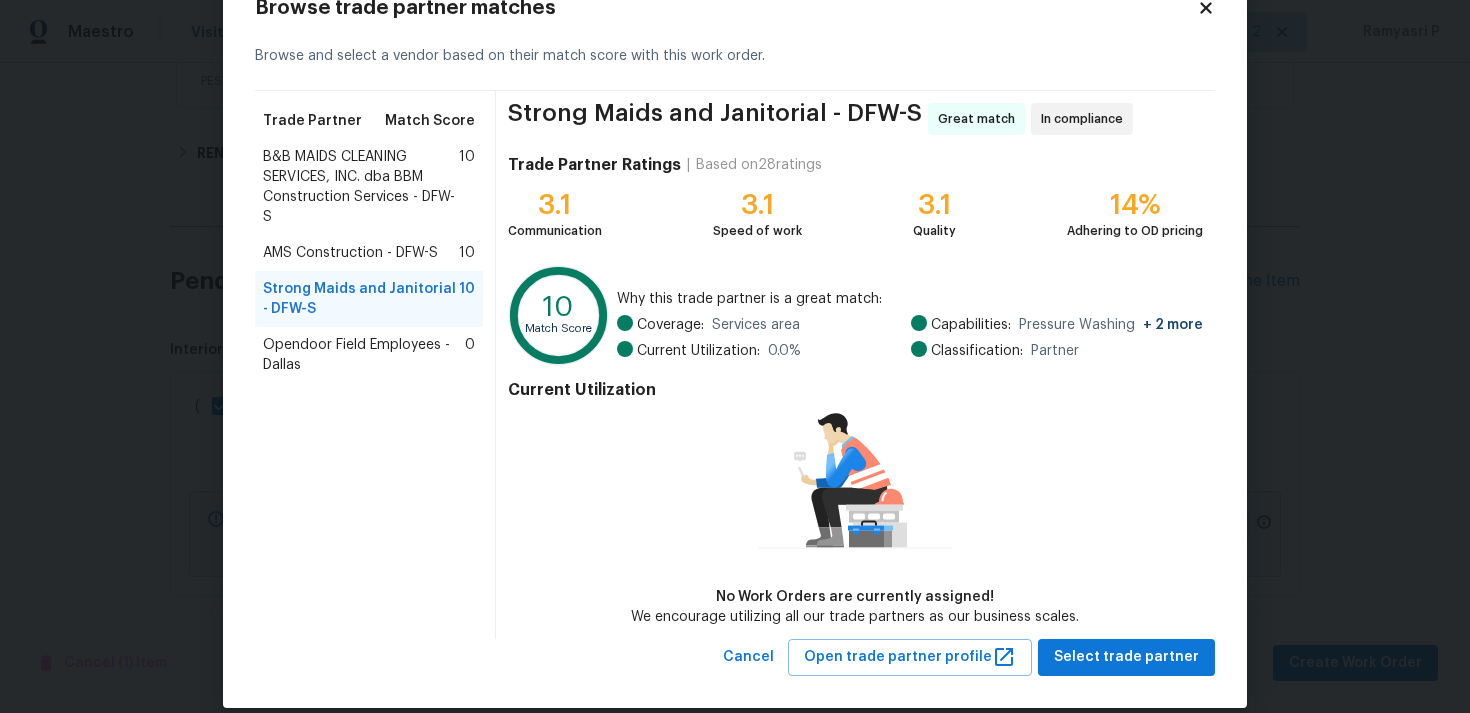 scroll, scrollTop: 87, scrollLeft: 0, axis: vertical 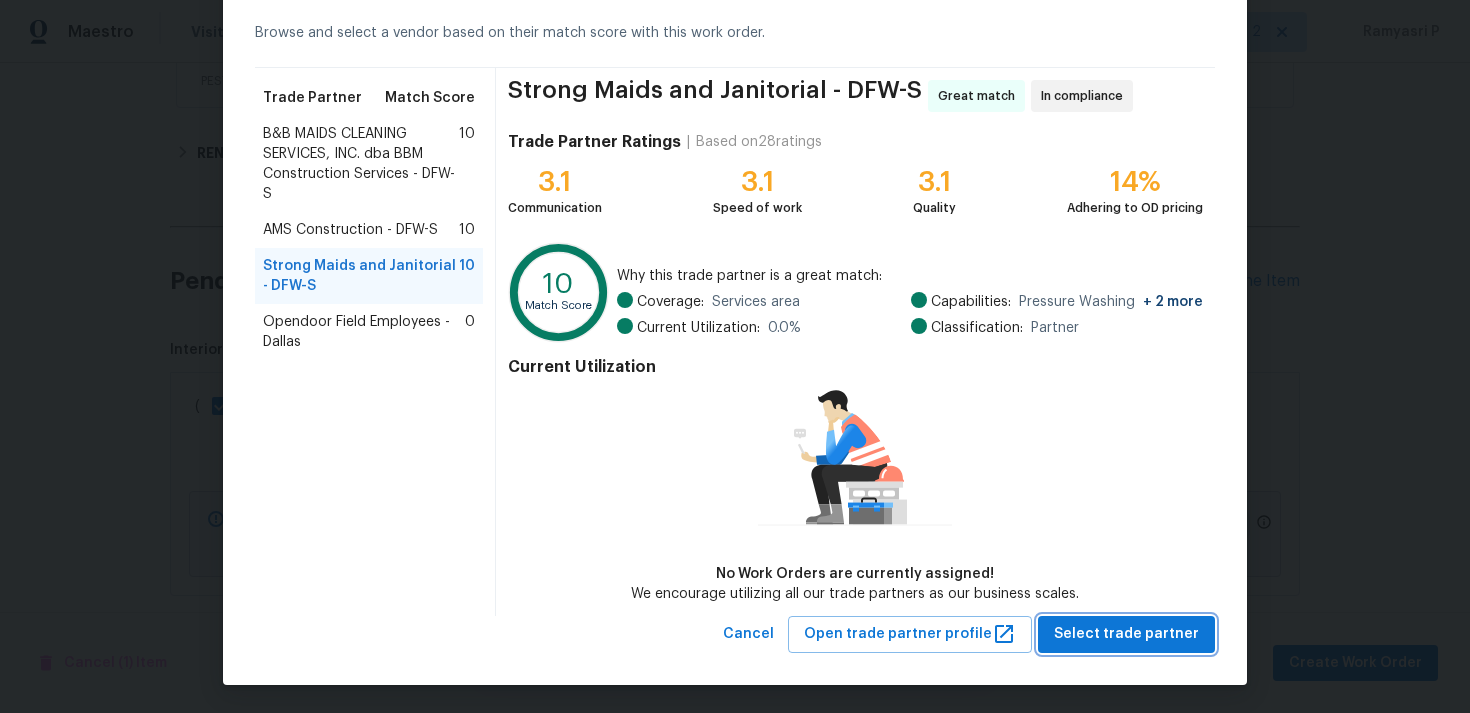 click on "Select trade partner" at bounding box center [1126, 634] 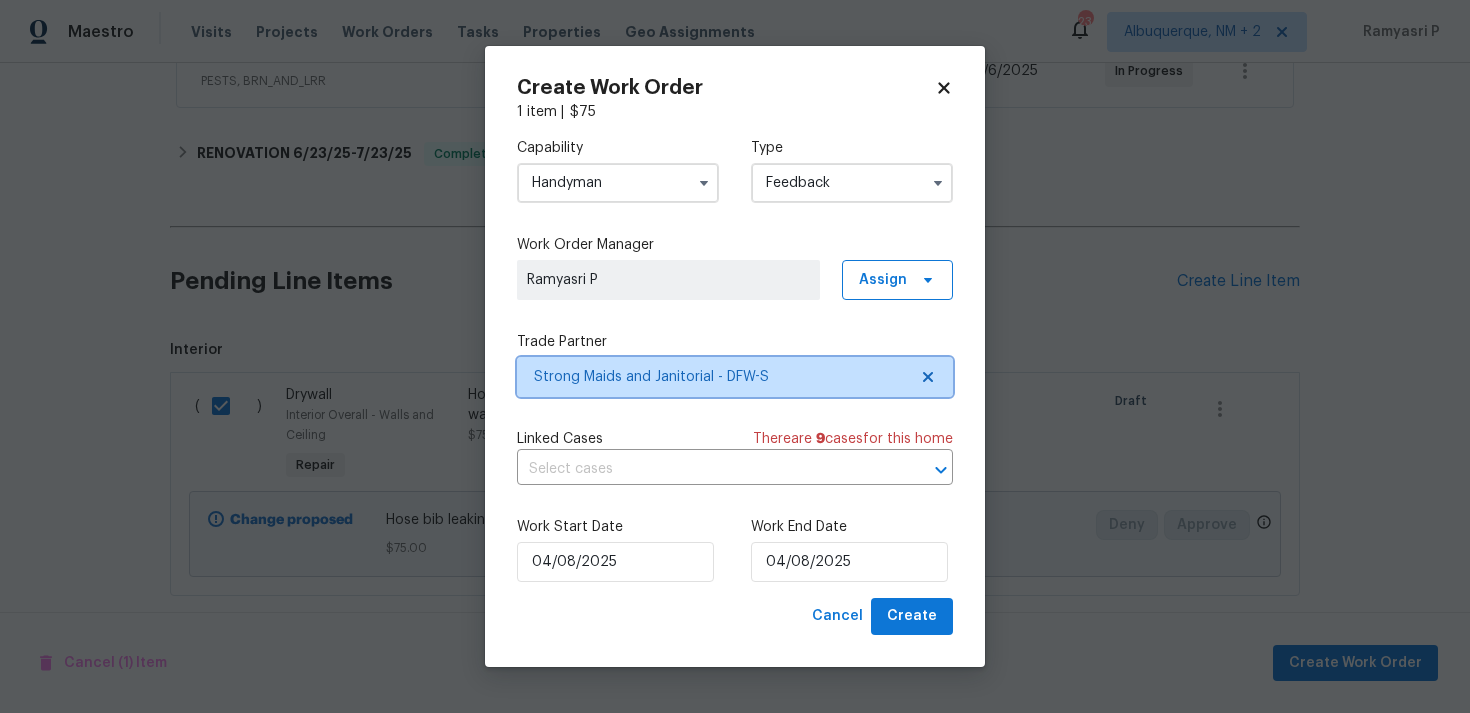 scroll, scrollTop: 0, scrollLeft: 0, axis: both 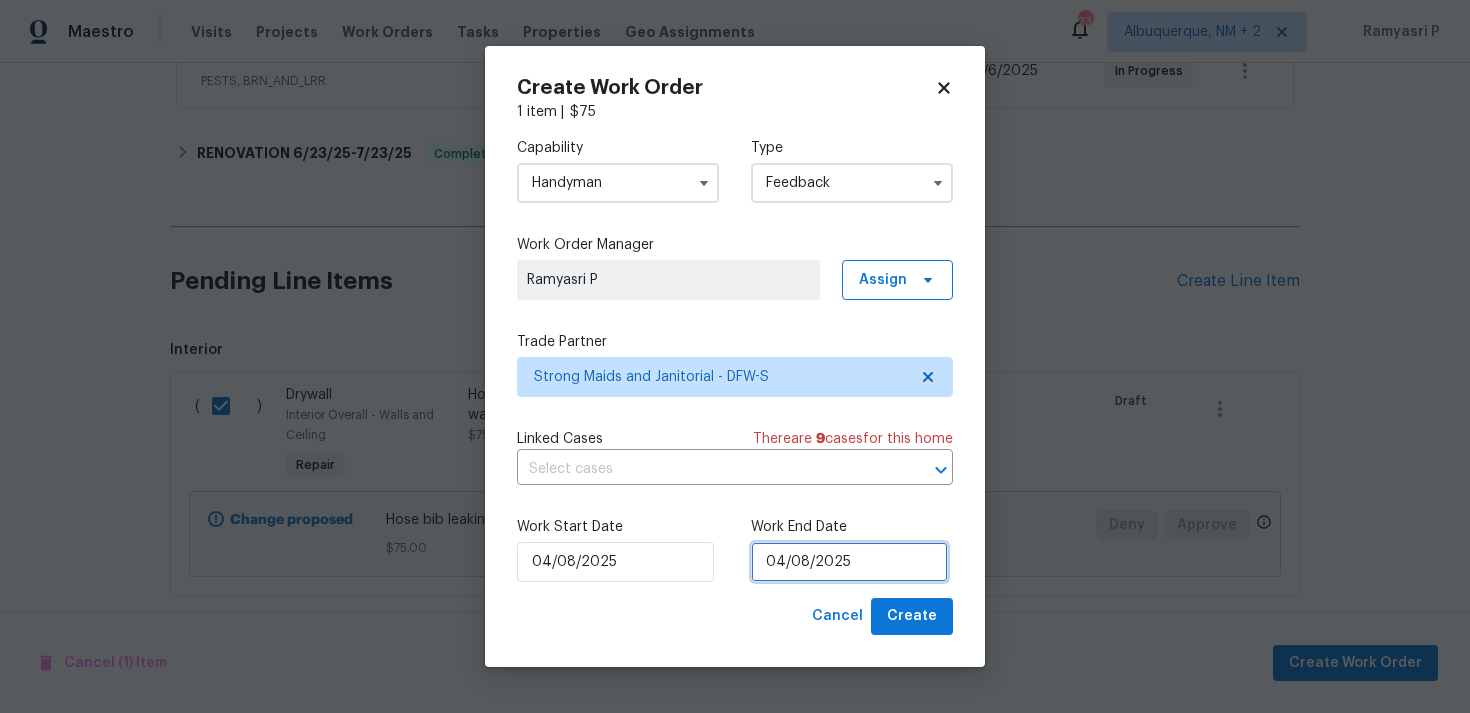 click on "04/08/2025" at bounding box center [849, 562] 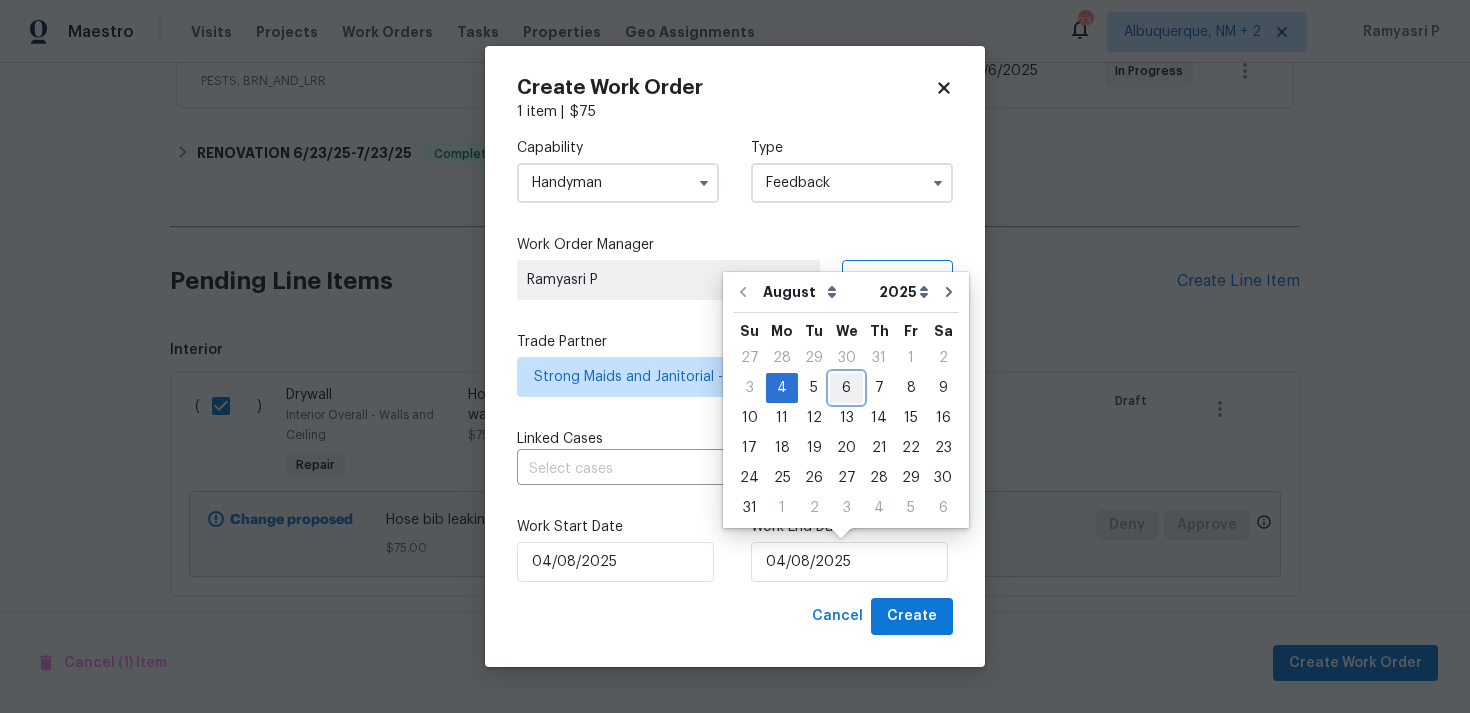 click on "6" at bounding box center (846, 388) 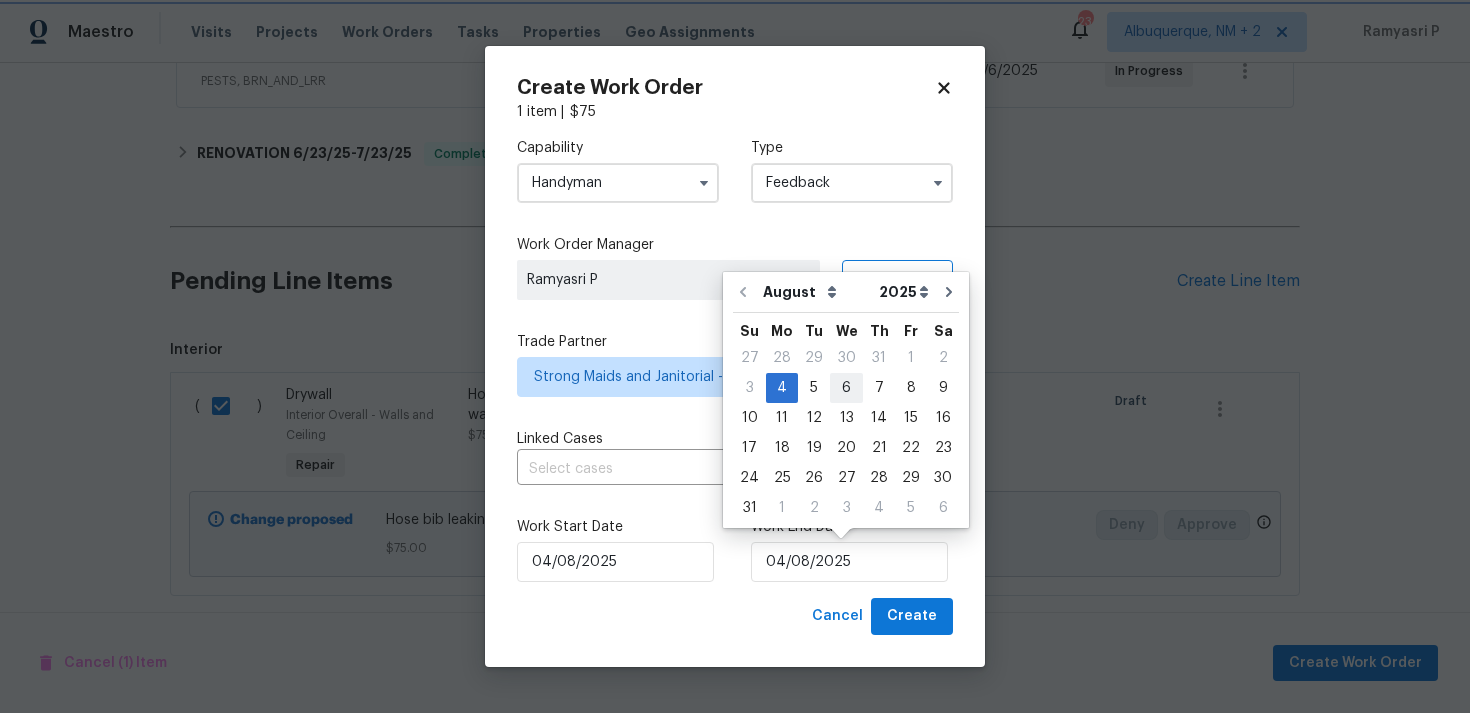 type on "06/08/2025" 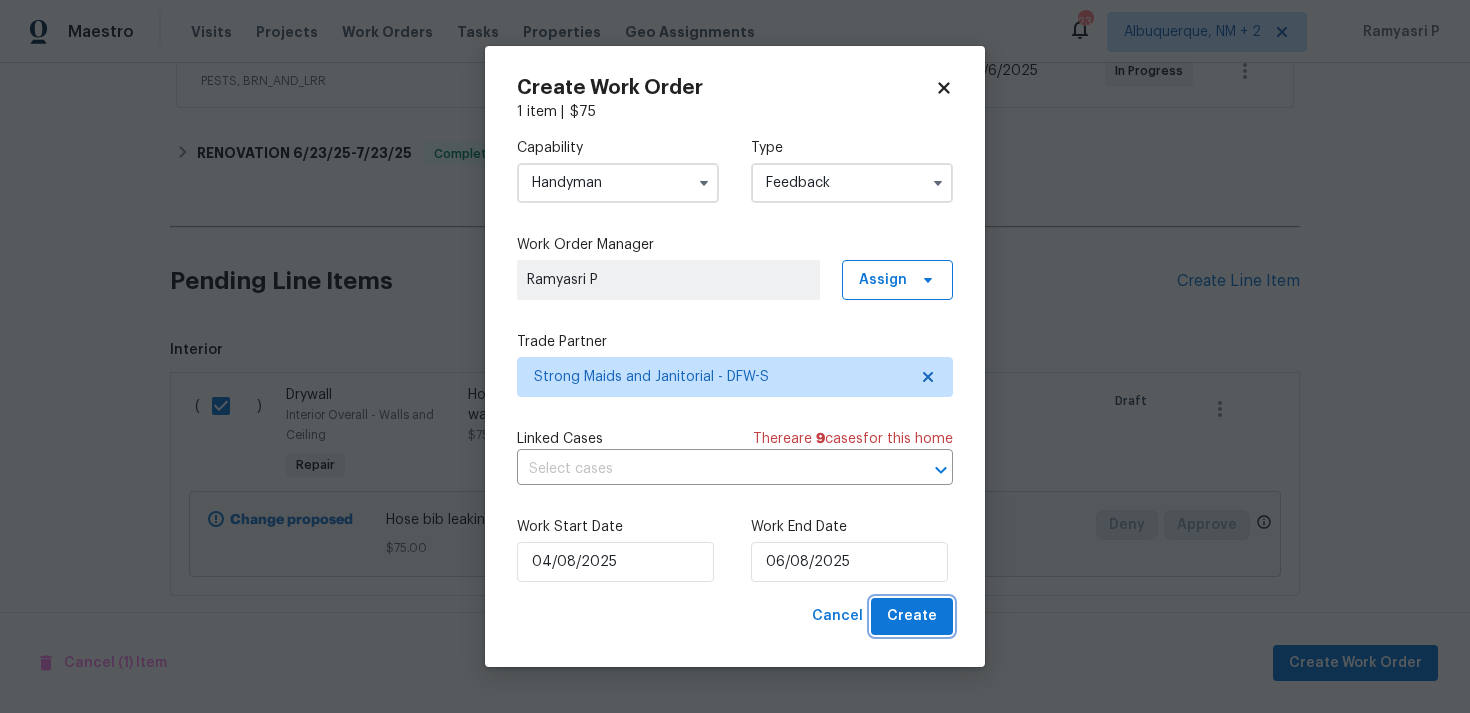 click on "Create" at bounding box center (912, 616) 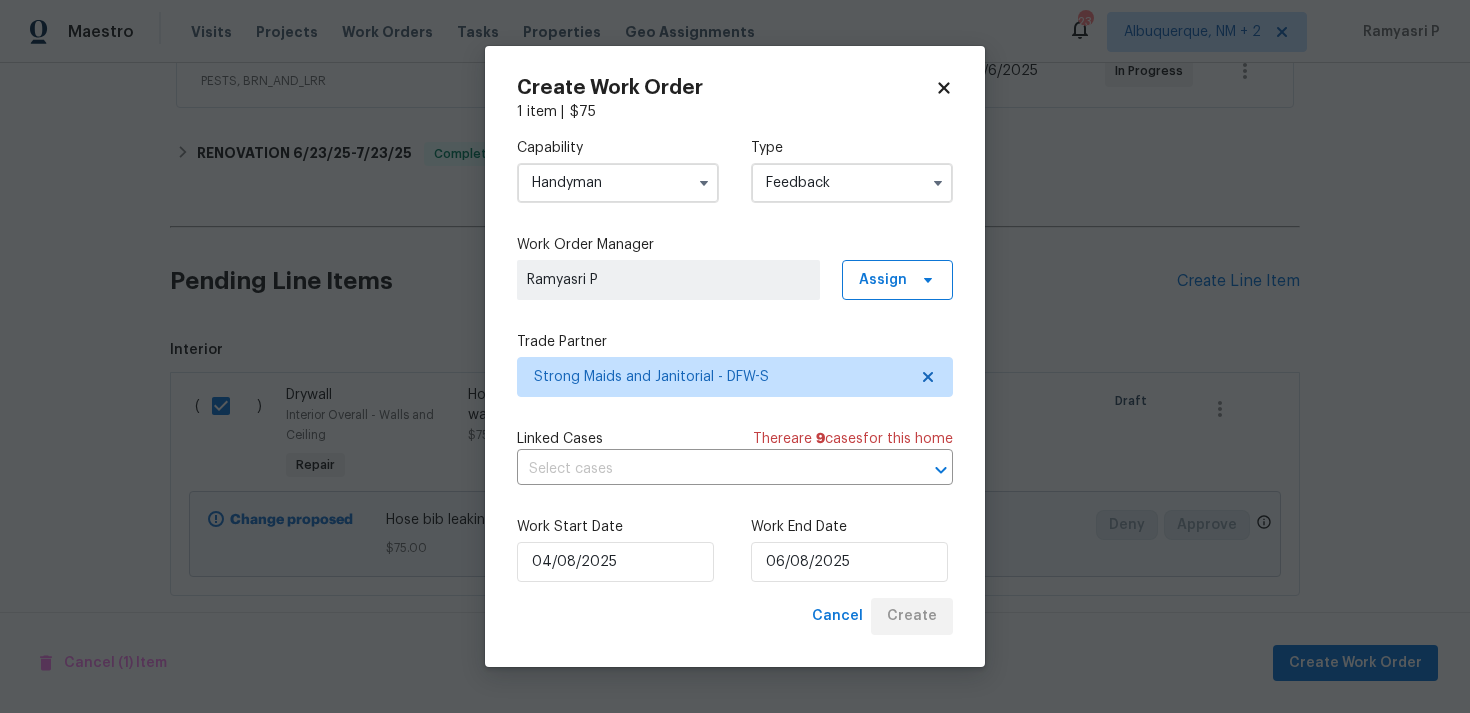 checkbox on "false" 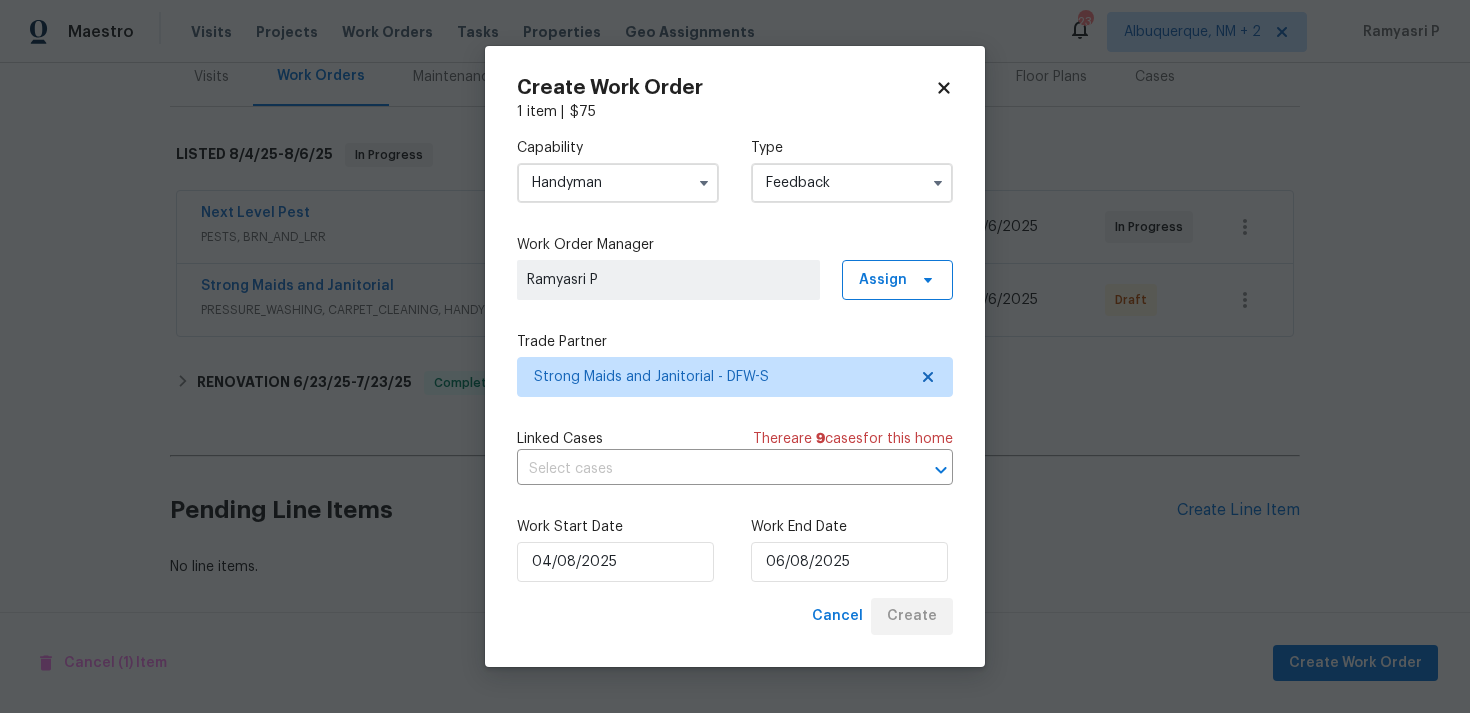 scroll, scrollTop: 256, scrollLeft: 0, axis: vertical 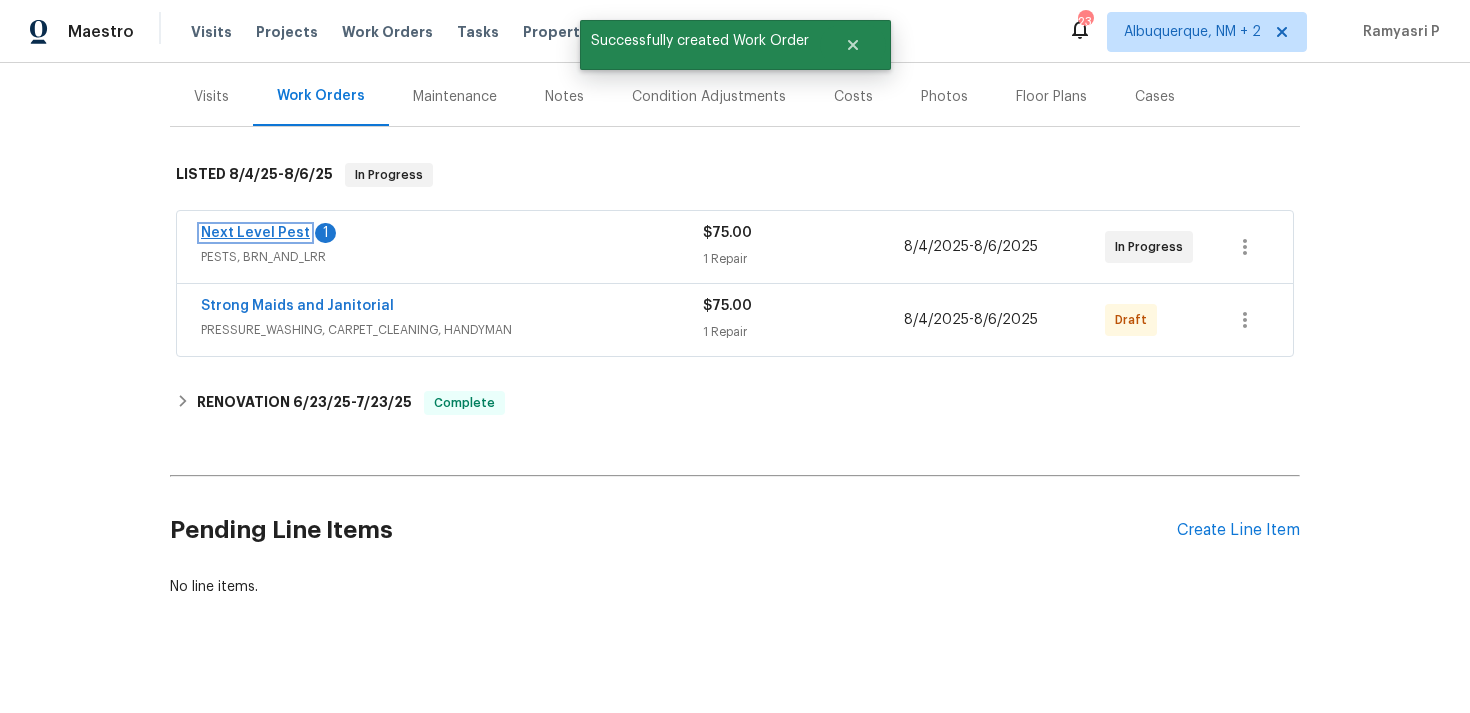 click on "Next Level Pest" at bounding box center [255, 233] 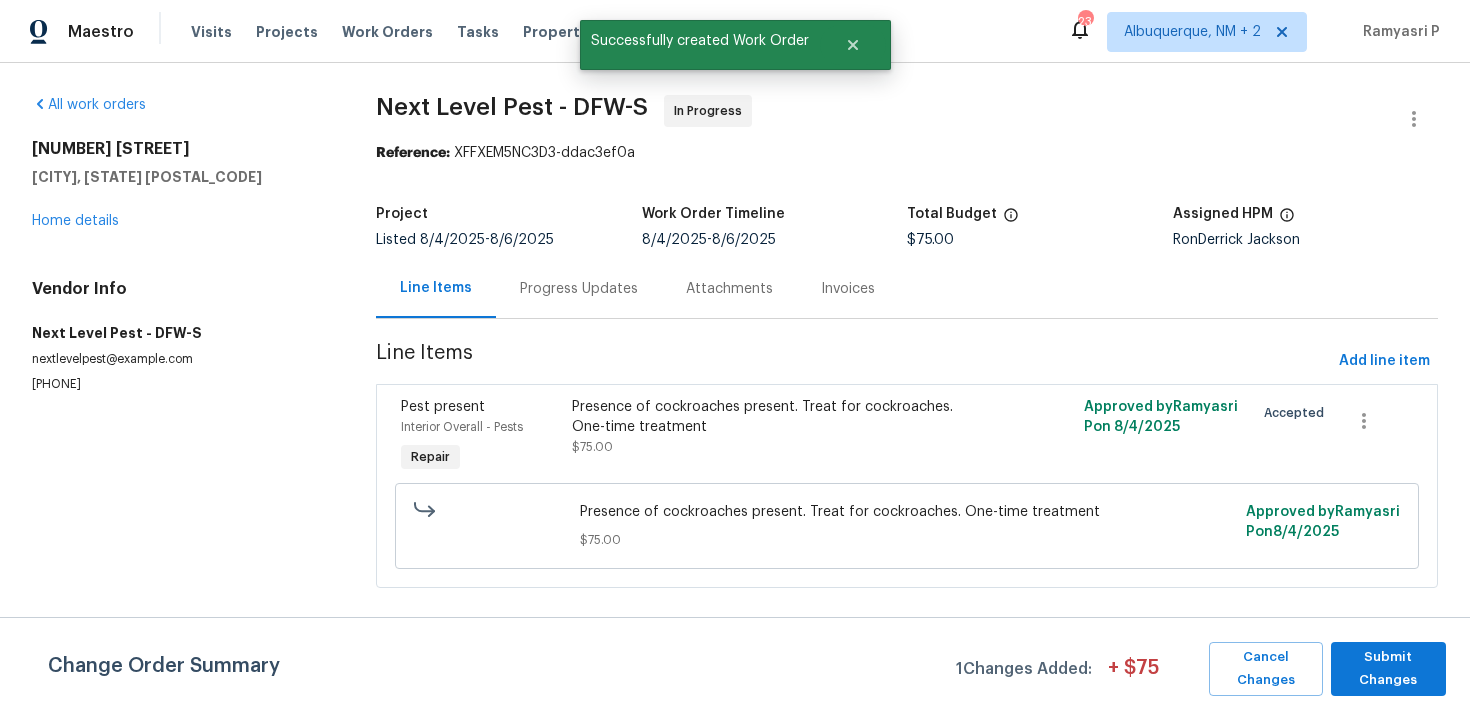 click on "Progress Updates" at bounding box center (579, 289) 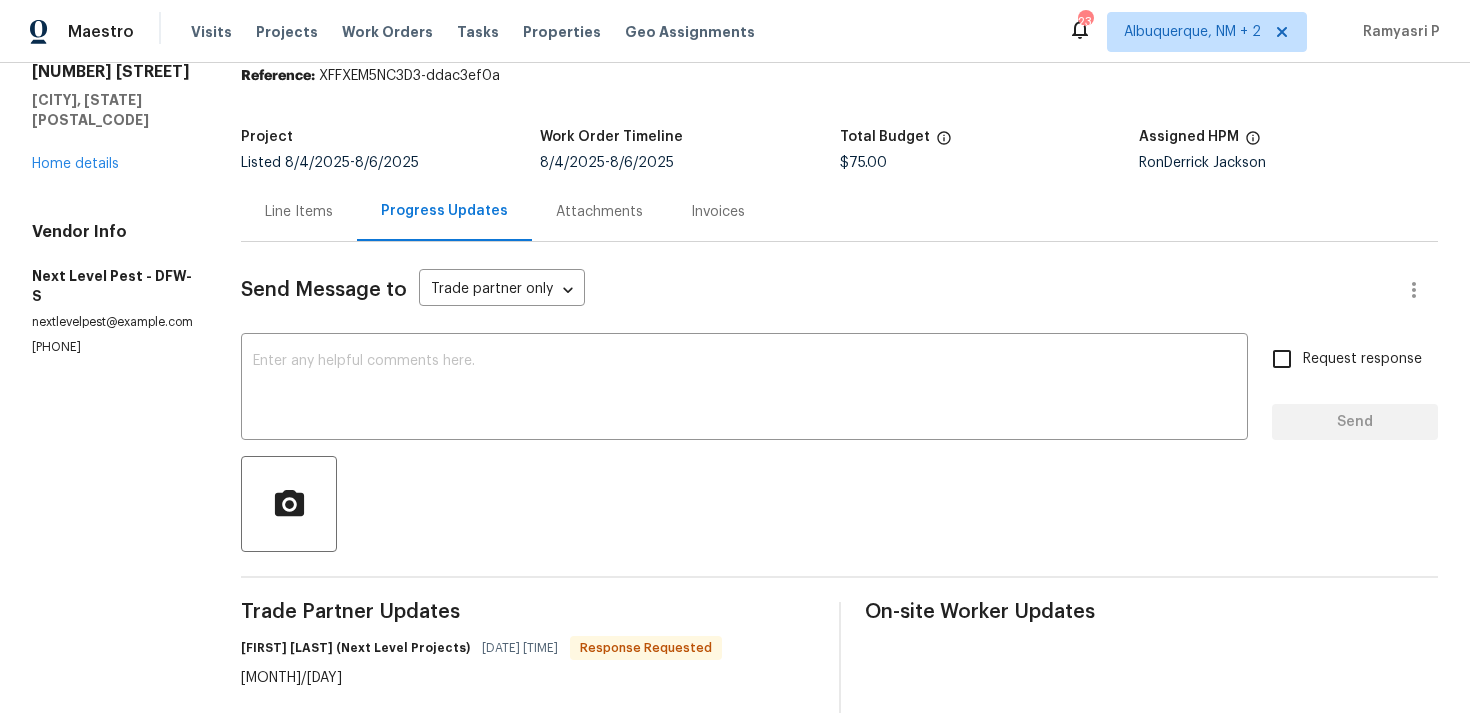 scroll, scrollTop: 11, scrollLeft: 0, axis: vertical 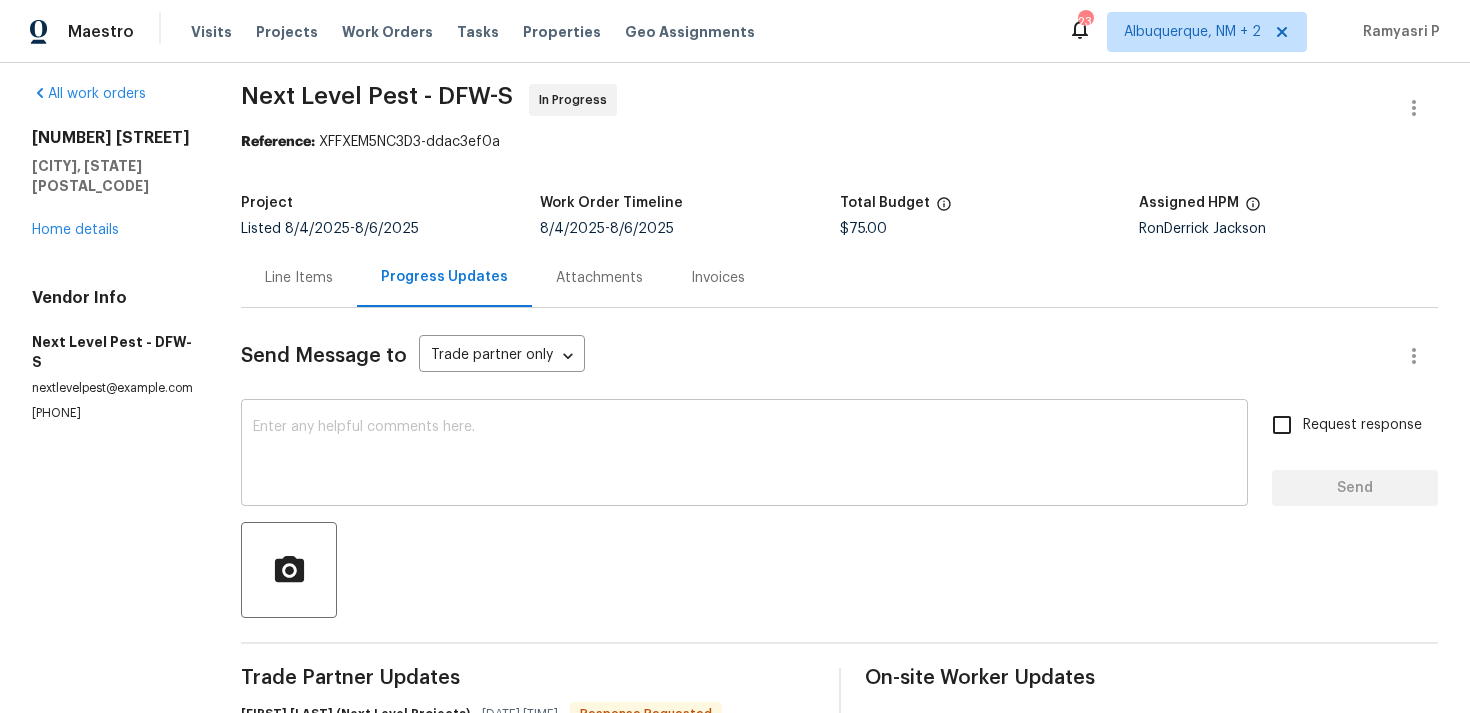 click at bounding box center (744, 455) 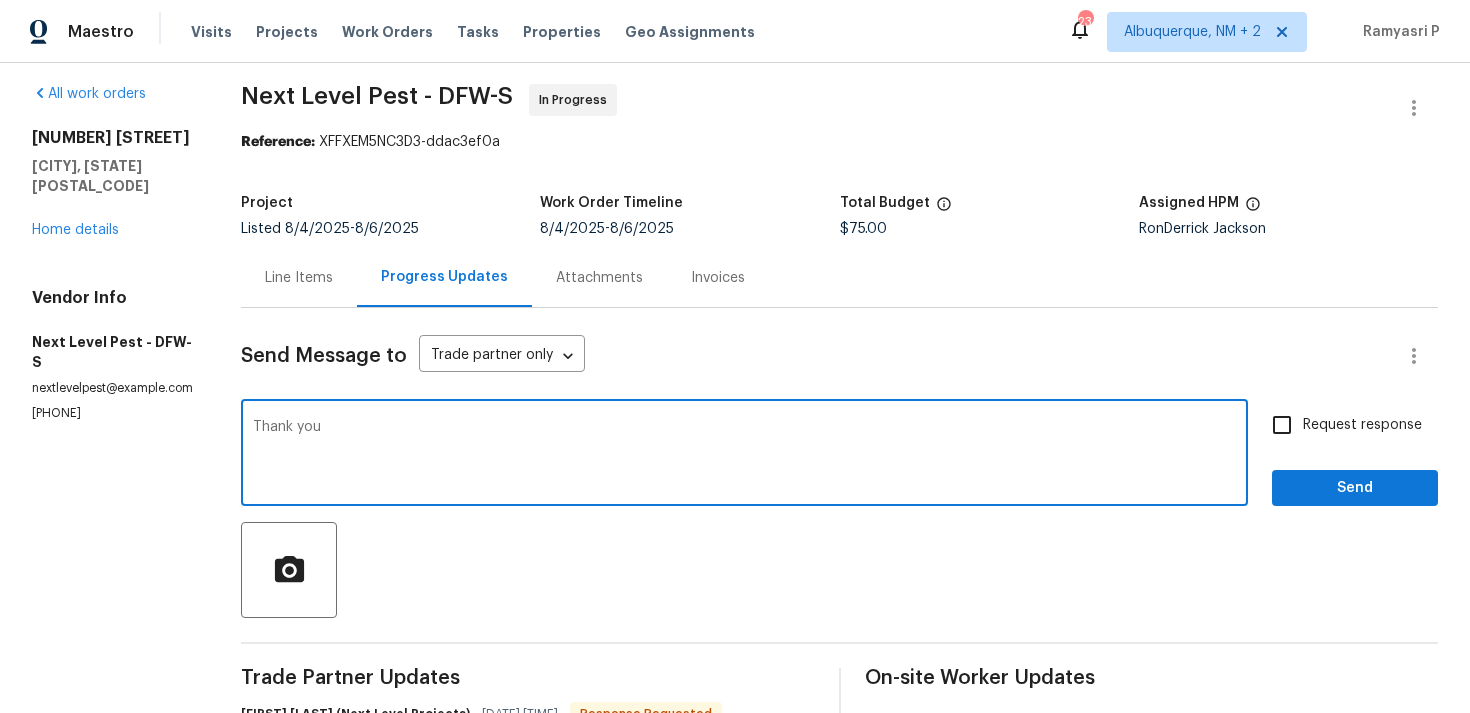 type on "Thank you" 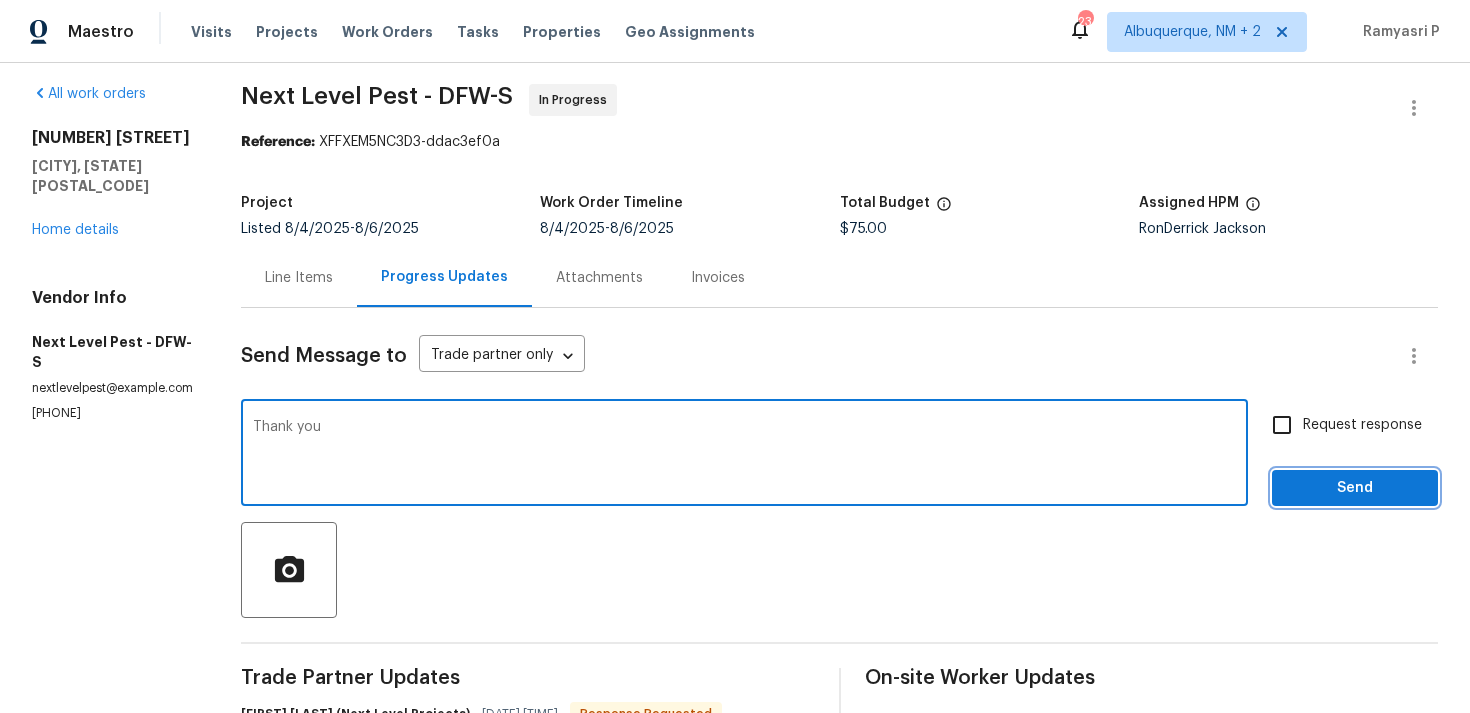 click on "Send" at bounding box center [1355, 488] 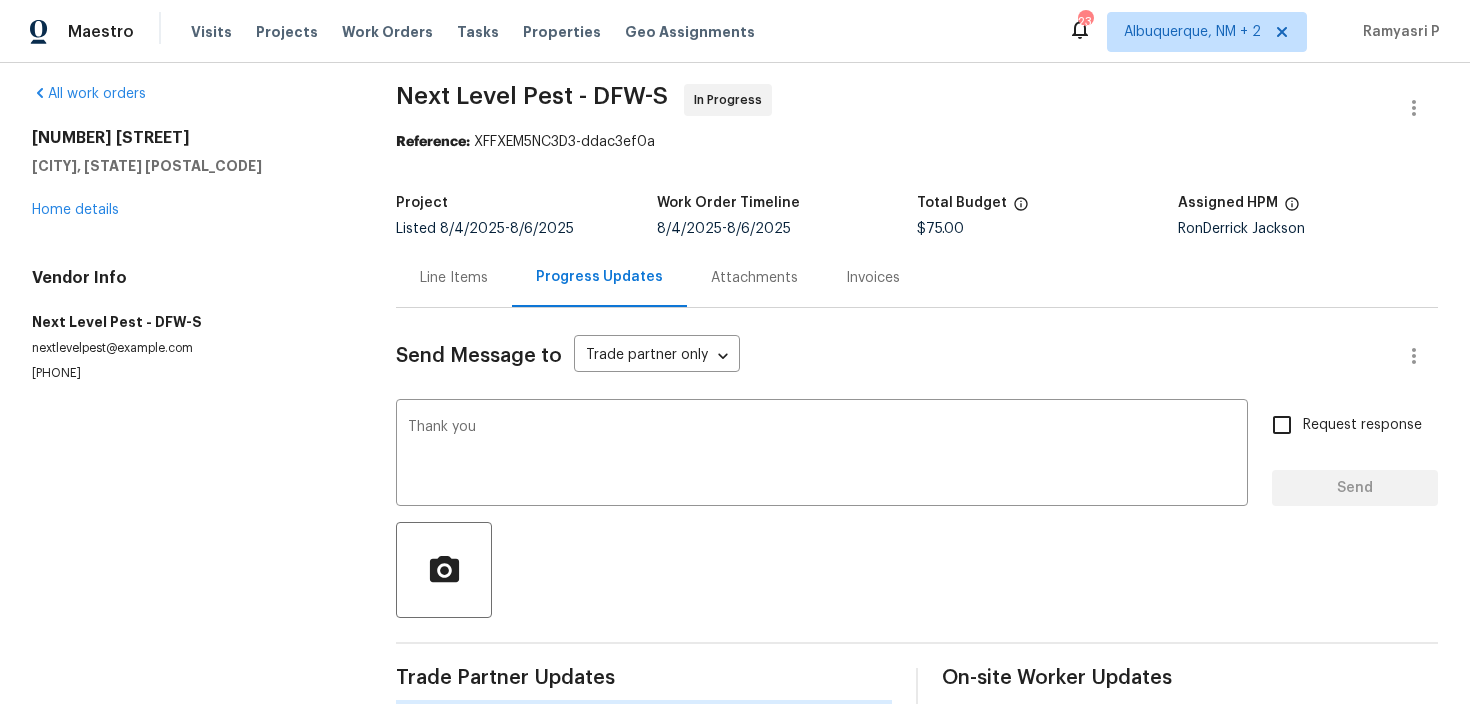 type 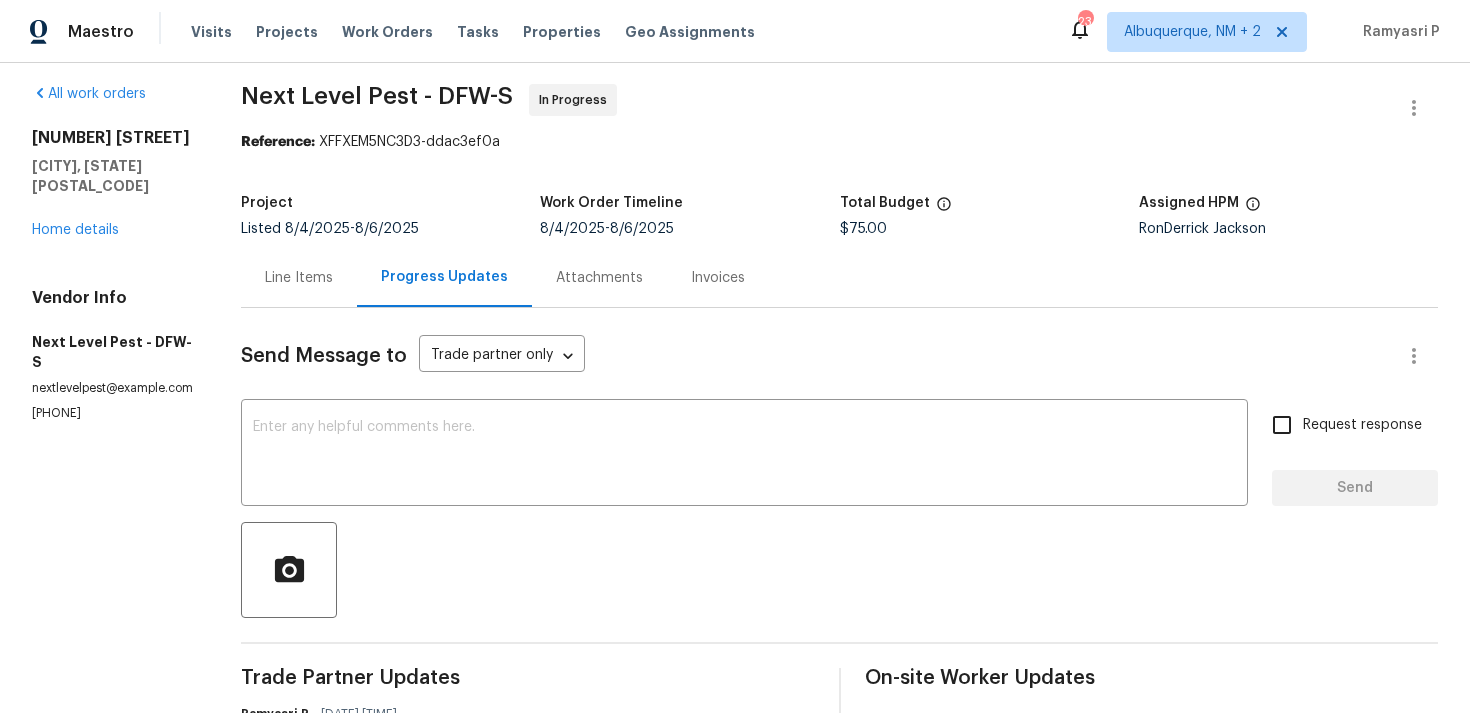 click on "Line Items" at bounding box center [299, 277] 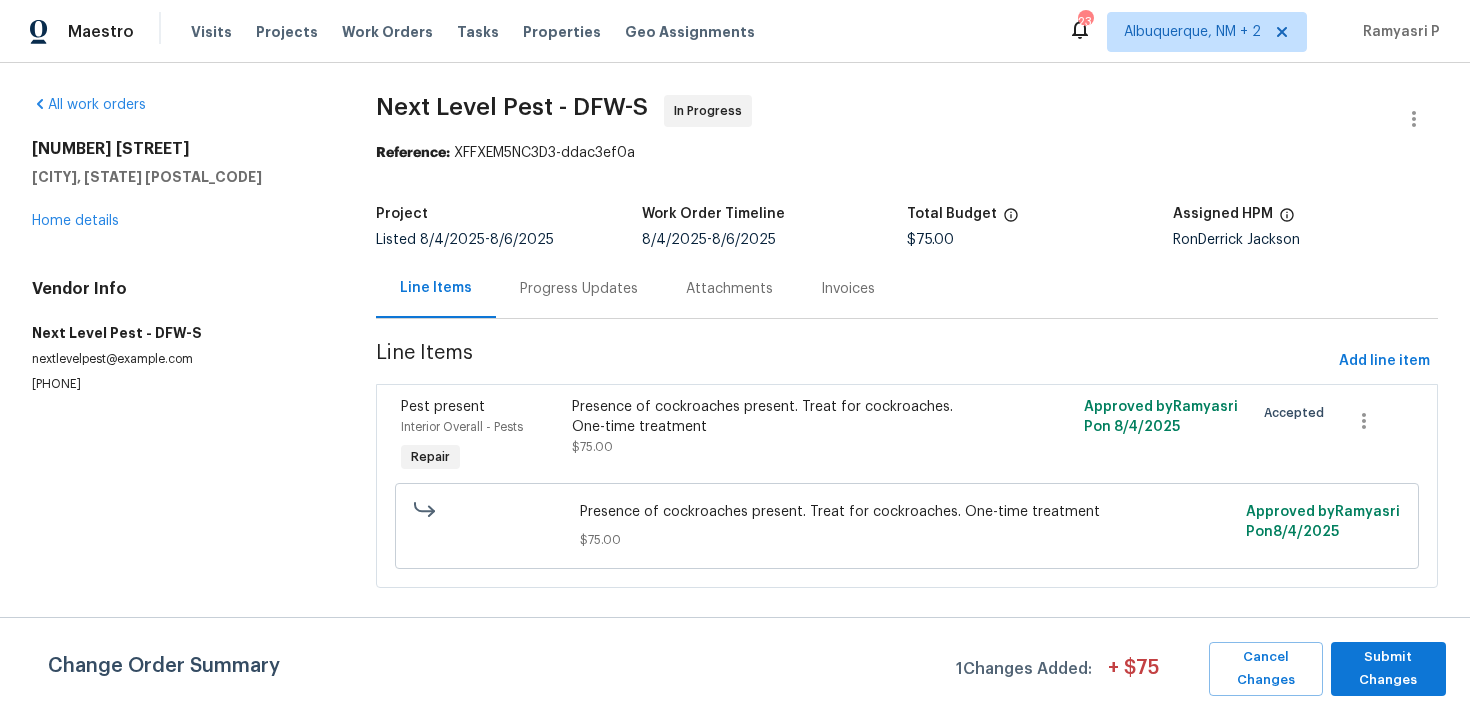 scroll, scrollTop: 0, scrollLeft: 0, axis: both 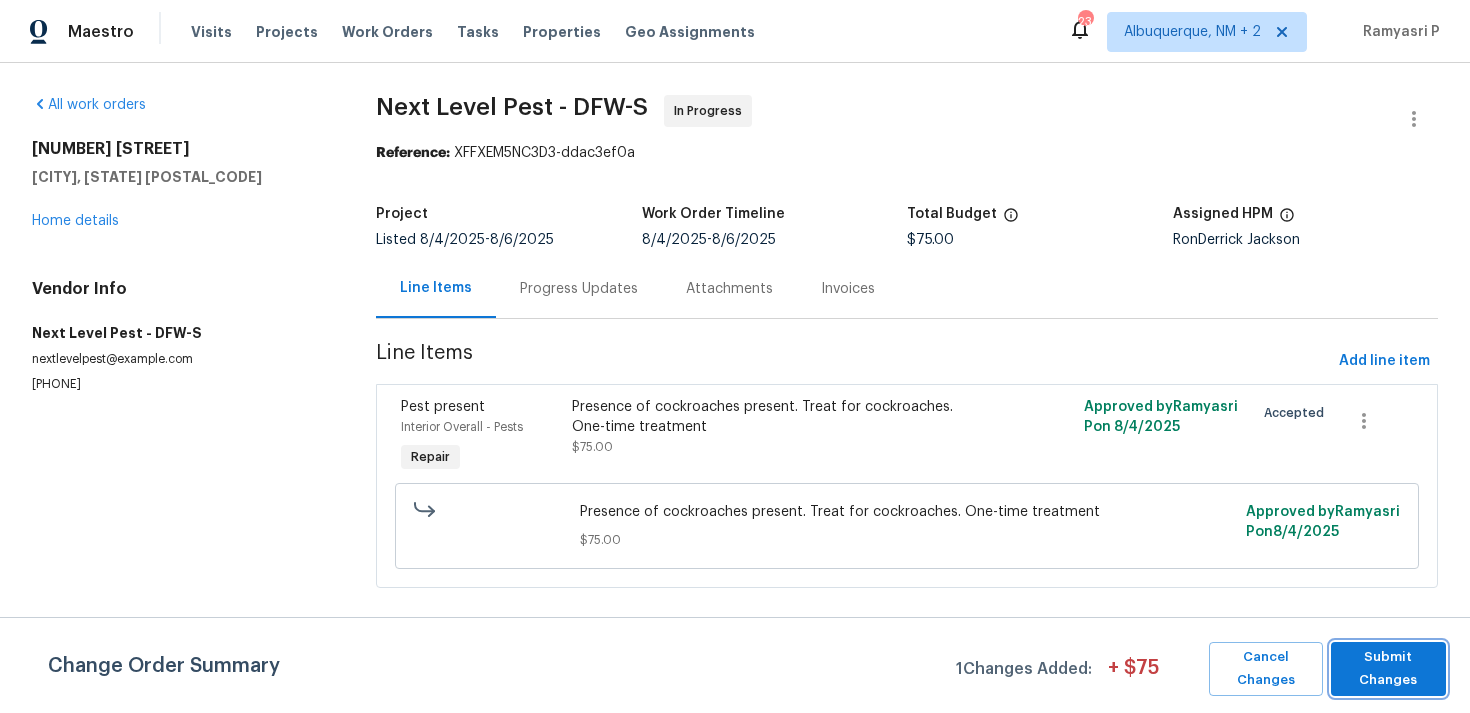 click on "Submit Changes" at bounding box center (1388, 669) 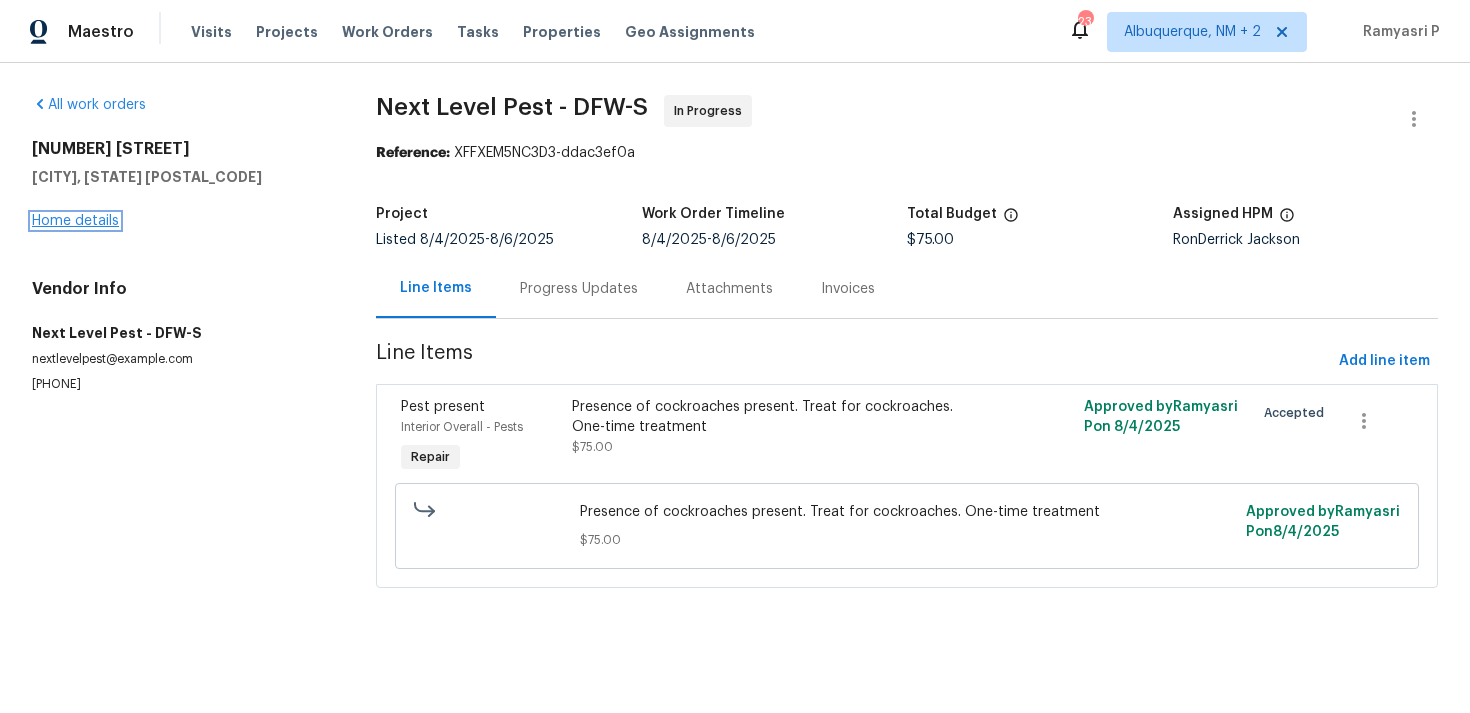 click on "Home details" at bounding box center (75, 221) 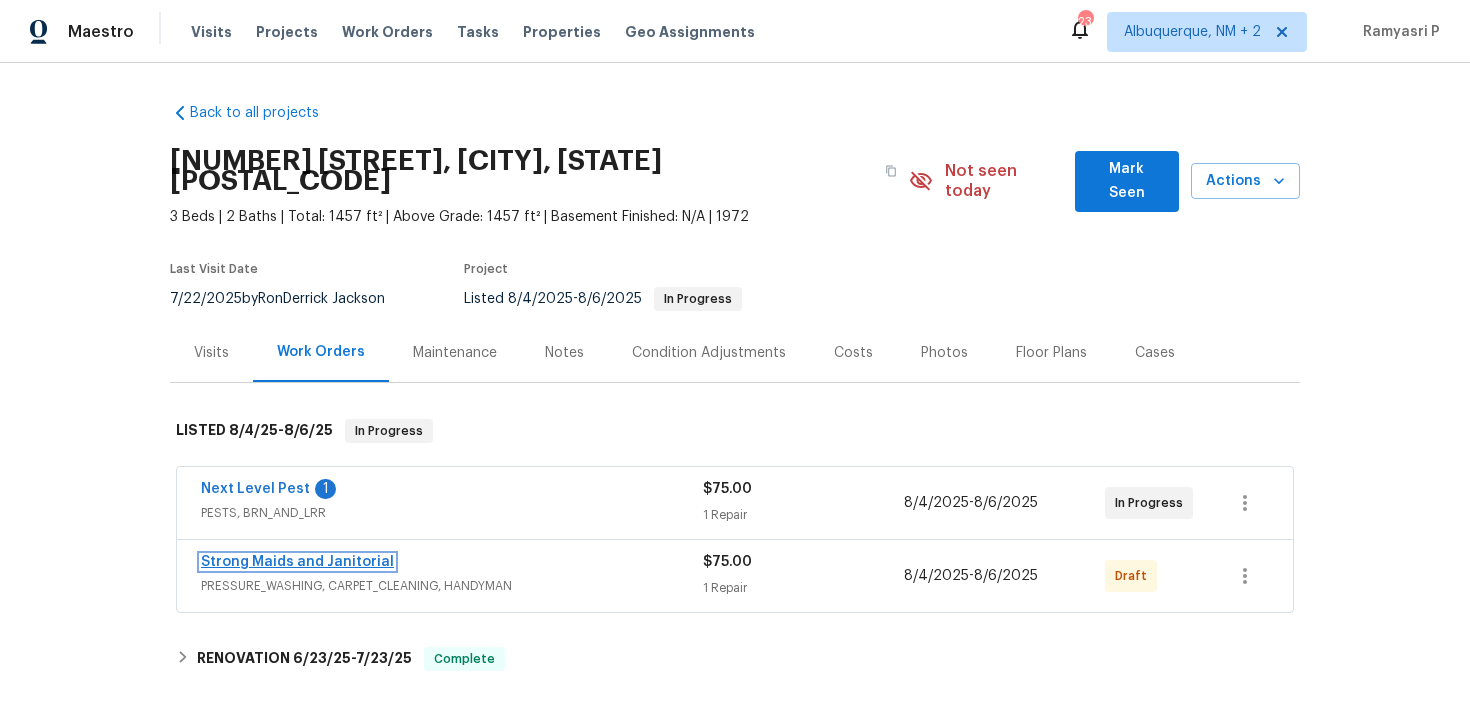 click on "Strong Maids and Janitorial" at bounding box center (297, 562) 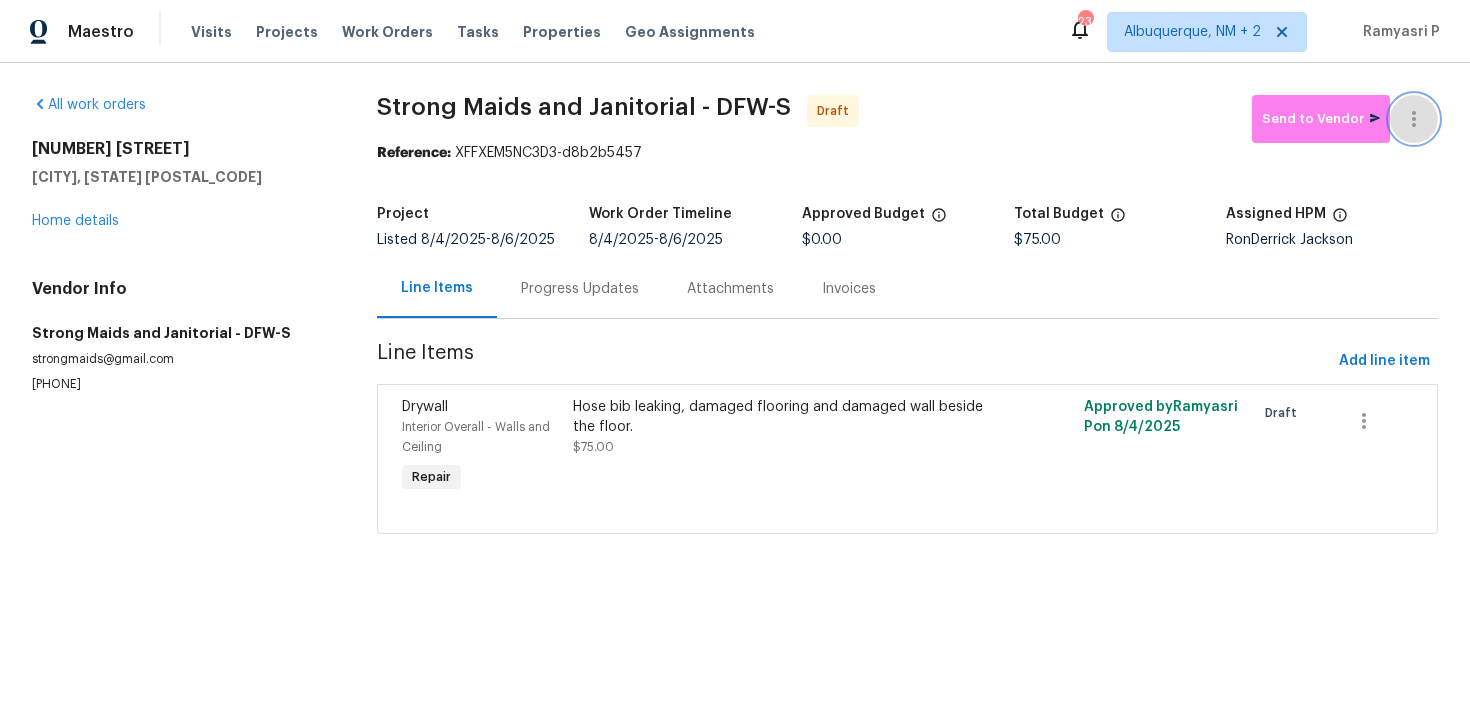 click at bounding box center [1414, 119] 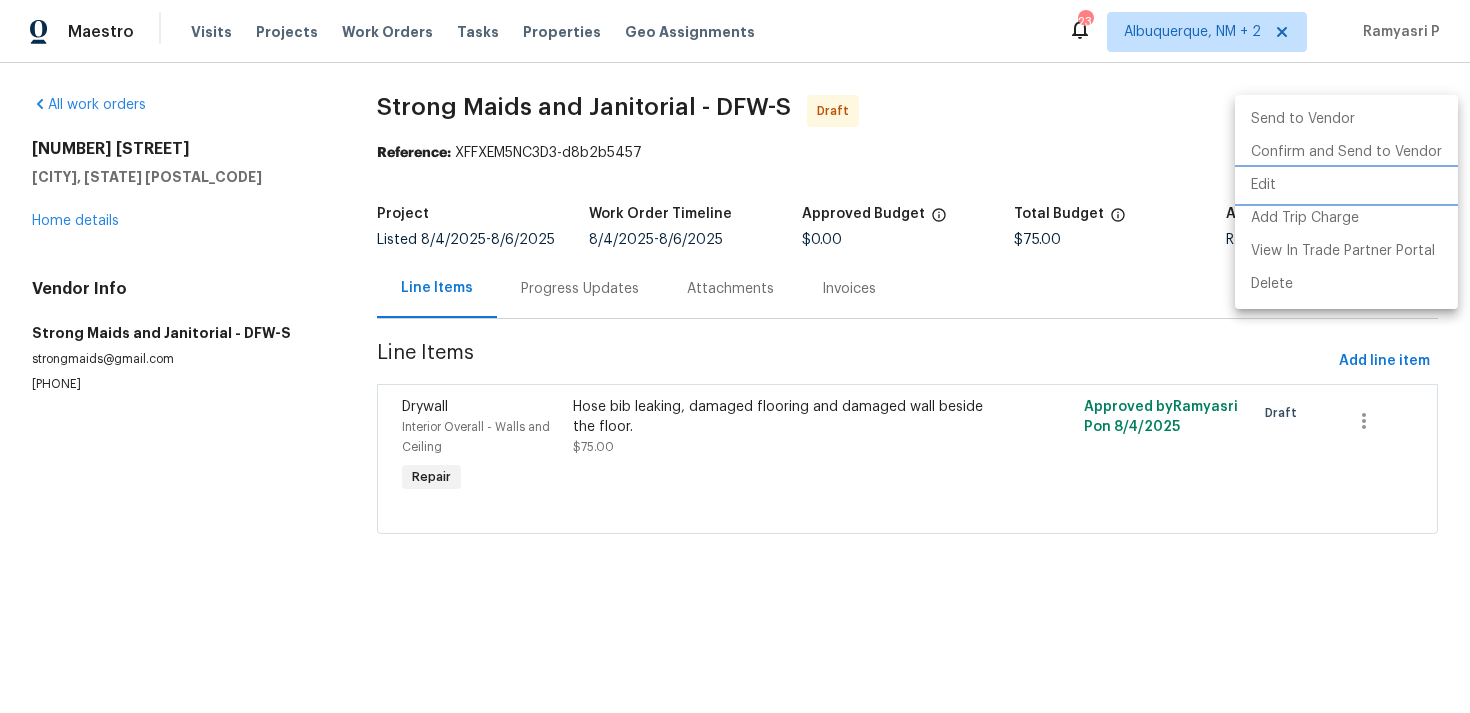 click on "Edit" at bounding box center [1346, 185] 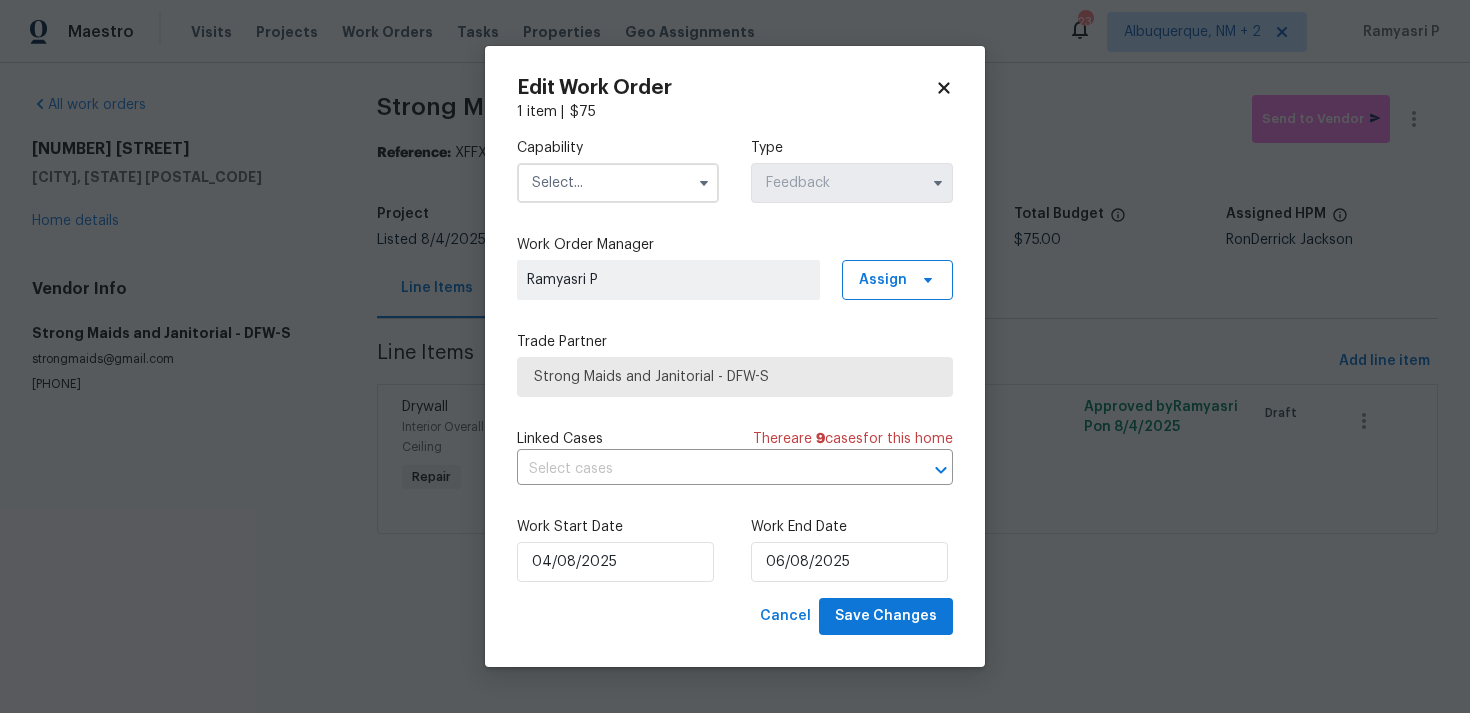 click at bounding box center (618, 183) 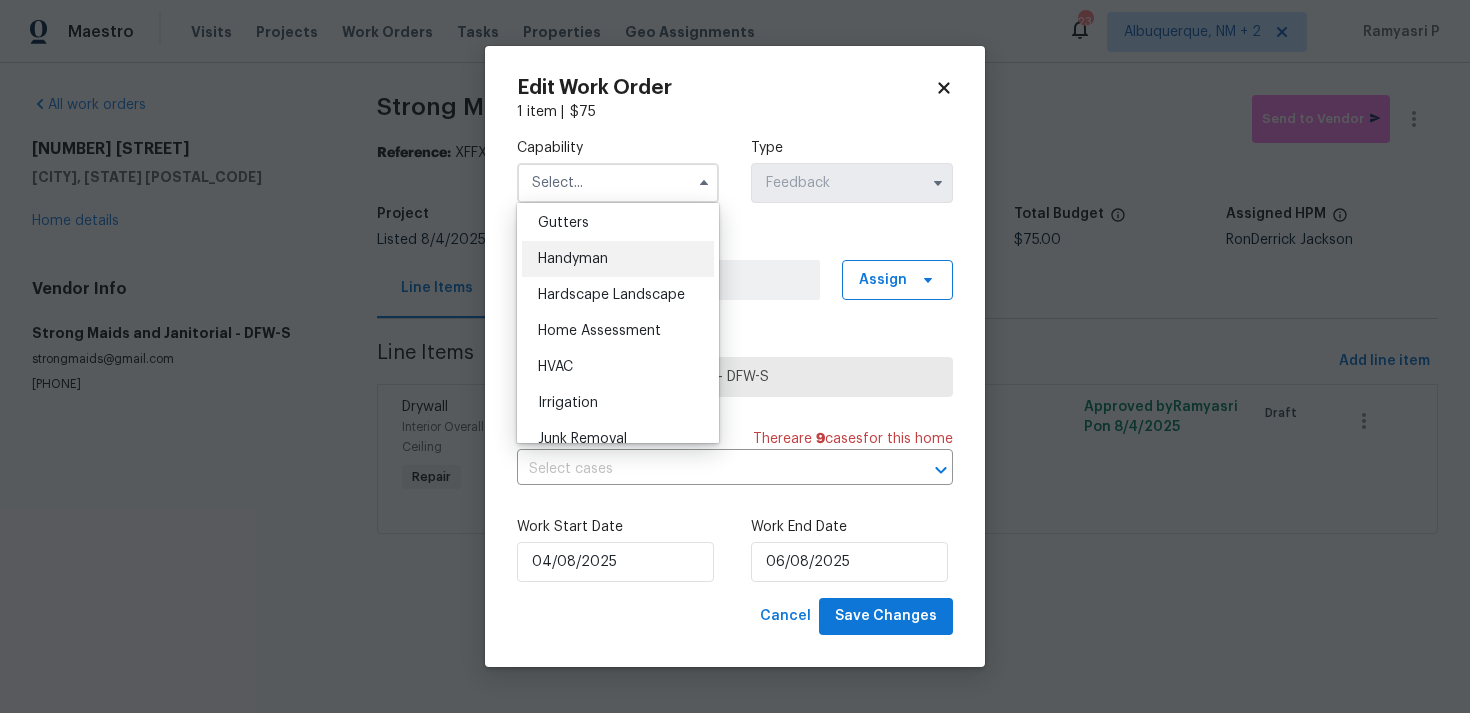 scroll, scrollTop: 1046, scrollLeft: 0, axis: vertical 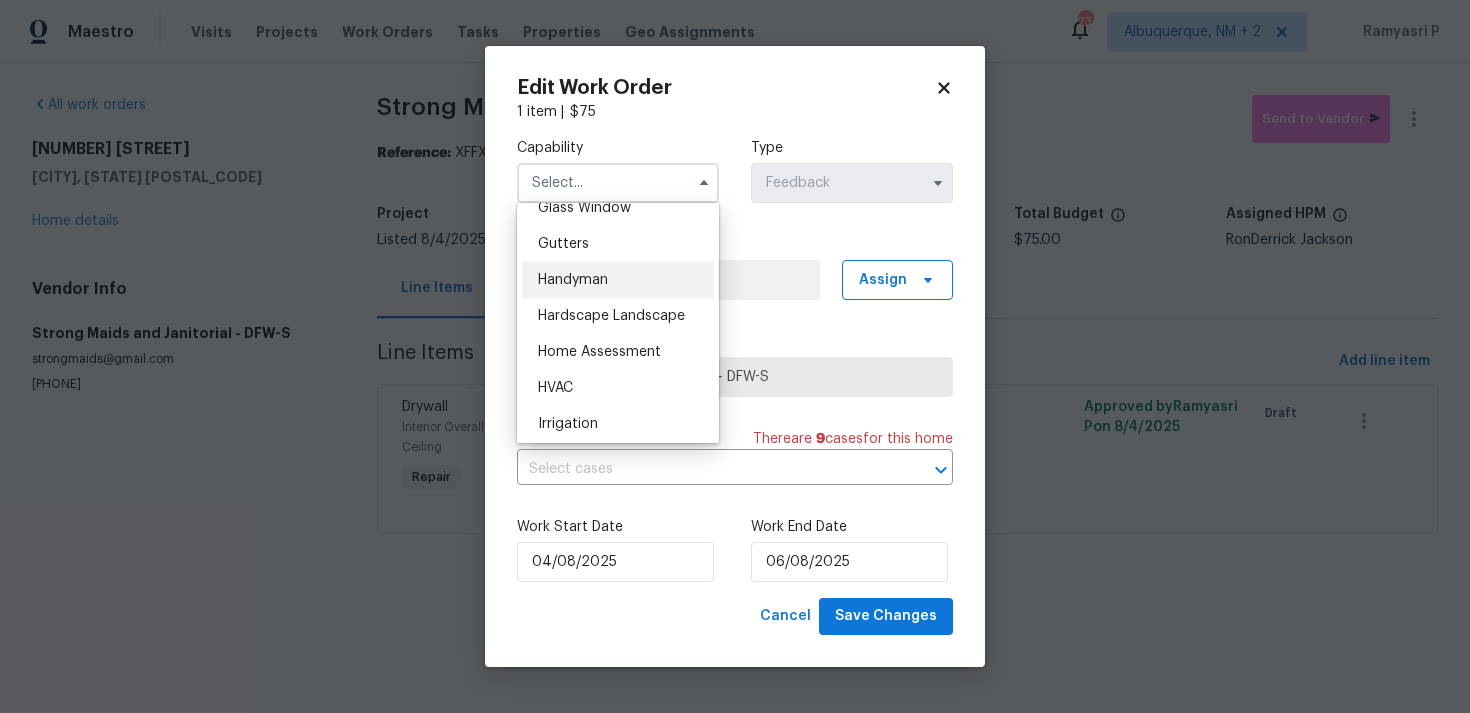 click on "Handyman" at bounding box center (573, 280) 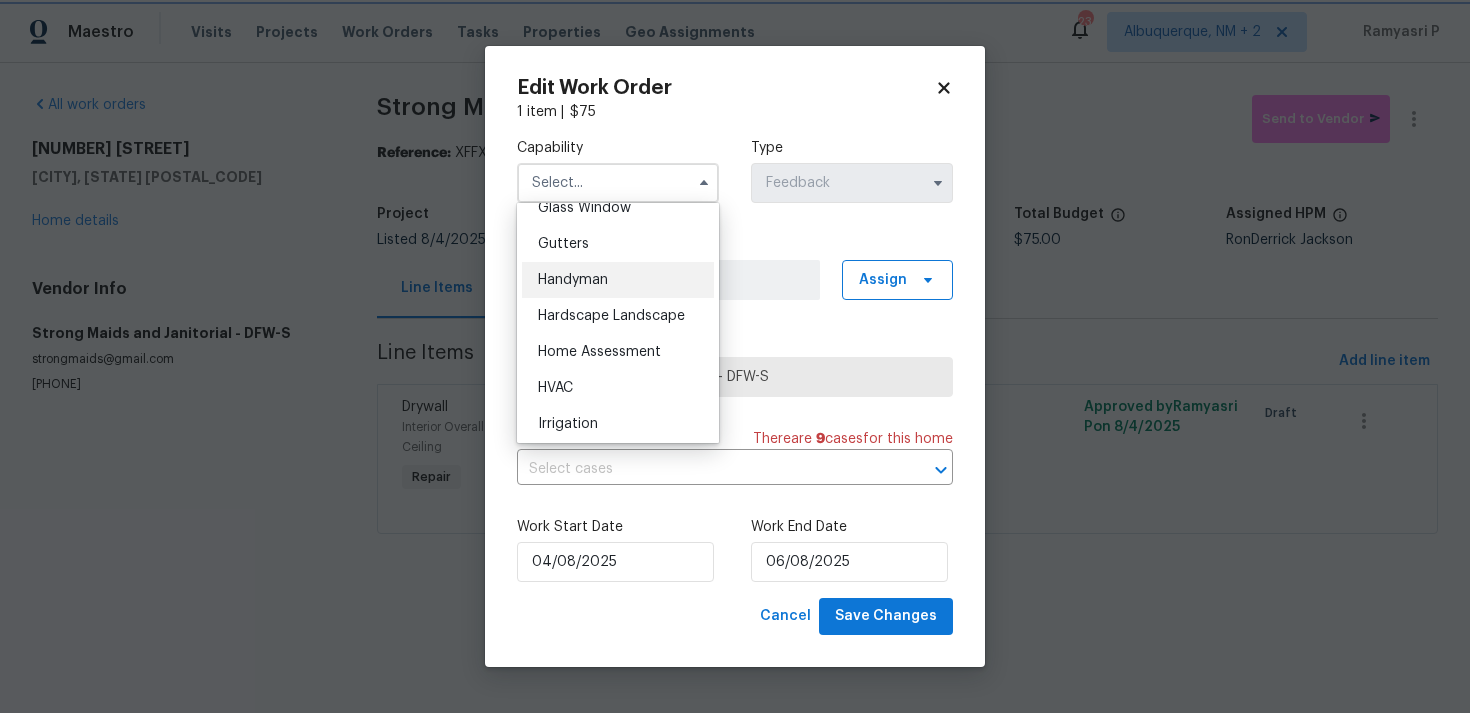 type on "Handyman" 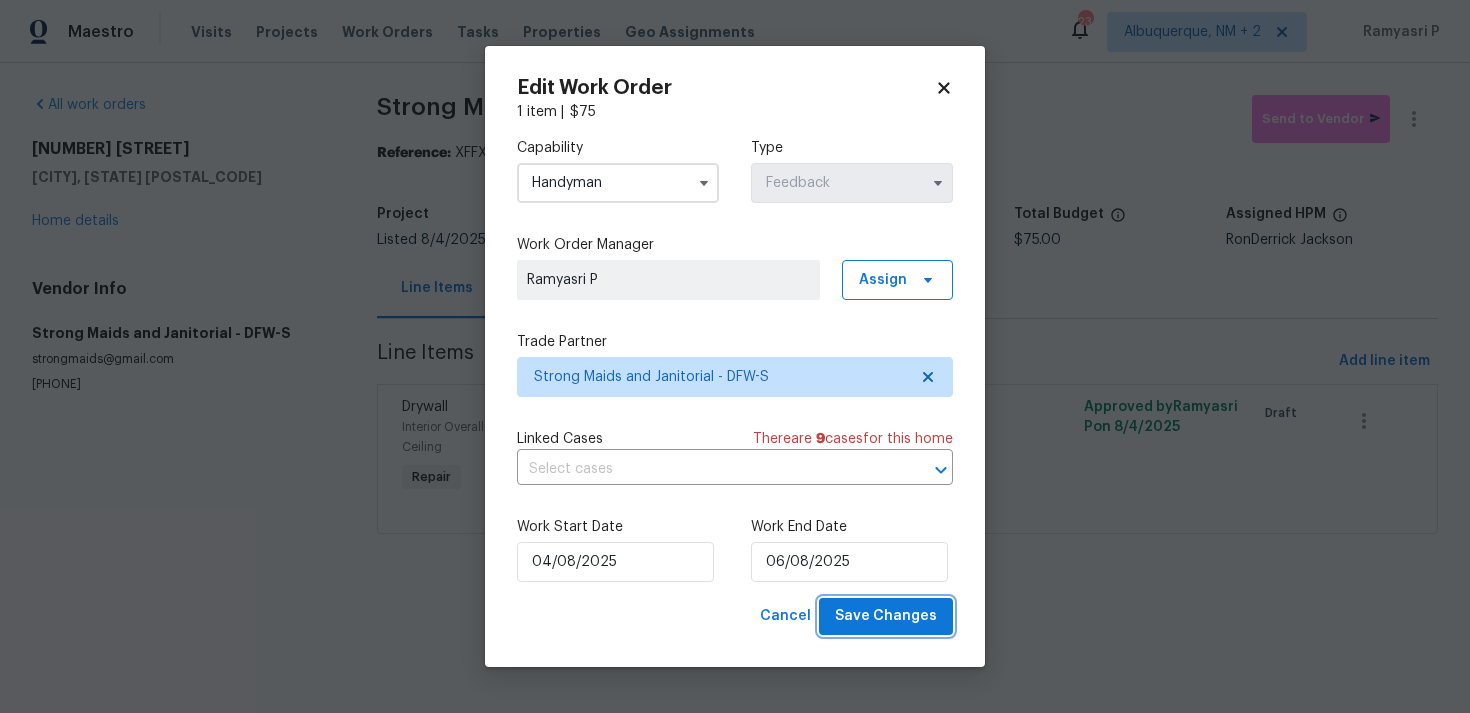 click on "Save Changes" at bounding box center [886, 616] 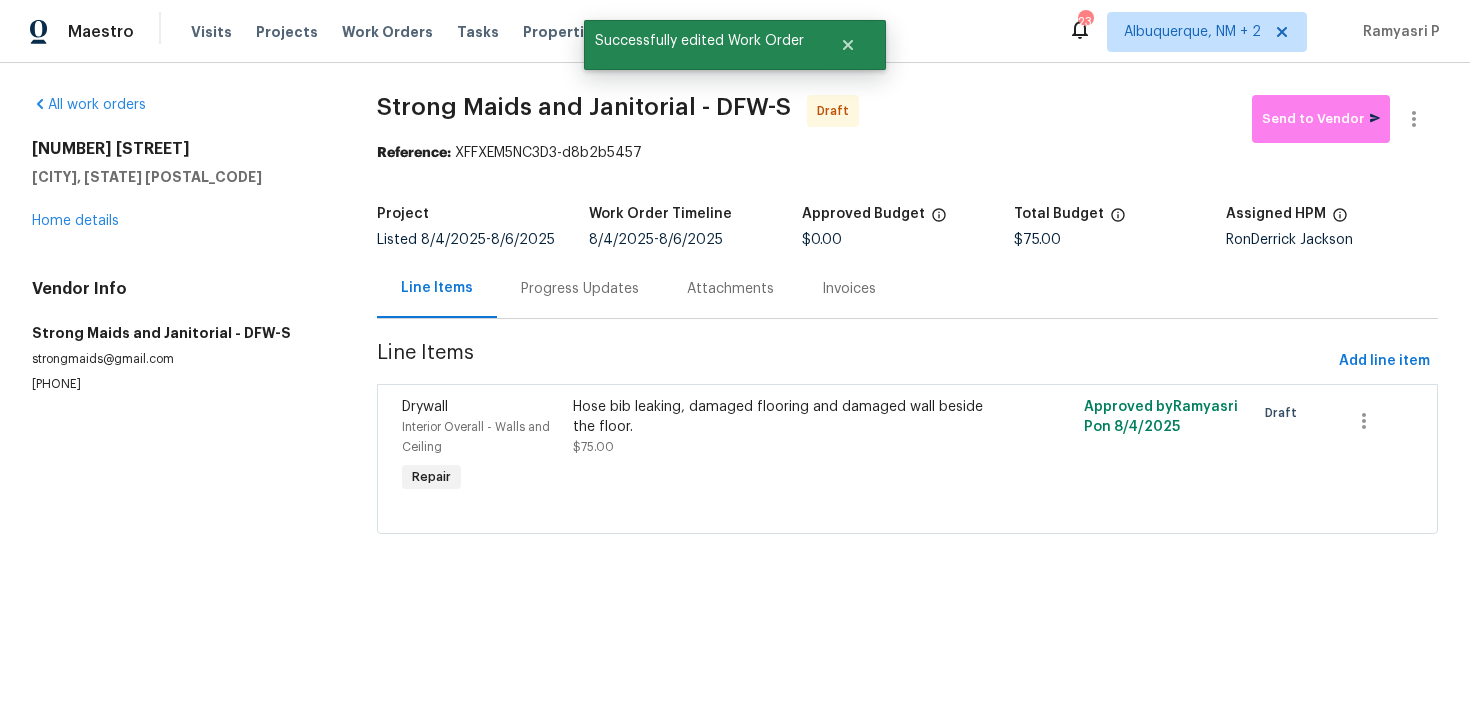 click on "Progress Updates" at bounding box center (580, 288) 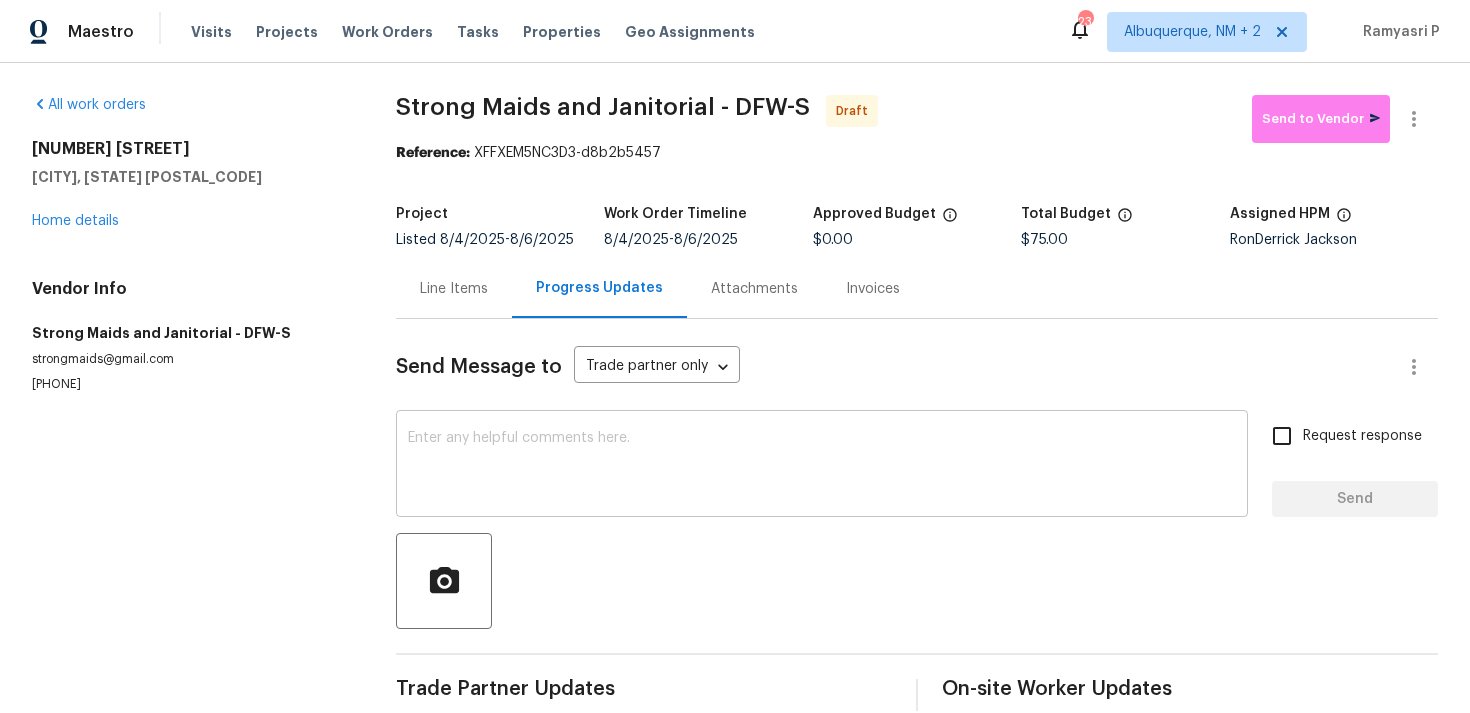 click at bounding box center [822, 466] 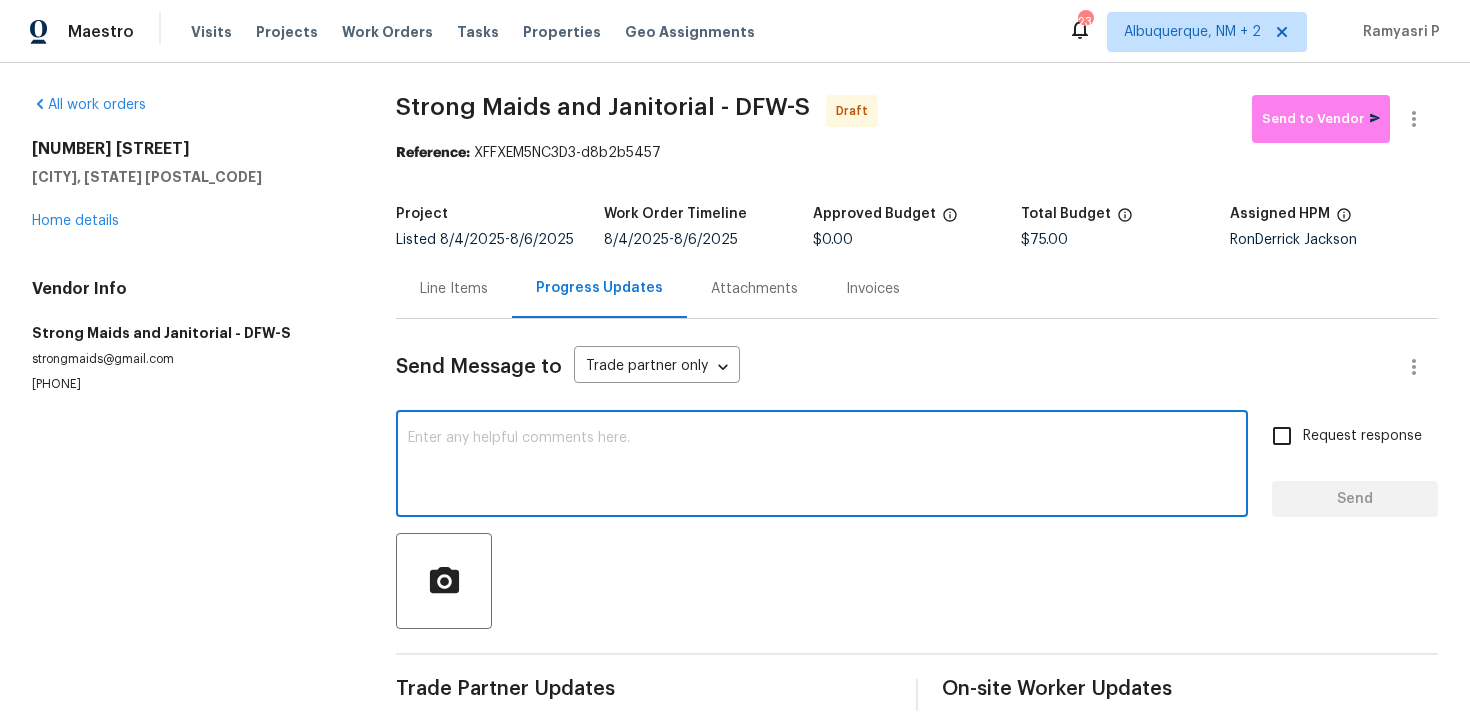 paste on "Hi, this is Ramyasri with Opendoor. I’m confirming you received the WO for the property at (Address). Please review and accept the WO within 24 hours and provide a schedule date. Please disregard the contact information for the HPM included in the WO. Our Centralised LWO Team is responsible for Listed WOs." 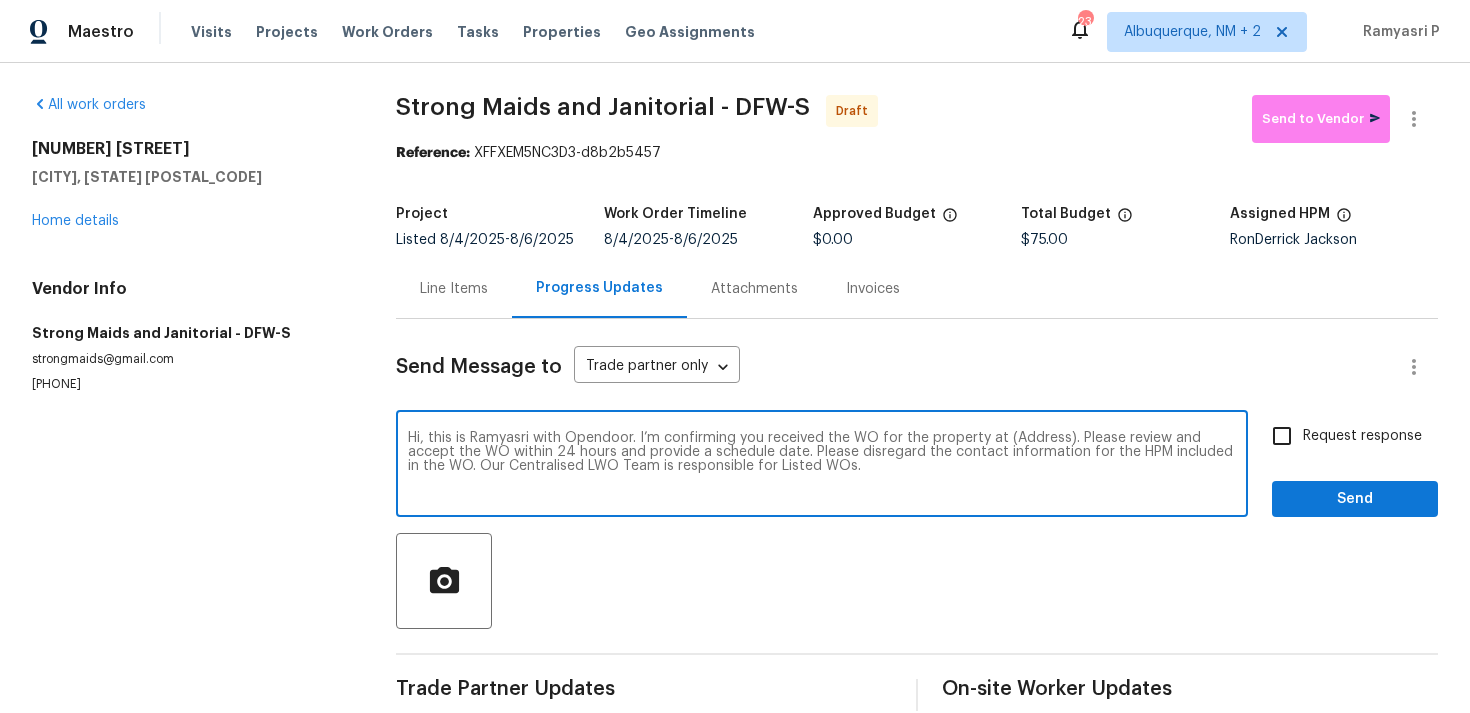 drag, startPoint x: 1000, startPoint y: 436, endPoint x: 1056, endPoint y: 431, distance: 56.22277 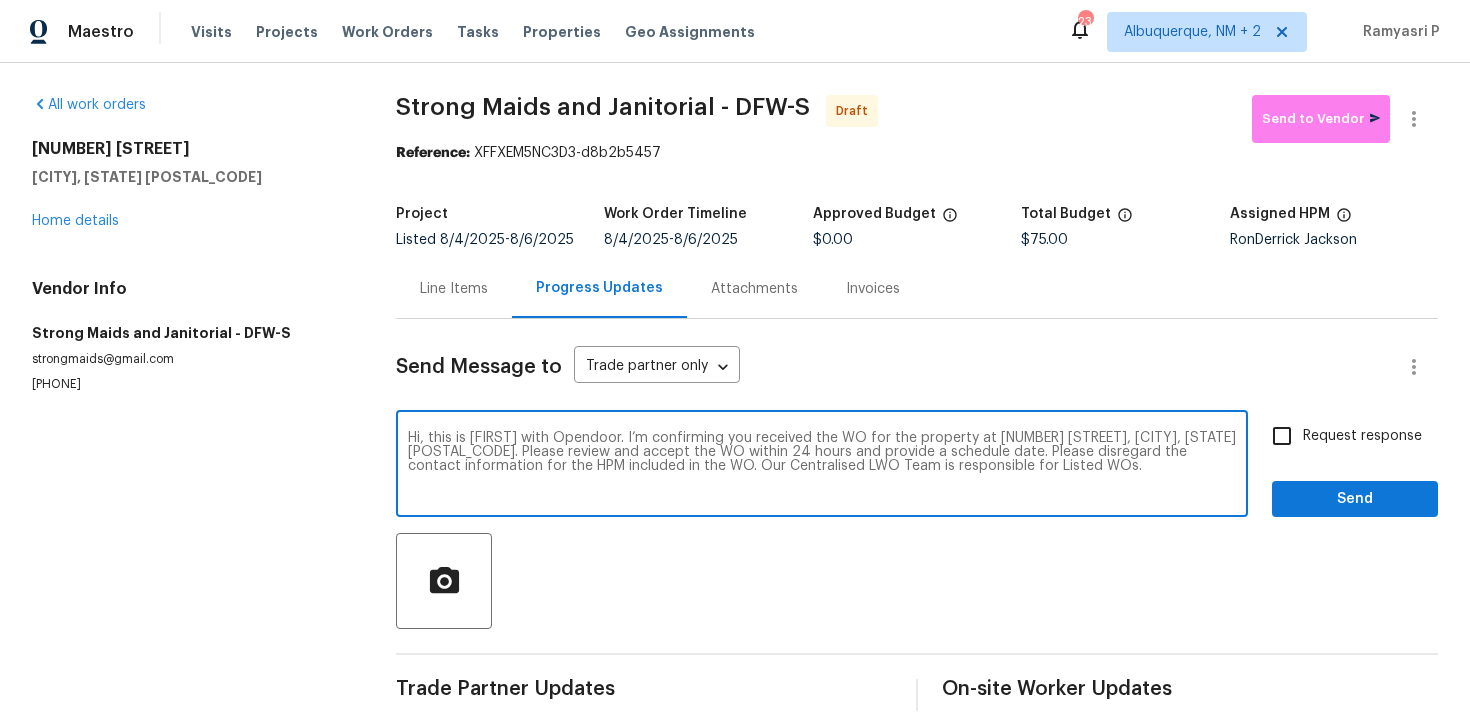 type on "Hi, this is Ramyasri with Opendoor. I’m confirming you received the WO for the property at 2712 Raintree Dr, Plano, TX 75074. Please review and accept the WO within 24 hours and provide a schedule date. Please disregard the contact information for the HPM included in the WO. Our Centralised LWO Team is responsible for Listed WOs." 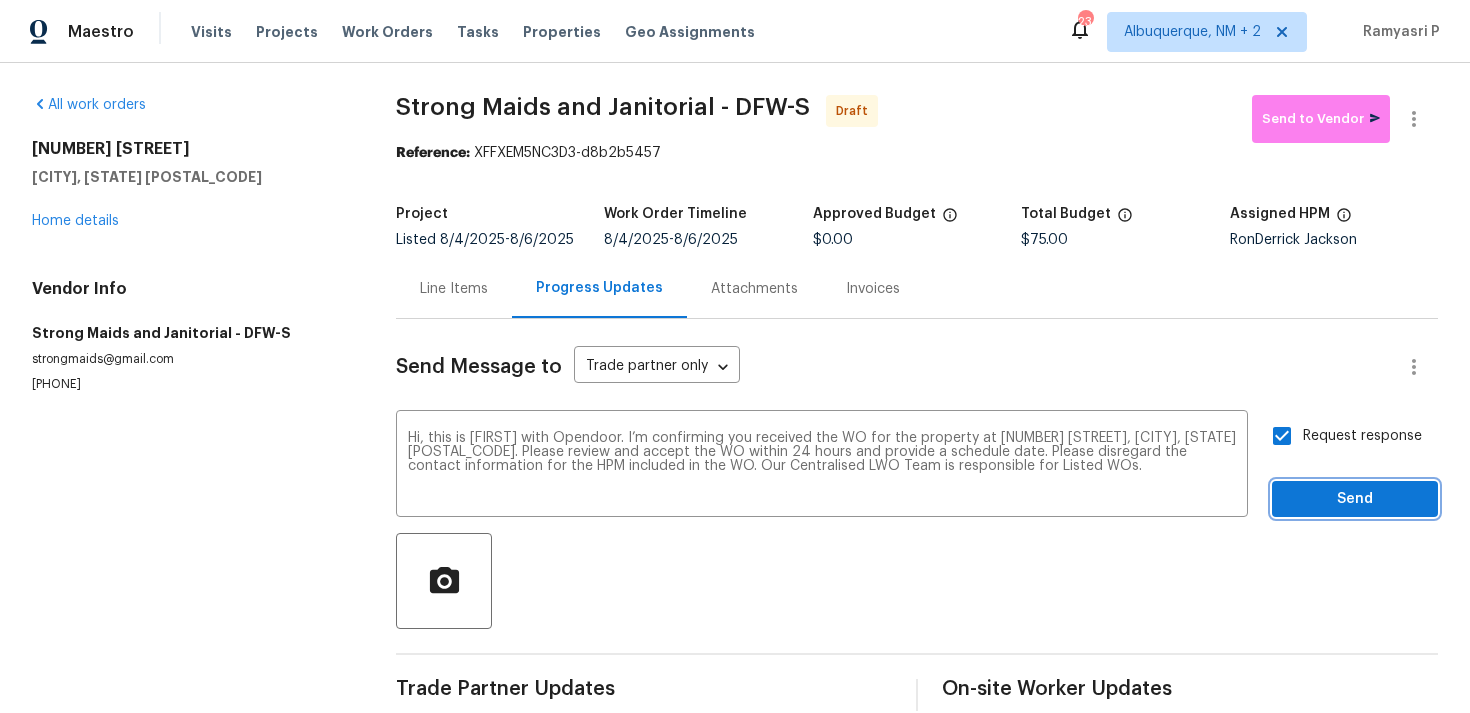 click on "Send" at bounding box center (1355, 499) 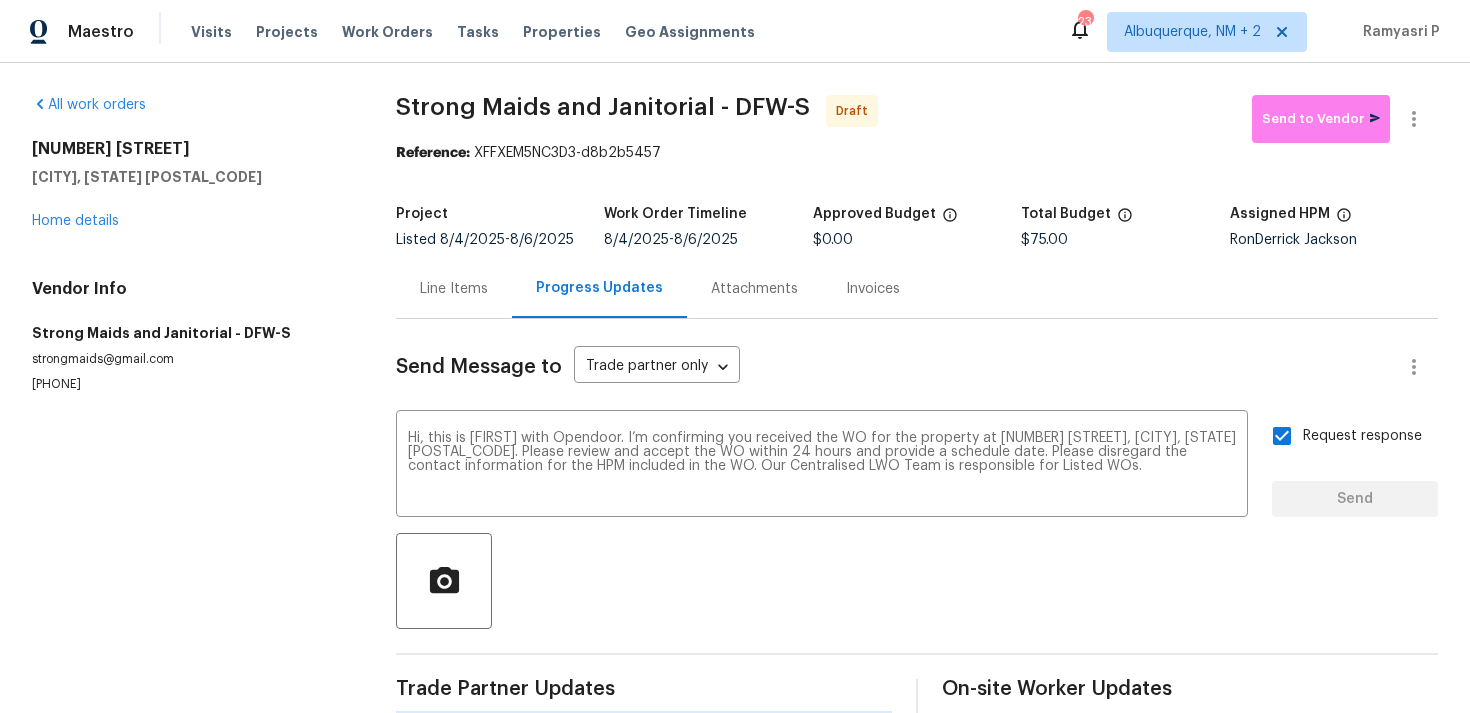 type 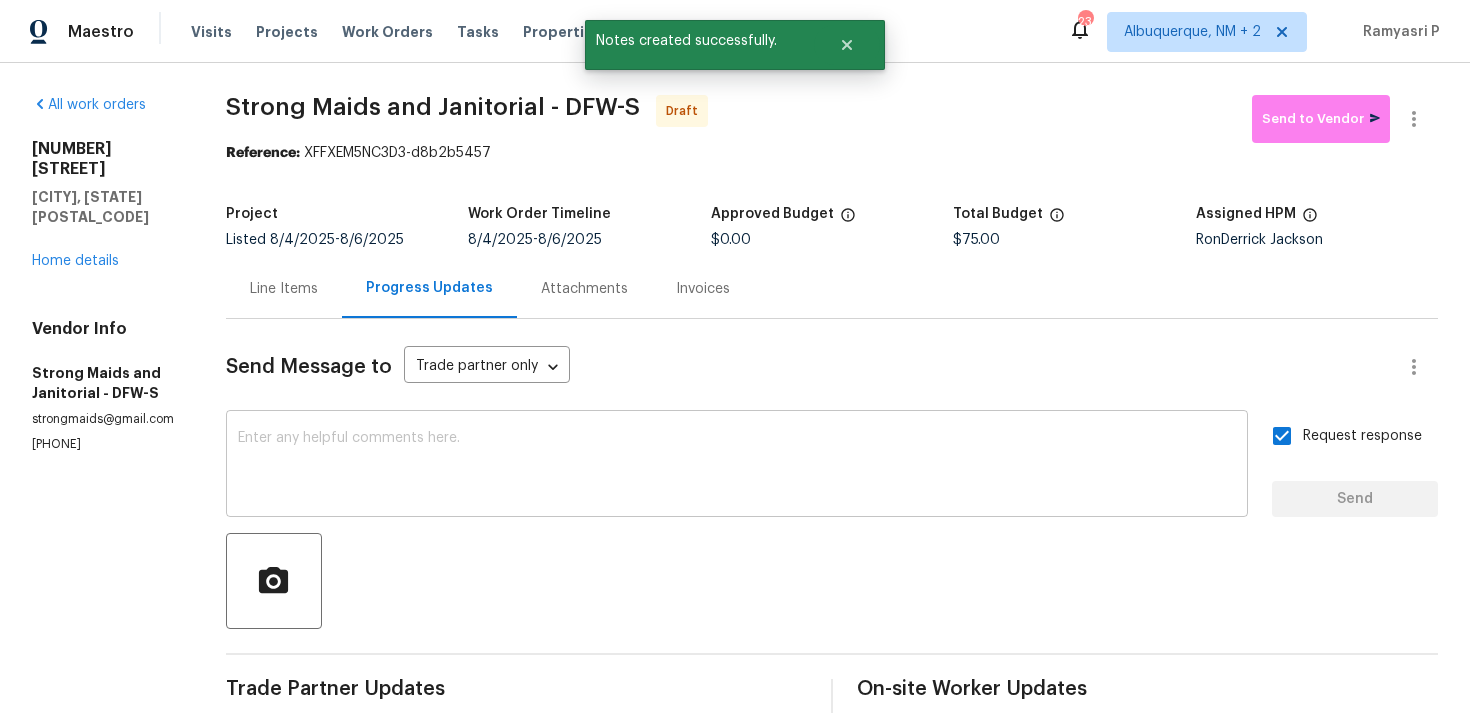 click on "x ​" at bounding box center [737, 466] 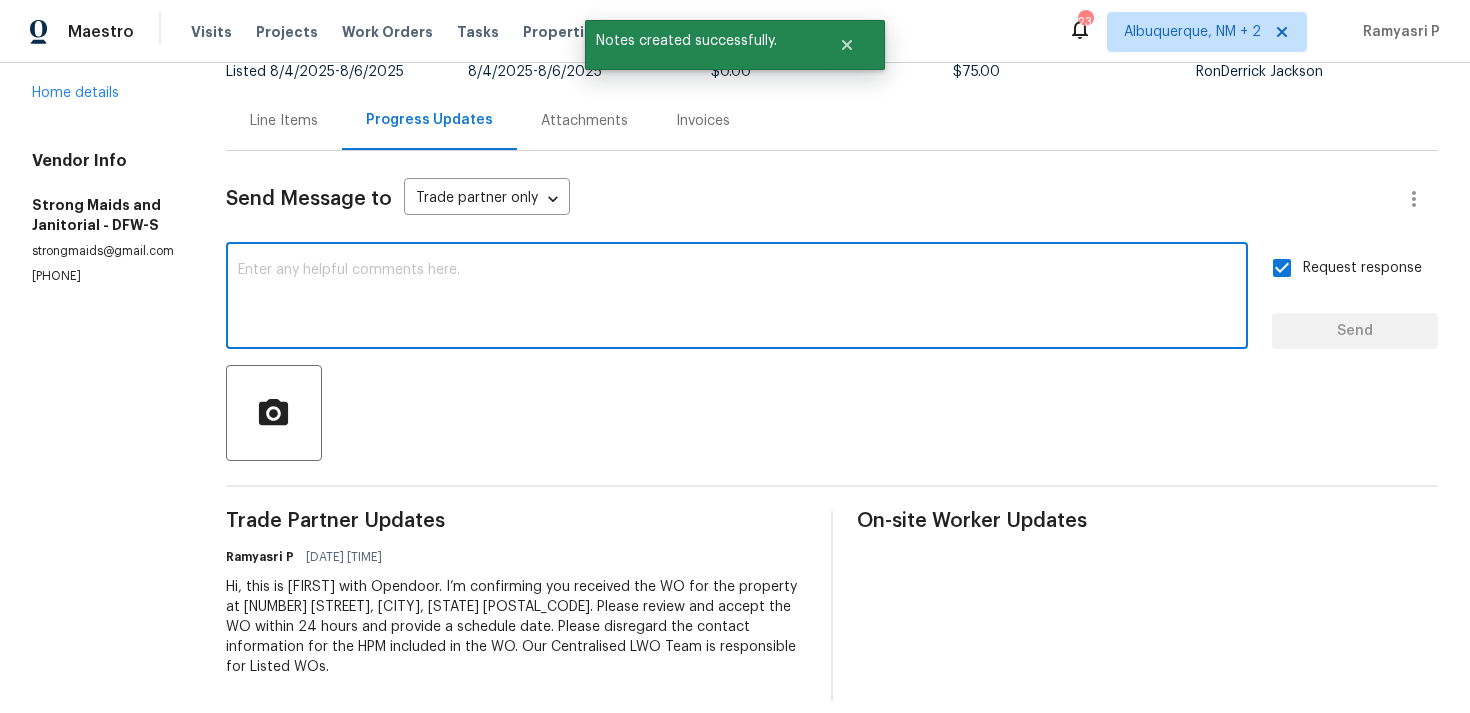 scroll, scrollTop: 0, scrollLeft: 0, axis: both 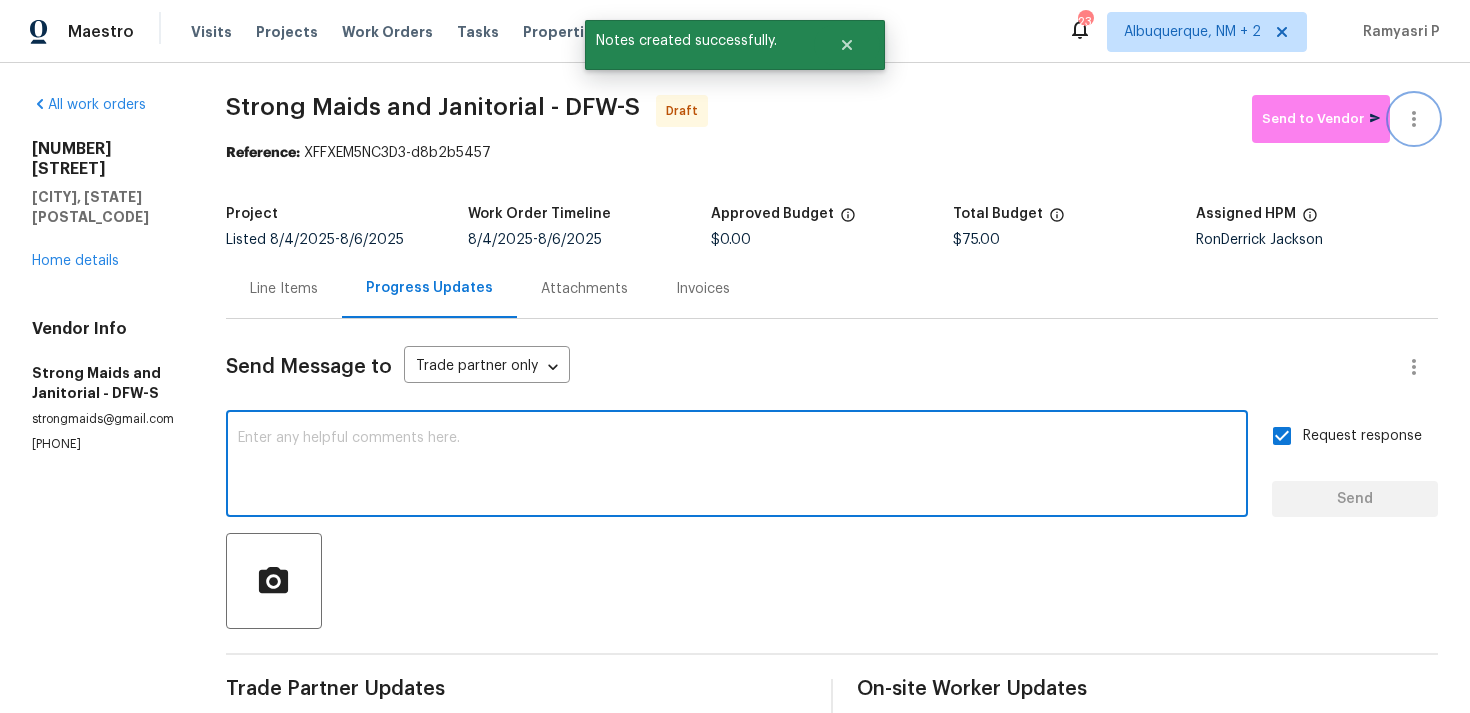 click 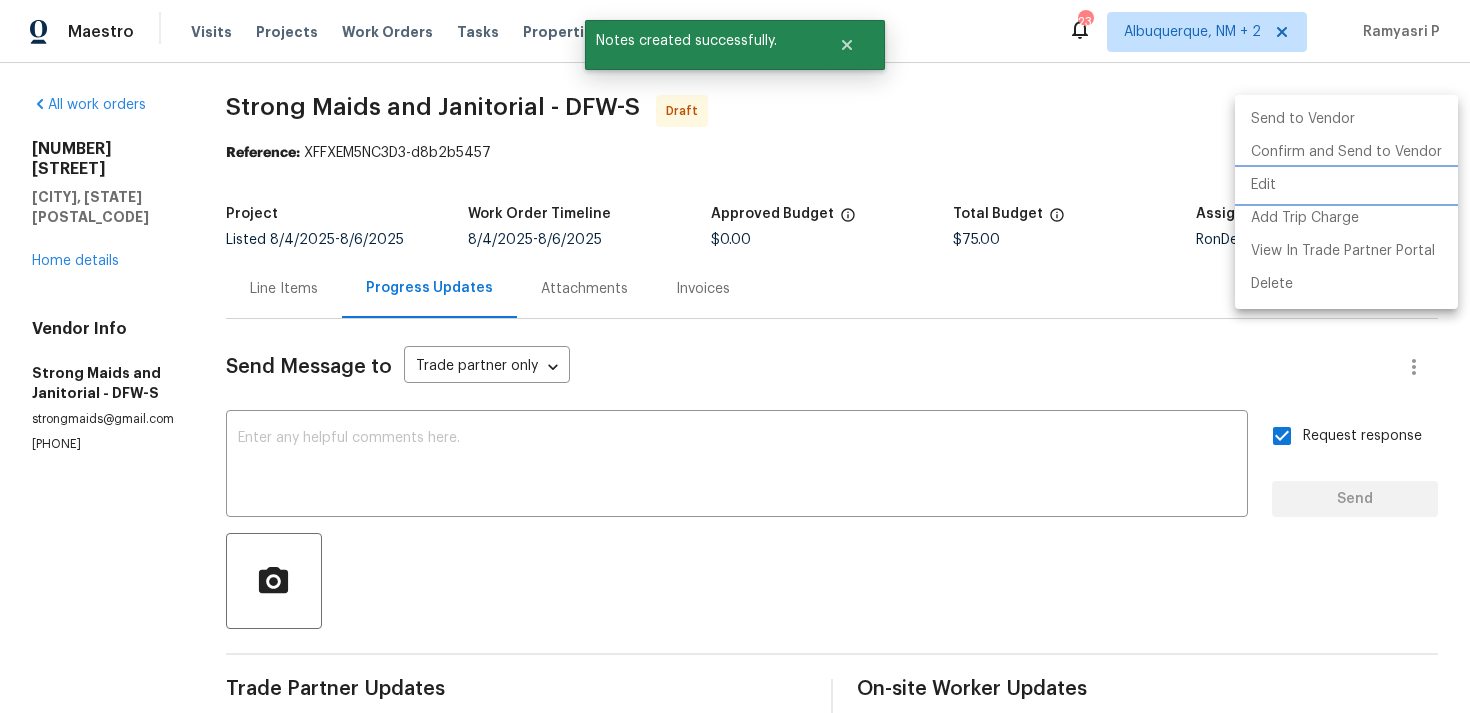 click on "Edit" at bounding box center (1346, 185) 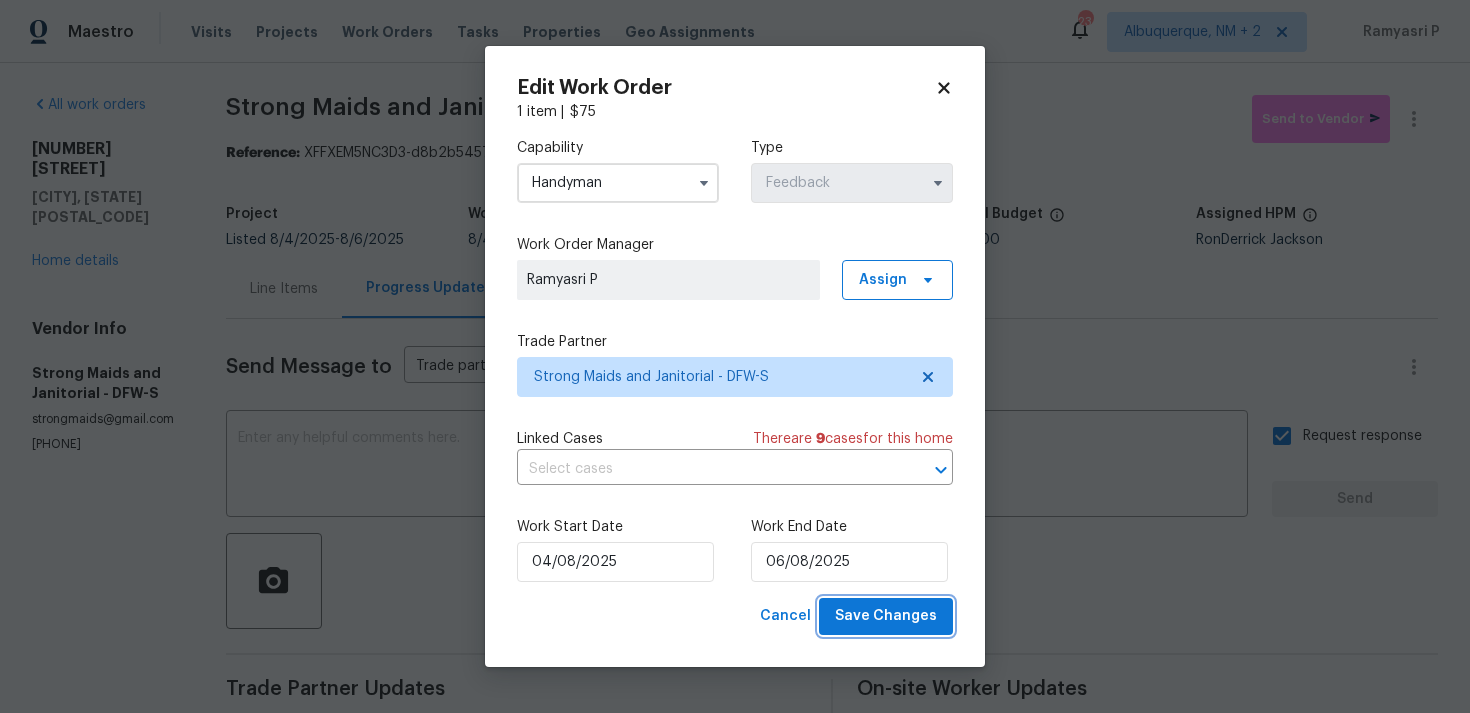 click on "Save Changes" at bounding box center [886, 616] 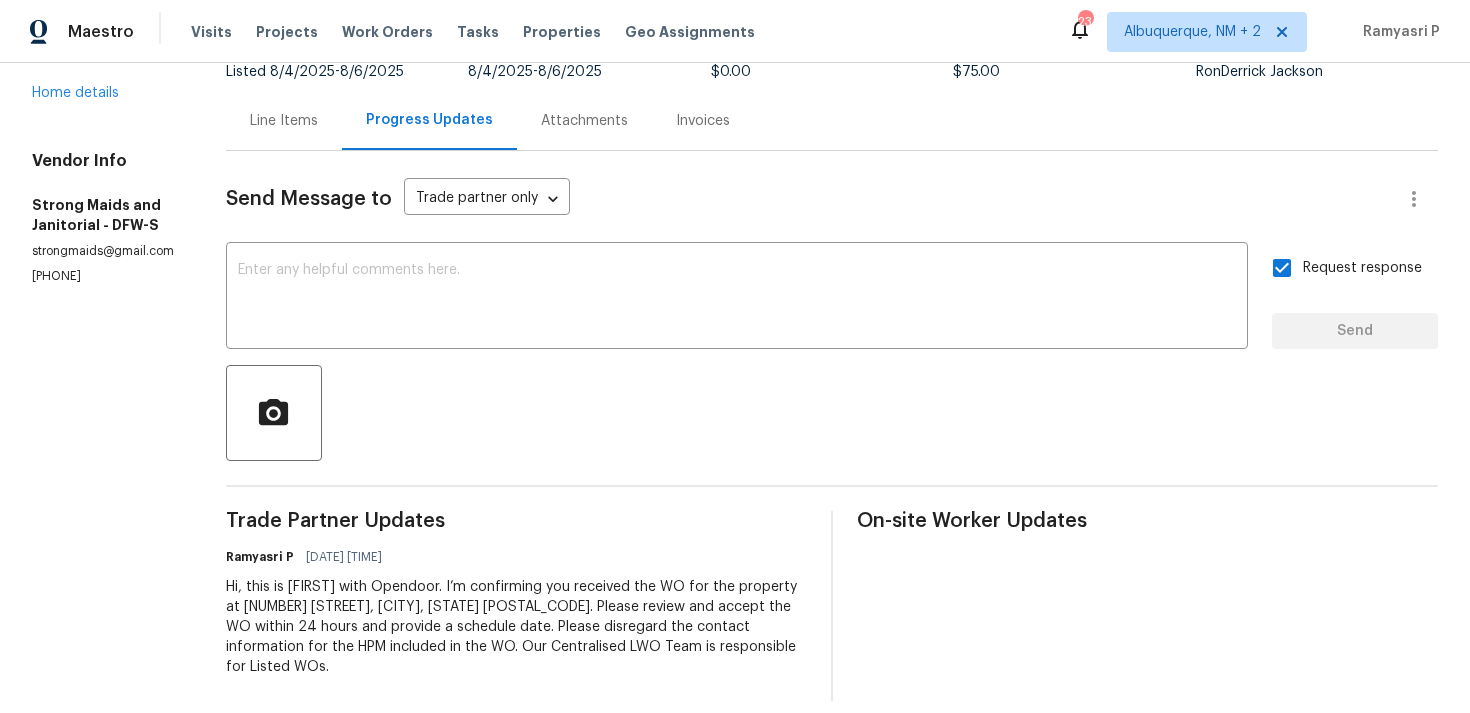 scroll, scrollTop: 0, scrollLeft: 0, axis: both 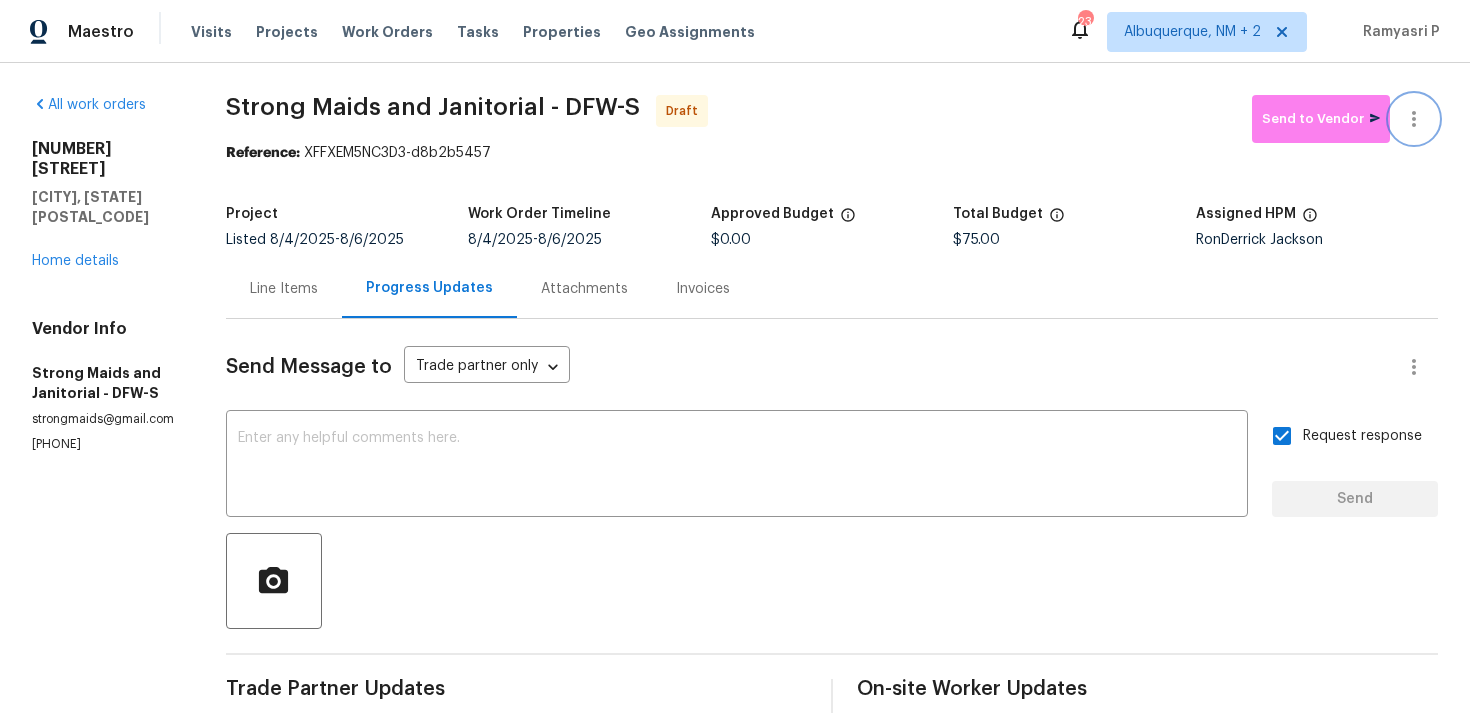 click at bounding box center (1414, 119) 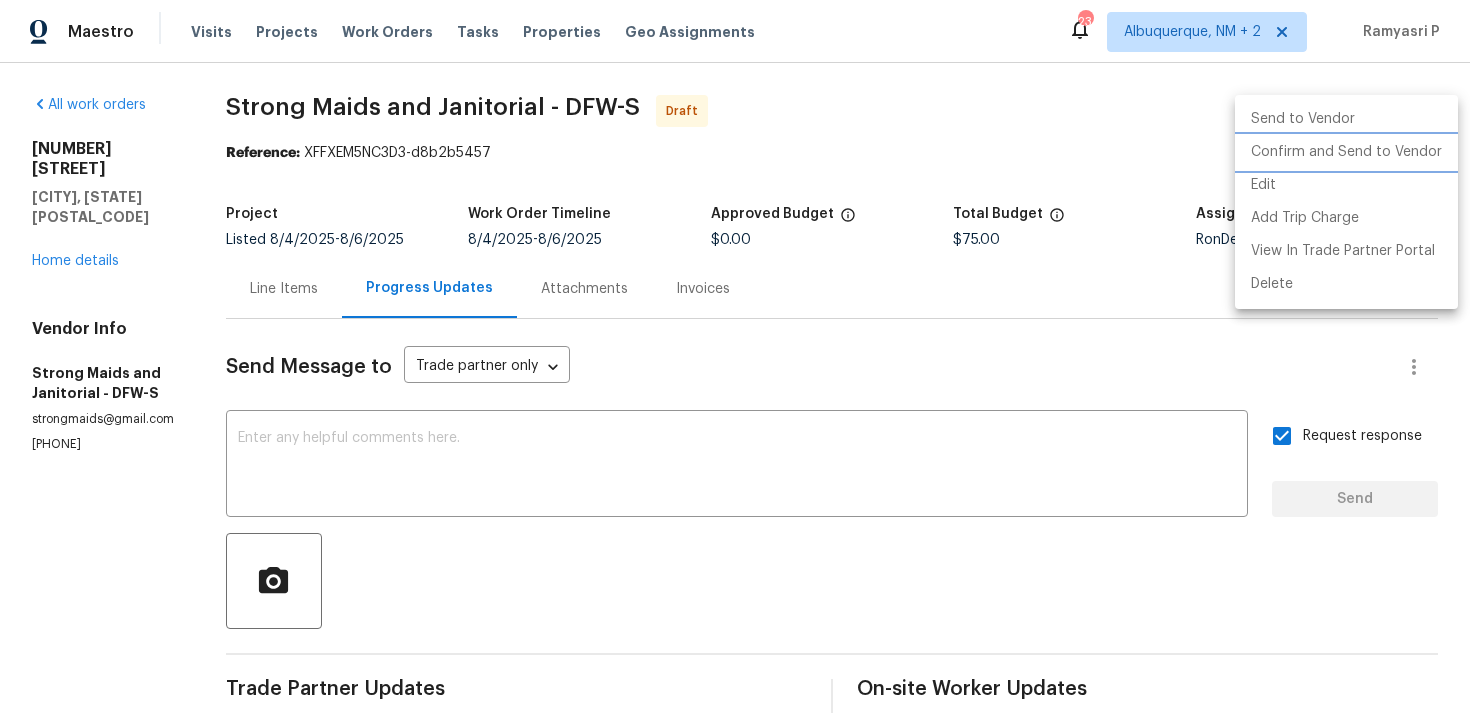 click on "Confirm and Send to Vendor" at bounding box center [1346, 152] 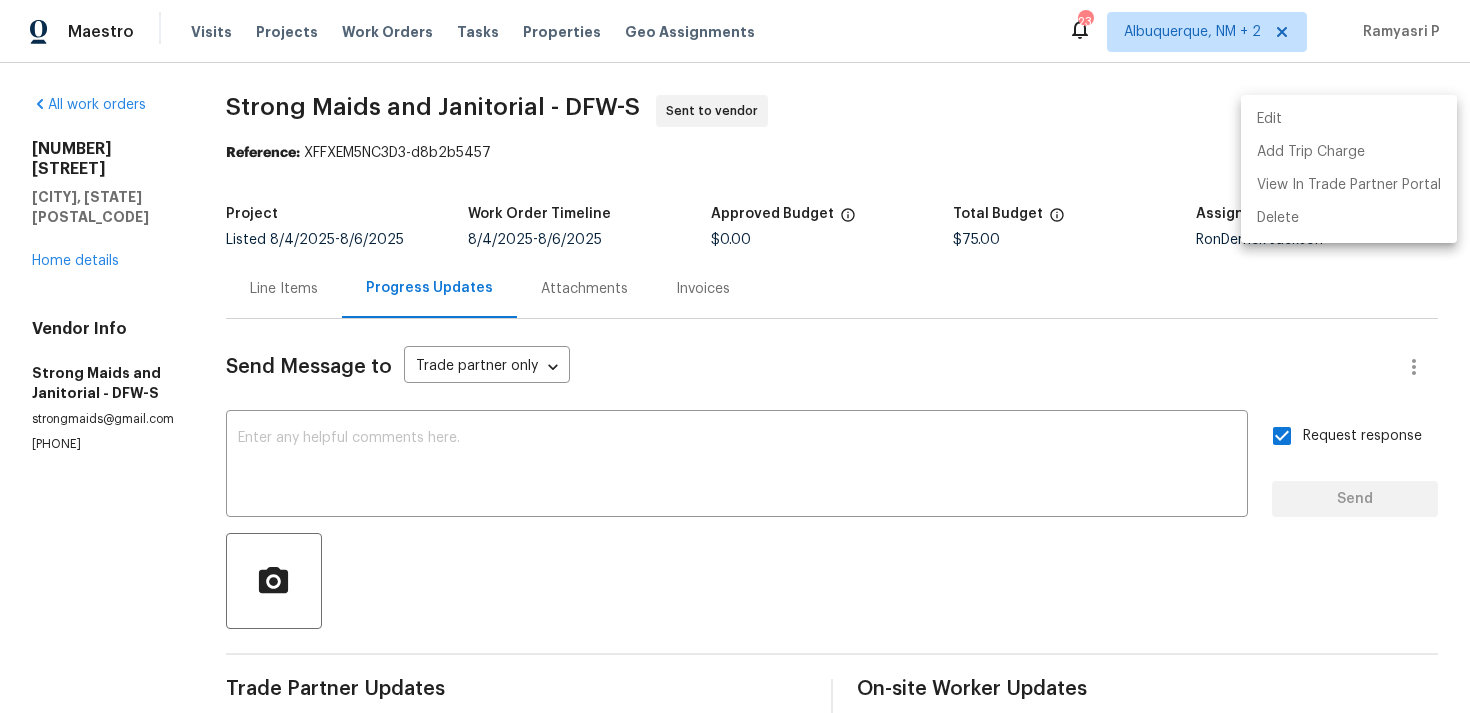 click at bounding box center (735, 356) 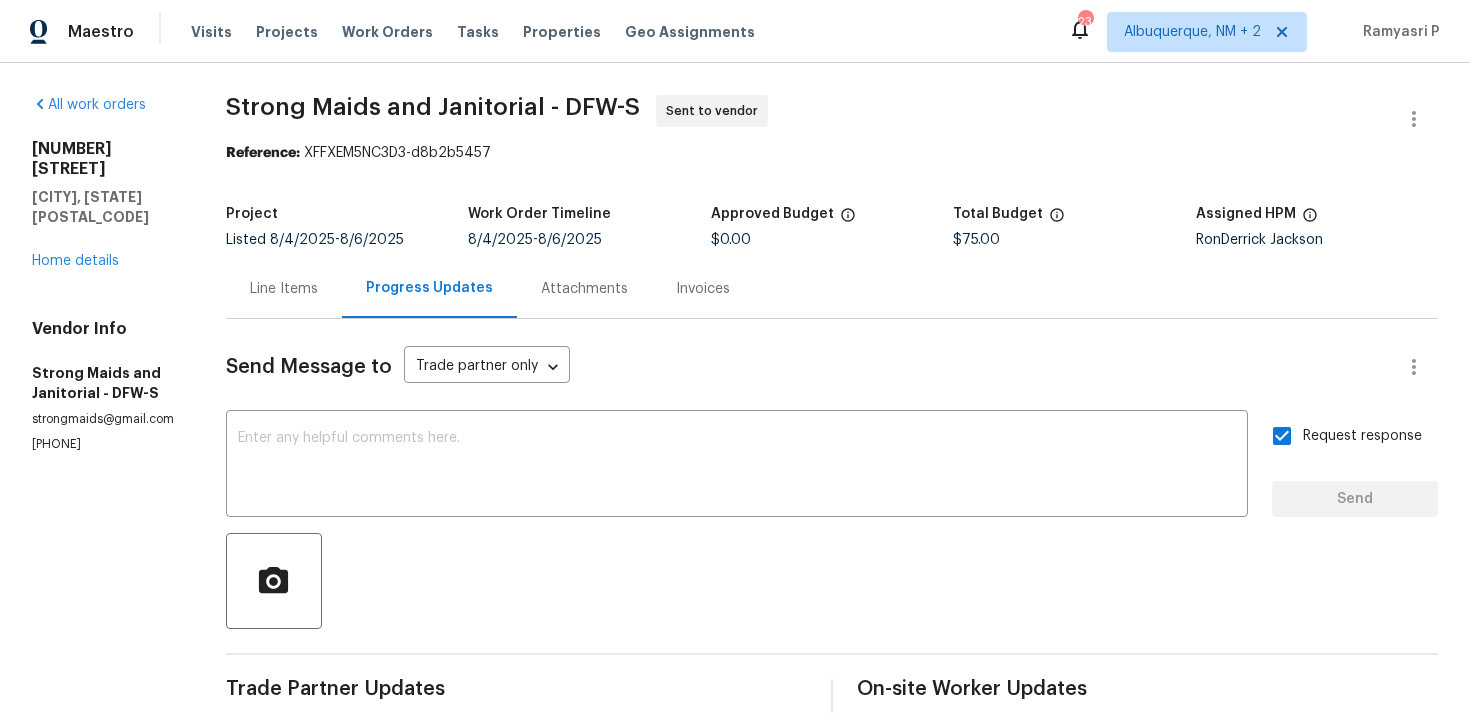 click on "Send Message to Trade partner only Trade partner only ​ x ​ Request response Send Trade Partner Updates Ramyasri P 08/04/2025 3:09 PM Hi, this is Ramyasri with Opendoor. I’m confirming you received the WO for the property at 2712 Raintree Dr, Plano, TX 75074. Please review and accept the WO within 24 hours and provide a schedule date. Please disregard the contact information for the HPM included in the WO. Our Centralised LWO Team is responsible for Listed WOs. On-site Worker Updates" at bounding box center (832, 594) 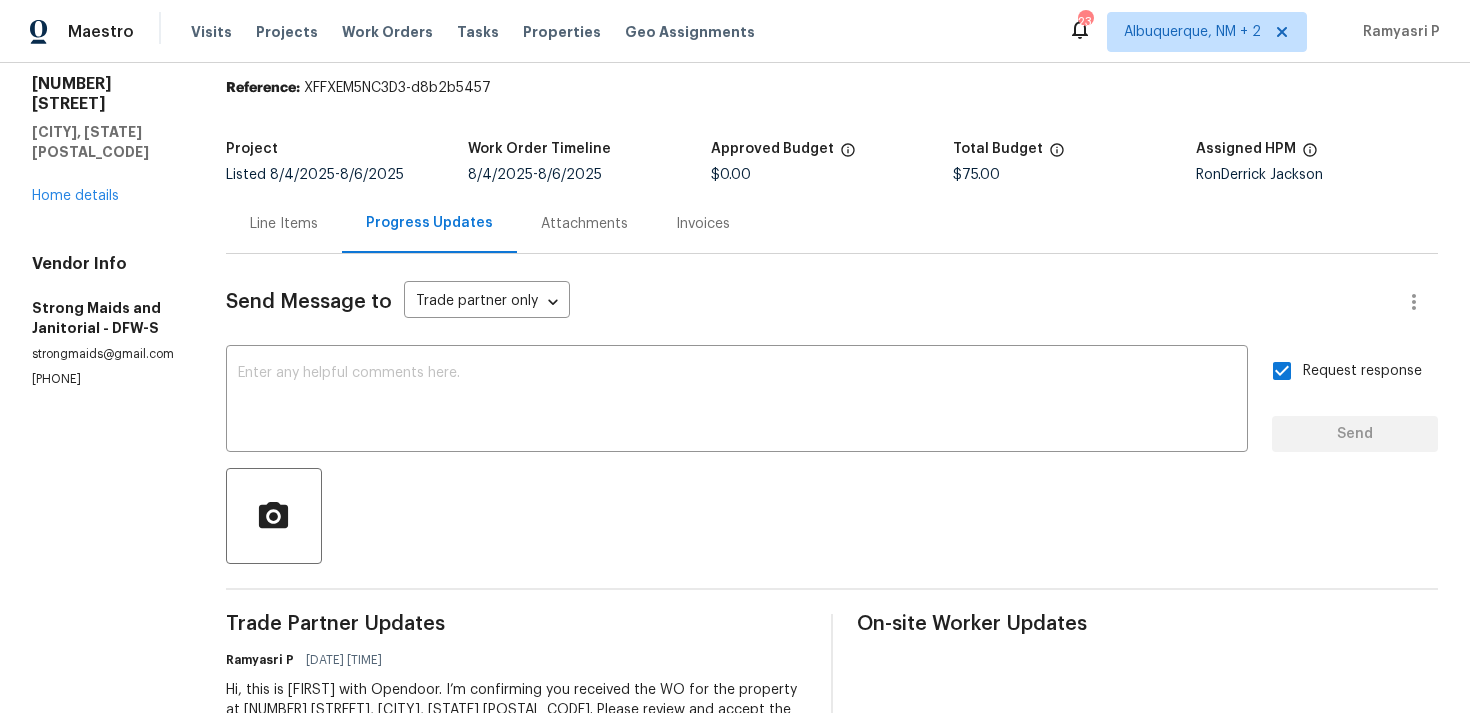 scroll, scrollTop: 133, scrollLeft: 0, axis: vertical 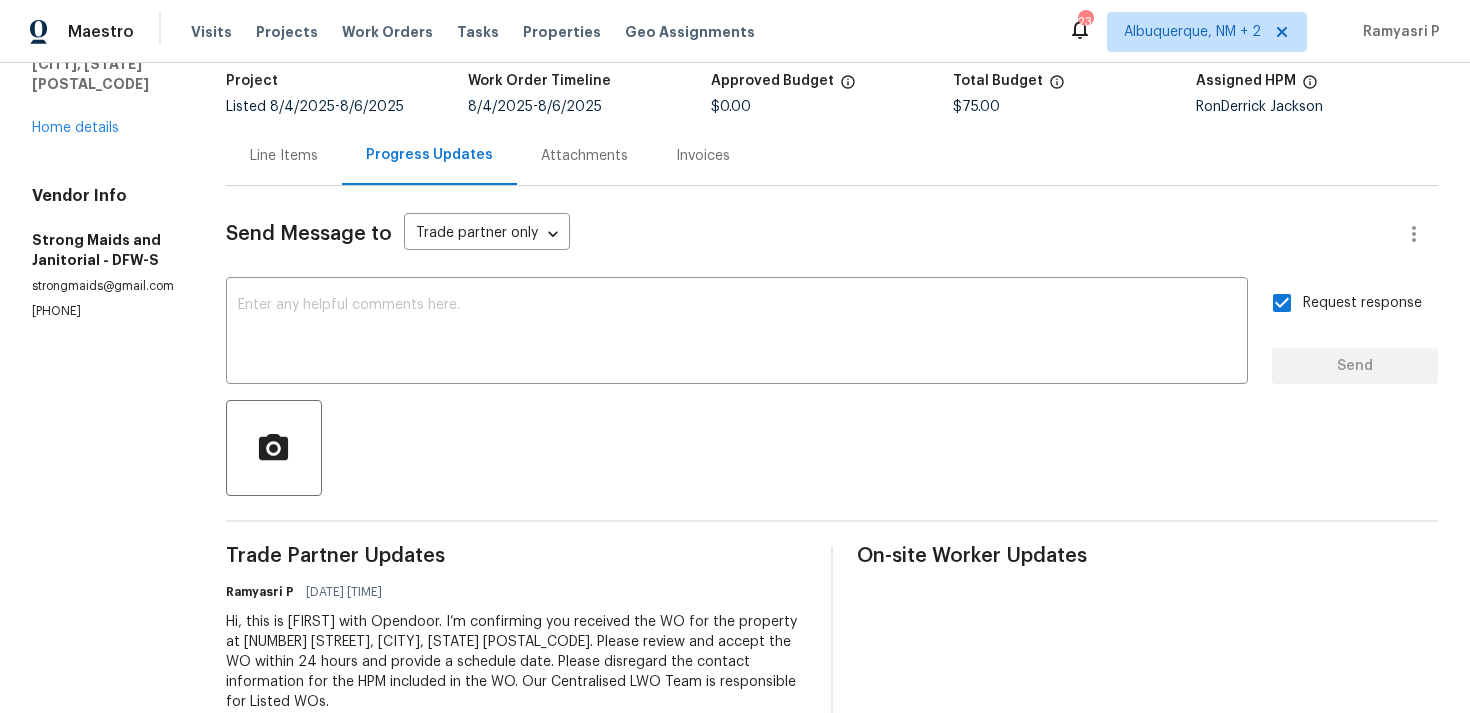 click on "Line Items" at bounding box center [284, 155] 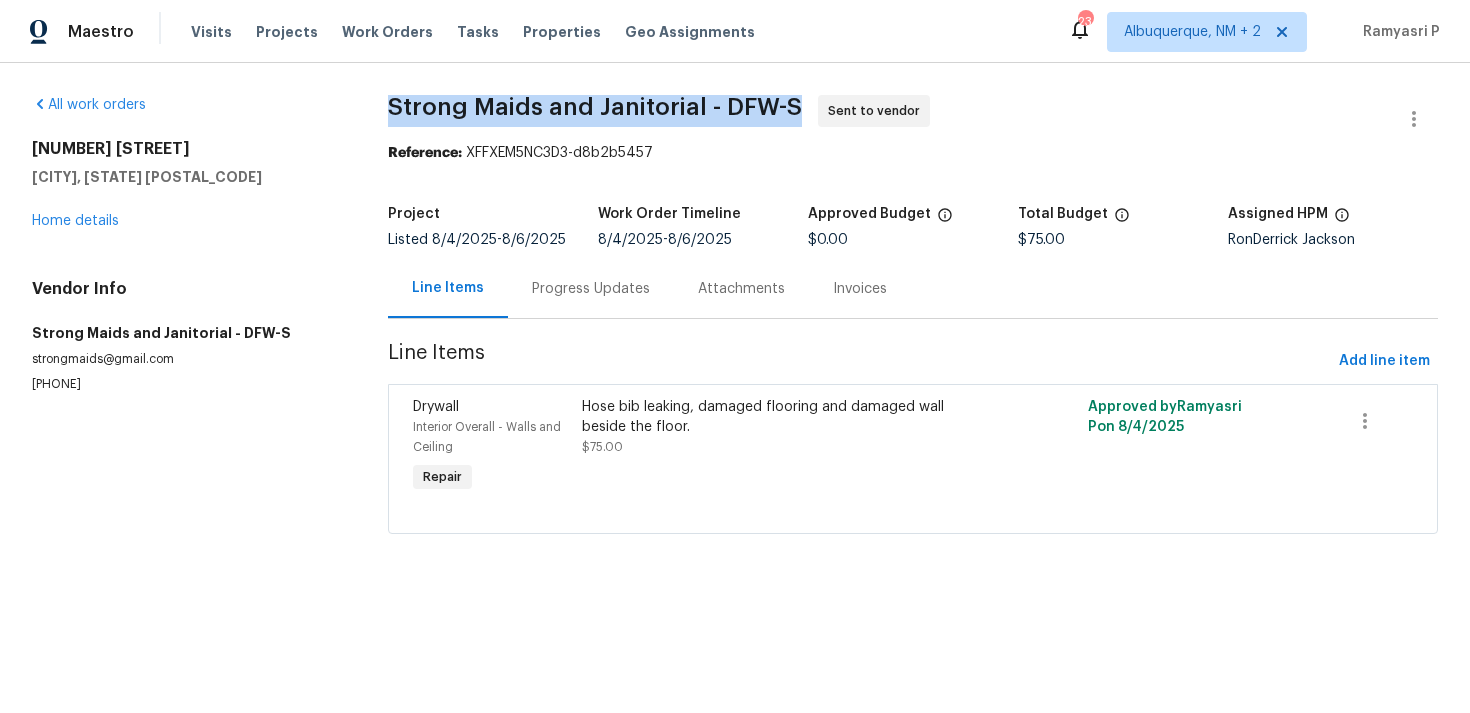 drag, startPoint x: 393, startPoint y: 103, endPoint x: 796, endPoint y: 110, distance: 403.0608 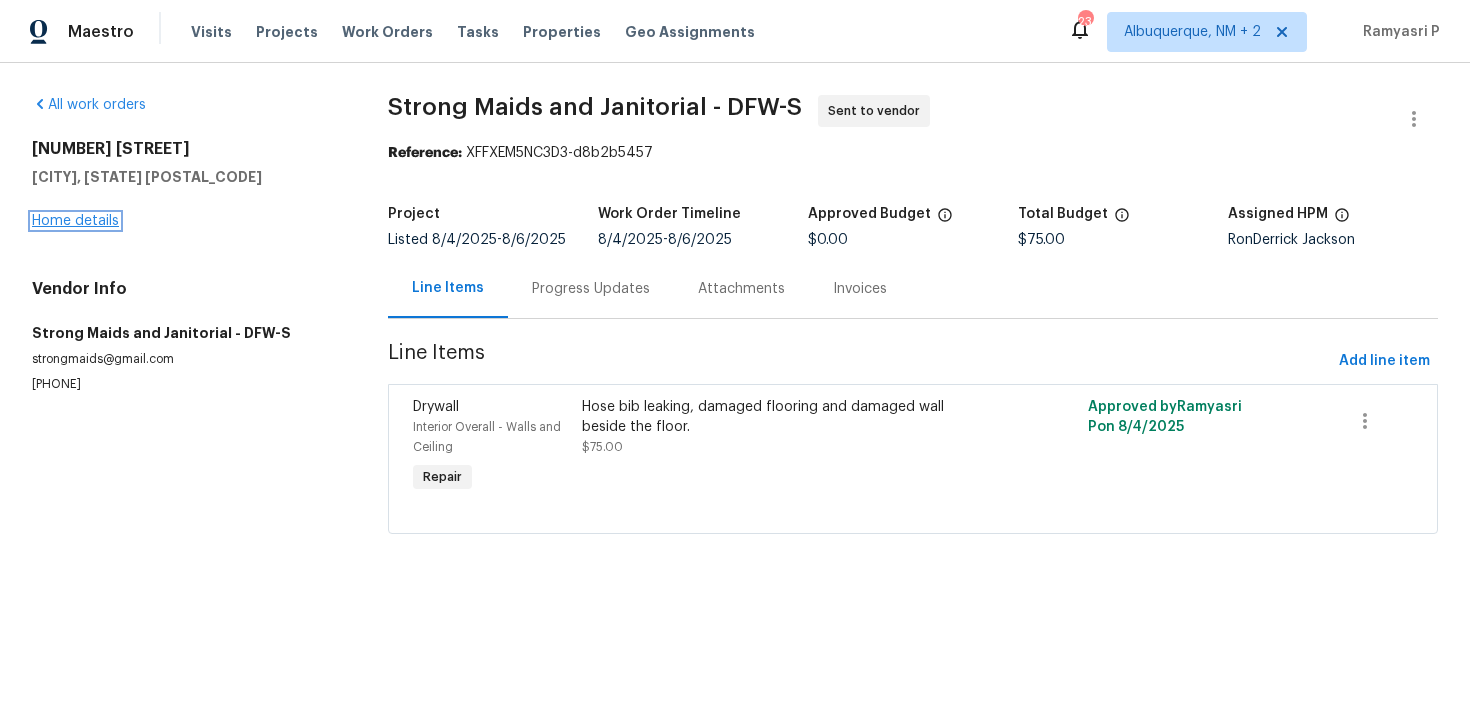 click on "Home details" at bounding box center (75, 221) 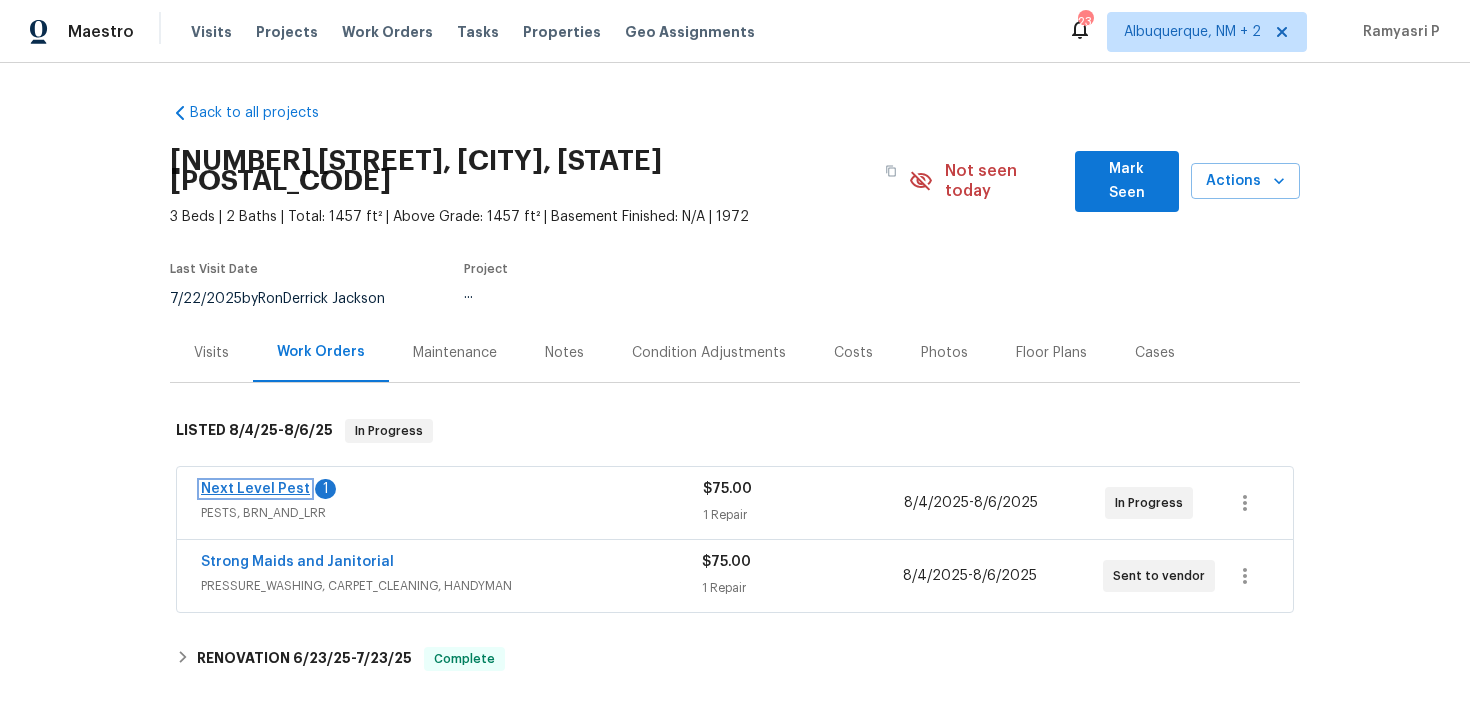 click on "Next Level Pest" at bounding box center [255, 489] 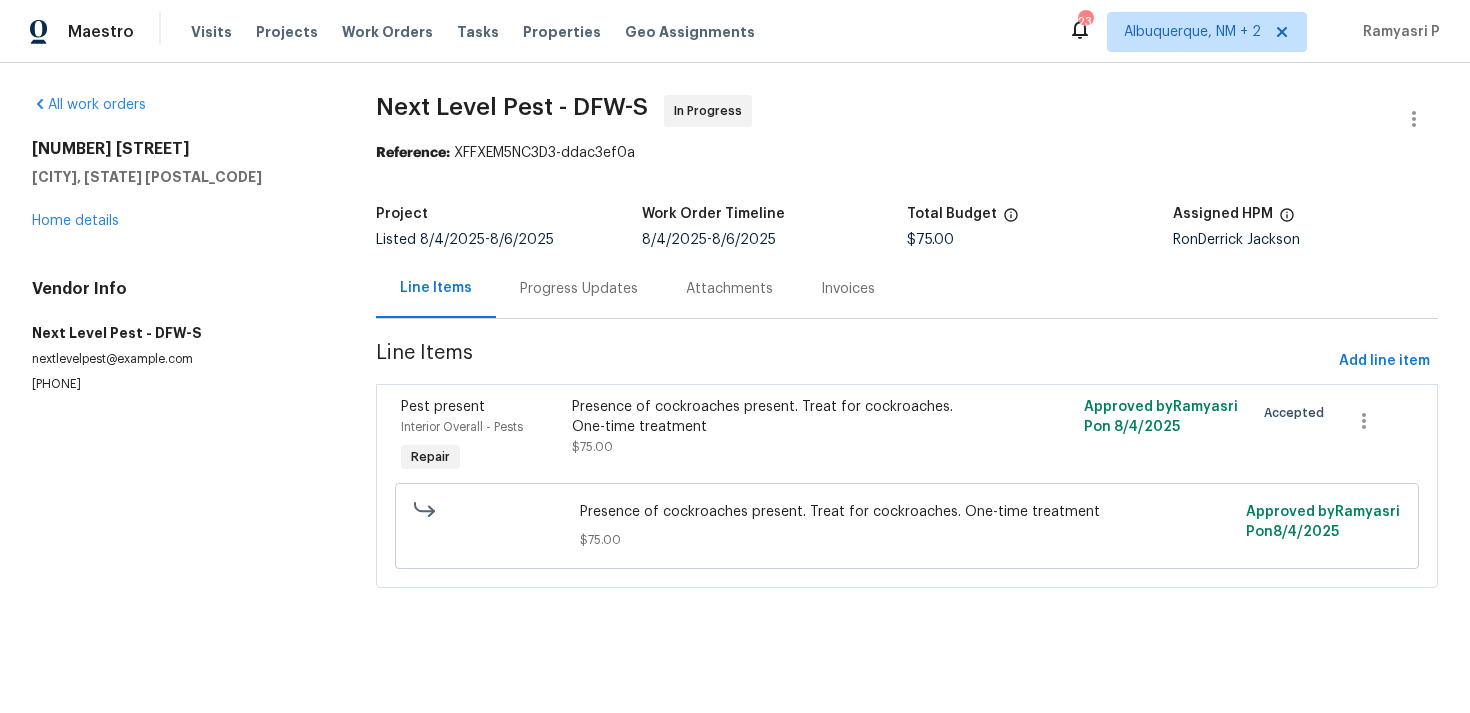 click on "Progress Updates" at bounding box center (579, 289) 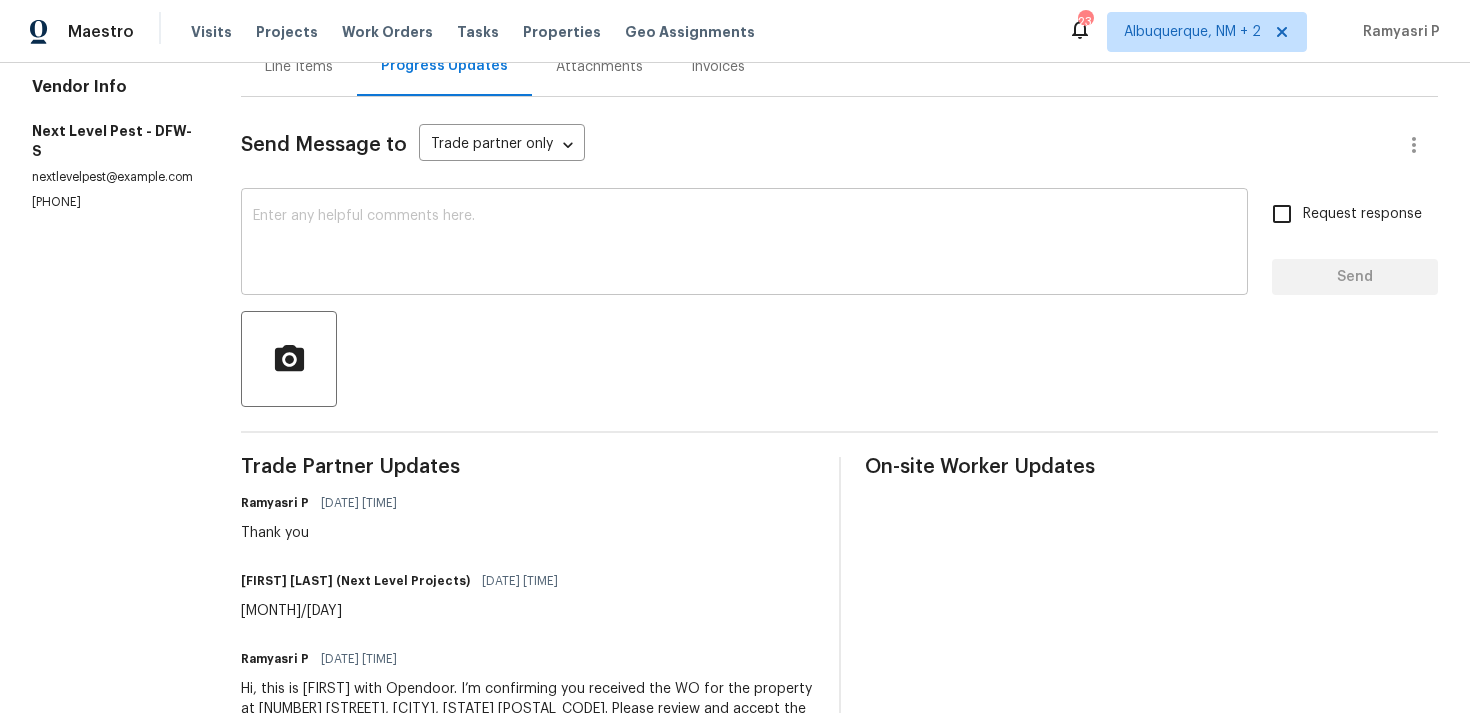scroll, scrollTop: 0, scrollLeft: 0, axis: both 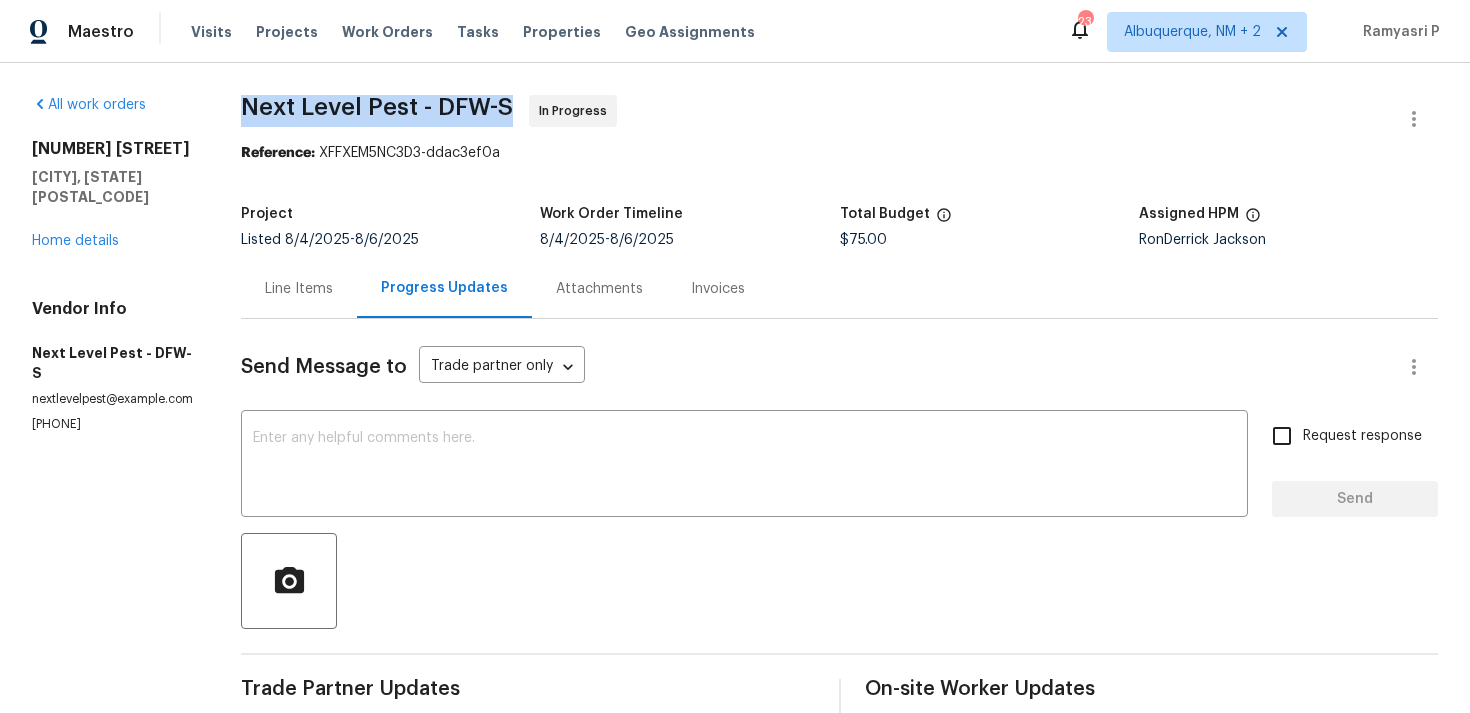 drag, startPoint x: 238, startPoint y: 104, endPoint x: 511, endPoint y: 105, distance: 273.00183 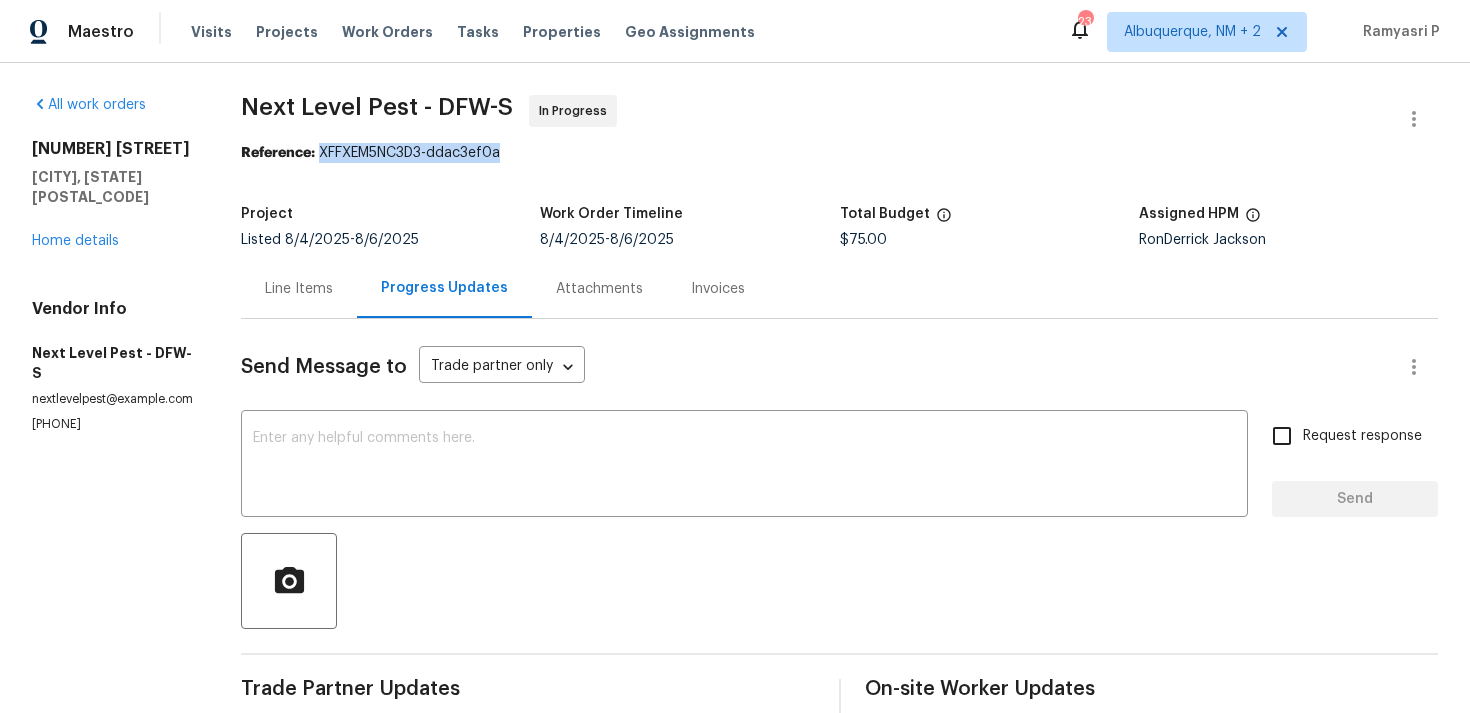 drag, startPoint x: 313, startPoint y: 153, endPoint x: 510, endPoint y: 154, distance: 197.00253 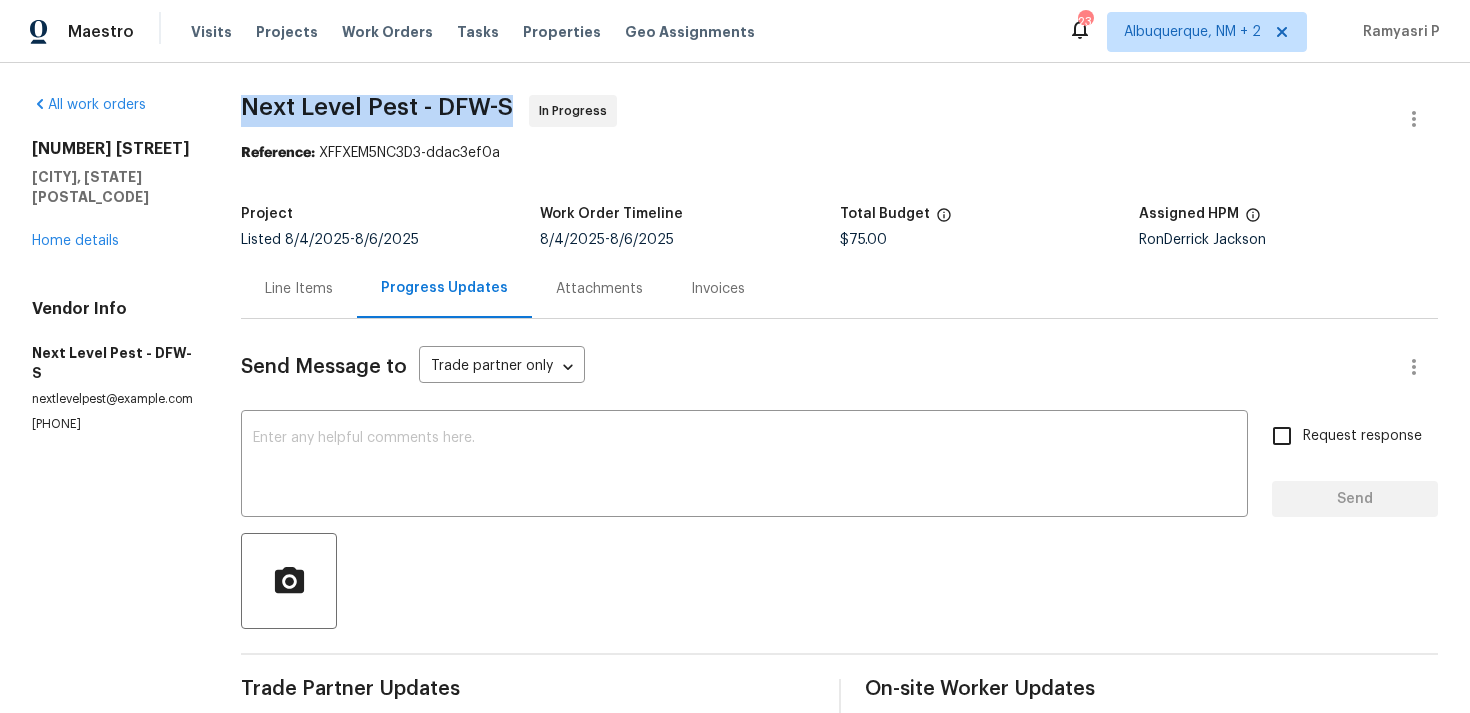 drag, startPoint x: 234, startPoint y: 109, endPoint x: 518, endPoint y: 98, distance: 284.21295 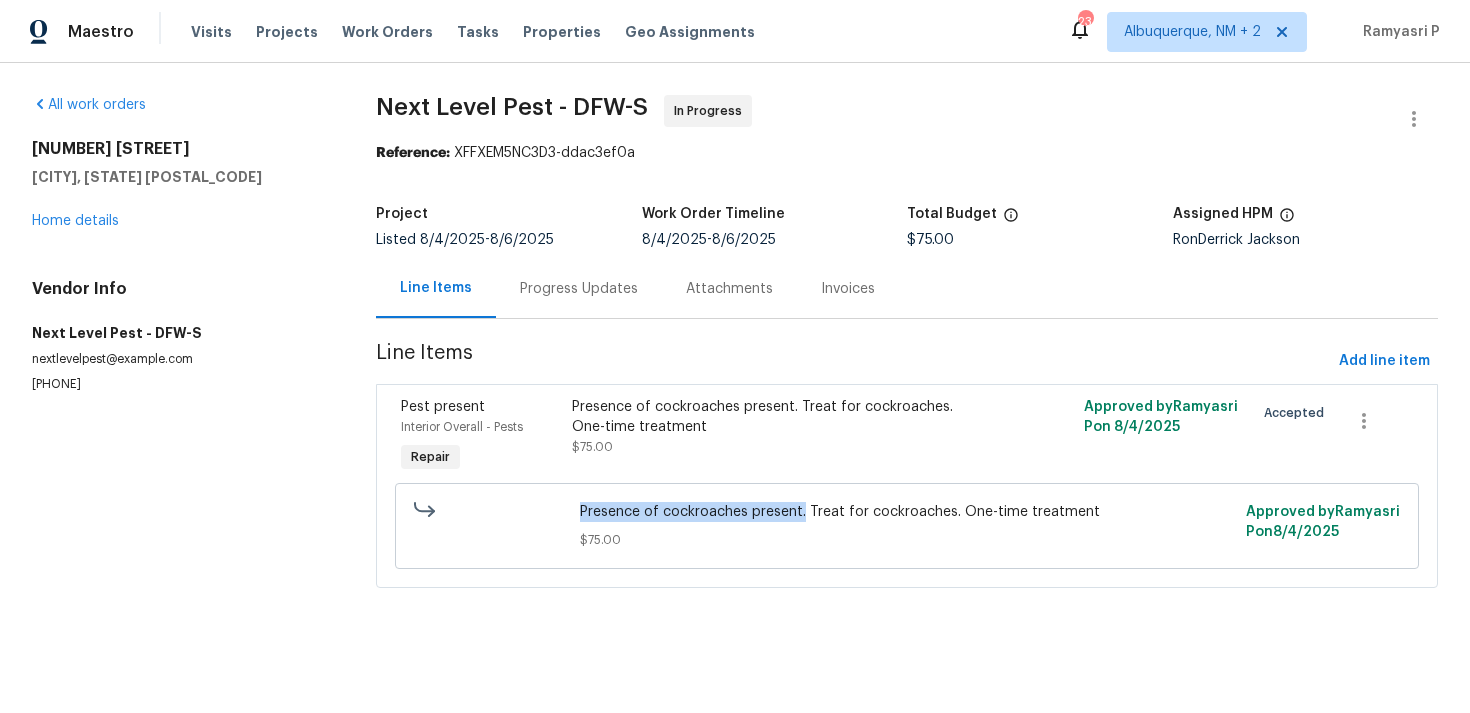 drag, startPoint x: 583, startPoint y: 517, endPoint x: 805, endPoint y: 510, distance: 222.11034 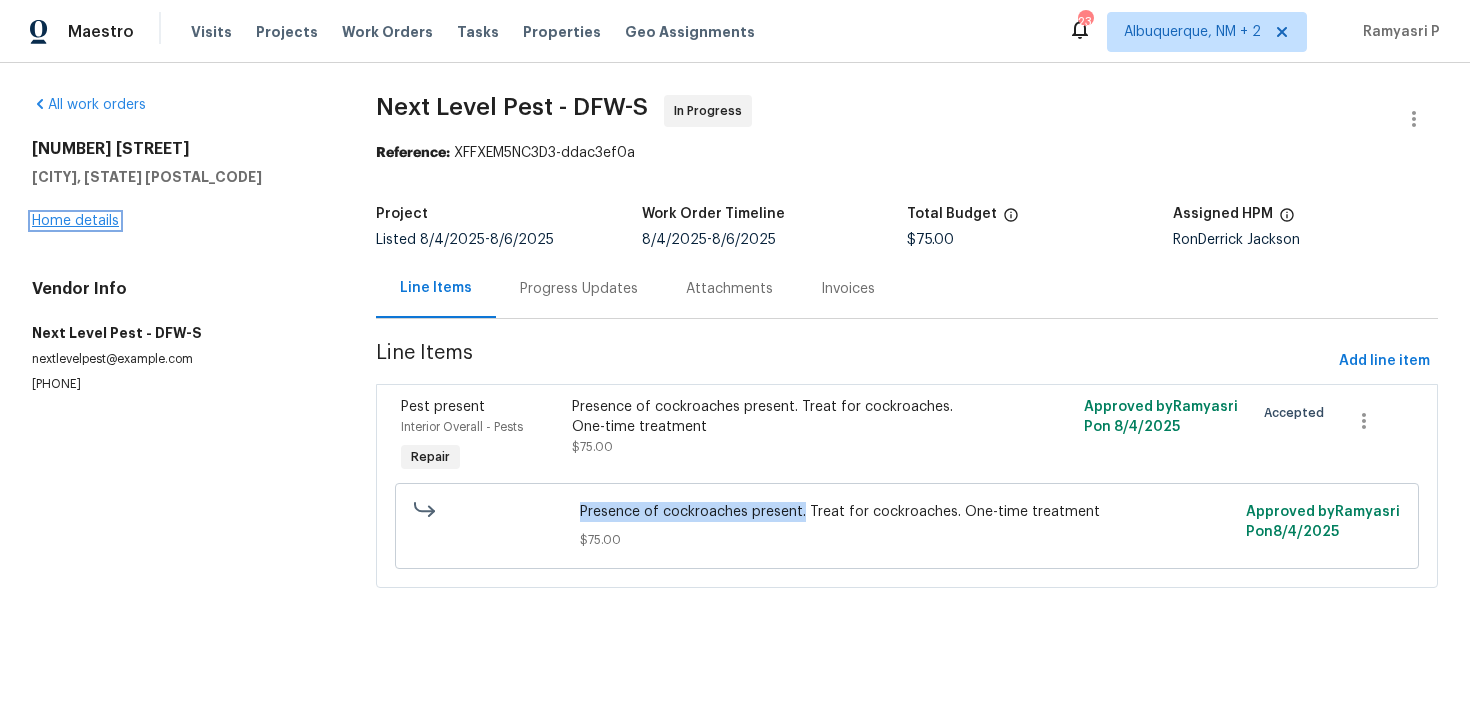 click on "Home details" at bounding box center [75, 221] 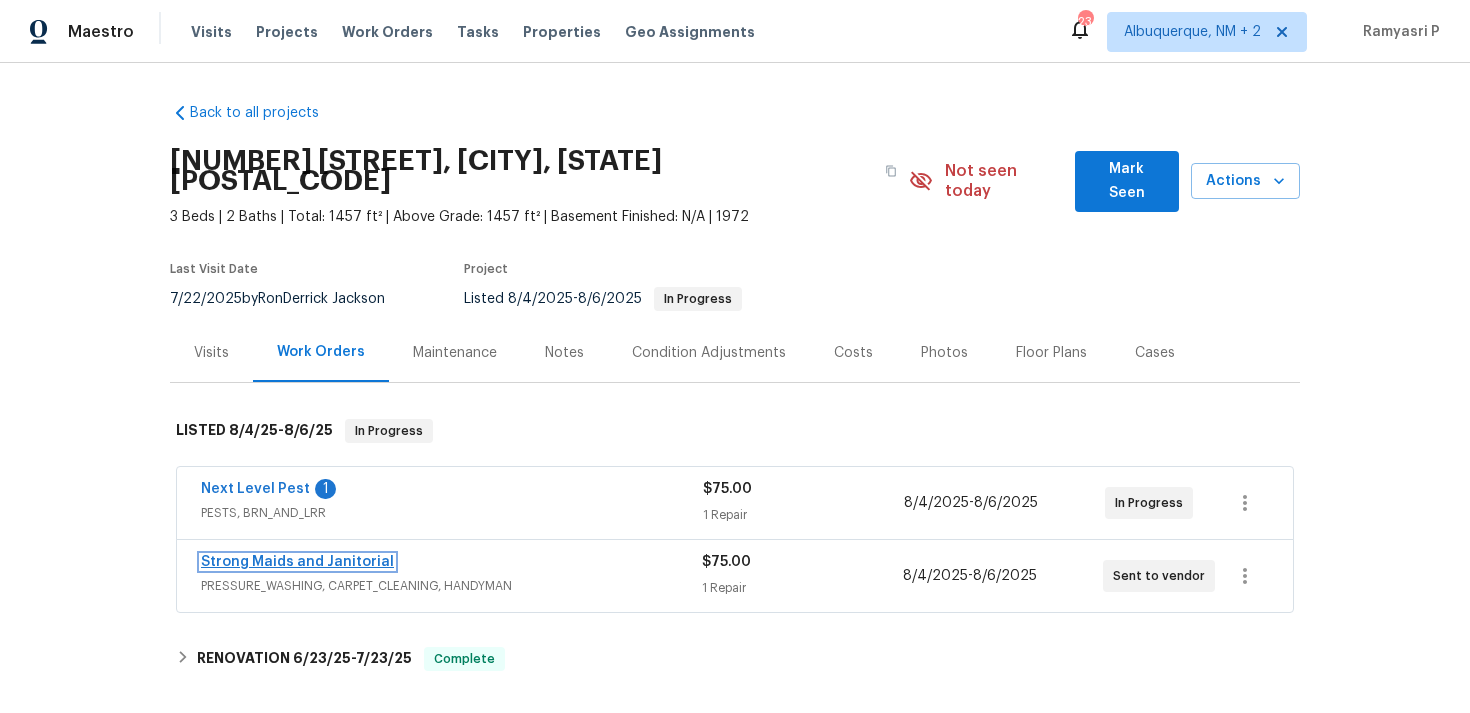 click on "Strong Maids and Janitorial" at bounding box center [297, 562] 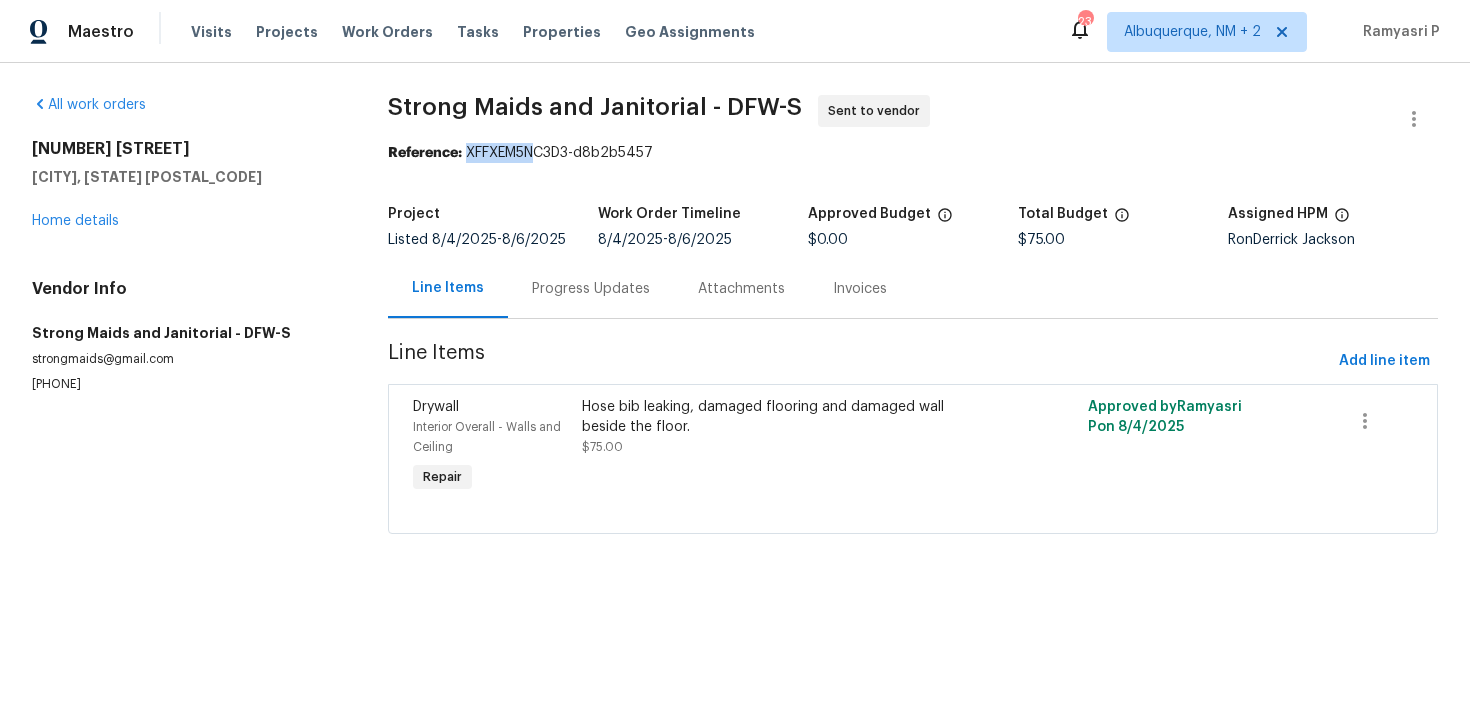 drag, startPoint x: 474, startPoint y: 152, endPoint x: 543, endPoint y: 152, distance: 69 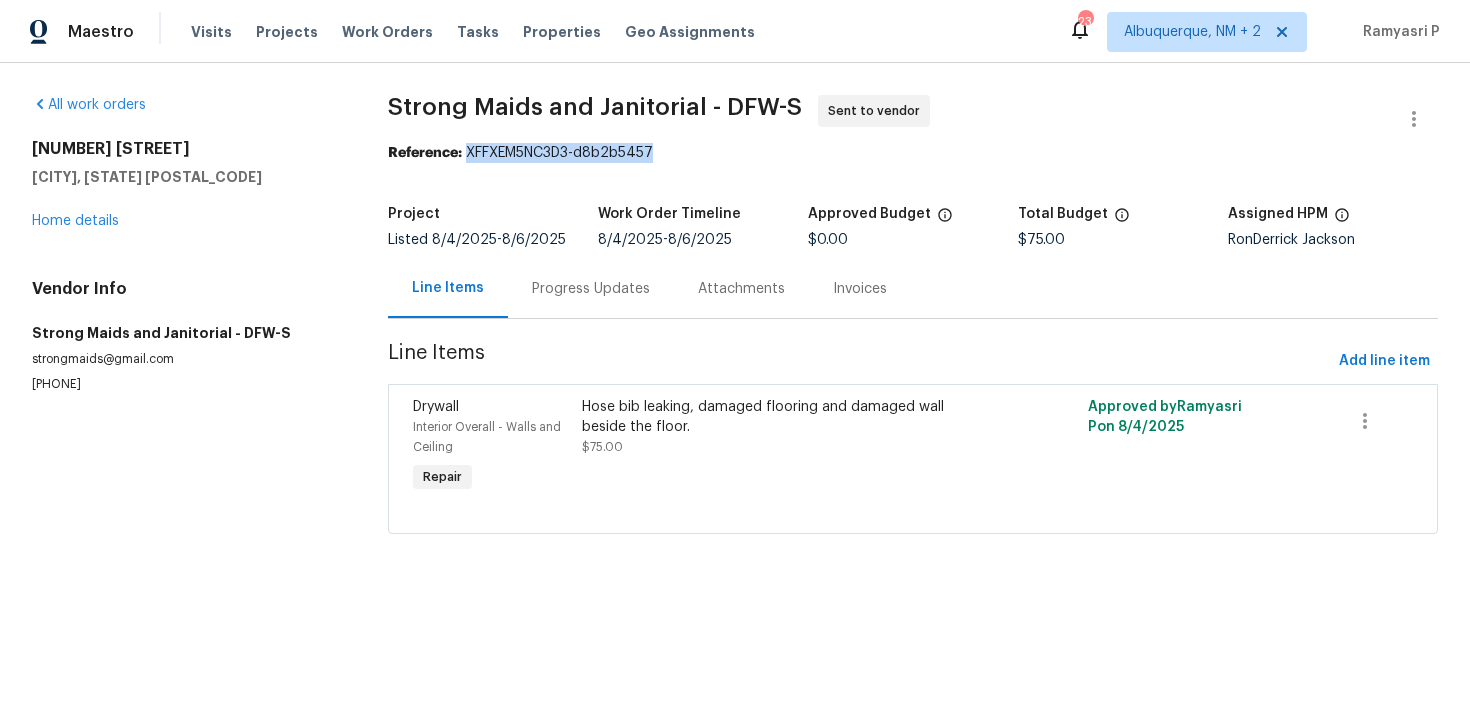 drag, startPoint x: 472, startPoint y: 150, endPoint x: 714, endPoint y: 150, distance: 242 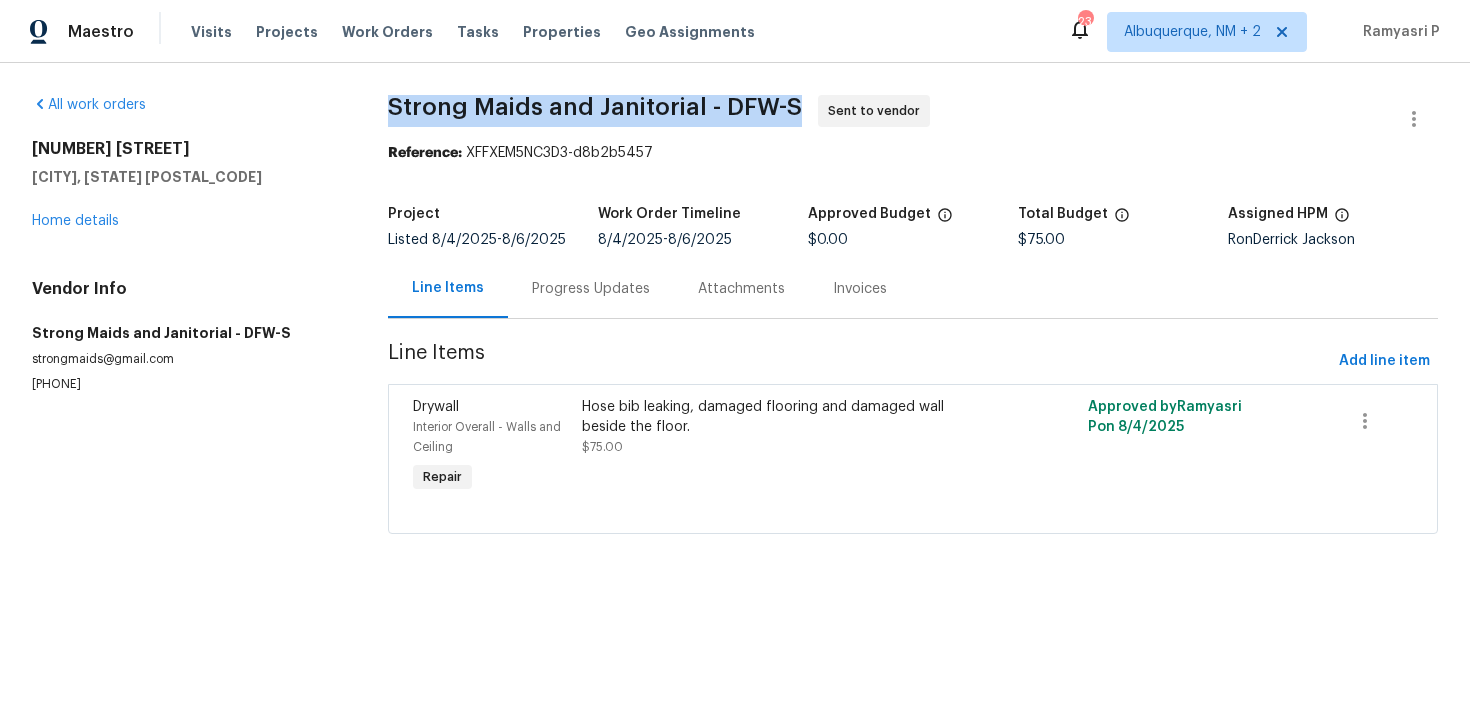 drag, startPoint x: 395, startPoint y: 107, endPoint x: 802, endPoint y: 103, distance: 407.01965 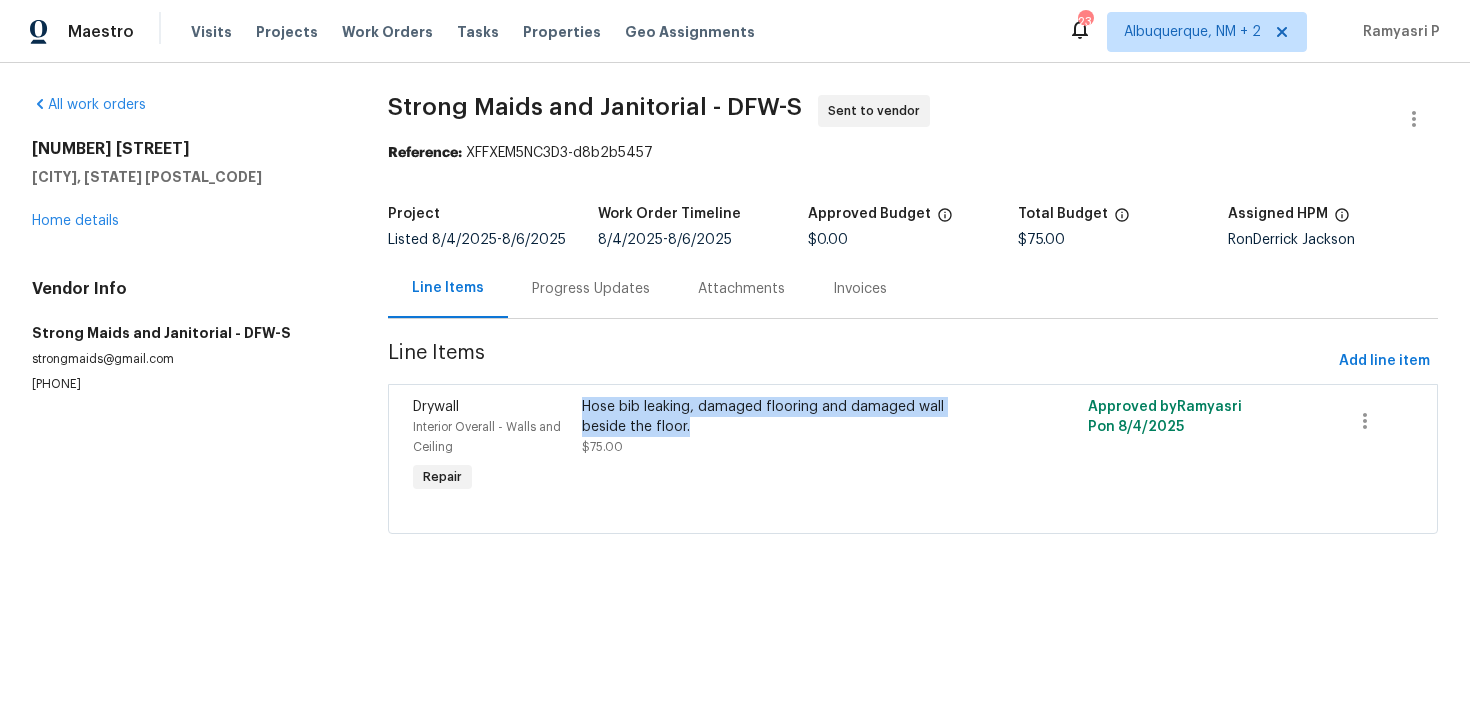 copy on "Hose bib leaking, damaged flooring and damaged wall beside the floor." 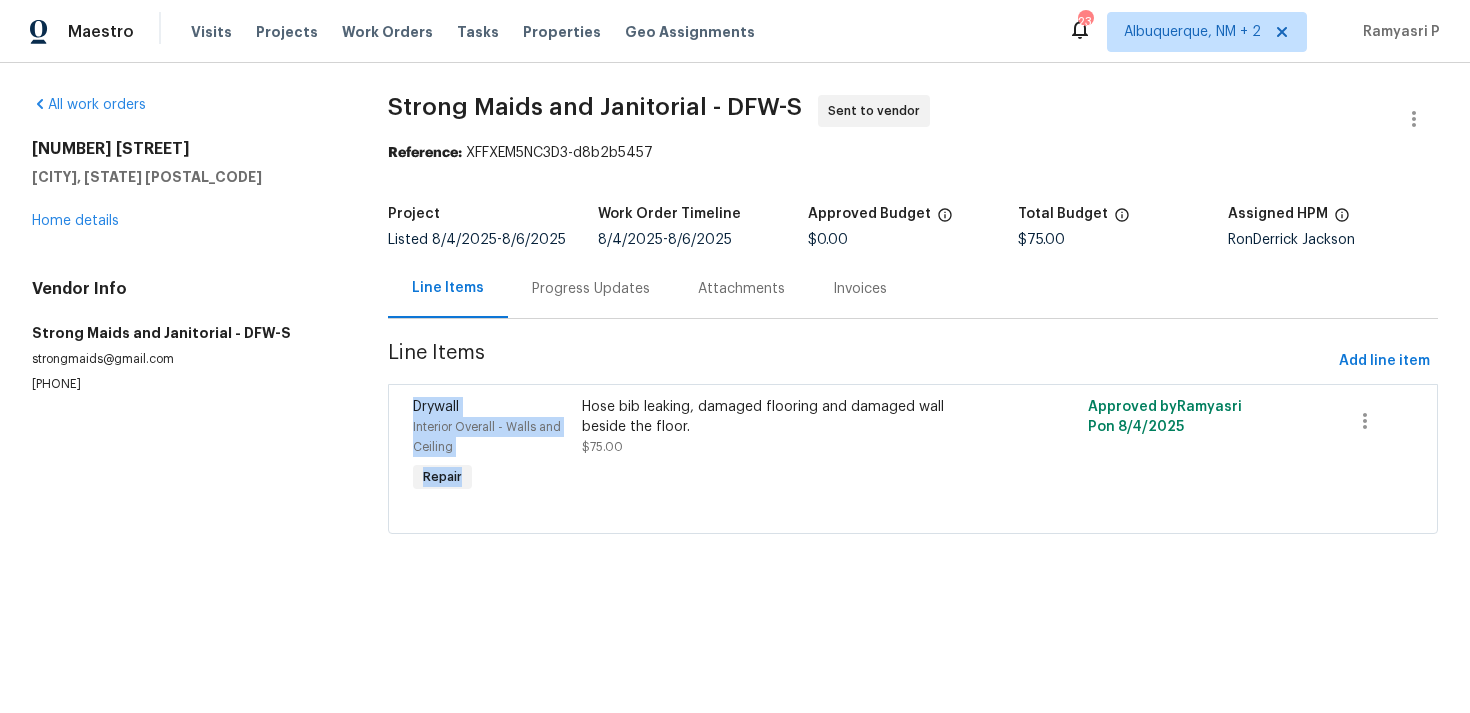 drag, startPoint x: 585, startPoint y: 410, endPoint x: 708, endPoint y: 350, distance: 136.85394 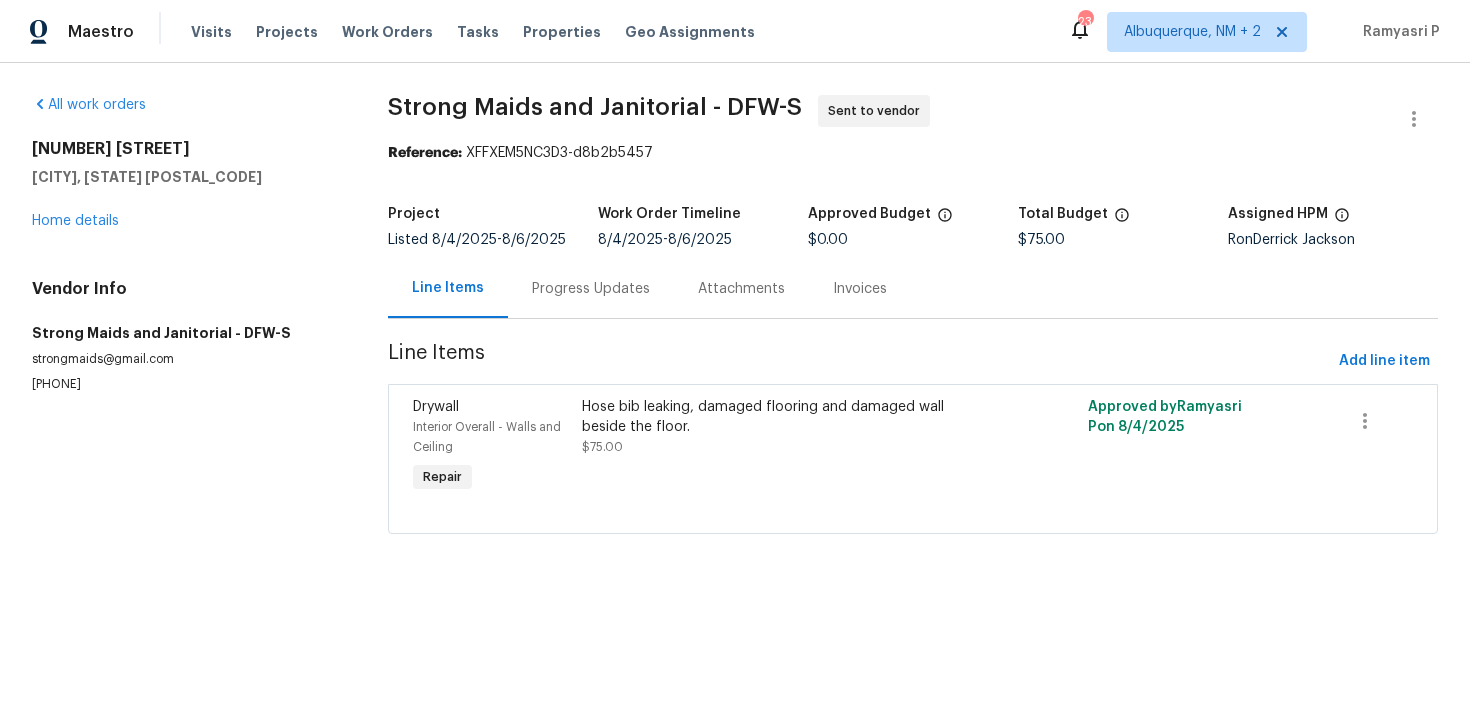 click on "All work orders 2712 Raintree Dr Plano, TX 75074 Home details Vendor Info Strong Maids and Janitorial - DFW-S strongmaids@gmail.com (214) 694-8119" at bounding box center (186, 326) 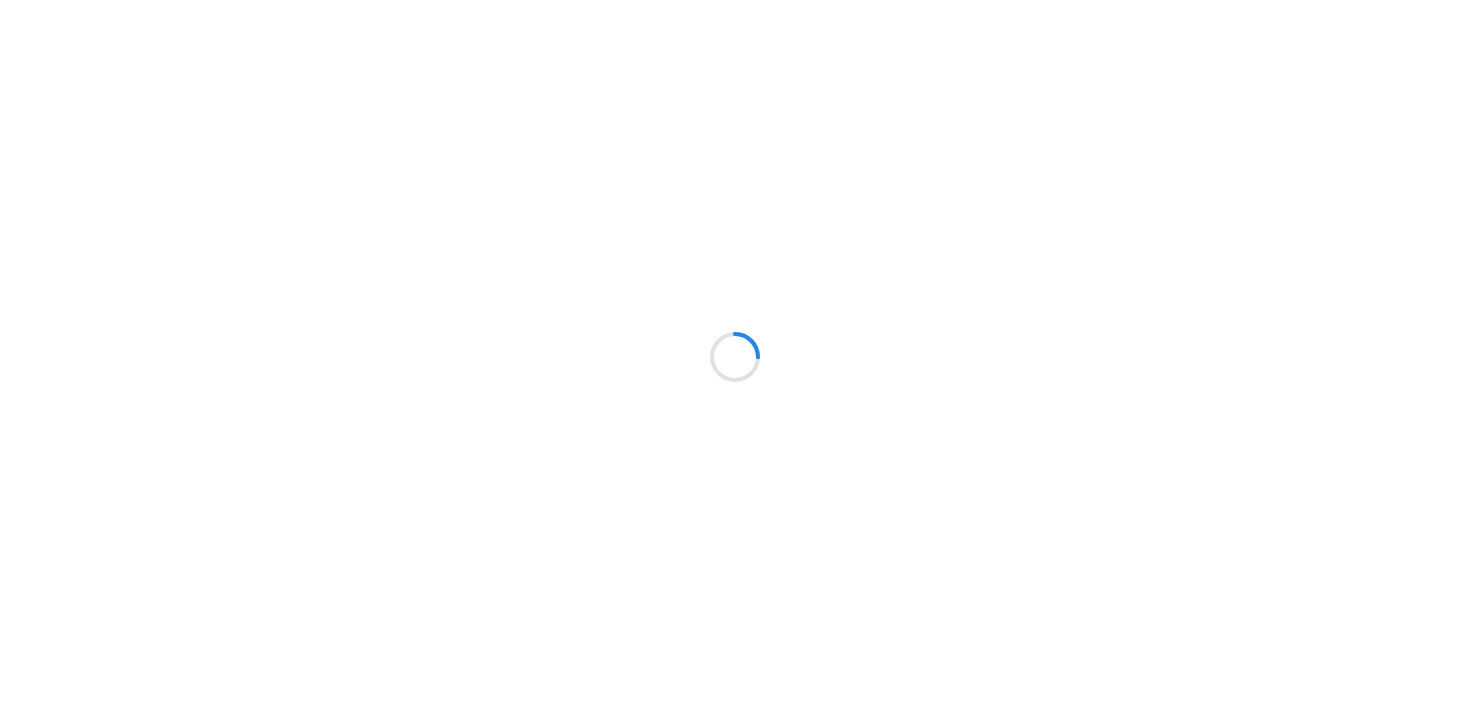 scroll, scrollTop: 0, scrollLeft: 0, axis: both 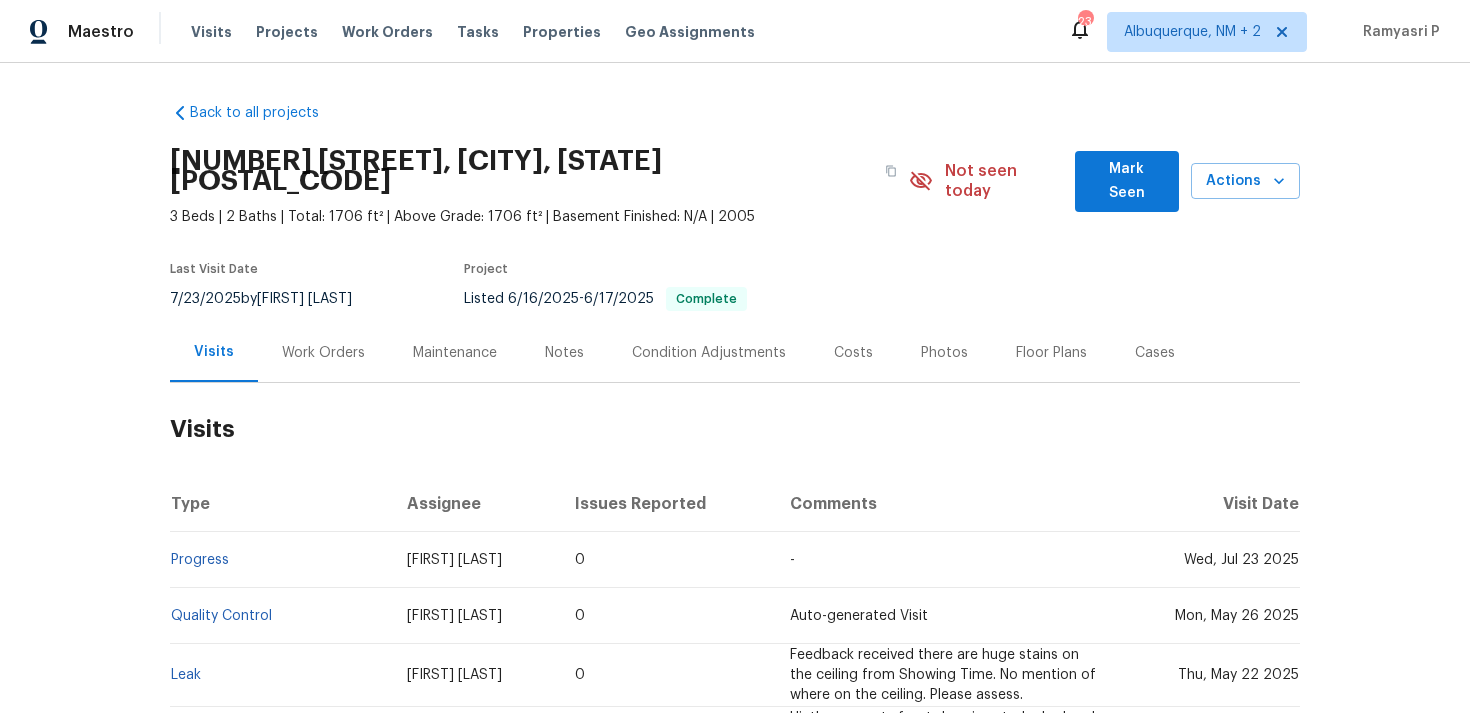 click on "Work Orders" at bounding box center [323, 353] 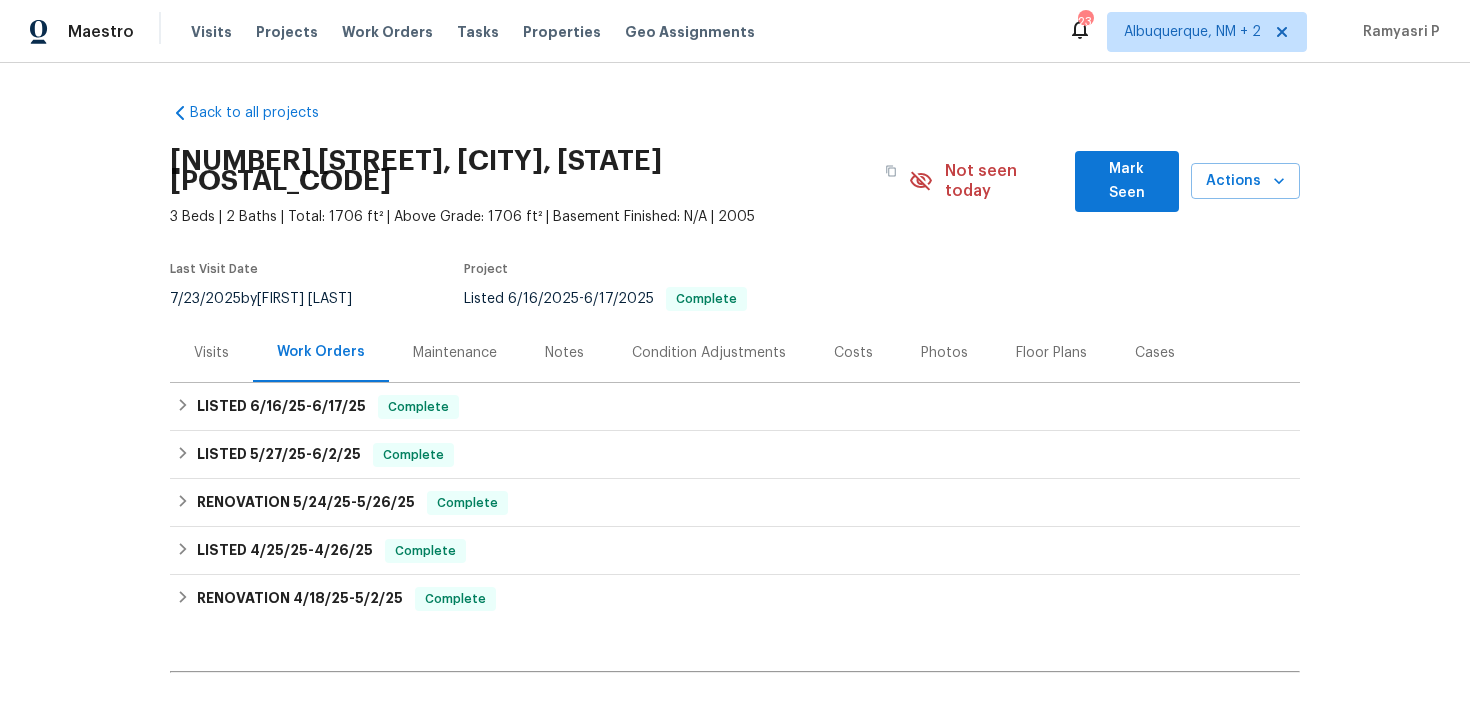 scroll, scrollTop: 196, scrollLeft: 0, axis: vertical 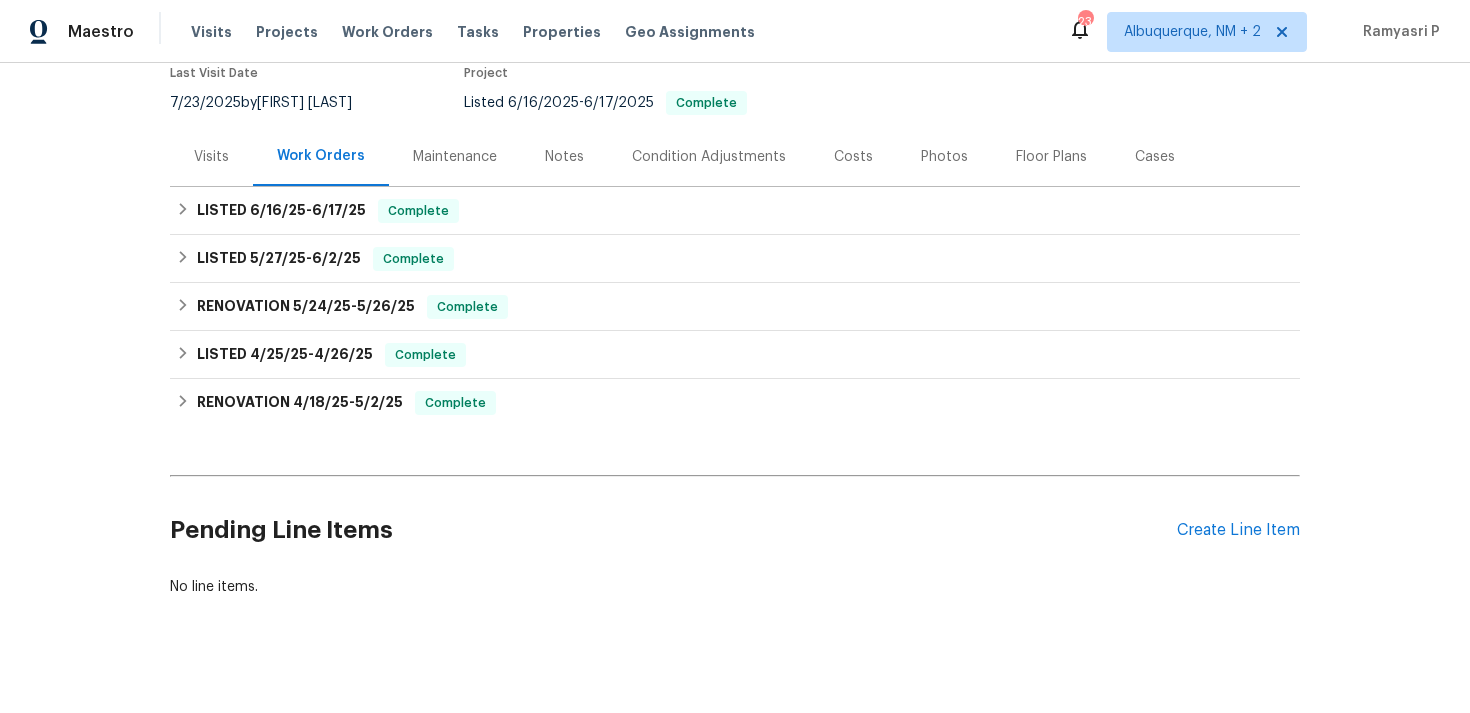 click on "Pending Line Items Create Line Item" at bounding box center (735, 530) 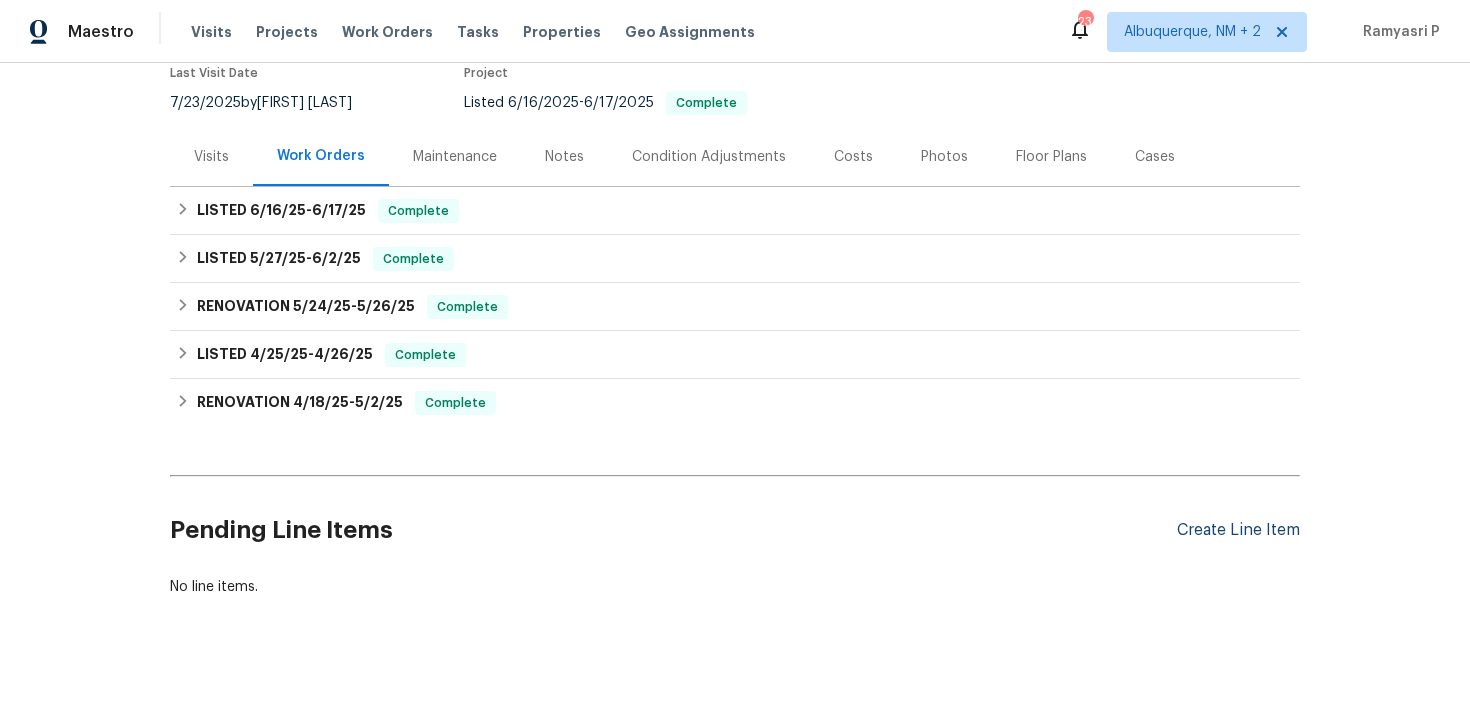 click on "Create Line Item" at bounding box center (1238, 530) 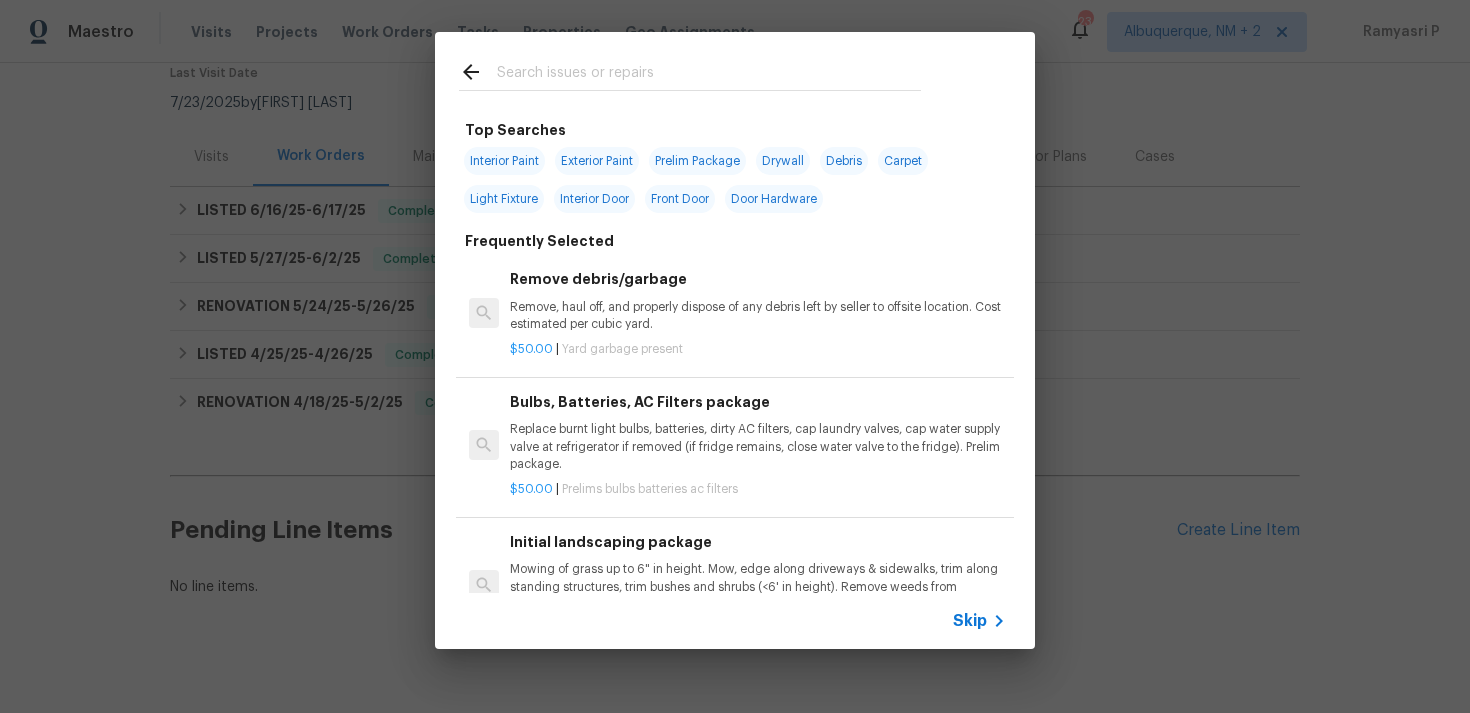 click on "Skip" at bounding box center [970, 621] 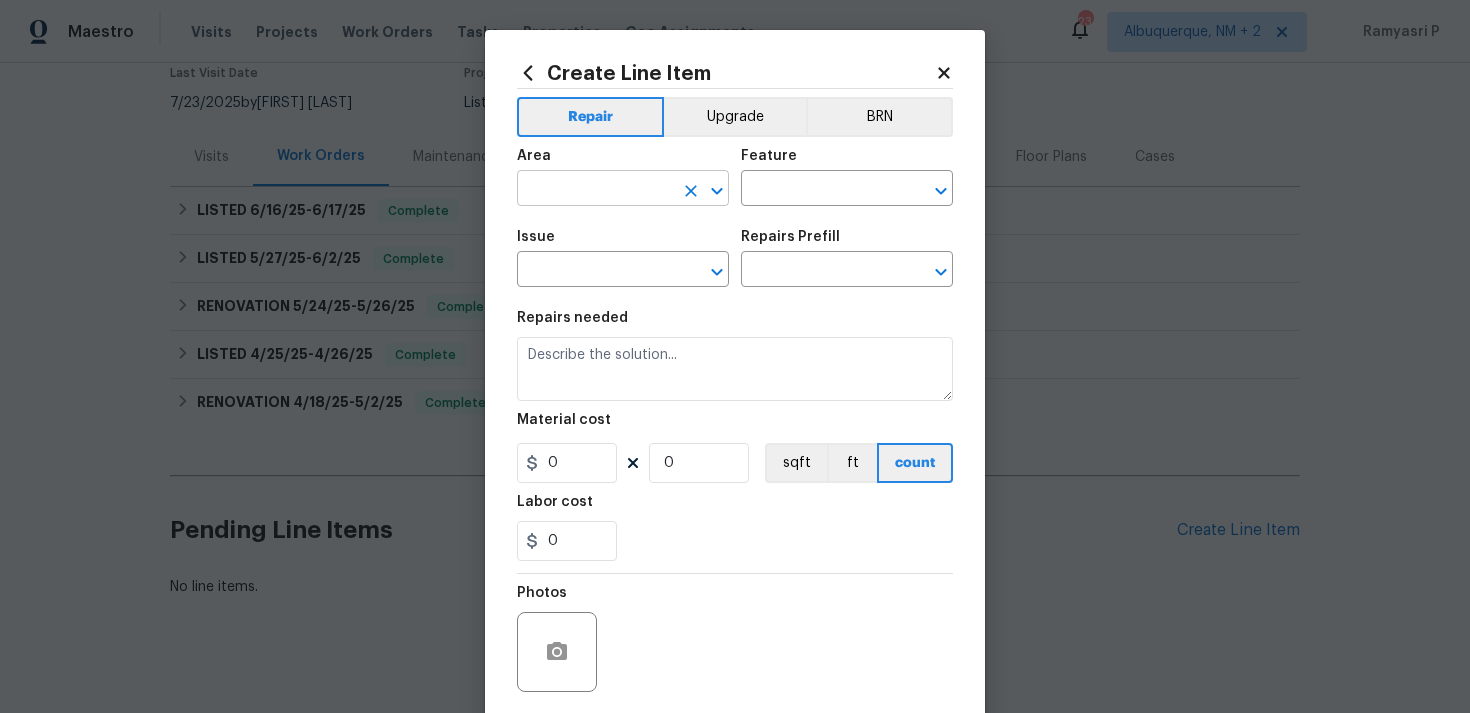 click 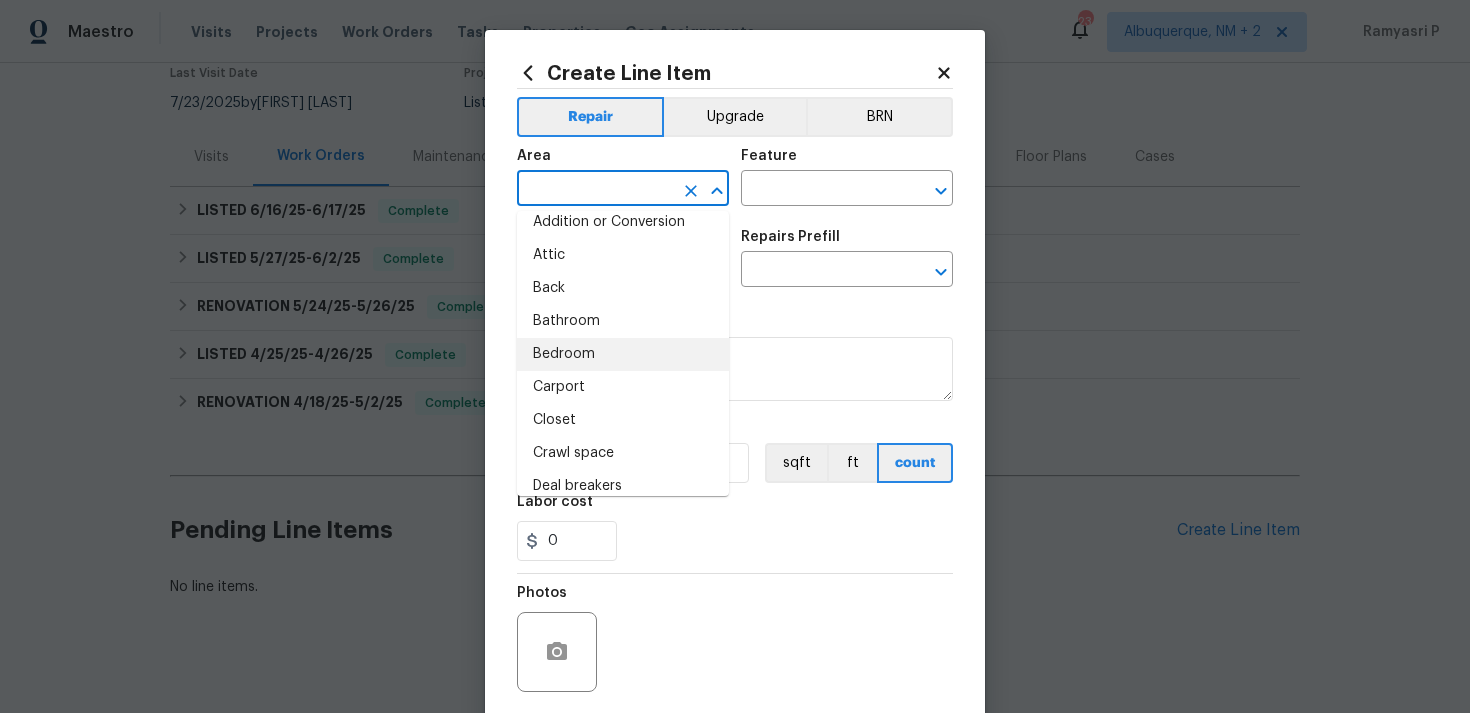 scroll, scrollTop: 15, scrollLeft: 0, axis: vertical 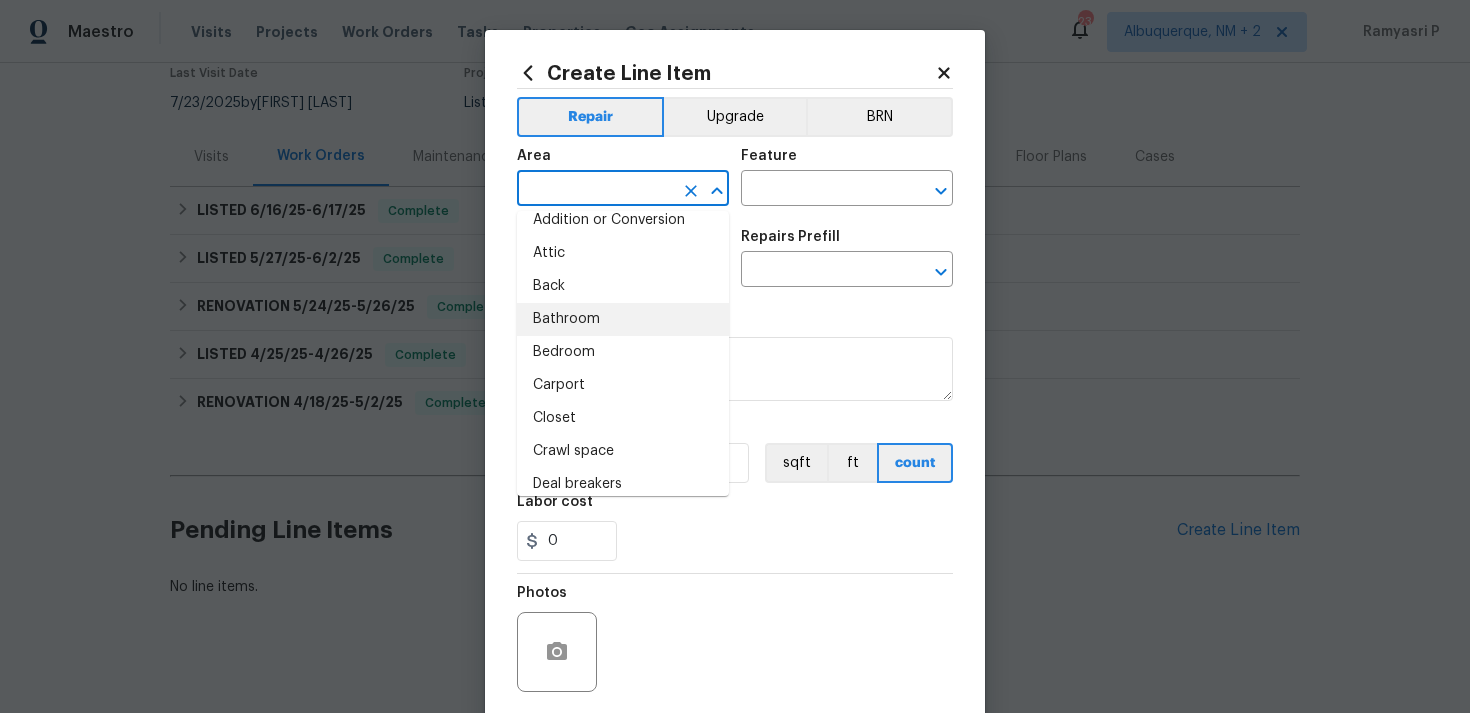 click on "Bathroom" at bounding box center (623, 319) 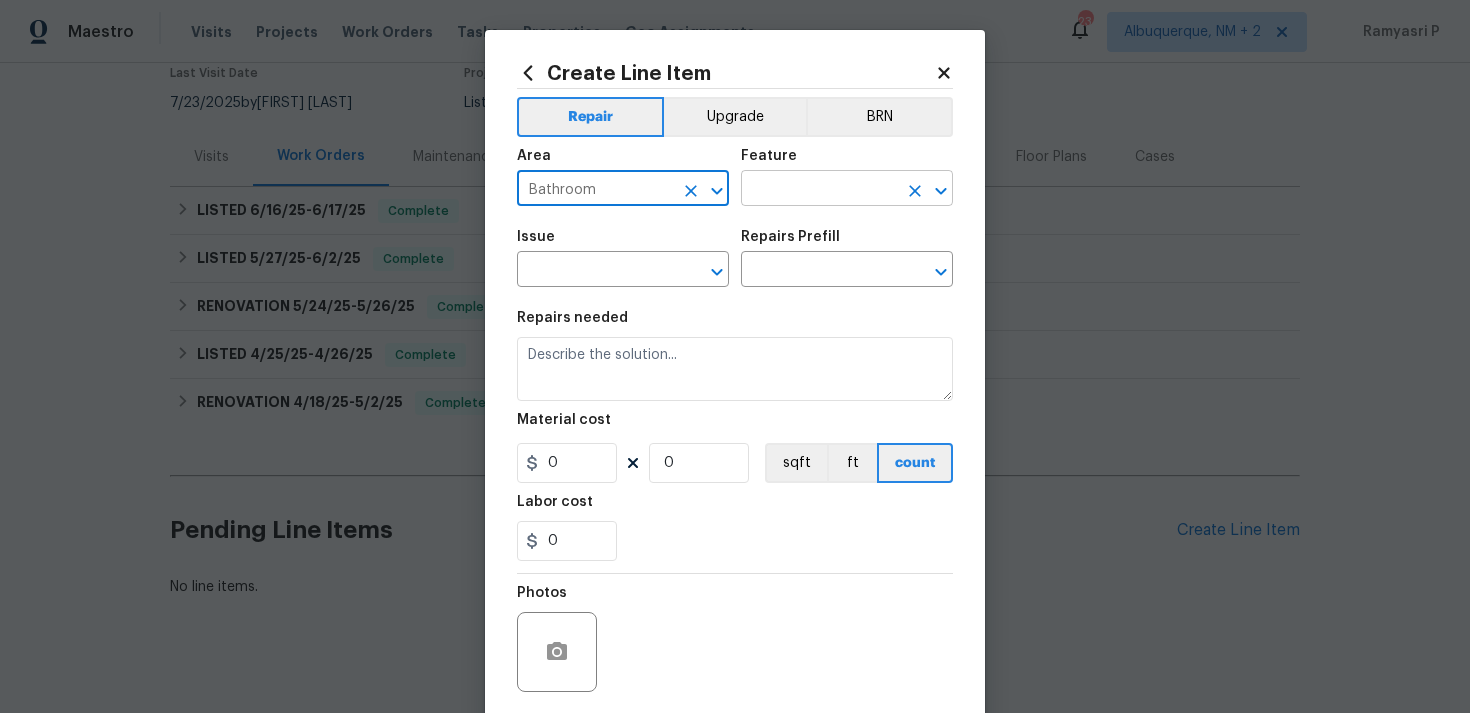 click at bounding box center (819, 190) 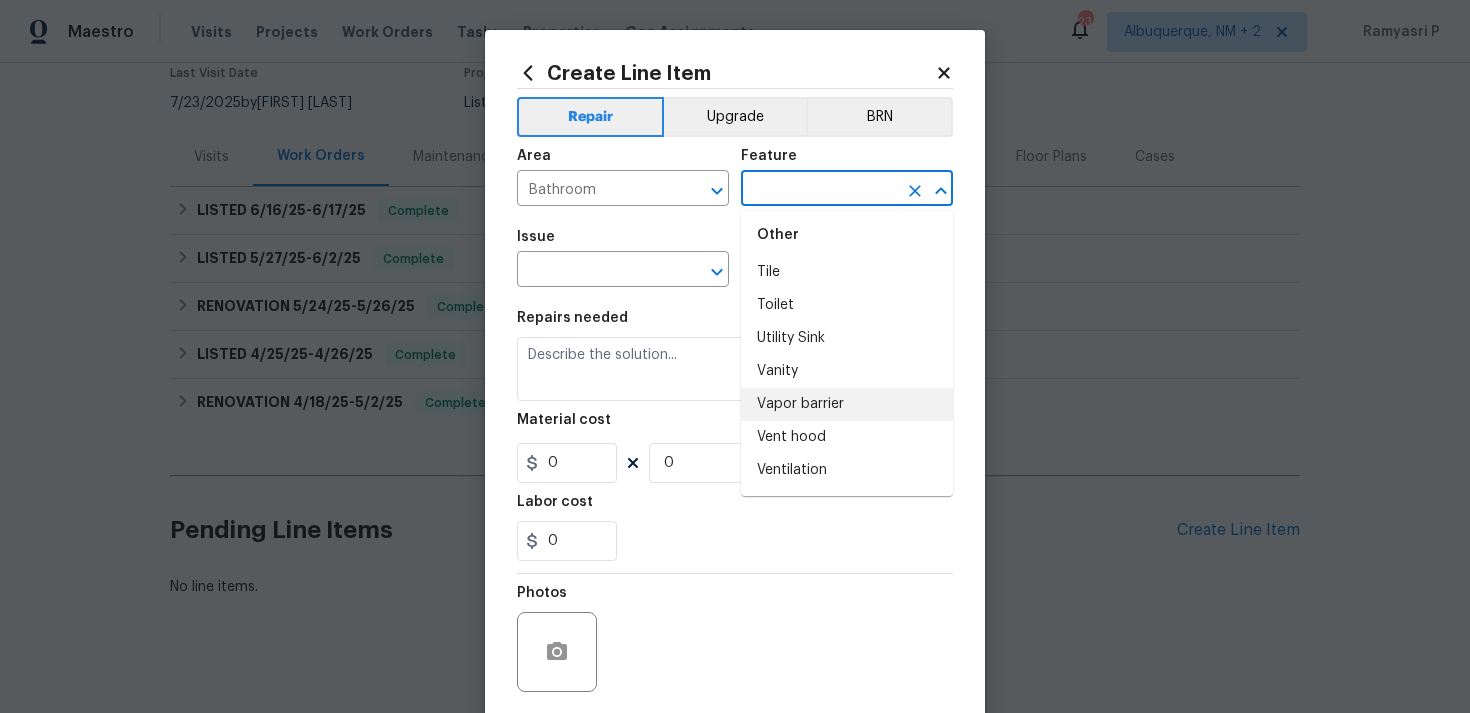 scroll, scrollTop: 4838, scrollLeft: 0, axis: vertical 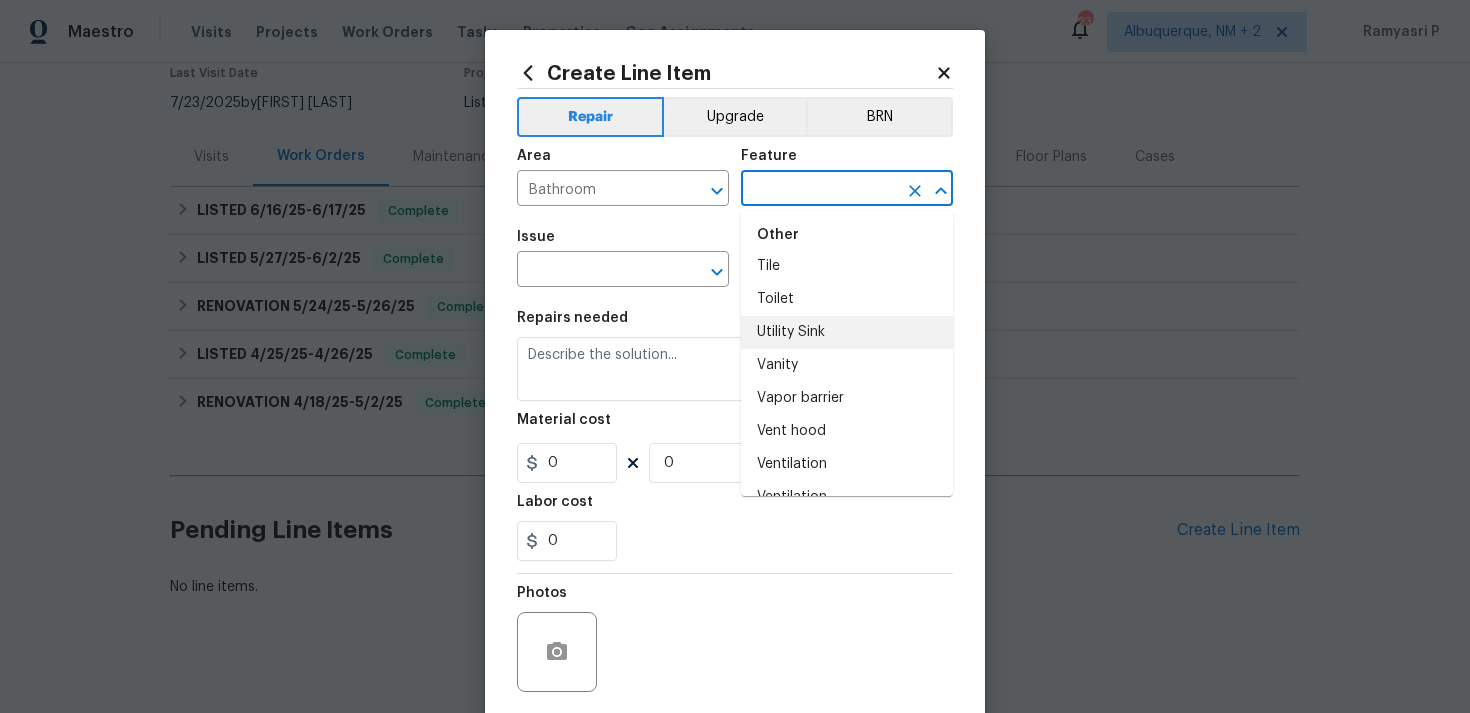 click on "Toilet" at bounding box center [847, 299] 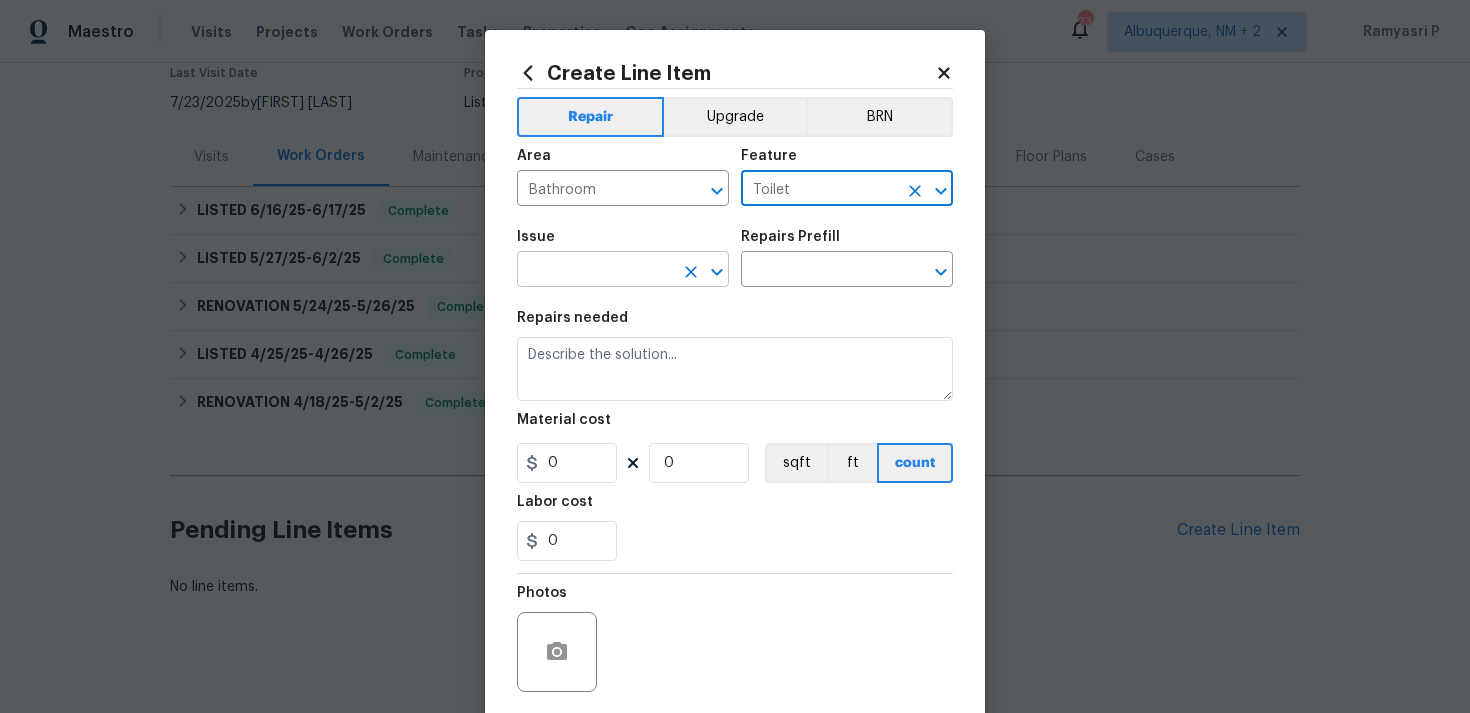 click 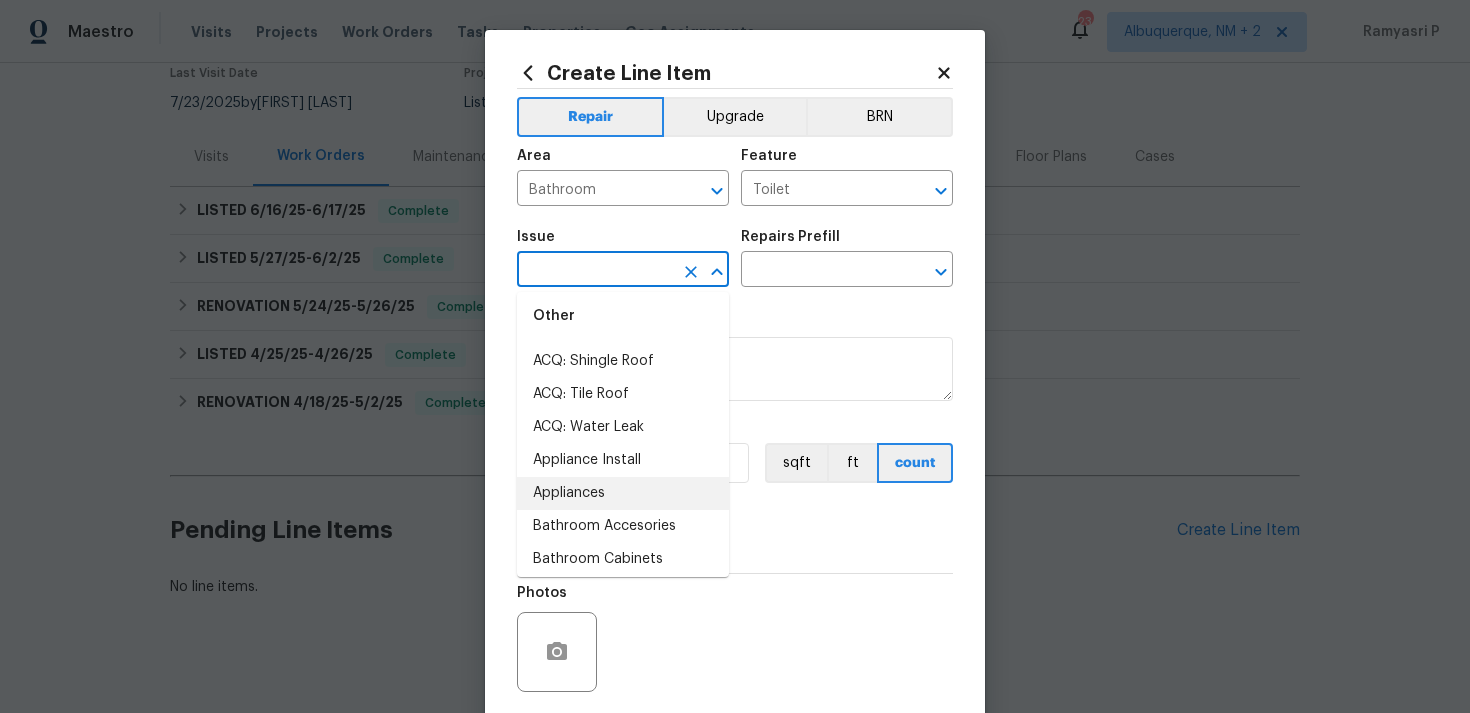 scroll, scrollTop: 292, scrollLeft: 0, axis: vertical 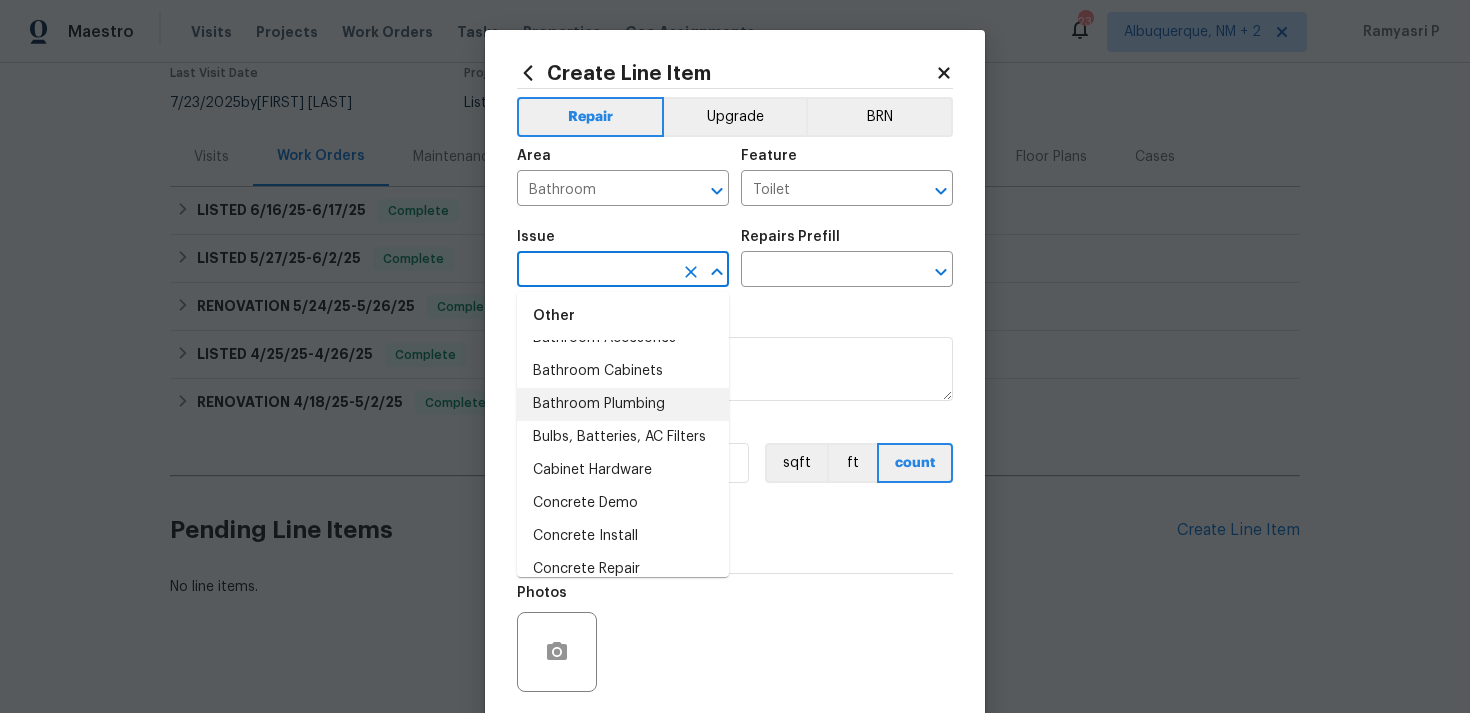 click on "Bathroom Plumbing" at bounding box center (623, 404) 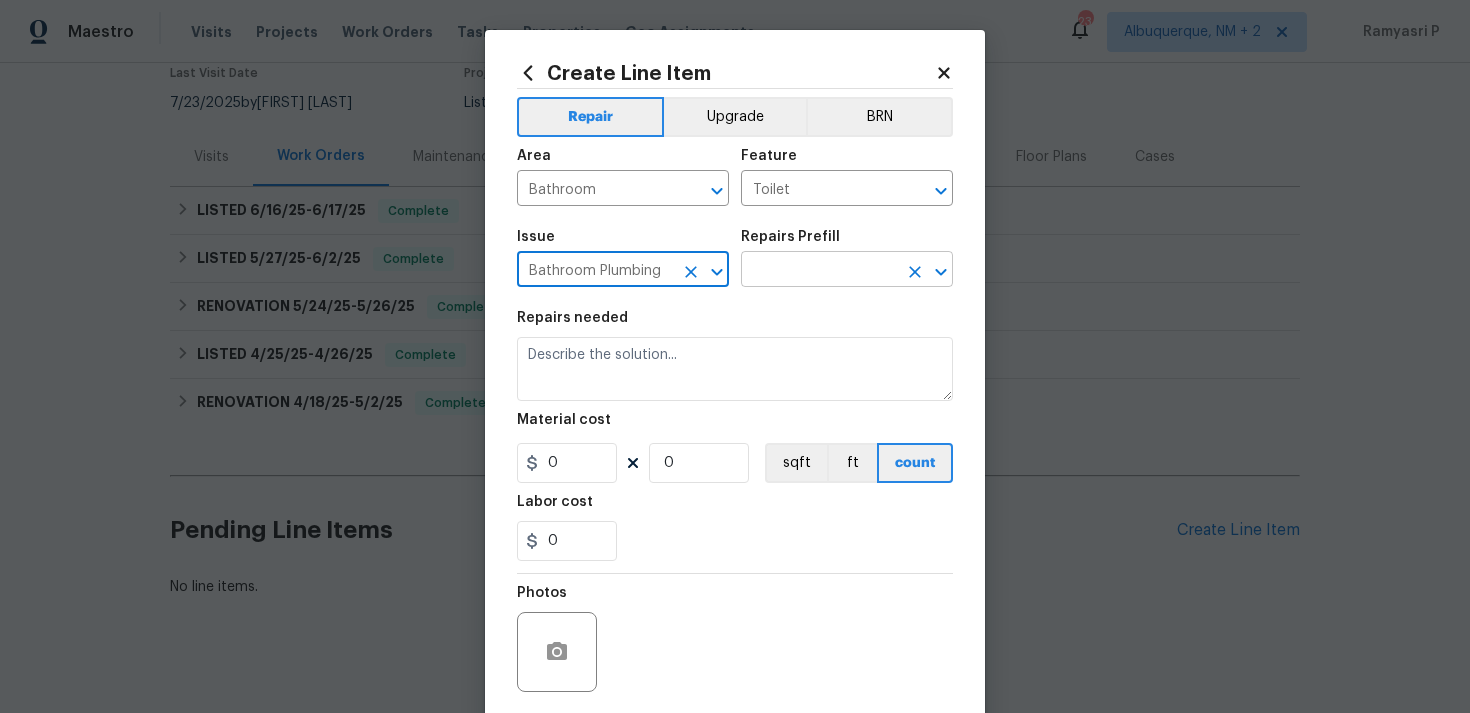 click at bounding box center [819, 271] 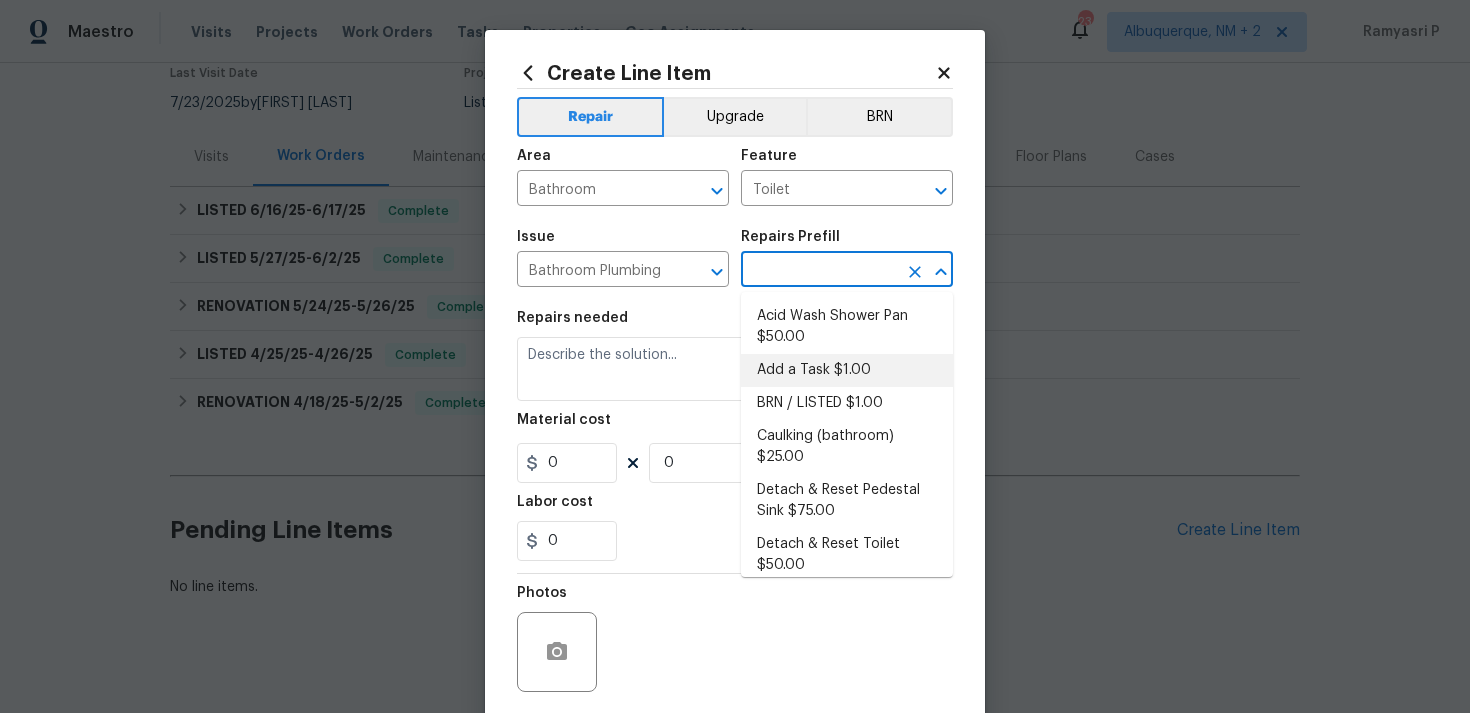 click on "Add a Task $1.00" at bounding box center [847, 370] 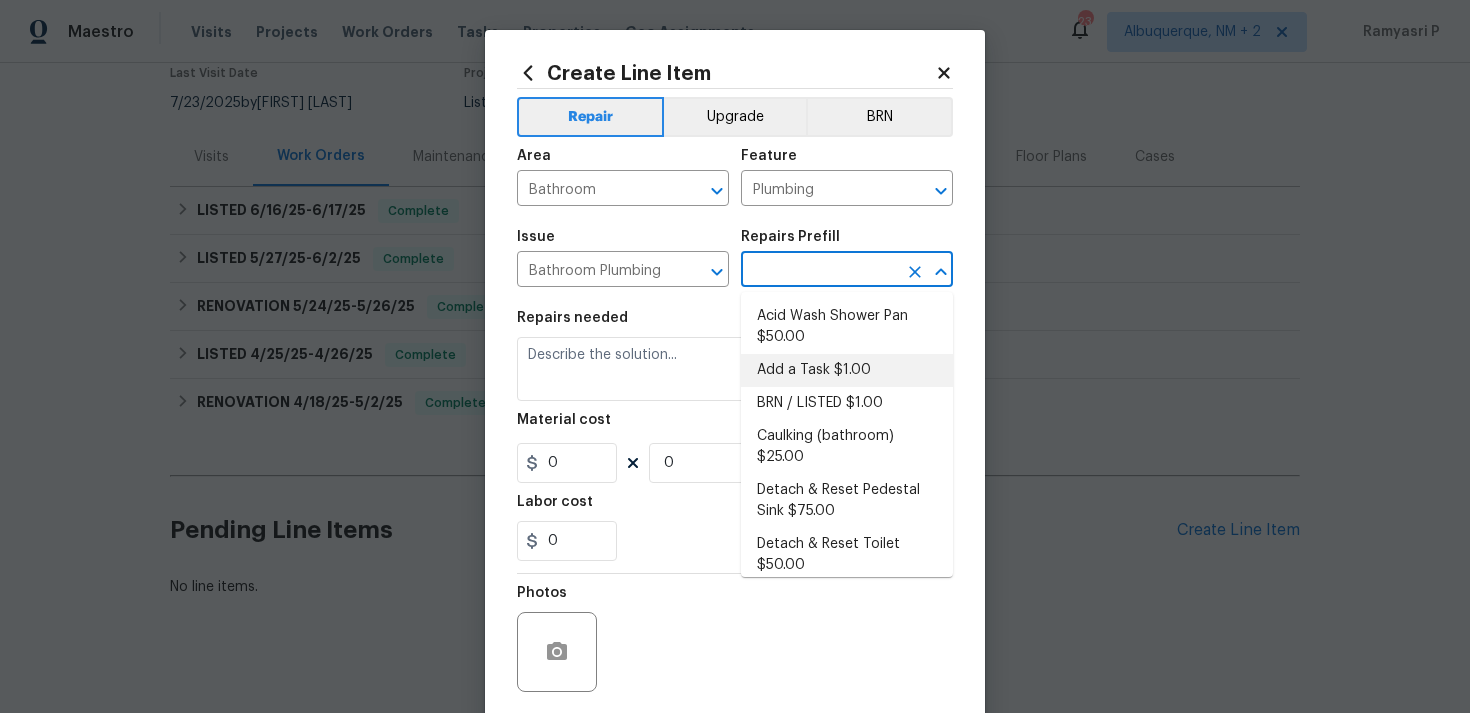 type on "Add a Task $1.00" 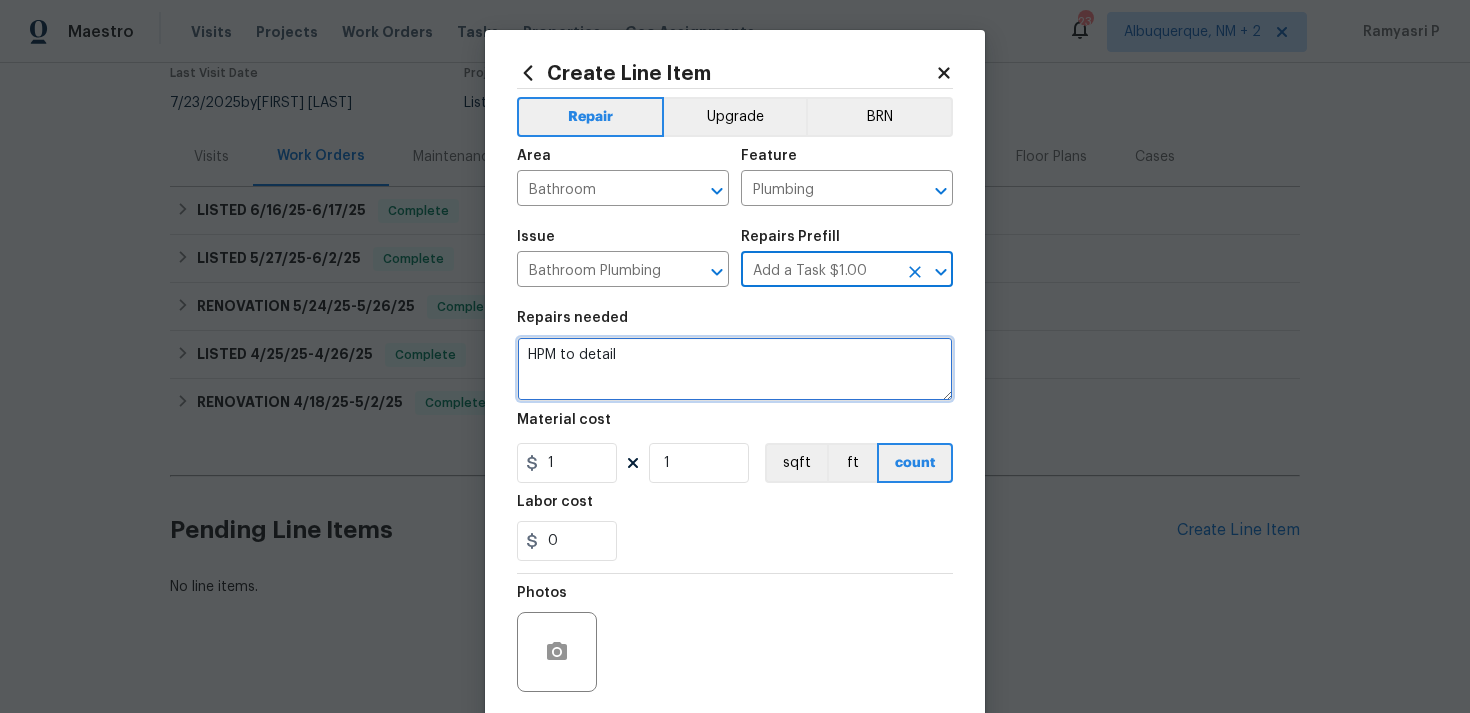 click on "HPM to detail" at bounding box center (735, 369) 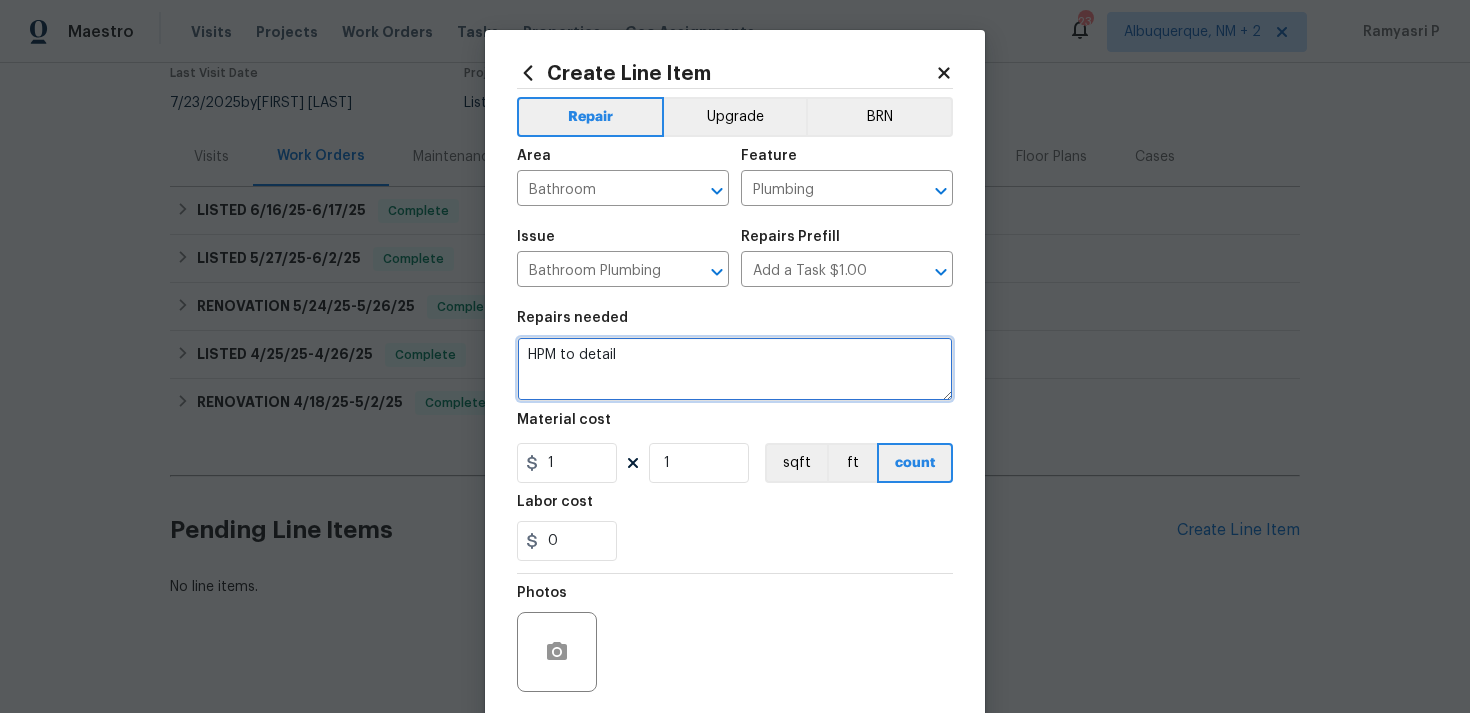 click on "HPM to detail" at bounding box center (735, 369) 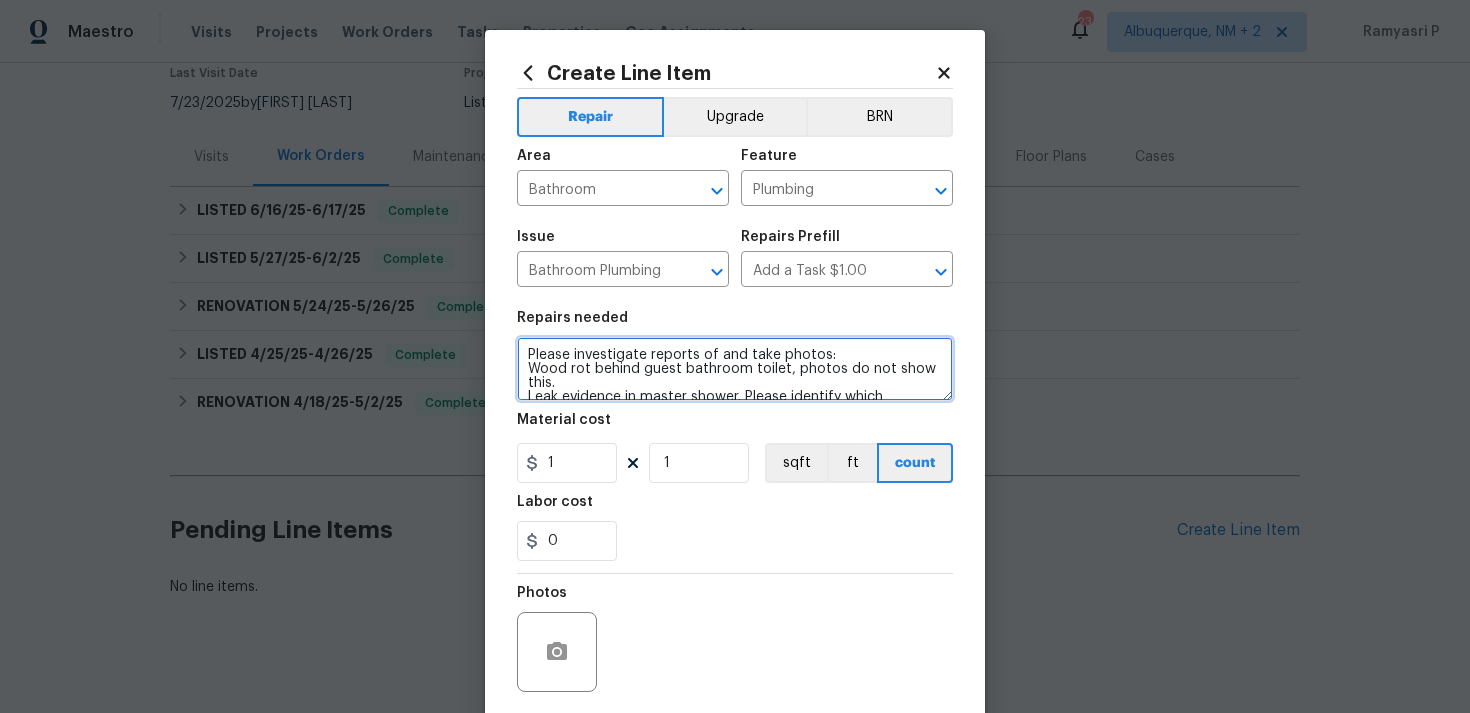 scroll, scrollTop: 74, scrollLeft: 0, axis: vertical 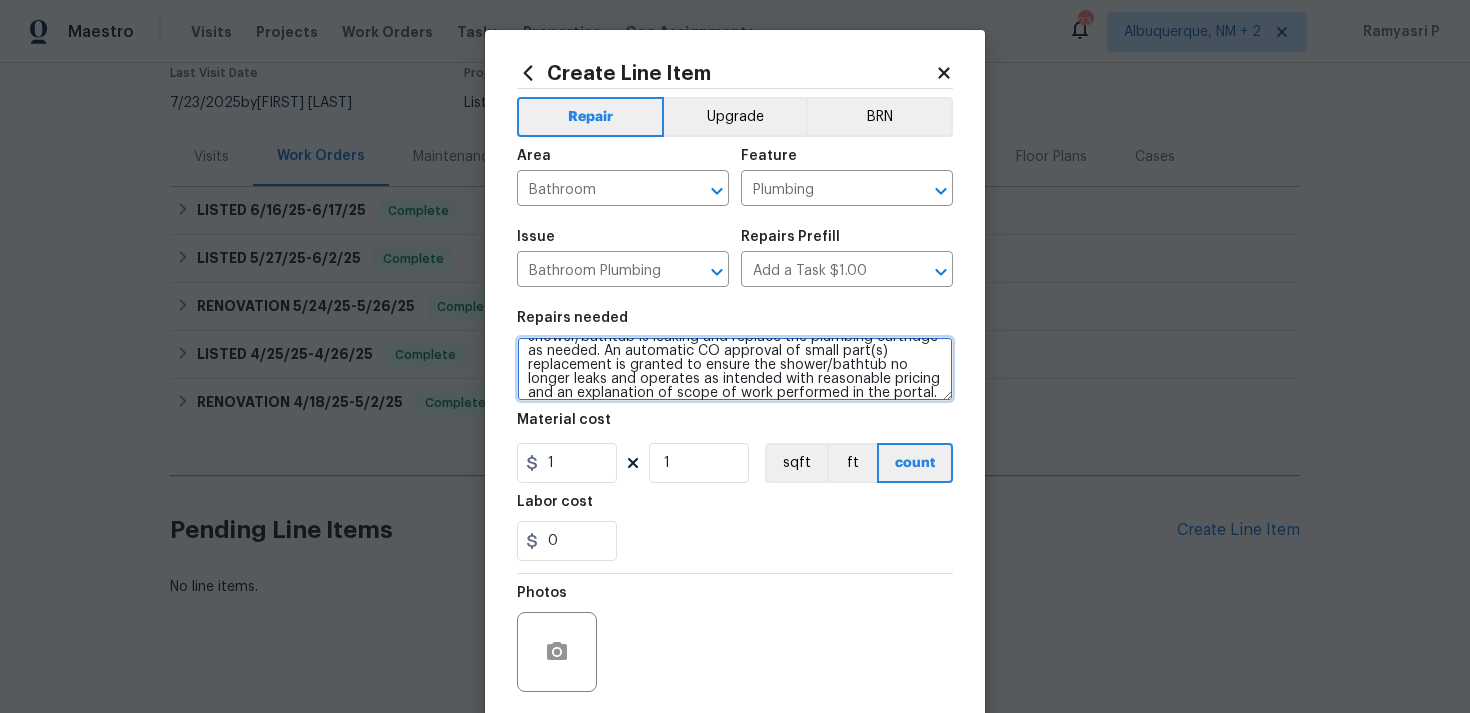 type on "Please investigate reports of and take photos:
Wood rot behind guest bathroom toilet, photos do not show this.
Leak evidence in master shower. Please identify which shower/bathtub is leaking and replace the plumbing cartridge as needed. An automatic CO approval of small part(s) replacement is granted to ensure the shower/bathtub no longer leaks and operates as intended with reasonable pricing and an explanation of scope of work performed in the portal." 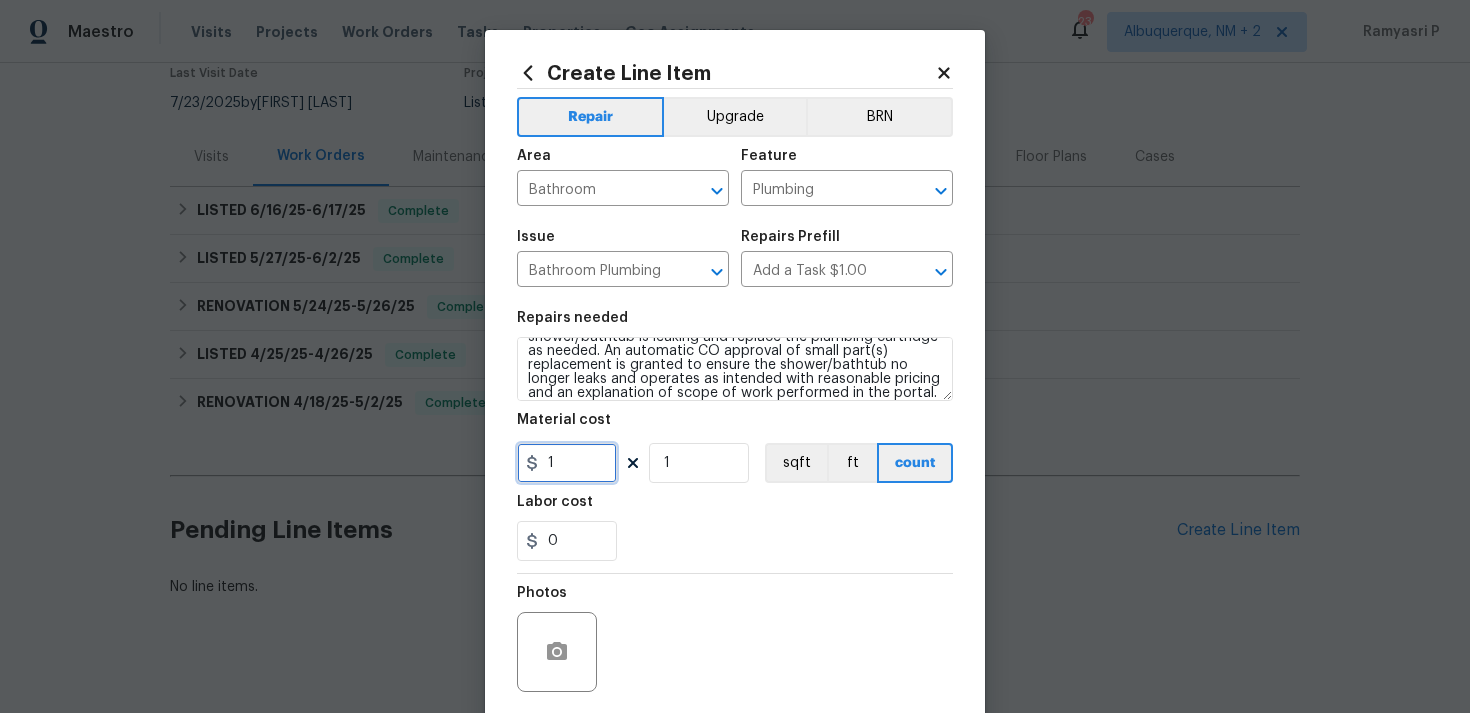 click on "1" at bounding box center (567, 463) 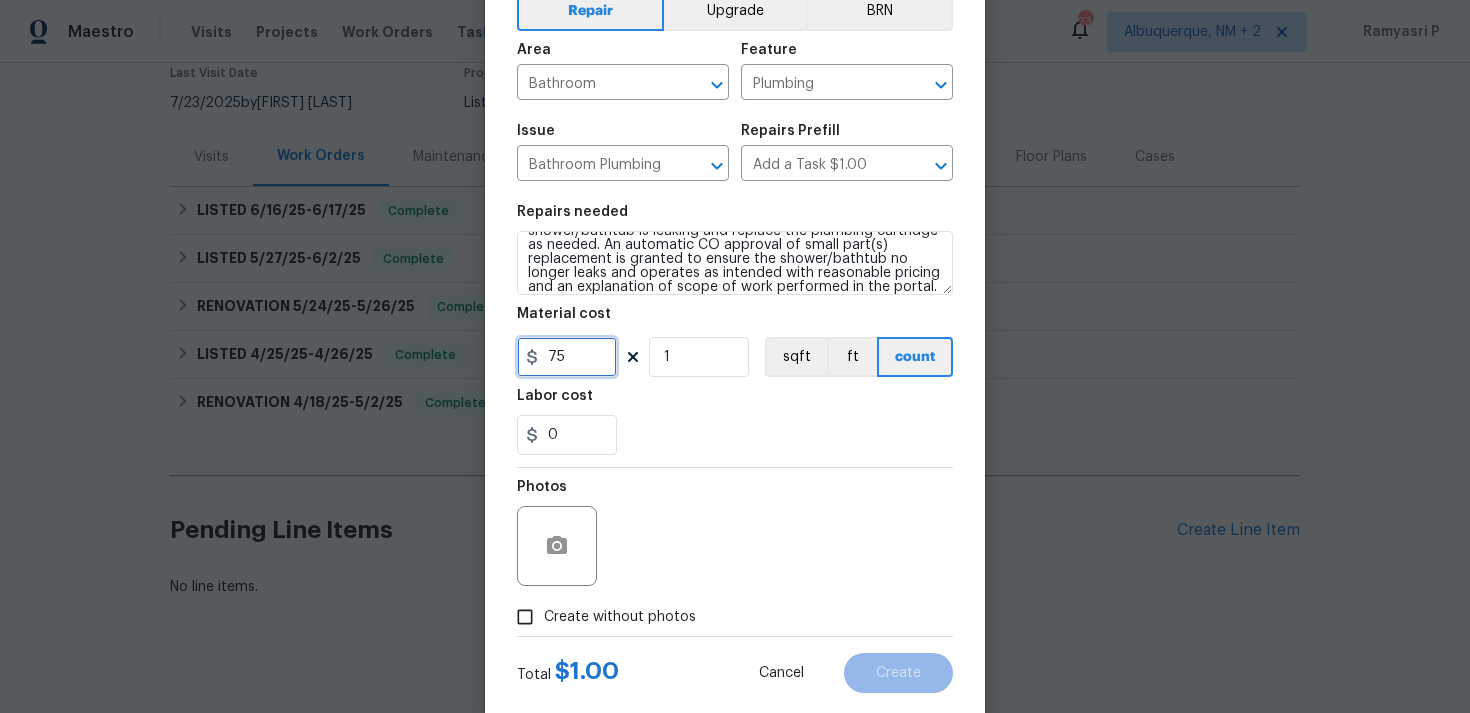 scroll, scrollTop: 149, scrollLeft: 0, axis: vertical 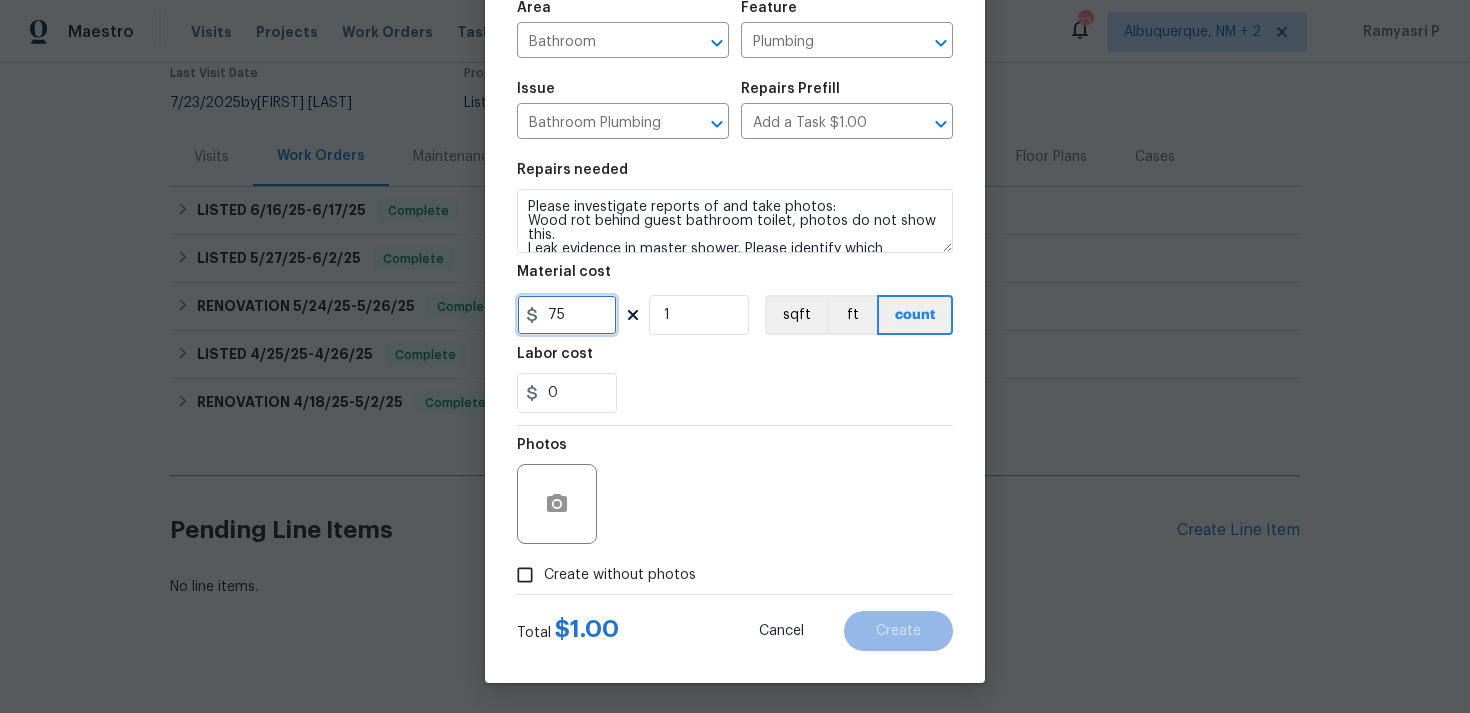 type on "75" 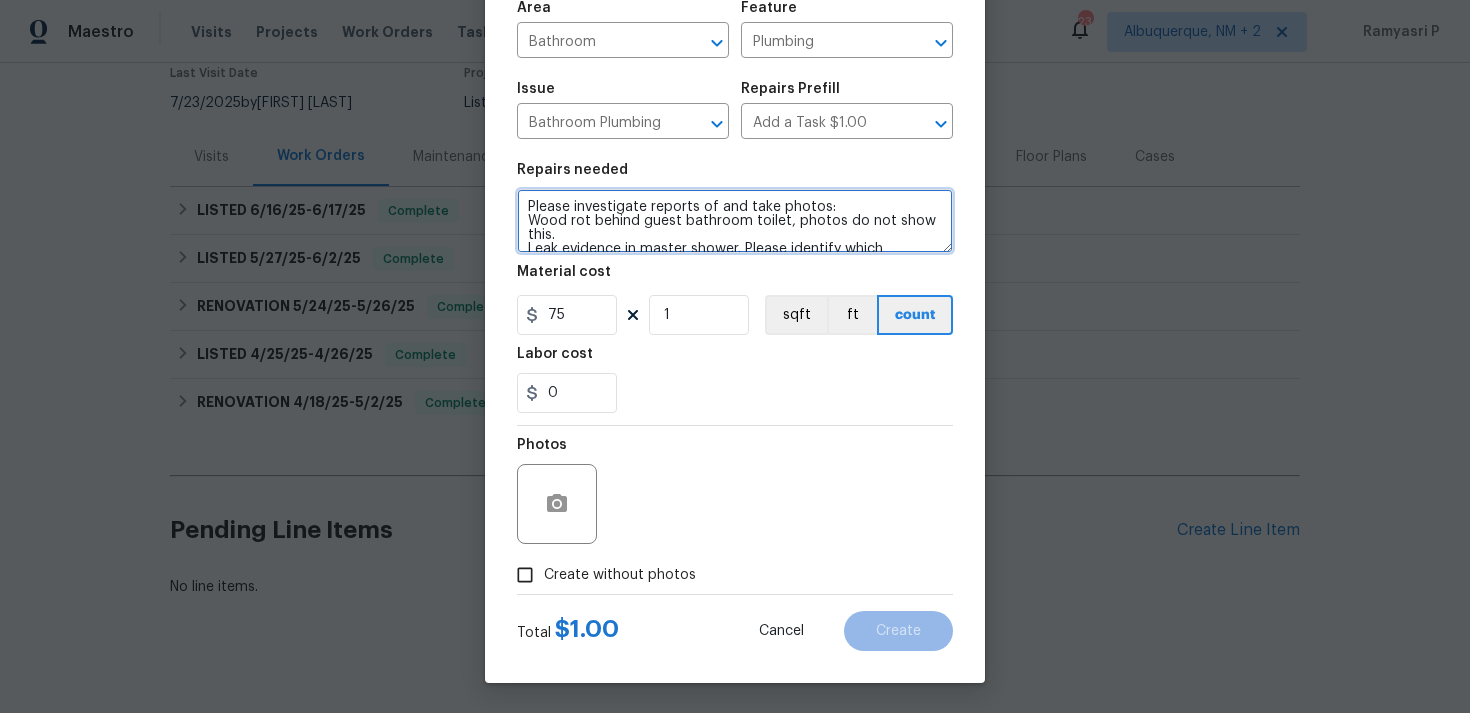 click on "Please investigate reports of and take photos:
Wood rot behind guest bathroom toilet, photos do not show this.
Leak evidence in master shower. Please identify which shower/bathtub is leaking and replace the plumbing cartridge as needed. An automatic CO approval of small part(s) replacement is granted to ensure the shower/bathtub no longer leaks and operates as intended with reasonable pricing and an explanation of scope of work performed in the portal." at bounding box center [735, 221] 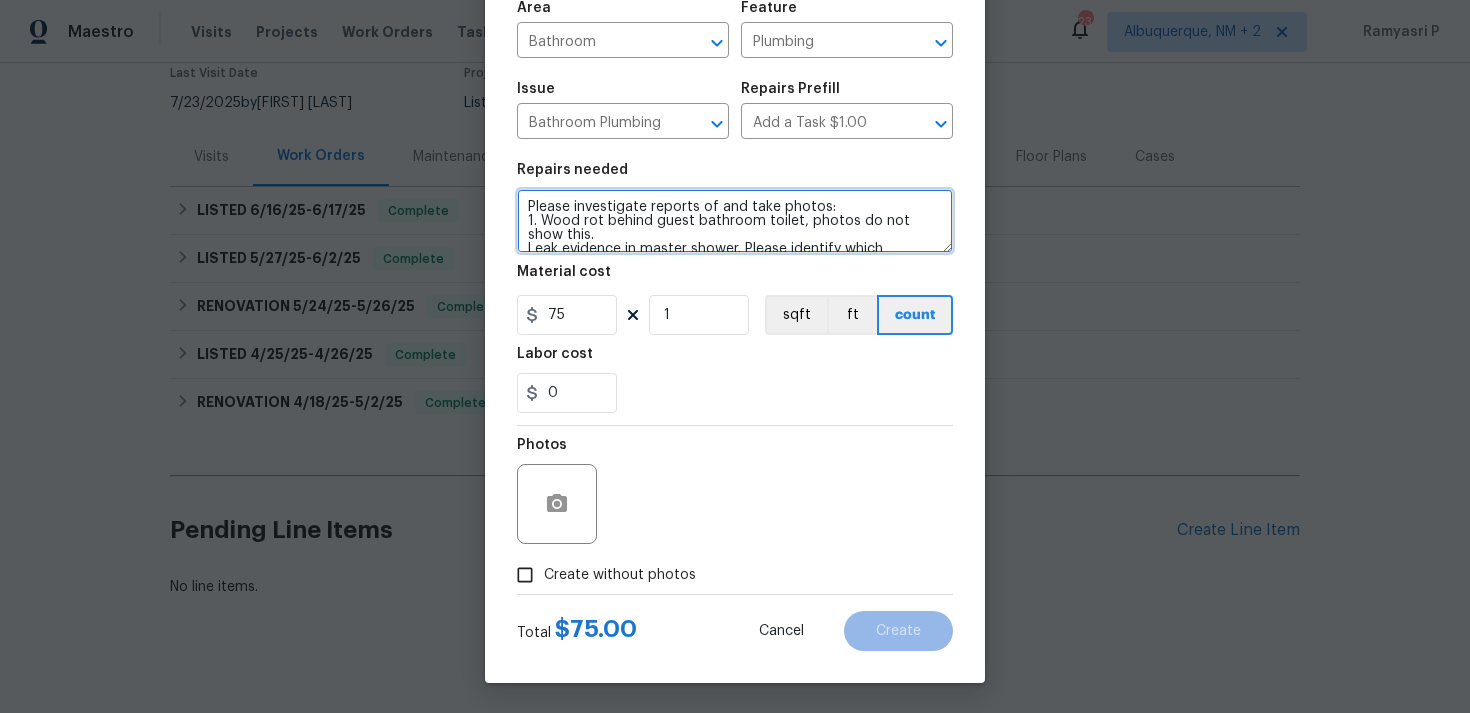 click on "Please investigate reports of and take photos:
1. Wood rot behind guest bathroom toilet, photos do not show this.
Leak evidence in master shower. Please identify which shower/bathtub is leaking and replace the plumbing cartridge as needed. An automatic CO approval of small part(s) replacement is granted to ensure the shower/bathtub no longer leaks and operates as intended with reasonable pricing and an explanation of scope of work performed in the portal." at bounding box center (735, 221) 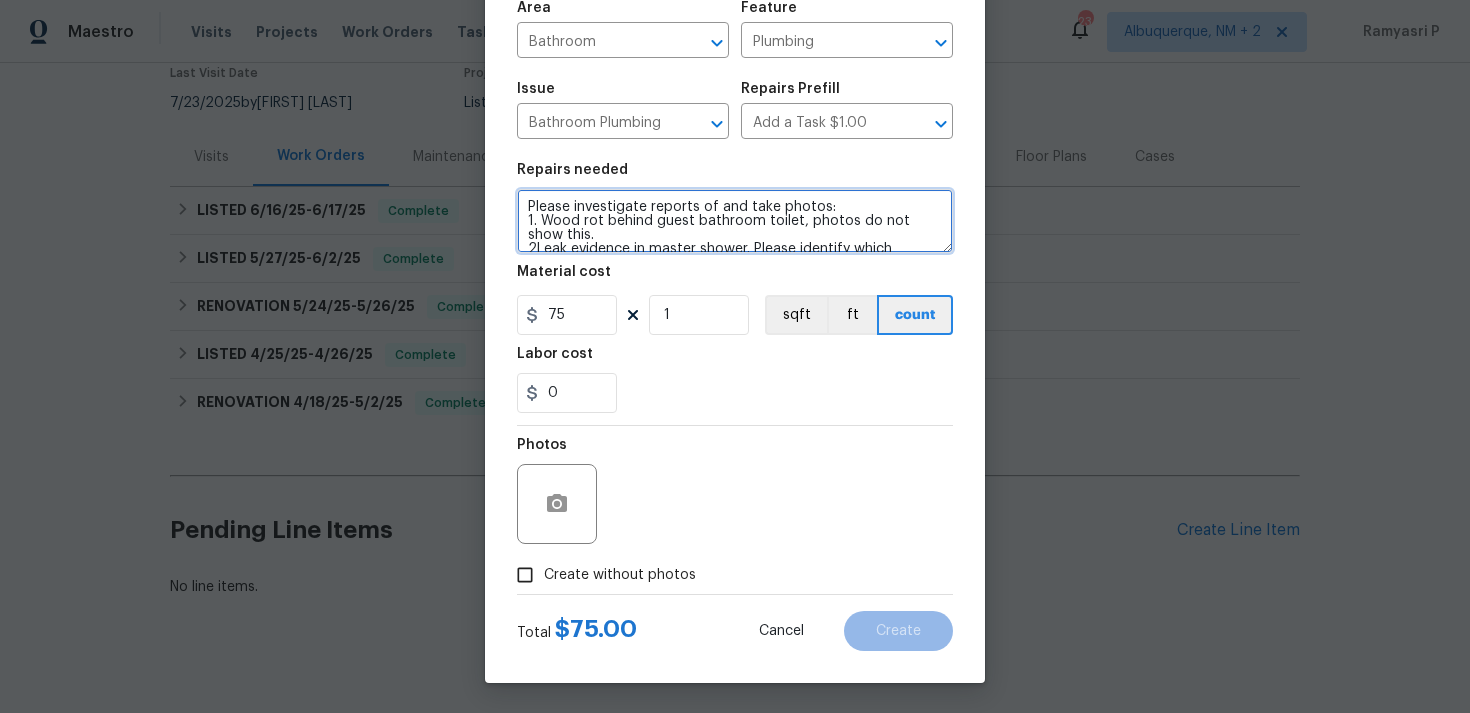 scroll, scrollTop: 4, scrollLeft: 0, axis: vertical 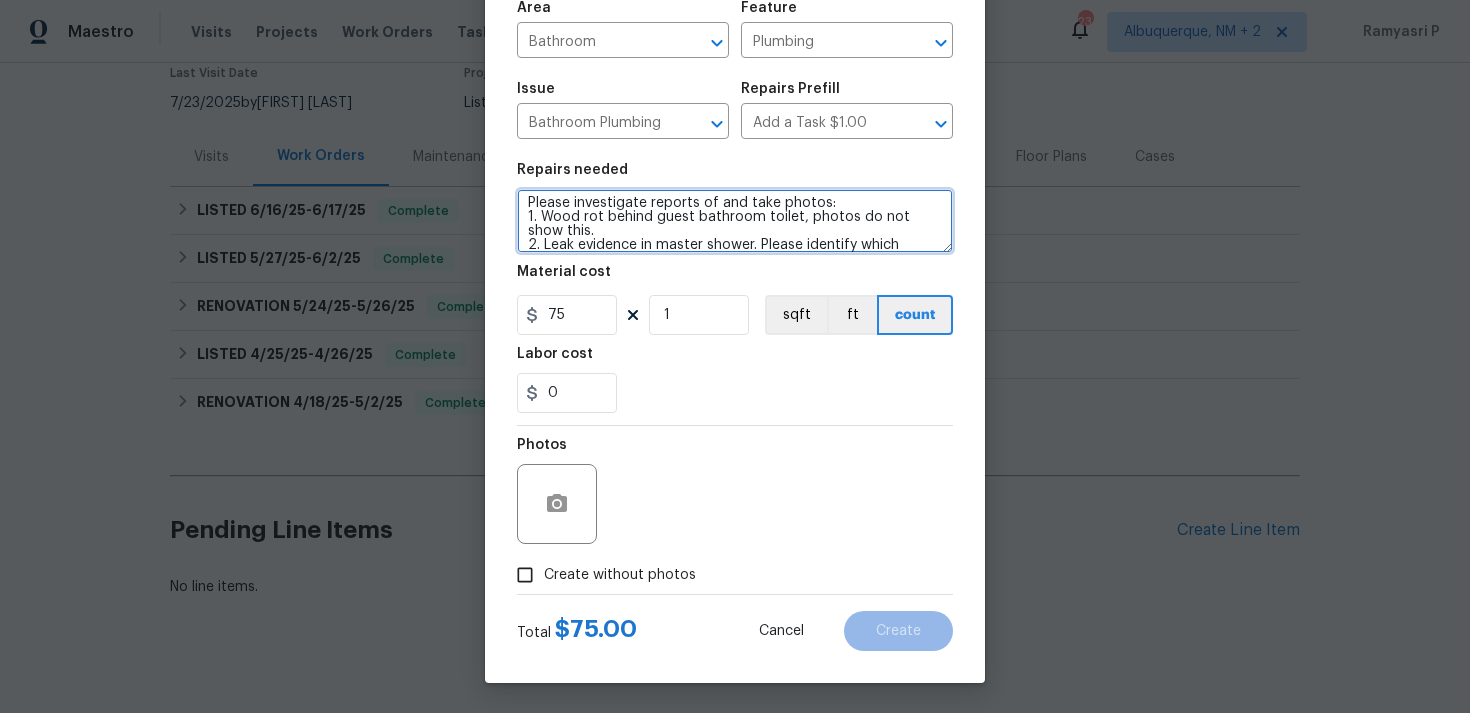type on "Please investigate reports of and take photos:
1. Wood rot behind guest bathroom toilet, photos do not show this.
2. Leak evidence in master shower. Please identify which shower/bathtub is leaking and replace the plumbing cartridge as needed. An automatic CO approval of small part(s) replacement is granted to ensure the shower/bathtub no longer leaks and operates as intended with reasonable pricing and an explanation of scope of work performed in the portal." 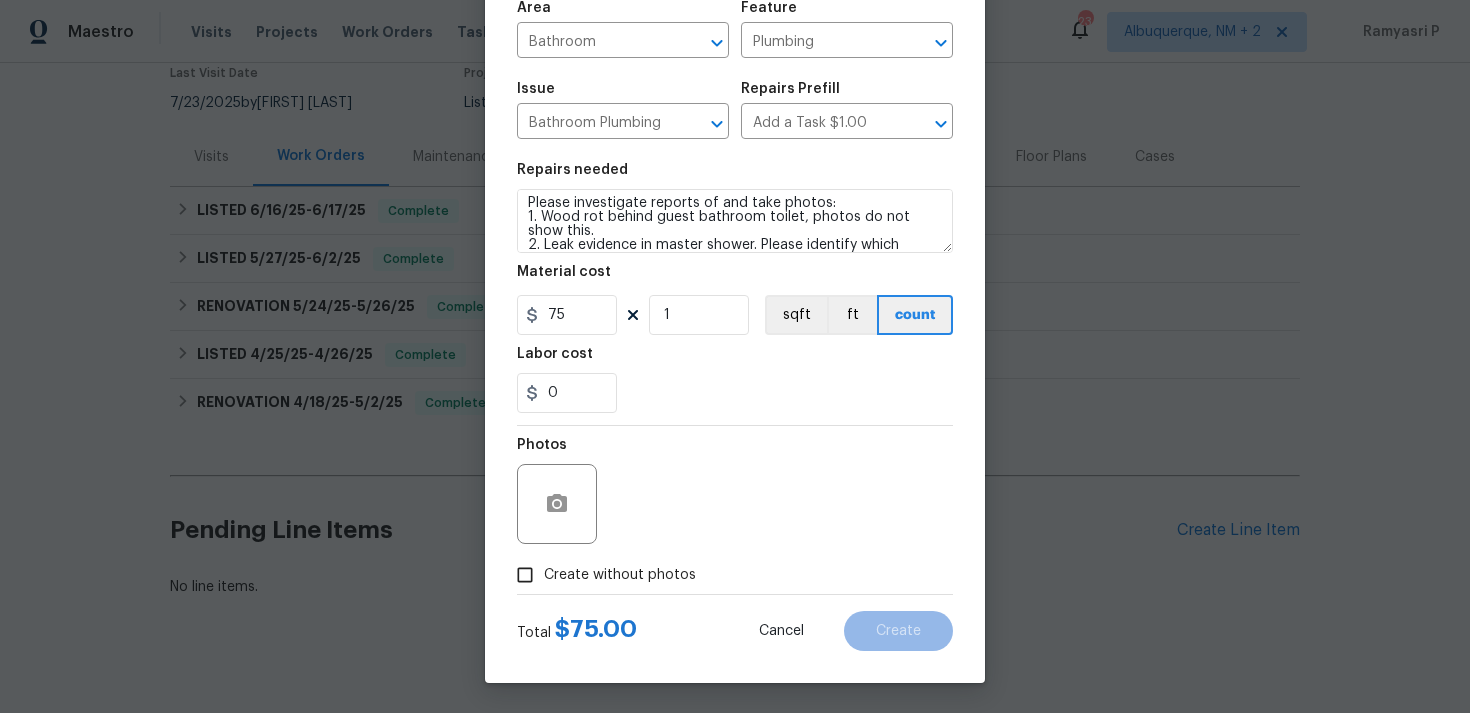 click on "Create without photos" at bounding box center (525, 575) 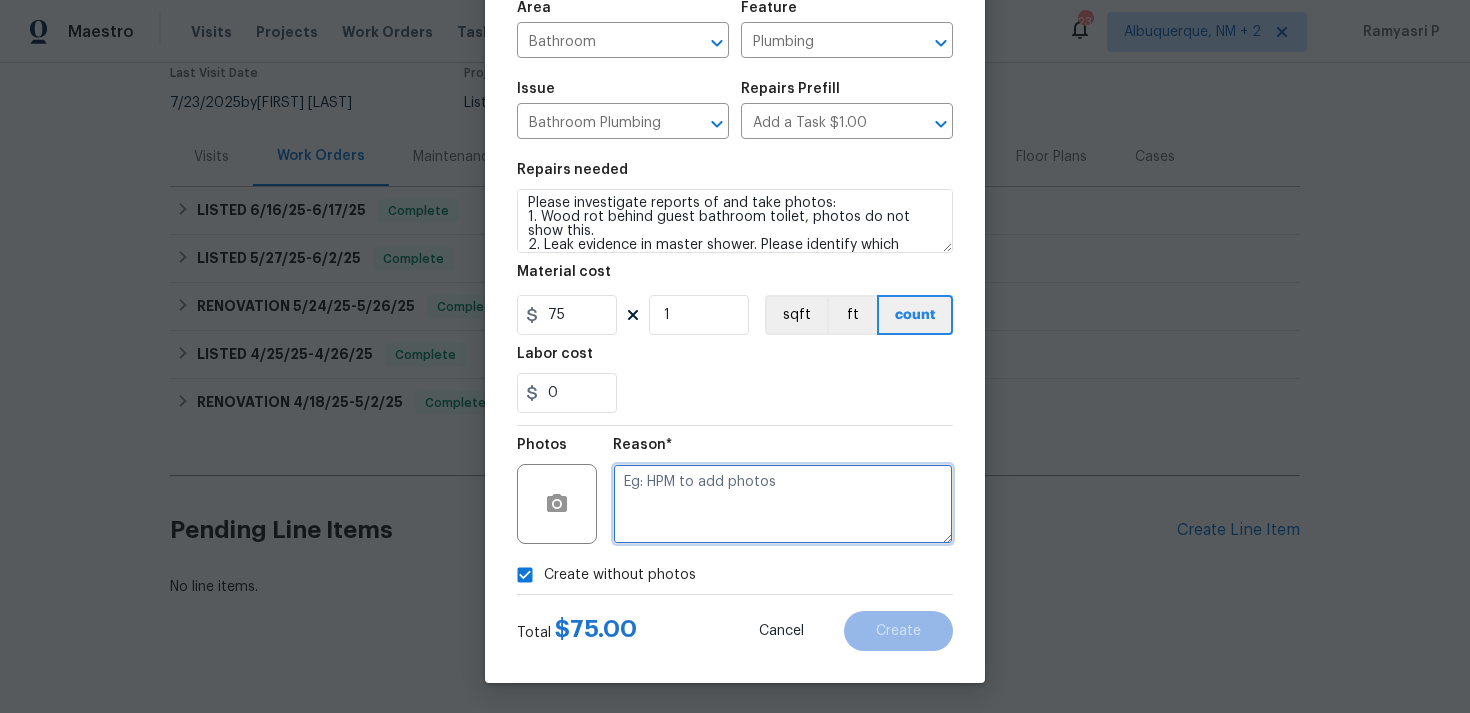 click at bounding box center (783, 504) 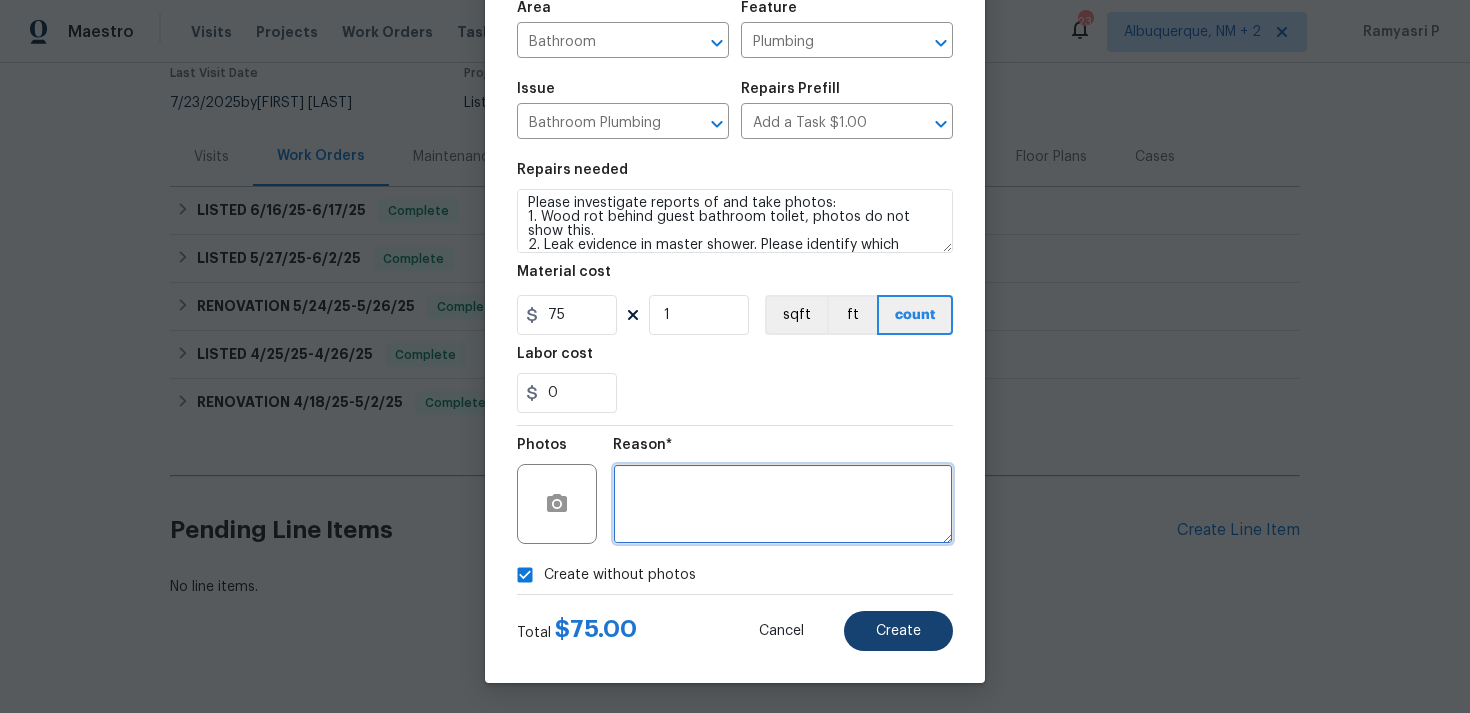 type 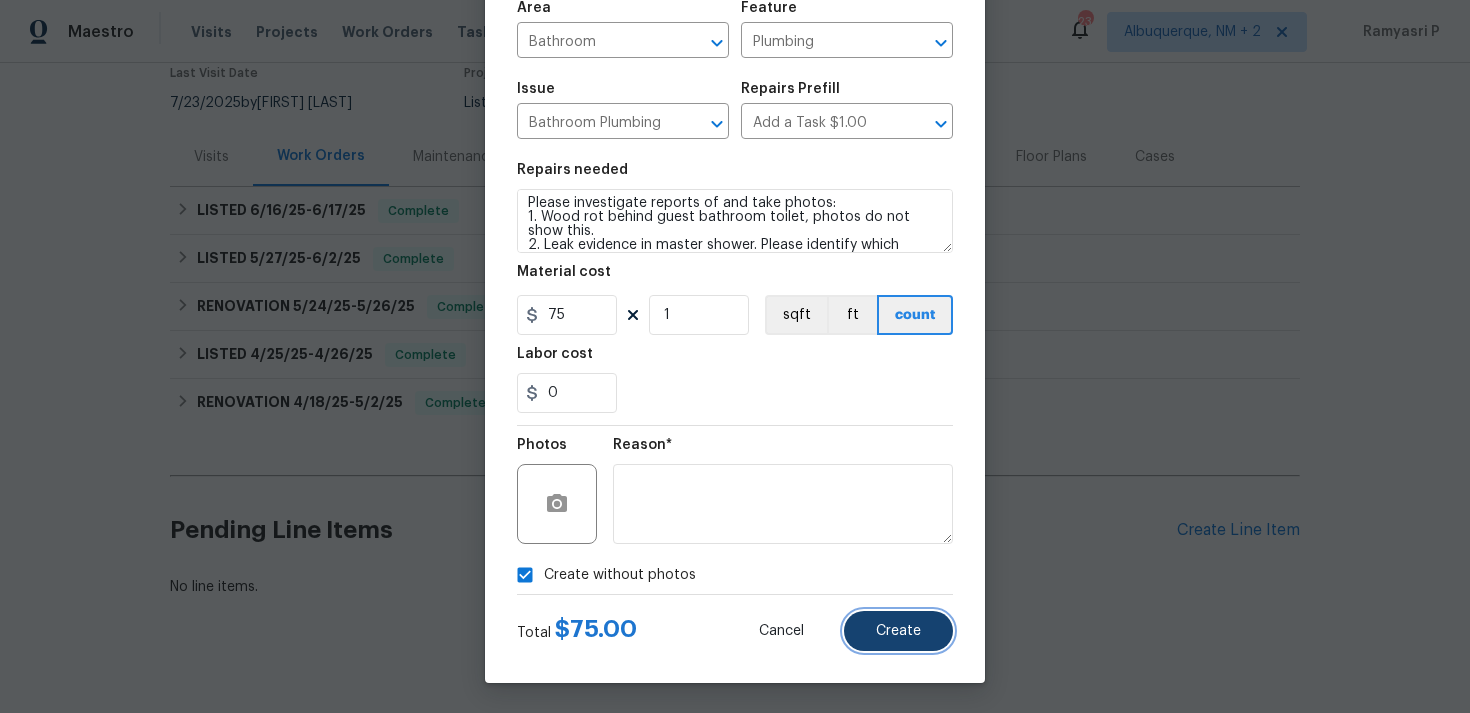 click on "Create" at bounding box center [898, 631] 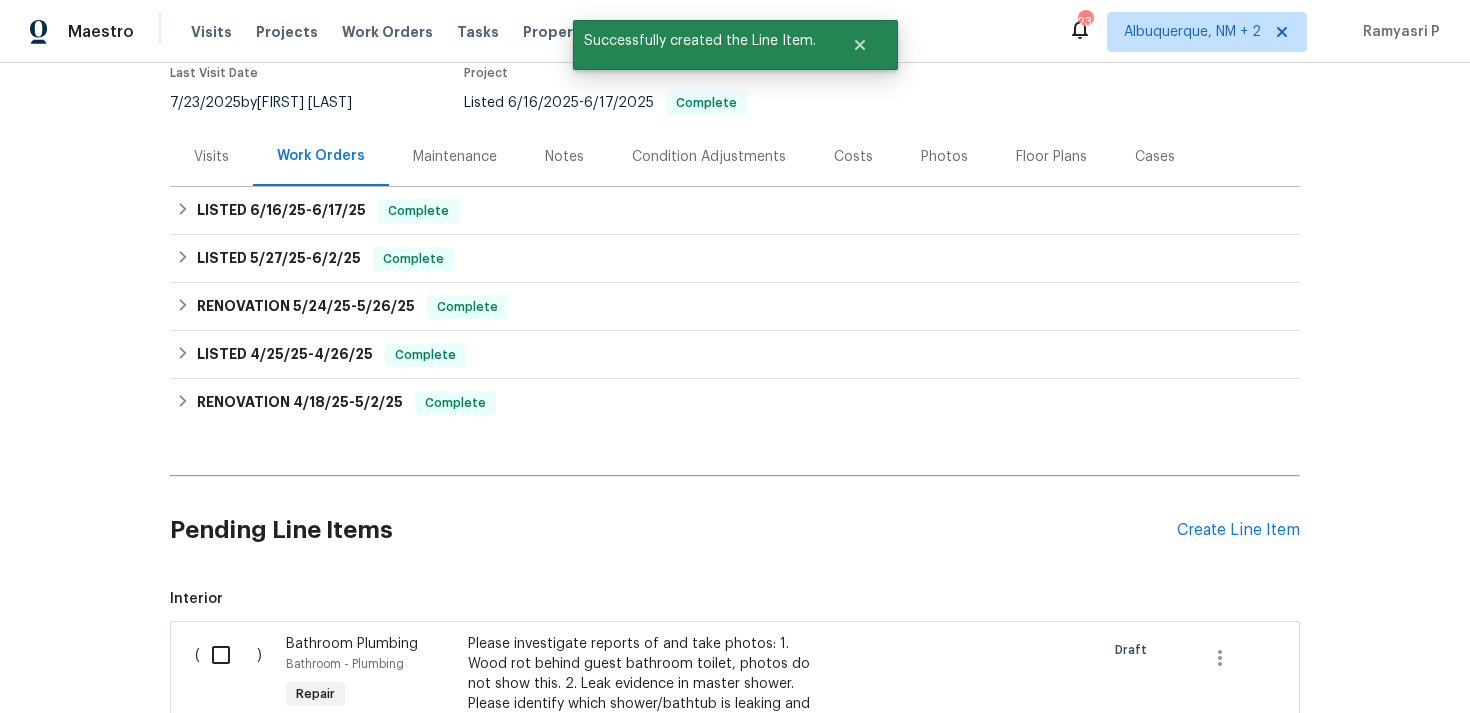 click at bounding box center (228, 655) 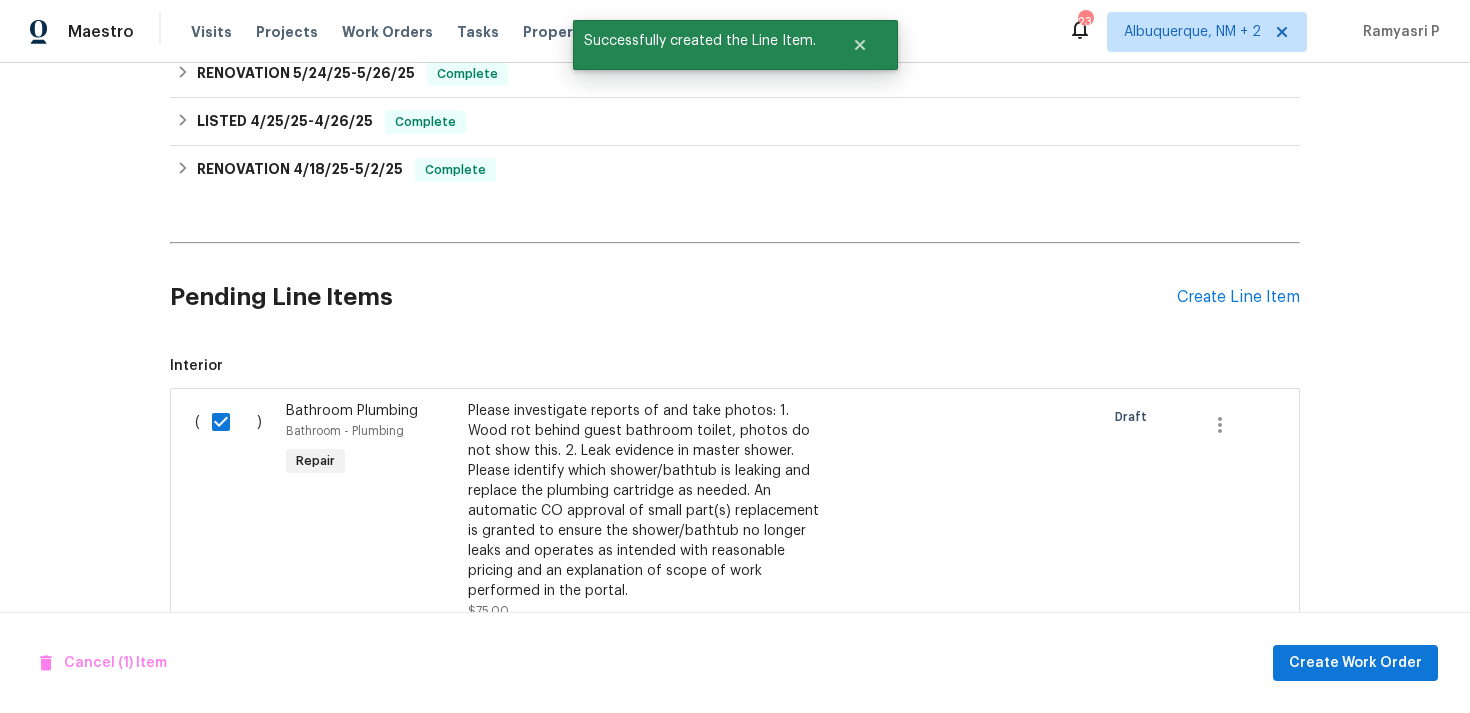 scroll, scrollTop: 644, scrollLeft: 0, axis: vertical 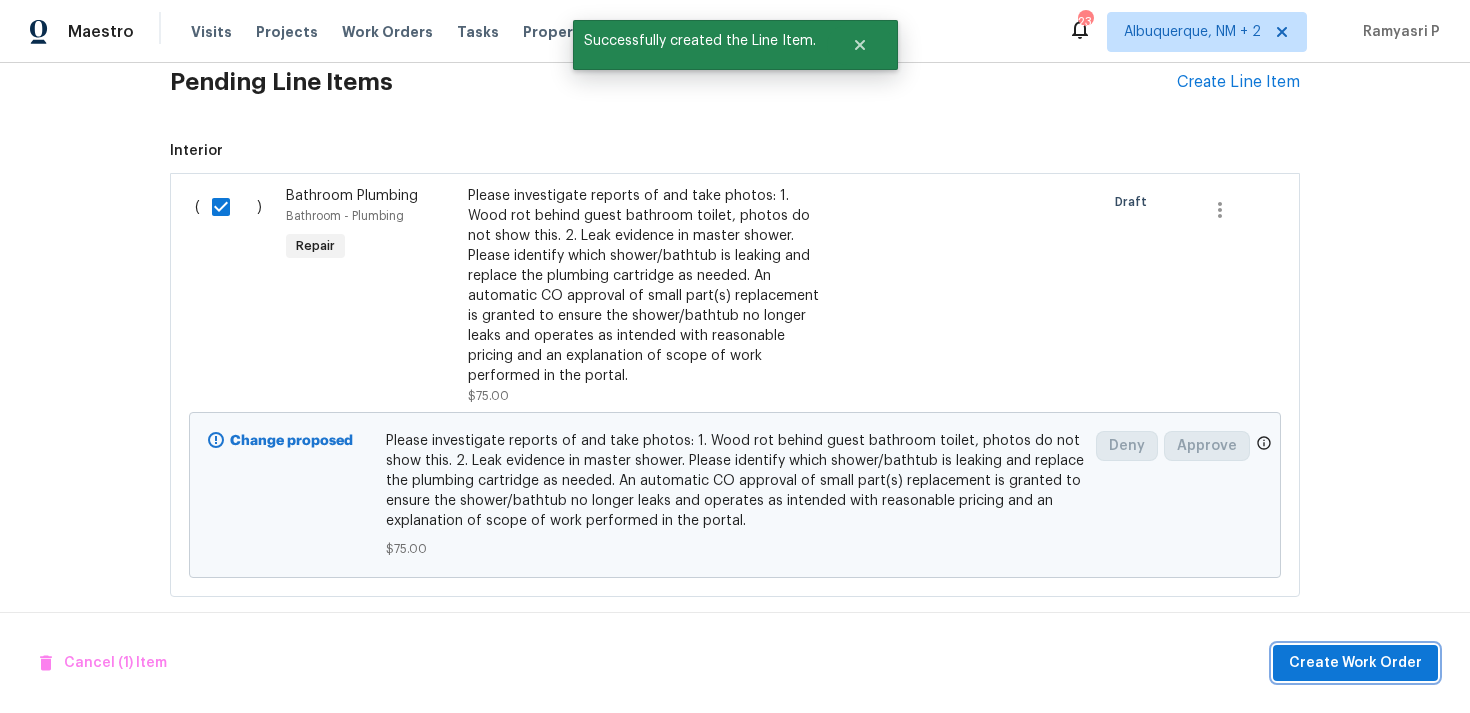 click on "Create Work Order" at bounding box center [1355, 663] 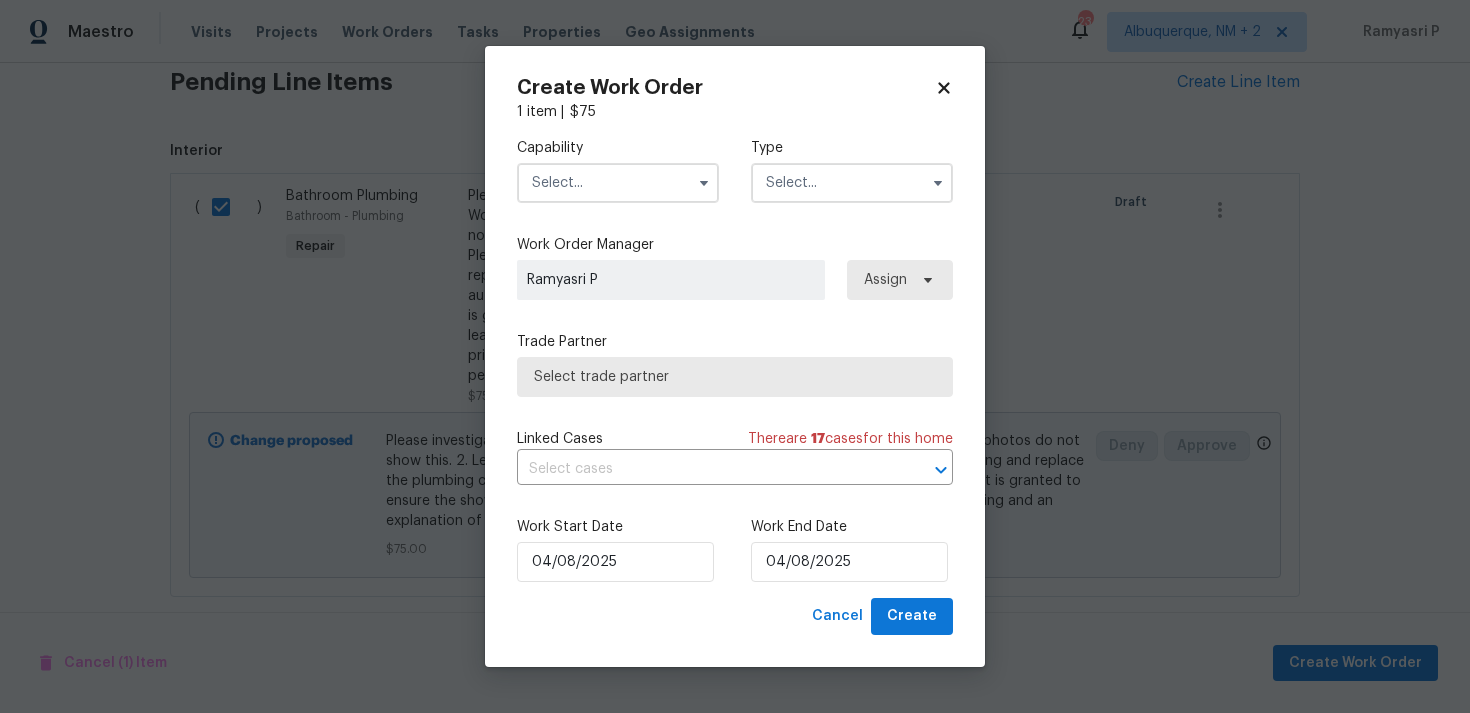 click at bounding box center [852, 183] 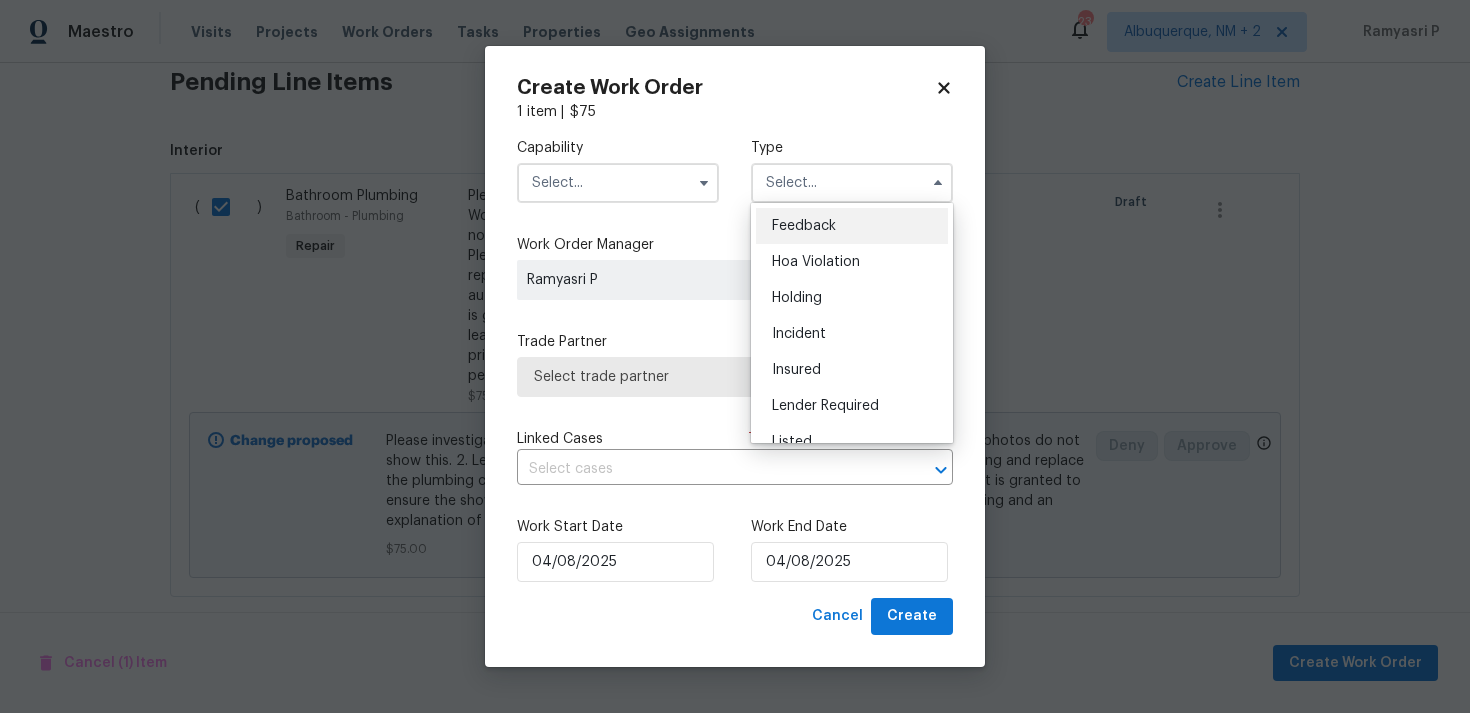 click on "Feedback" at bounding box center (804, 226) 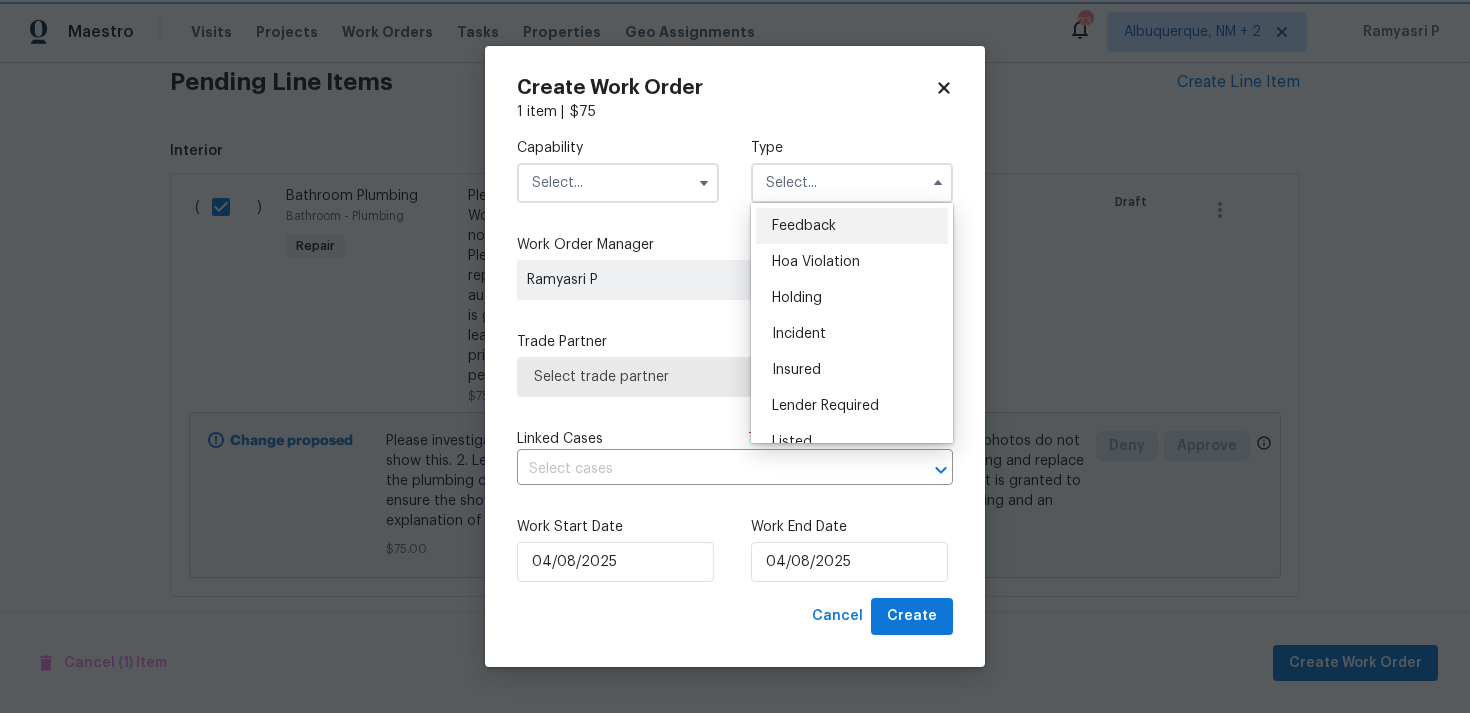 type on "Feedback" 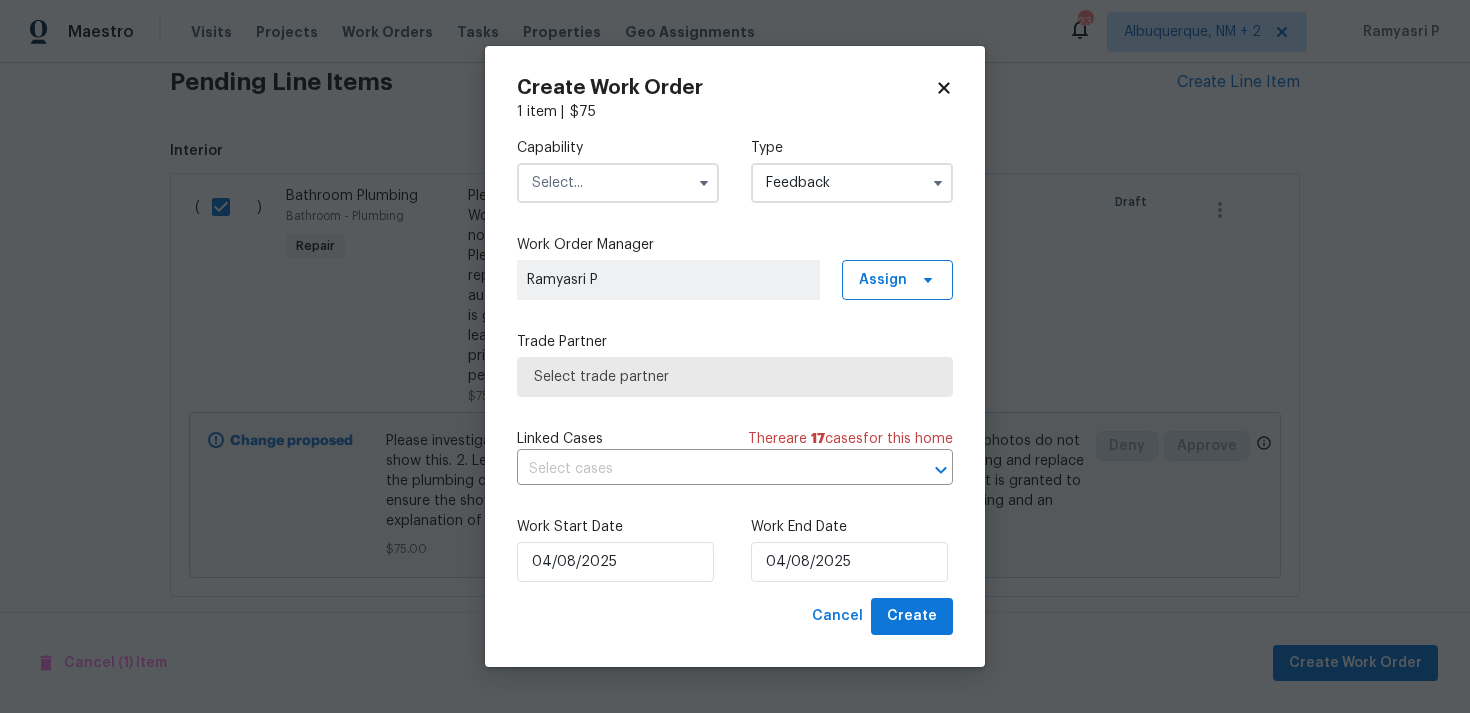 click at bounding box center (618, 183) 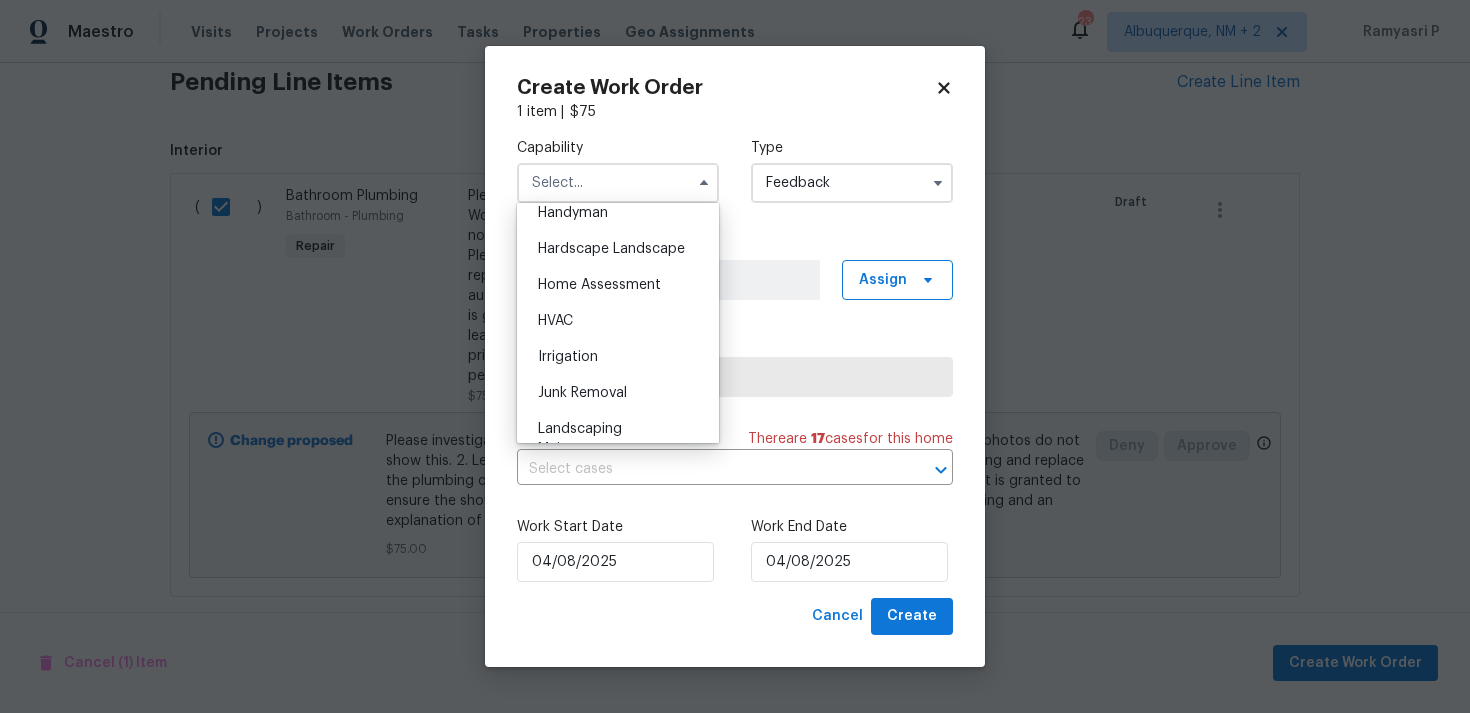 scroll, scrollTop: 1086, scrollLeft: 0, axis: vertical 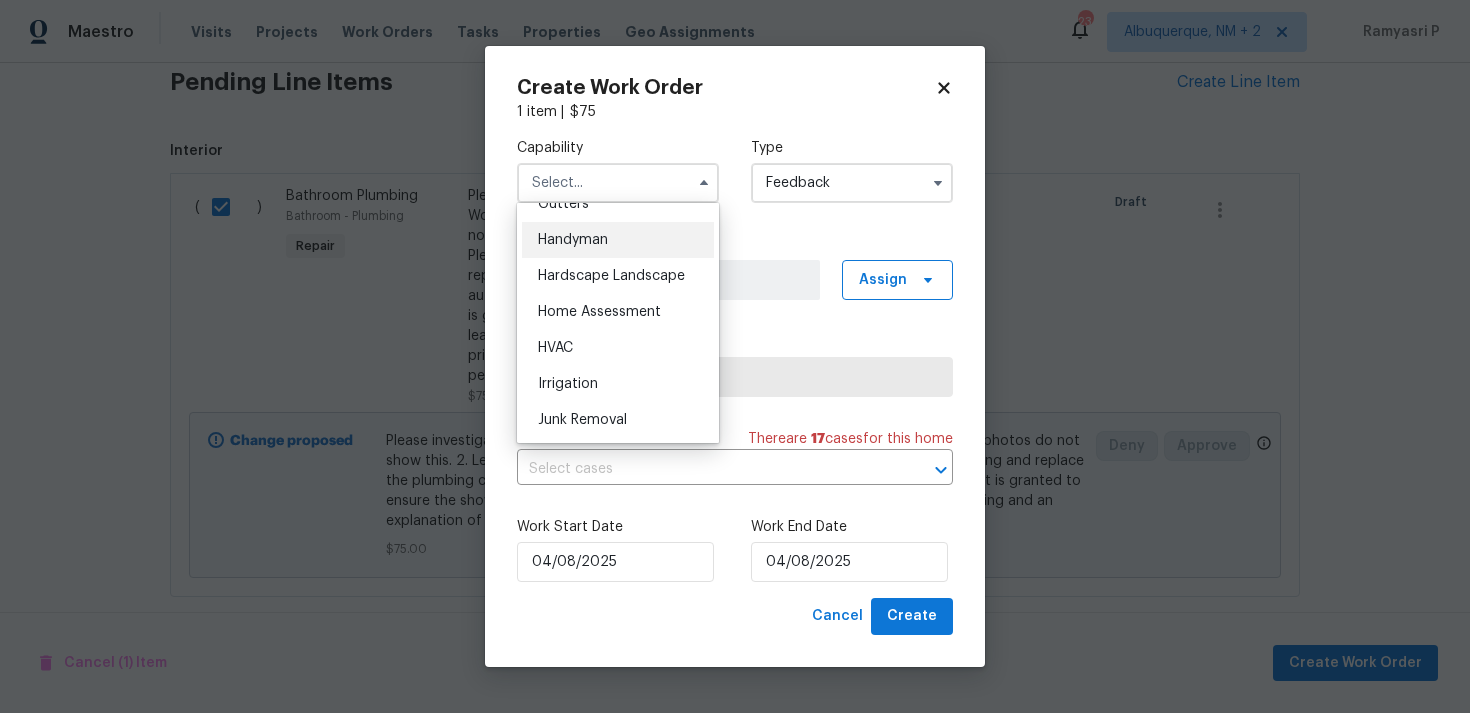 click on "Handyman" at bounding box center (618, 240) 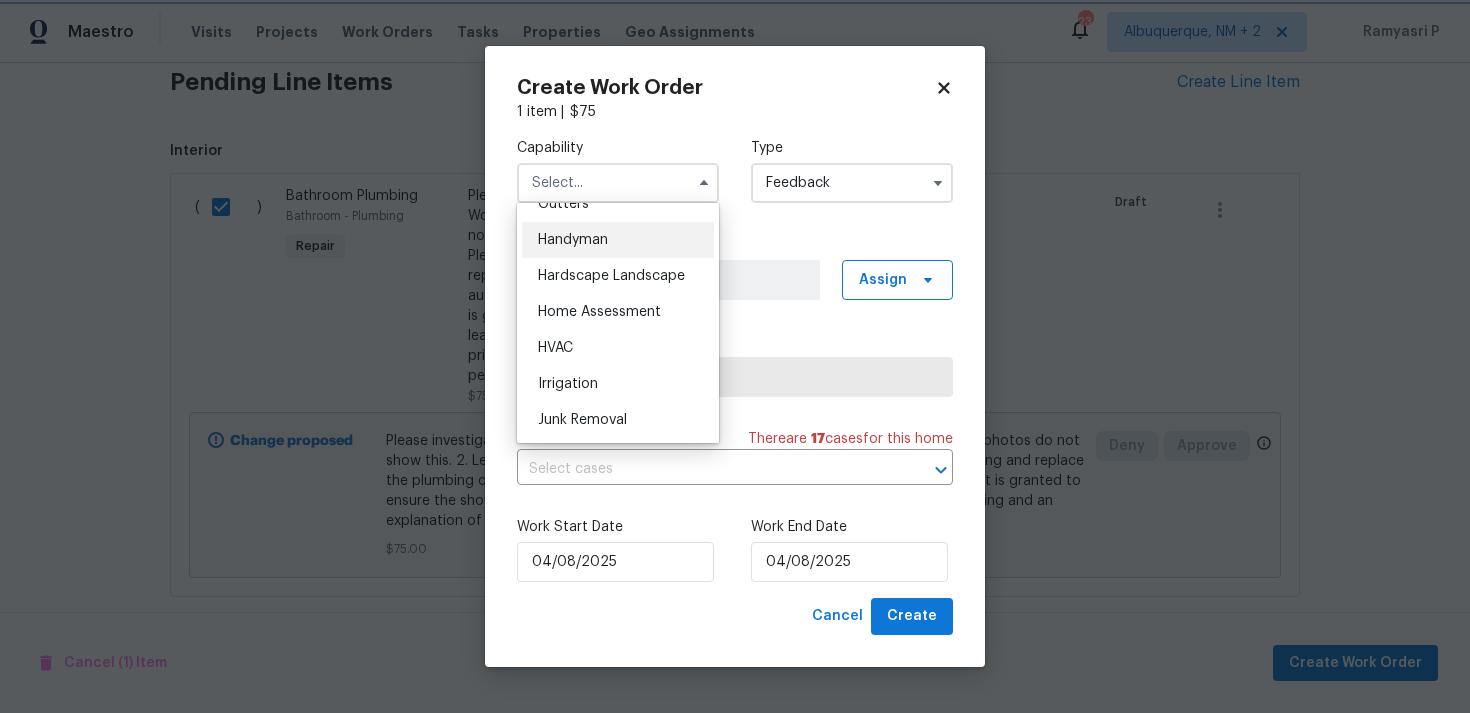 type on "Handyman" 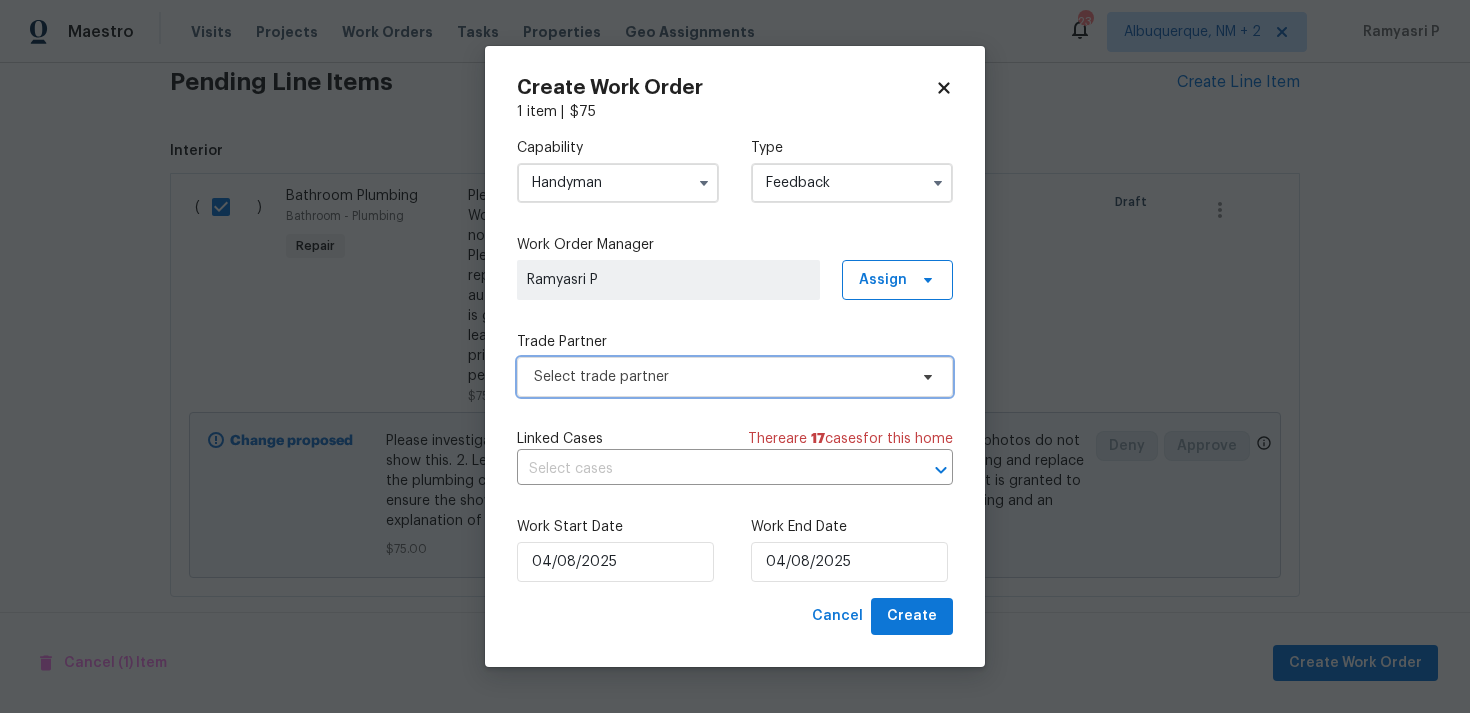 click on "Select trade partner" at bounding box center [720, 377] 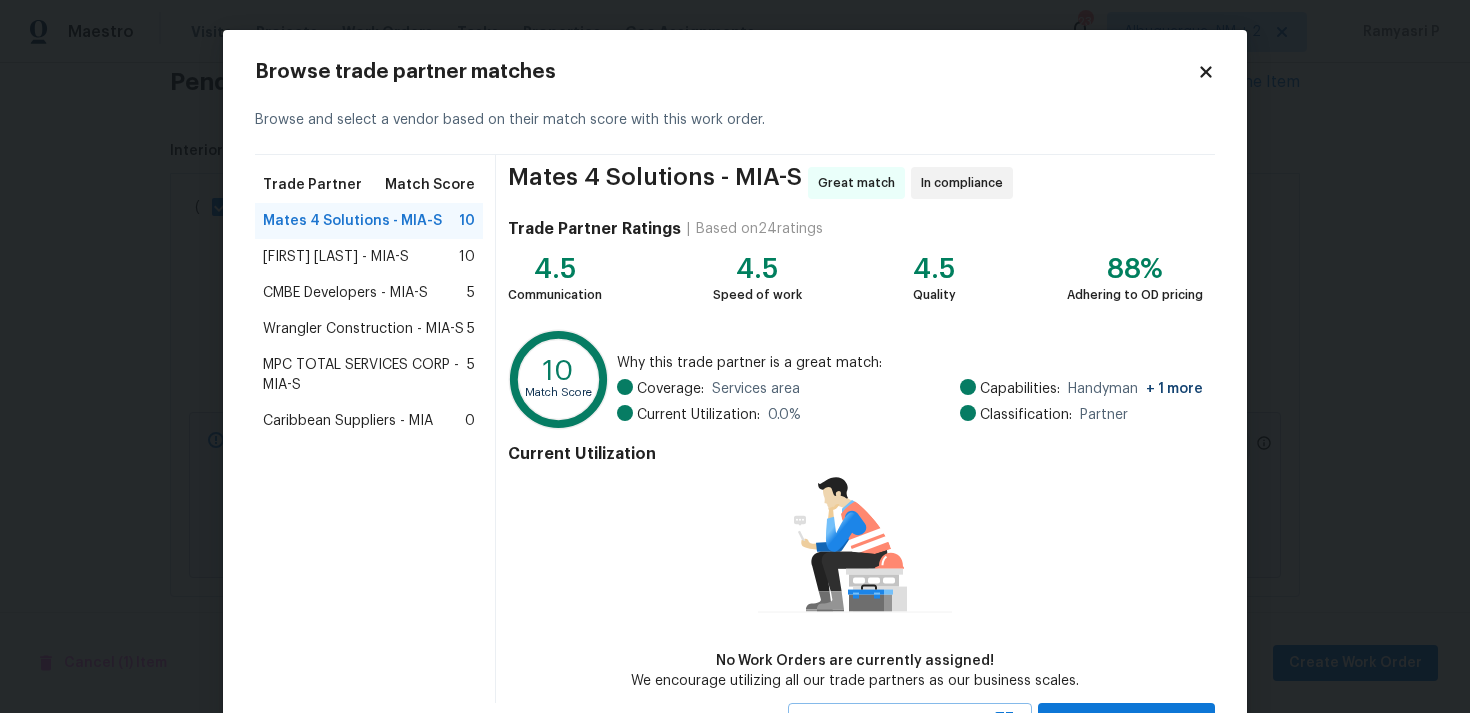 scroll, scrollTop: 87, scrollLeft: 0, axis: vertical 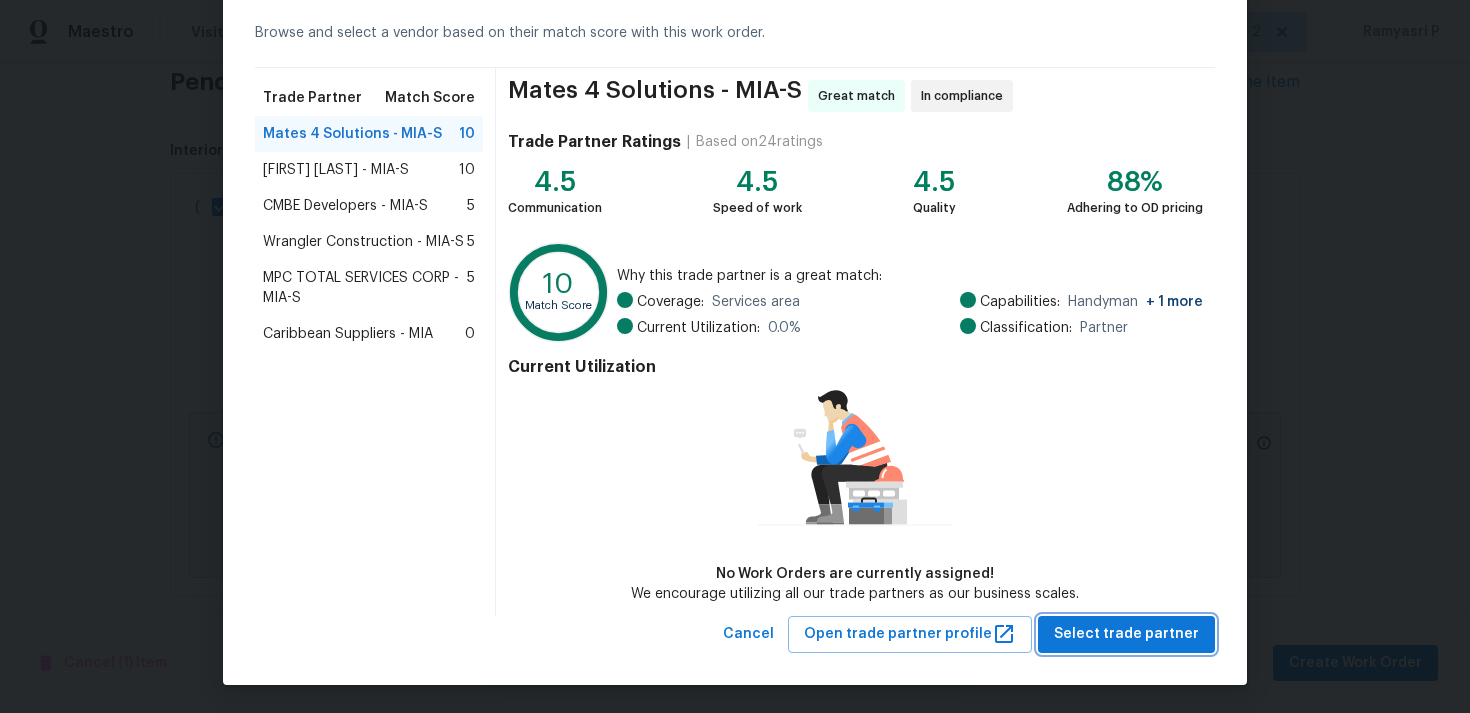 click on "Select trade partner" at bounding box center [1126, 634] 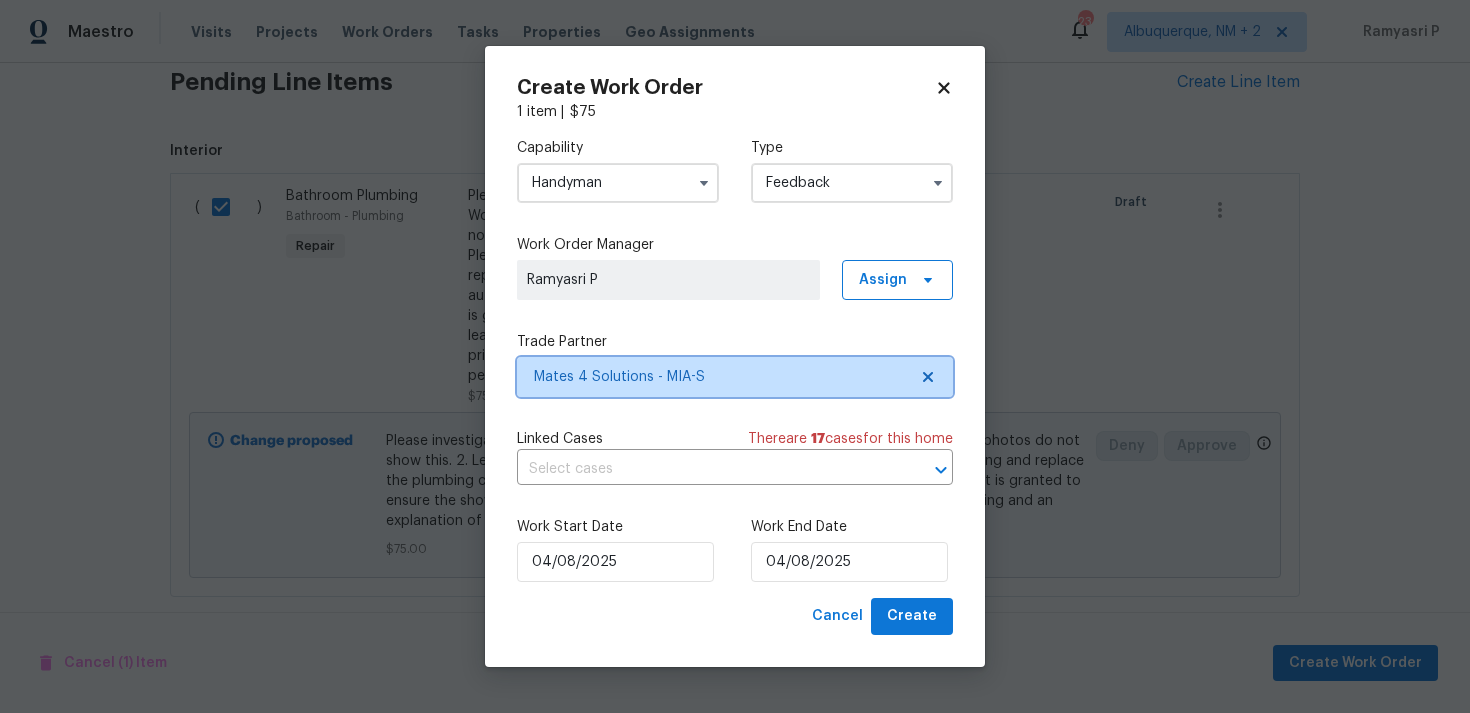 scroll, scrollTop: 0, scrollLeft: 0, axis: both 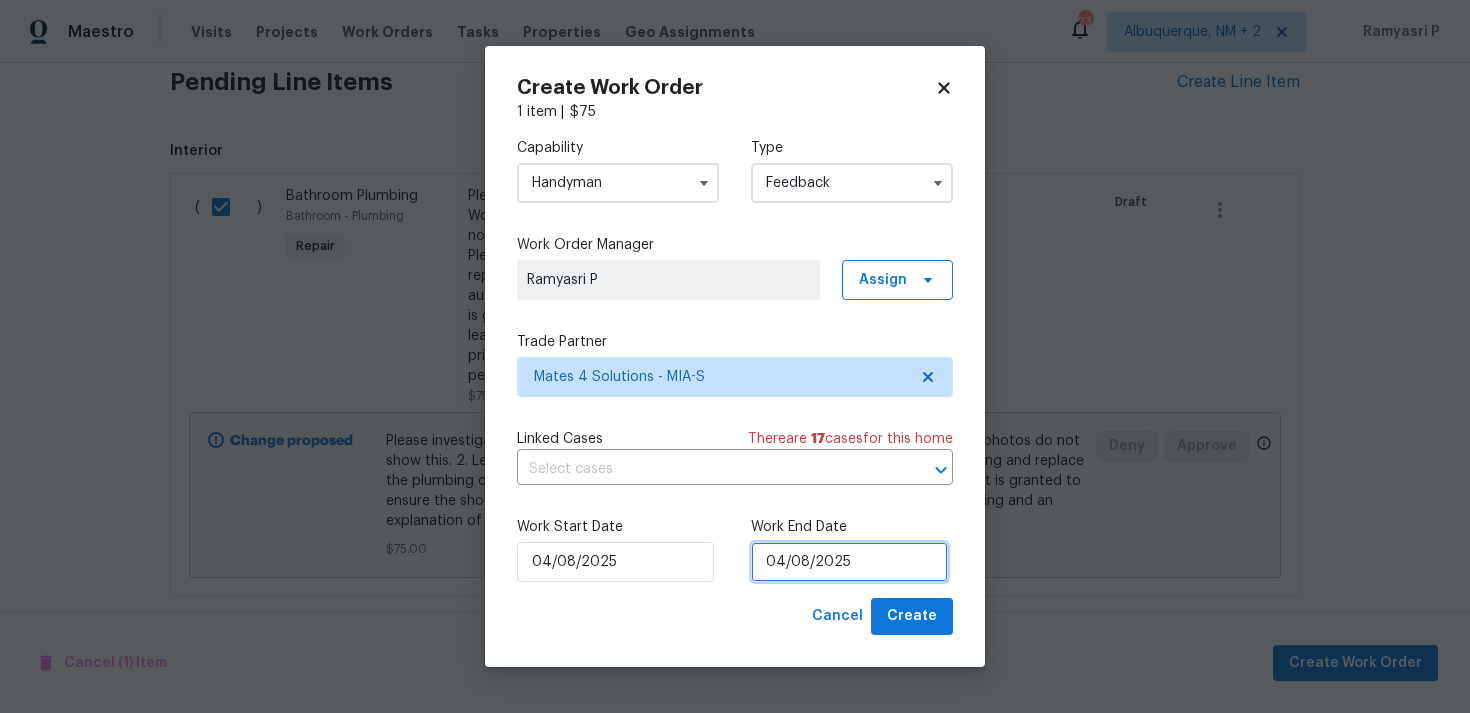 click on "04/08/2025" at bounding box center (849, 562) 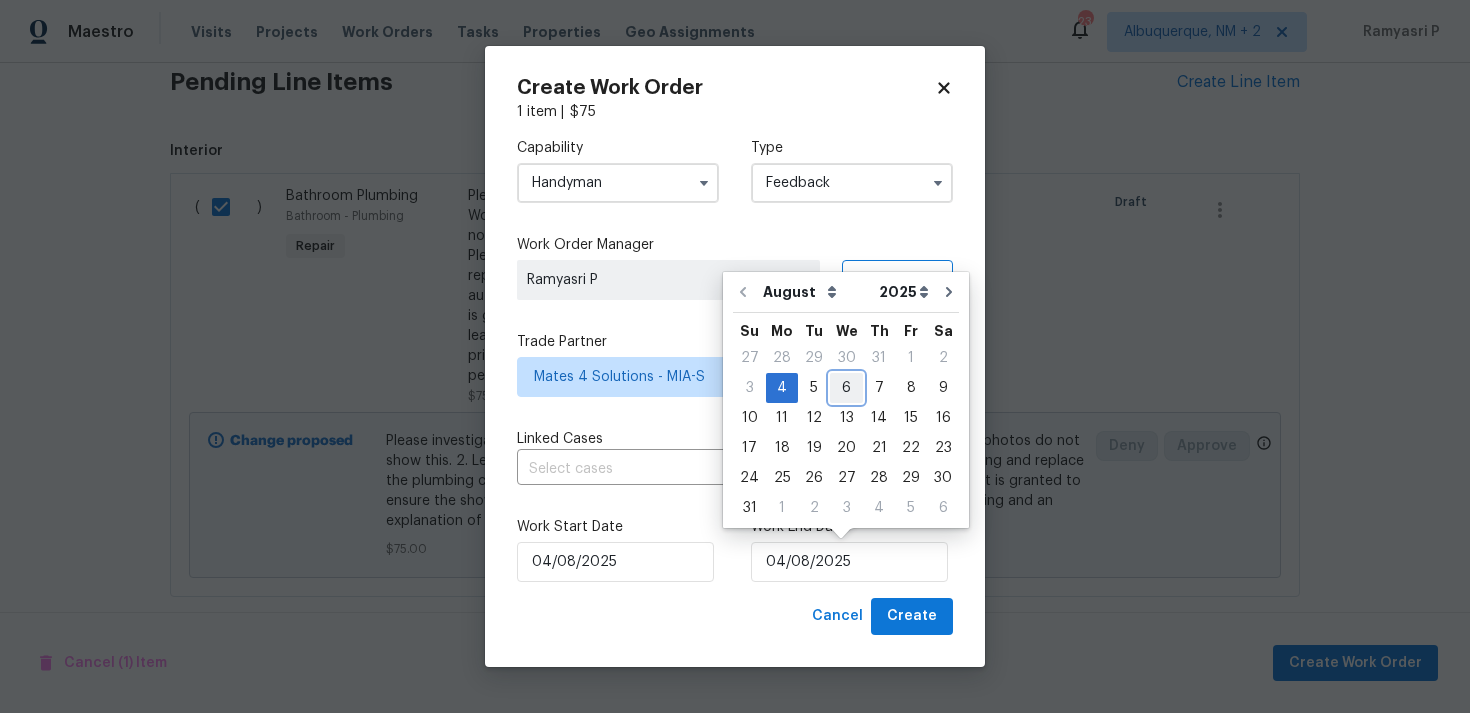 click on "6" at bounding box center (846, 388) 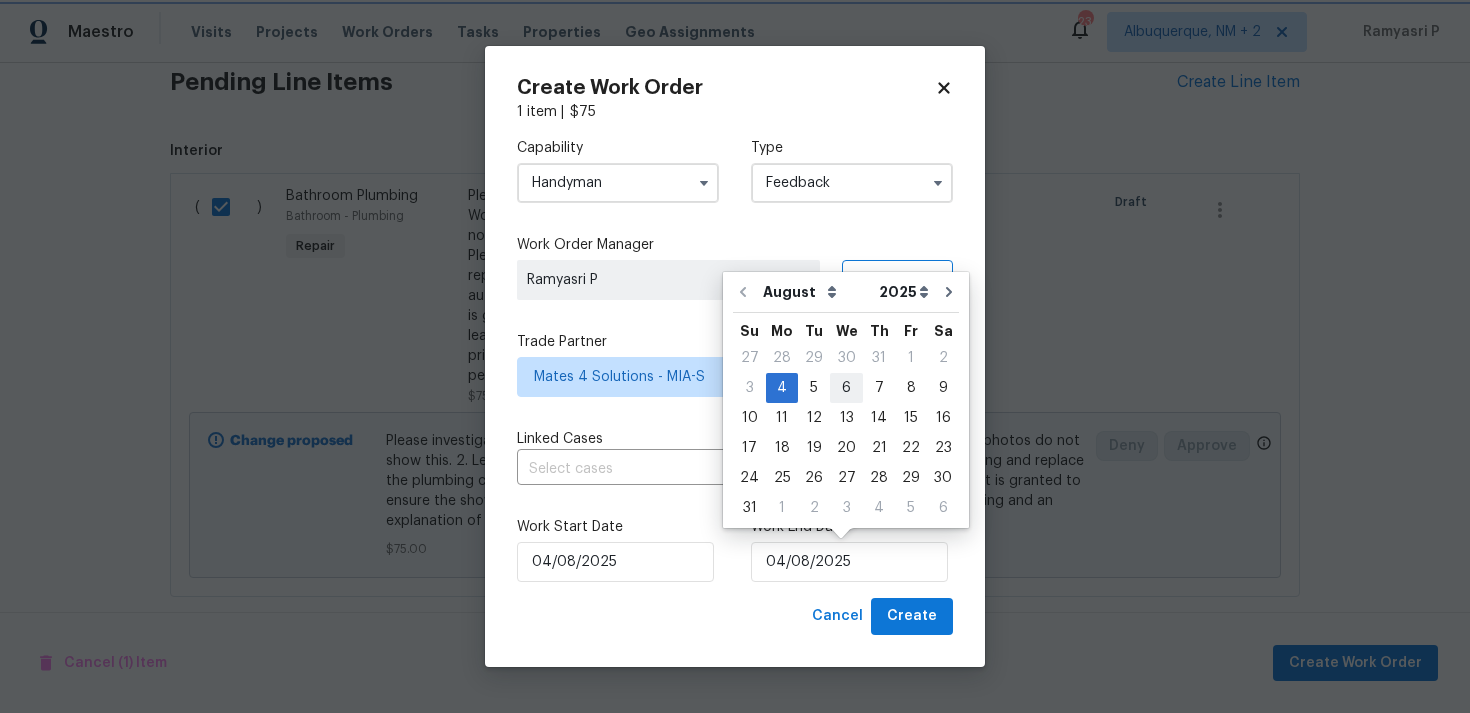 type on "06/08/2025" 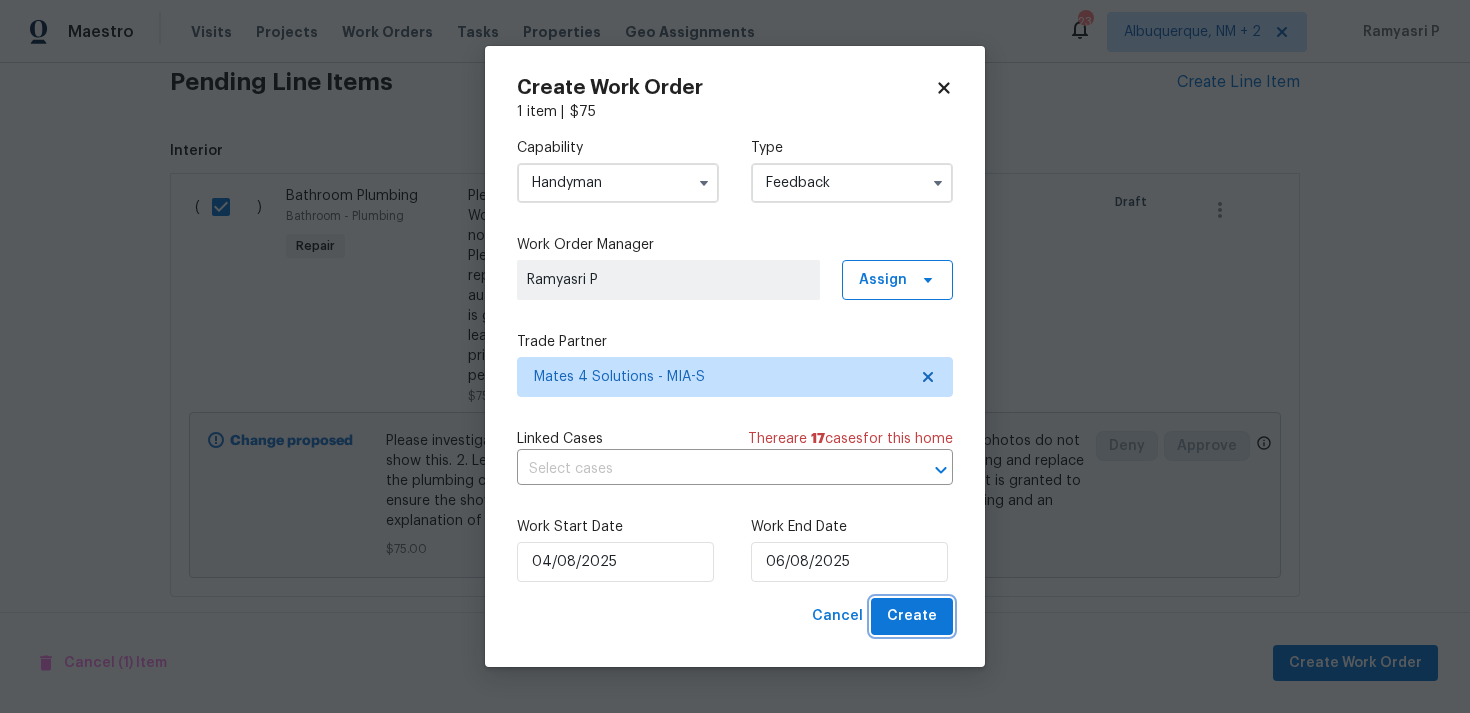 click on "Create" at bounding box center (912, 616) 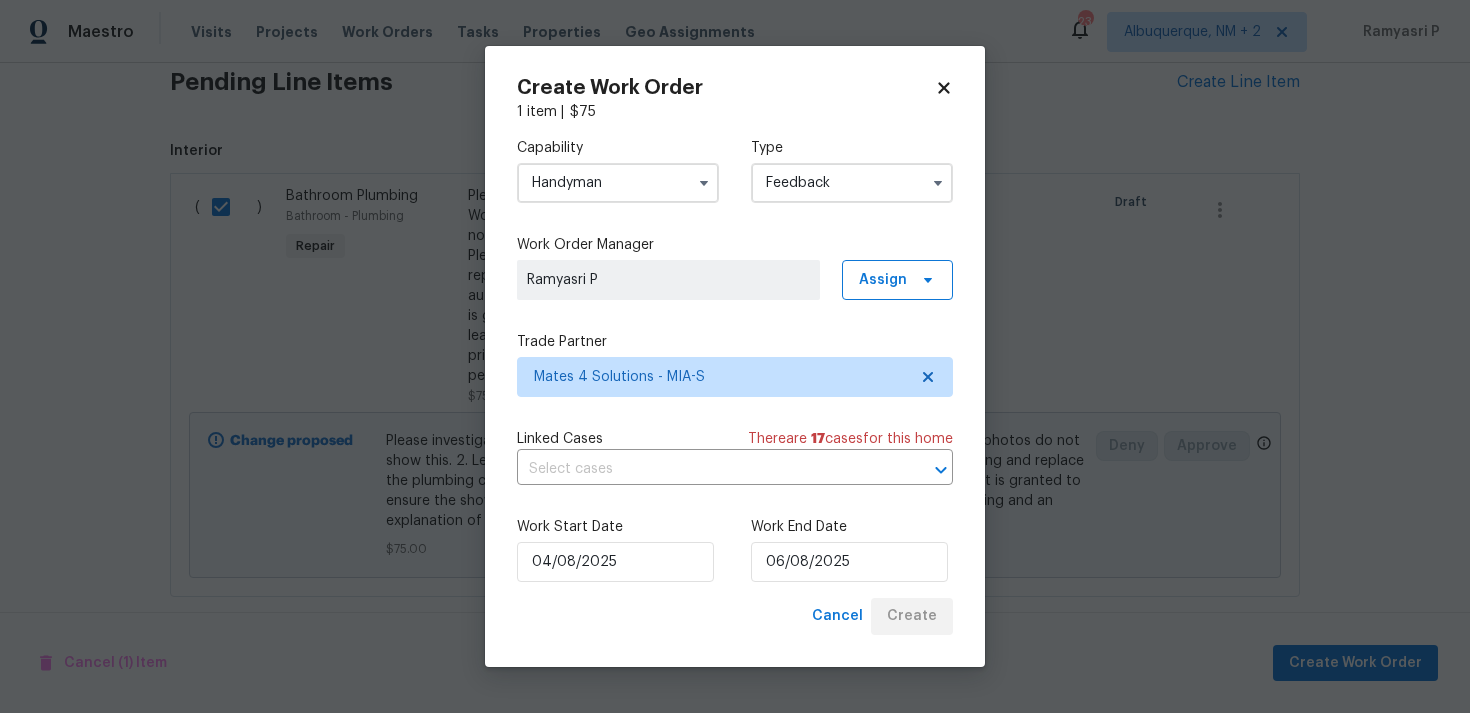 checkbox on "false" 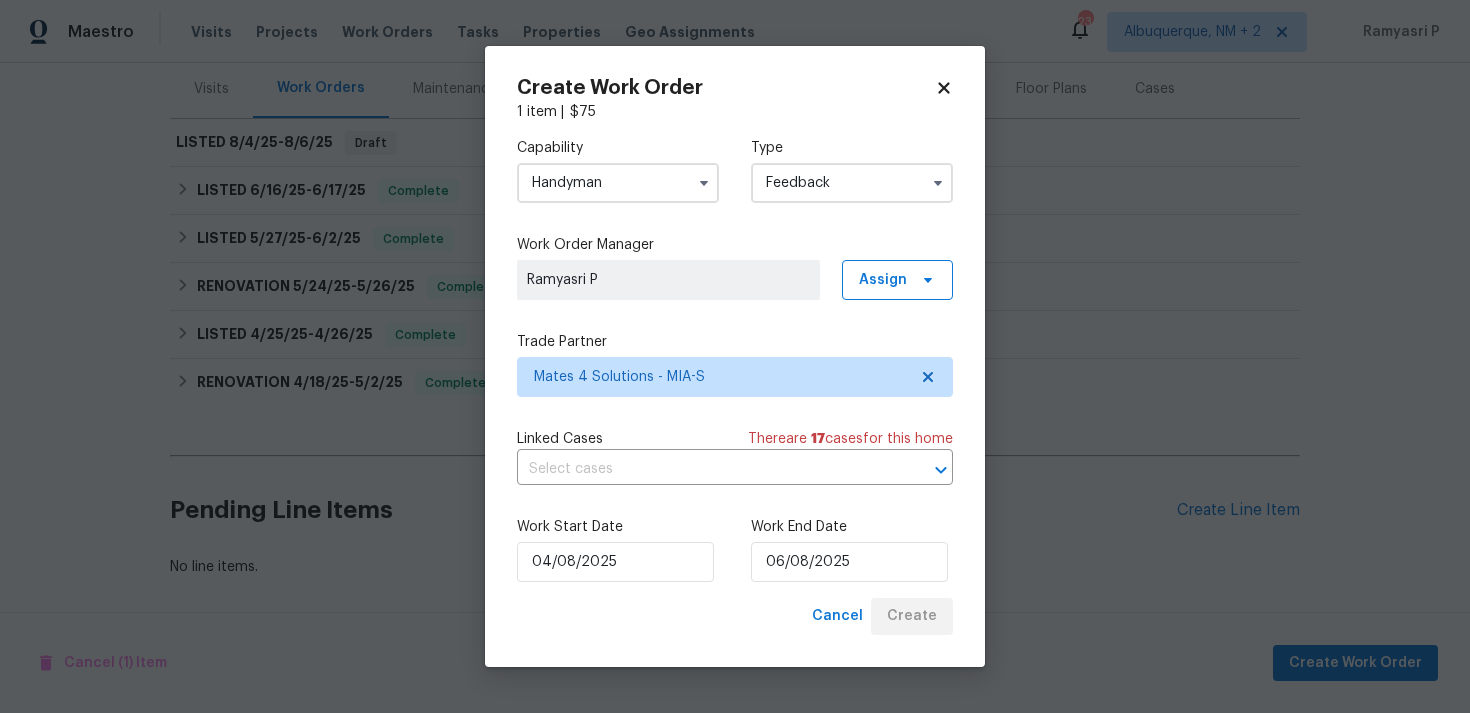 scroll, scrollTop: 244, scrollLeft: 0, axis: vertical 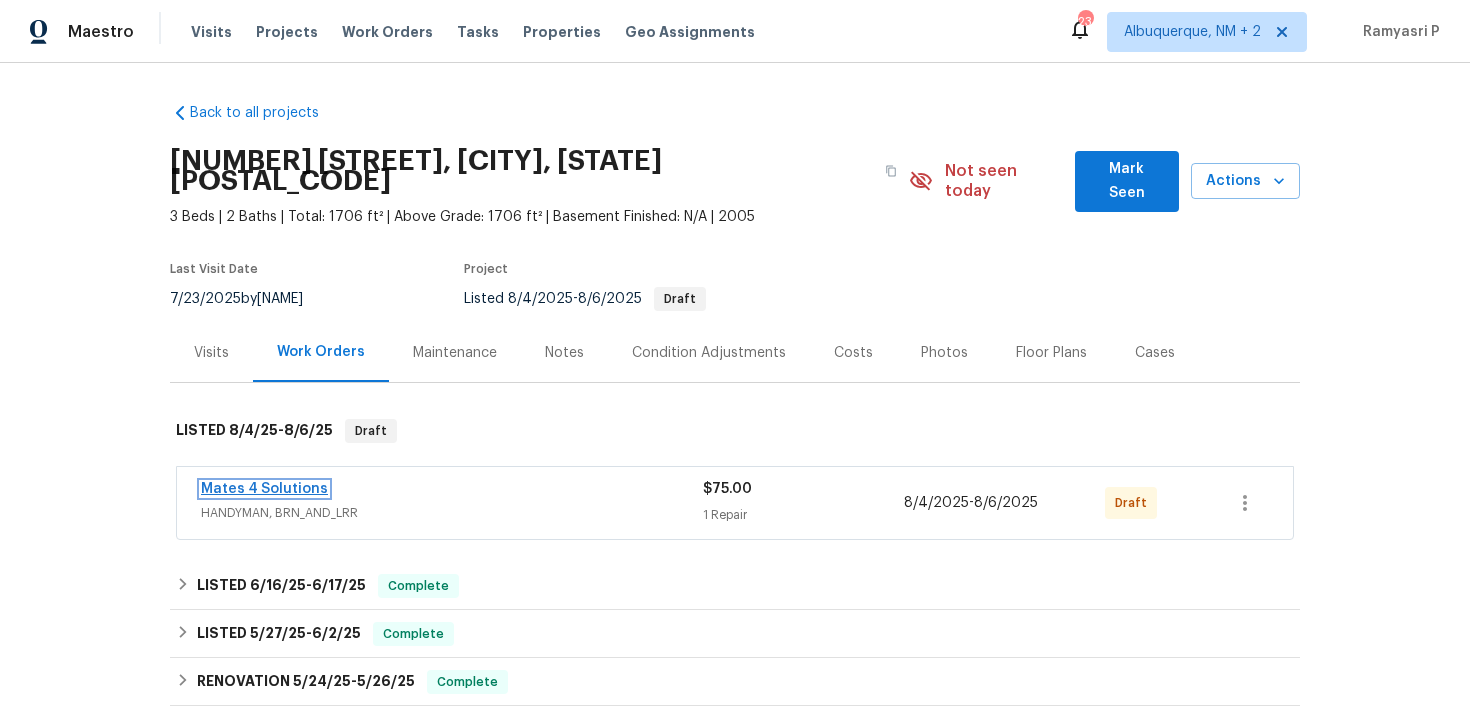 click on "Mates 4 Solutions" at bounding box center [264, 489] 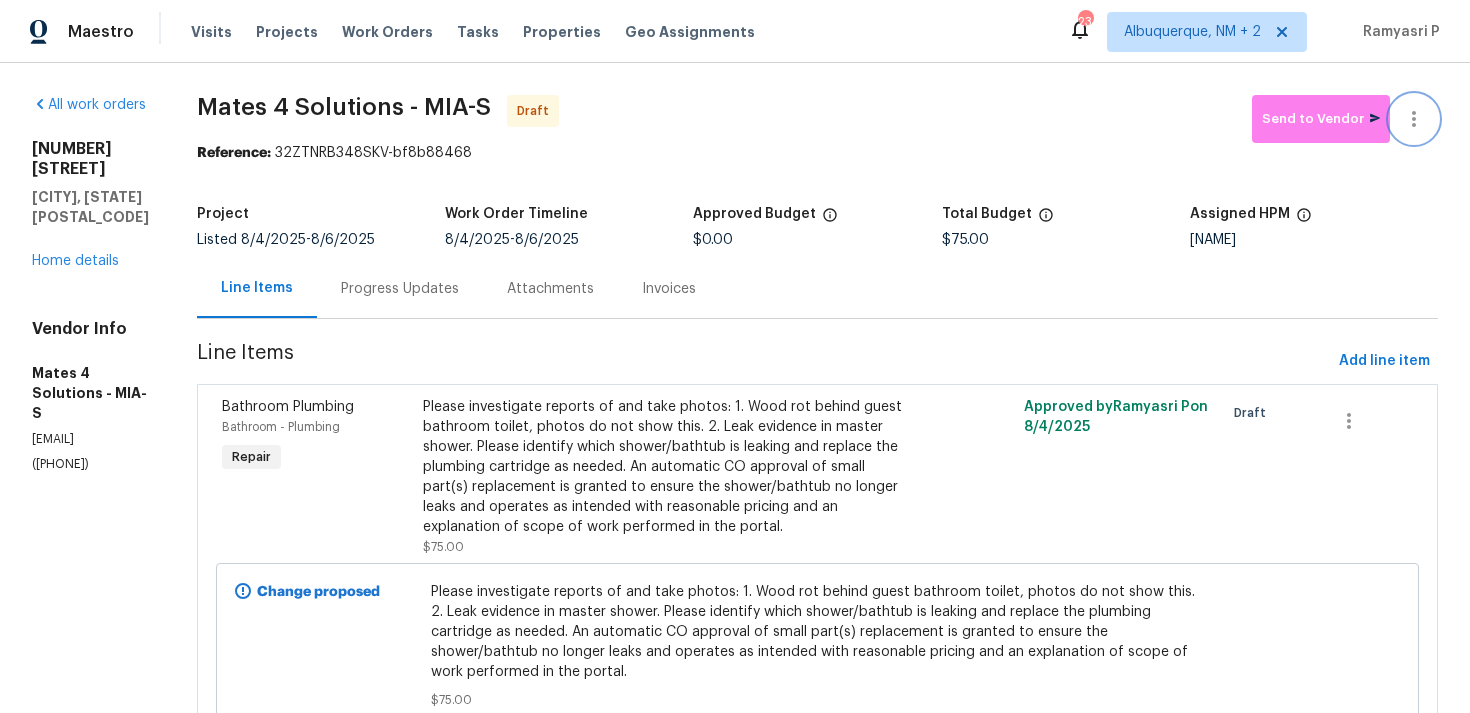 click 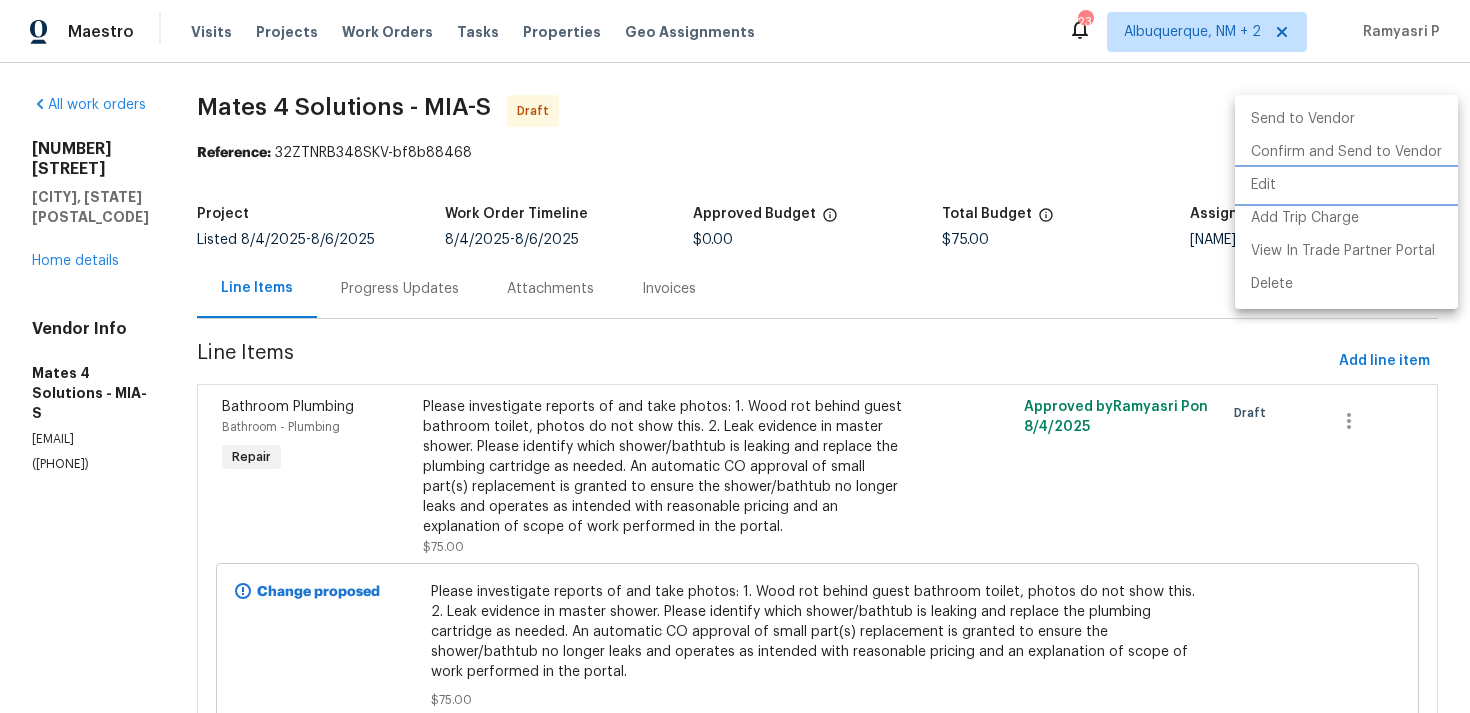 click on "Edit" at bounding box center (1346, 185) 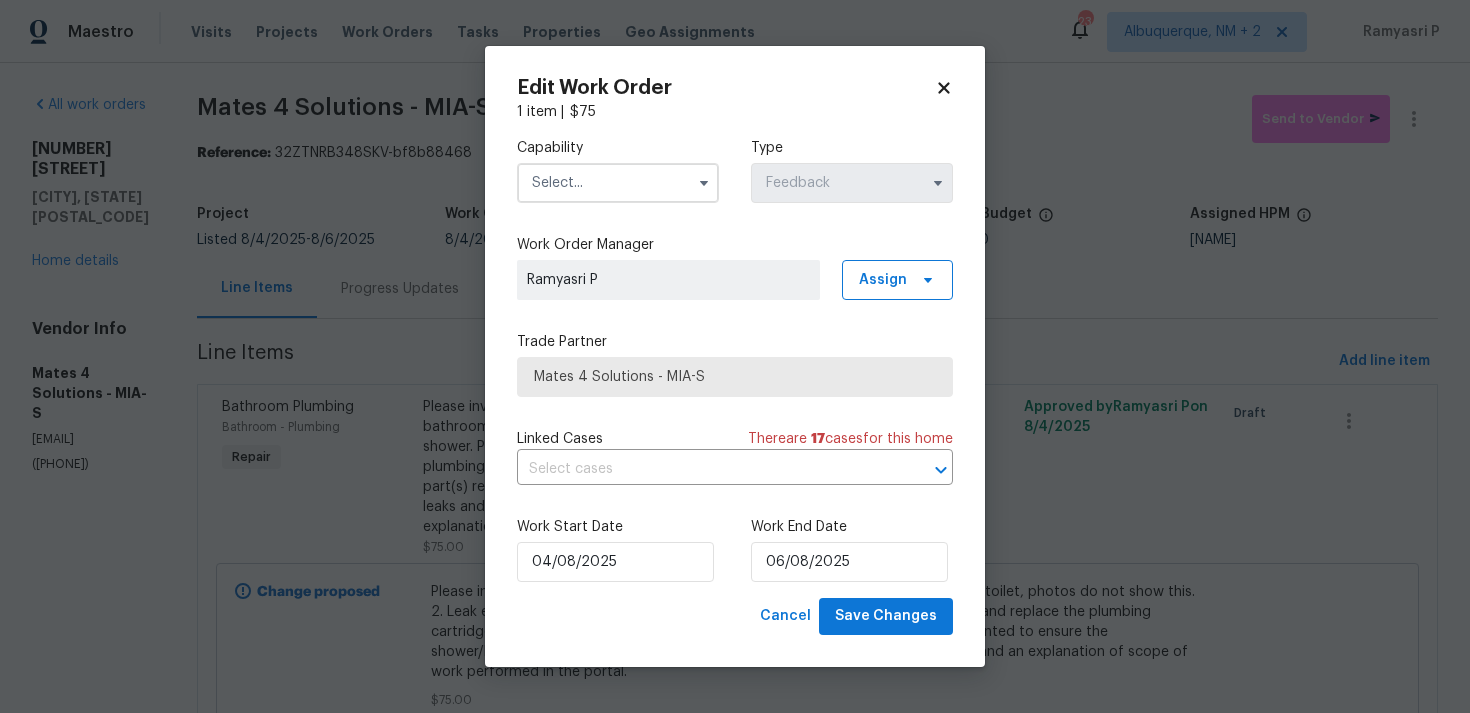 click at bounding box center [618, 183] 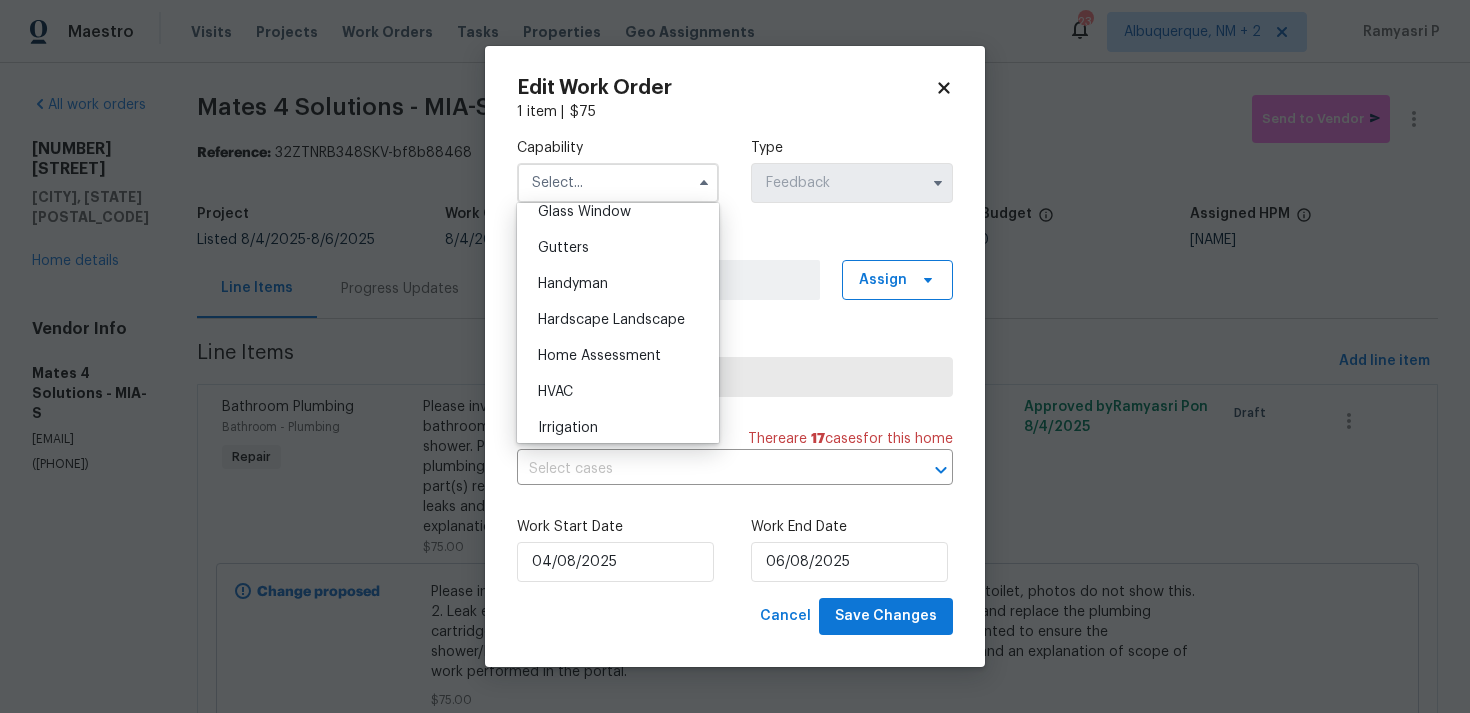 scroll, scrollTop: 1060, scrollLeft: 0, axis: vertical 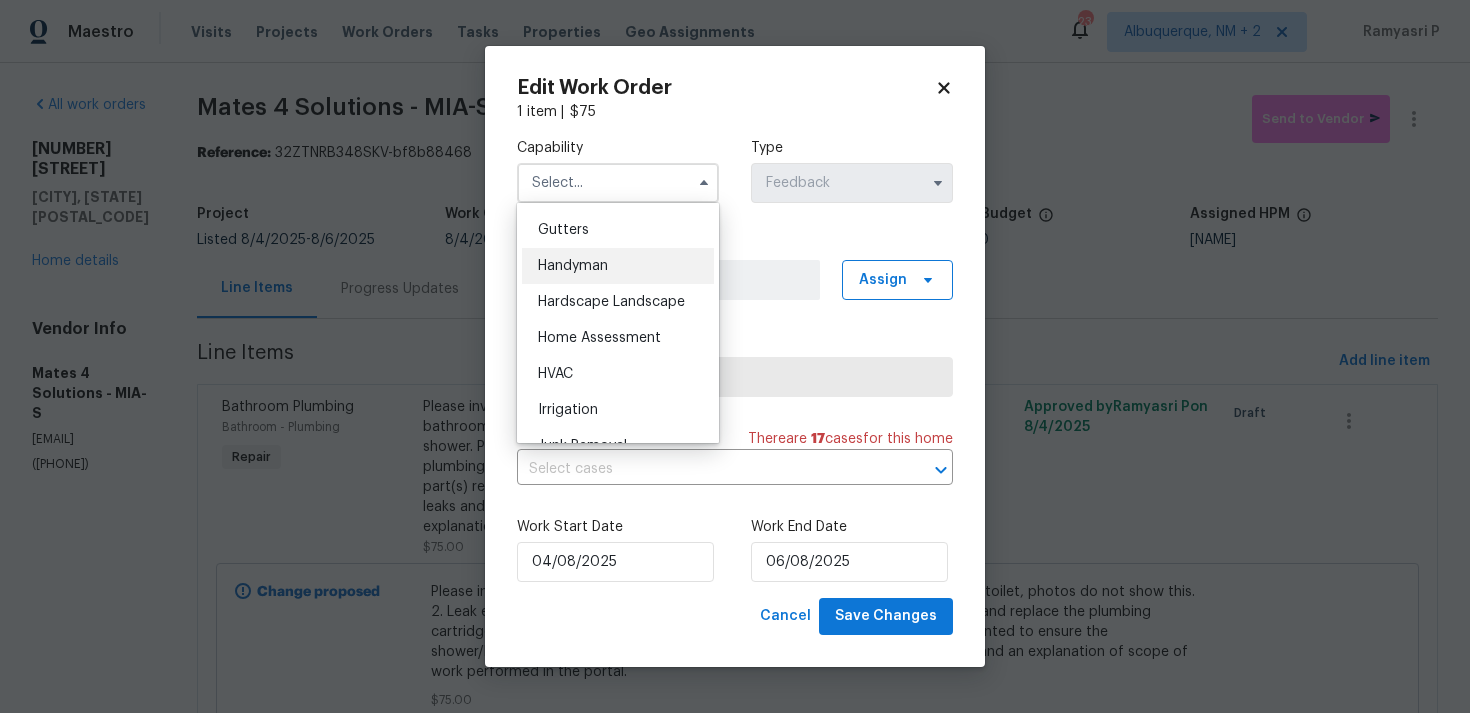 click on "Handyman" at bounding box center [573, 266] 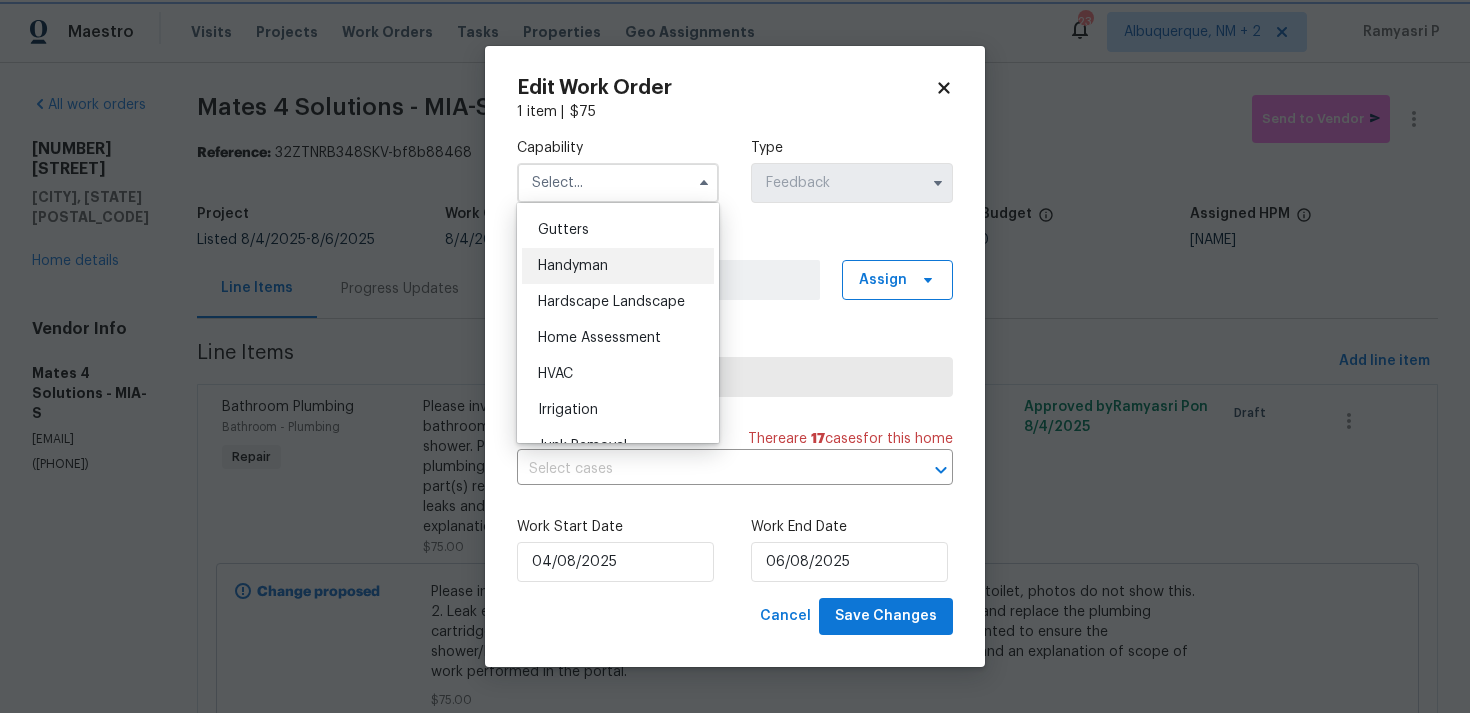 type on "Handyman" 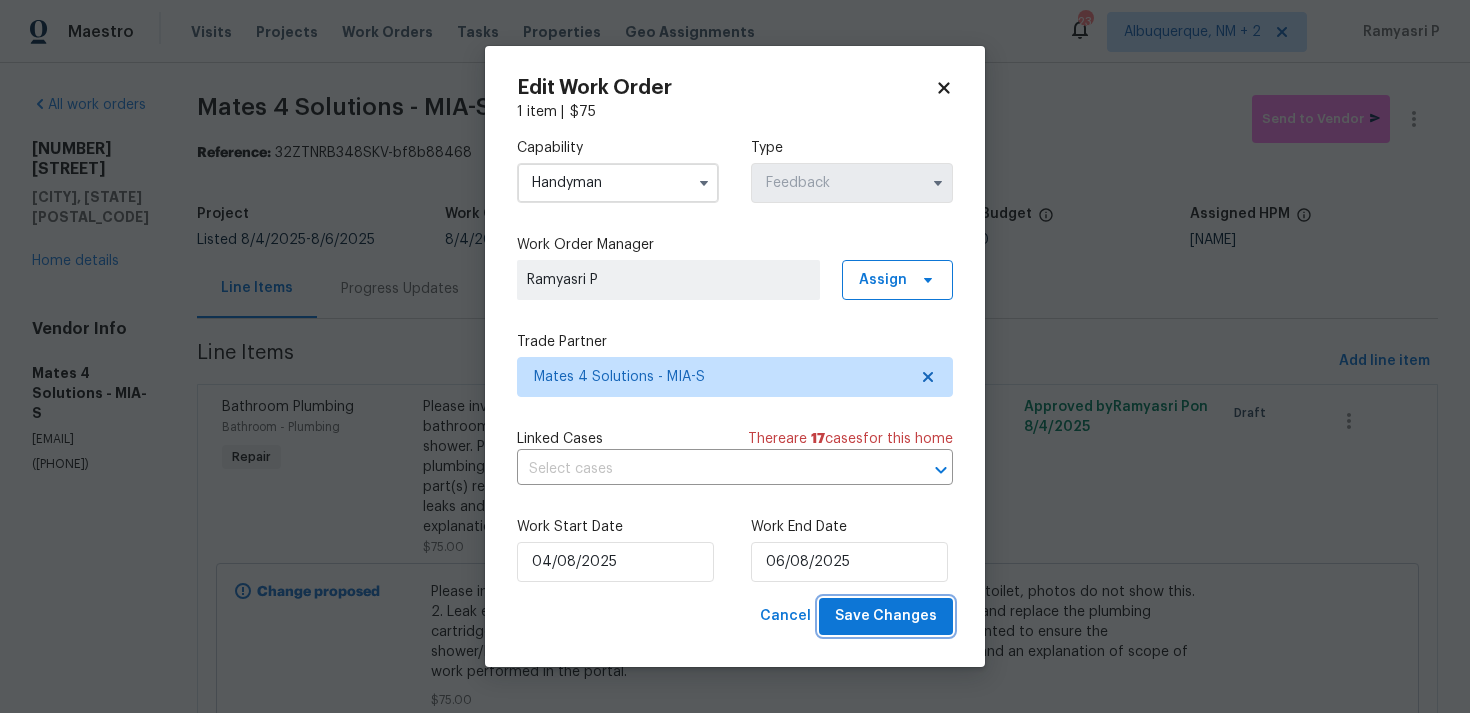 click on "Save Changes" at bounding box center [886, 616] 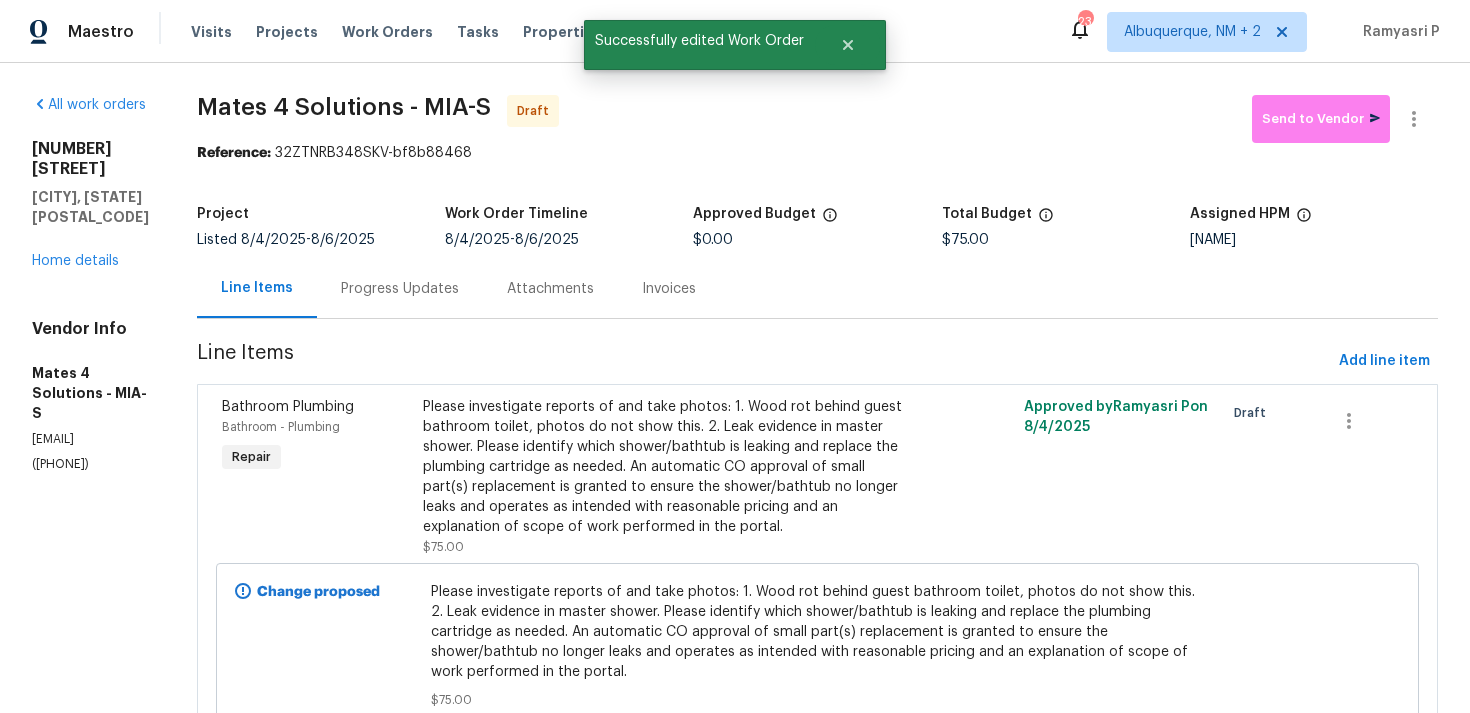 click on "Progress Updates" at bounding box center (400, 289) 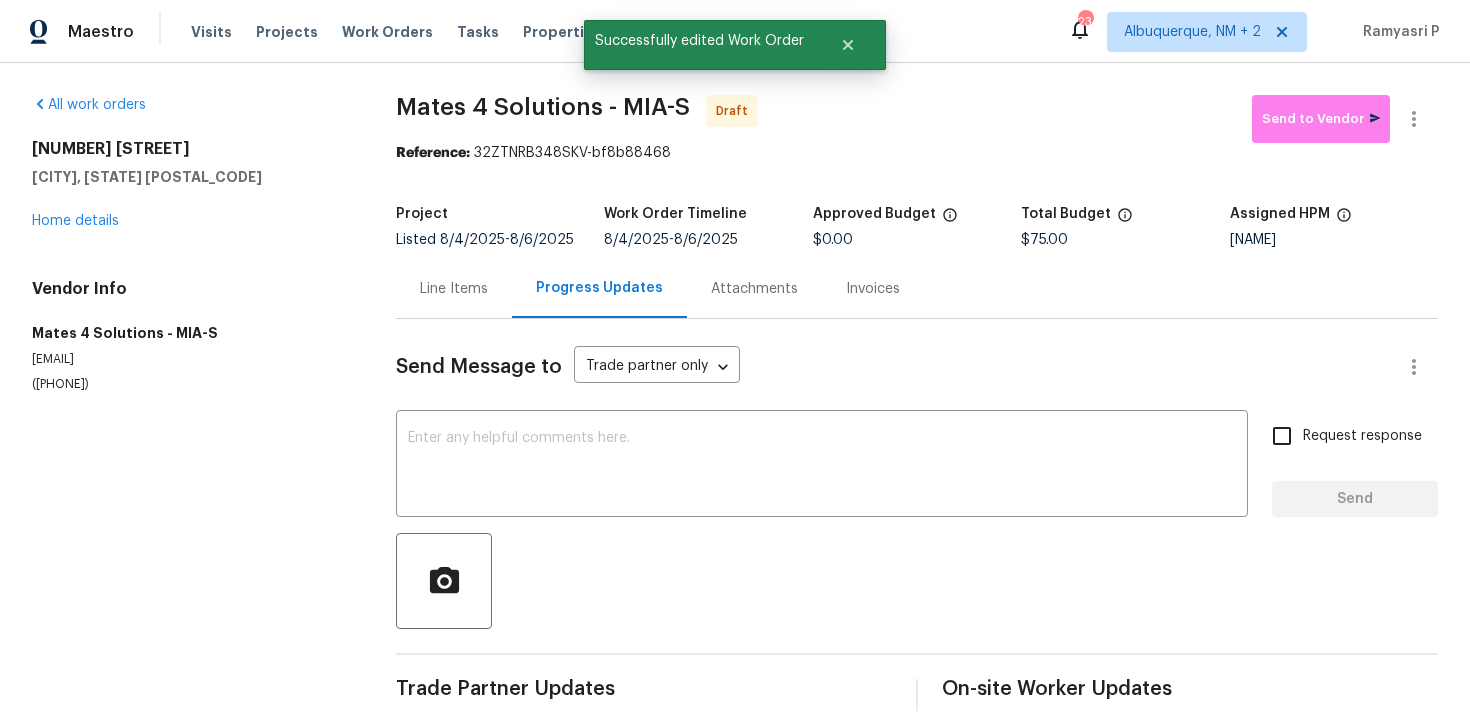 scroll, scrollTop: 30, scrollLeft: 0, axis: vertical 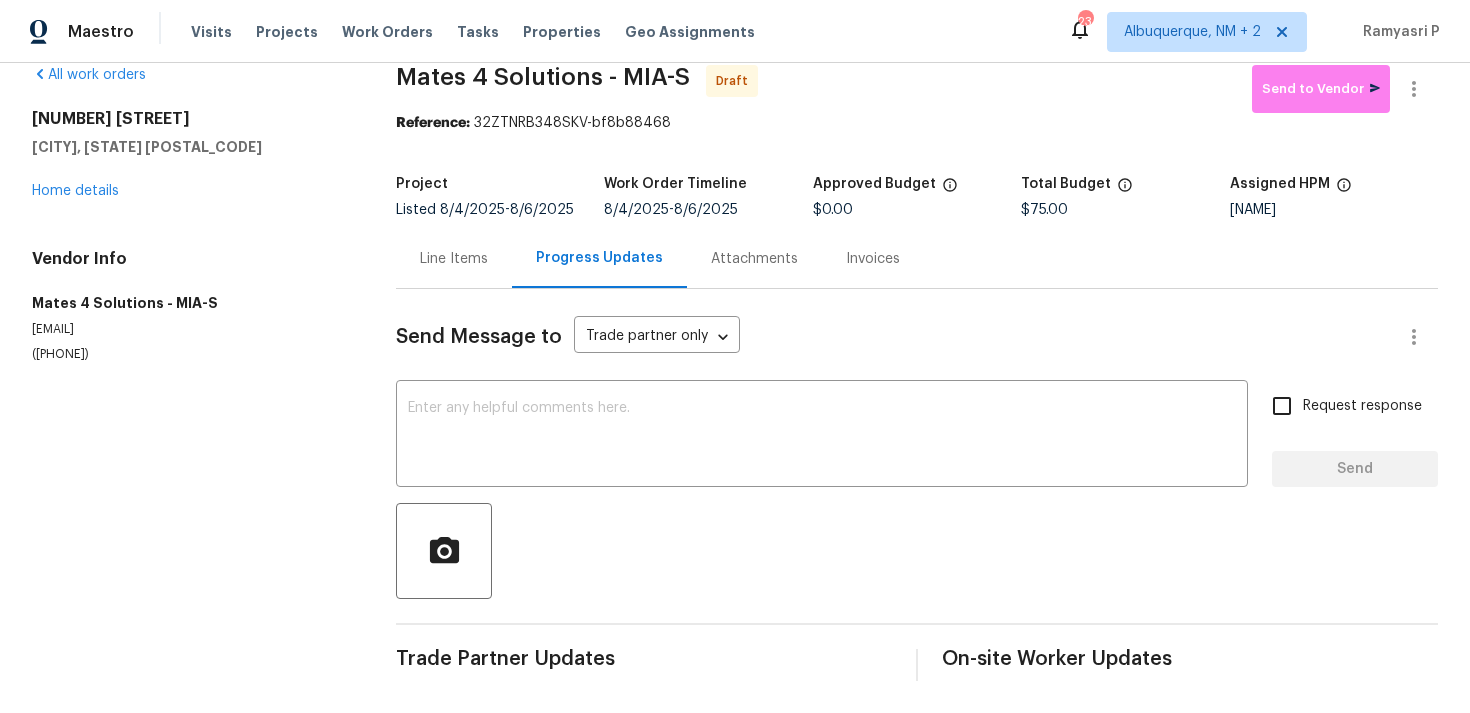 click at bounding box center (917, 551) 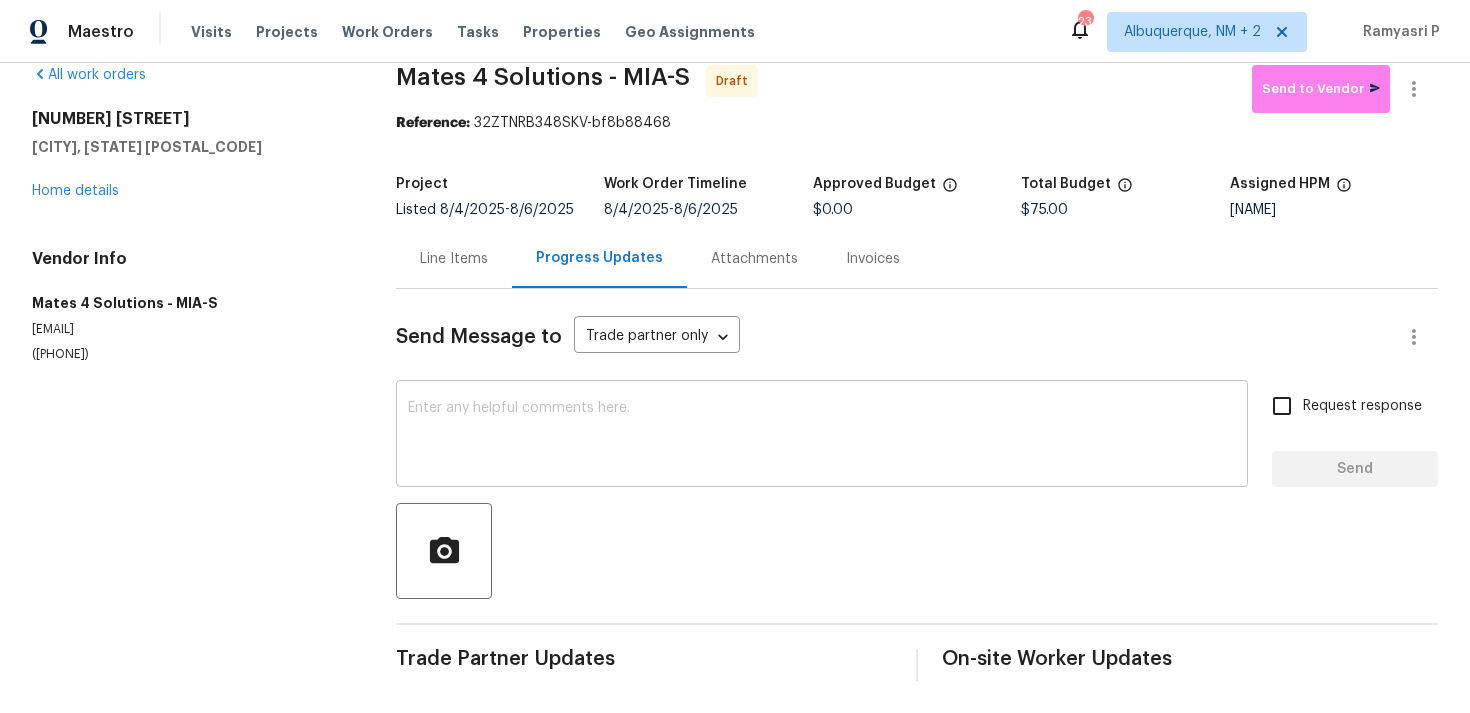 click at bounding box center [822, 436] 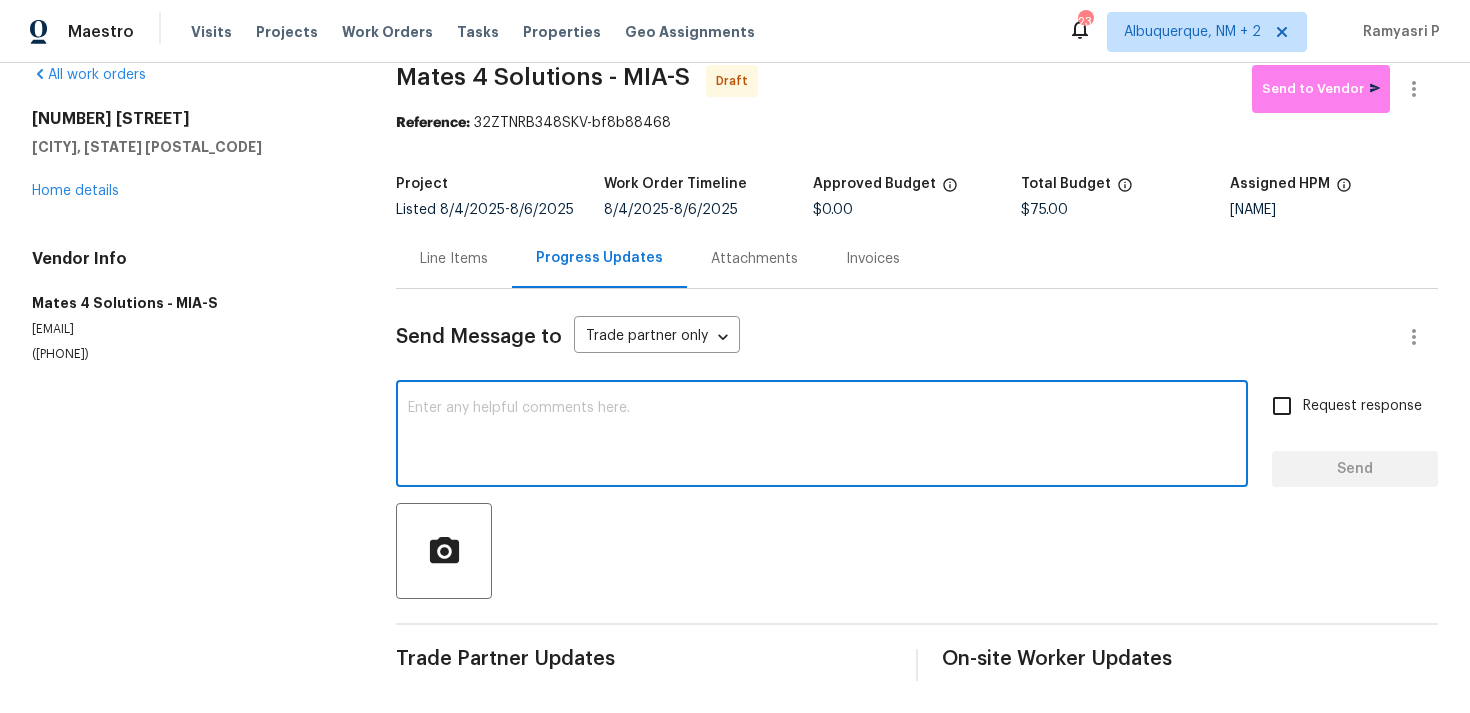 paste on "Hi, this is Ramyasri with Opendoor. I’m confirming you received the WO for the property at (Address). Please review and accept the WO within 24 hours and provide a schedule date. Please disregard the contact information for the HPM included in the WO. Our Centralised LWO Team is responsible for Listed WOs." 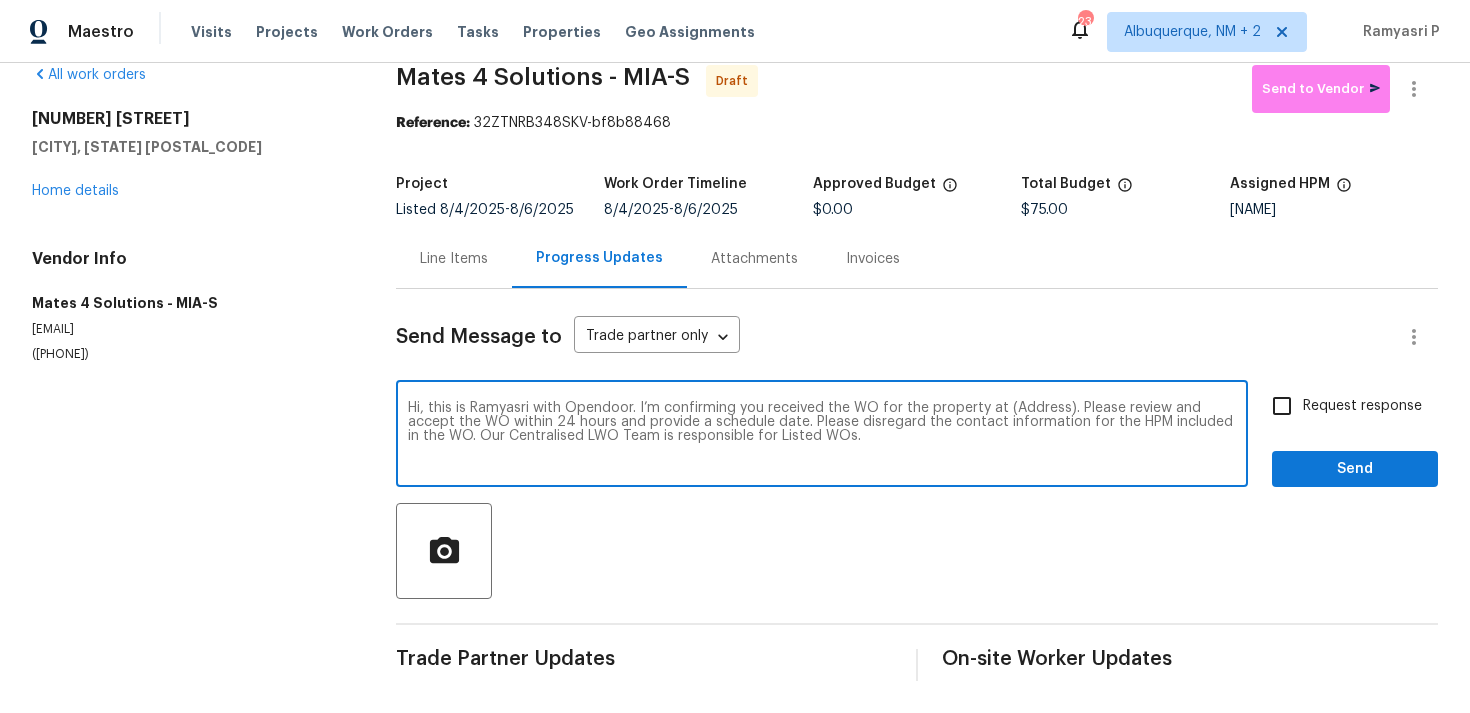drag, startPoint x: 1003, startPoint y: 405, endPoint x: 1064, endPoint y: 405, distance: 61 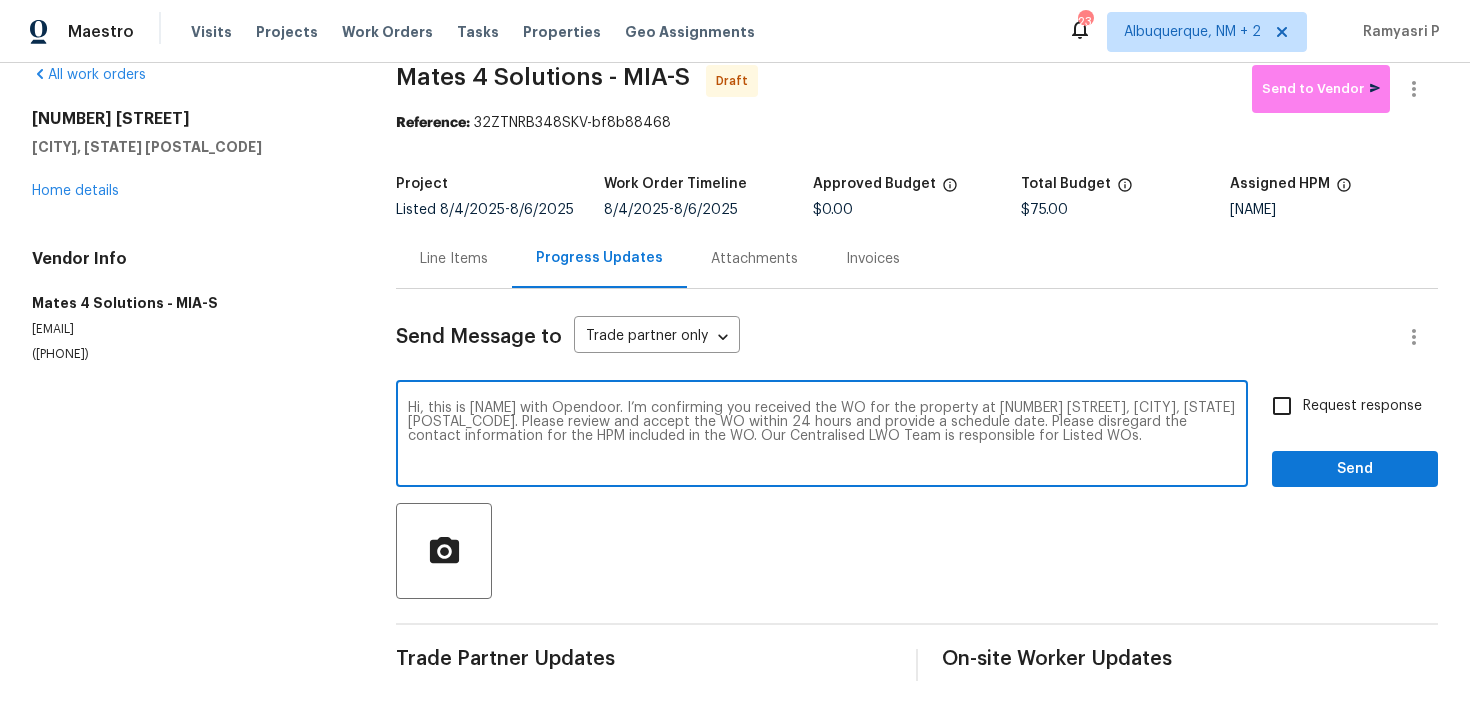 type on "Hi, this is Ramyasri with Opendoor. I’m confirming you received the WO for the property at 10610 SW Westlawn Blvd, Port Saint Lucie, FL 34987. Please review and accept the WO within 24 hours and provide a schedule date. Please disregard the contact information for the HPM included in the WO. Our Centralised LWO Team is responsible for Listed WOs." 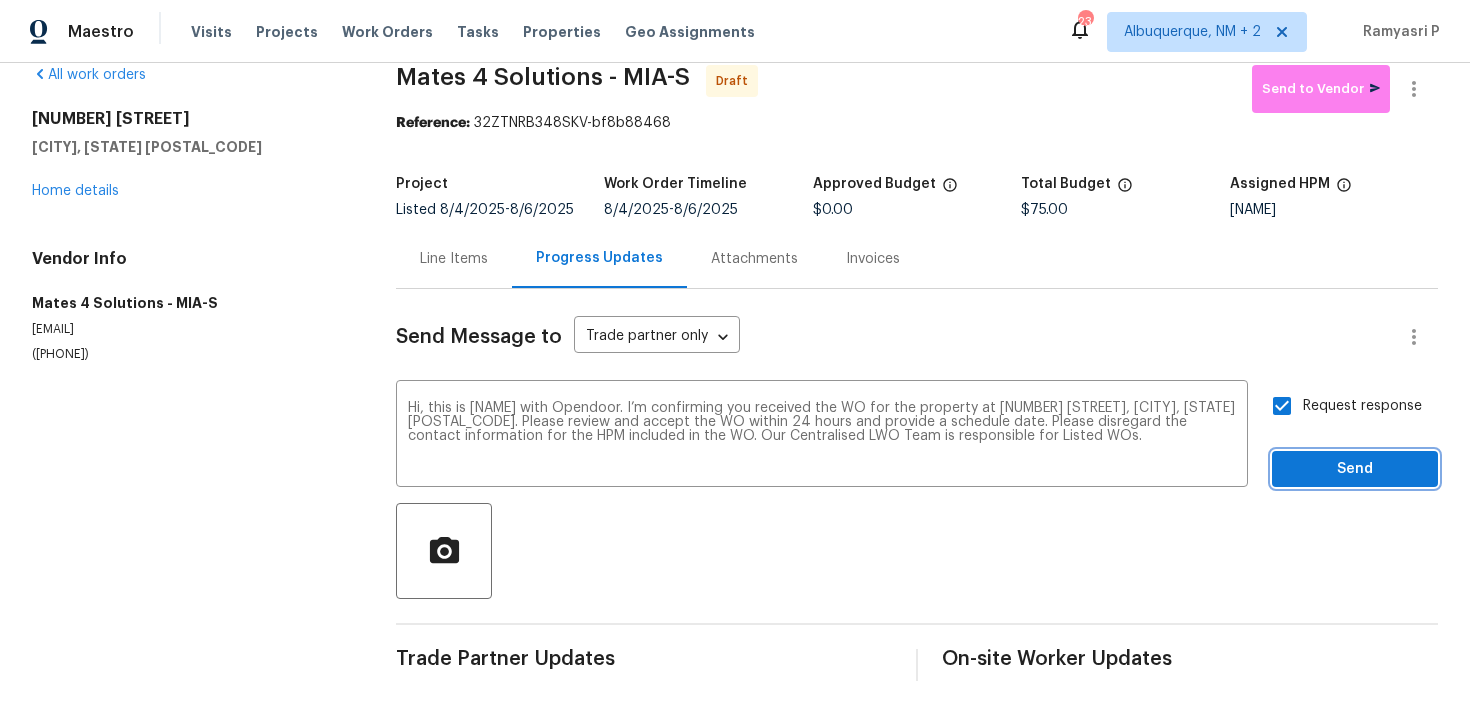 click on "Send" at bounding box center [1355, 469] 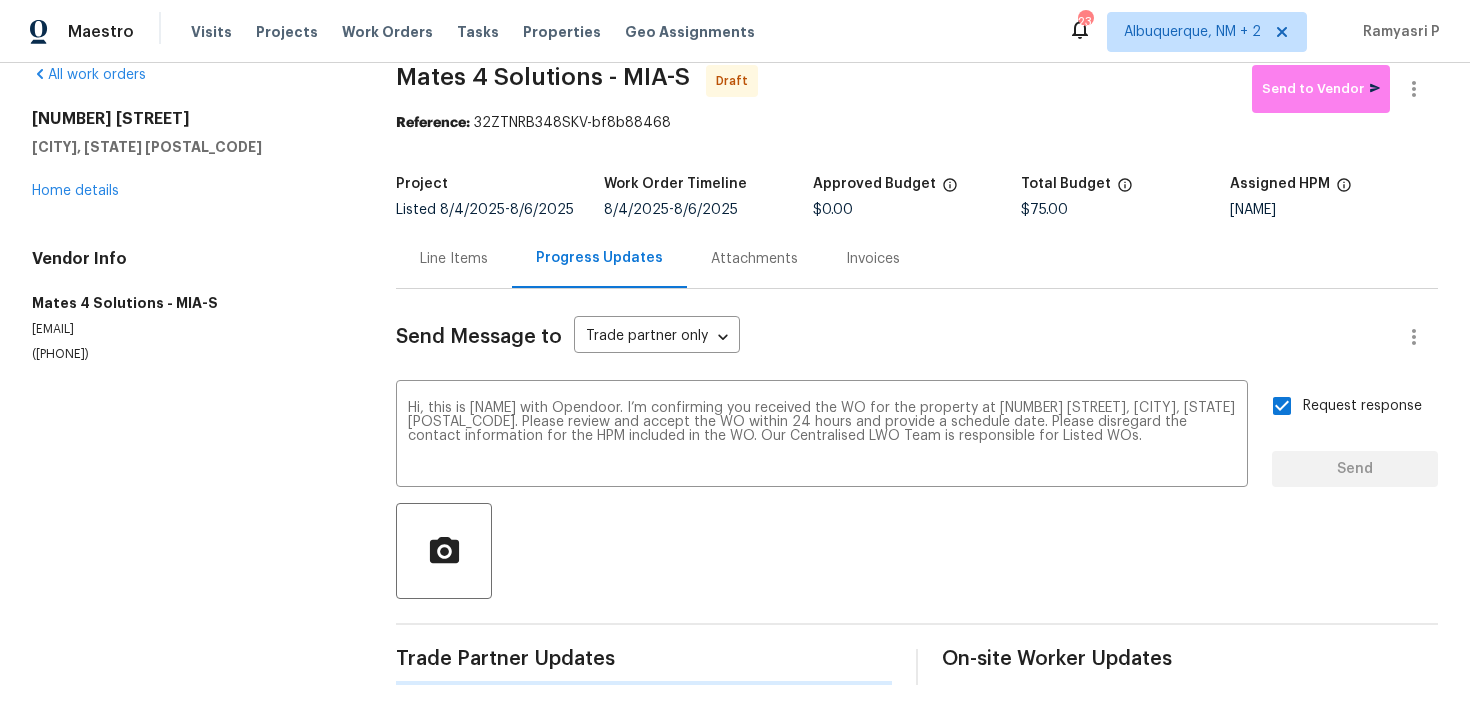 type 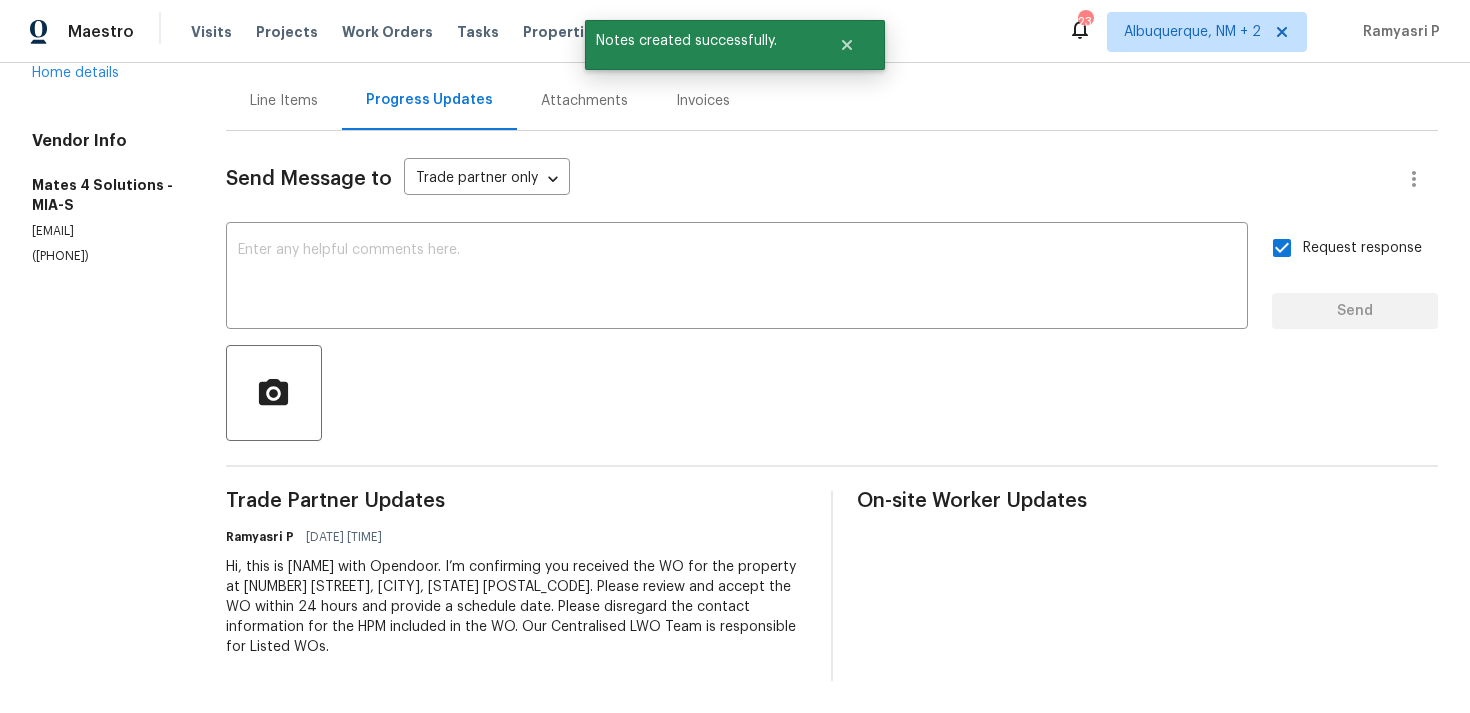 scroll, scrollTop: 0, scrollLeft: 0, axis: both 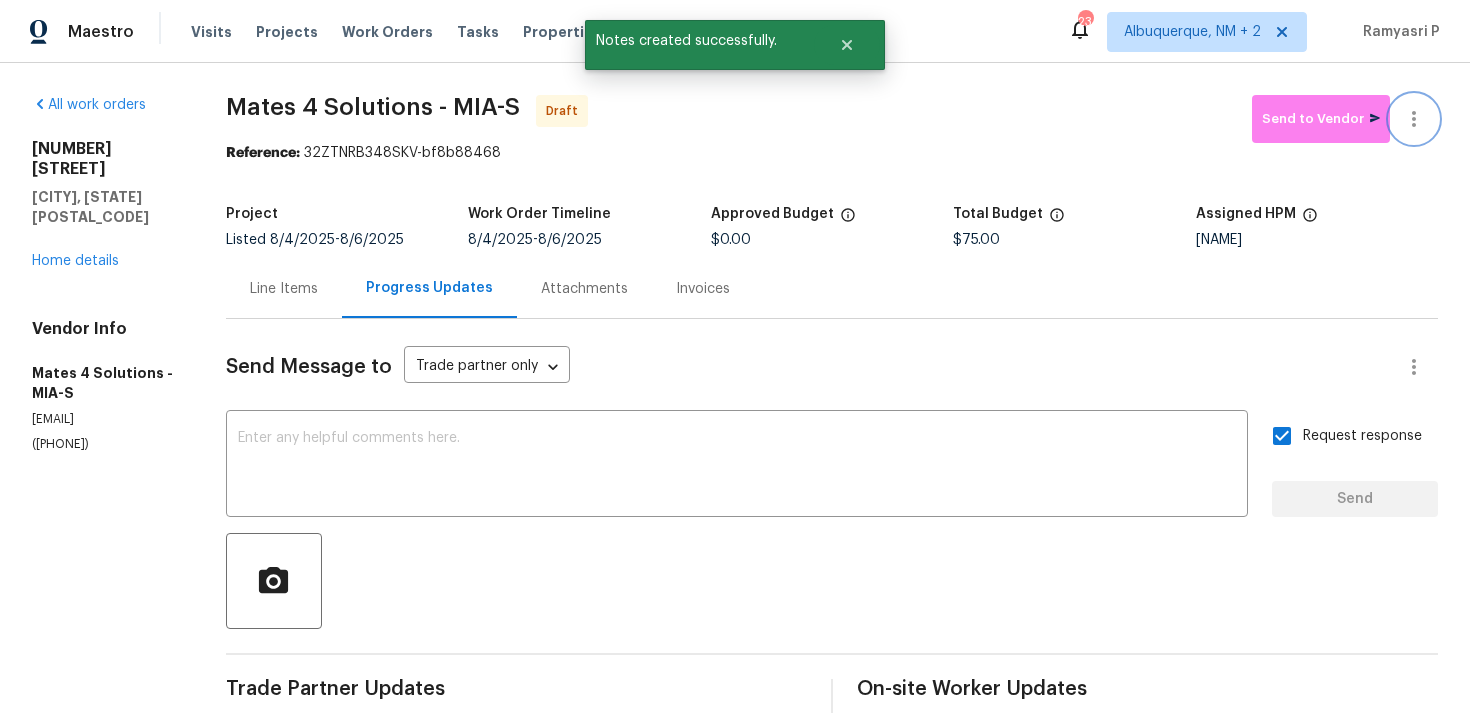 click 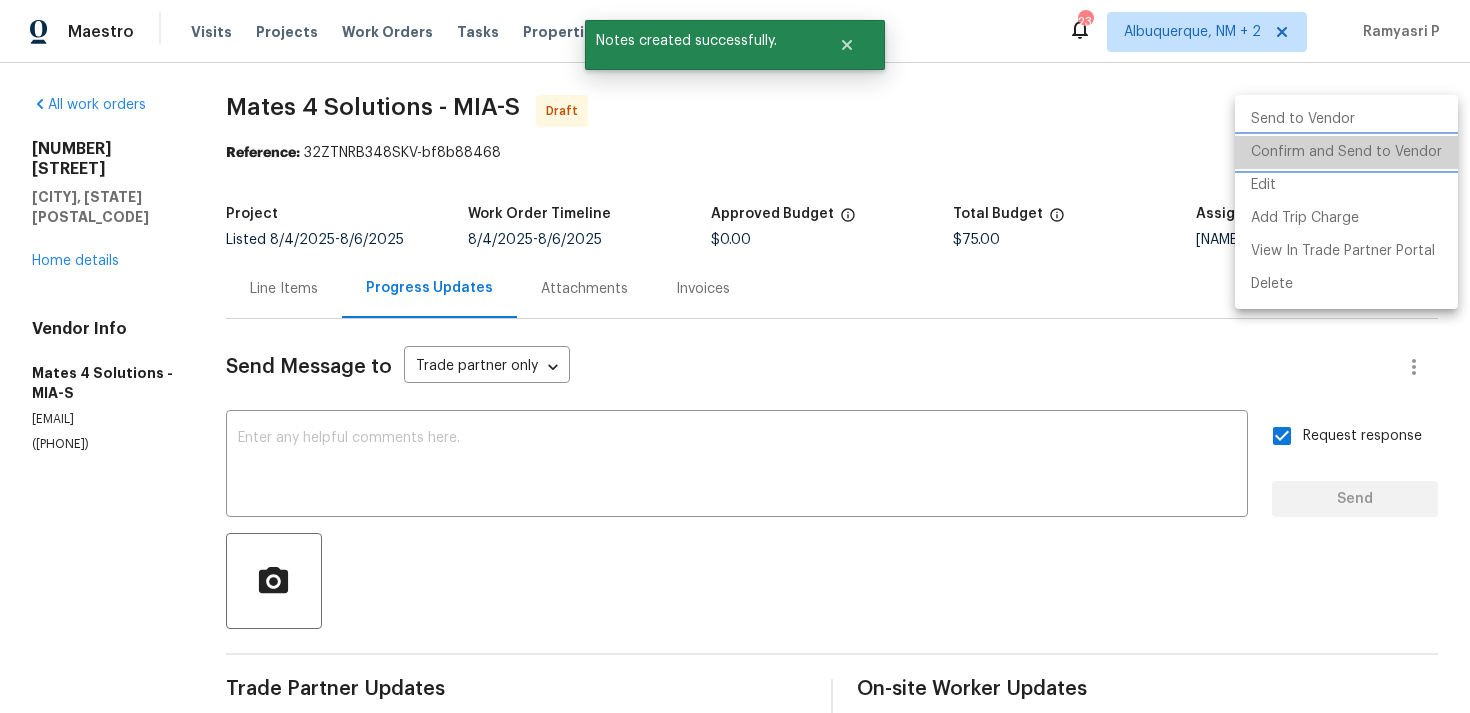 click on "Confirm and Send to Vendor" at bounding box center [1346, 152] 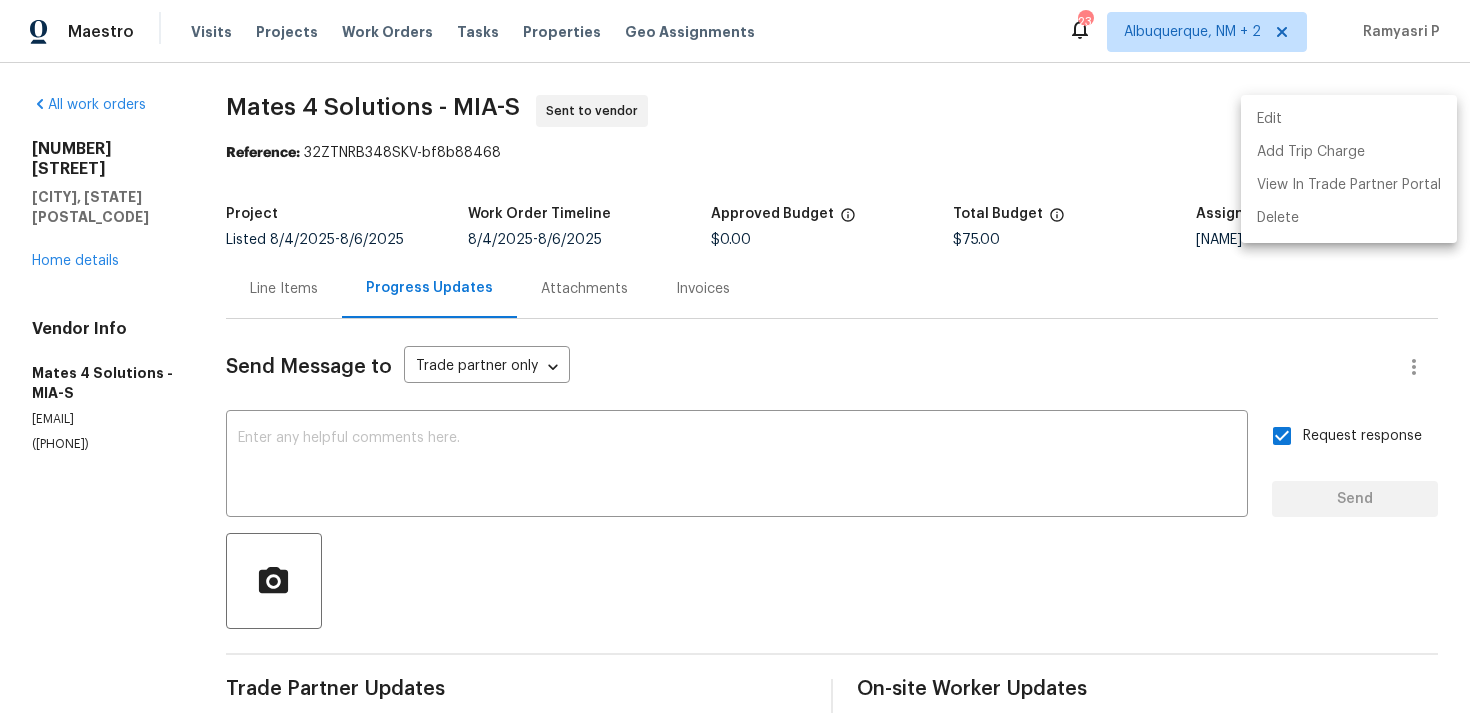 click at bounding box center [735, 356] 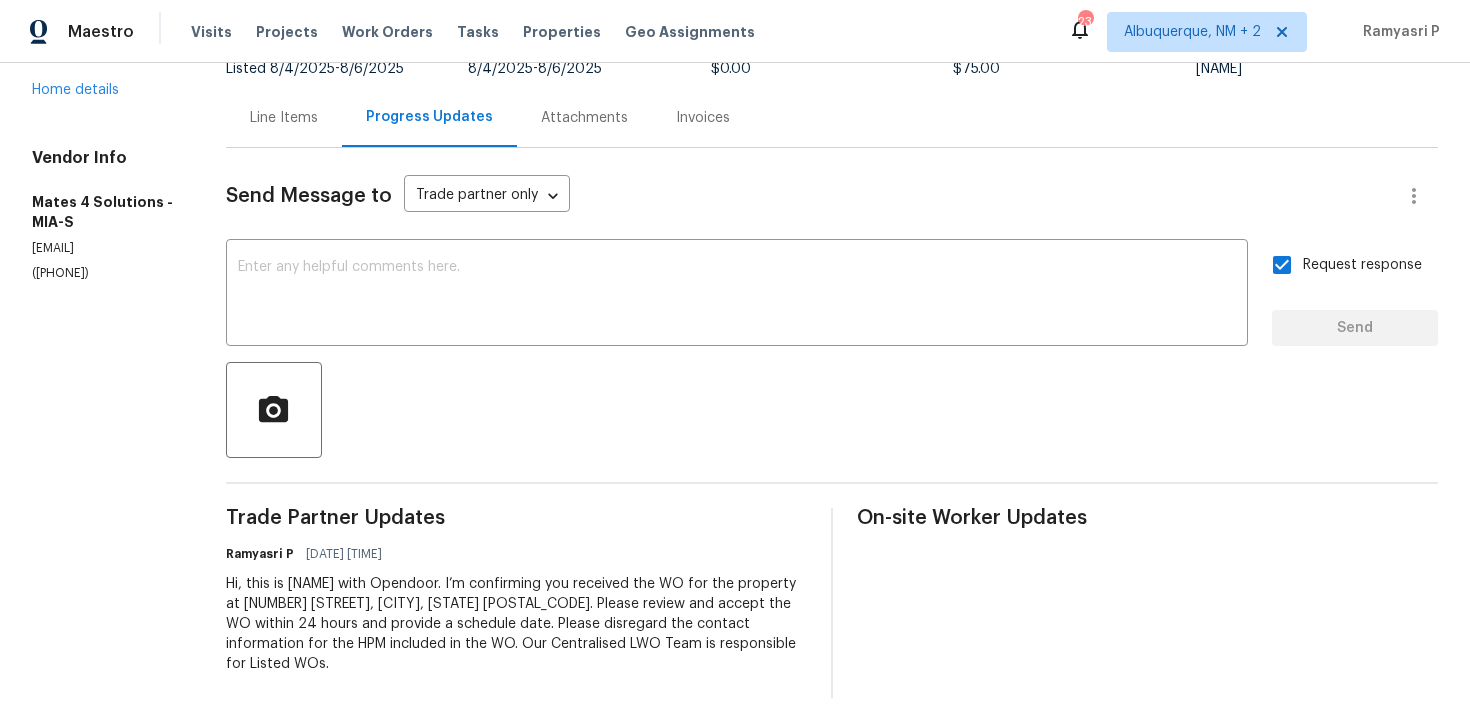 scroll, scrollTop: 0, scrollLeft: 0, axis: both 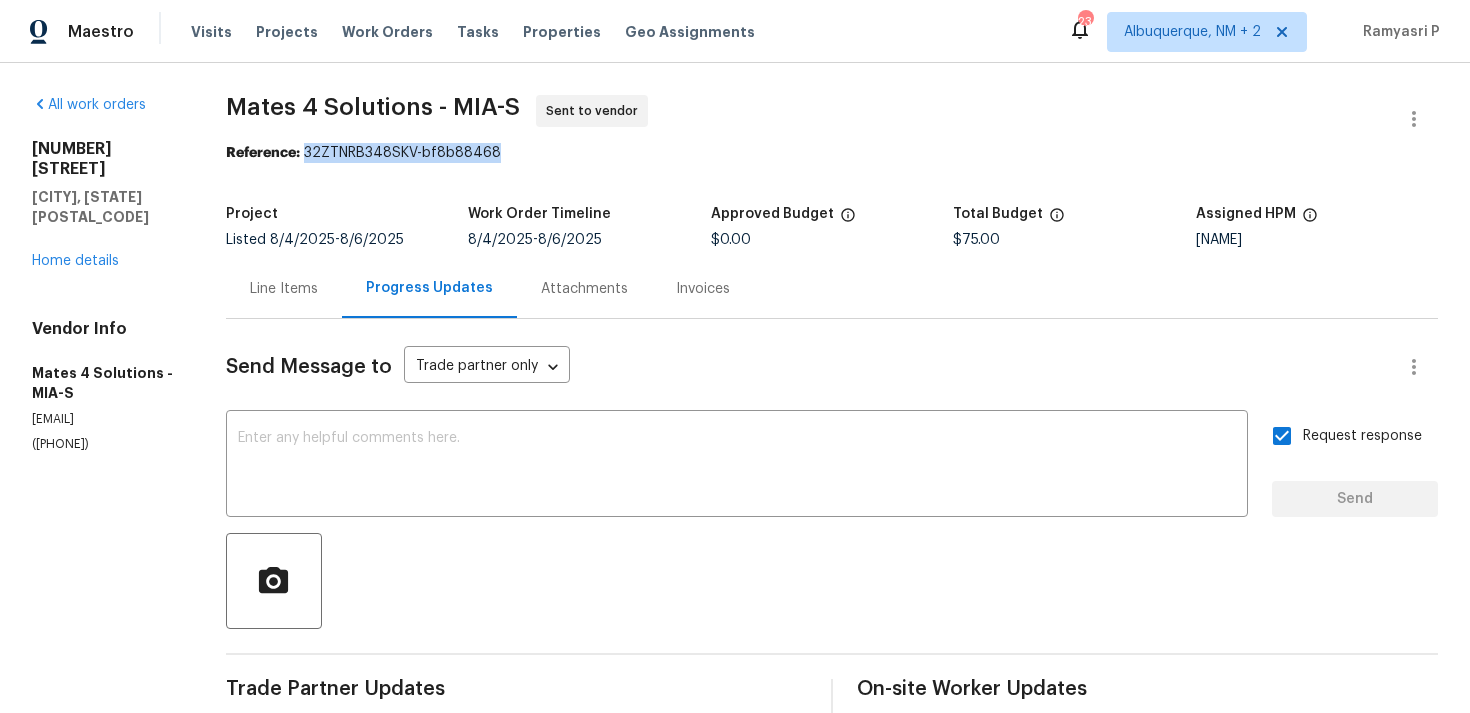 drag, startPoint x: 334, startPoint y: 152, endPoint x: 613, endPoint y: 147, distance: 279.0448 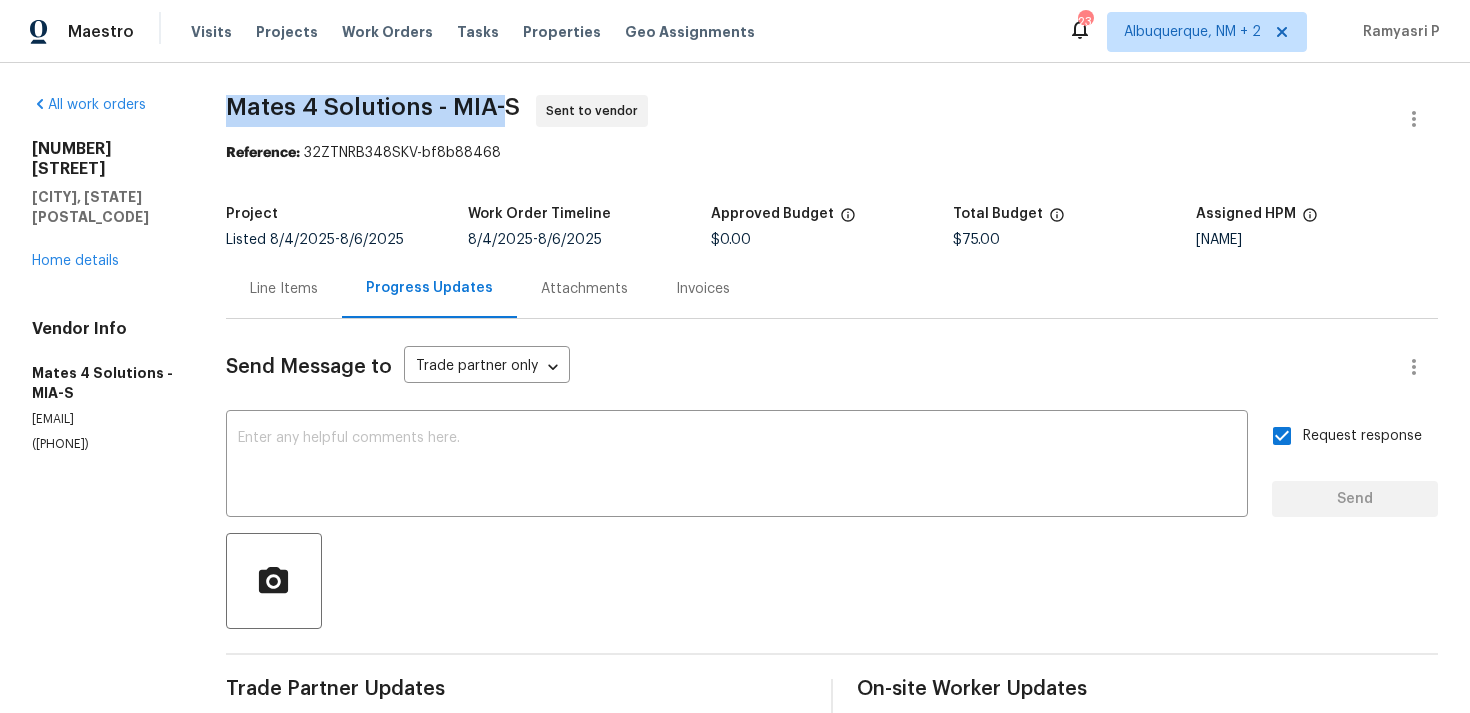drag, startPoint x: 255, startPoint y: 107, endPoint x: 537, endPoint y: 102, distance: 282.0443 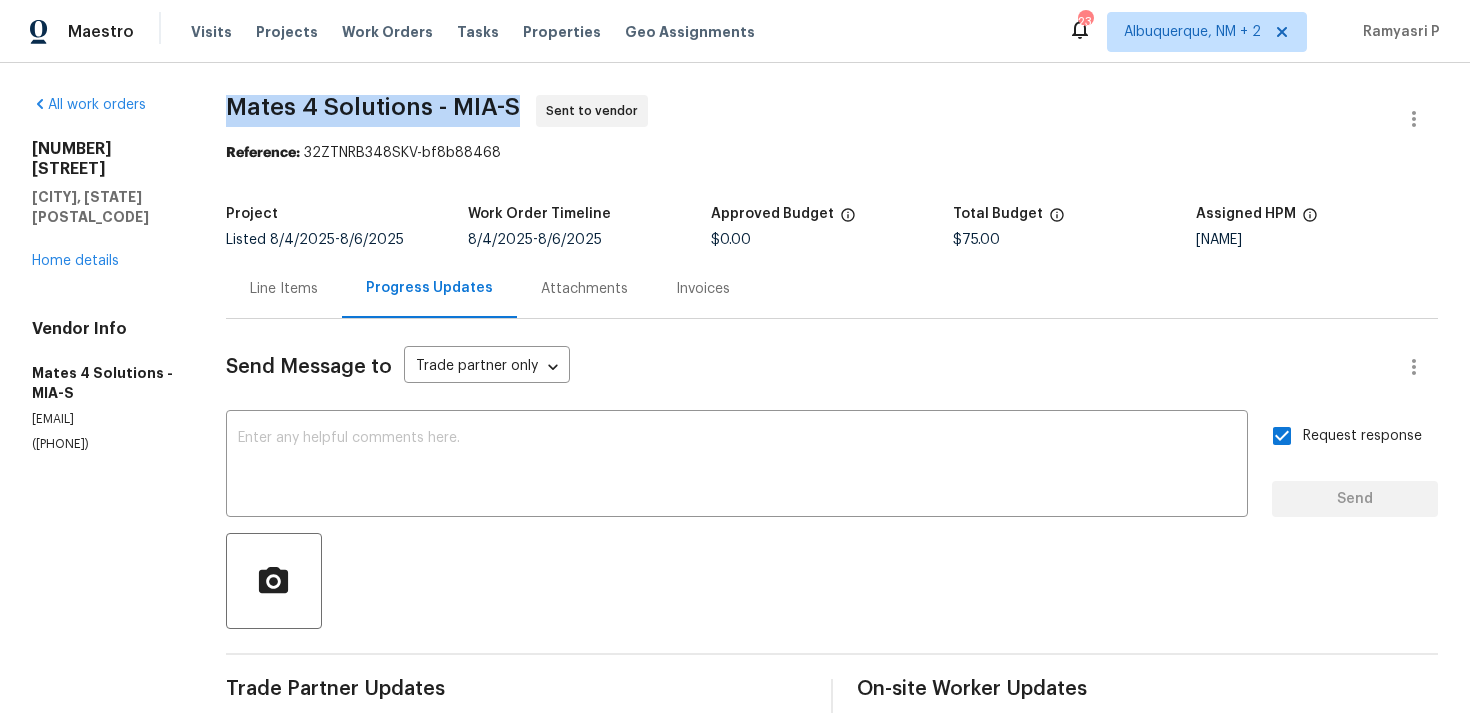 drag, startPoint x: 255, startPoint y: 105, endPoint x: 544, endPoint y: 105, distance: 289 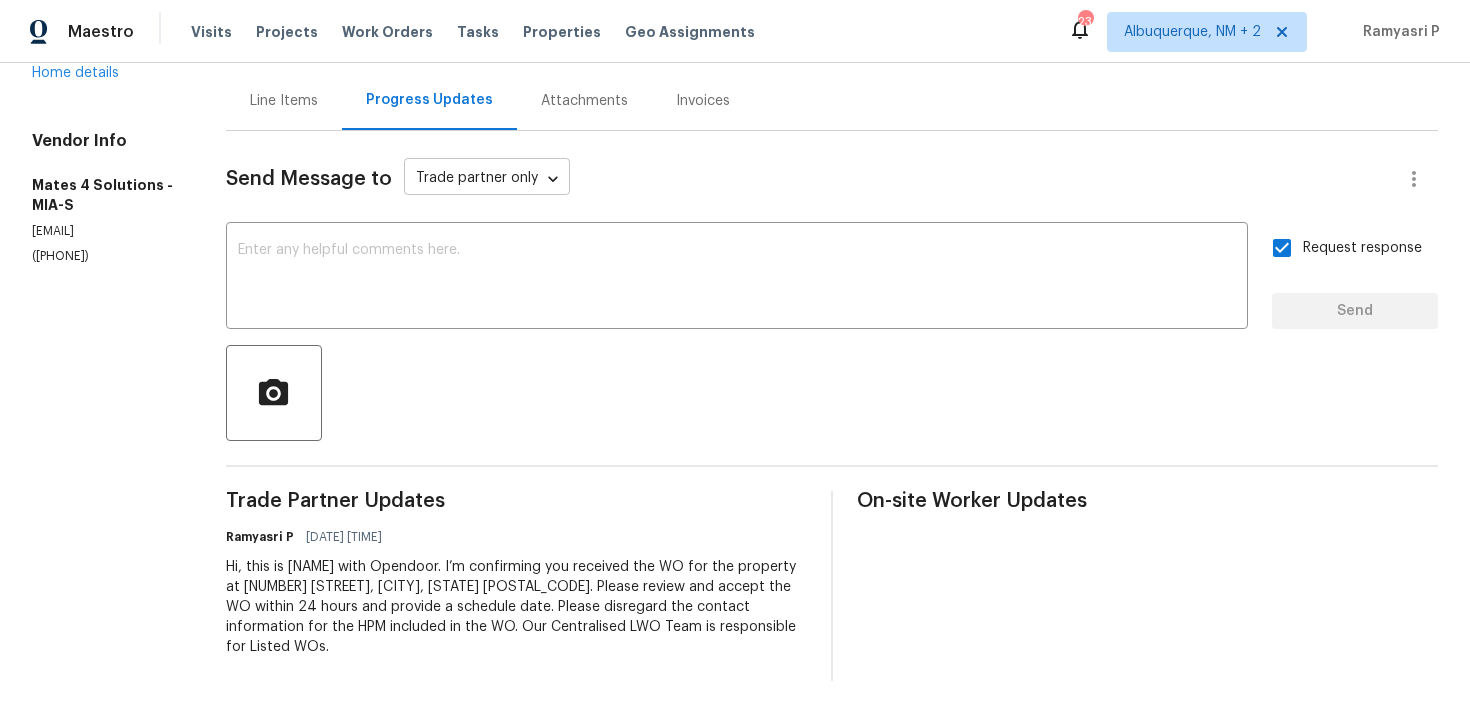 scroll, scrollTop: 0, scrollLeft: 0, axis: both 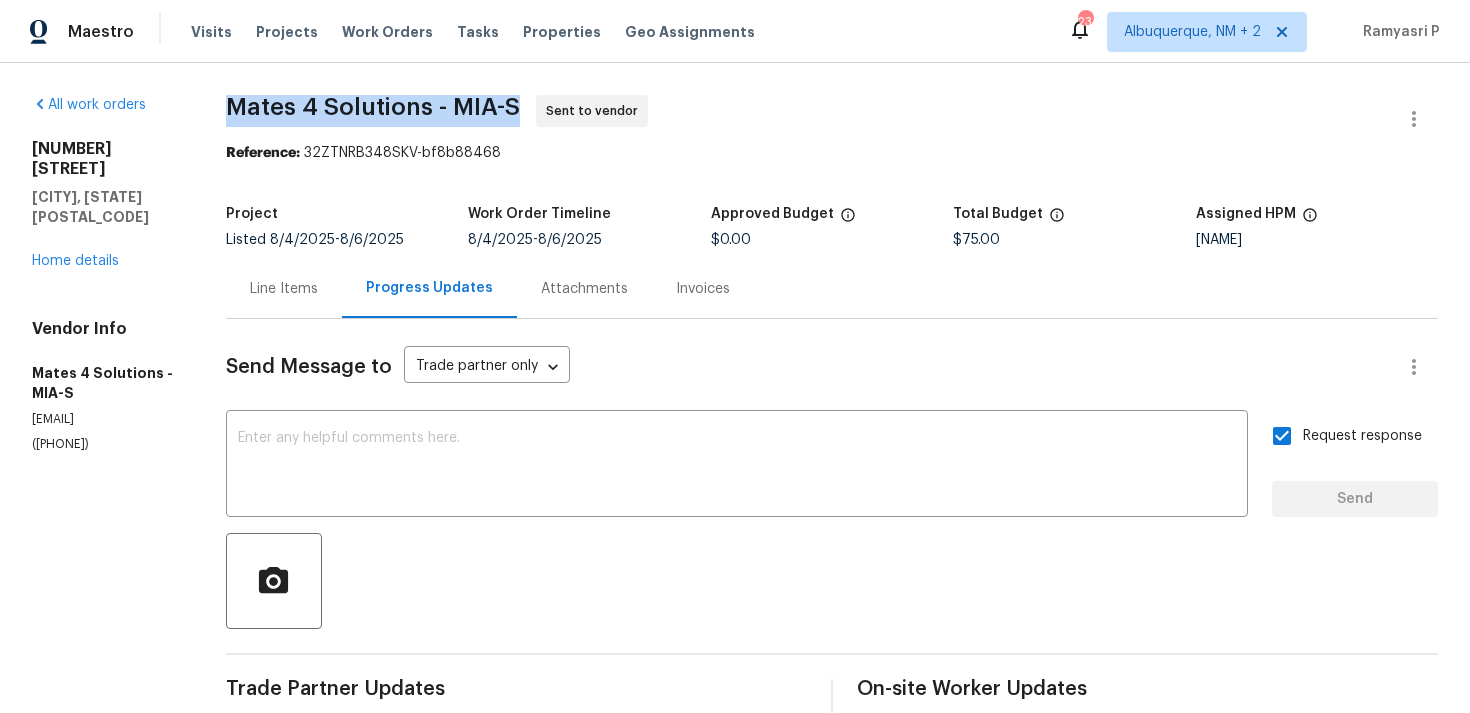 copy on "Mates 4 Solutions - MIA-S" 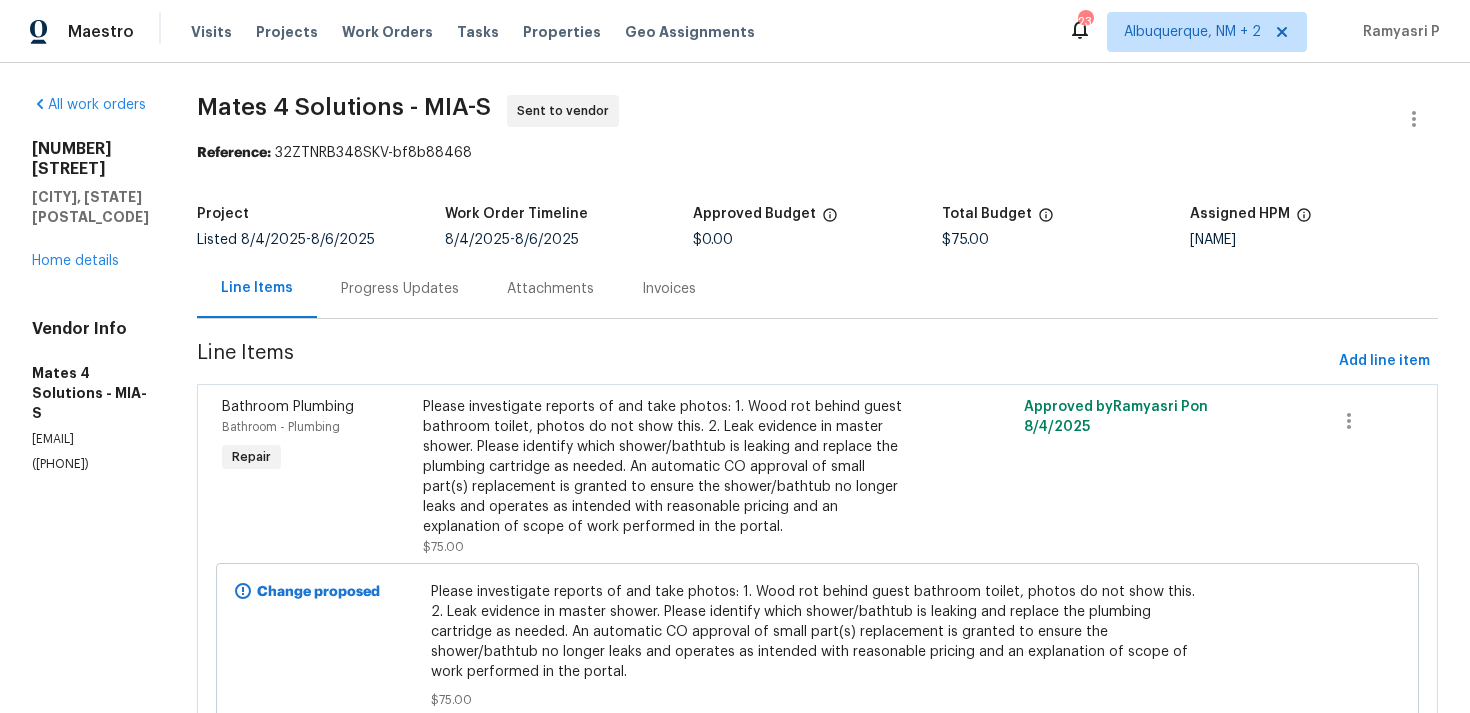 drag, startPoint x: 475, startPoint y: 592, endPoint x: 719, endPoint y: 558, distance: 246.35747 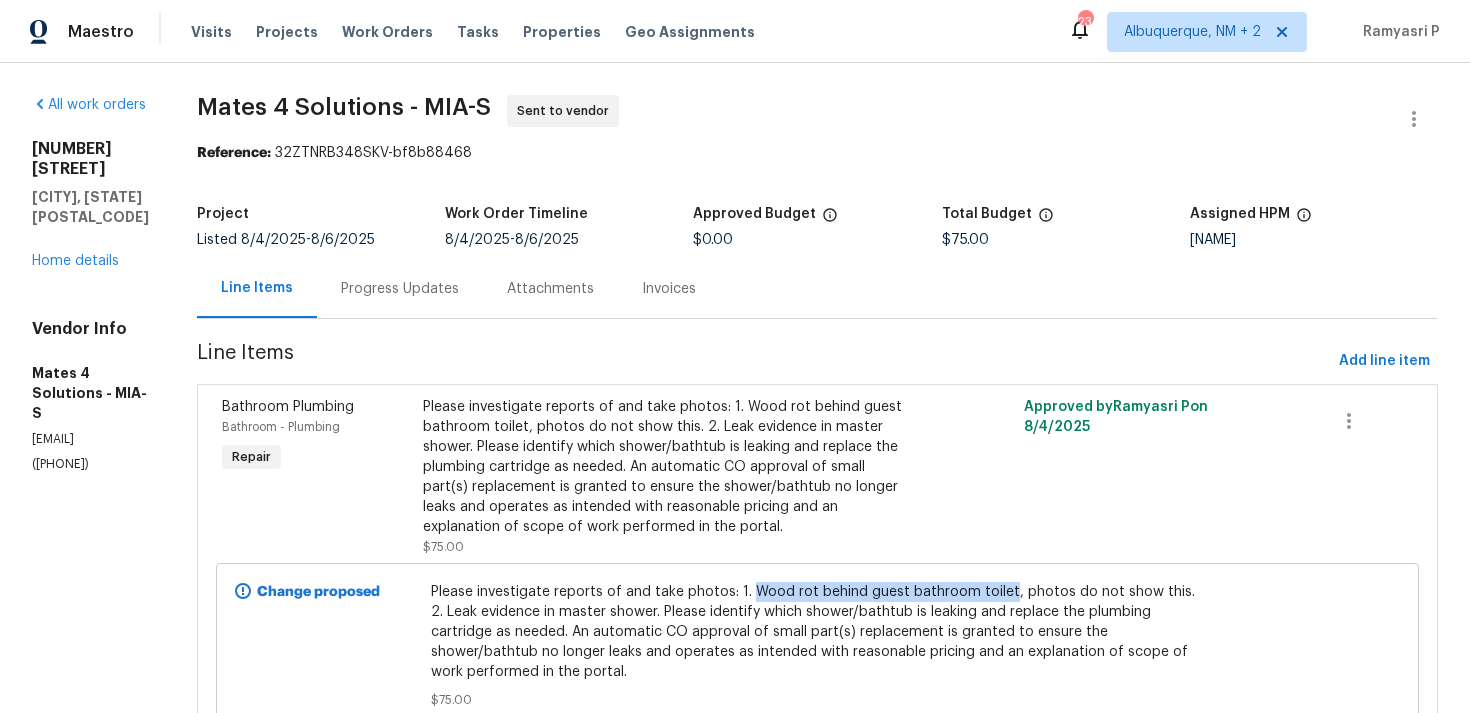 drag, startPoint x: 794, startPoint y: 588, endPoint x: 1048, endPoint y: 589, distance: 254.00197 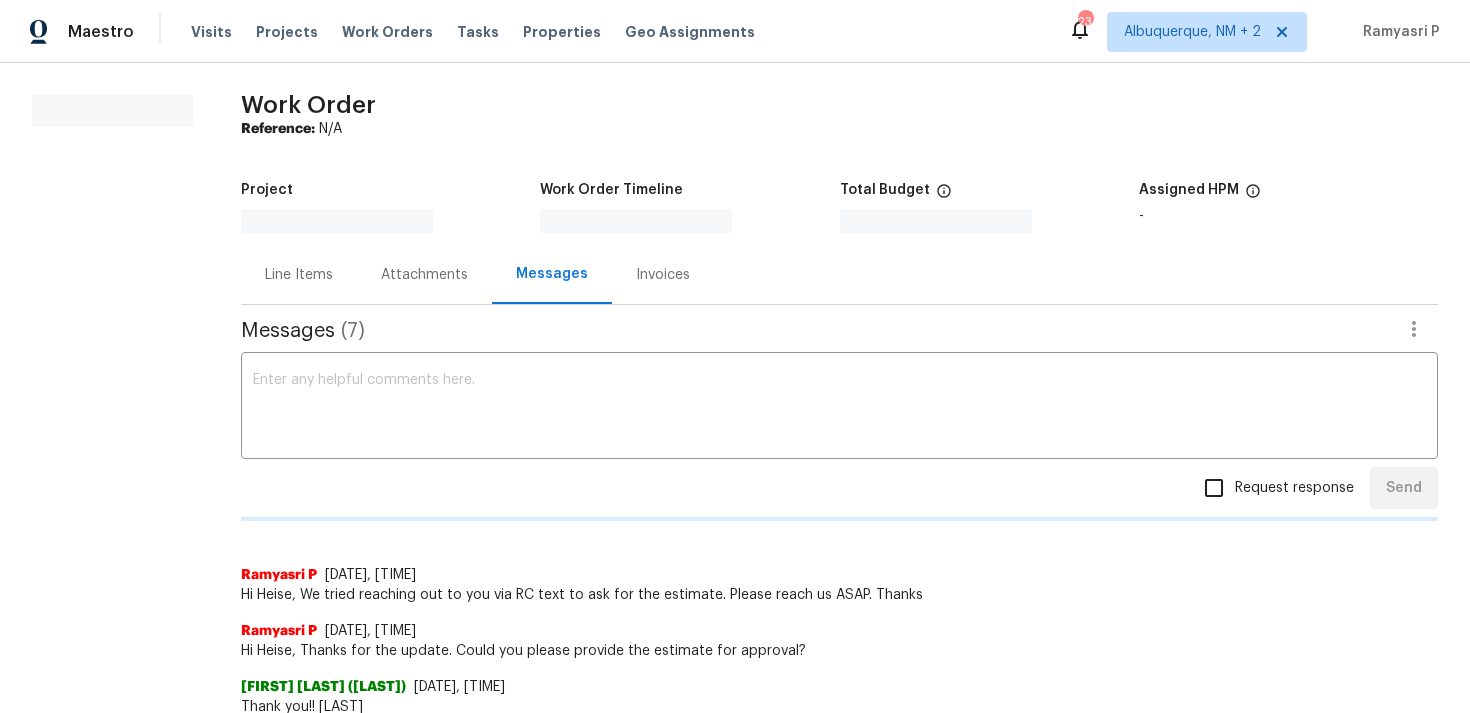 scroll, scrollTop: 0, scrollLeft: 0, axis: both 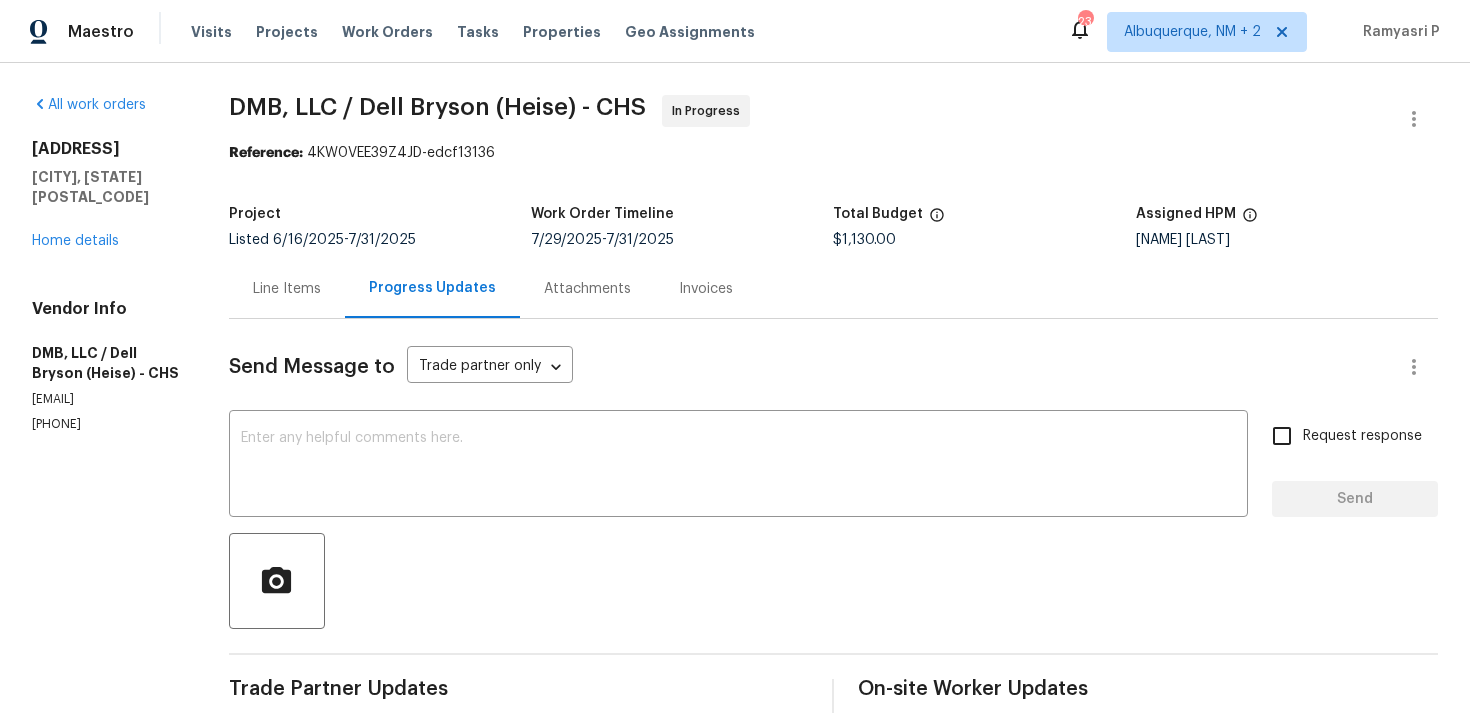 click on "Line Items" at bounding box center (287, 289) 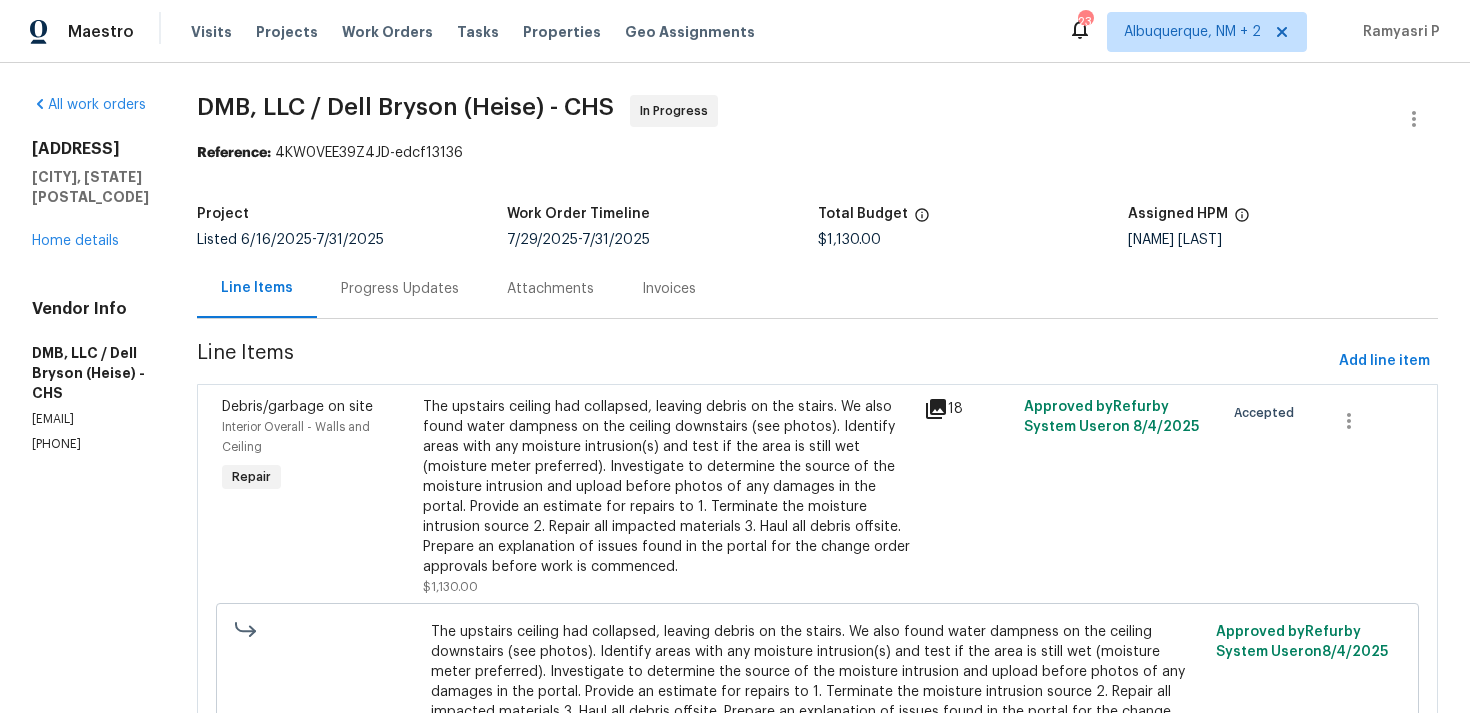 click on "The upstairs ceiling had collapsed, leaving debris on the stairs. We also found water dampness on the ceiling downstairs (see photos). Identify areas with any moisture intrusion(s) and test if the area is still wet (moisture meter preferred). Investigate to determine the source of the moisture intrusion and upload before photos of any damages in the portal. Provide an estimate for repairs to 1. Terminate the moisture intrusion source 2. Repair all impacted materials 3. Haul all debris offsite. Prepare an explanation of issues found in the portal for the change order approvals before work is commenced." at bounding box center (667, 487) 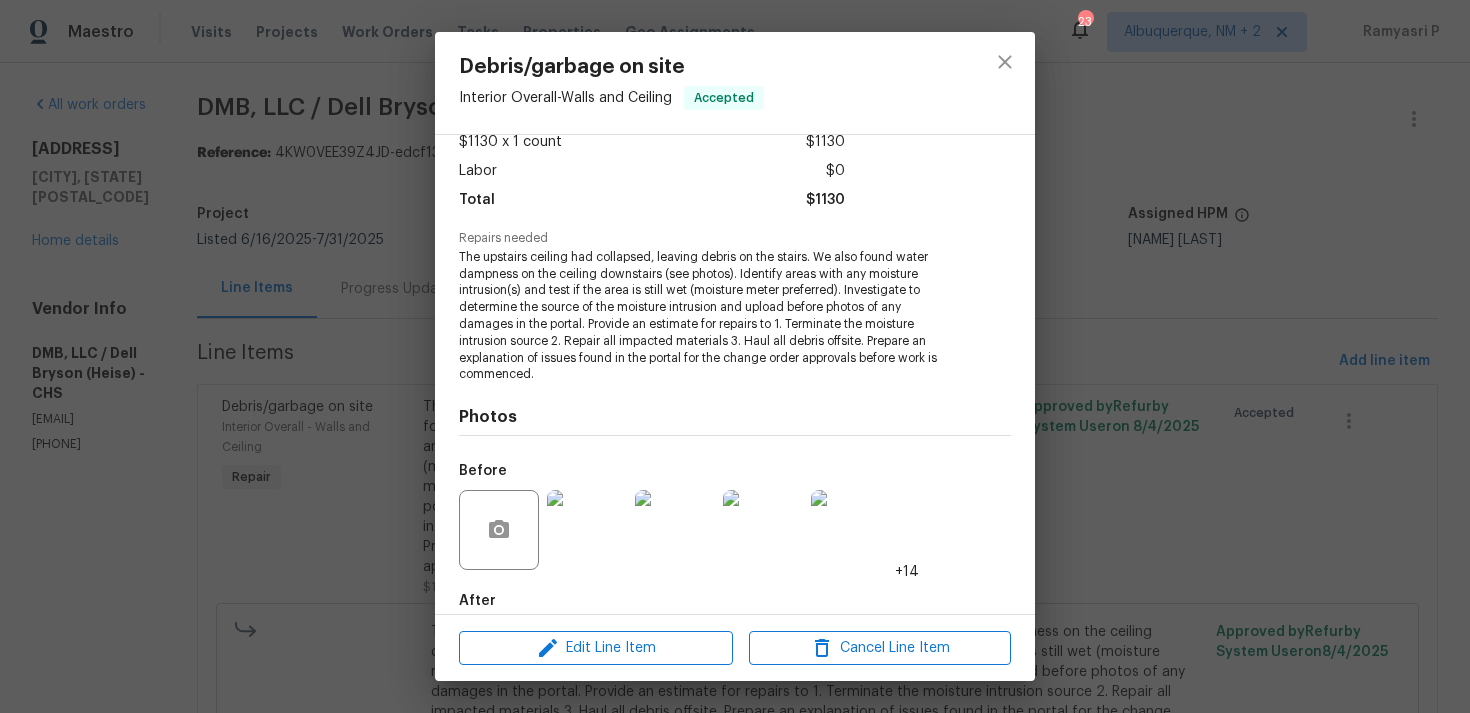 scroll, scrollTop: 225, scrollLeft: 0, axis: vertical 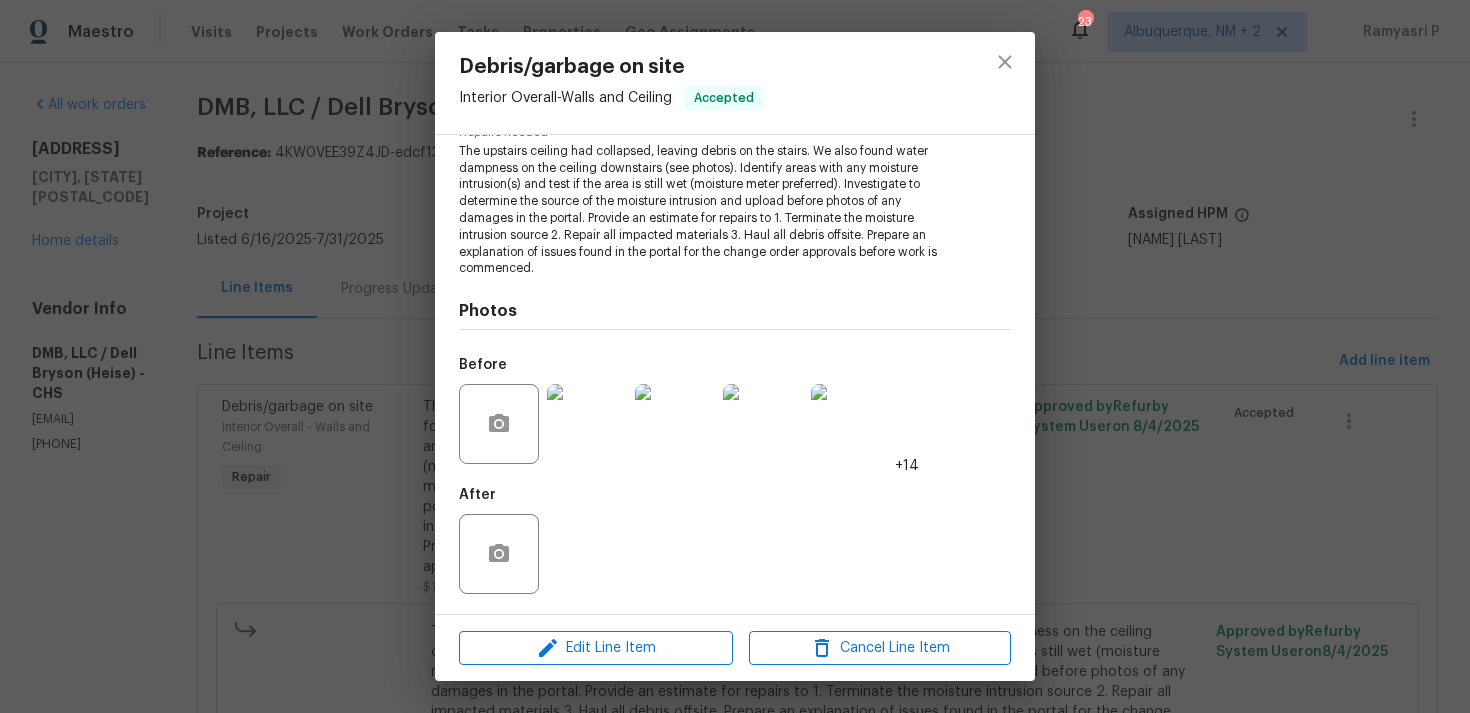 click at bounding box center (587, 424) 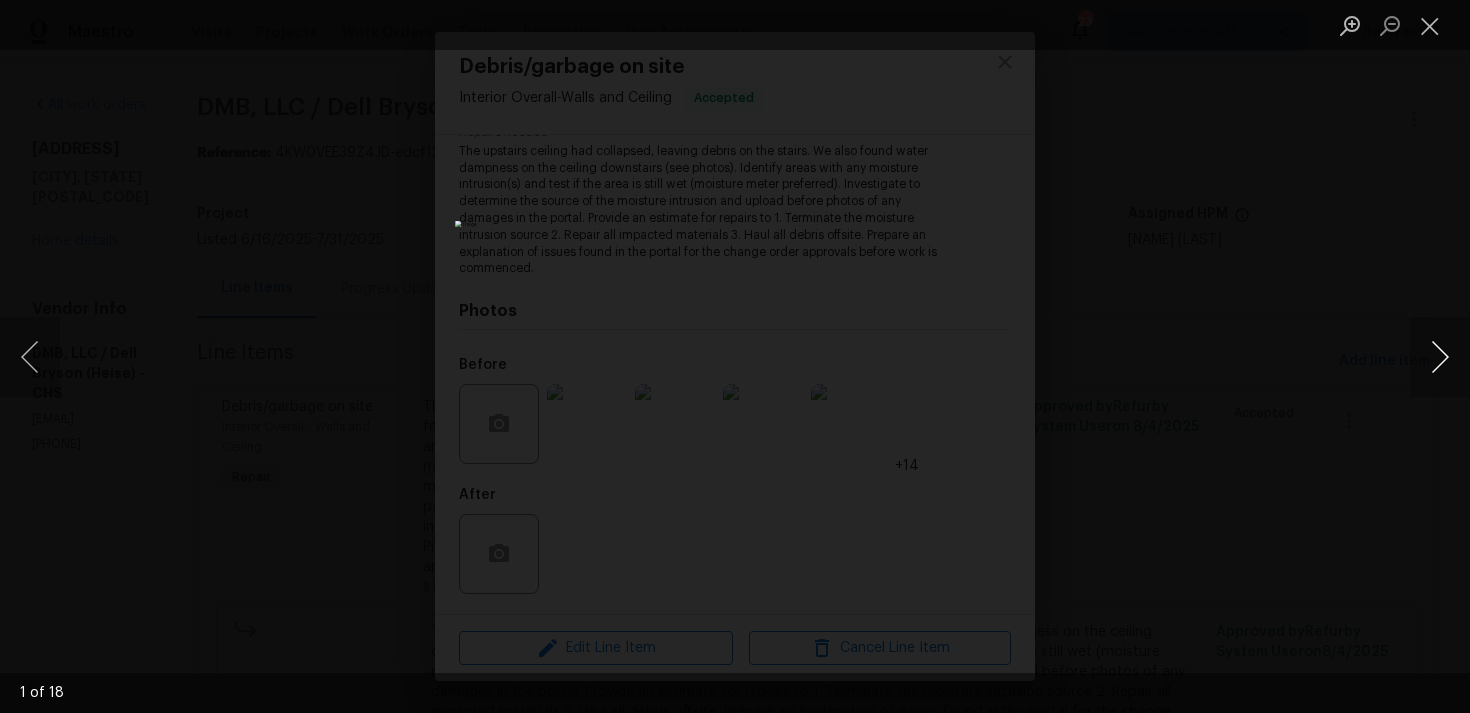 click at bounding box center [1440, 357] 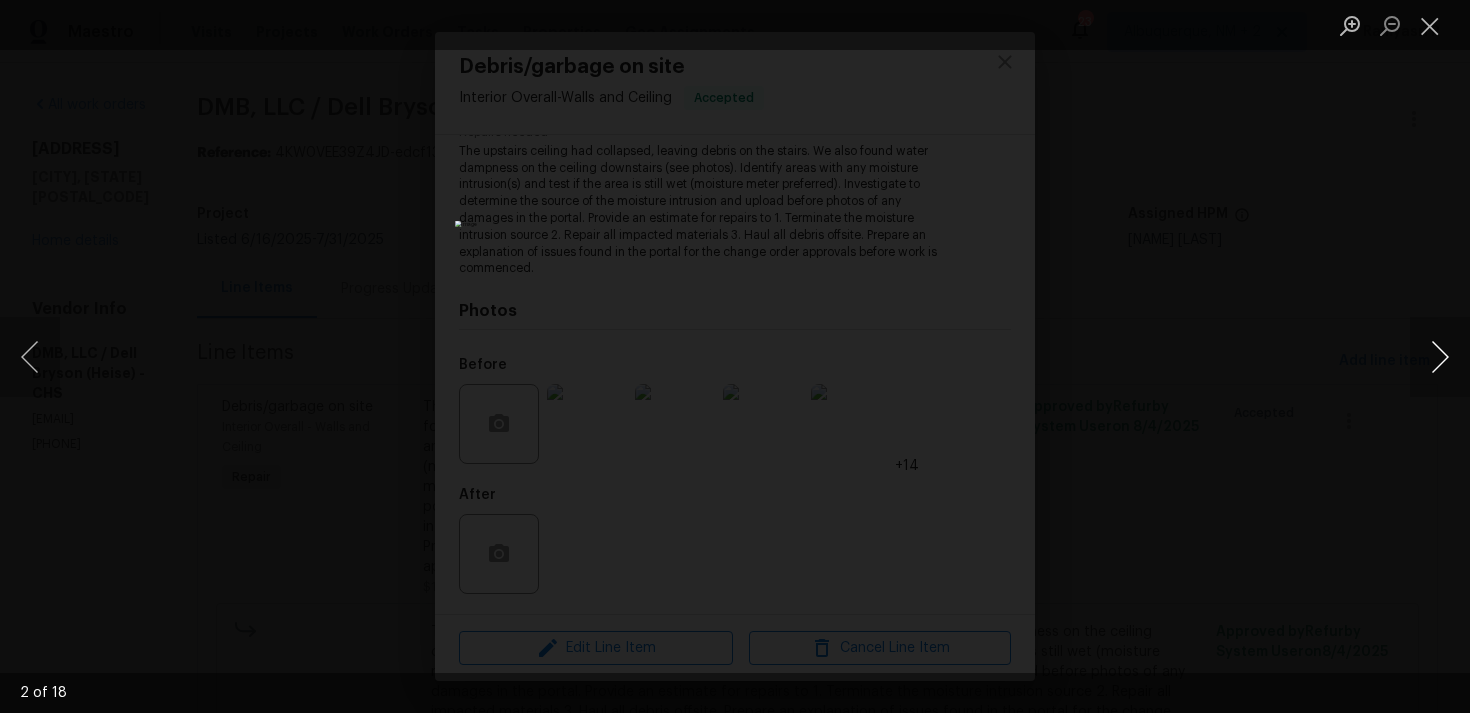 click at bounding box center (1440, 357) 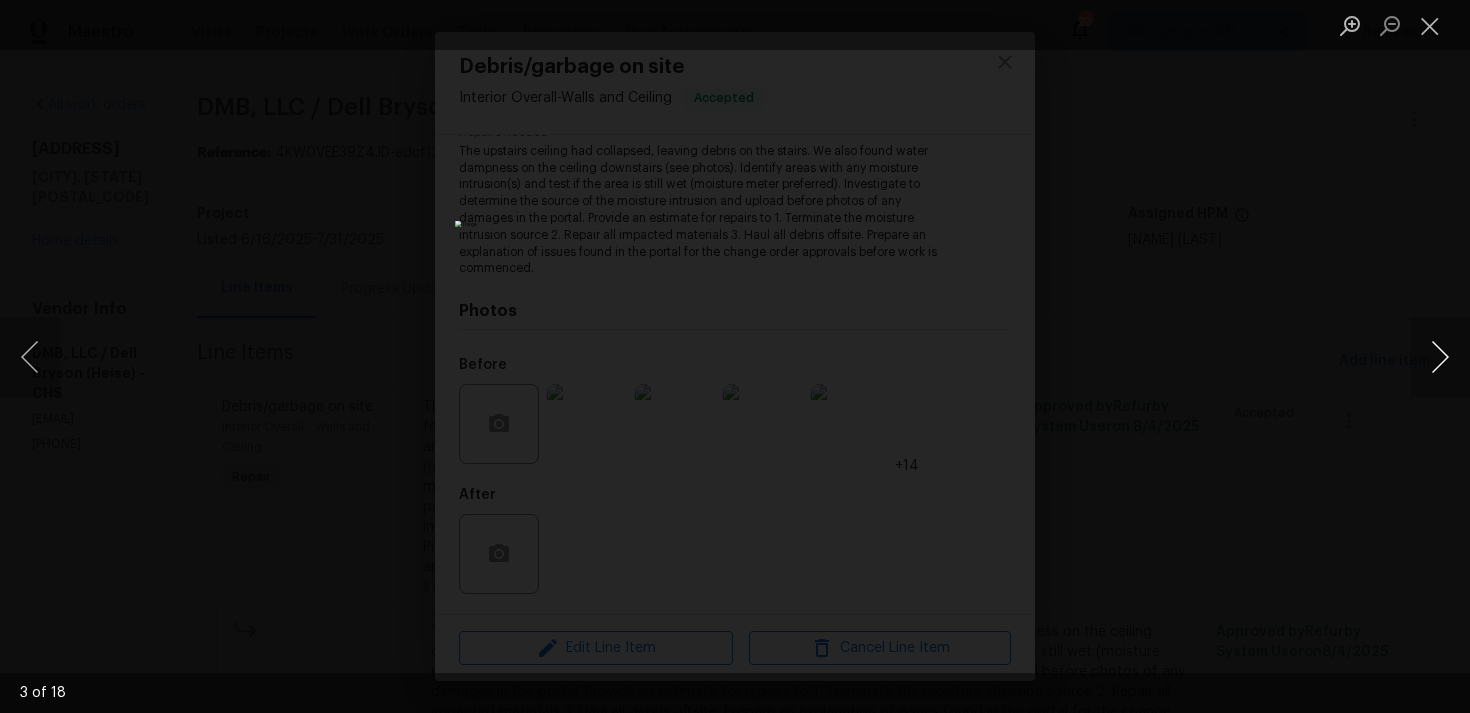 click at bounding box center (1440, 357) 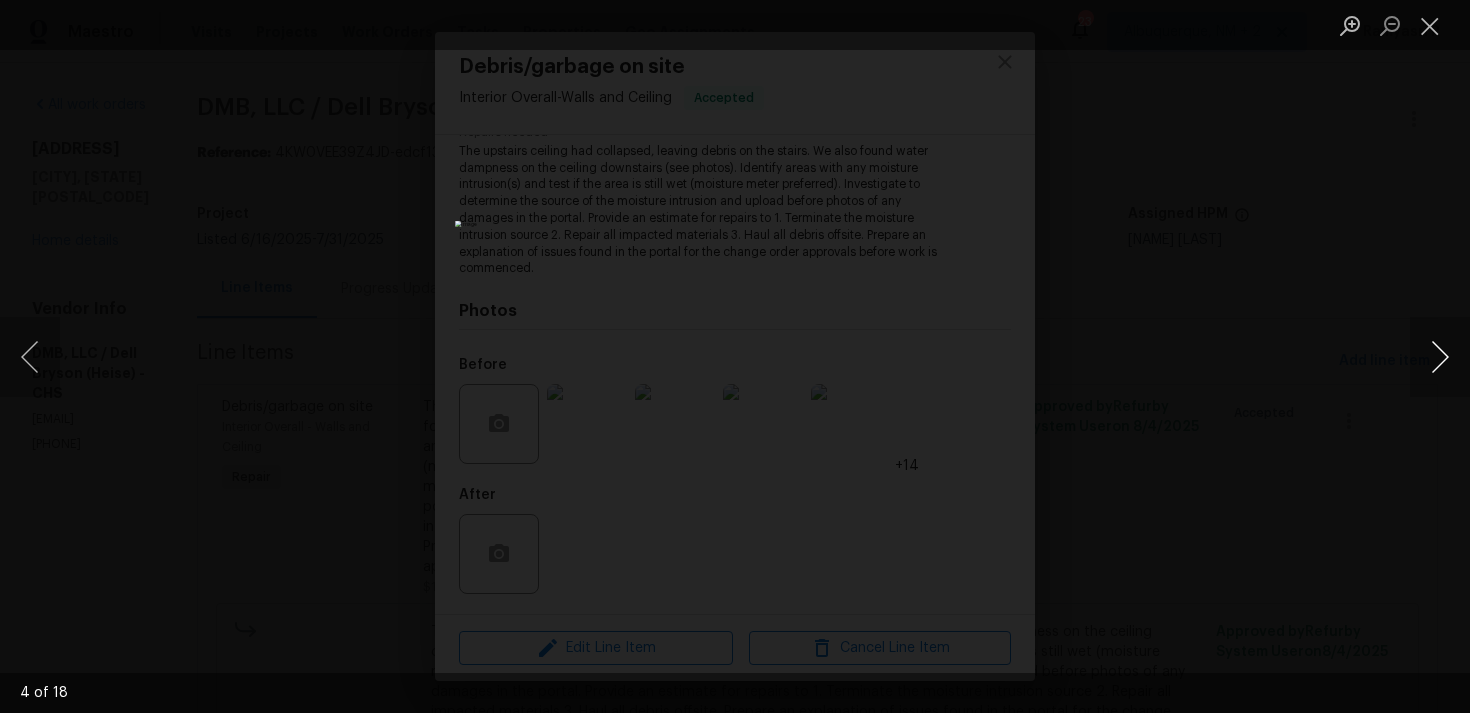 click at bounding box center (1440, 357) 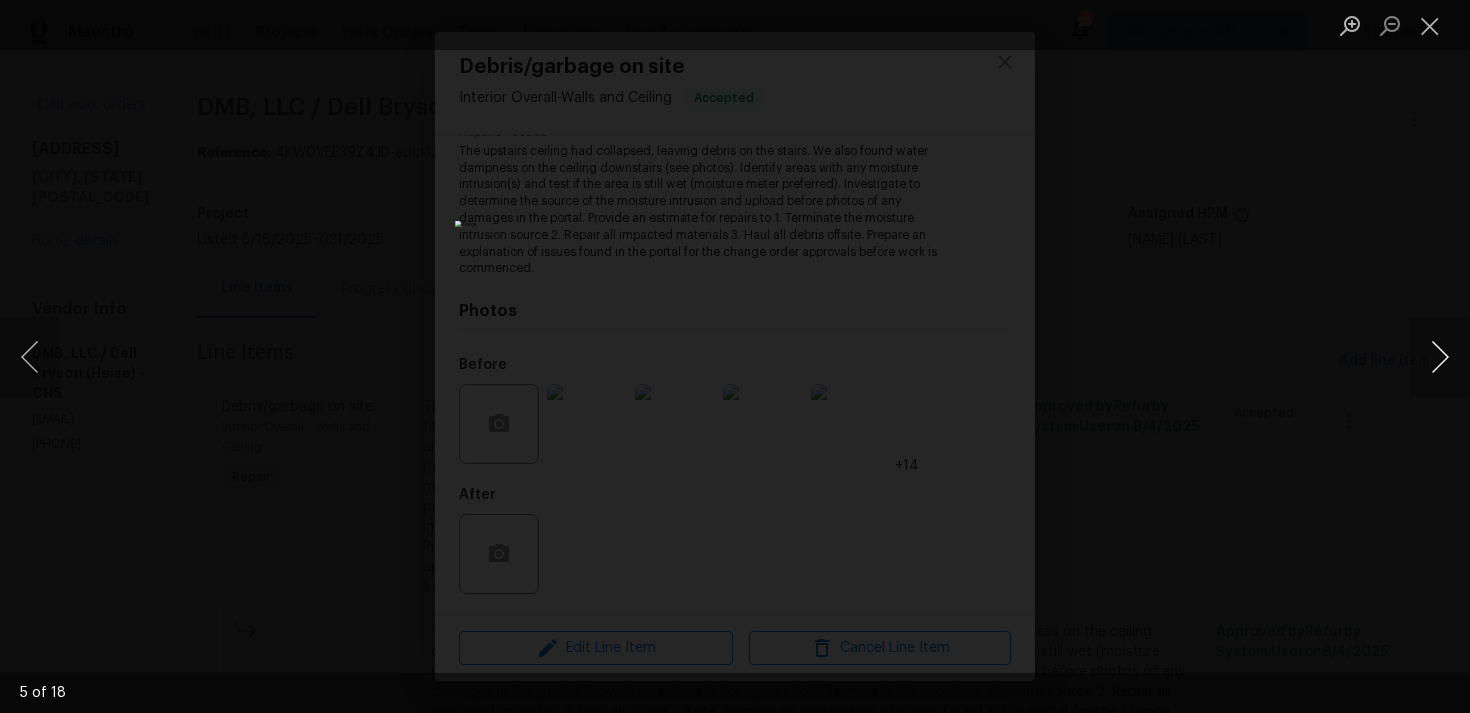 click at bounding box center [1440, 357] 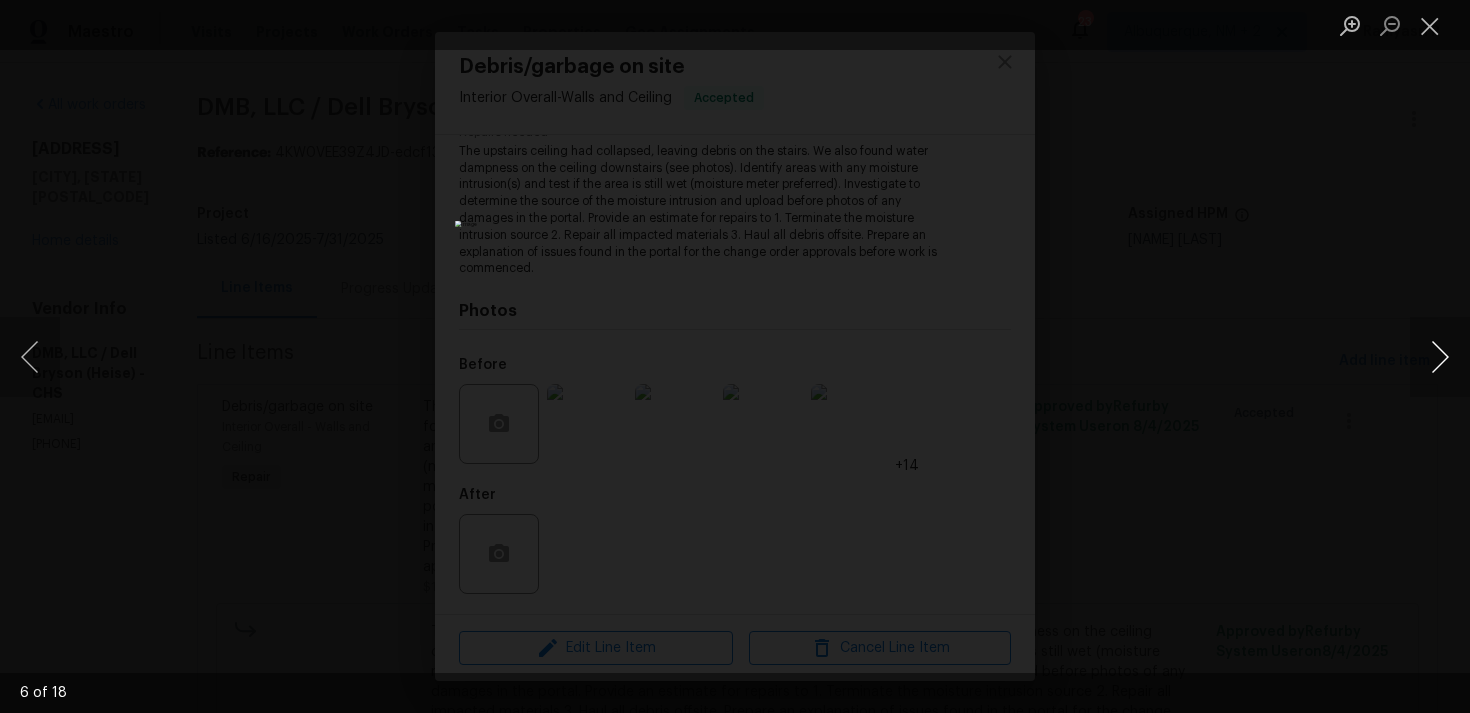 click at bounding box center (1440, 357) 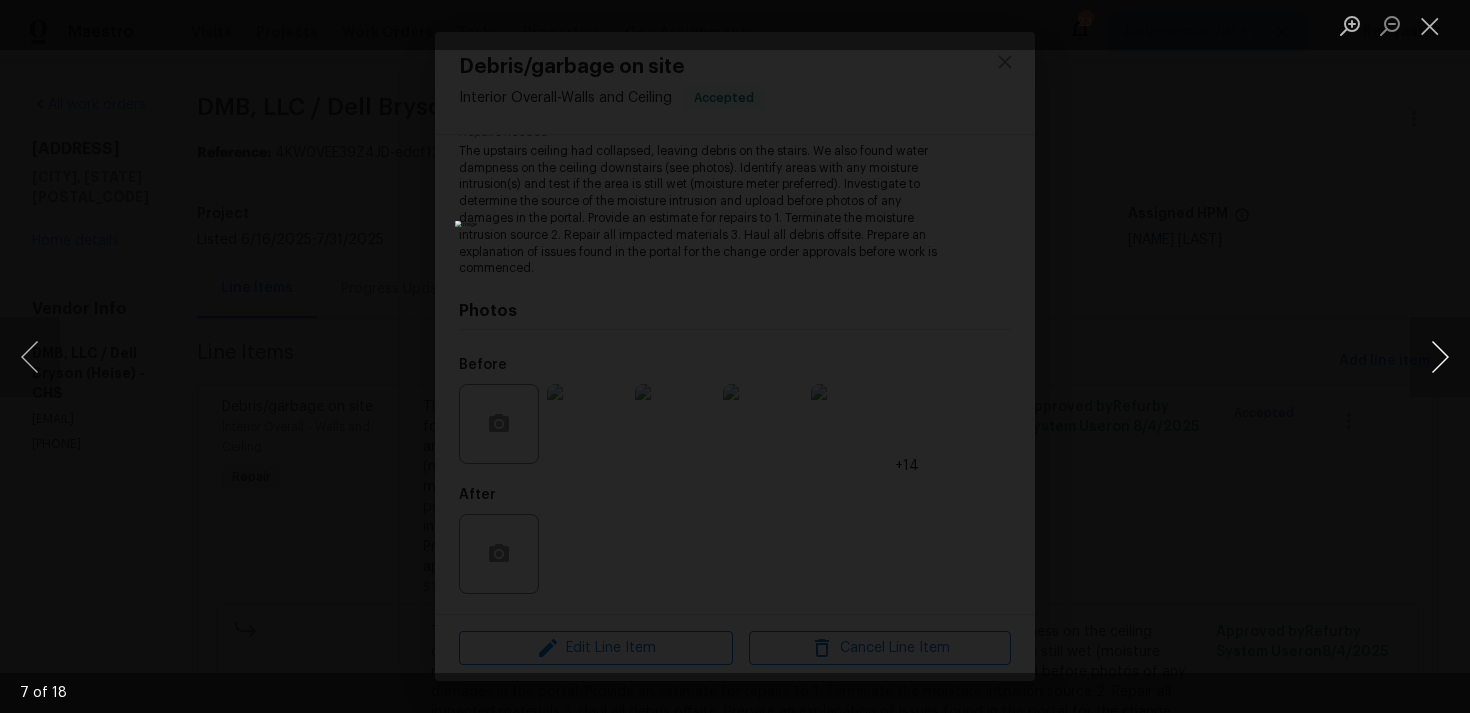 click at bounding box center (1440, 357) 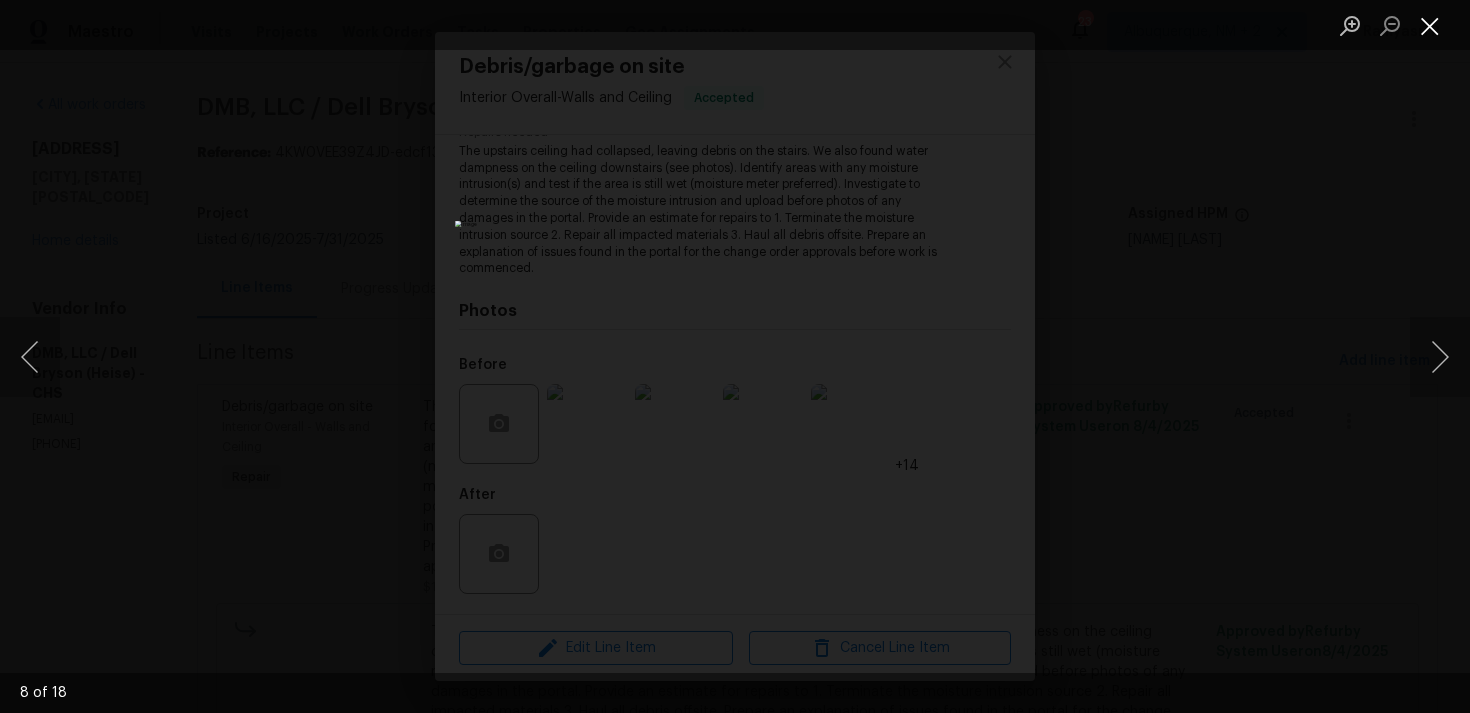 click at bounding box center (1430, 25) 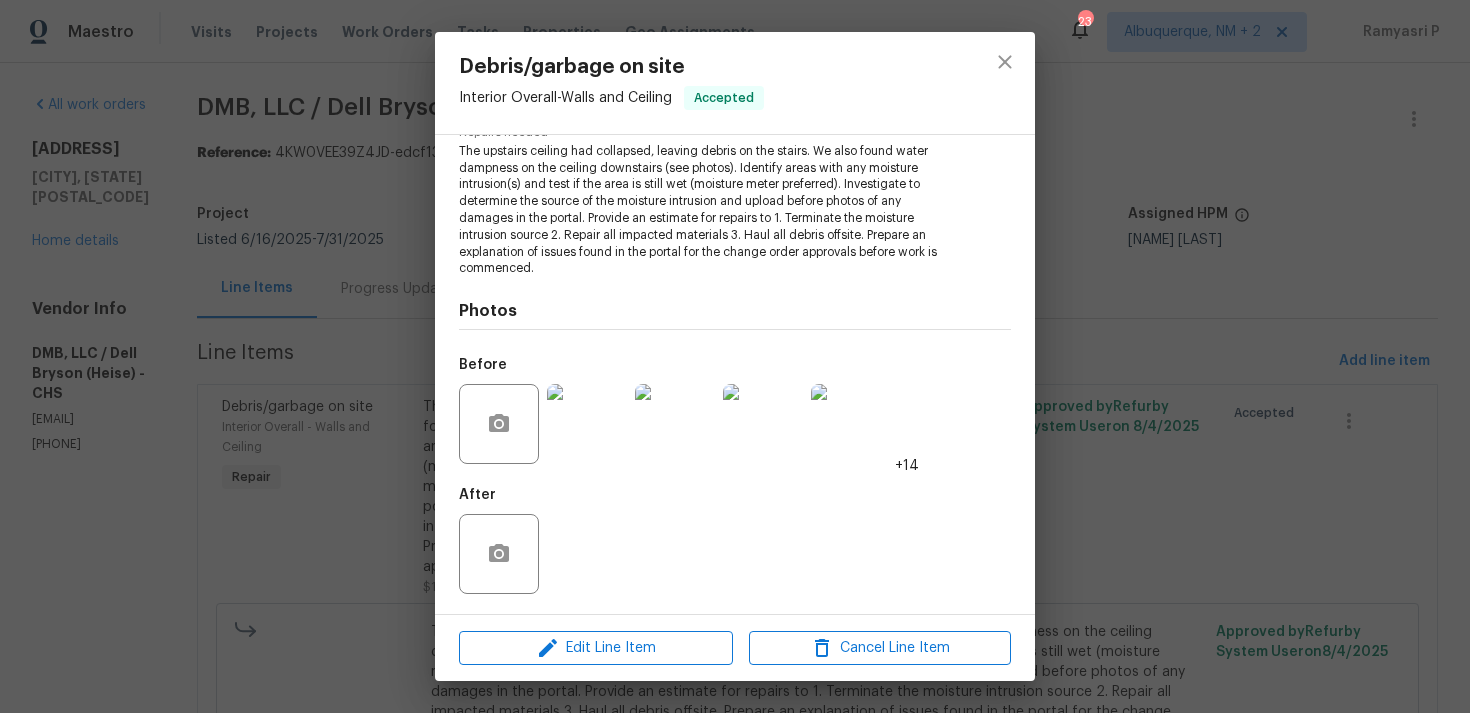 click at bounding box center (763, 424) 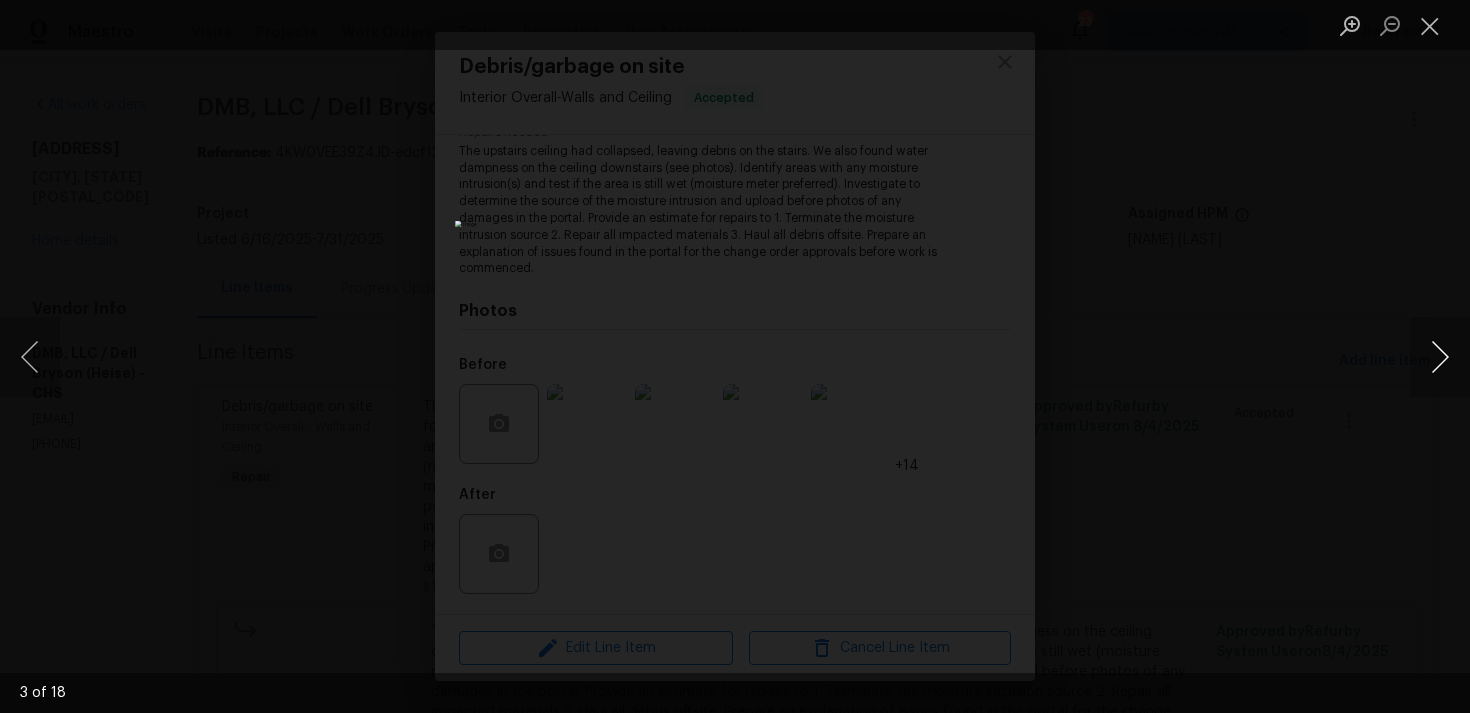 click at bounding box center (1440, 357) 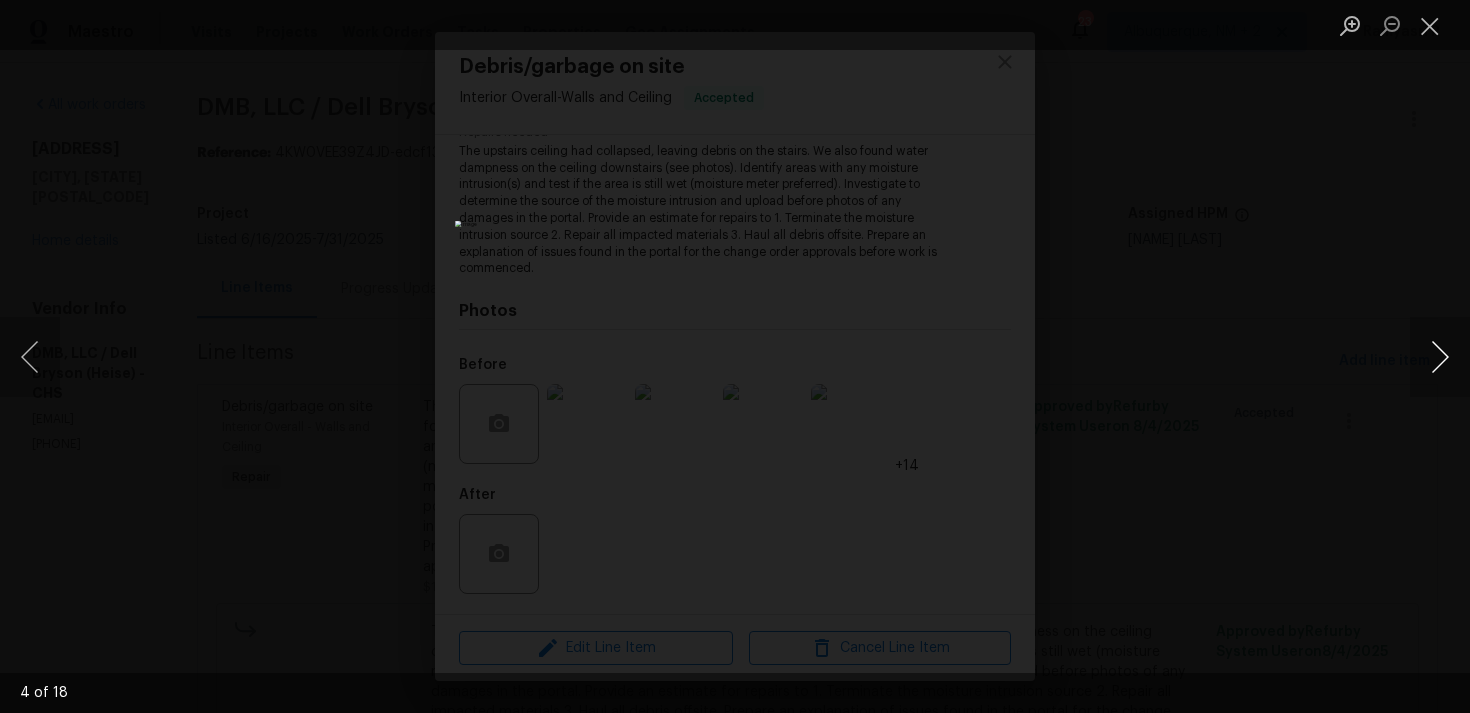 click at bounding box center [1440, 357] 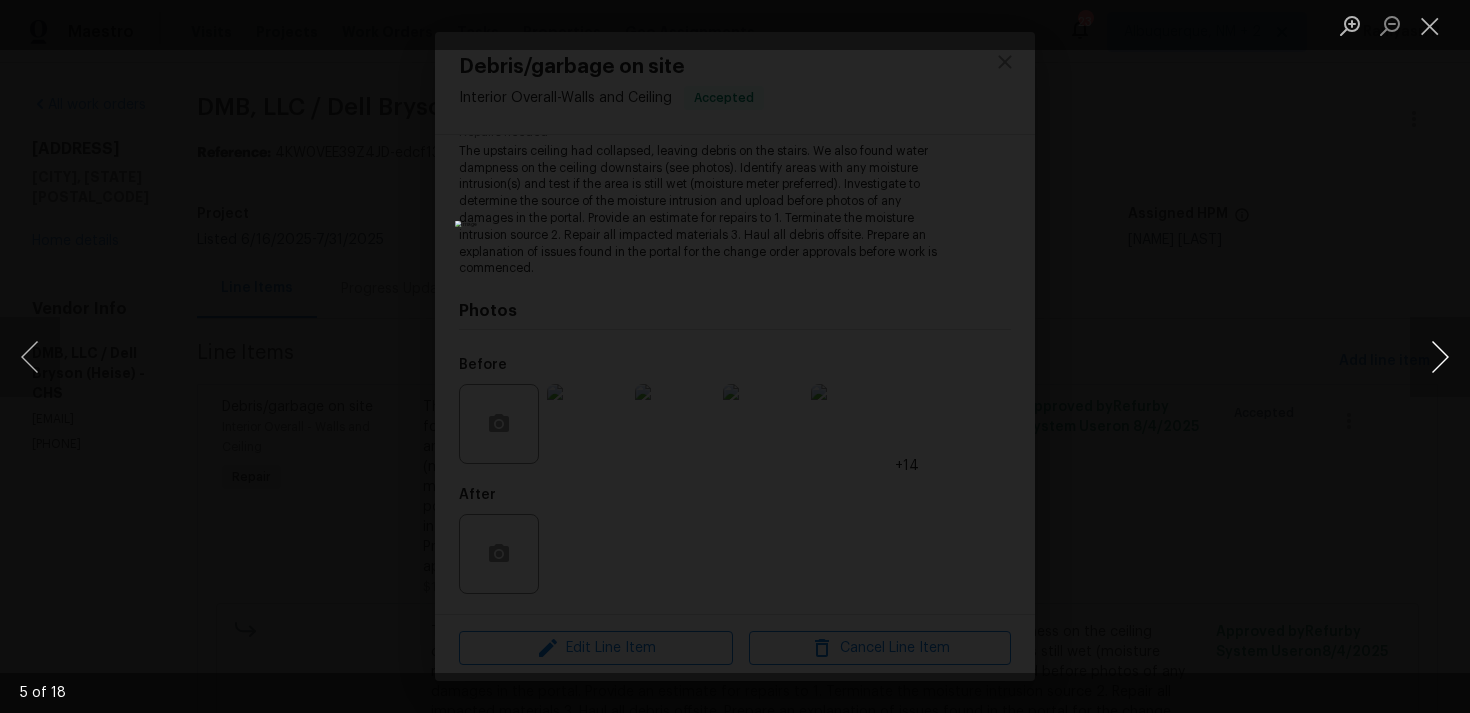 click at bounding box center (1440, 357) 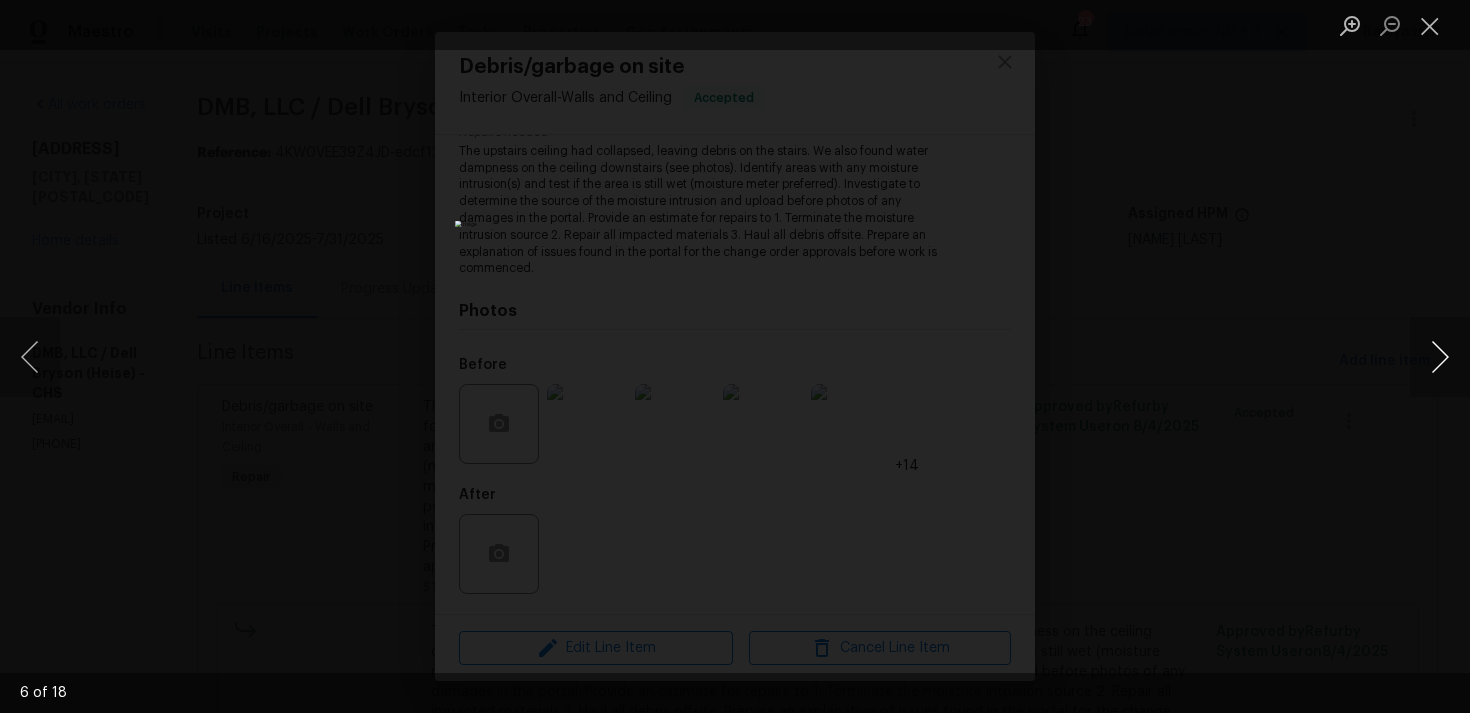 click at bounding box center (1440, 357) 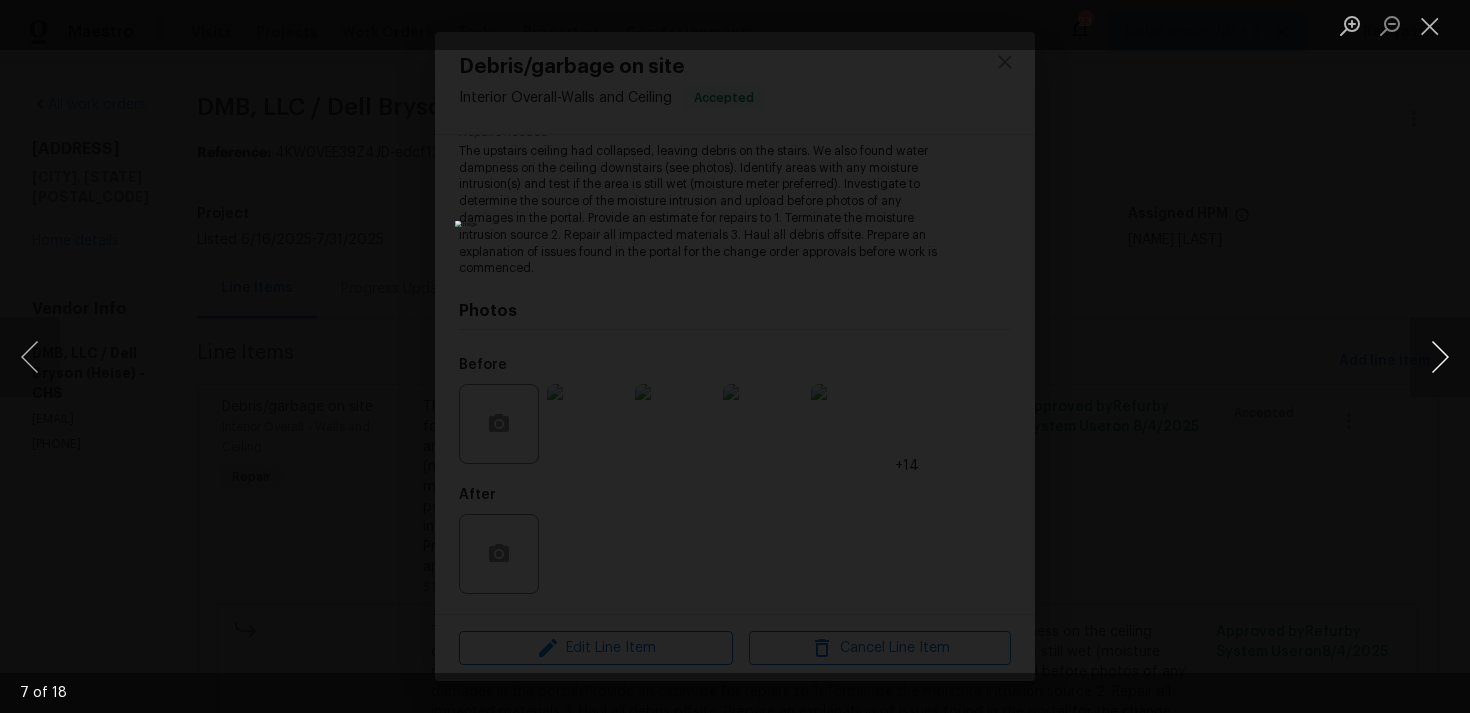 click at bounding box center (1440, 357) 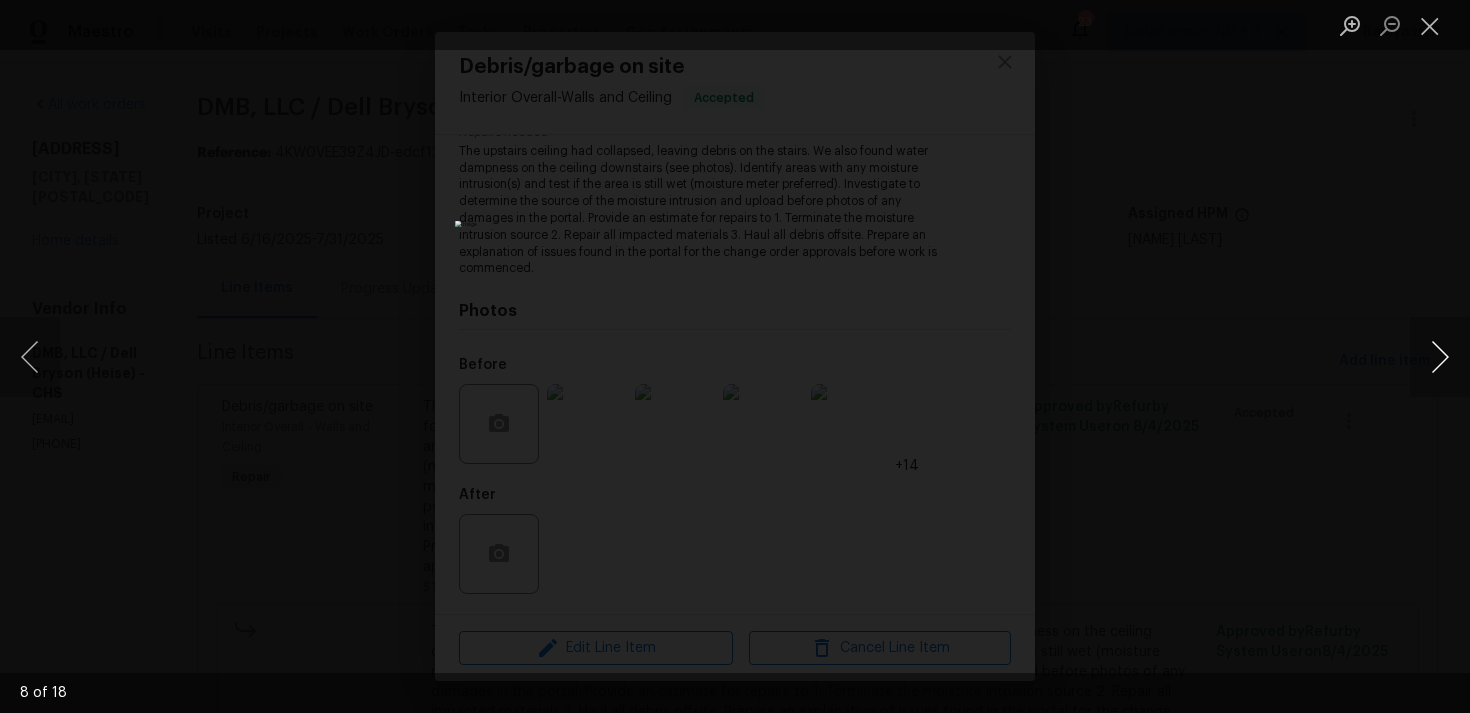 click at bounding box center (1440, 357) 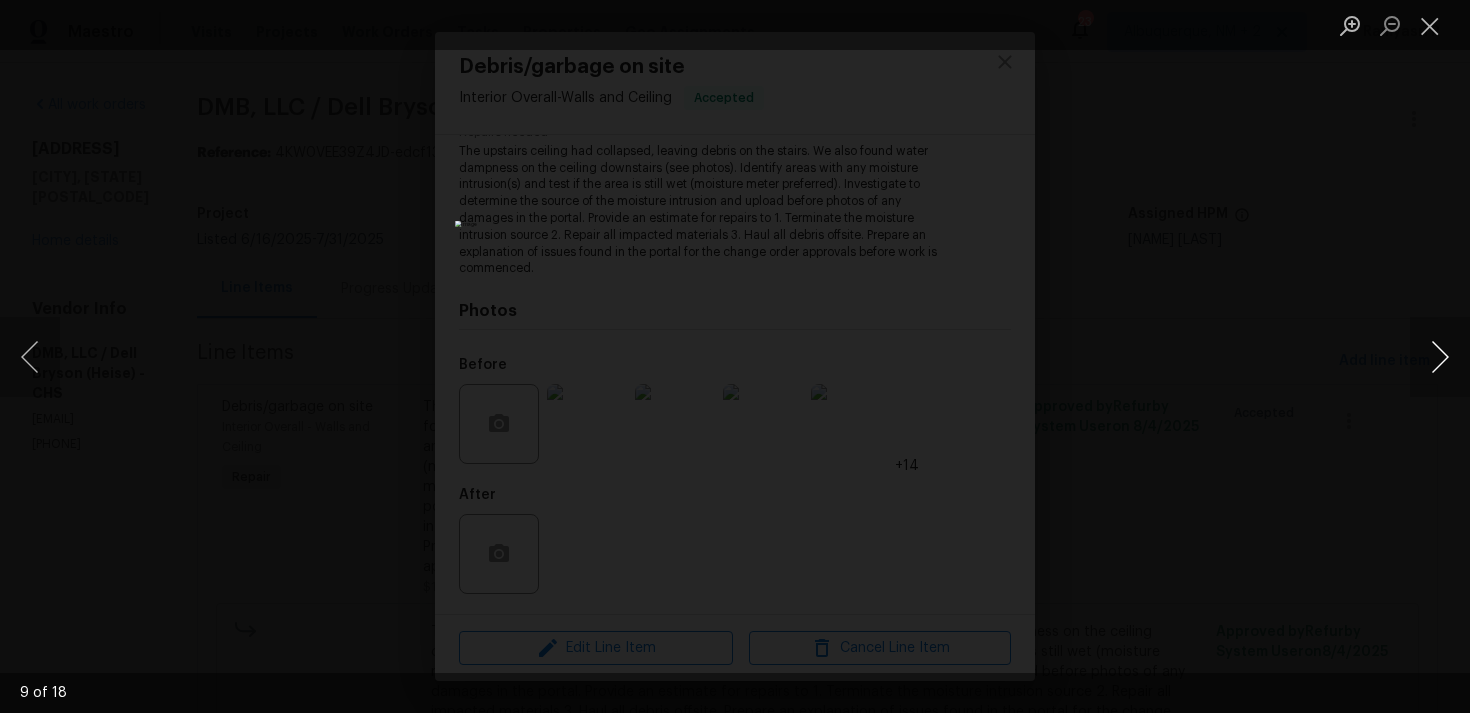 click at bounding box center (1440, 357) 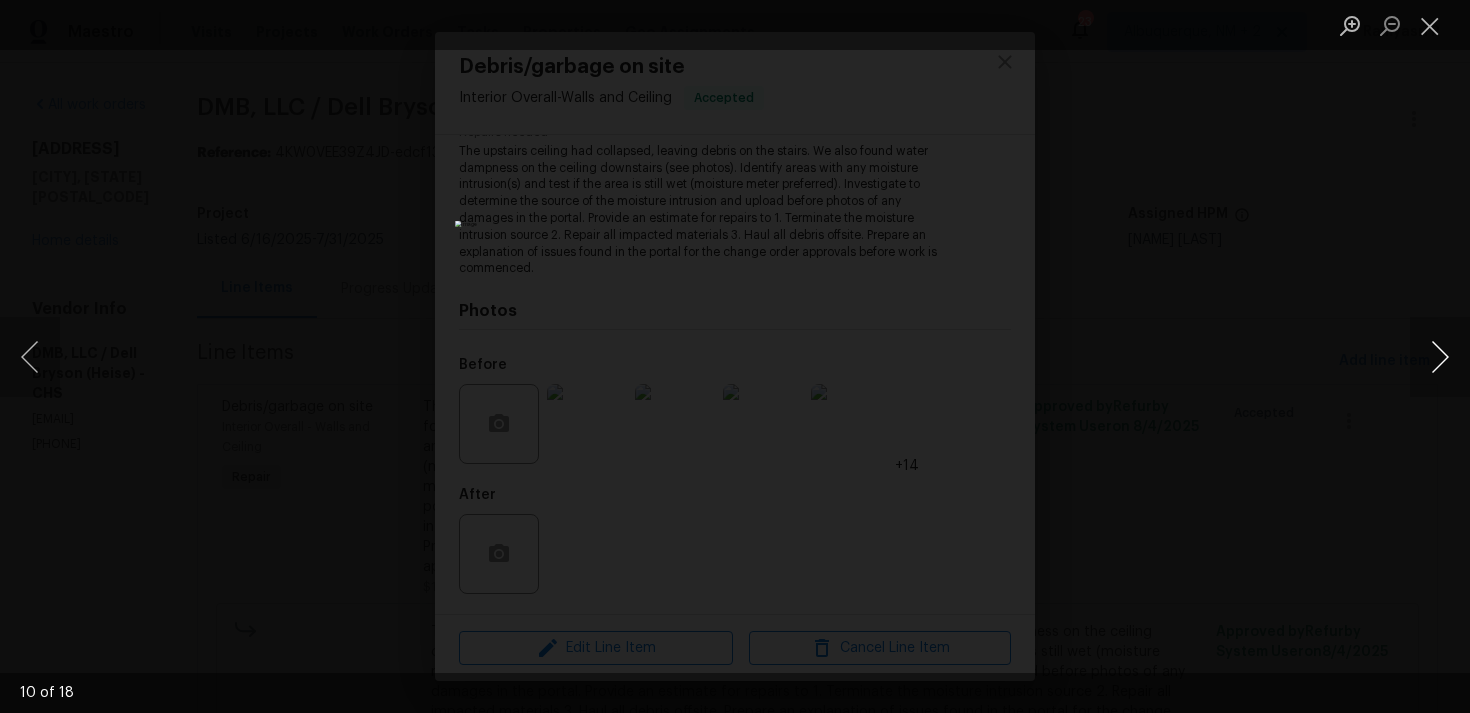 click at bounding box center (1440, 357) 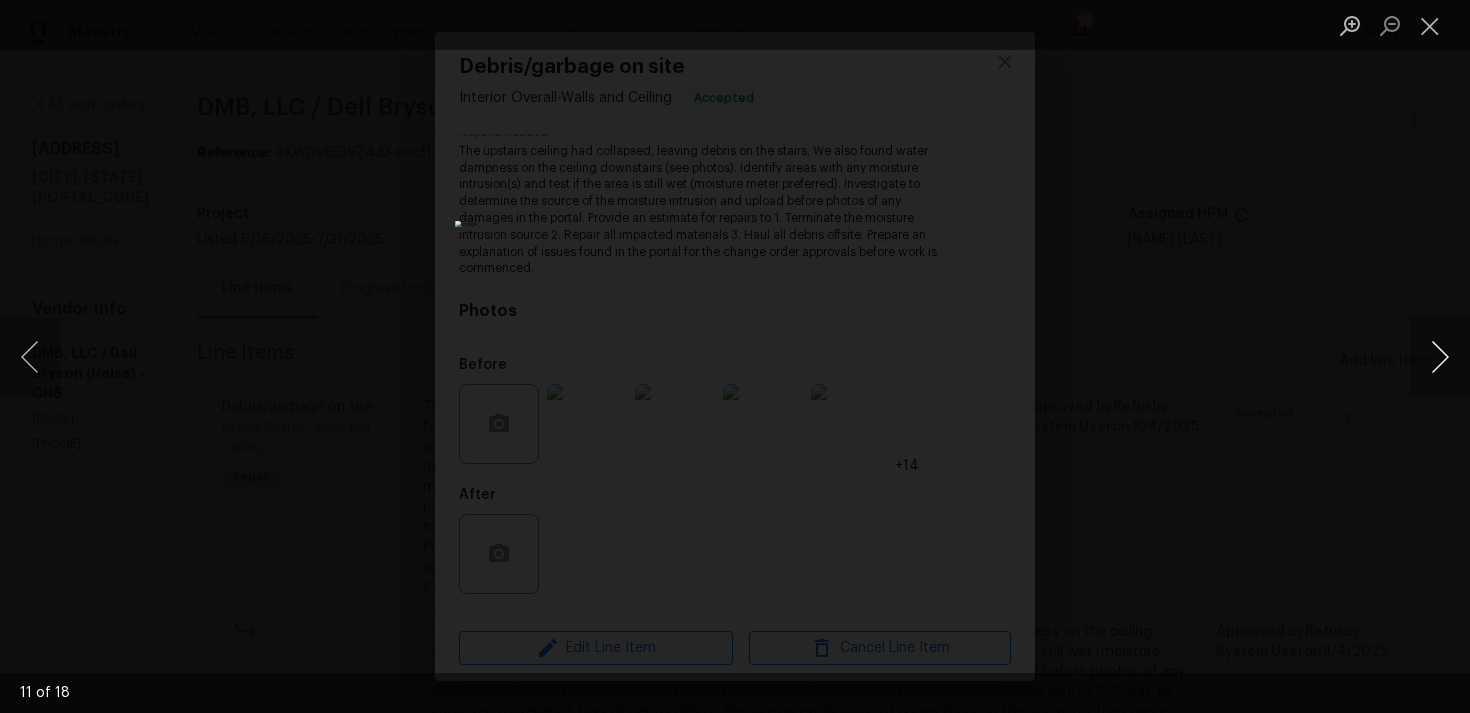 click at bounding box center (1440, 357) 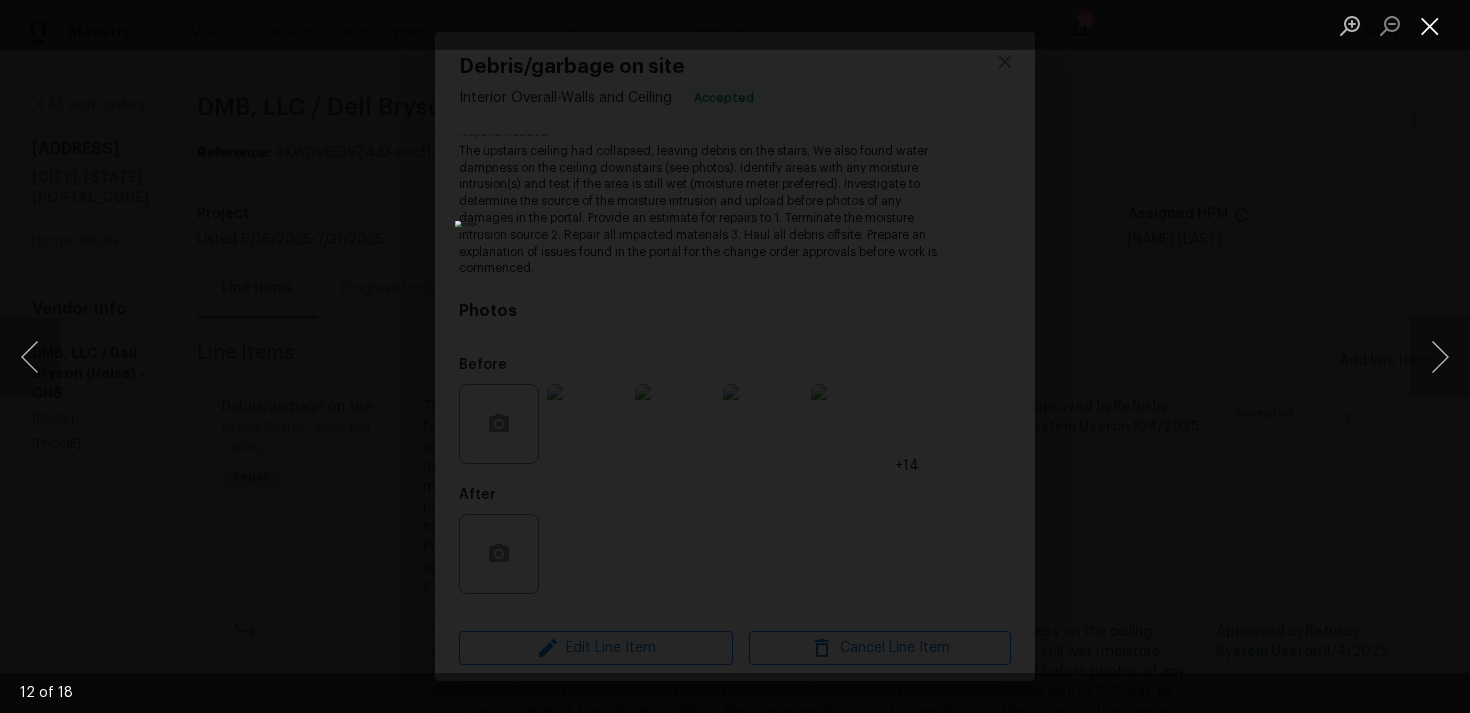 click at bounding box center [1430, 25] 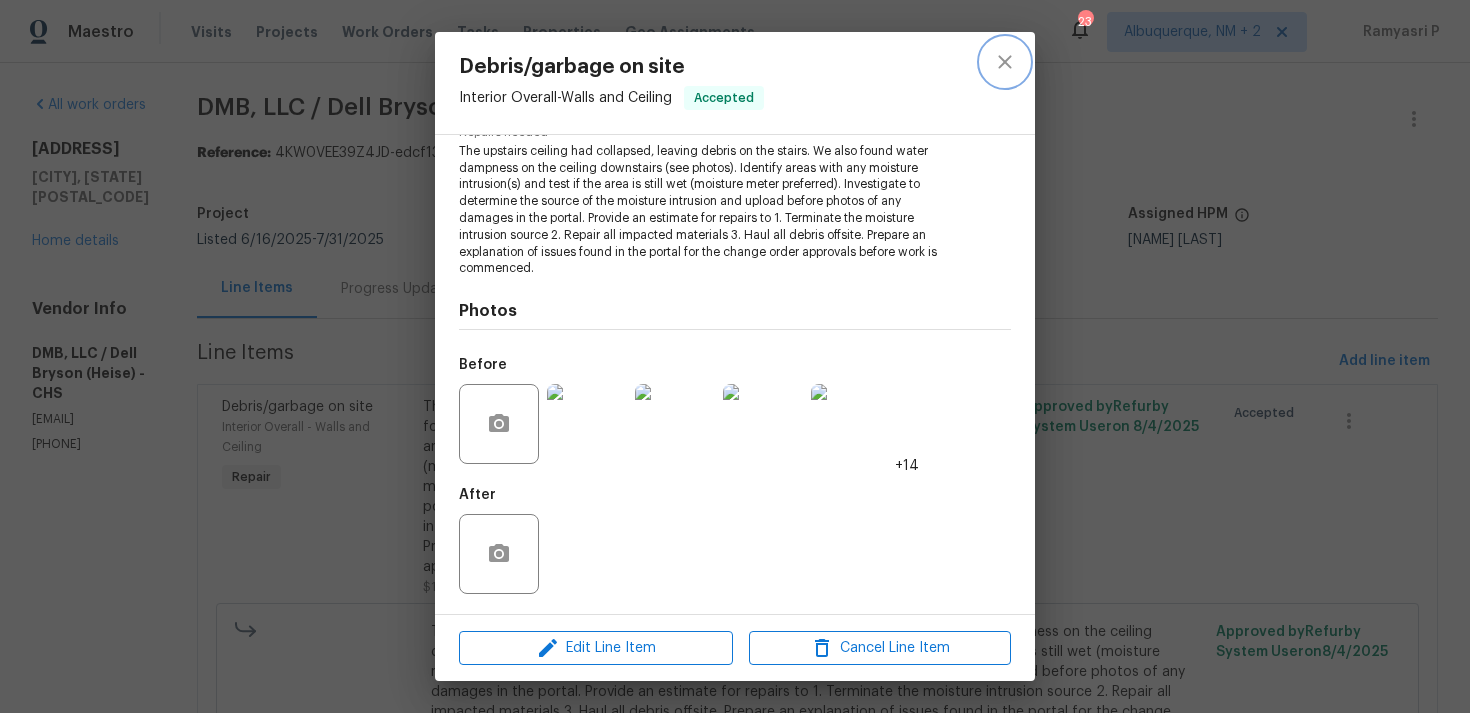 click 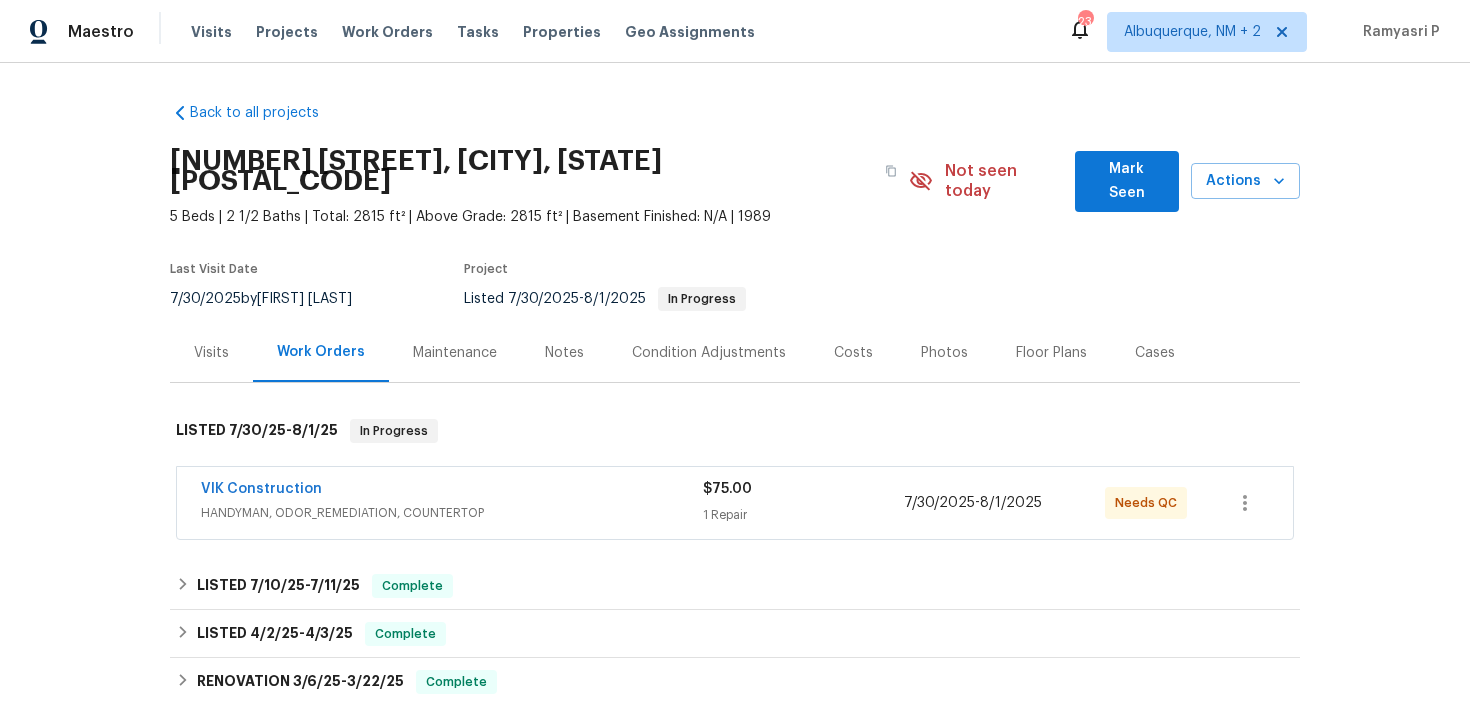 scroll, scrollTop: 0, scrollLeft: 0, axis: both 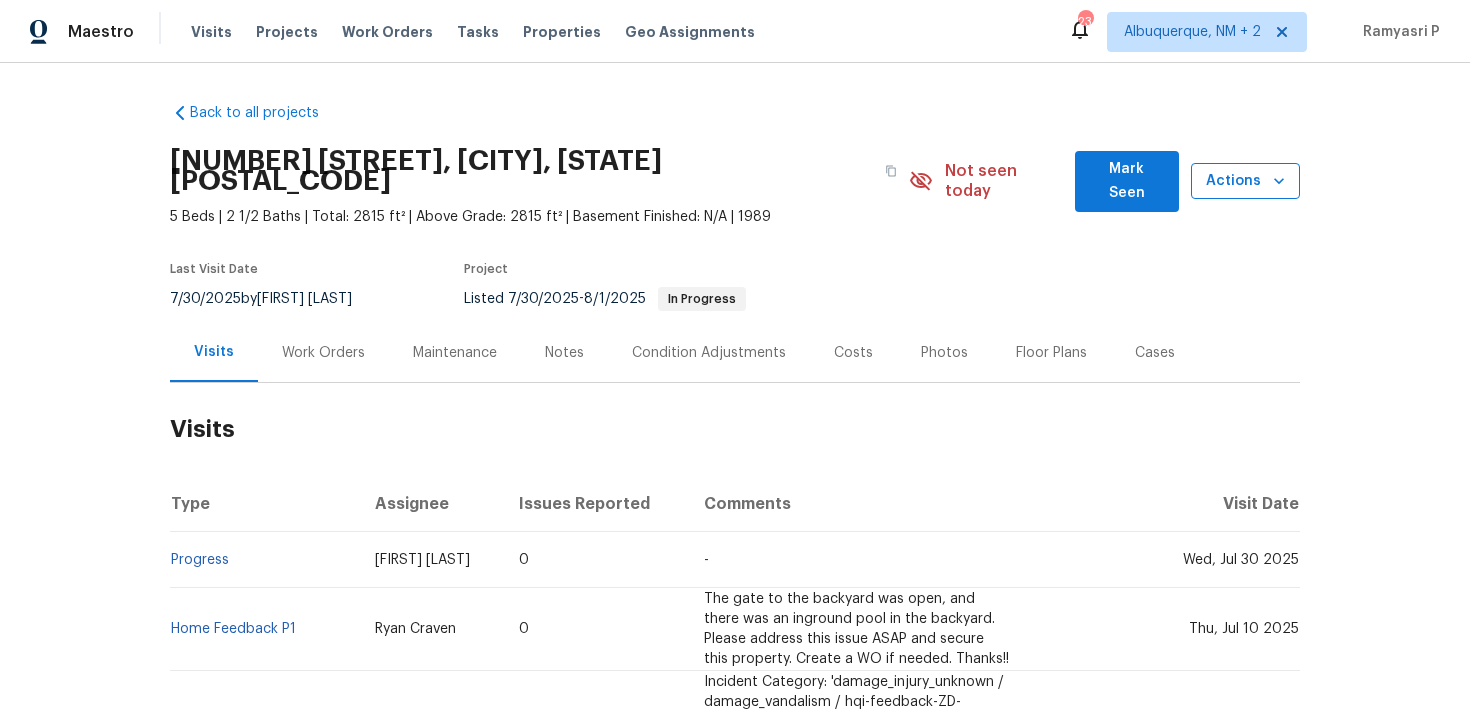 click on "Actions" at bounding box center [1245, 181] 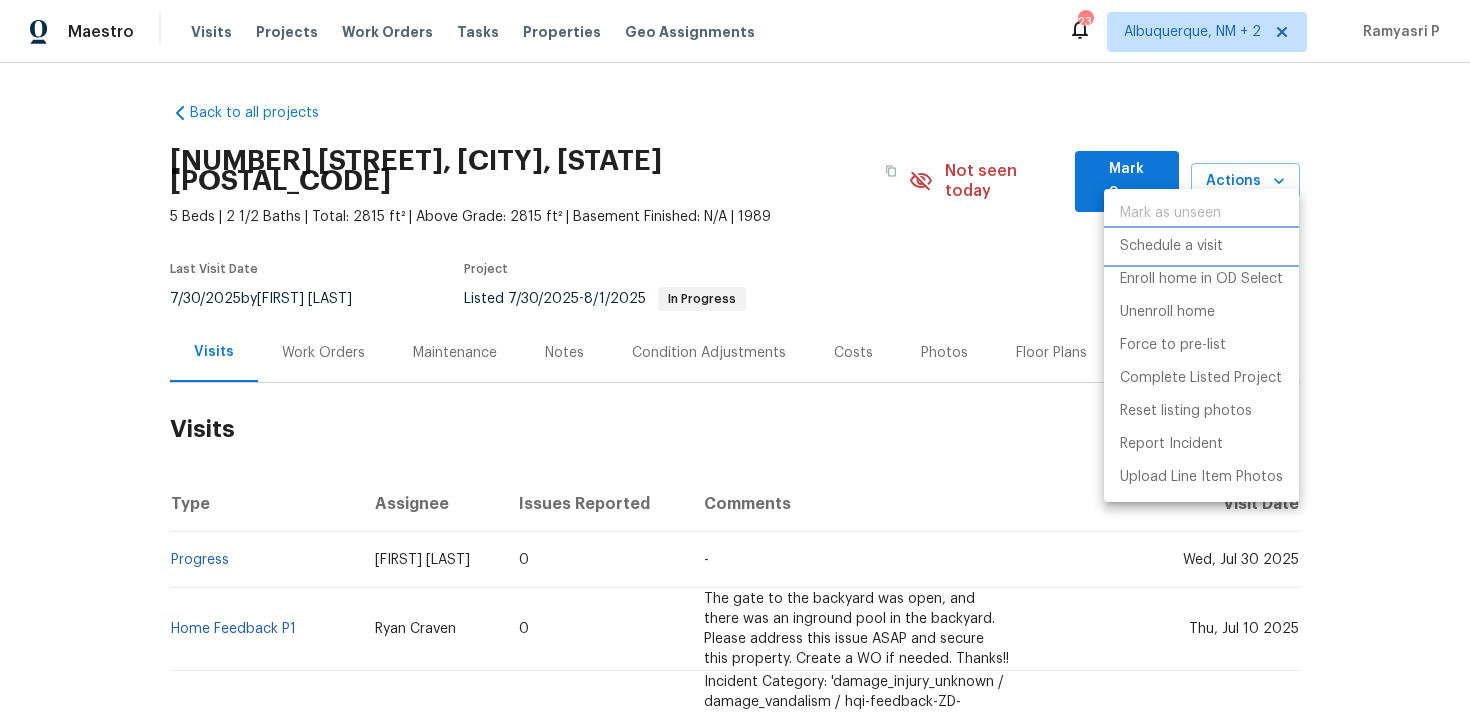 click on "Schedule a visit" at bounding box center (1171, 246) 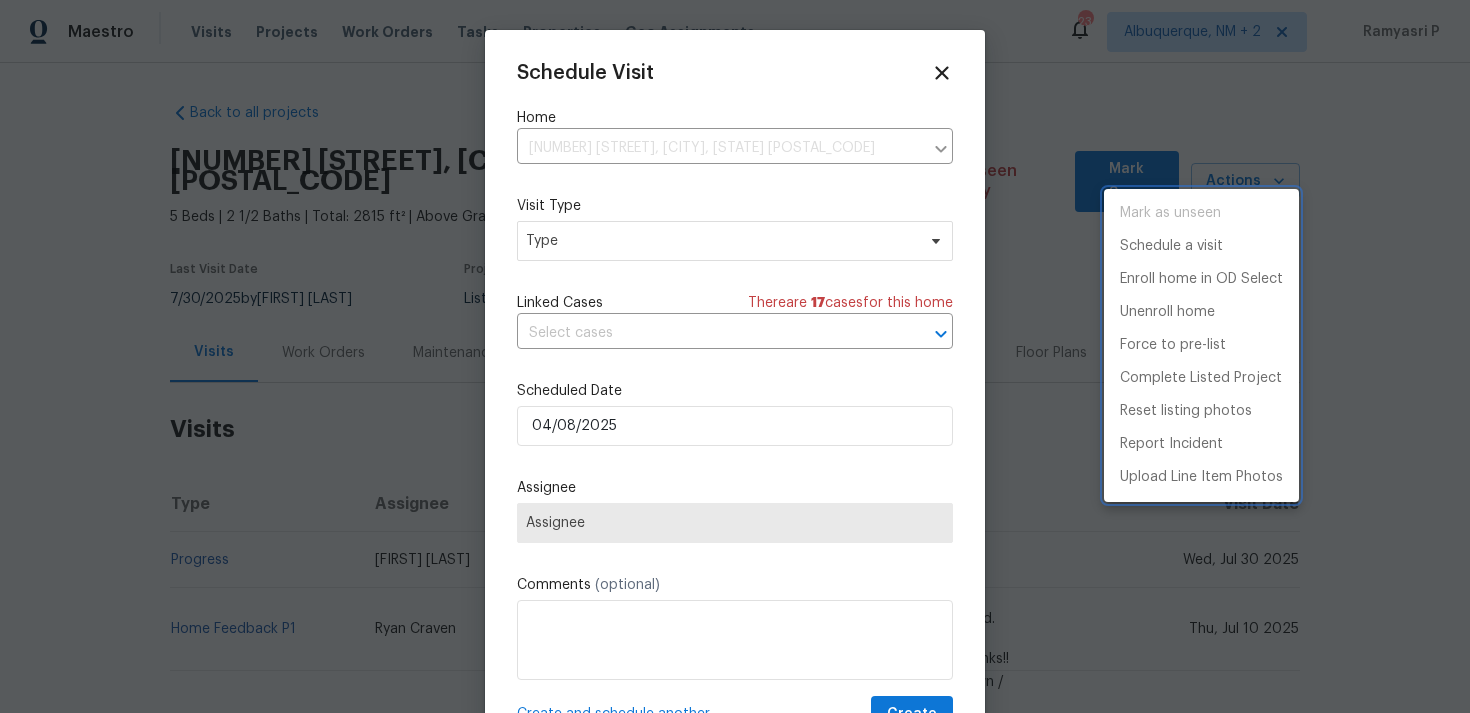click at bounding box center [735, 356] 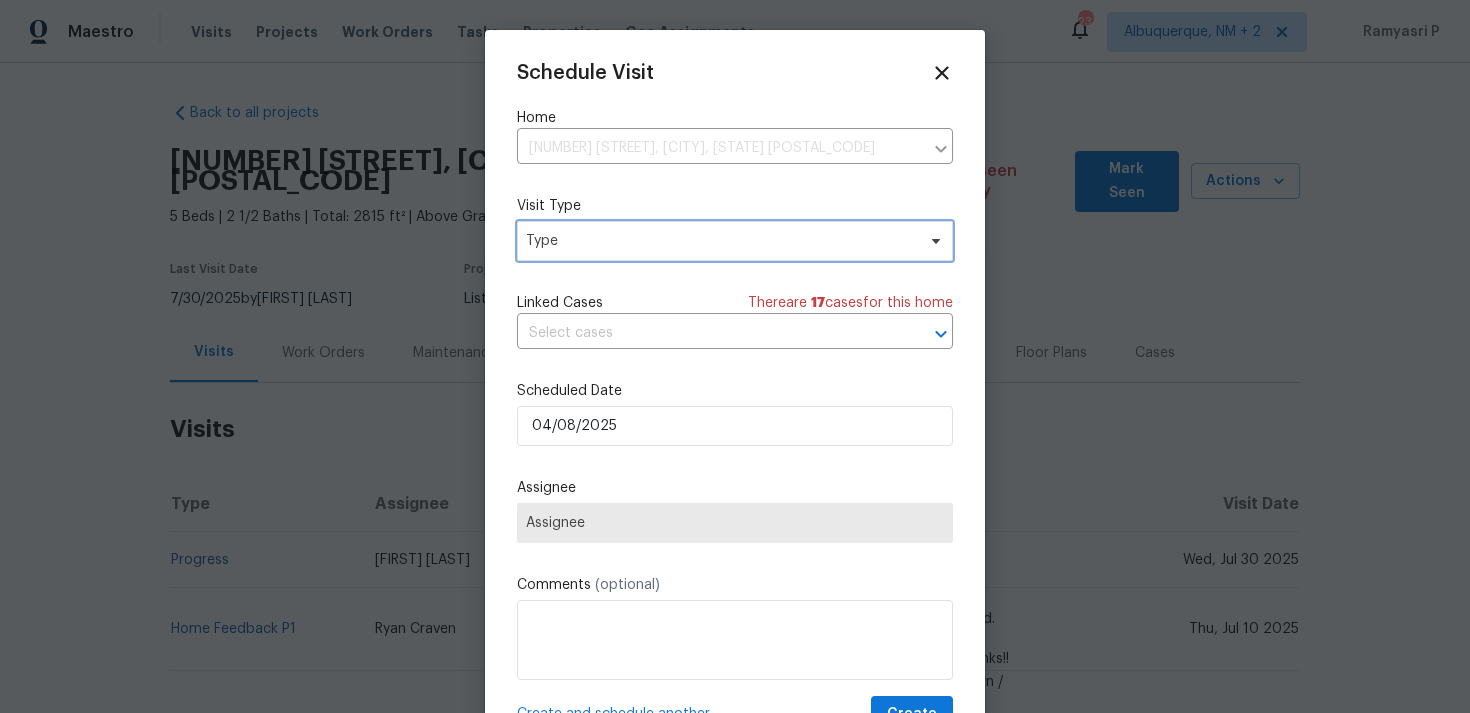click on "Type" at bounding box center (720, 241) 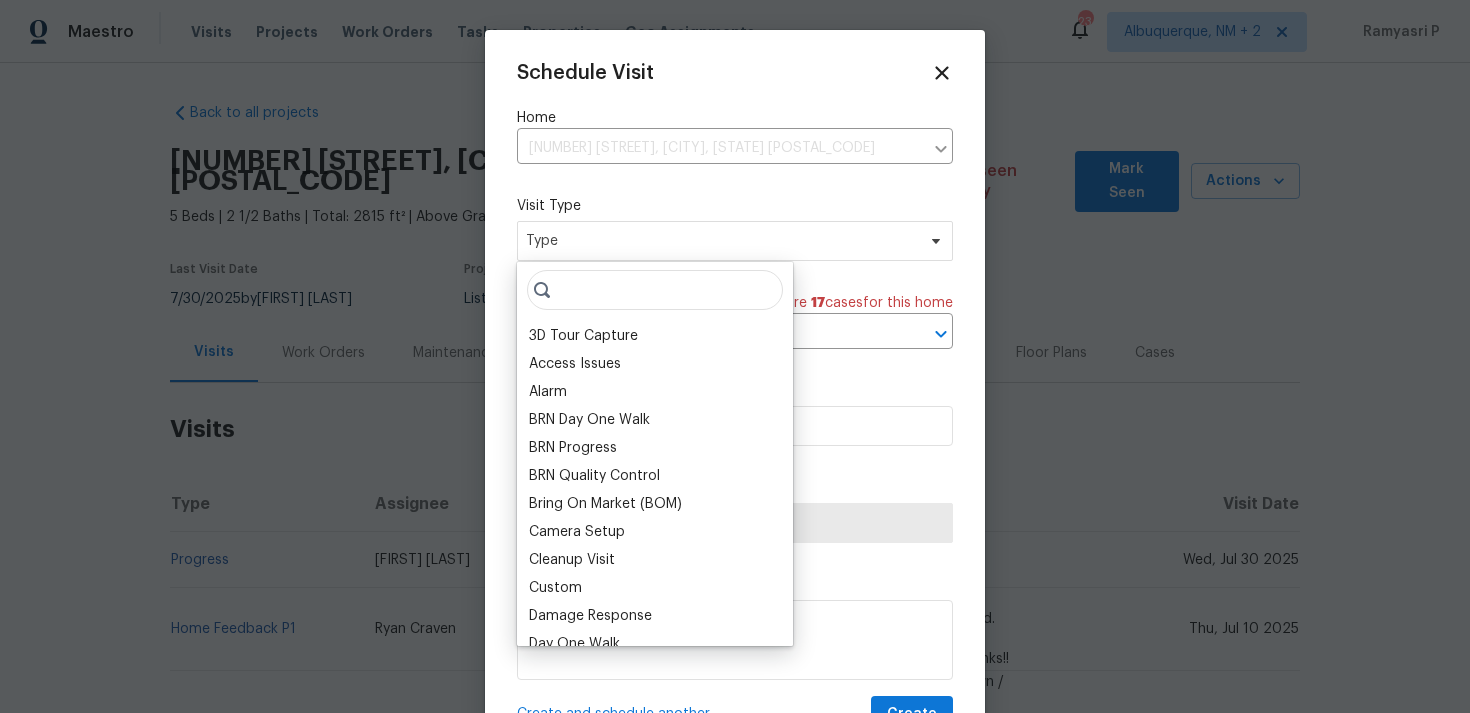 click at bounding box center [655, 290] 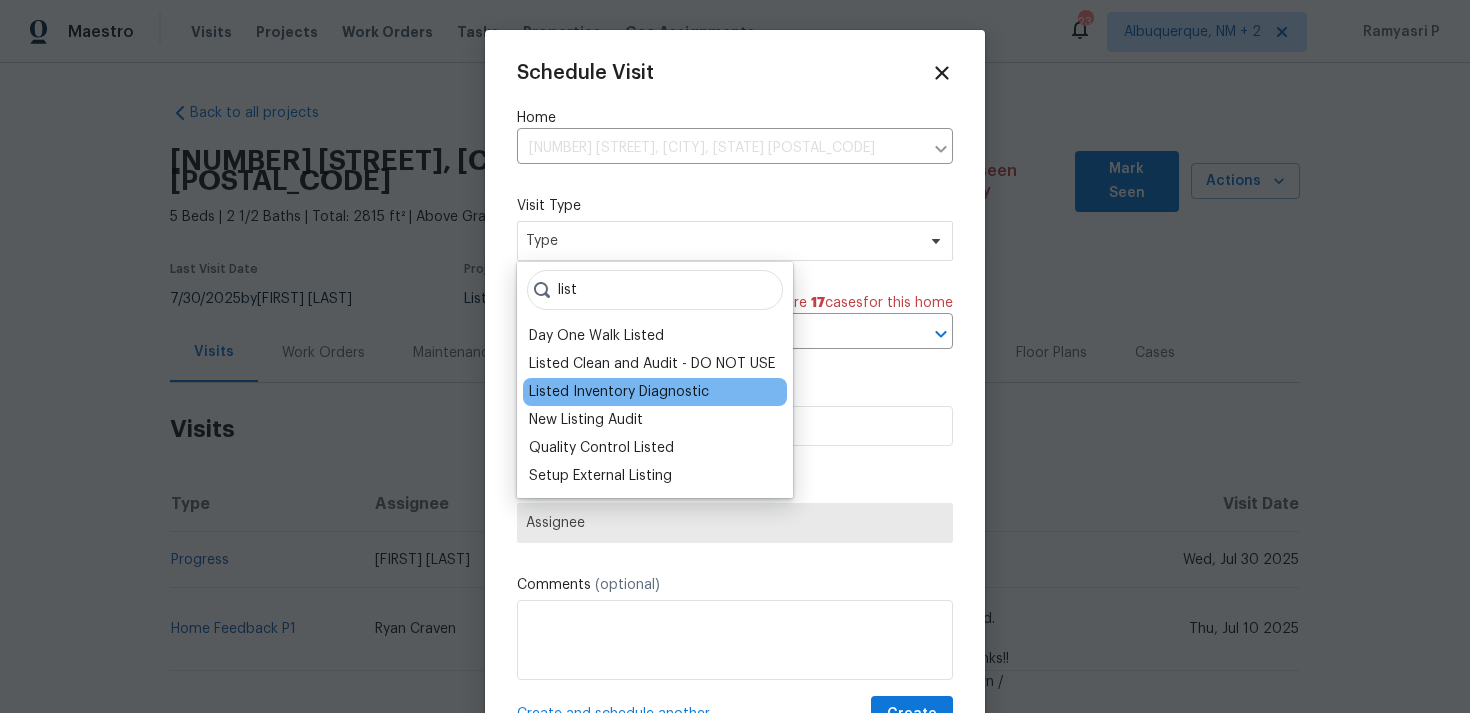 type on "list" 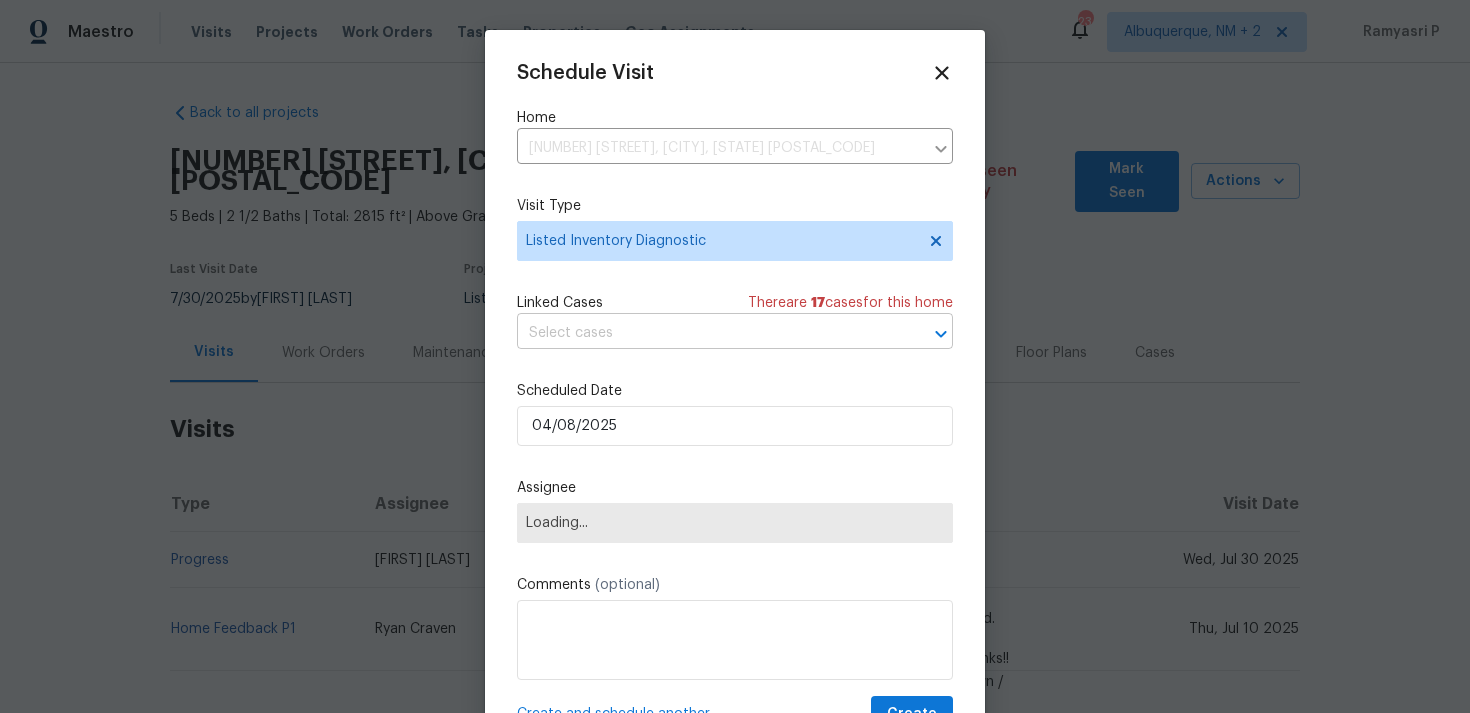 click at bounding box center [707, 333] 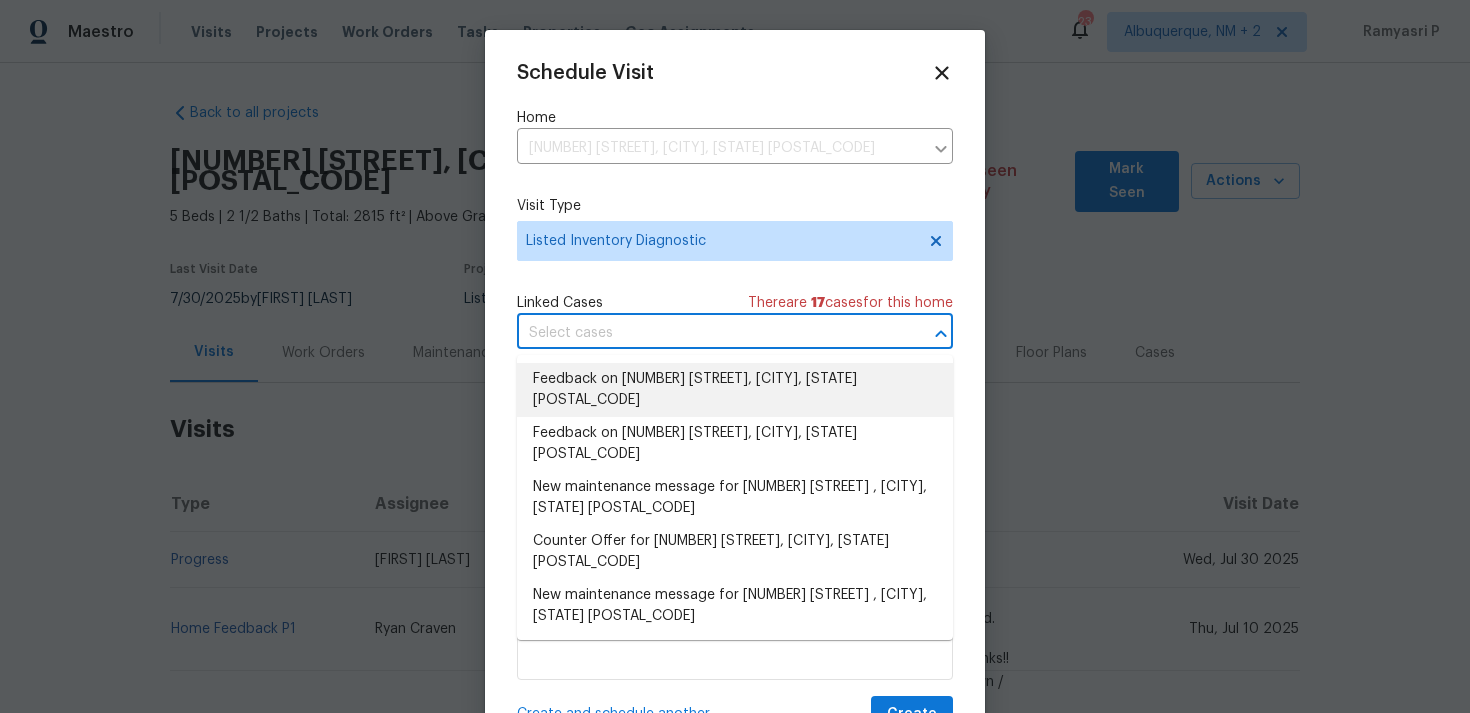 click on "Feedback on 909 Burkshire Ct, Spartanburg, SC 29301" at bounding box center (735, 390) 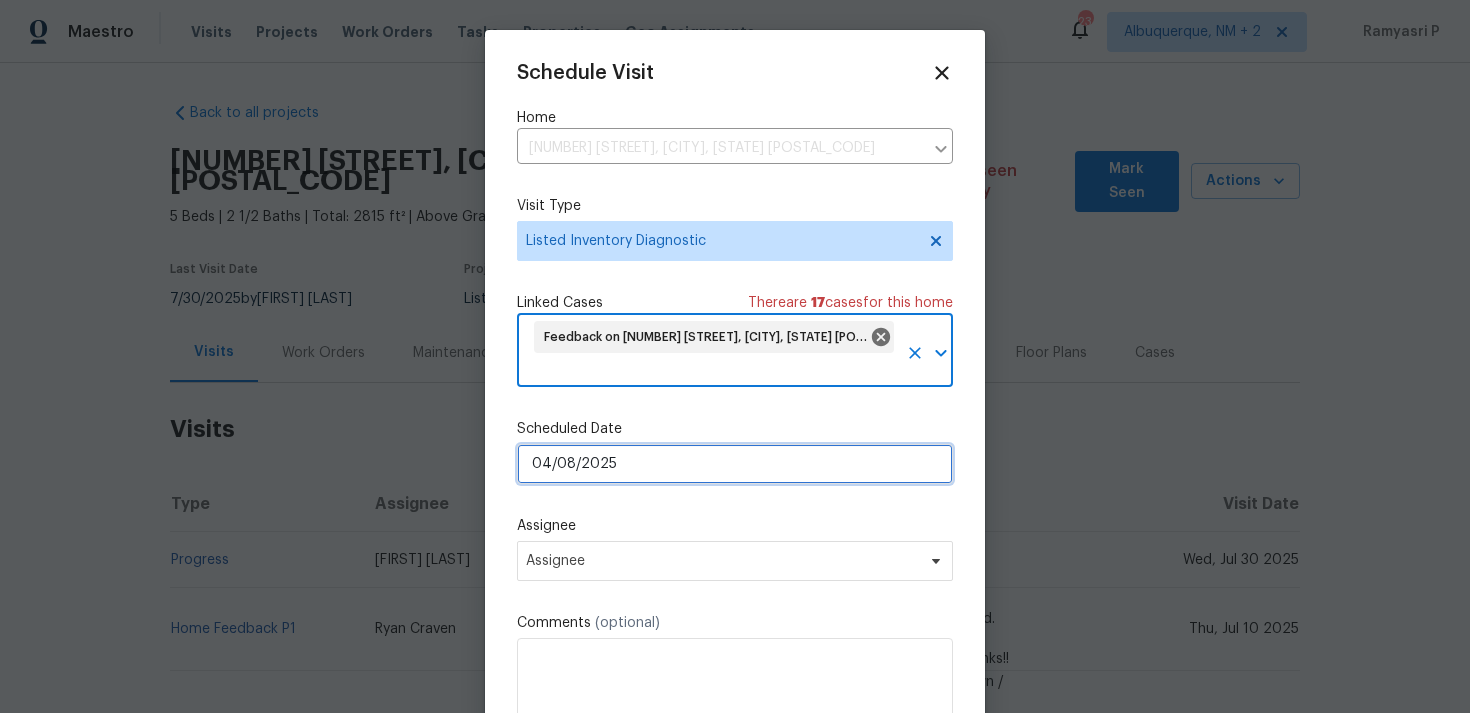 click on "04/08/2025" at bounding box center [735, 464] 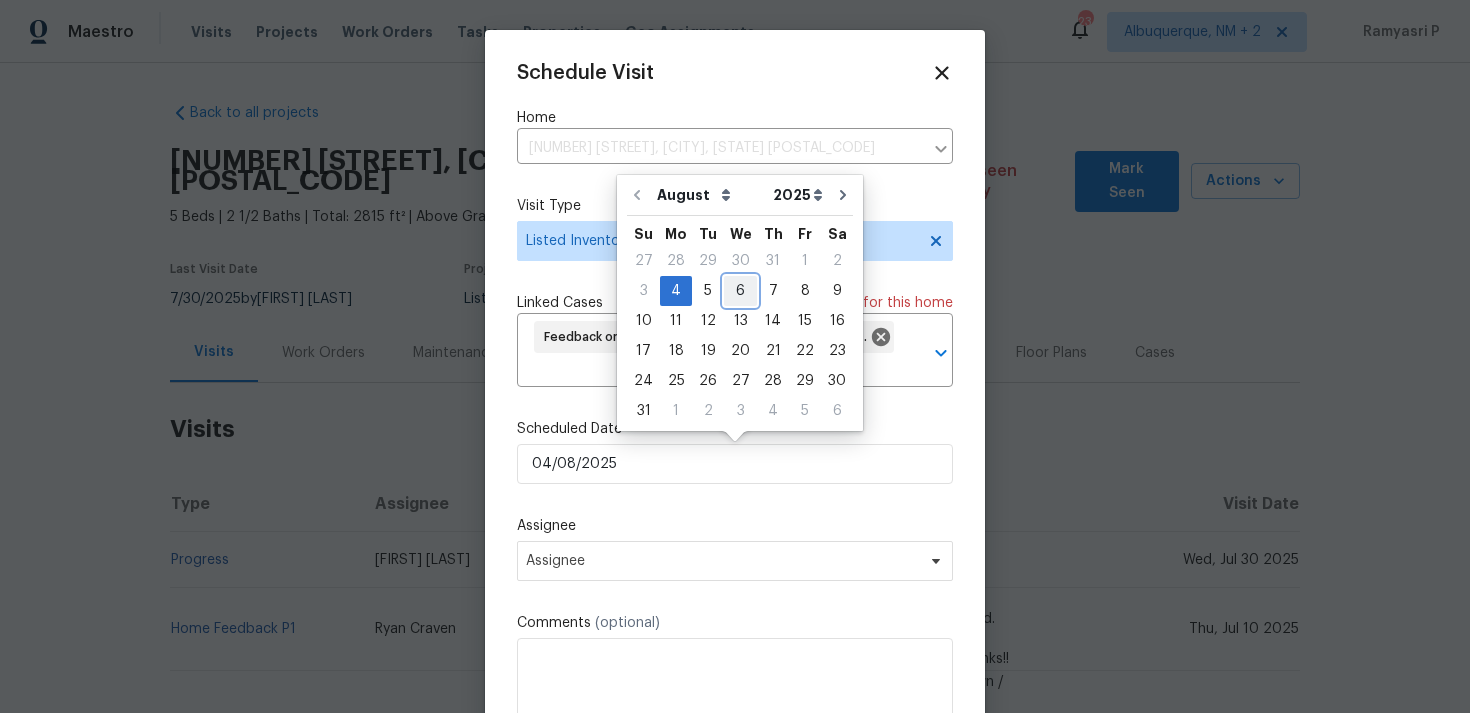 click on "6" at bounding box center (740, 291) 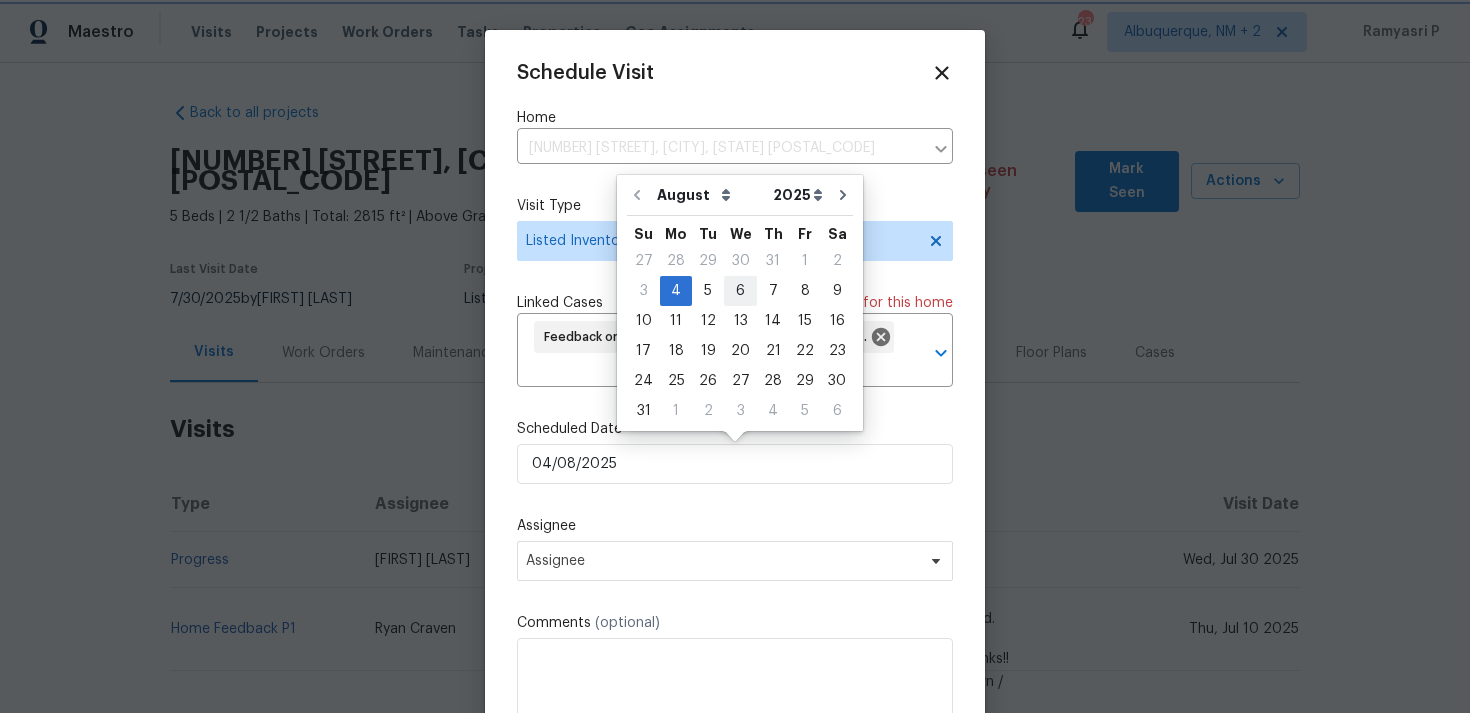 type on "06/08/2025" 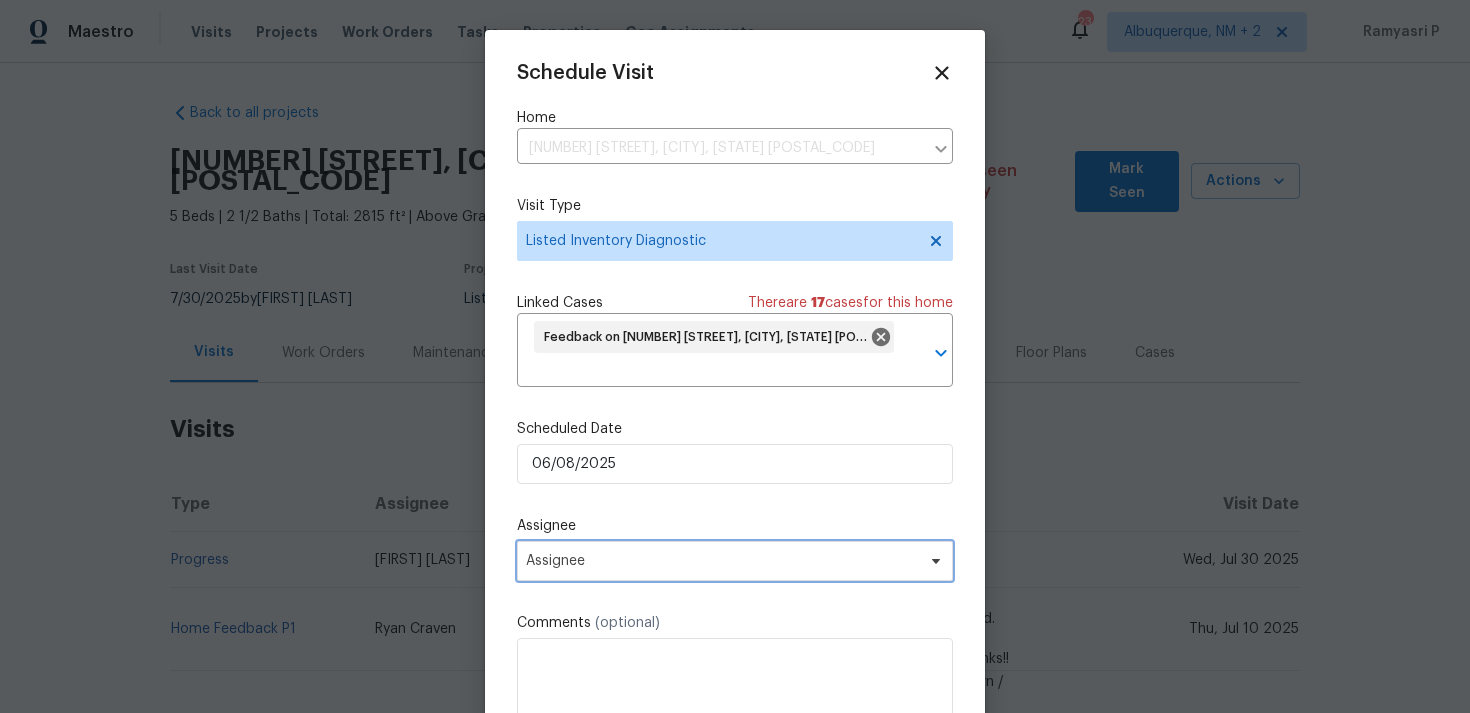 click on "Assignee" at bounding box center (735, 561) 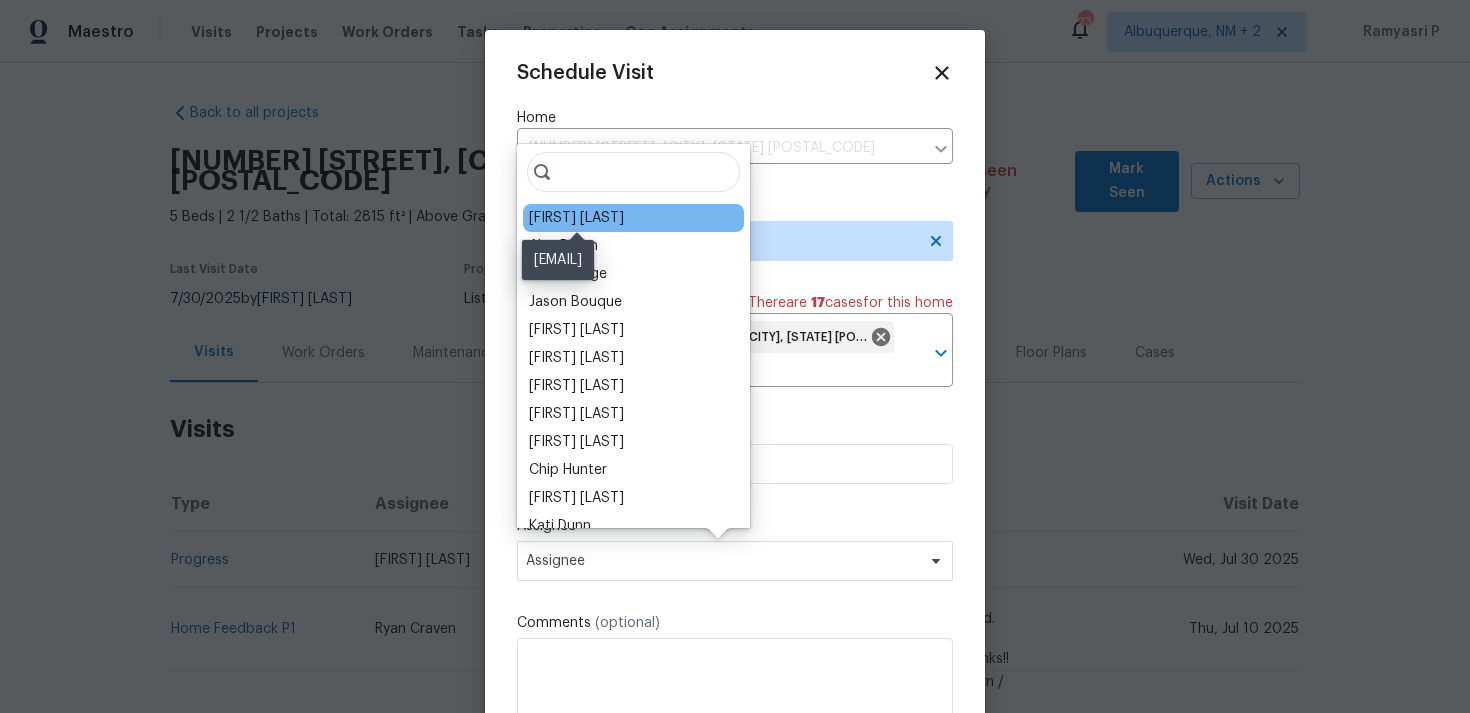 click on "William Bynum" at bounding box center [576, 218] 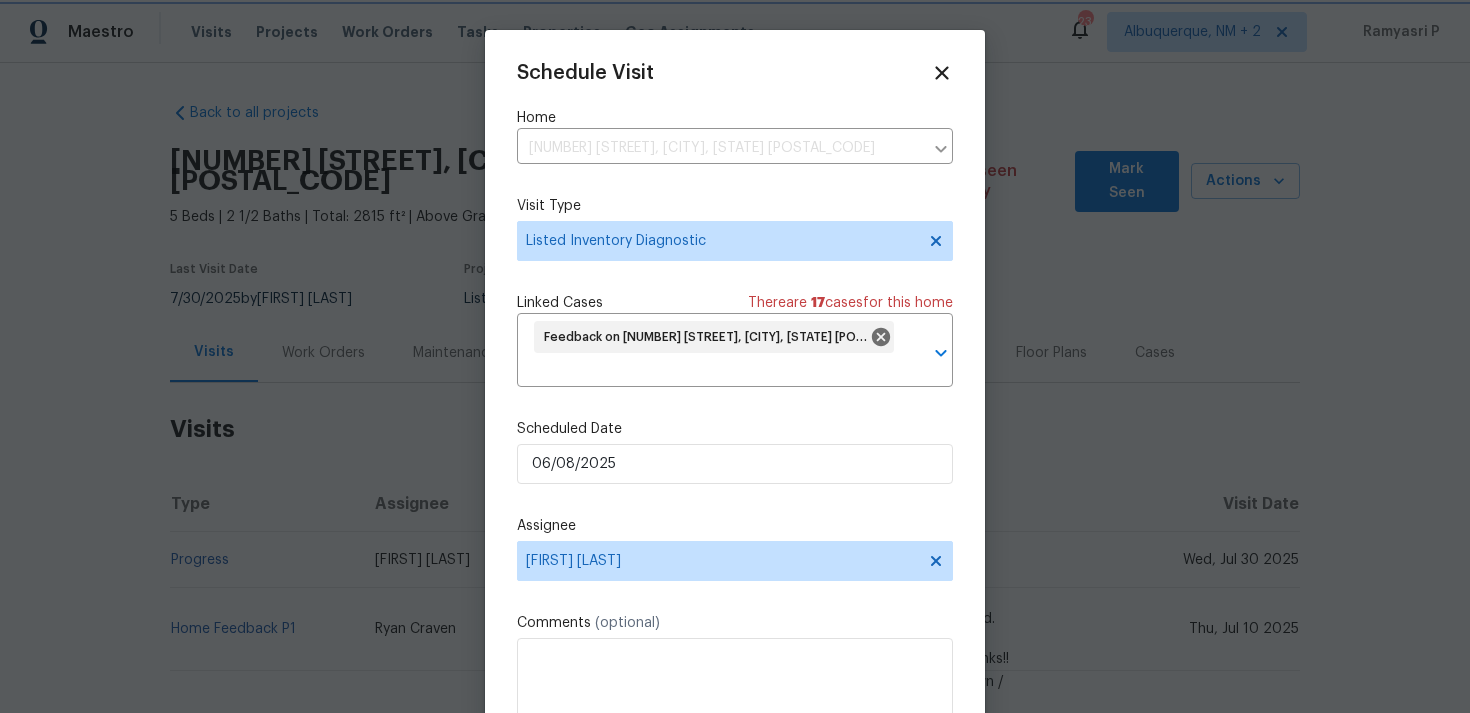 scroll, scrollTop: 74, scrollLeft: 0, axis: vertical 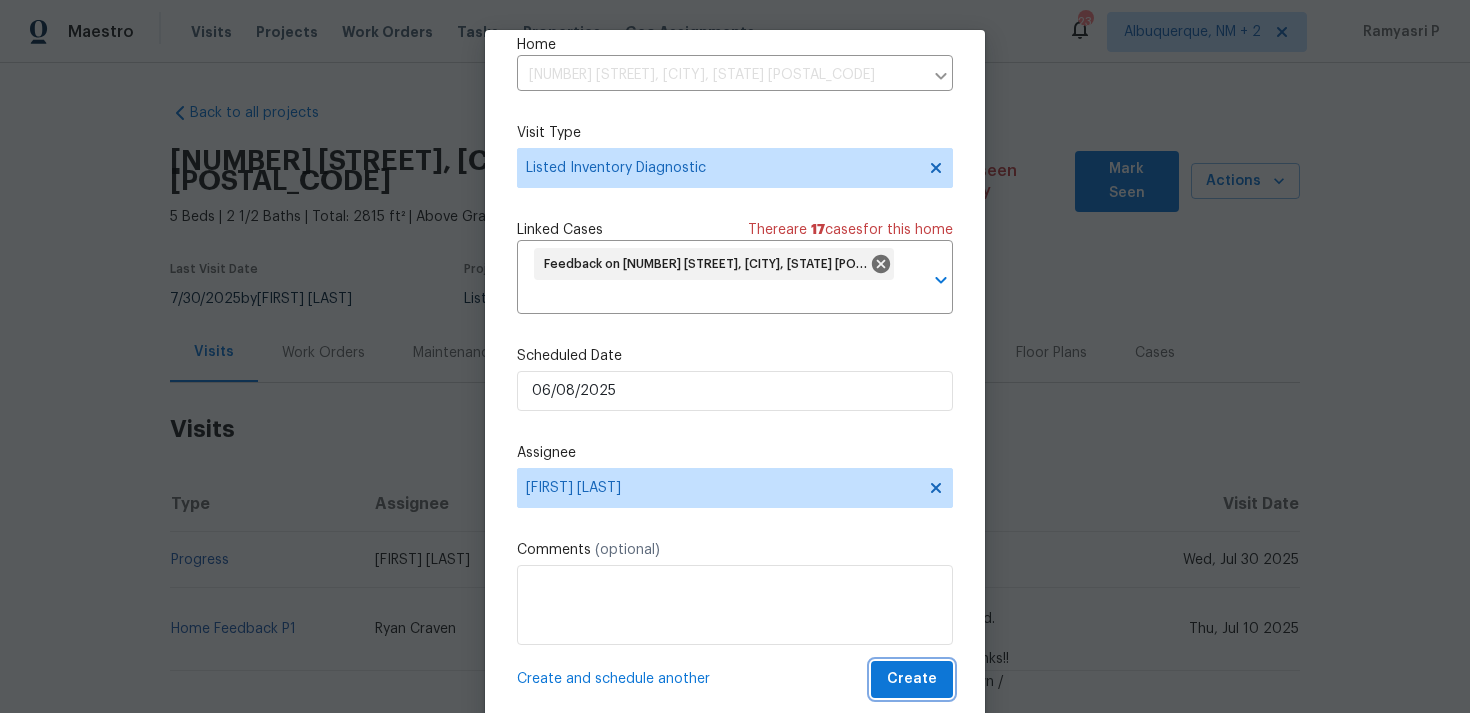 click on "Create" at bounding box center (912, 679) 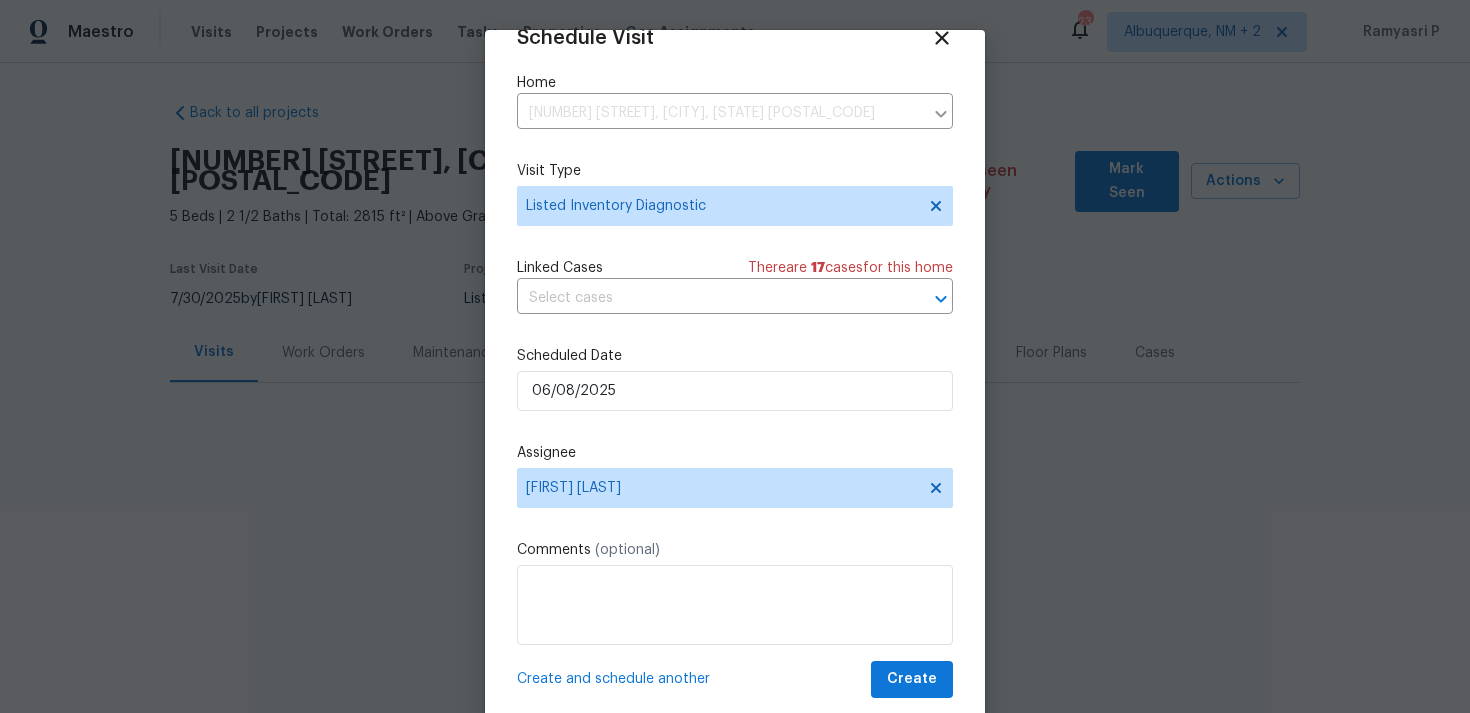 scroll, scrollTop: 36, scrollLeft: 0, axis: vertical 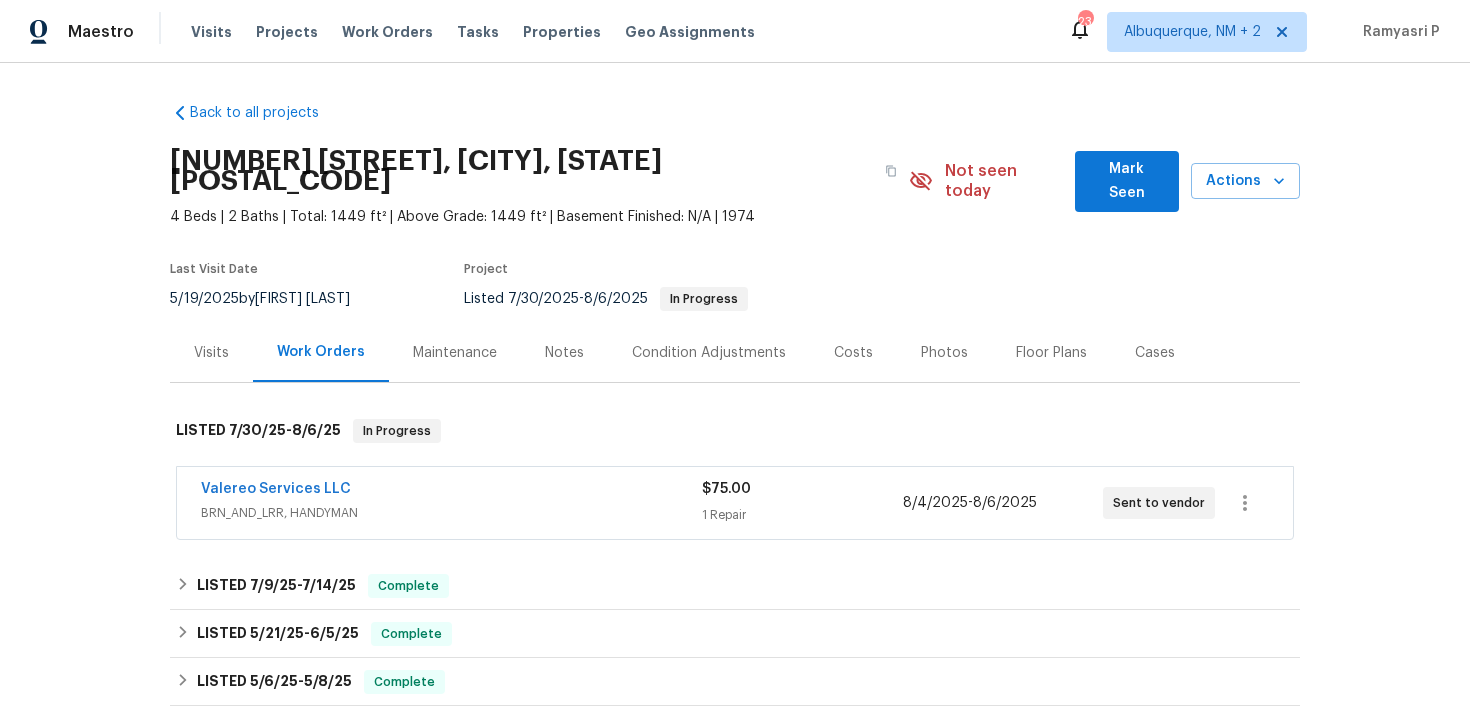click on "Visits" at bounding box center (211, 353) 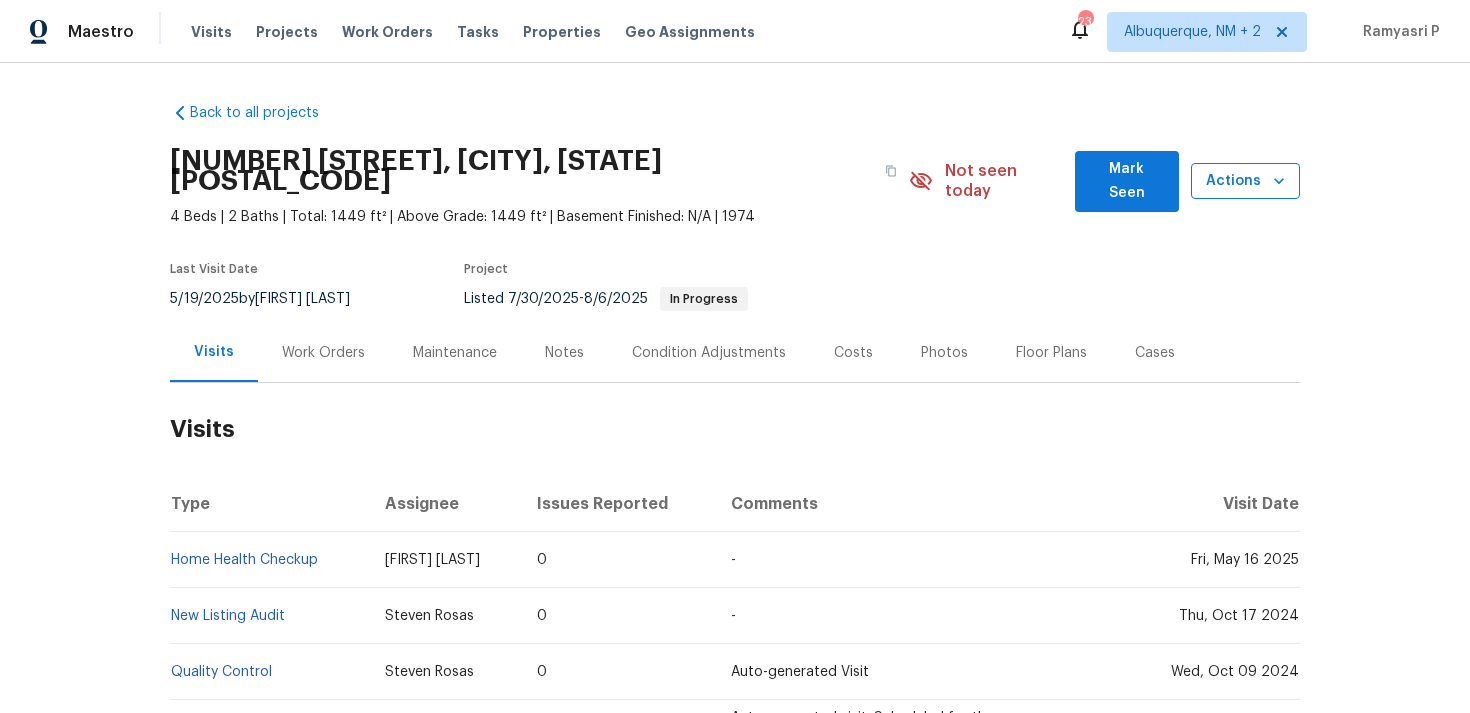 click on "Actions" at bounding box center (1245, 181) 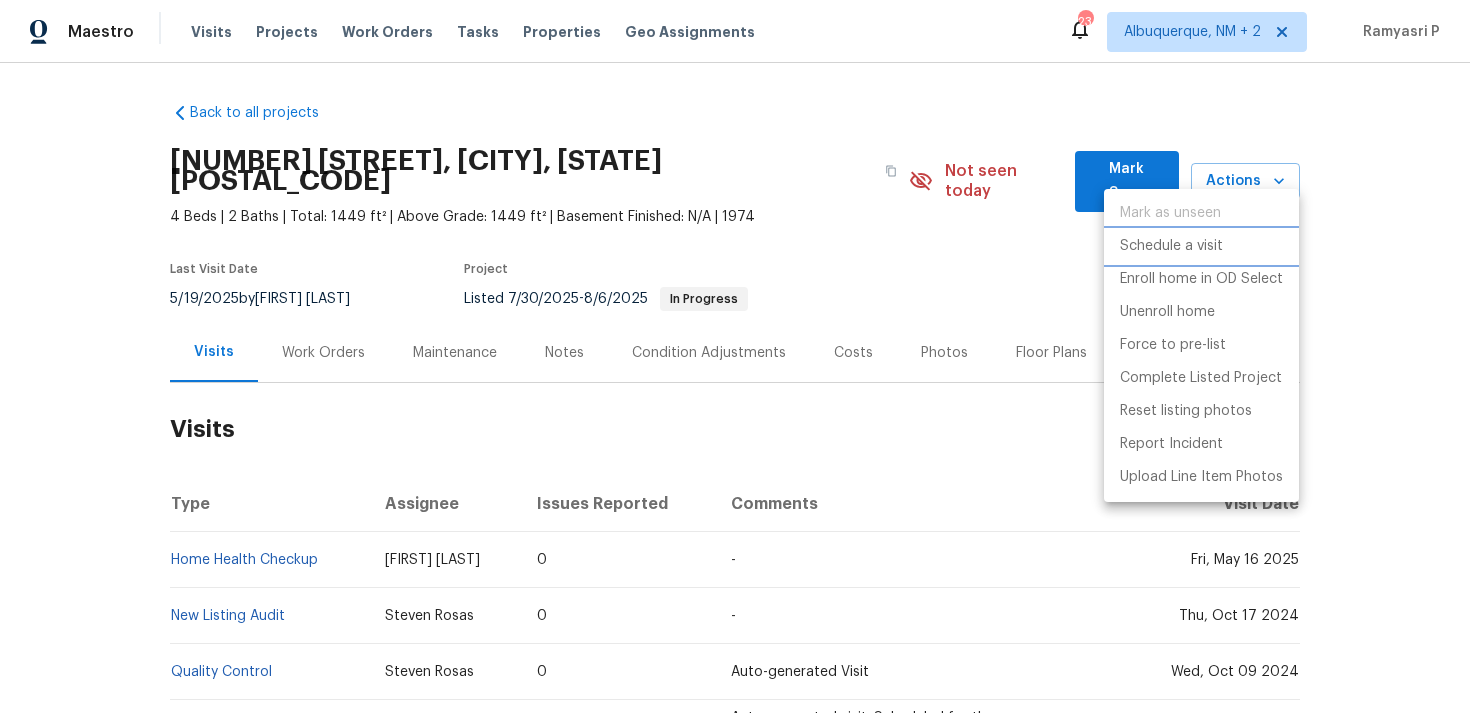 click on "Schedule a visit" at bounding box center [1171, 246] 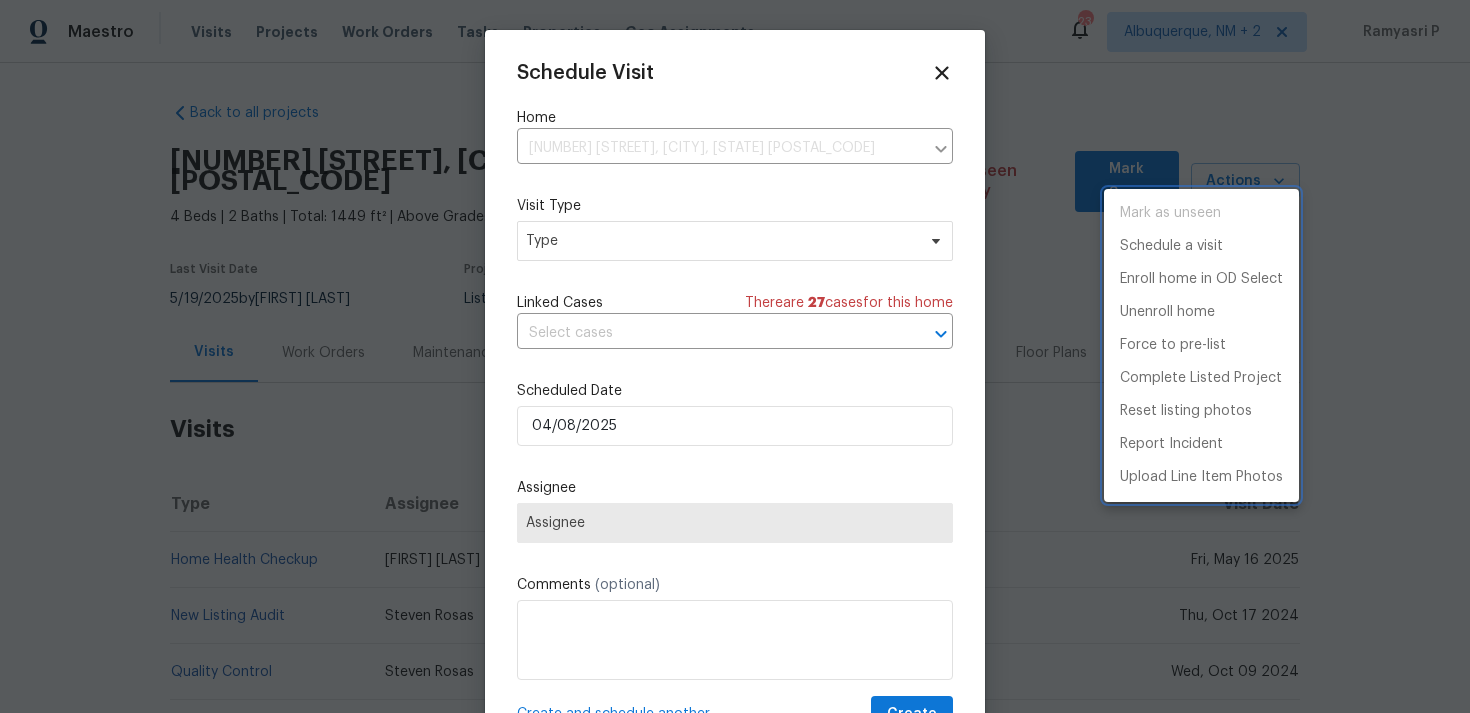 click at bounding box center (735, 356) 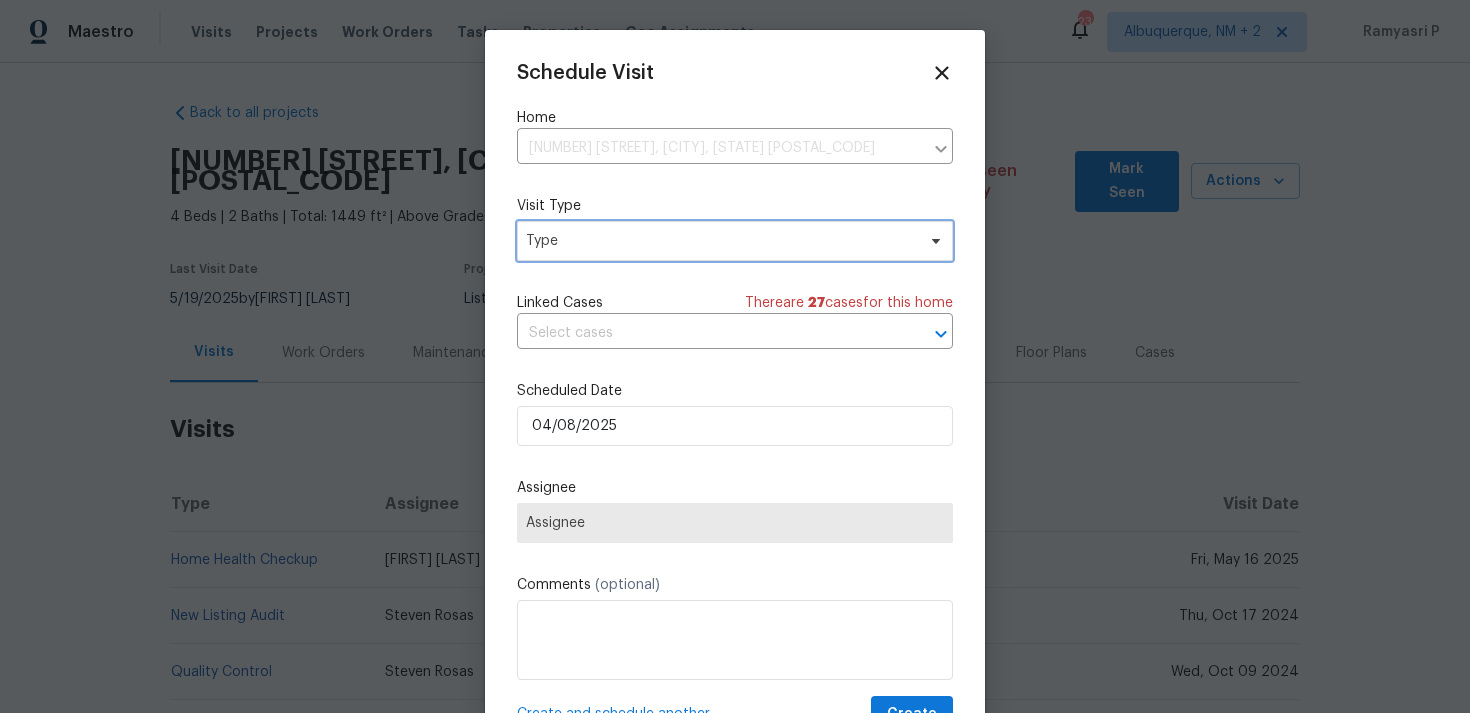 click on "Type" at bounding box center [720, 241] 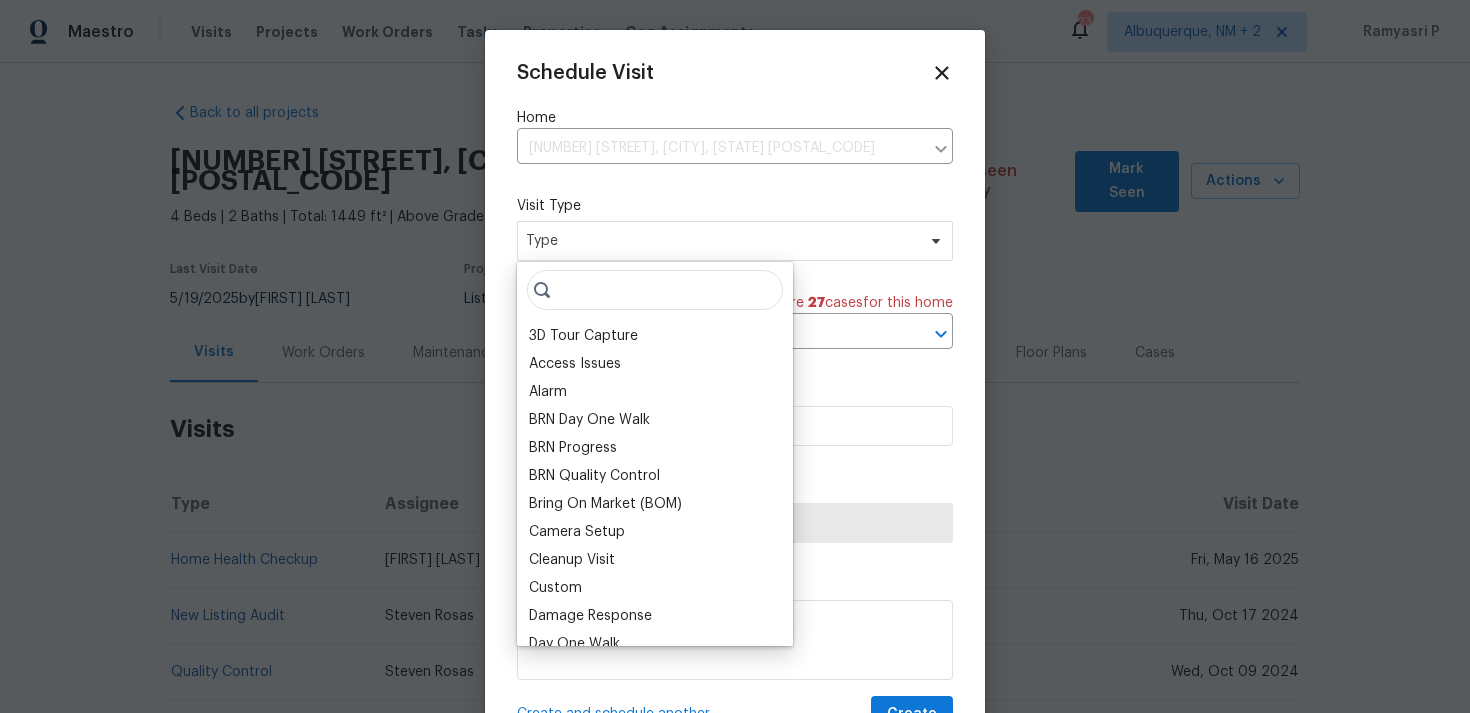 click at bounding box center (655, 290) 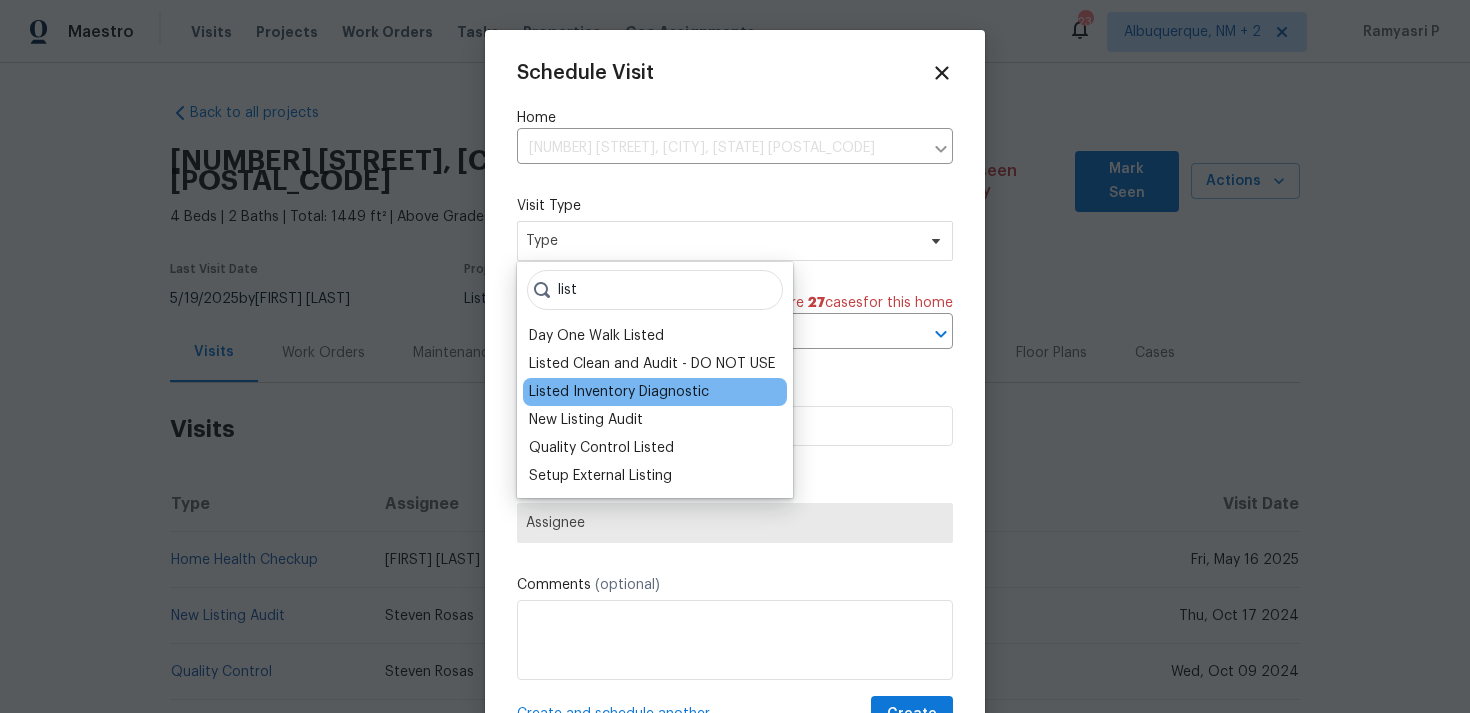 type on "list" 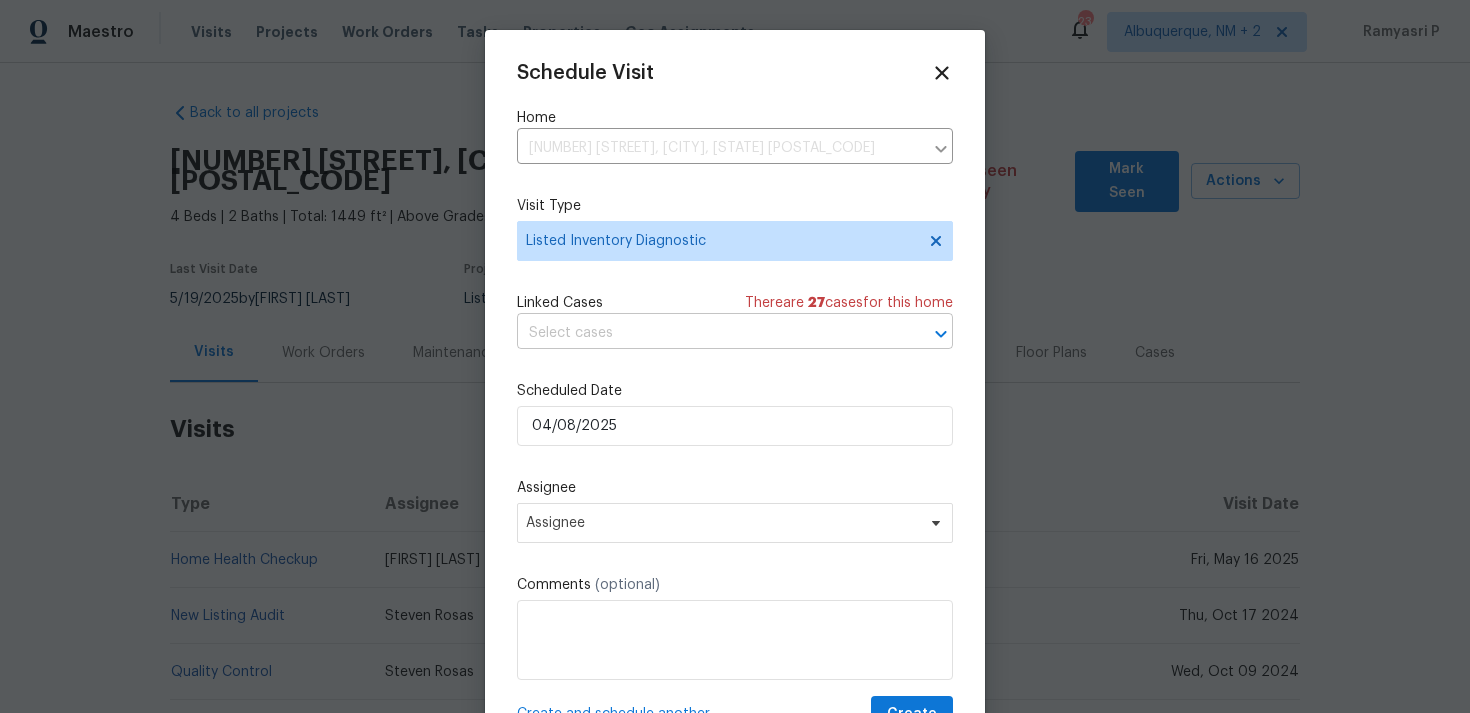 click at bounding box center [707, 333] 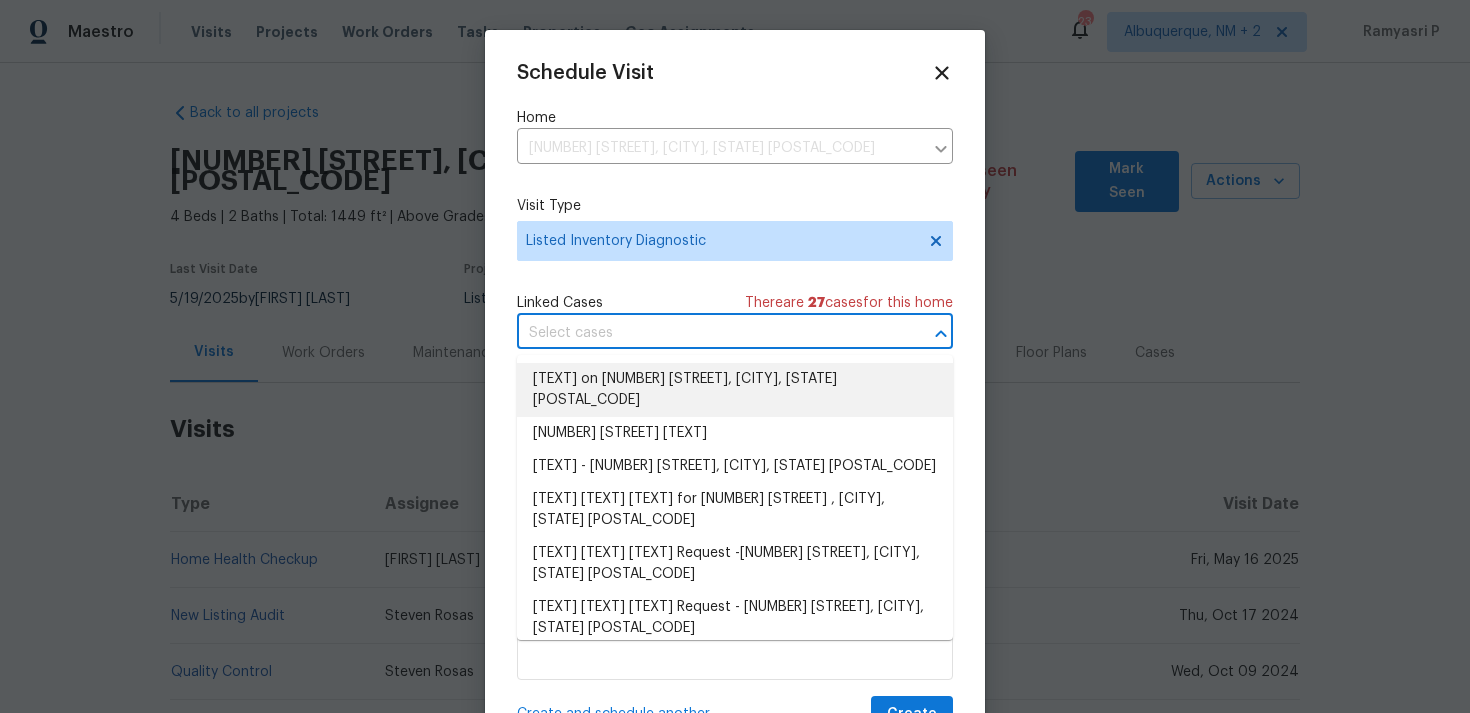 click on "[TEXT] on [NUMBER] [STREET], [CITY], [STATE] [POSTAL_CODE]" at bounding box center [735, 390] 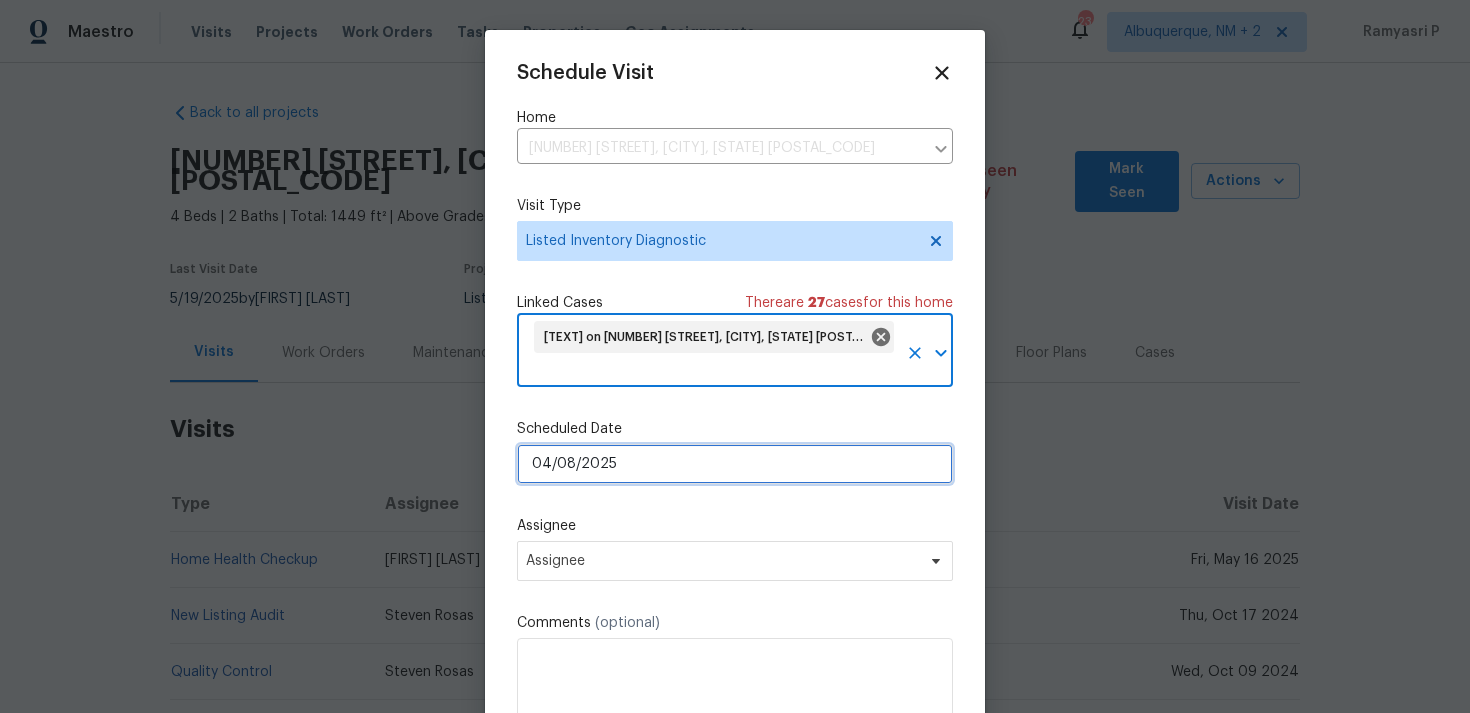 click on "04/08/2025" at bounding box center [735, 464] 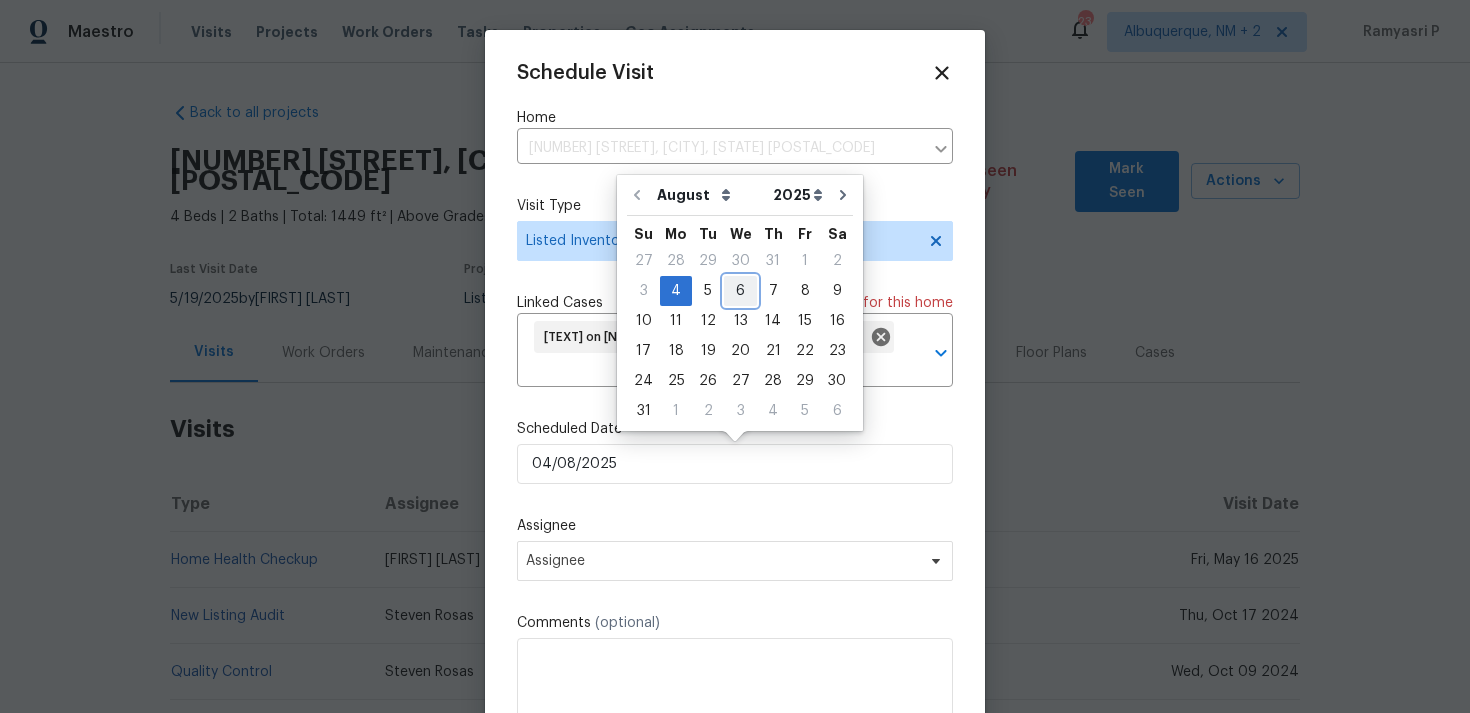 click on "6" at bounding box center [740, 291] 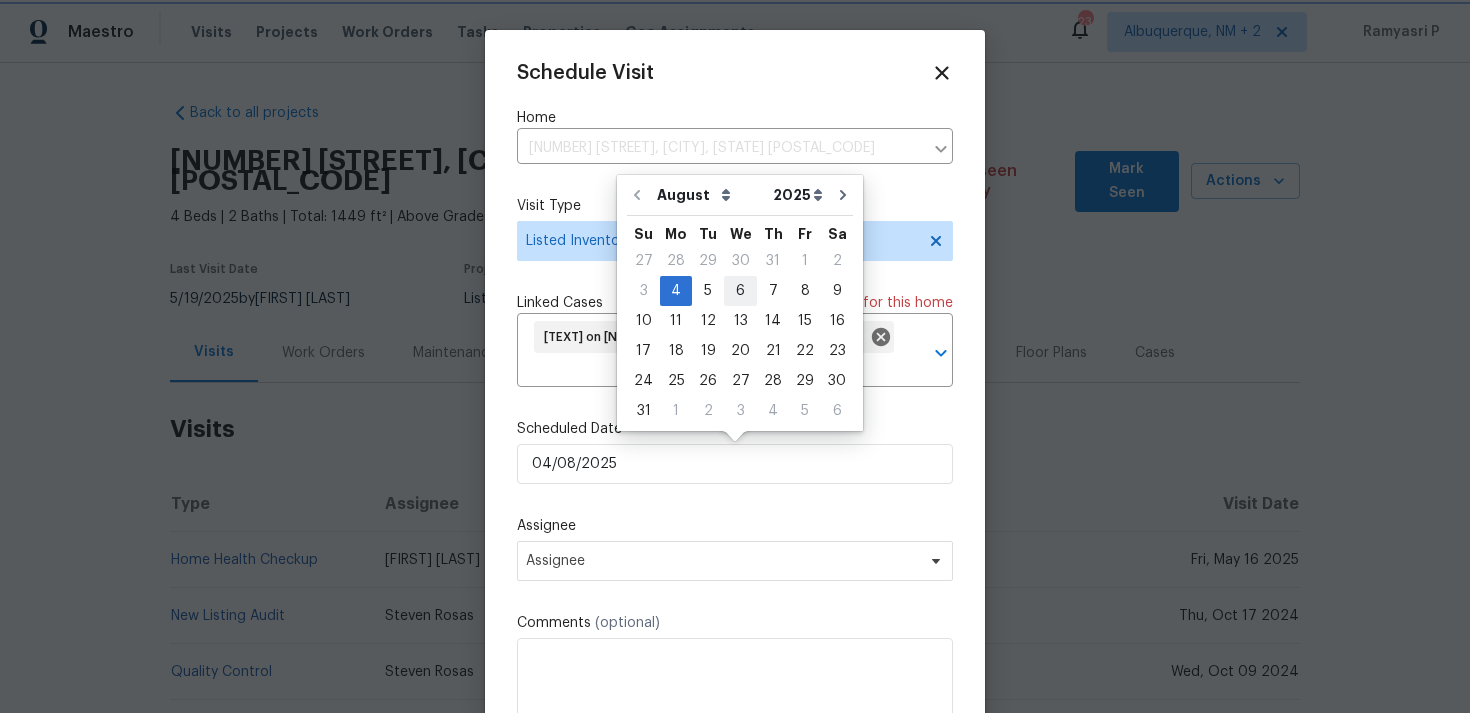 type on "06/08/2025" 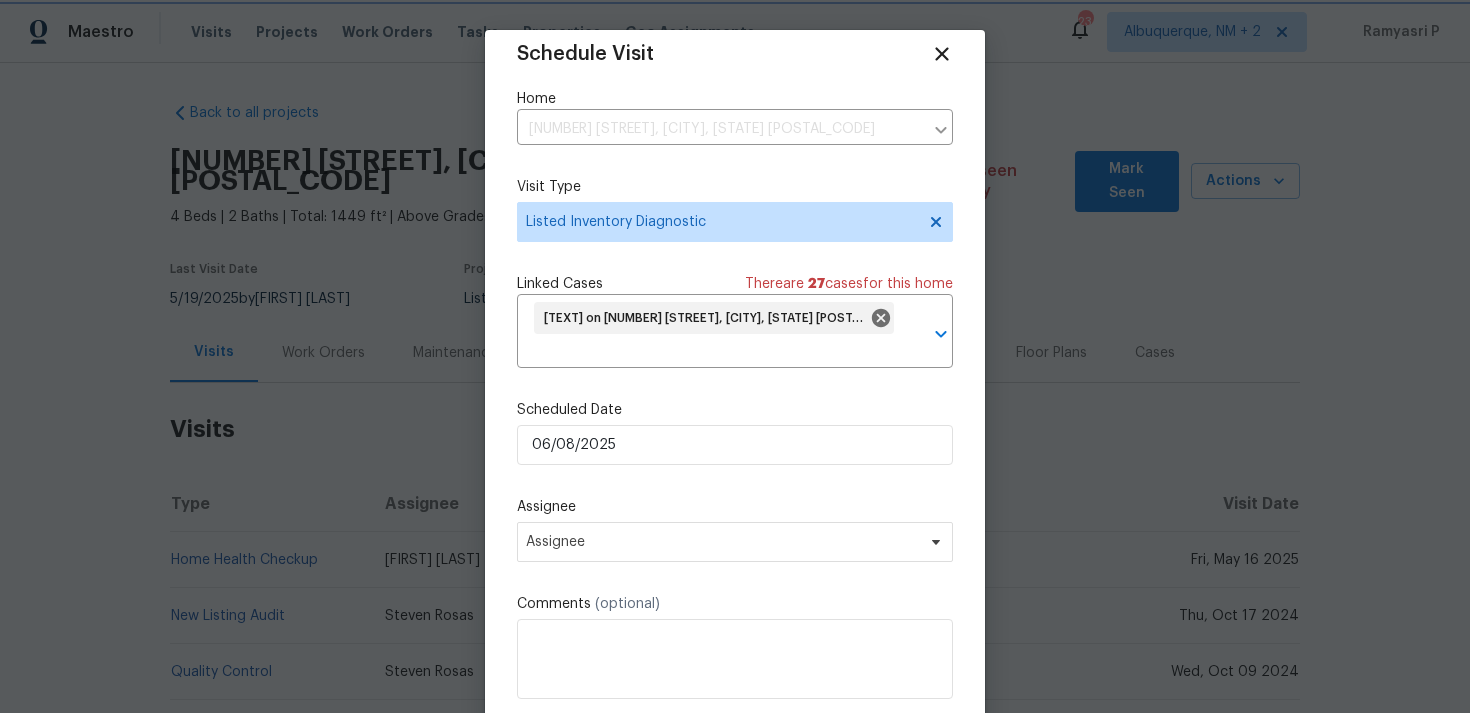 scroll, scrollTop: 24, scrollLeft: 0, axis: vertical 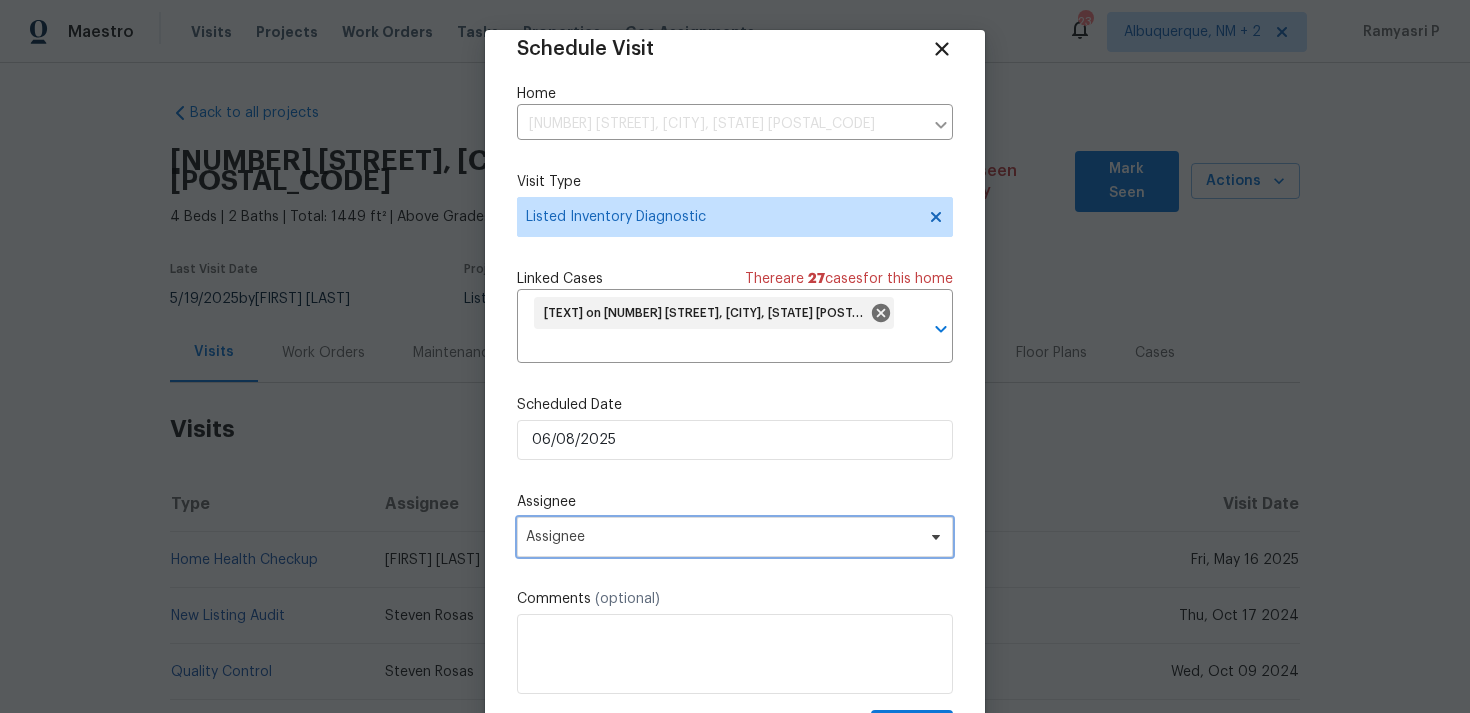 click on "Assignee" at bounding box center (722, 537) 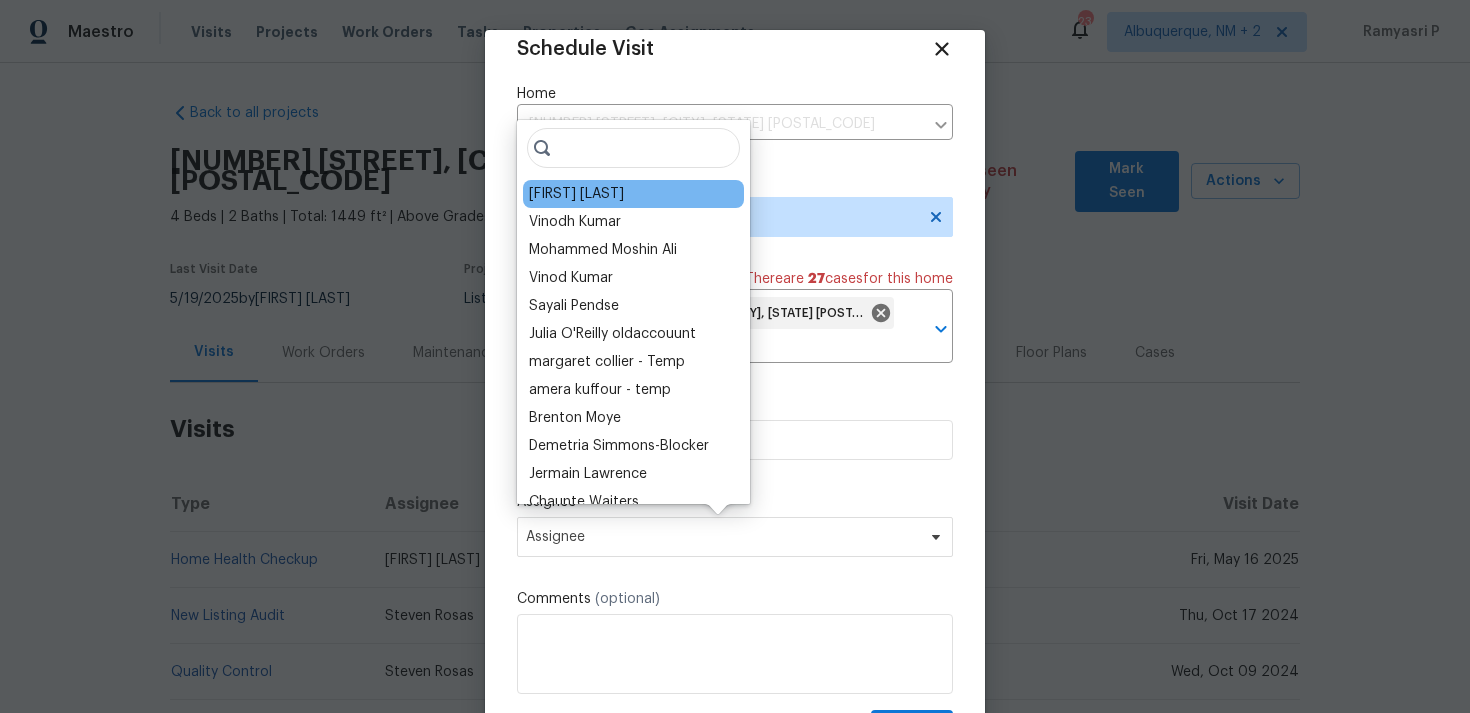 click on "[FIRST] [LAST]" at bounding box center (633, 194) 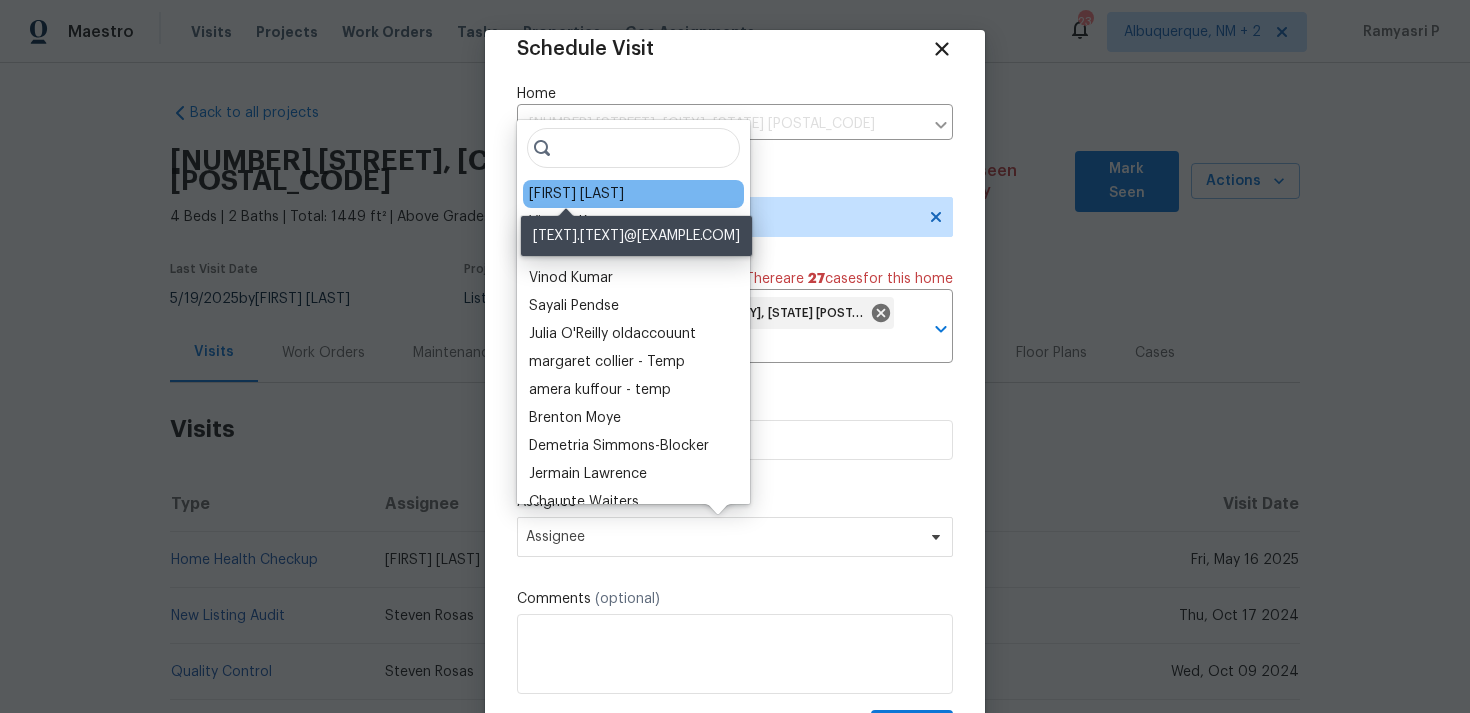 click on "[FIRST] [LAST]" at bounding box center [576, 194] 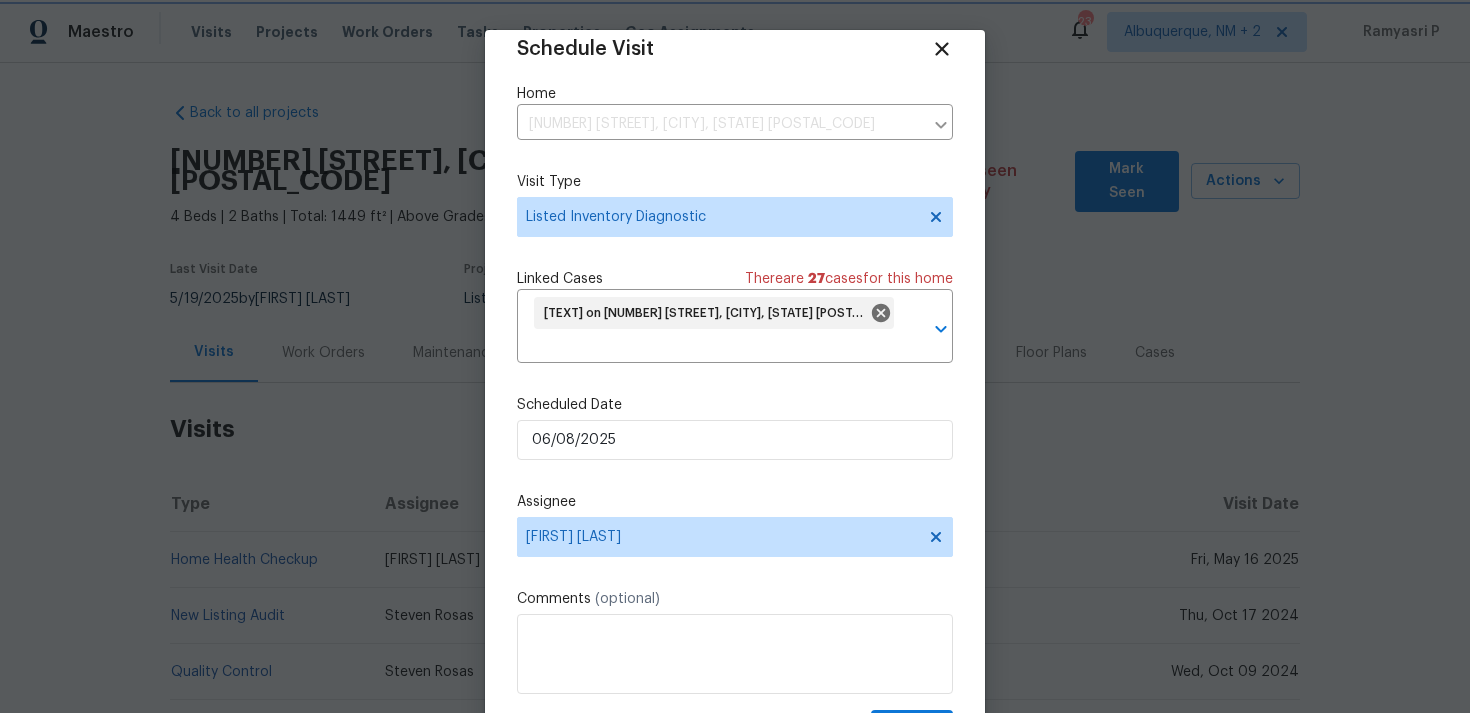 scroll, scrollTop: 74, scrollLeft: 0, axis: vertical 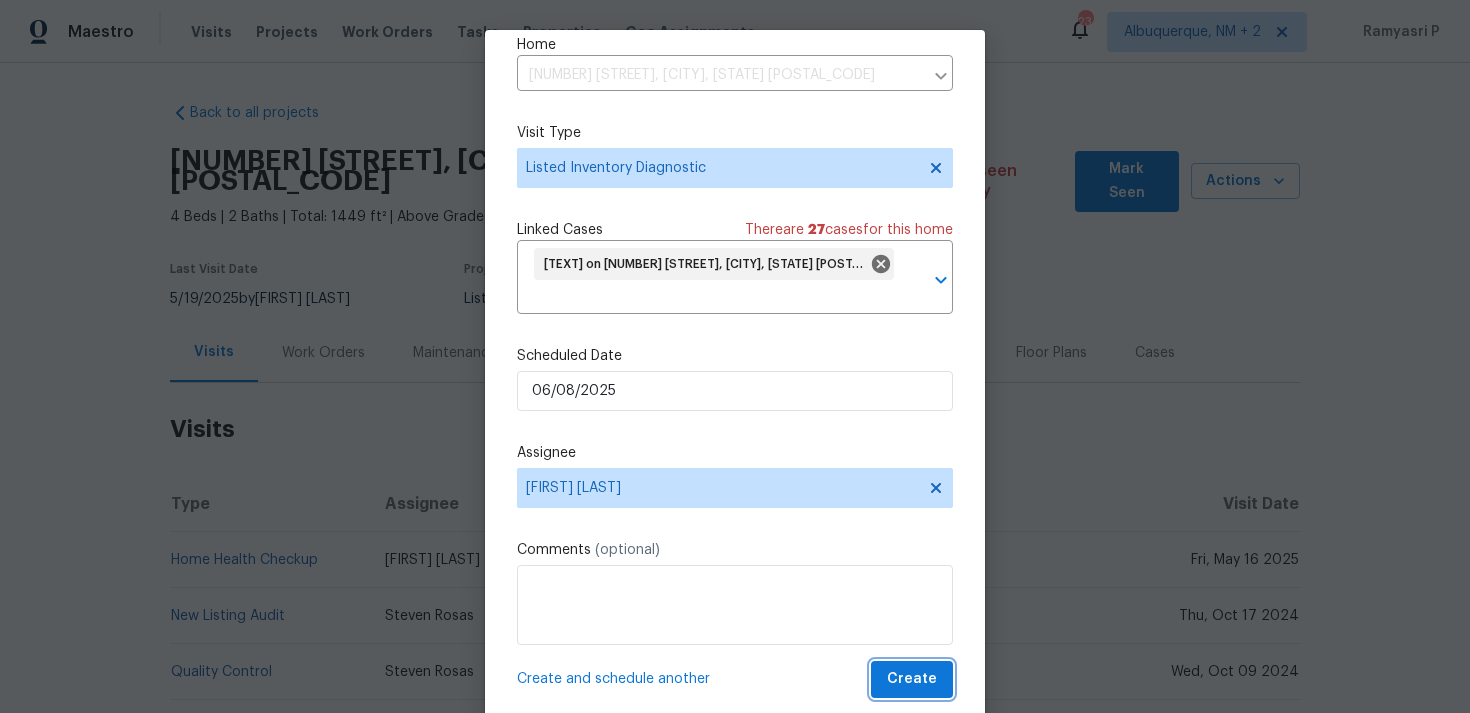 click on "Create" at bounding box center (912, 679) 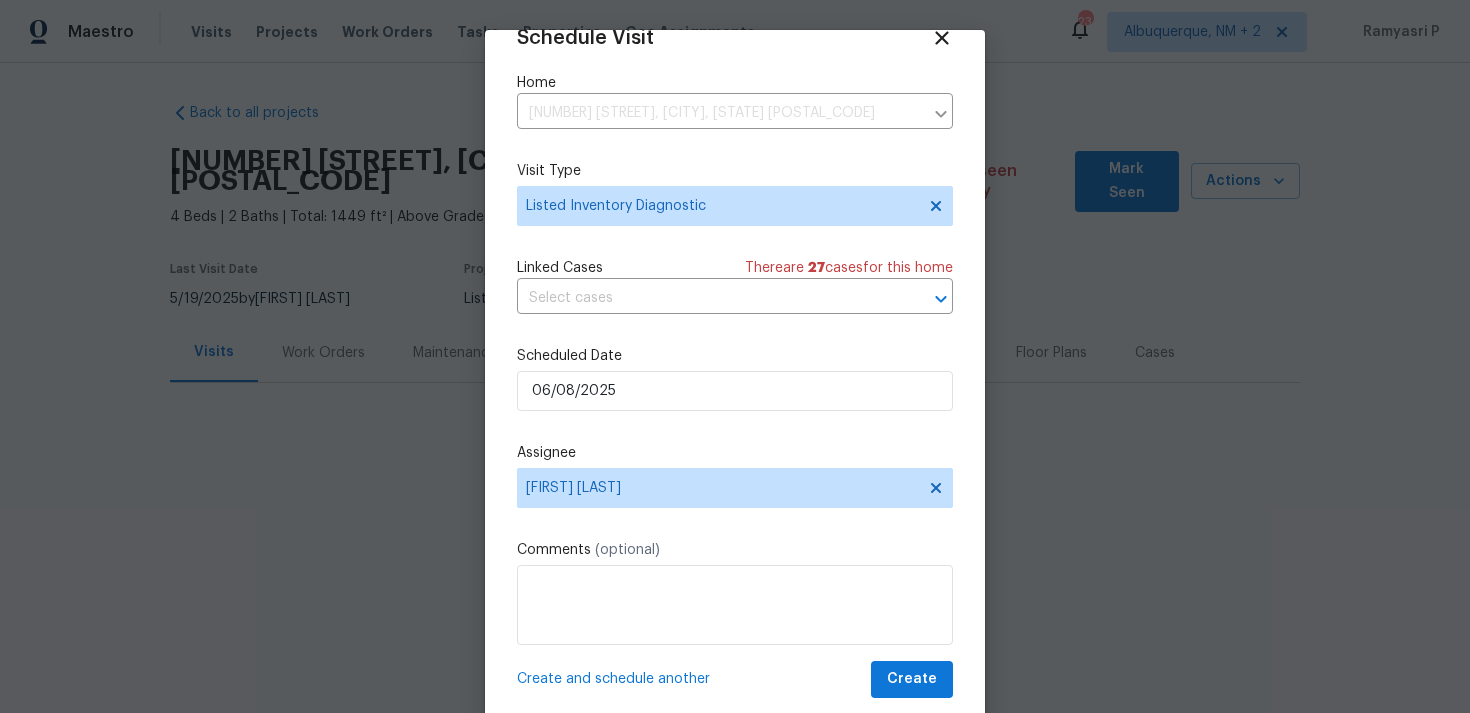 scroll, scrollTop: 36, scrollLeft: 0, axis: vertical 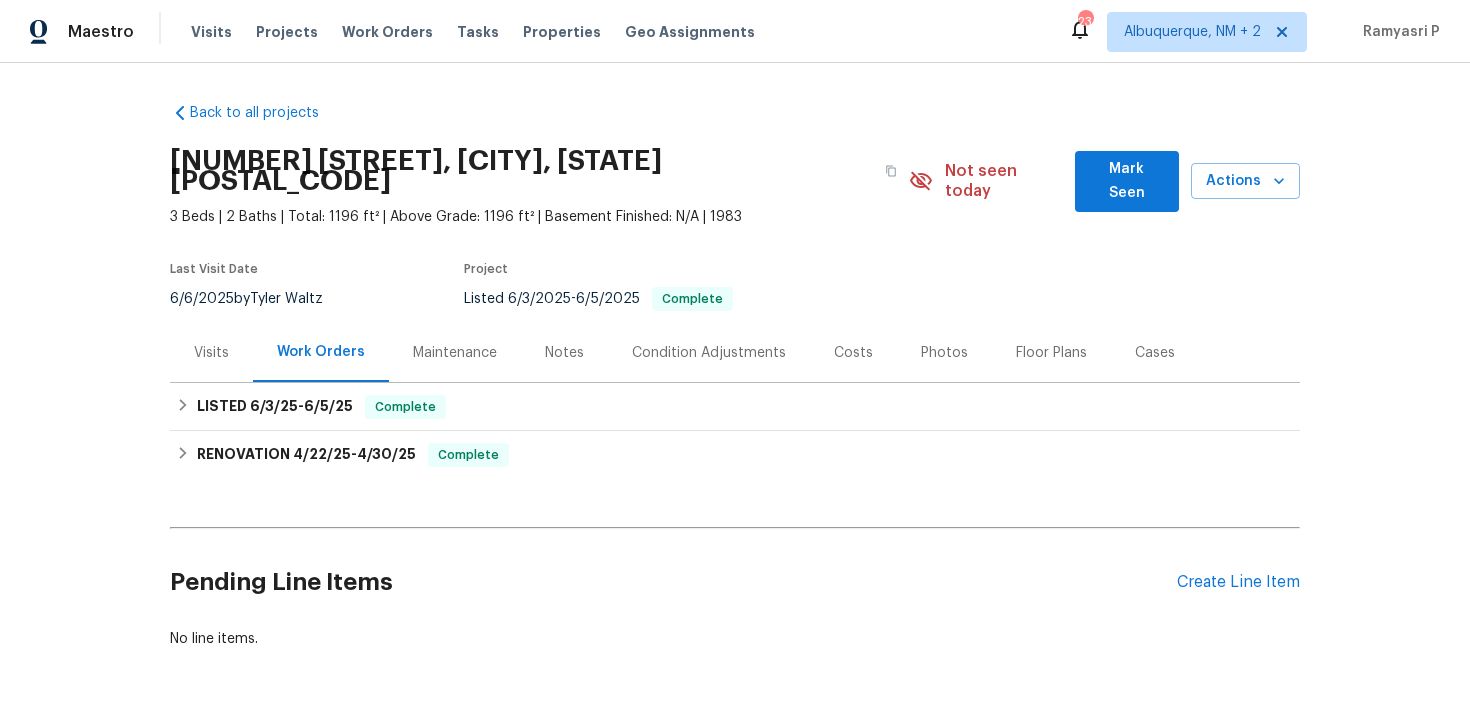 click on "Visits" at bounding box center [211, 353] 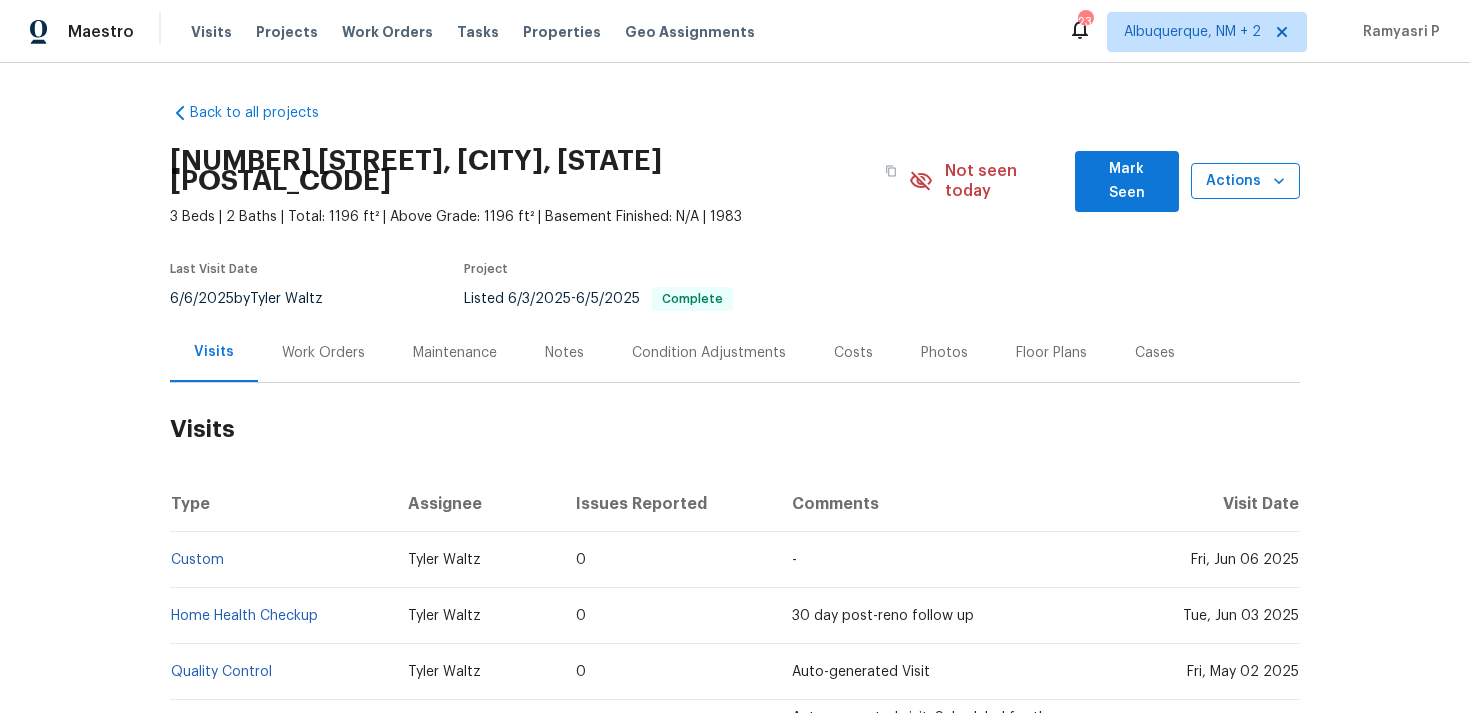 click on "Actions" at bounding box center [1245, 181] 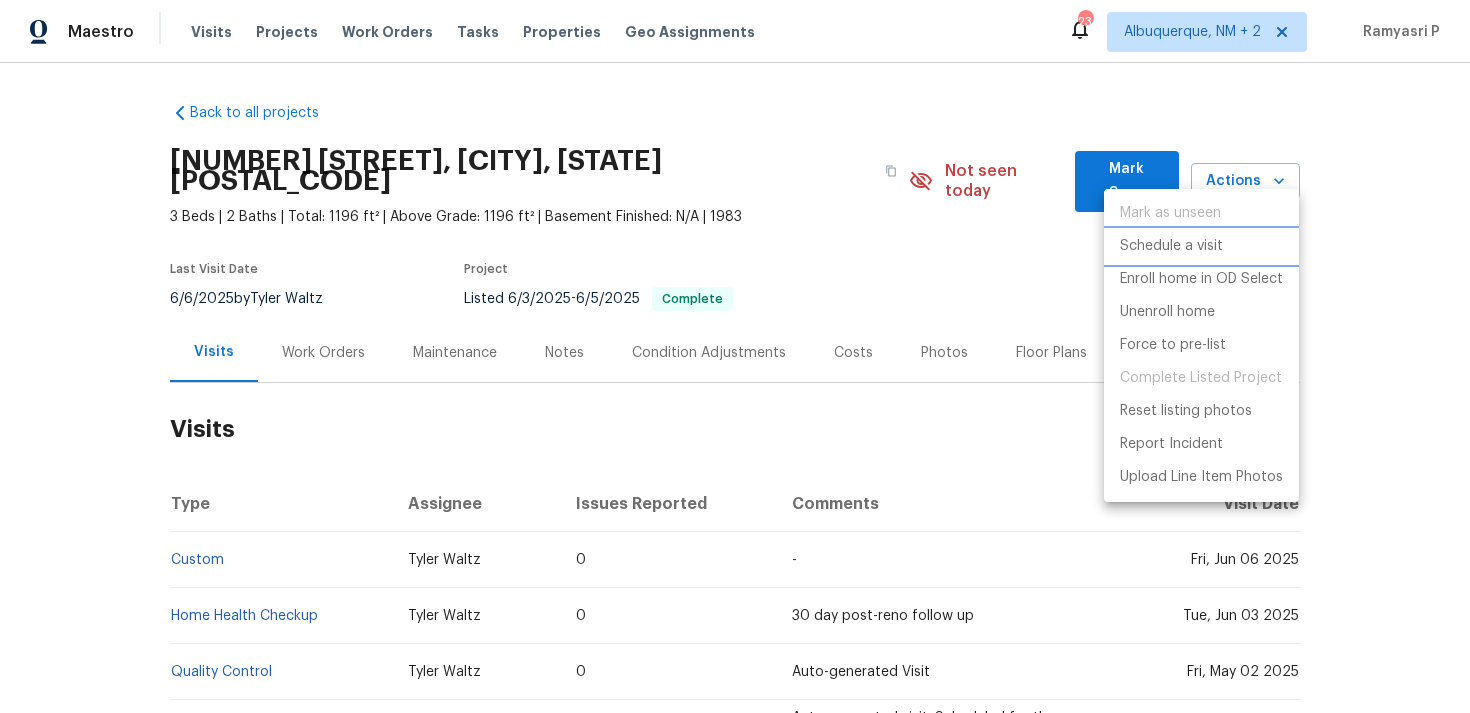 click on "Schedule a visit" at bounding box center (1171, 246) 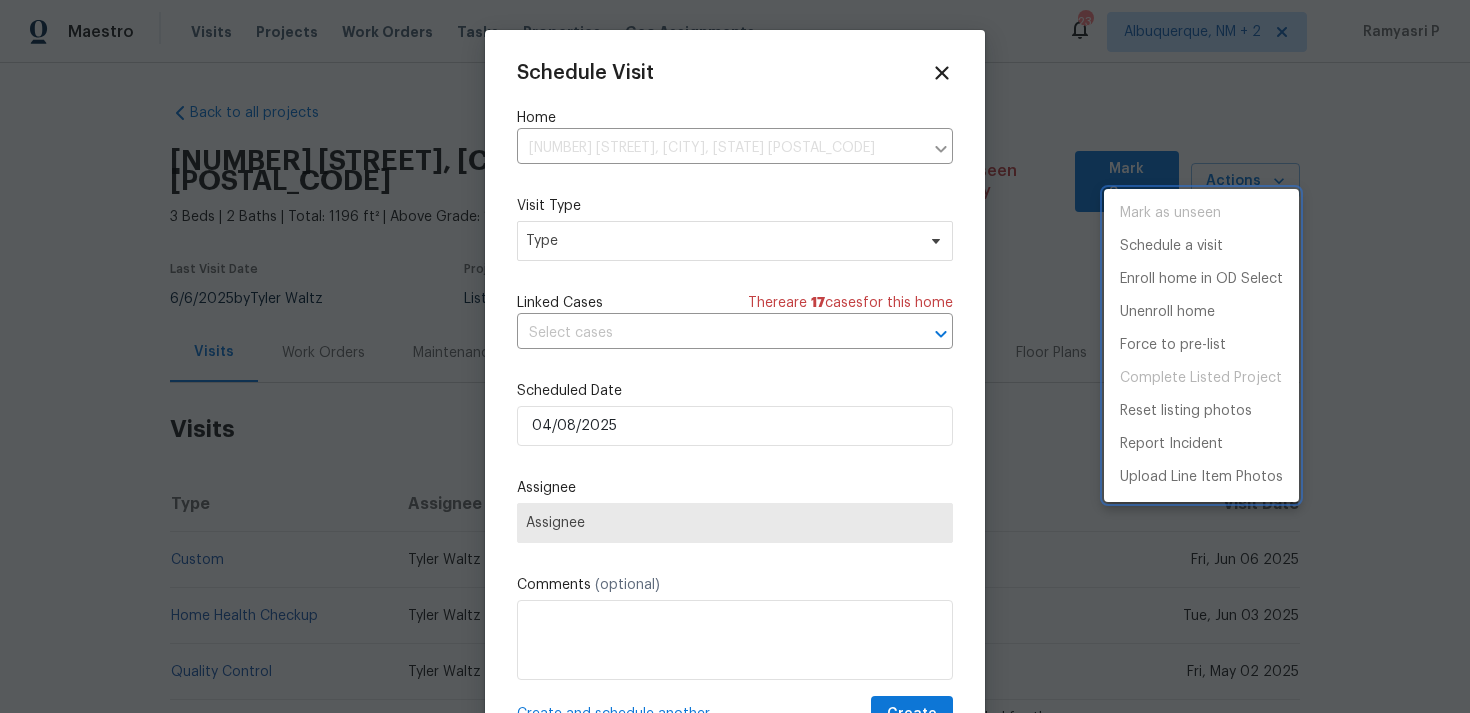 click at bounding box center (735, 356) 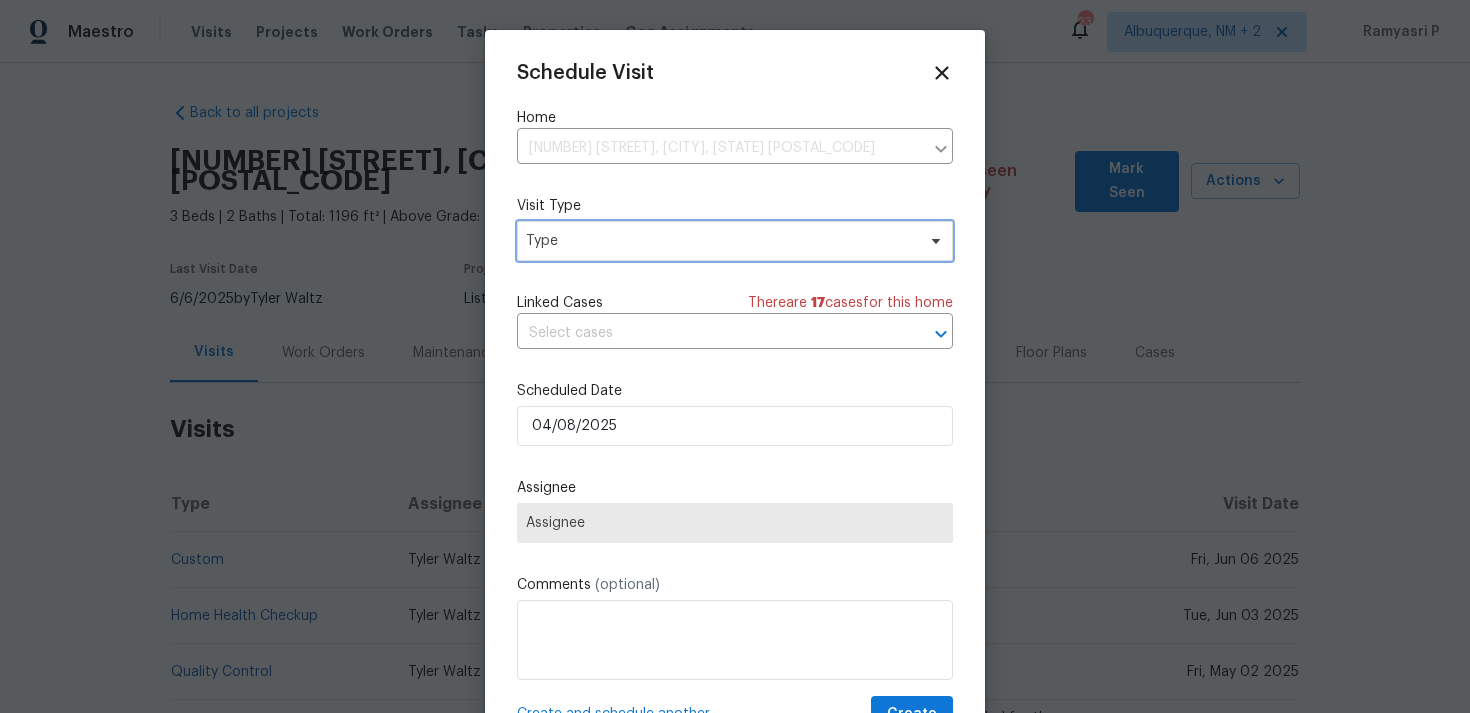 click on "Type" at bounding box center (720, 241) 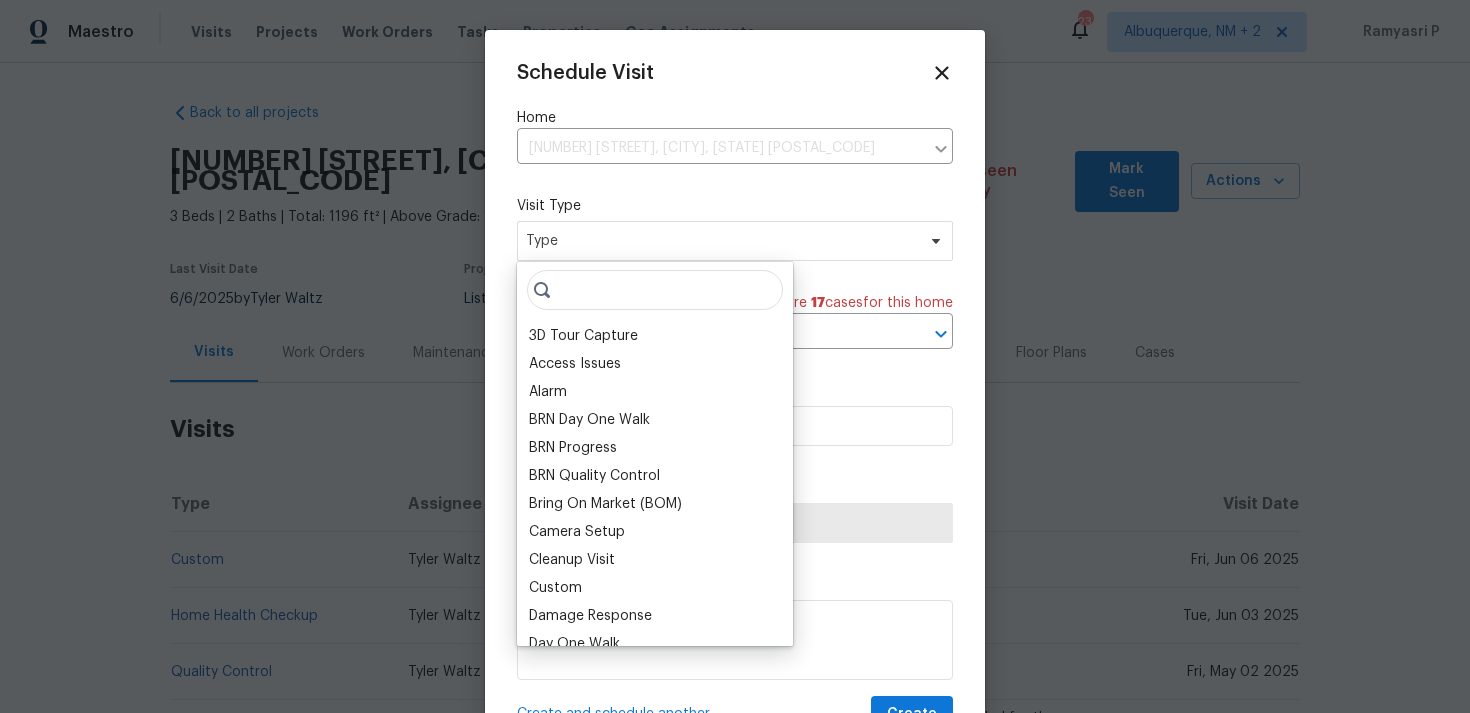 click at bounding box center (655, 290) 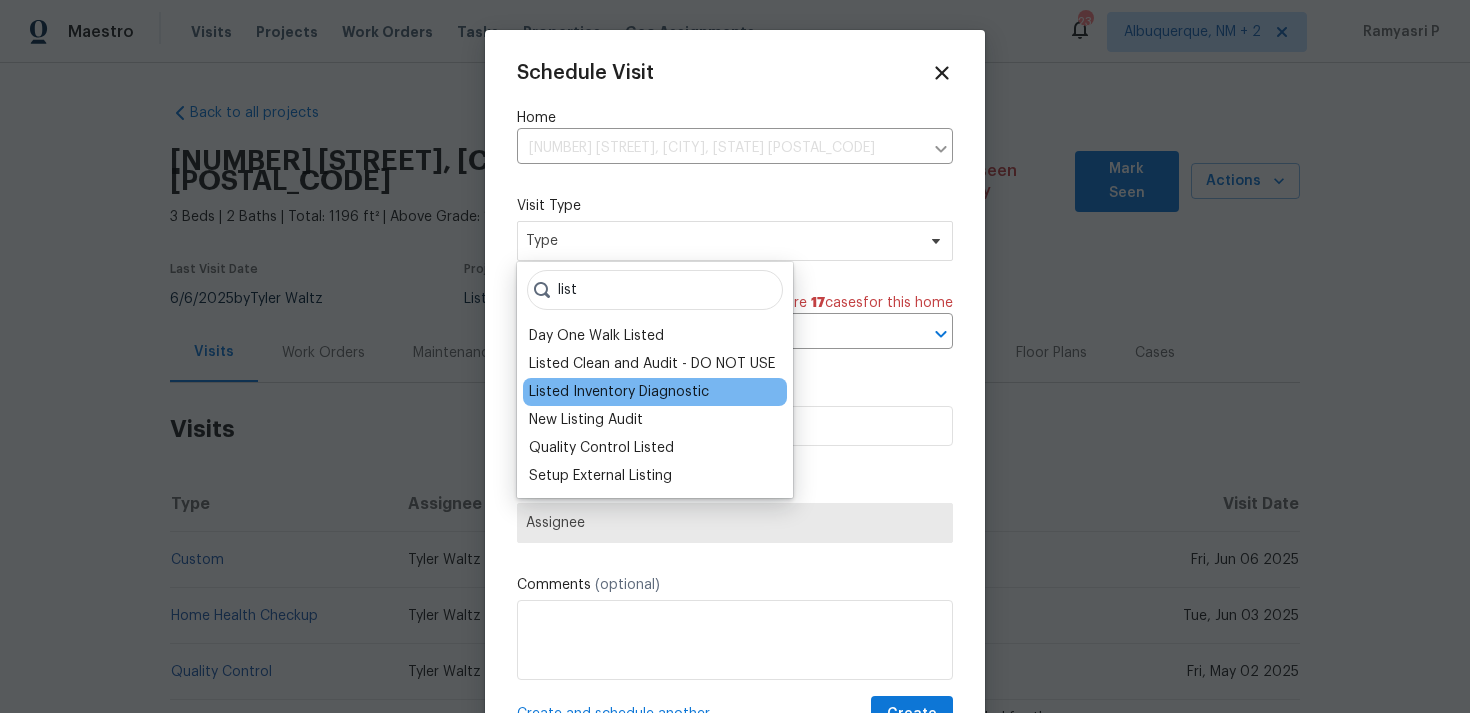 type on "list" 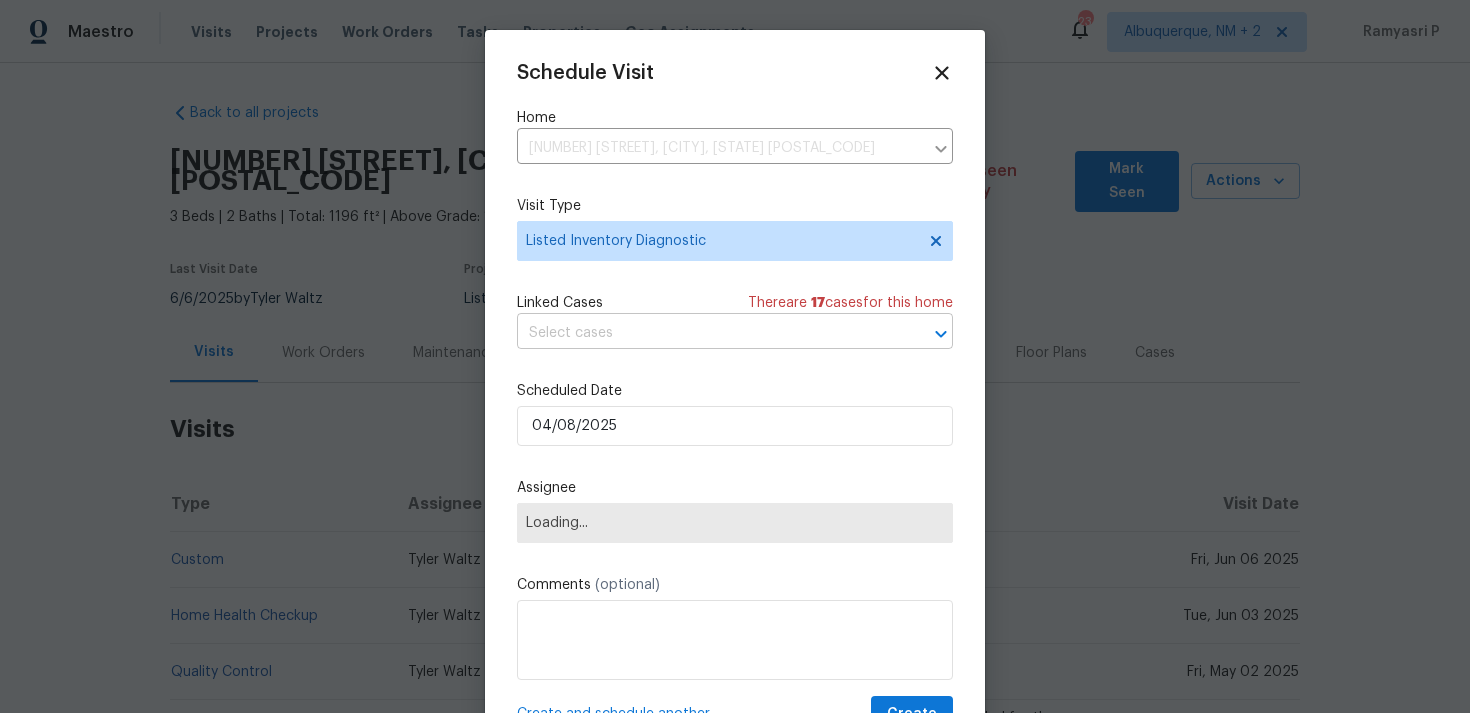 click at bounding box center [707, 333] 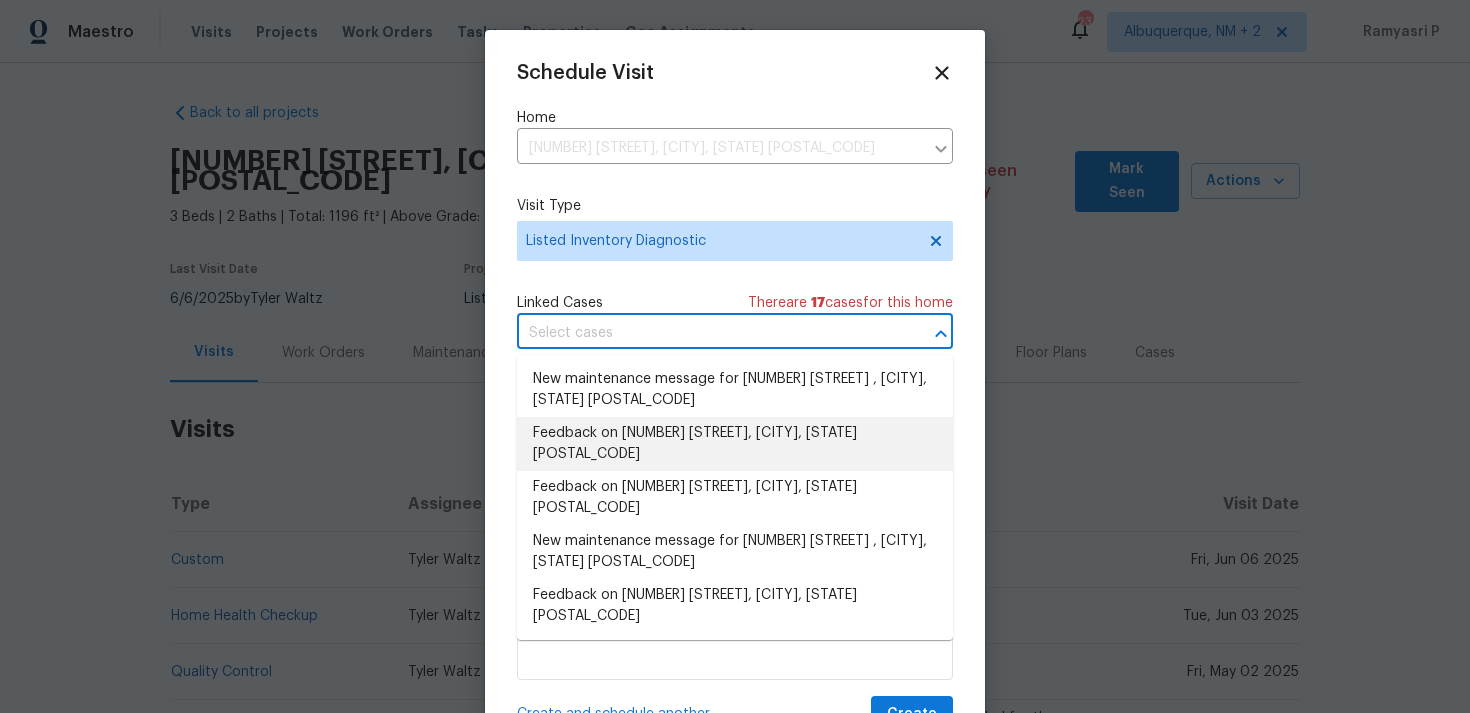click on "Feedback on 22935 Sherioaks Ln, Spring, TX 77389" at bounding box center (735, 444) 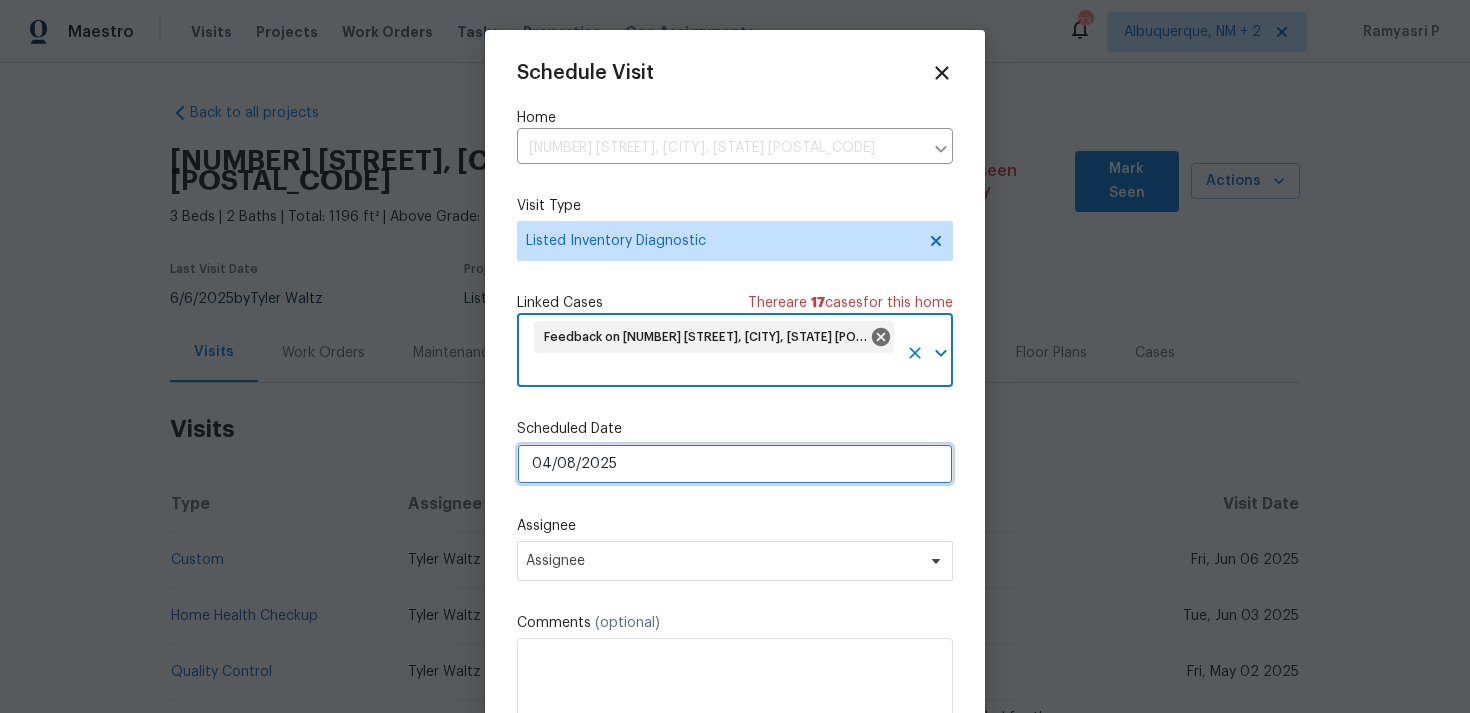 click on "04/08/2025" at bounding box center [735, 464] 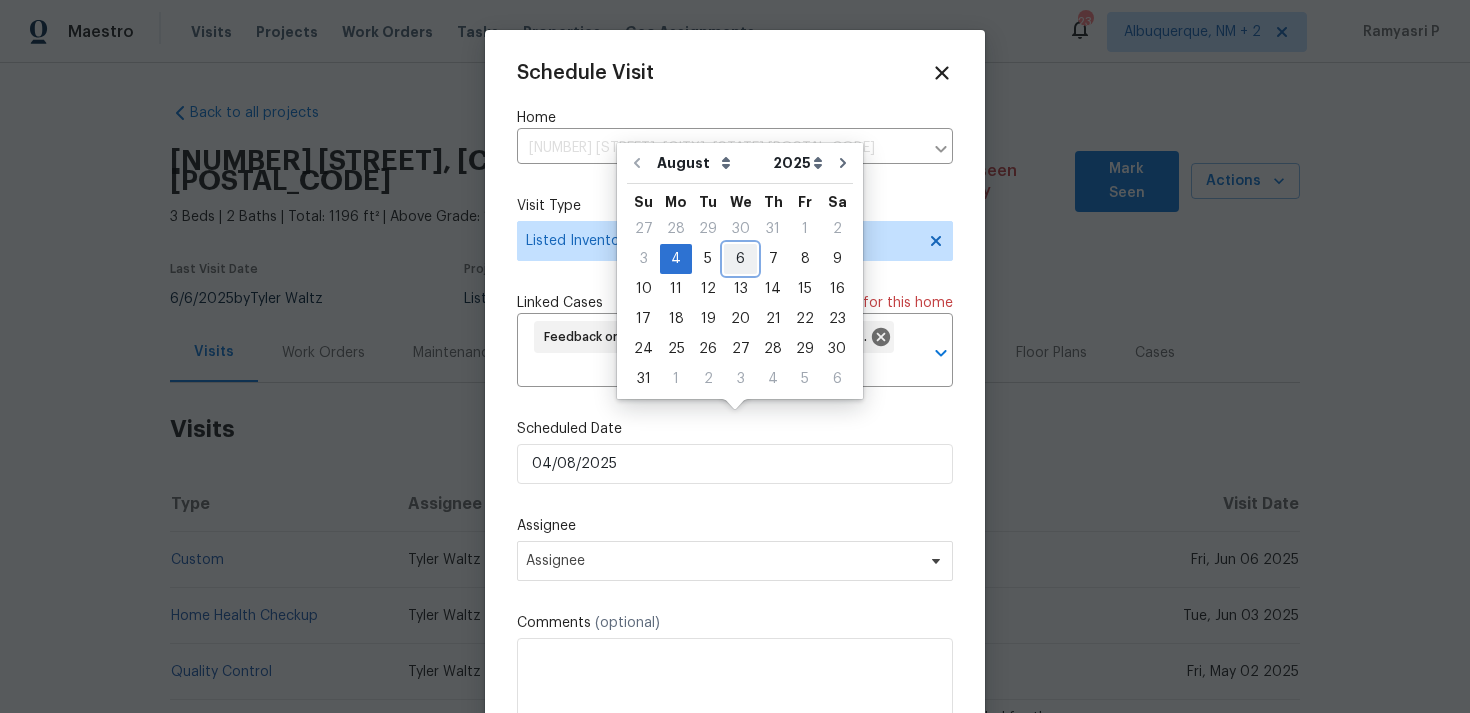 click on "6" at bounding box center (740, 259) 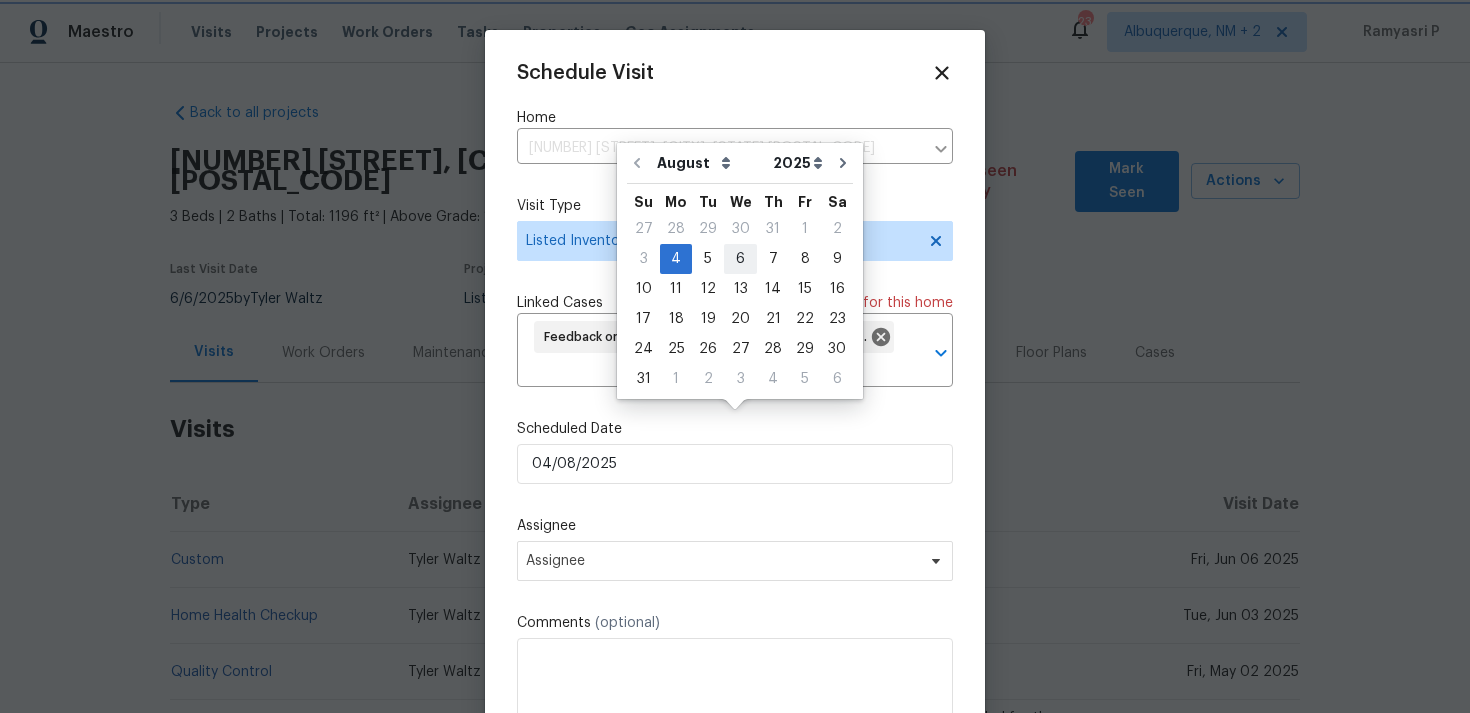 type on "06/08/2025" 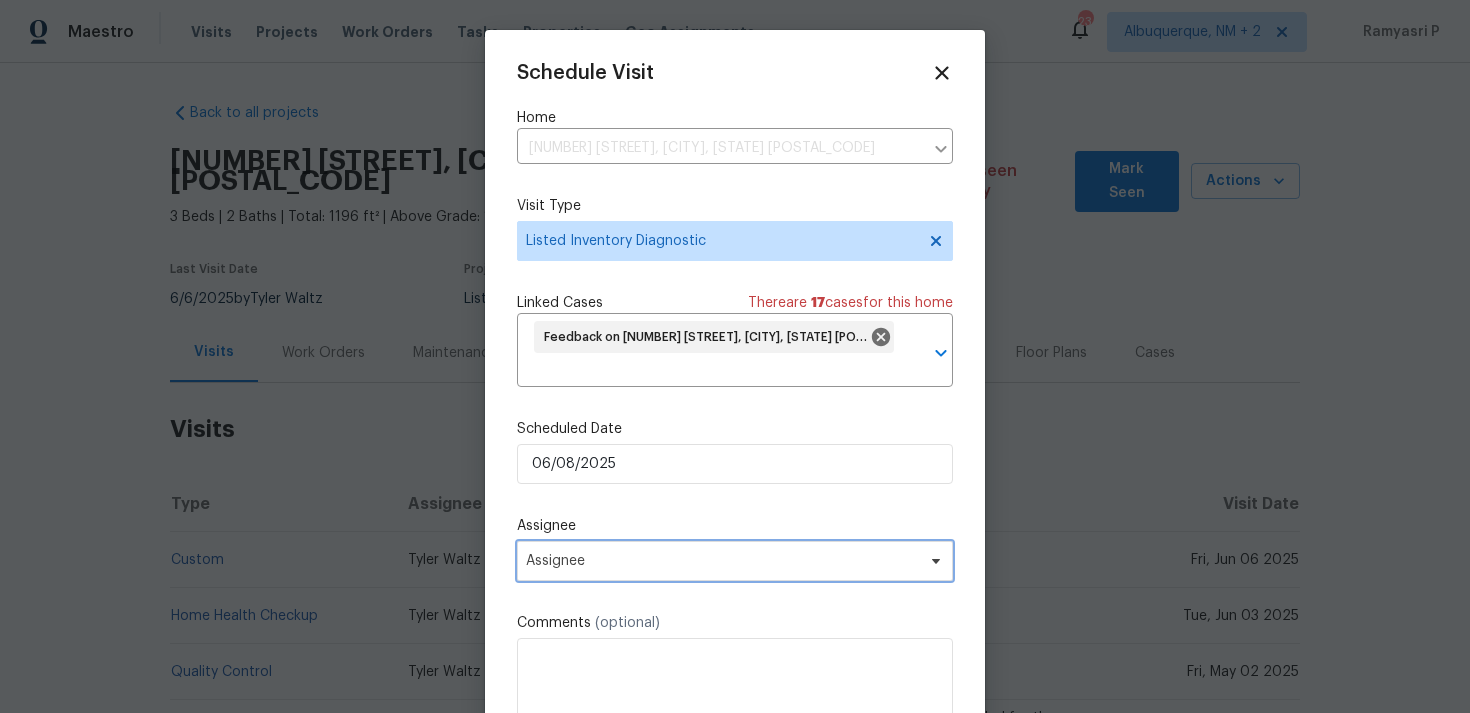 click on "Assignee" at bounding box center (722, 561) 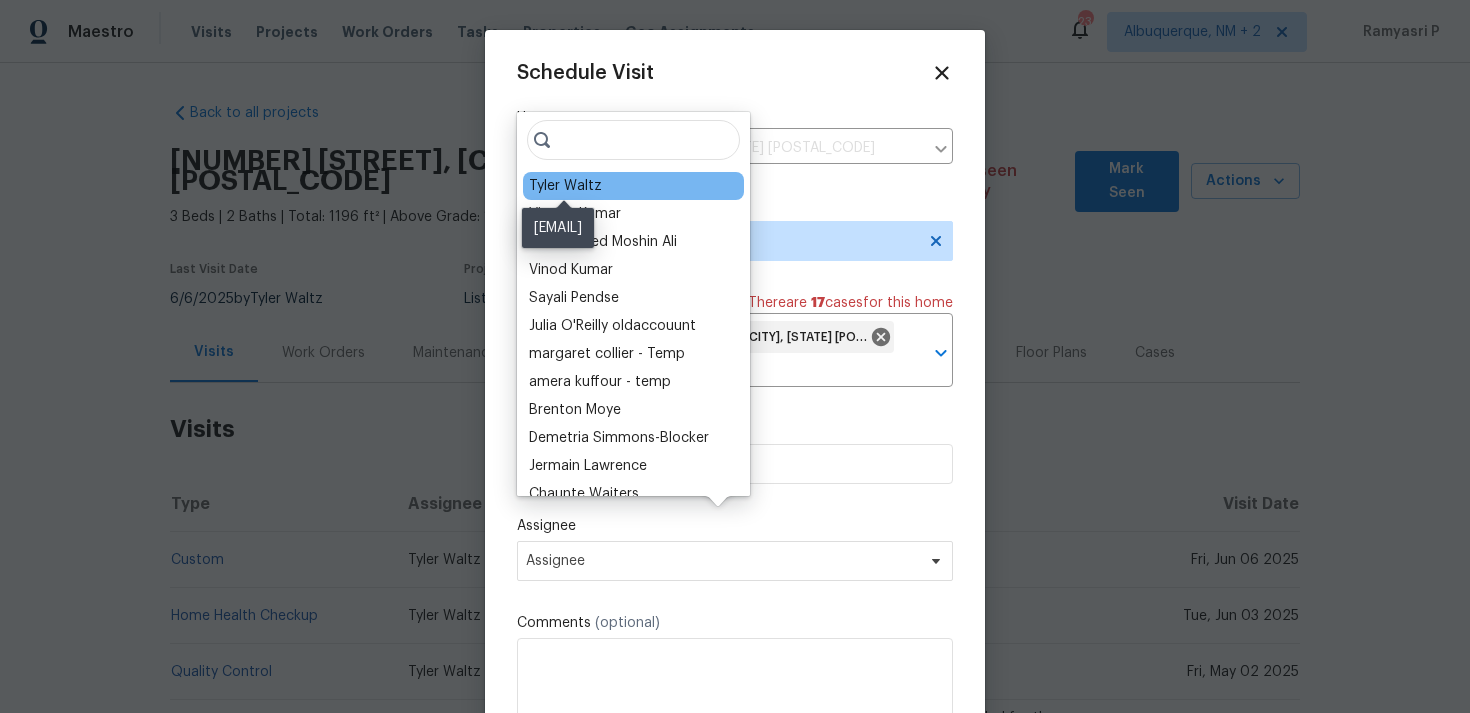 click on "Tyler Waltz" at bounding box center (565, 186) 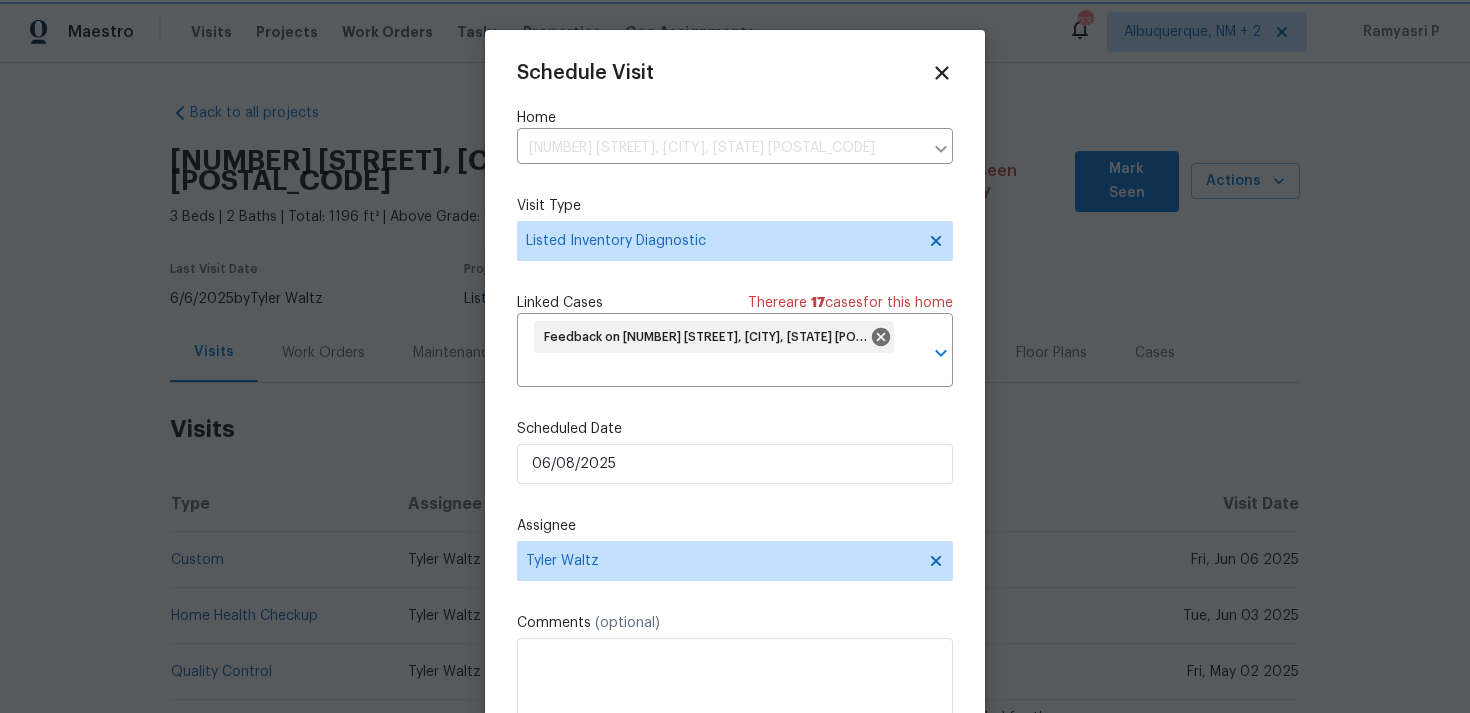scroll, scrollTop: 42, scrollLeft: 0, axis: vertical 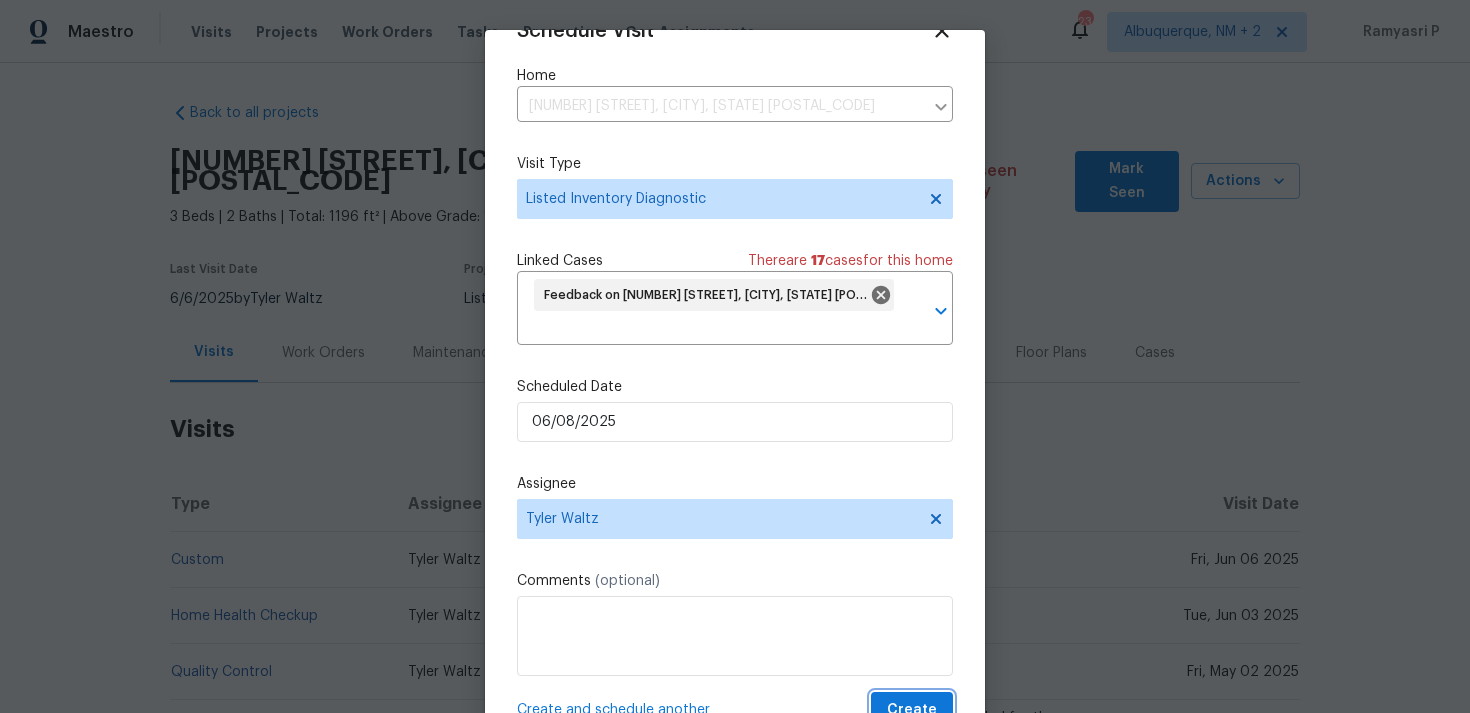 click on "Create" at bounding box center [912, 710] 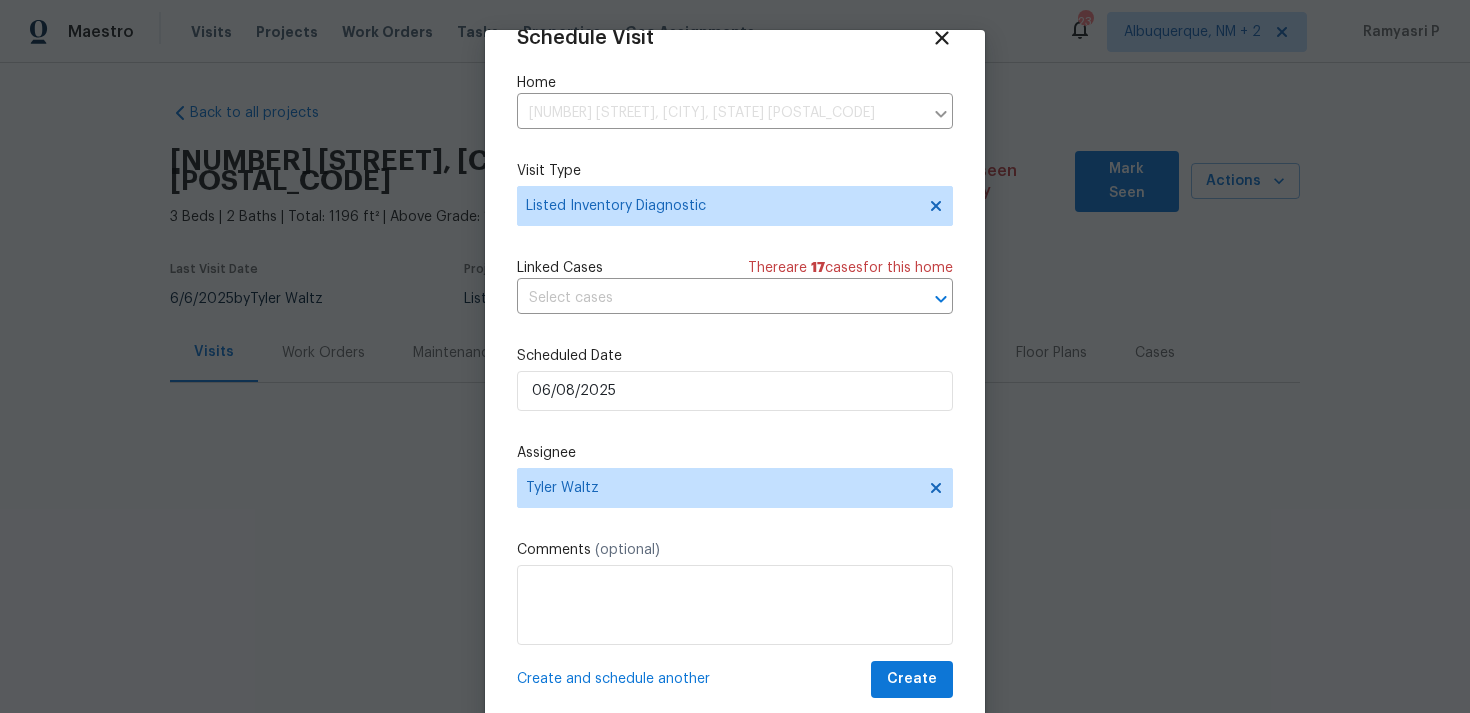 scroll, scrollTop: 36, scrollLeft: 0, axis: vertical 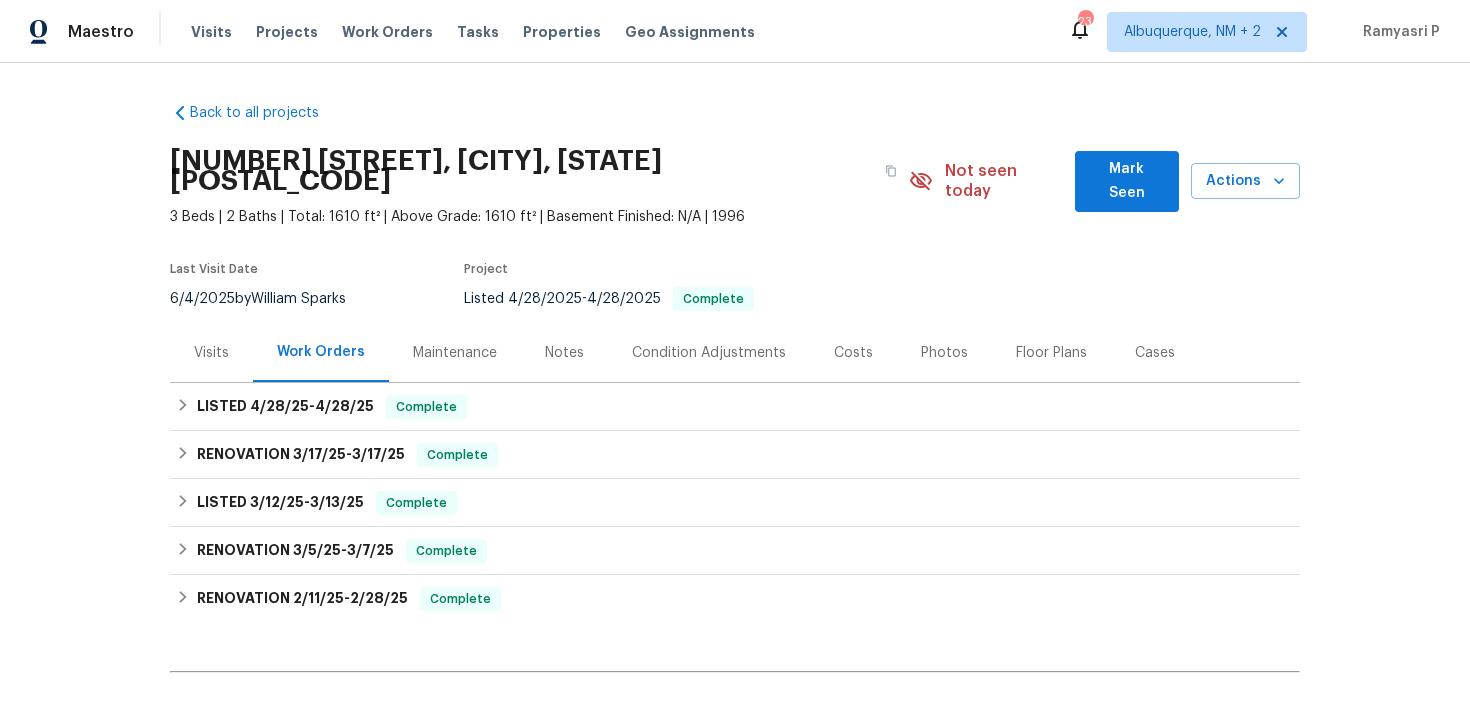 click on "Visits" at bounding box center (211, 353) 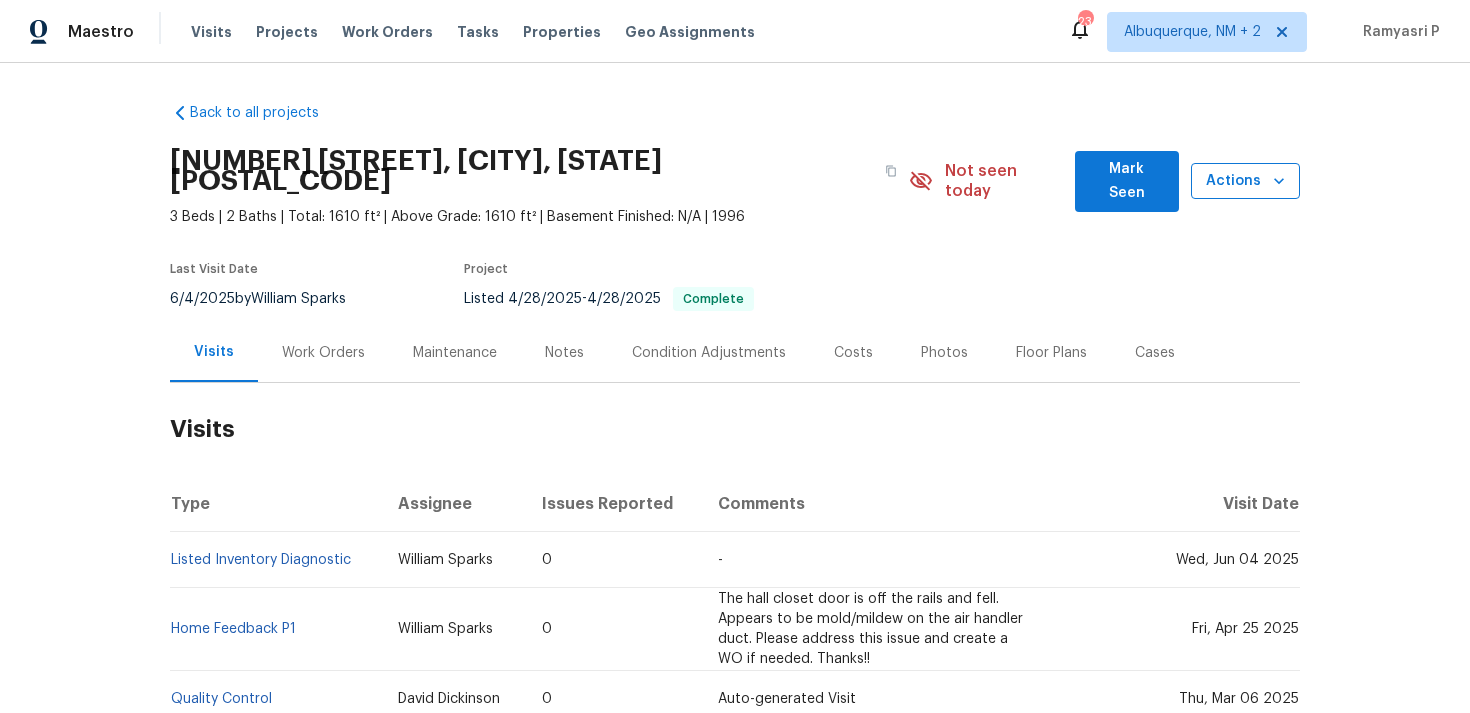 click on "Actions" at bounding box center [1245, 181] 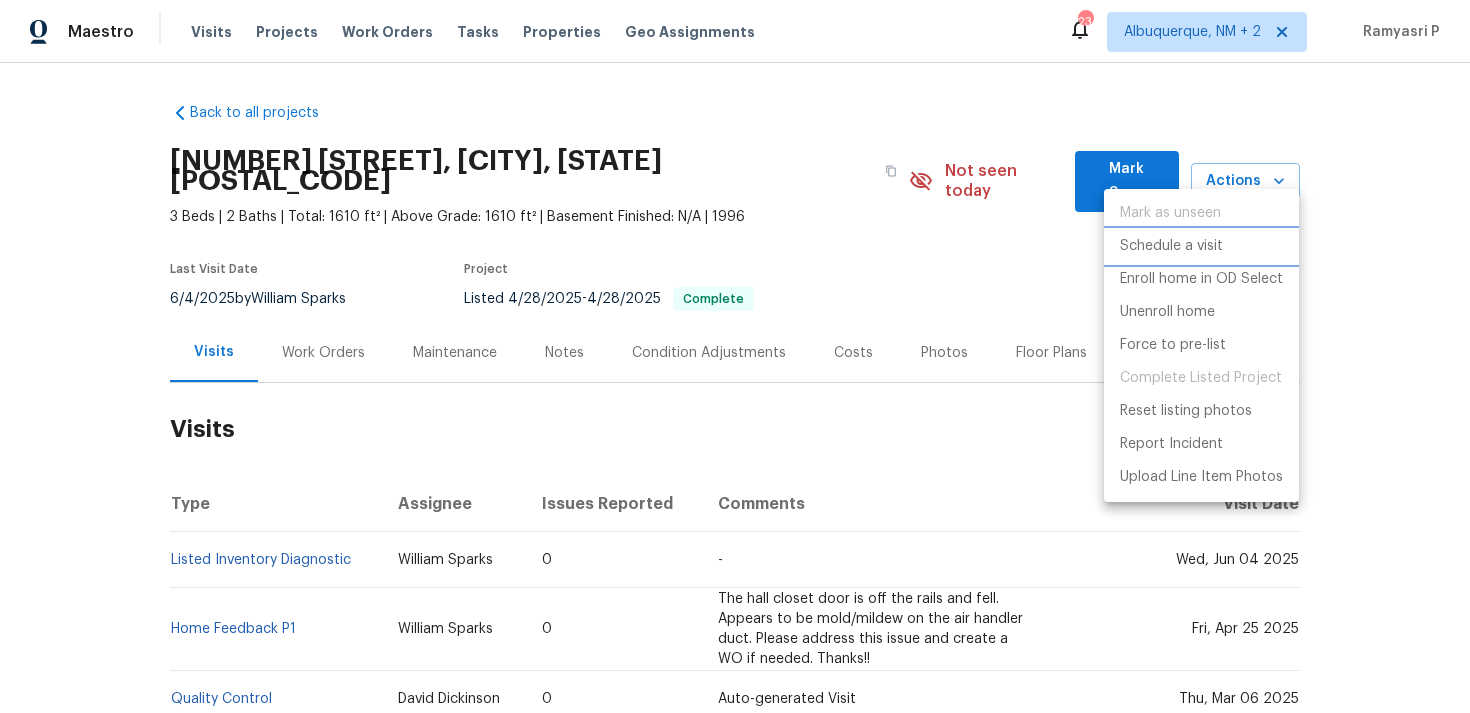 click on "Schedule a visit" at bounding box center (1171, 246) 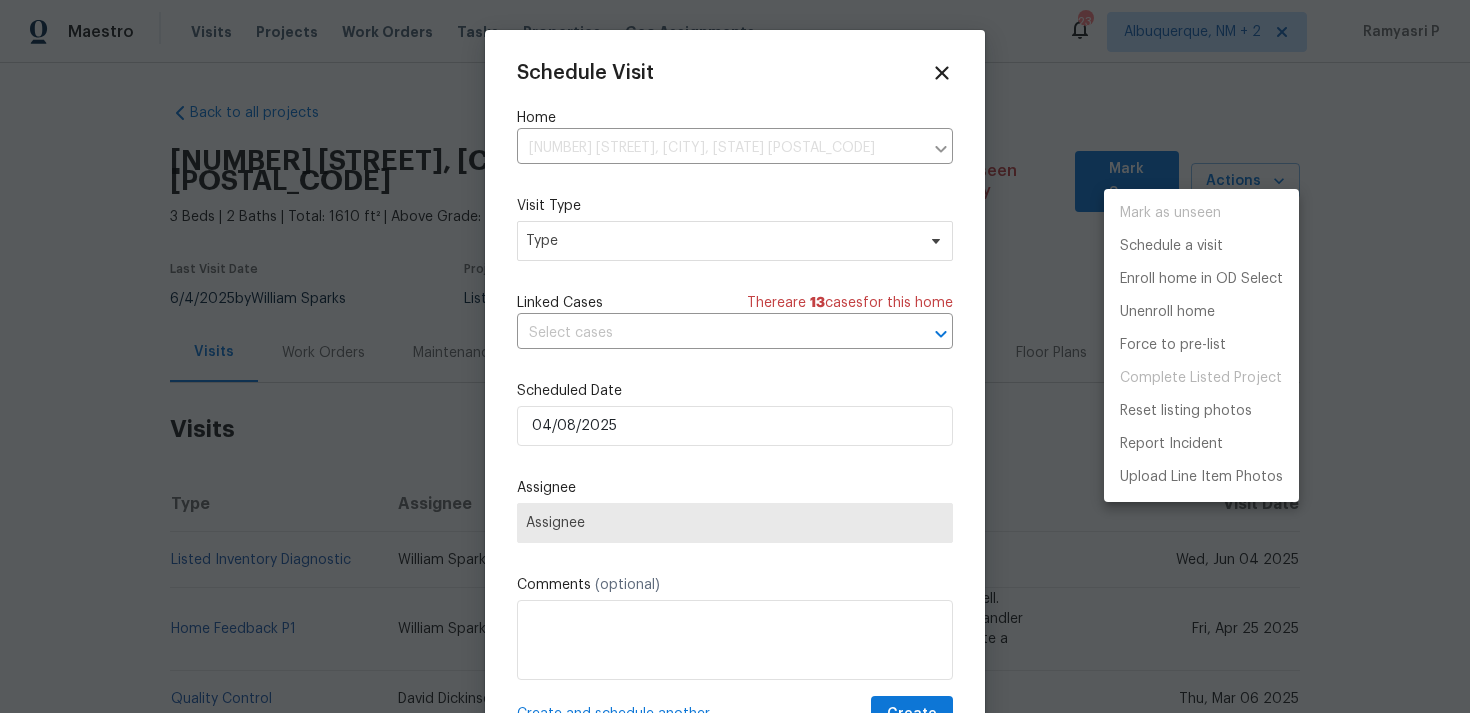 click at bounding box center [735, 356] 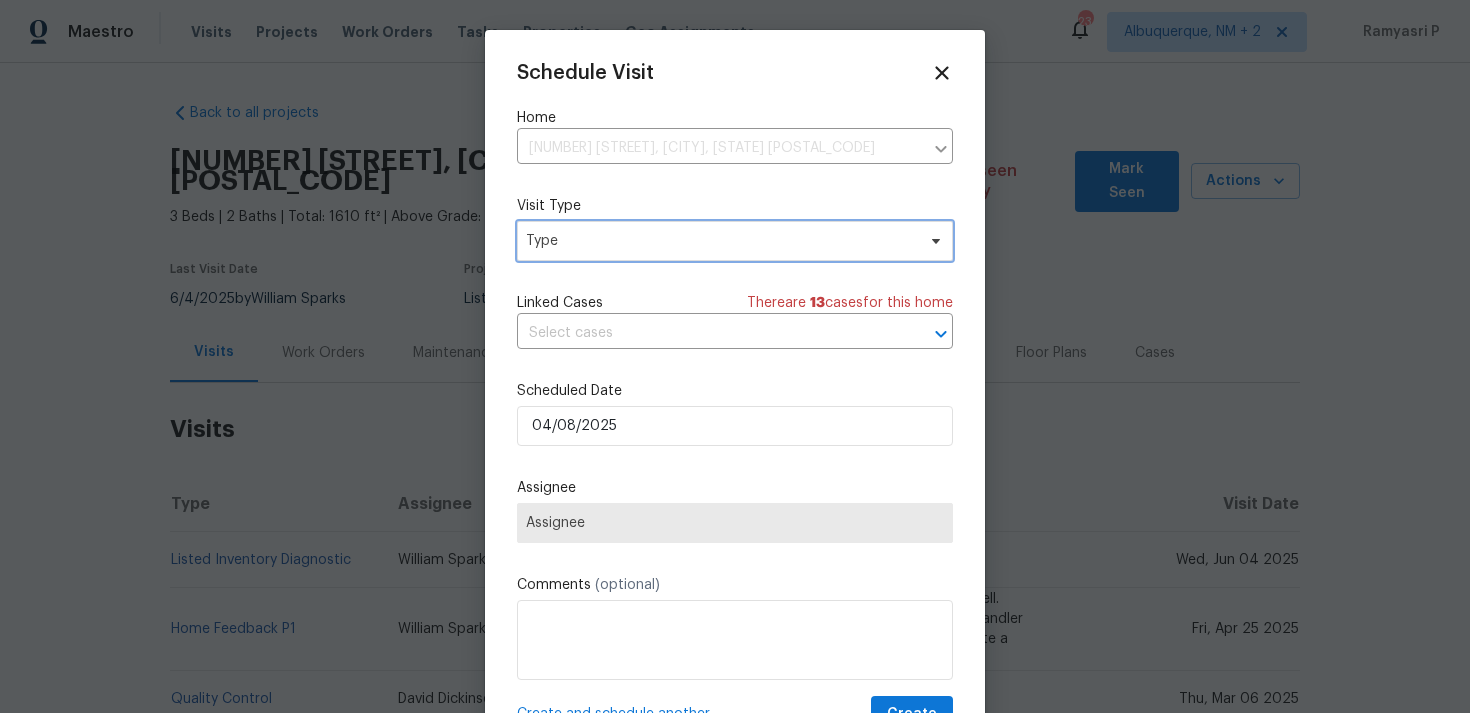 click on "Type" at bounding box center [720, 241] 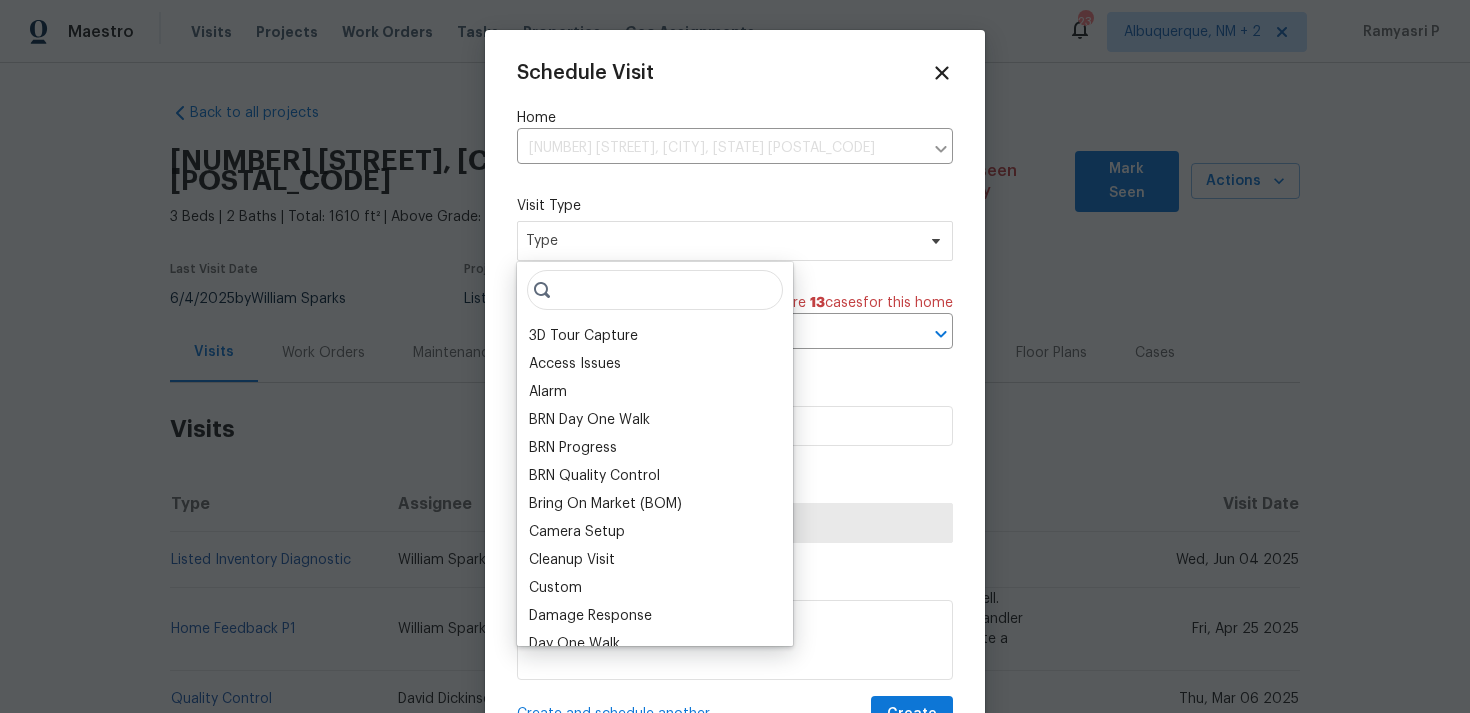 click at bounding box center [655, 290] 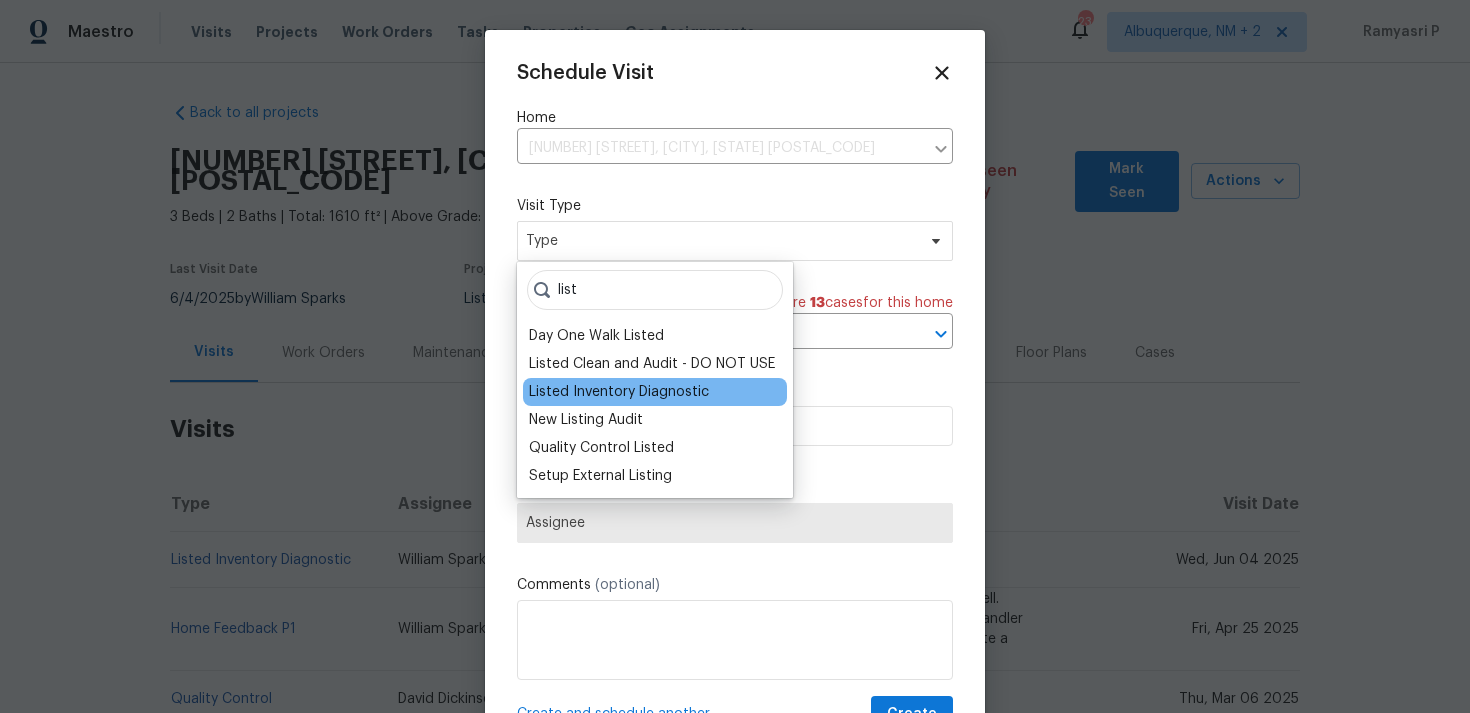 type on "list" 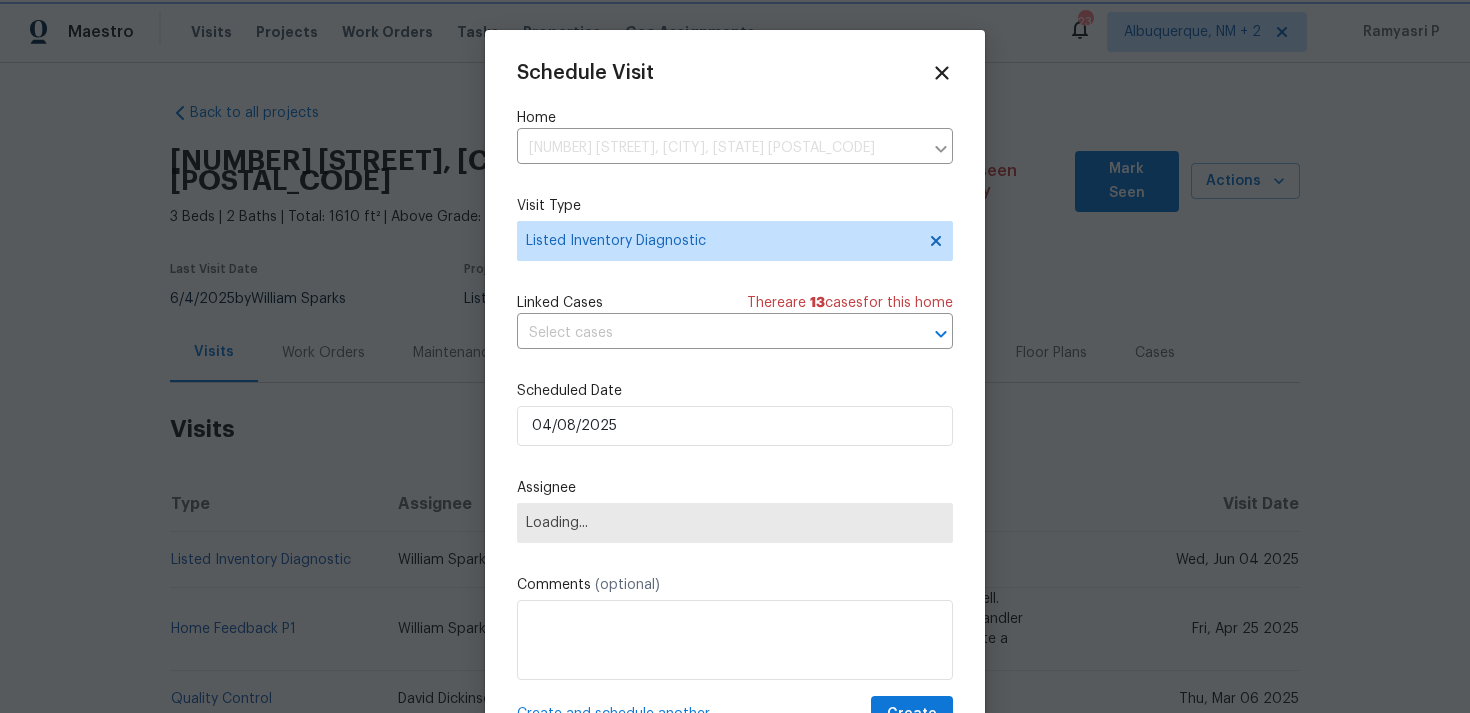 click on "Linked Cases There  are   13  case s  for this home" at bounding box center [735, 303] 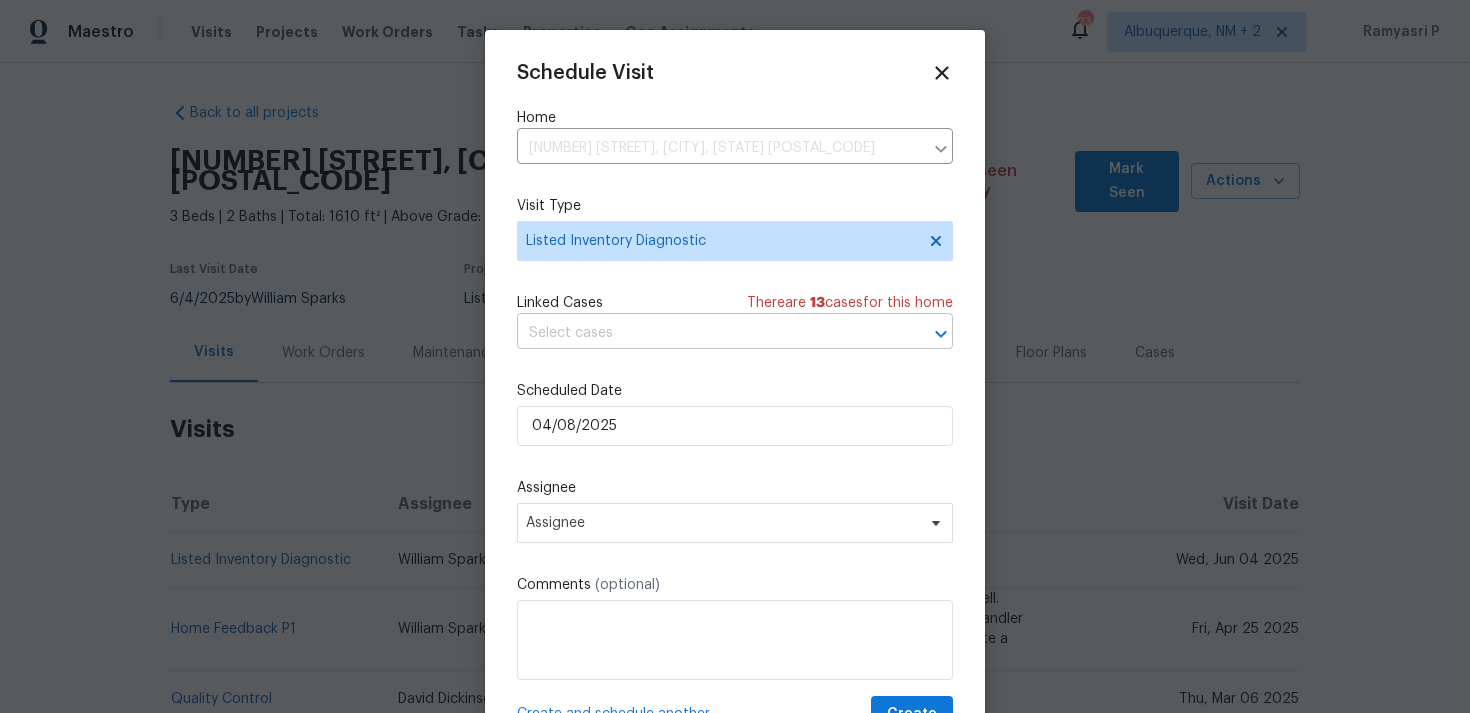 click at bounding box center [707, 333] 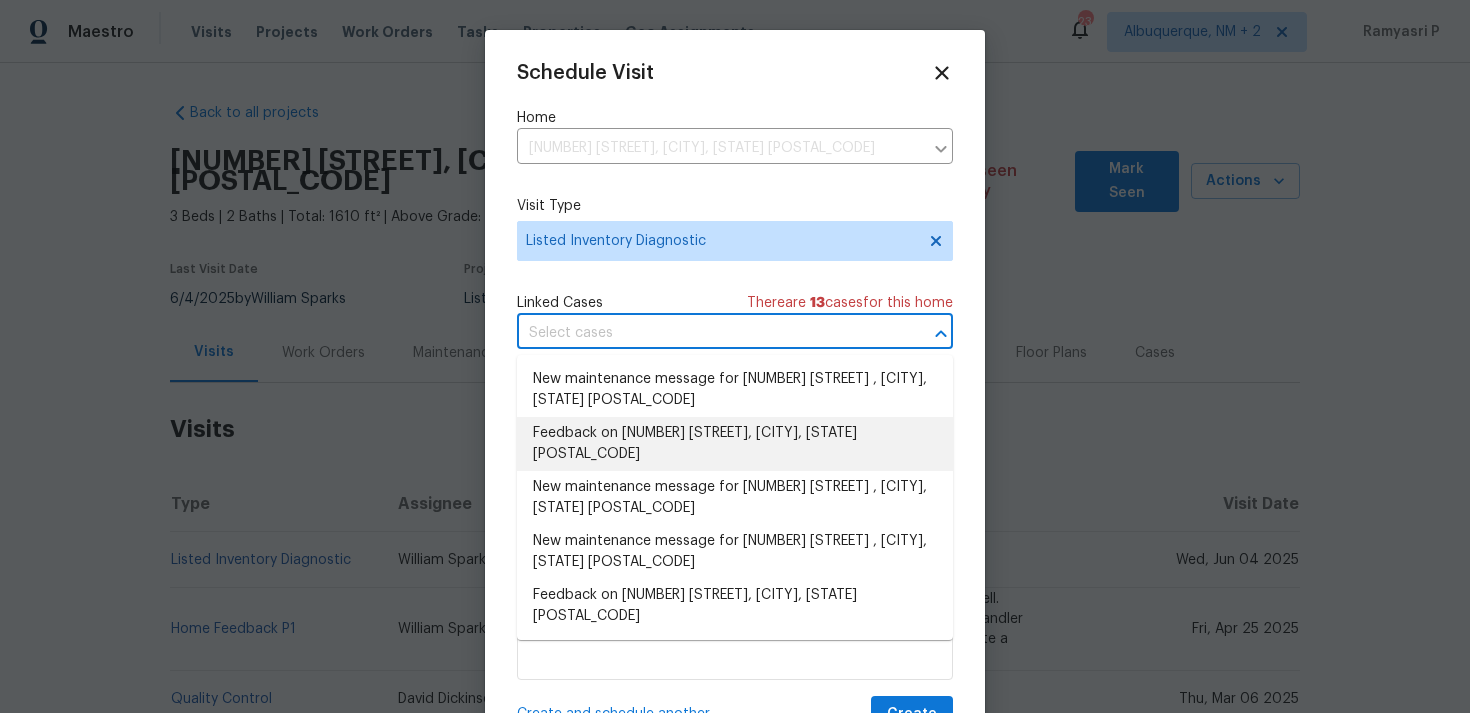 click on "Feedback on [NUMBER] [STREET], [CITY], [STATE] [POSTAL_CODE]" at bounding box center (735, 444) 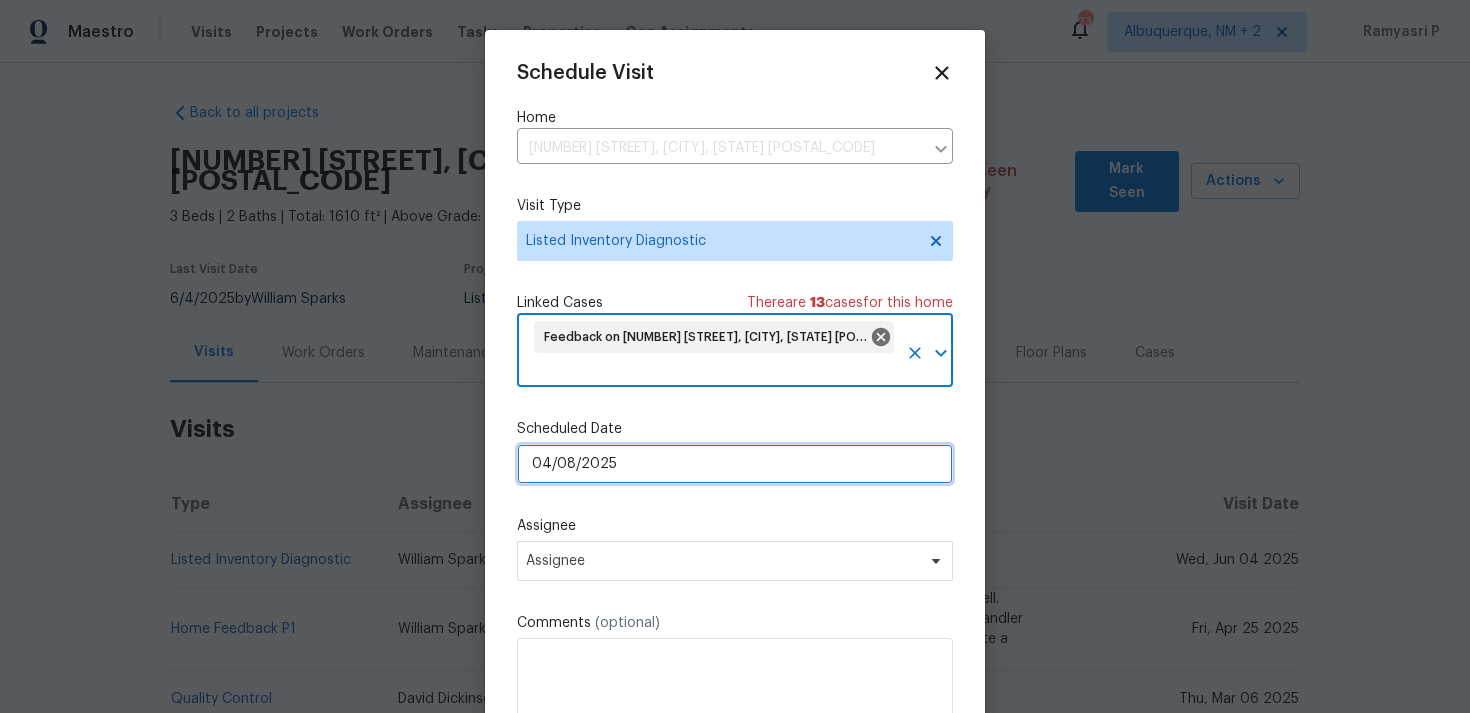 click on "04/08/2025" at bounding box center (735, 464) 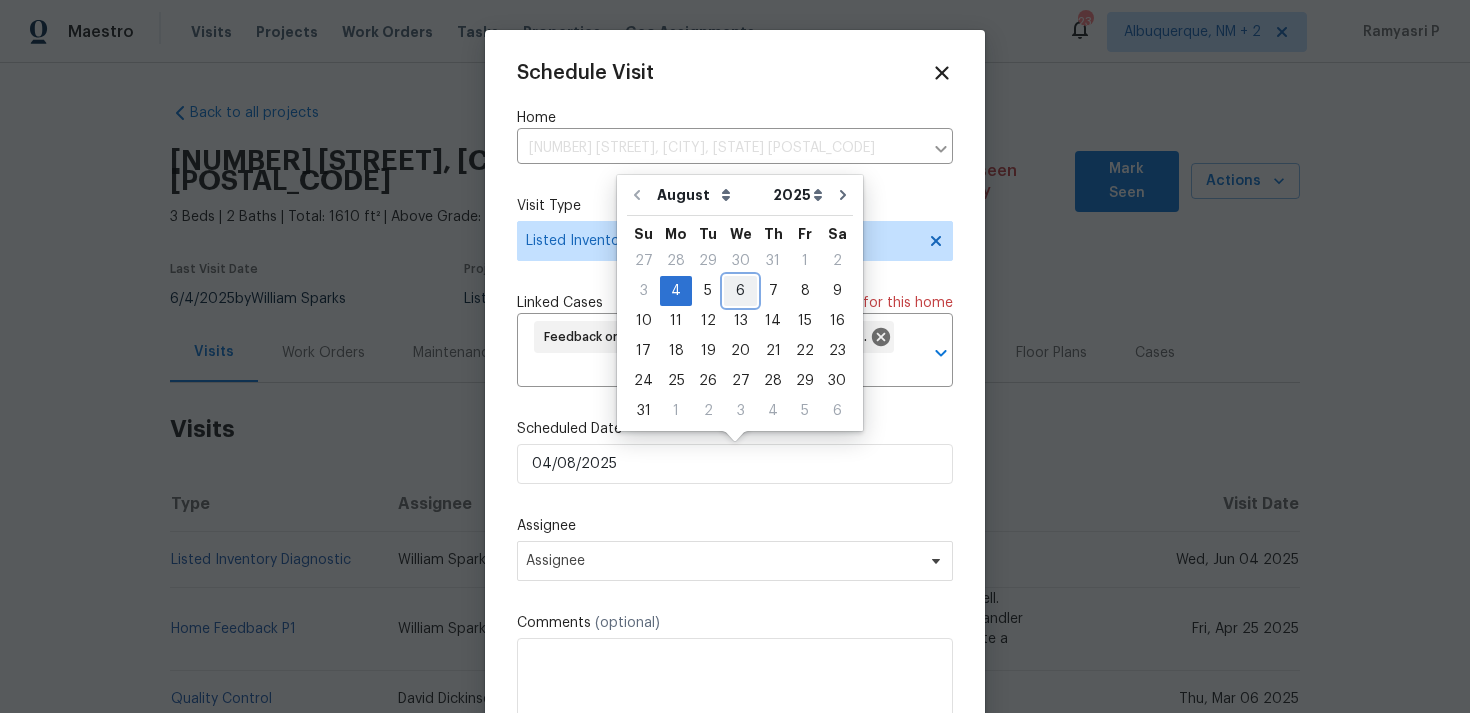 click on "6" at bounding box center [740, 291] 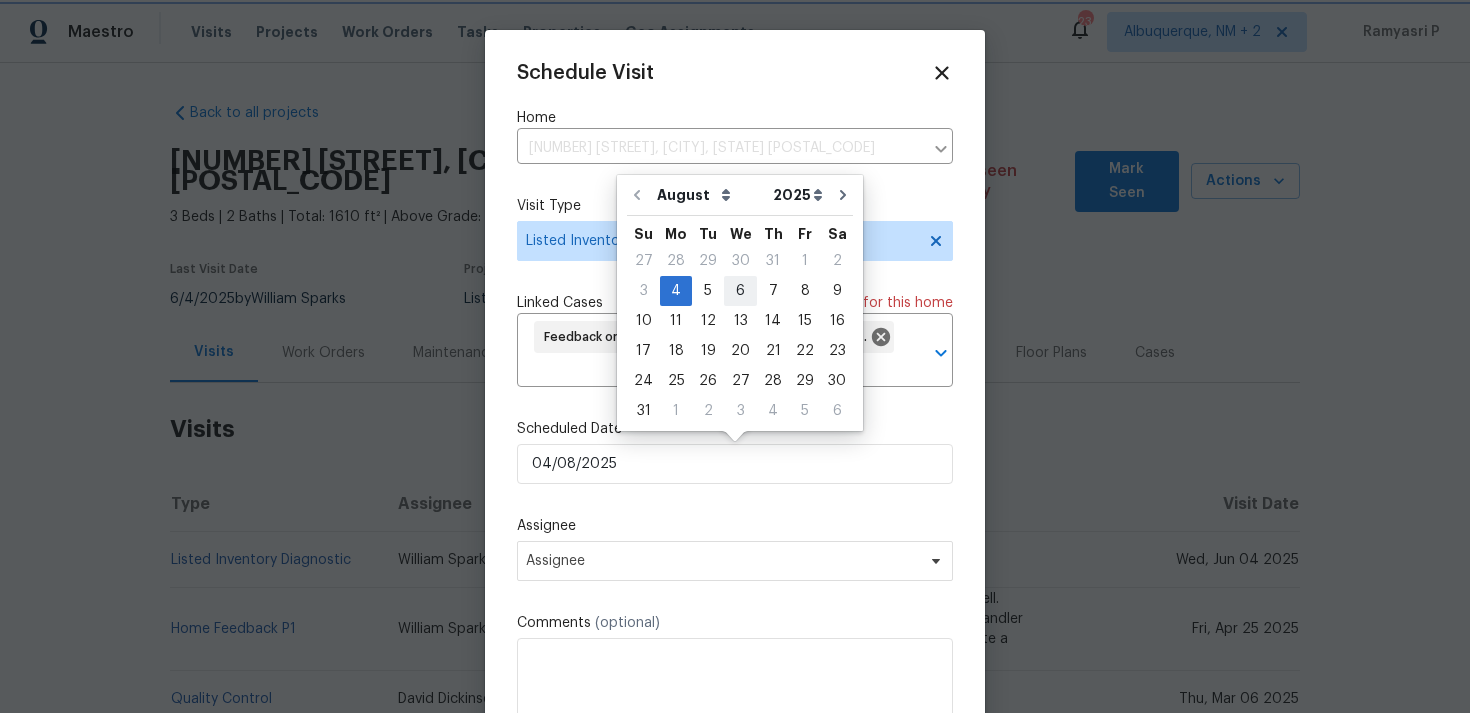 type on "06/08/2025" 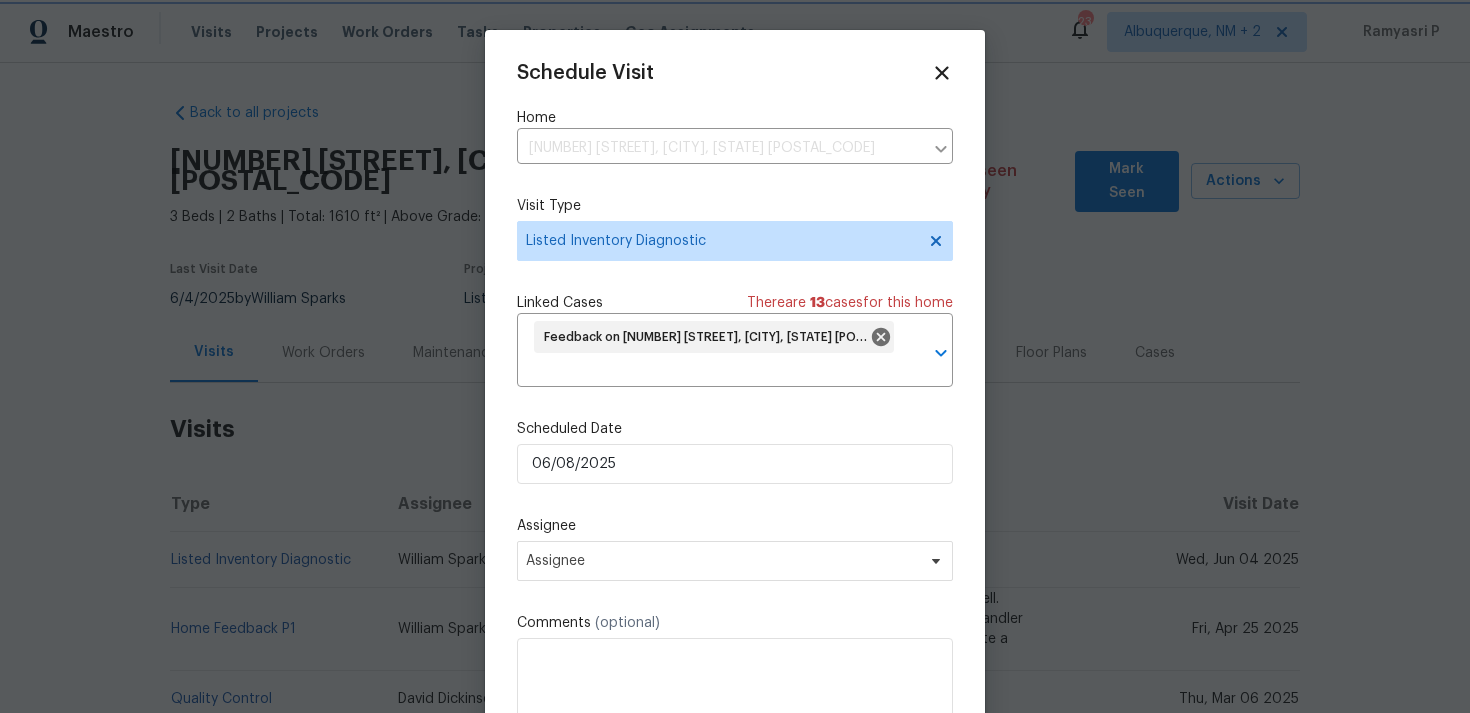 scroll, scrollTop: 74, scrollLeft: 0, axis: vertical 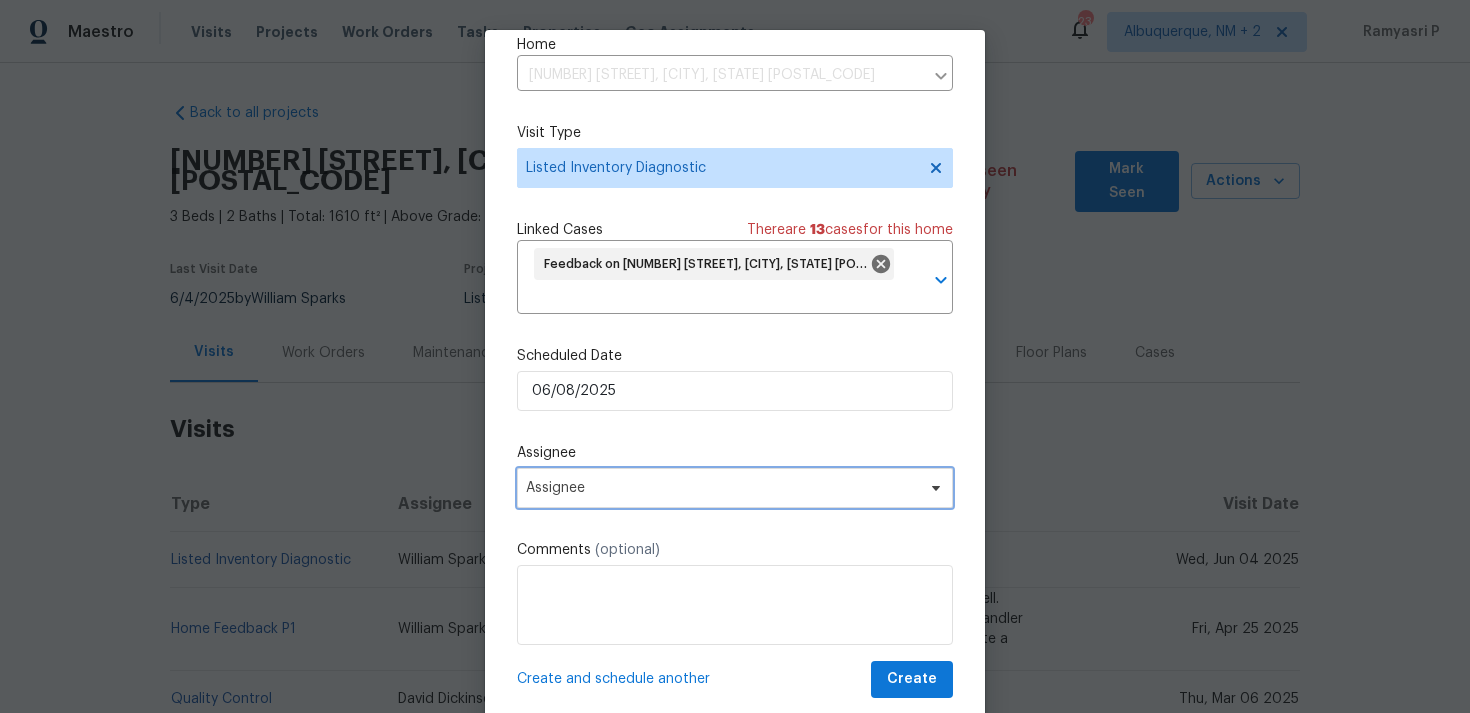 click on "Assignee" at bounding box center [735, 488] 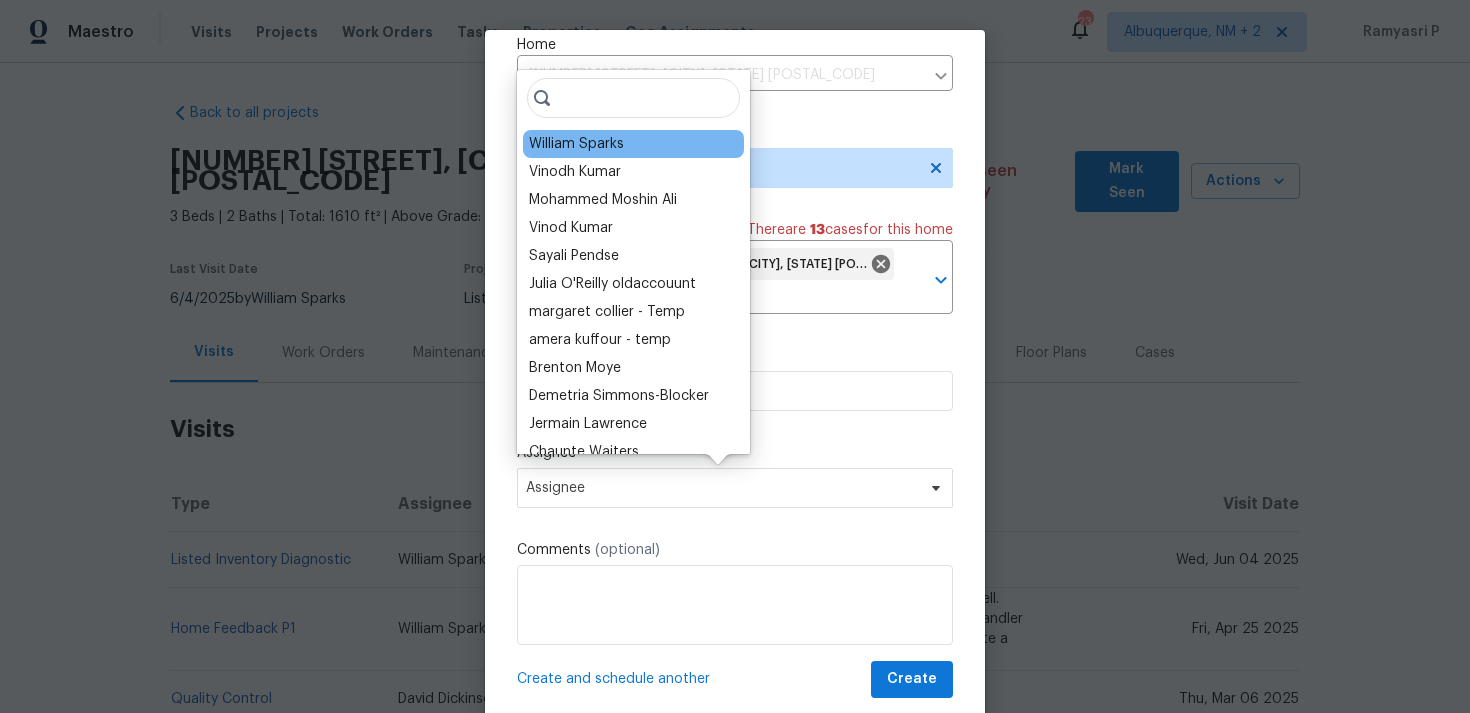 click on "William Sparks" at bounding box center [633, 144] 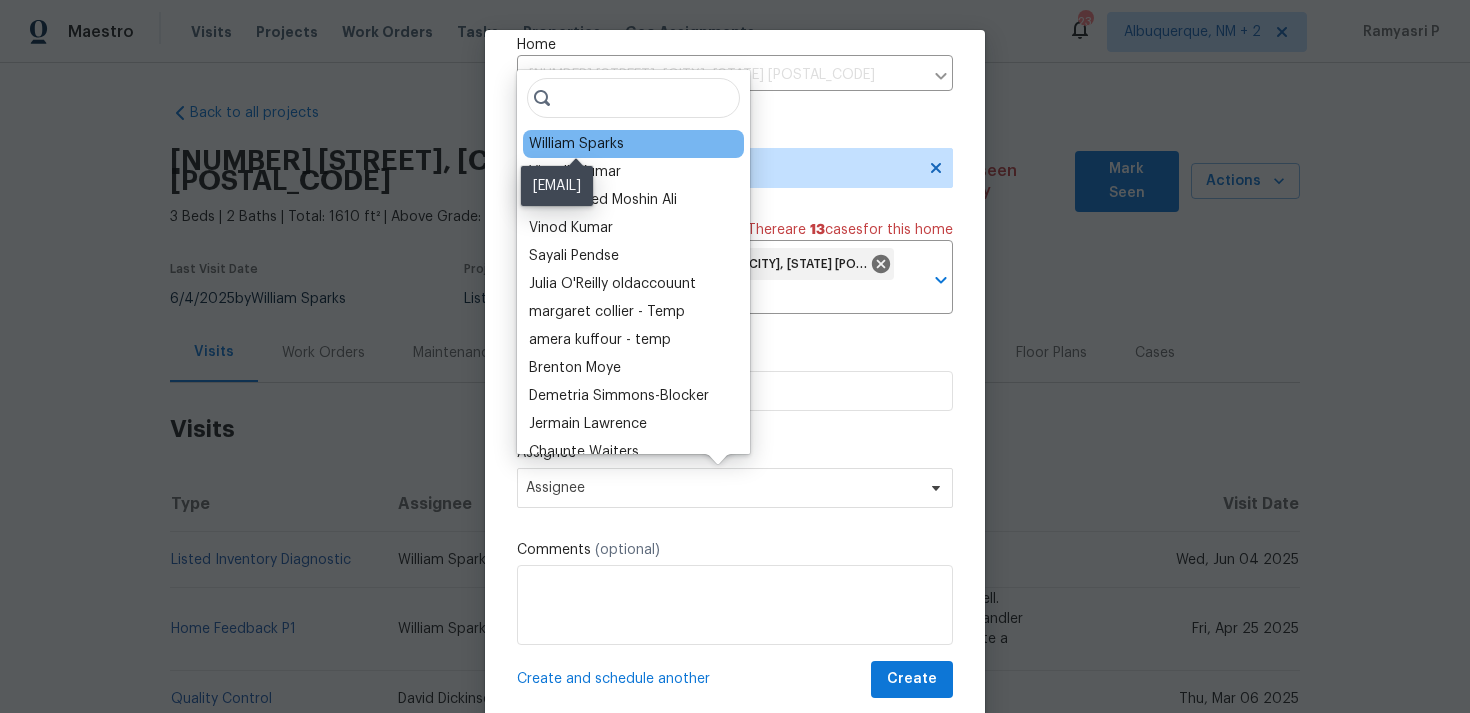click on "William Sparks" at bounding box center [576, 144] 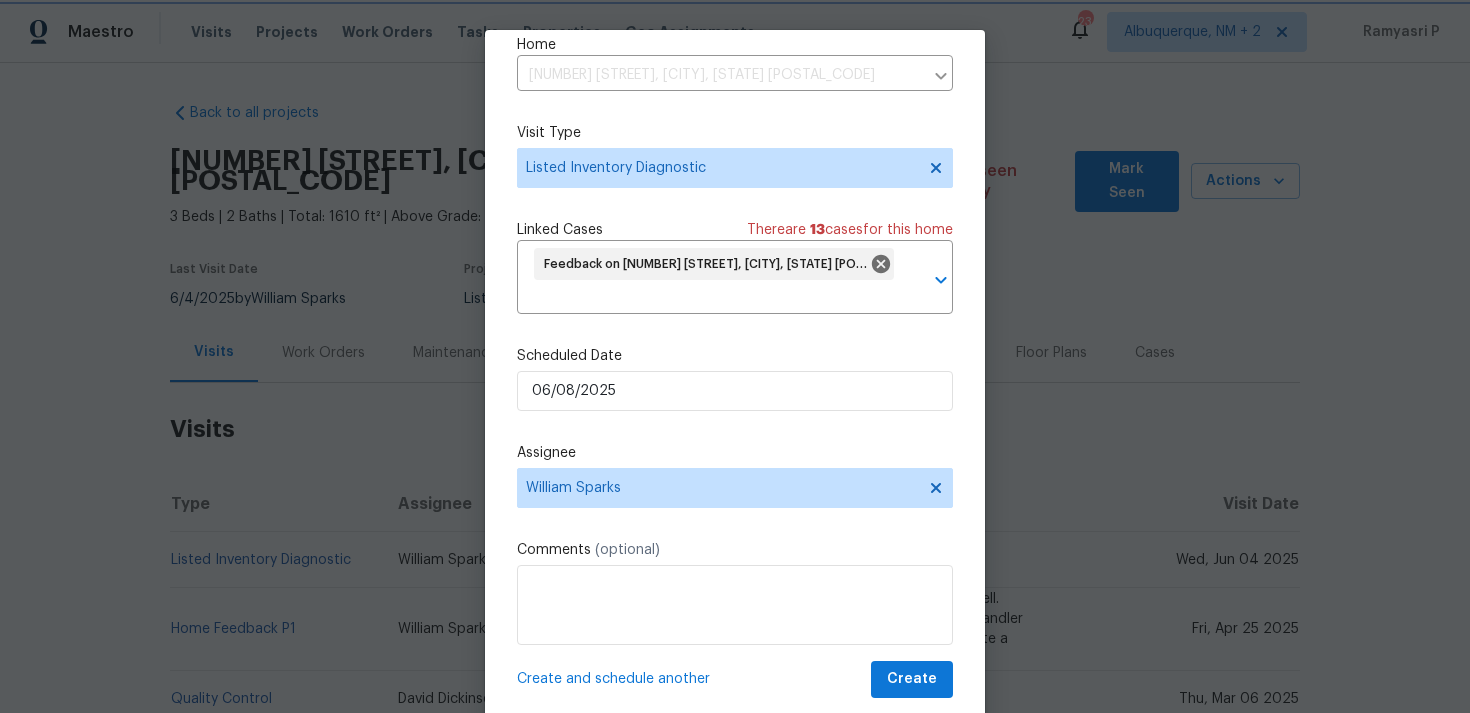 scroll, scrollTop: 47, scrollLeft: 0, axis: vertical 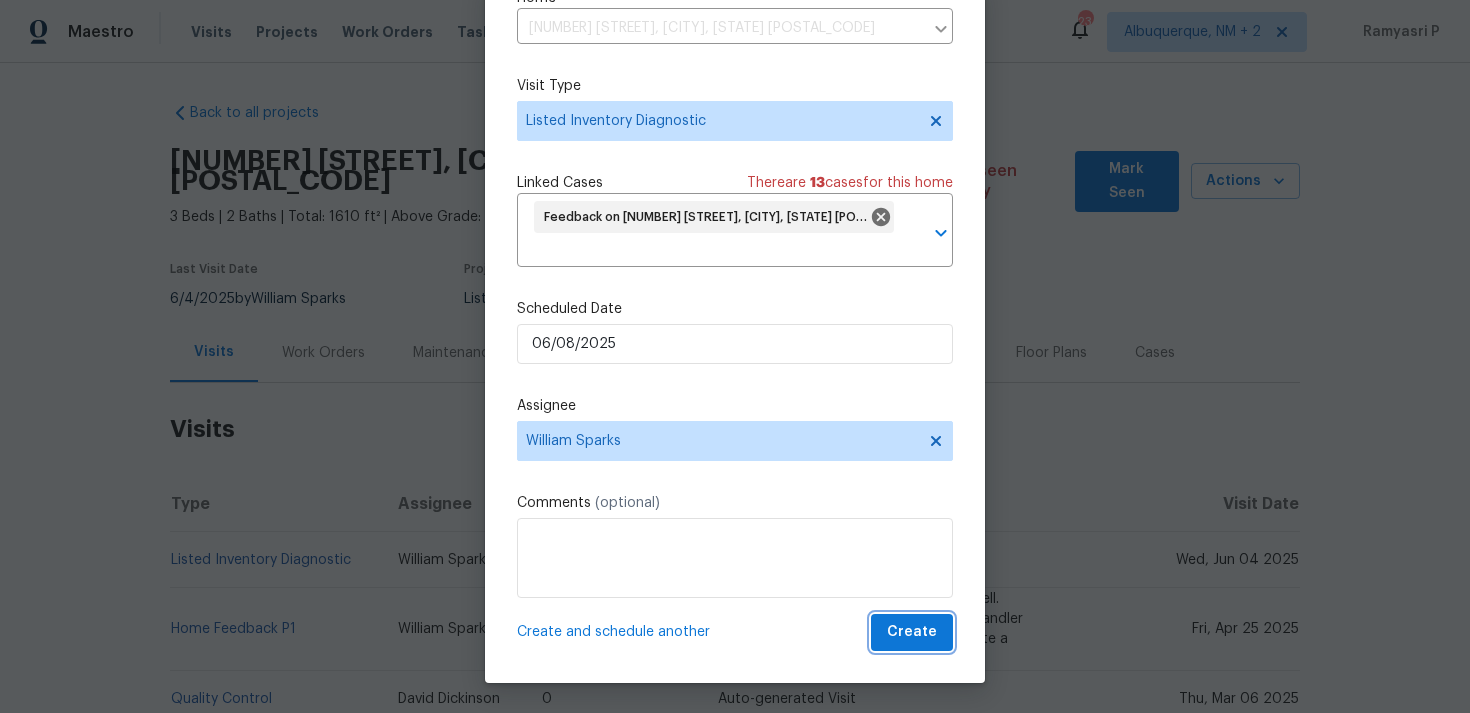 click on "Create" at bounding box center [912, 632] 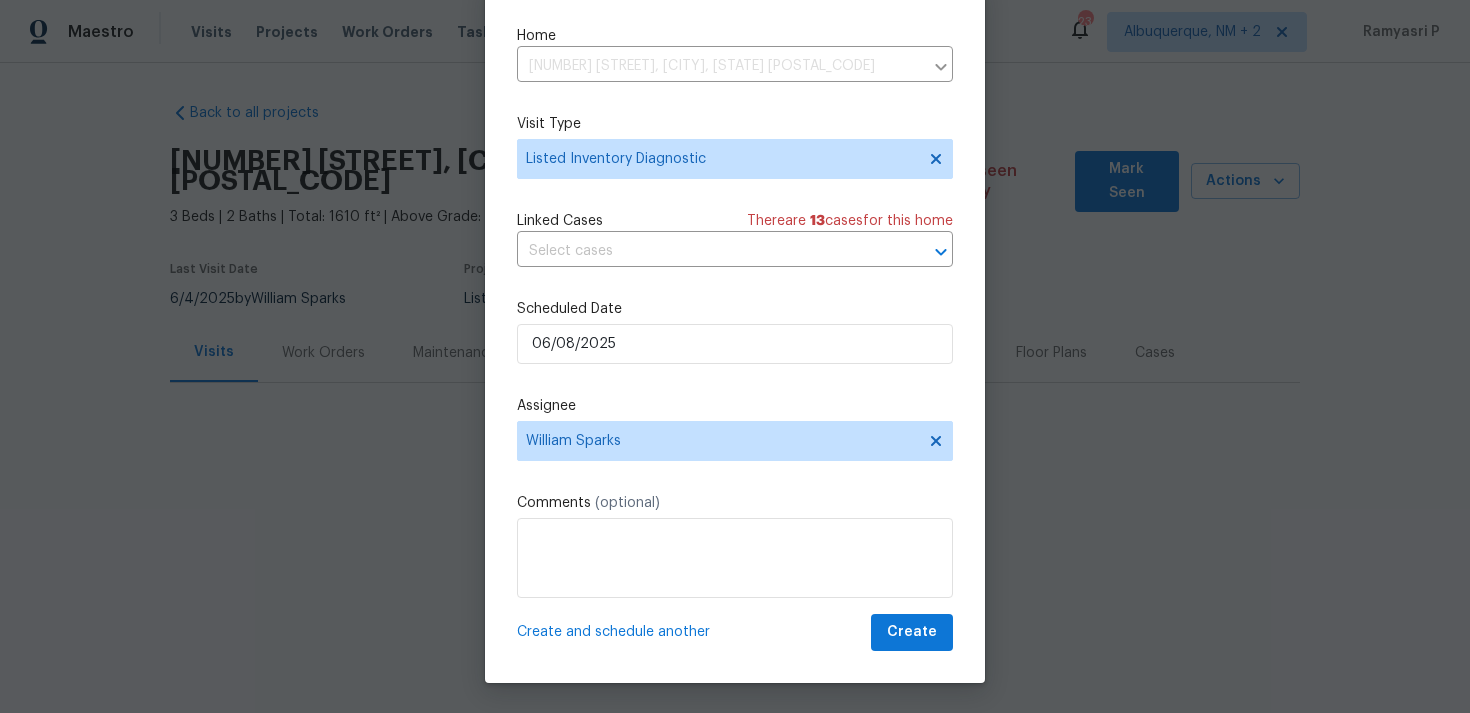 scroll, scrollTop: 36, scrollLeft: 0, axis: vertical 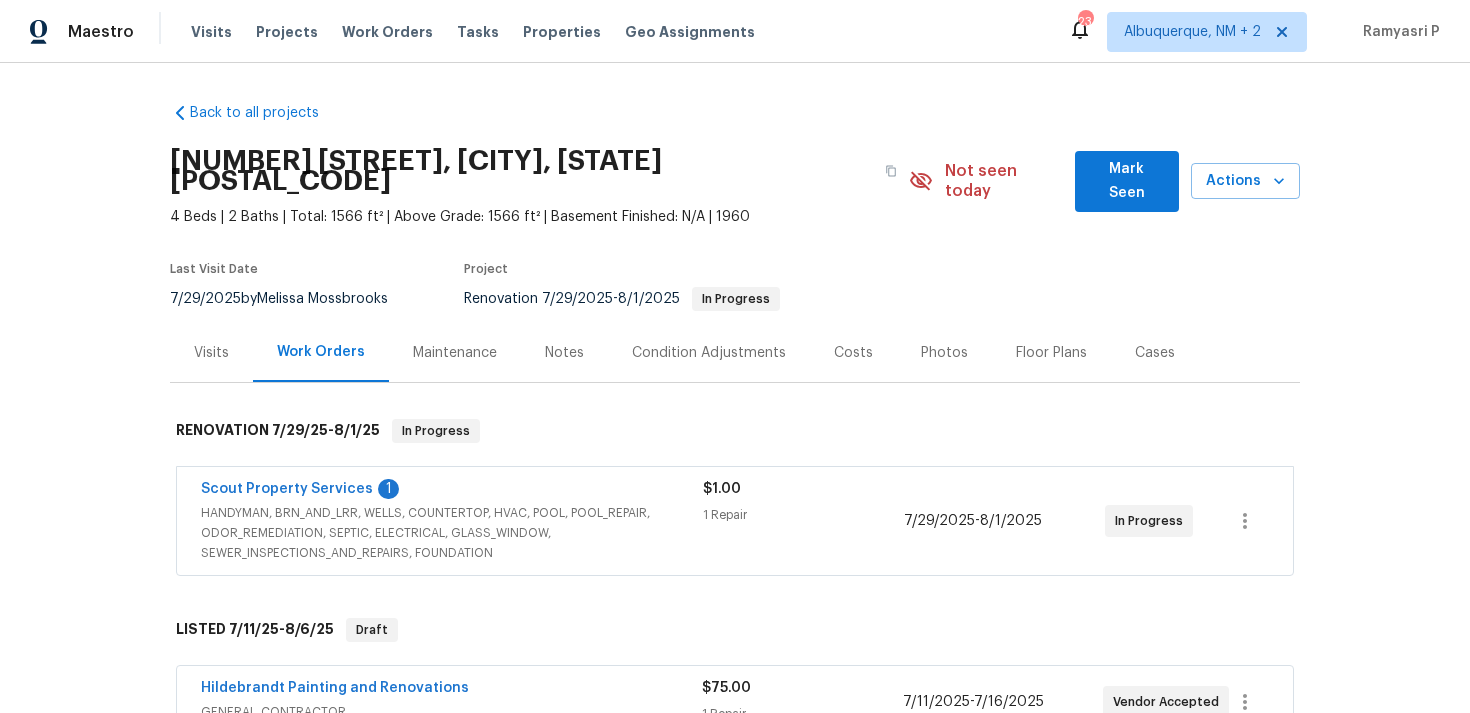 click on "Visits" at bounding box center [211, 353] 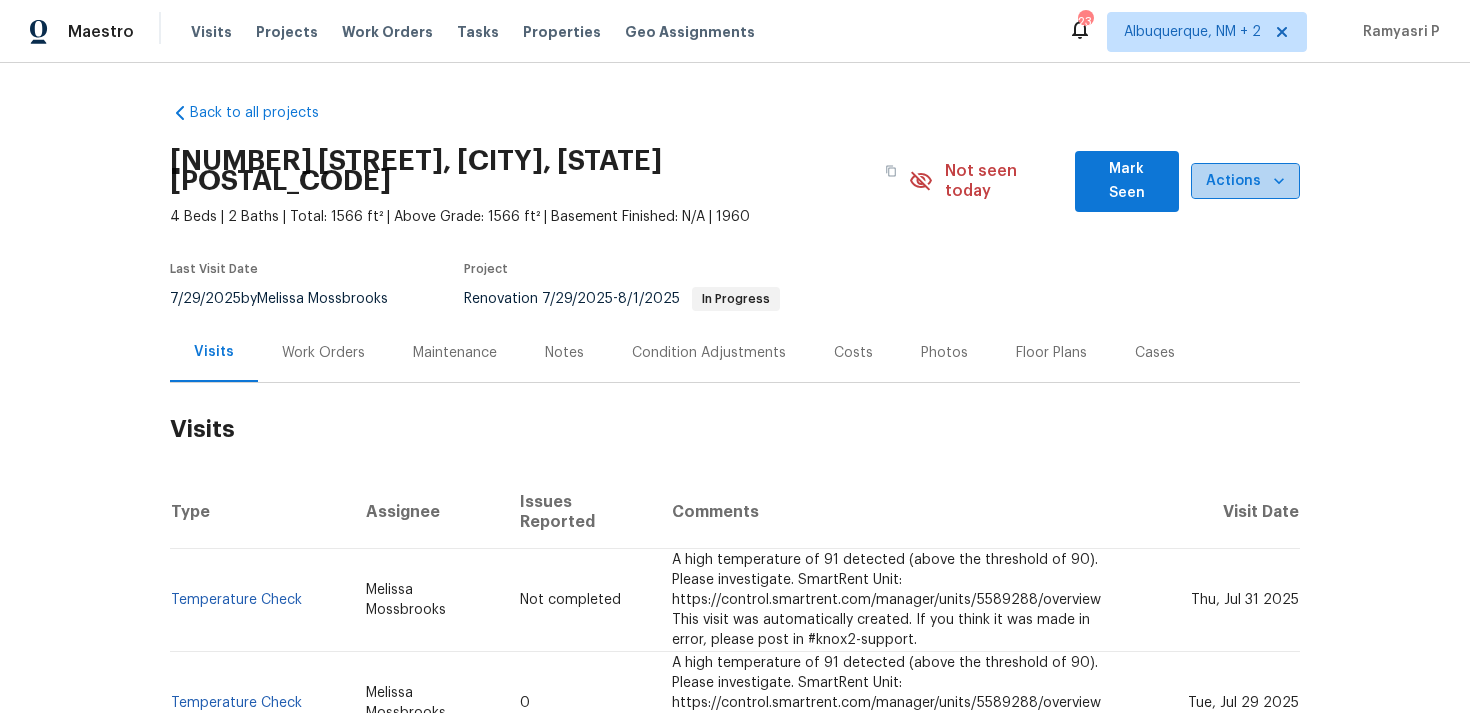 click on "Actions" at bounding box center (1245, 181) 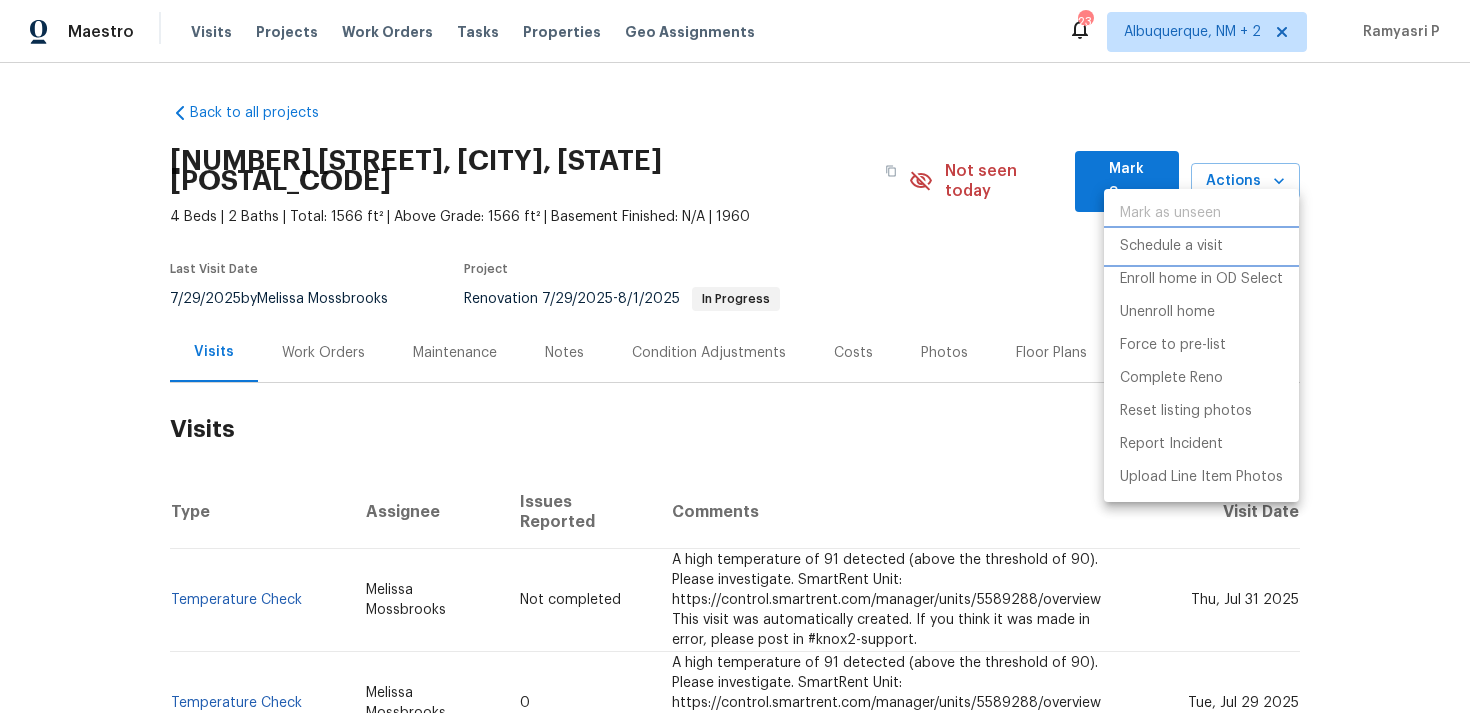 click on "Schedule a visit" at bounding box center (1171, 246) 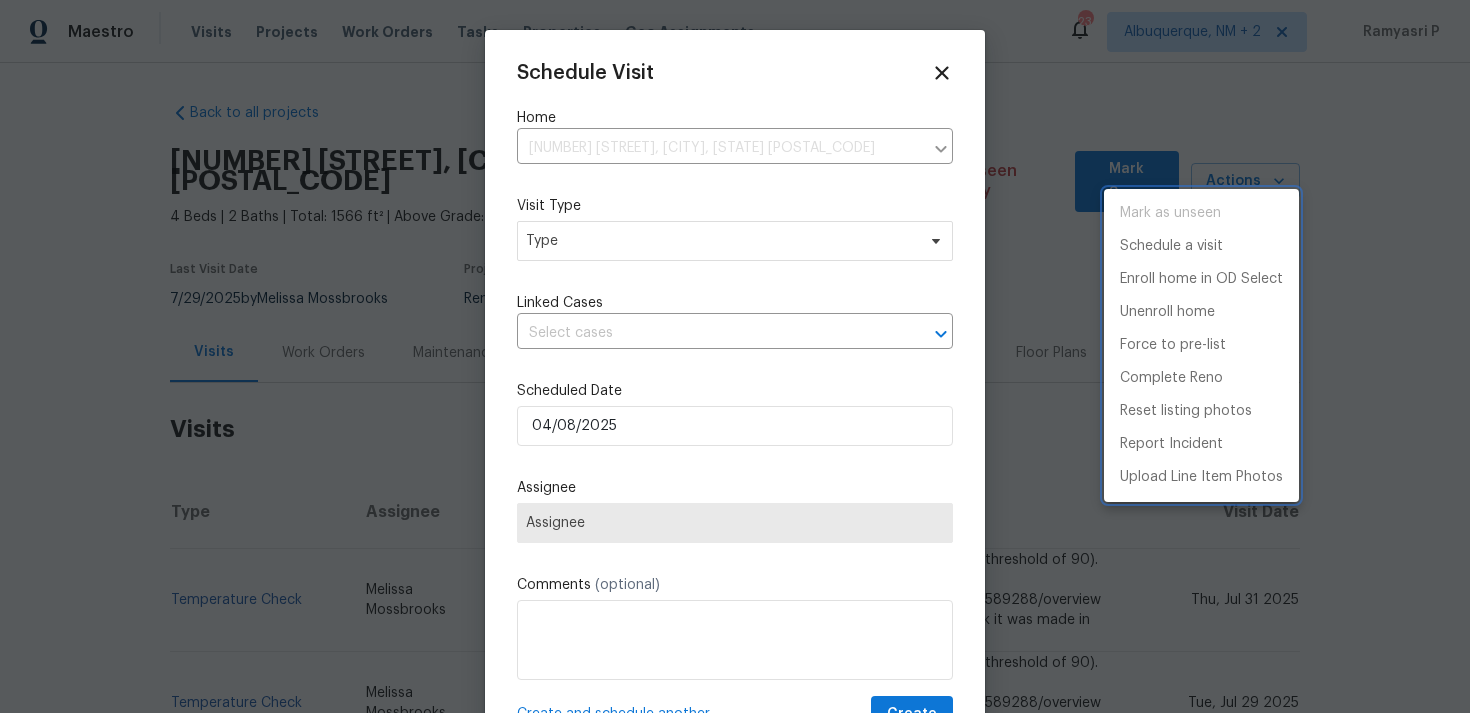 click at bounding box center (735, 356) 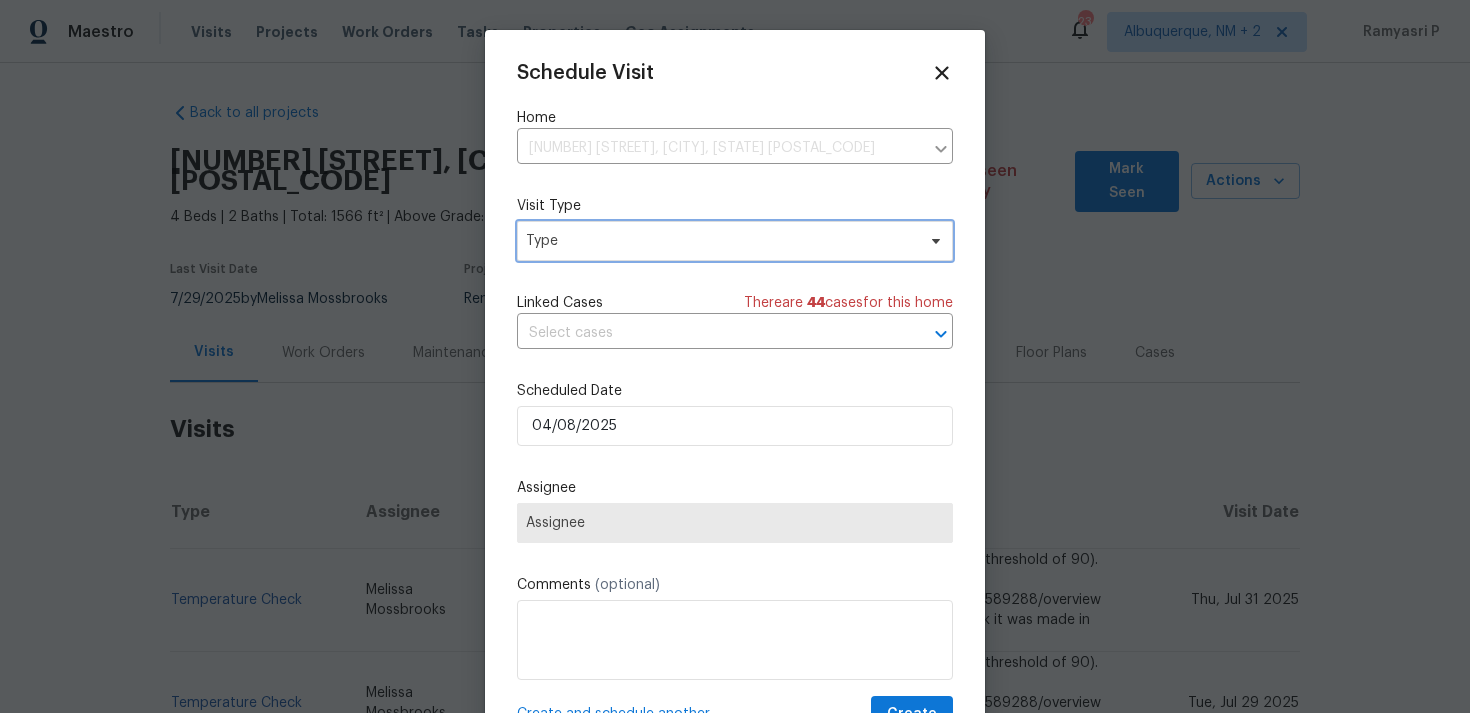 click on "Type" at bounding box center (720, 241) 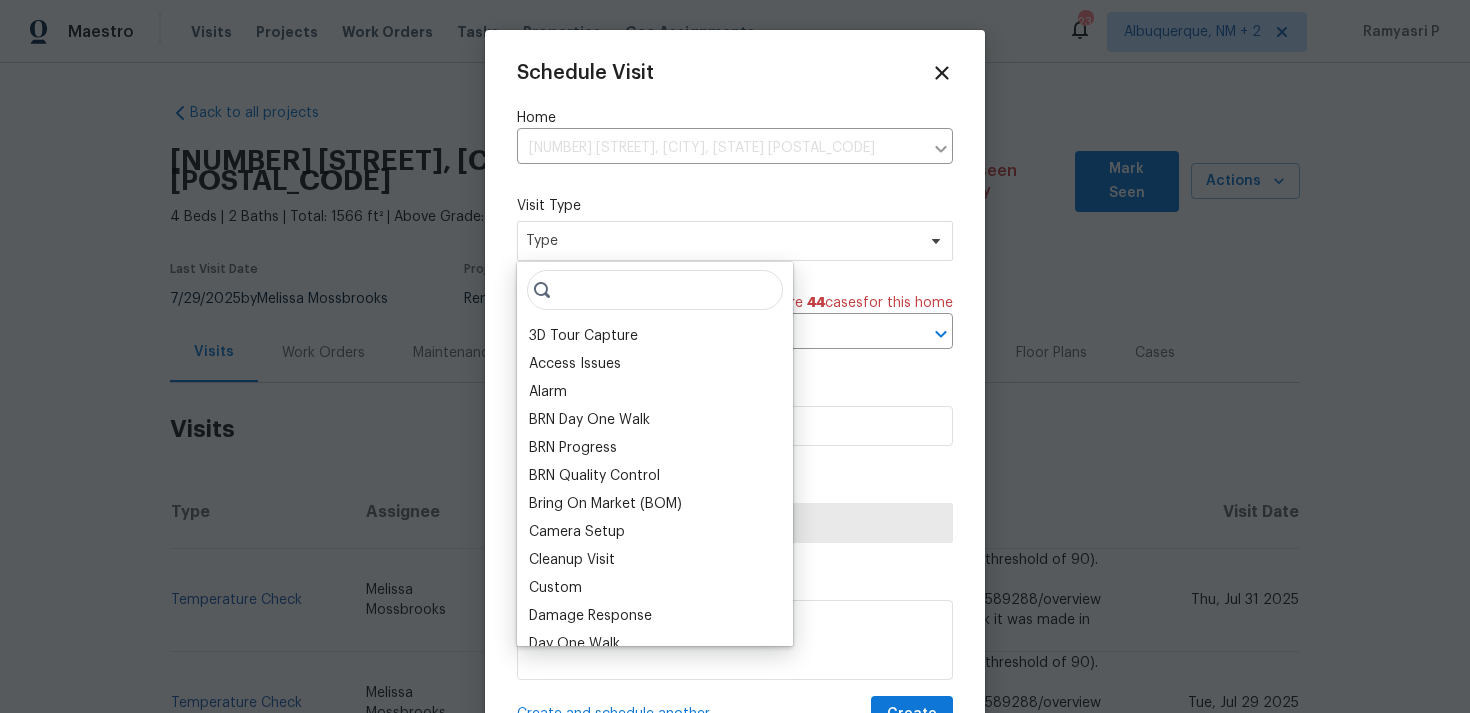 click at bounding box center (655, 290) 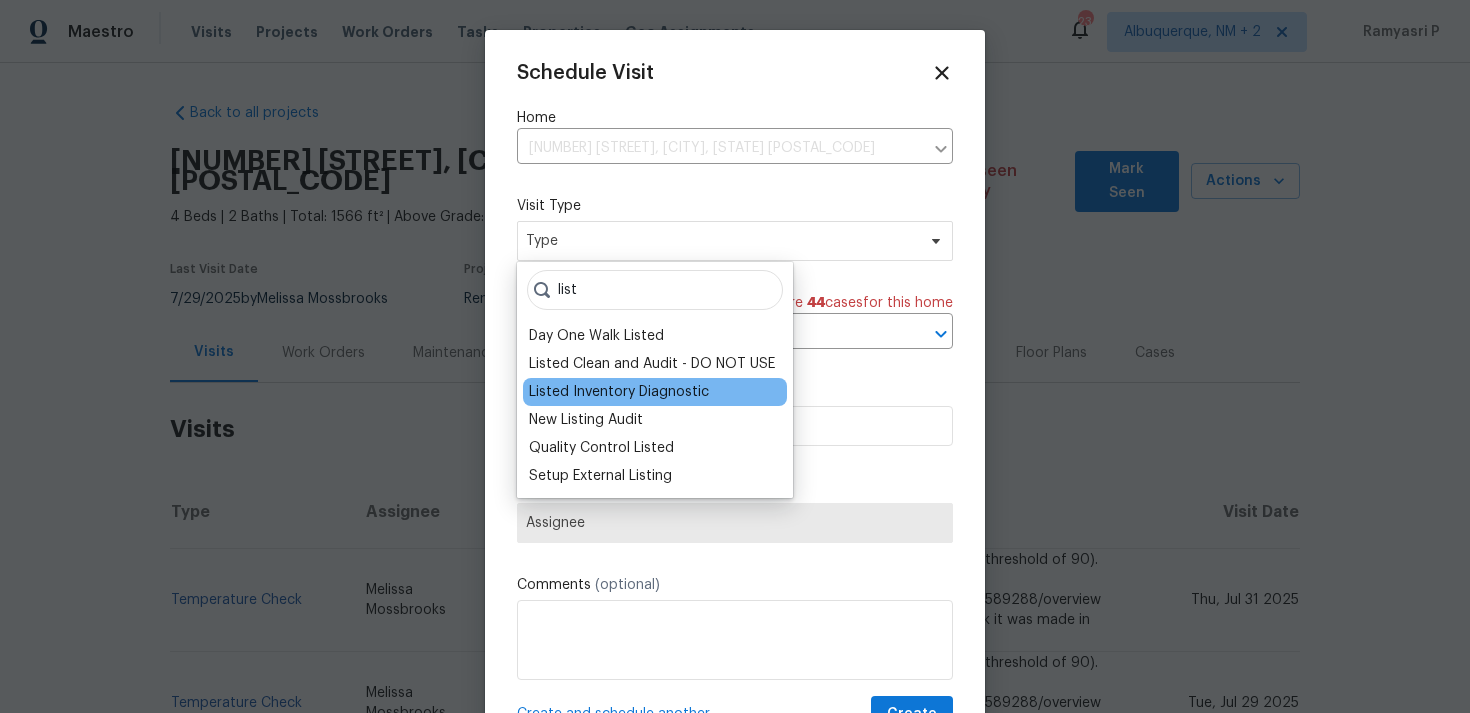 type on "list" 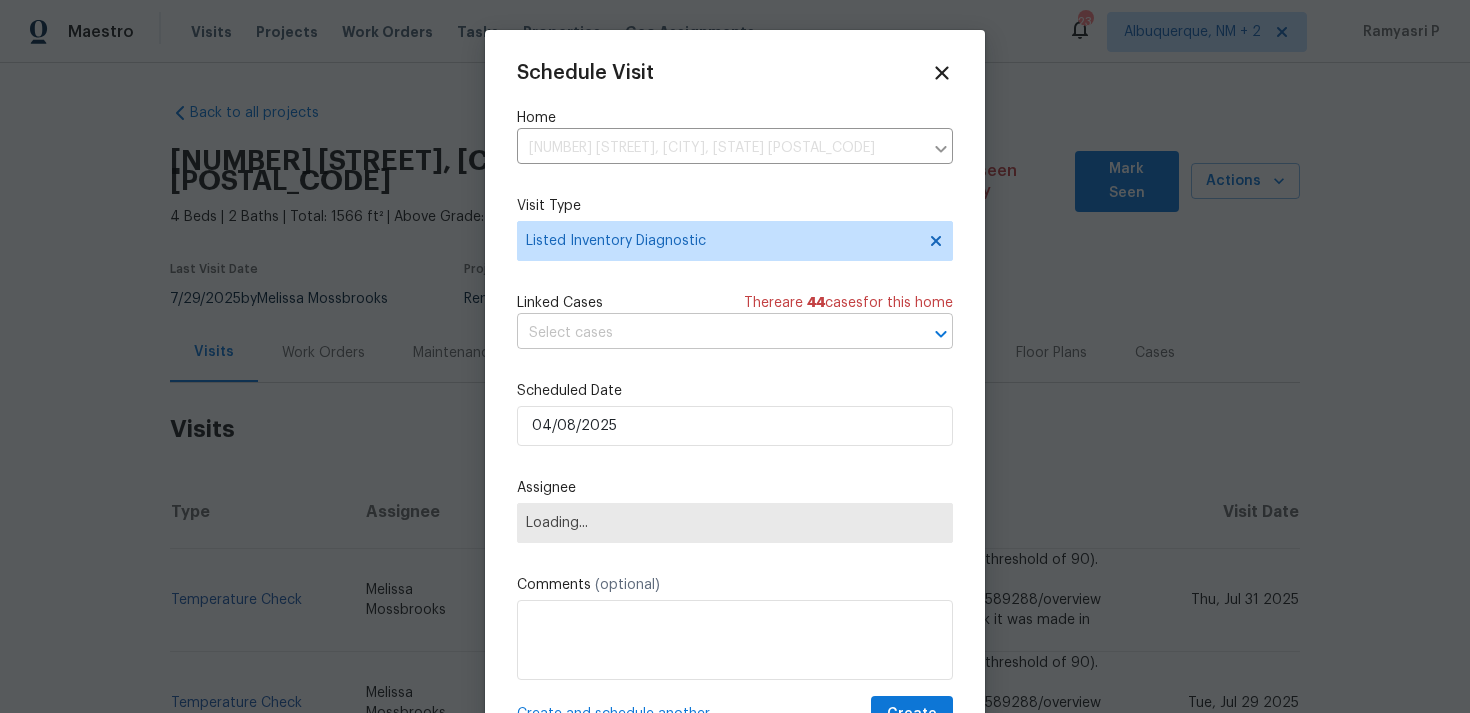 click at bounding box center (707, 333) 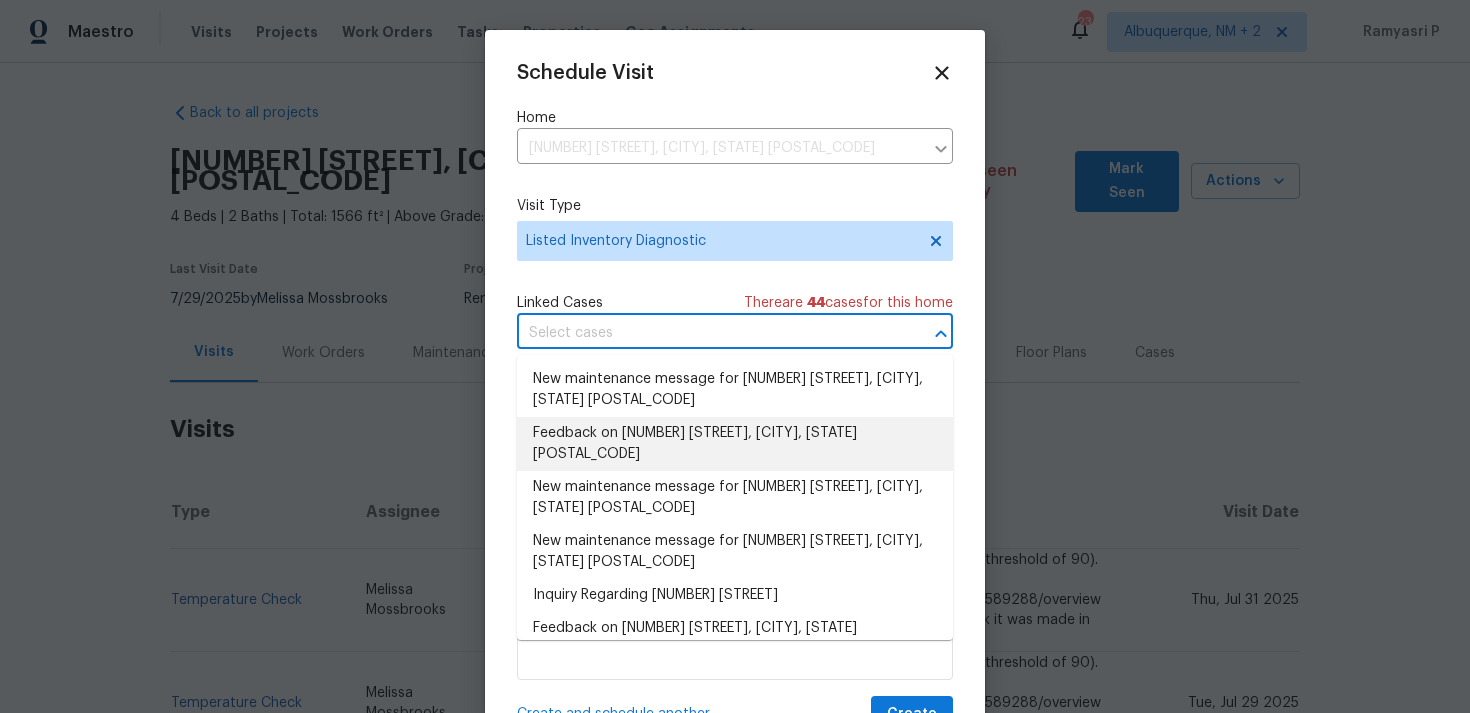 click on "Feedback on 4503 Morris Rd, Jacksonville, FL 32225" at bounding box center [735, 444] 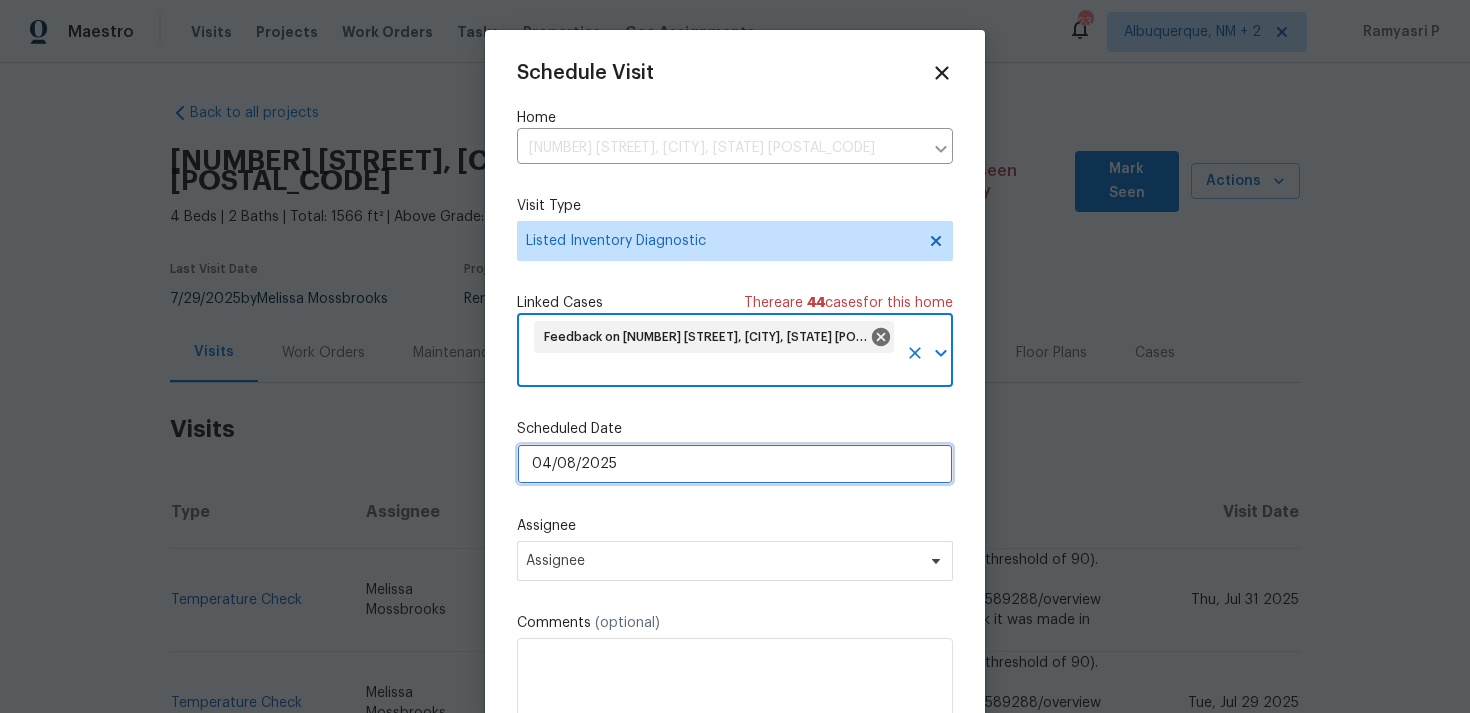 click on "04/08/2025" at bounding box center (735, 464) 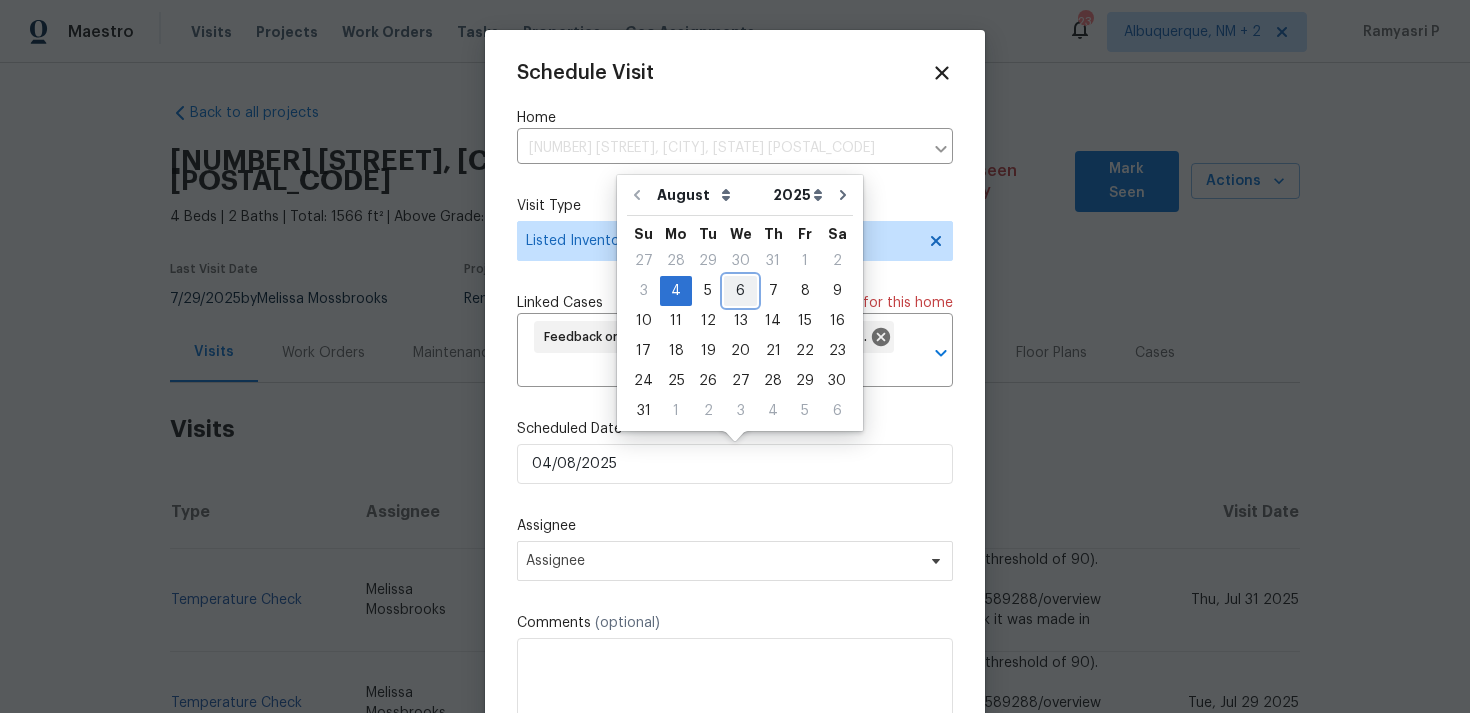 click on "6" at bounding box center (740, 291) 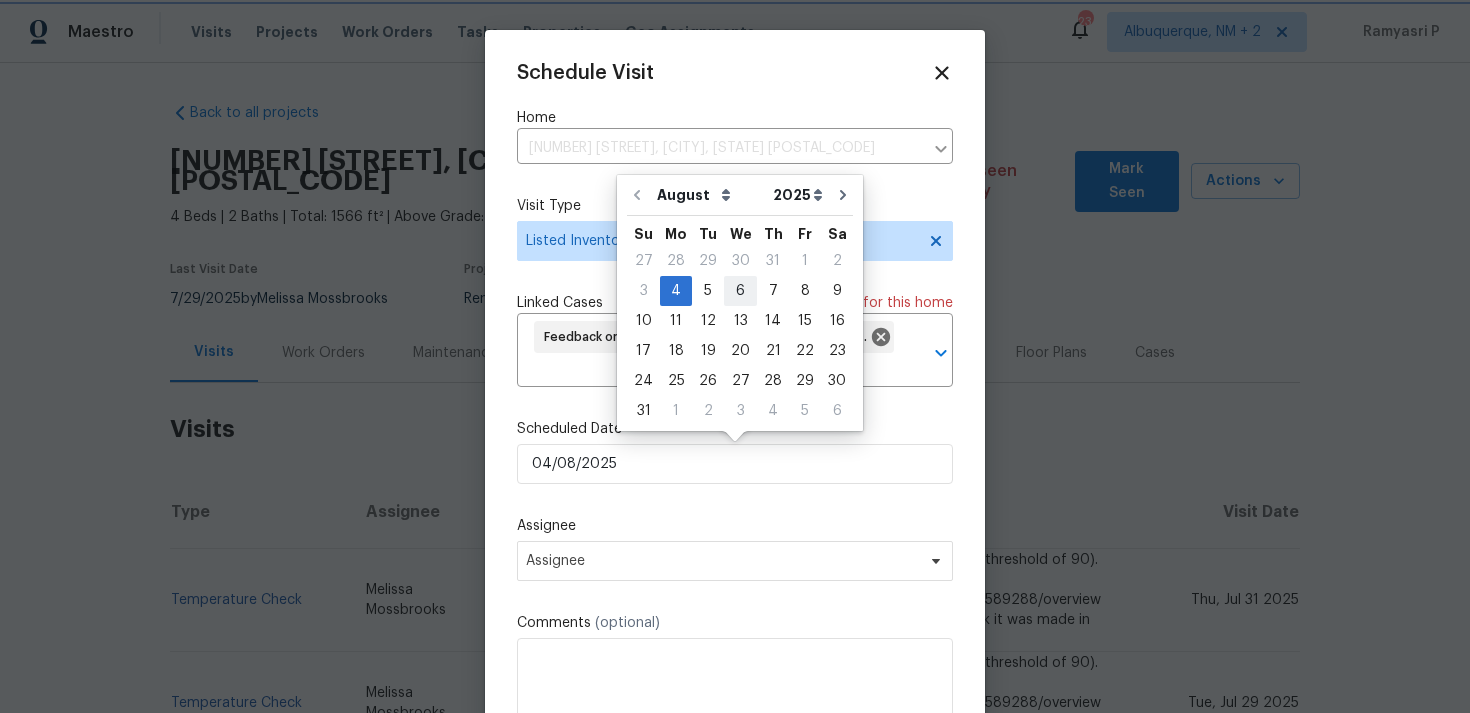 type on "06/08/2025" 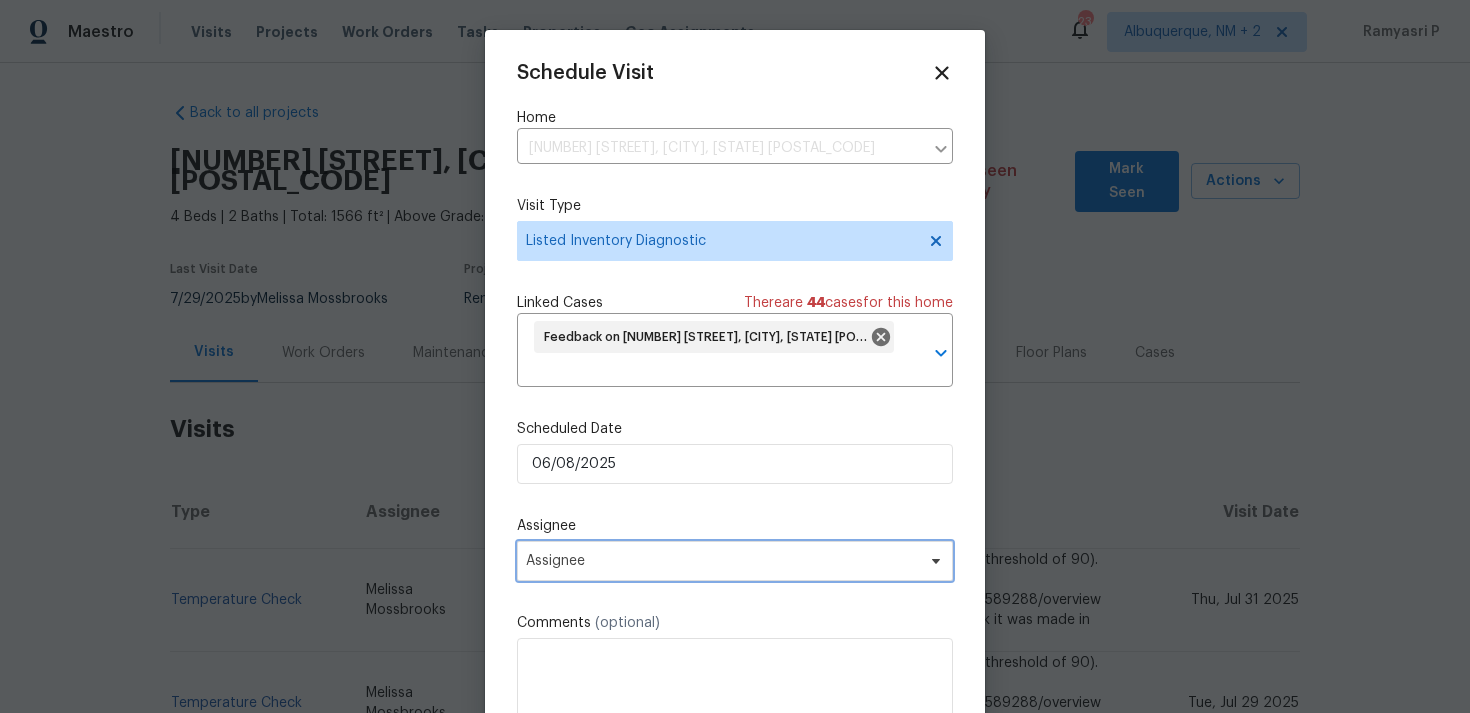 click on "Assignee" at bounding box center (722, 561) 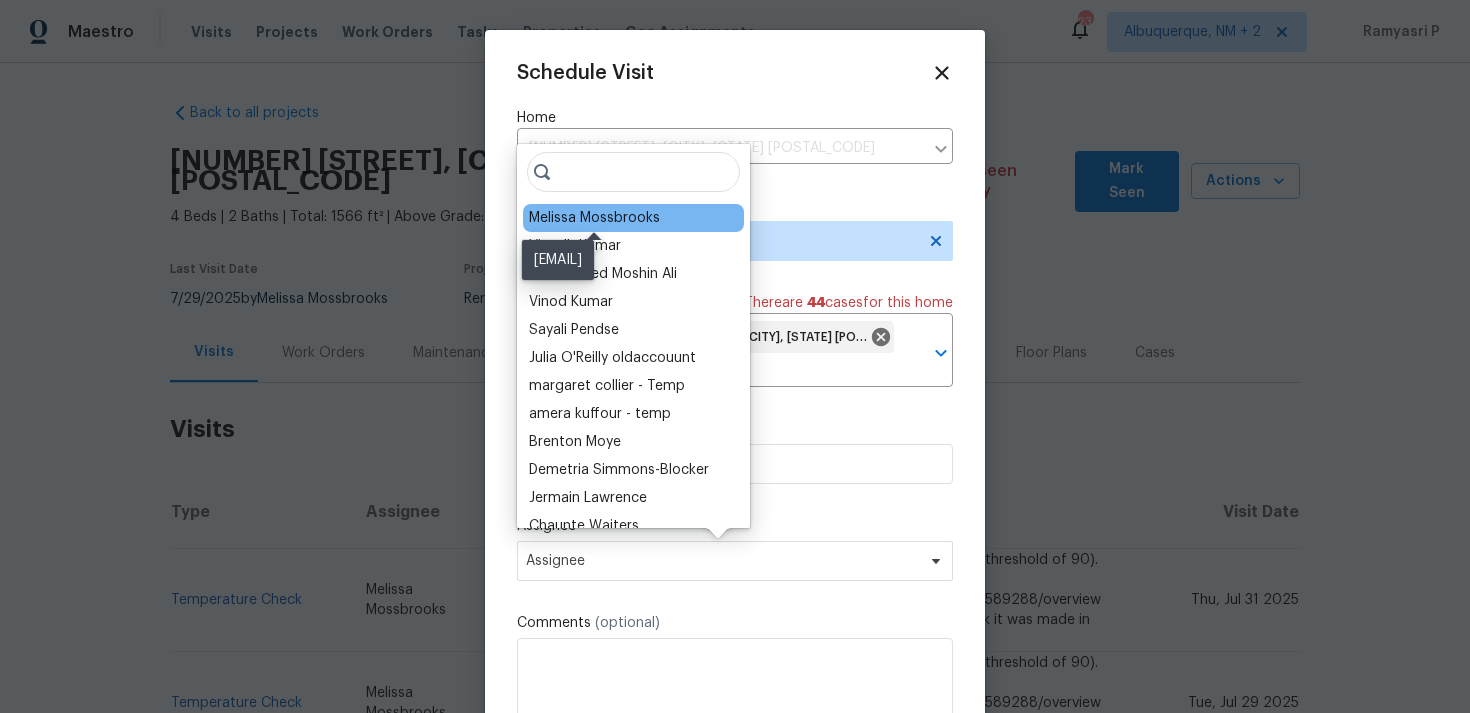 click on "Melissa Mossbrooks" at bounding box center [594, 218] 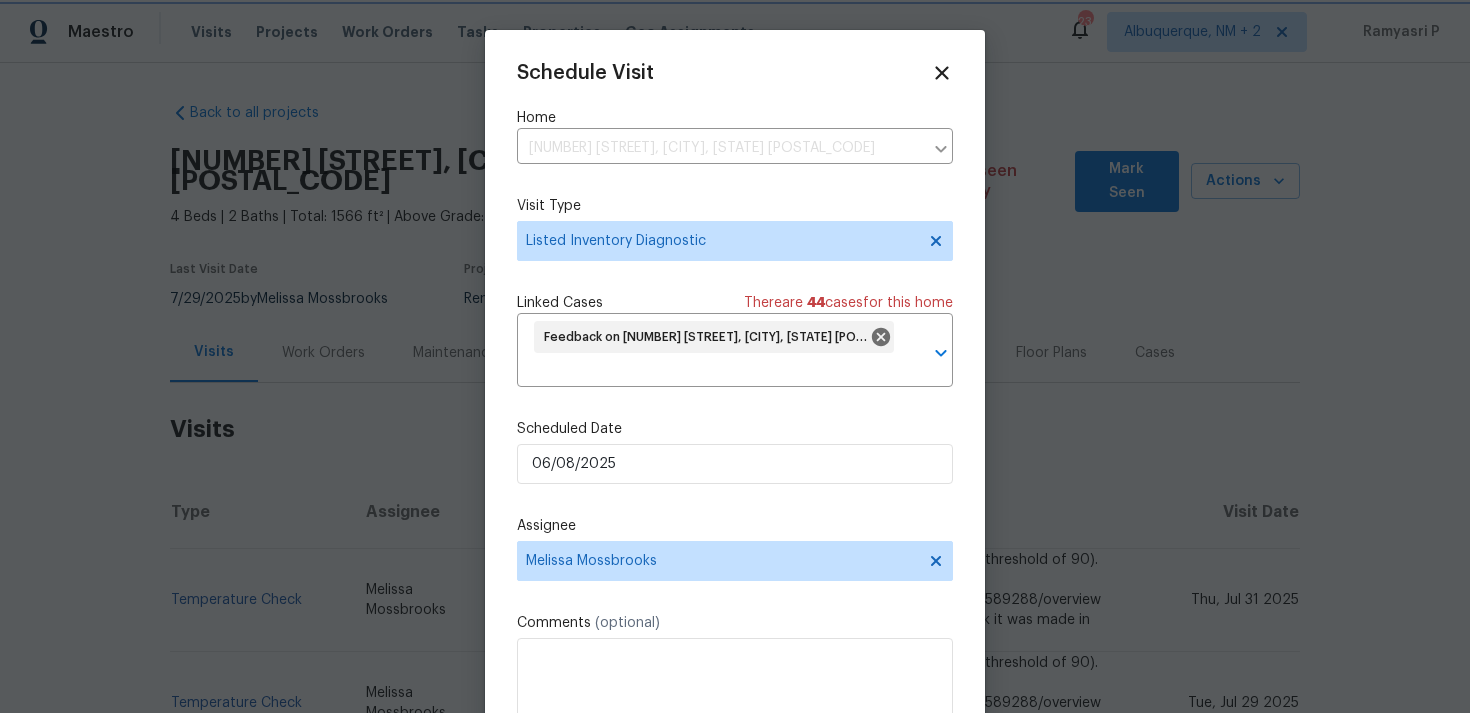 scroll, scrollTop: 74, scrollLeft: 0, axis: vertical 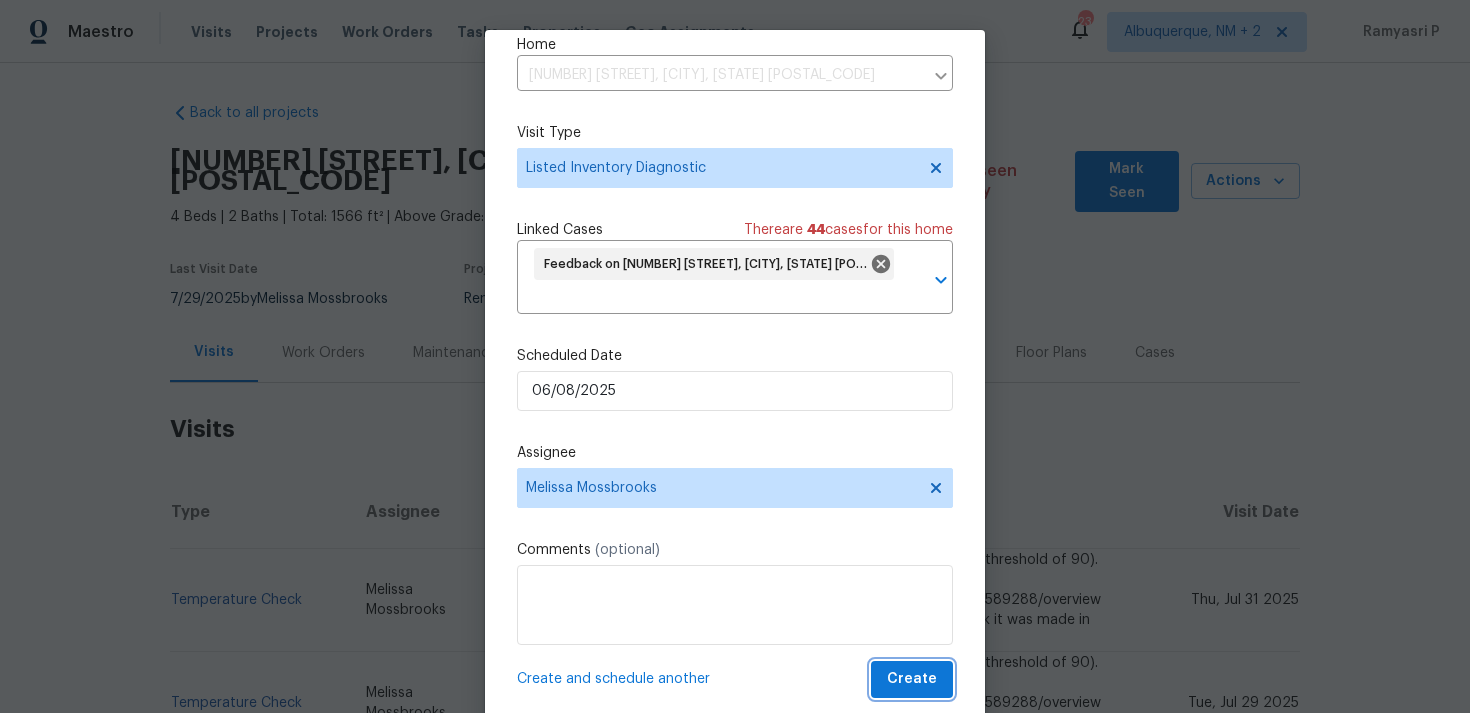 click on "Create" at bounding box center [912, 679] 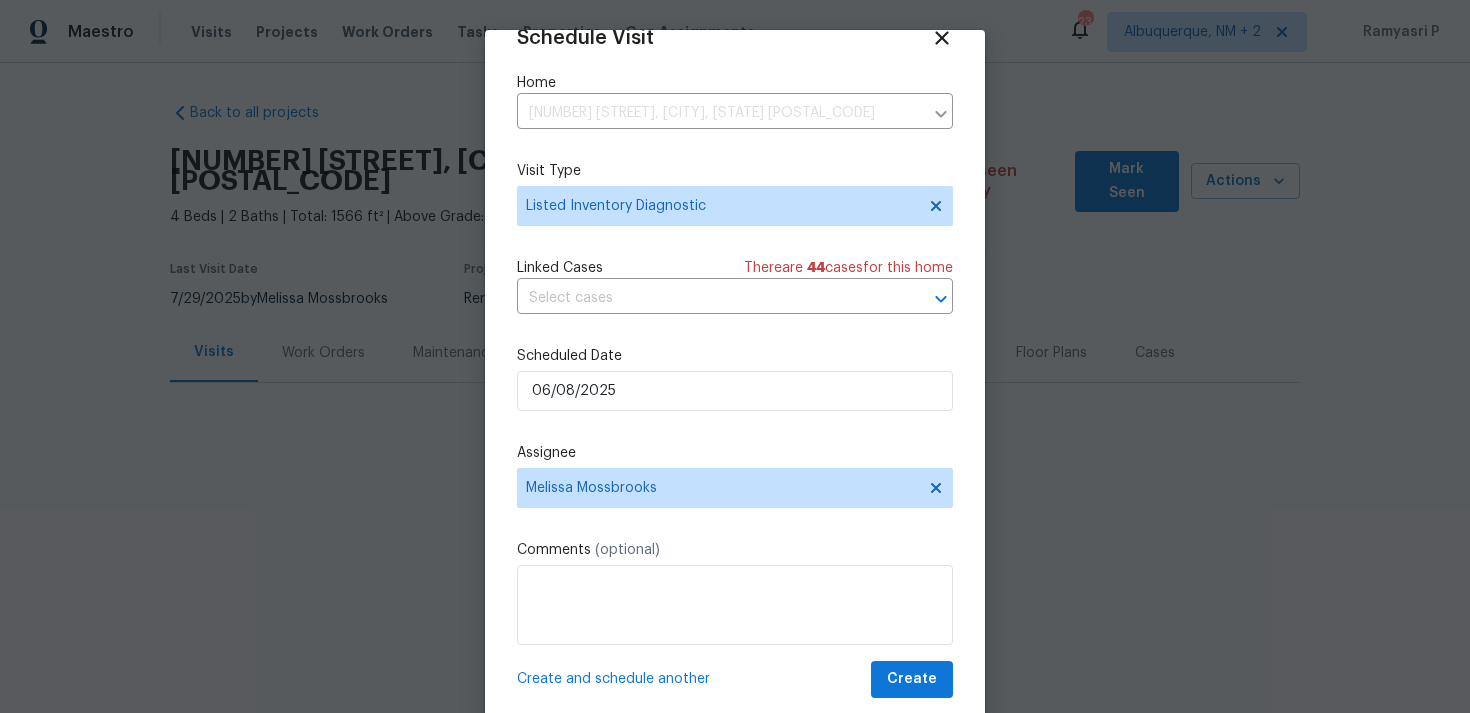 scroll, scrollTop: 36, scrollLeft: 0, axis: vertical 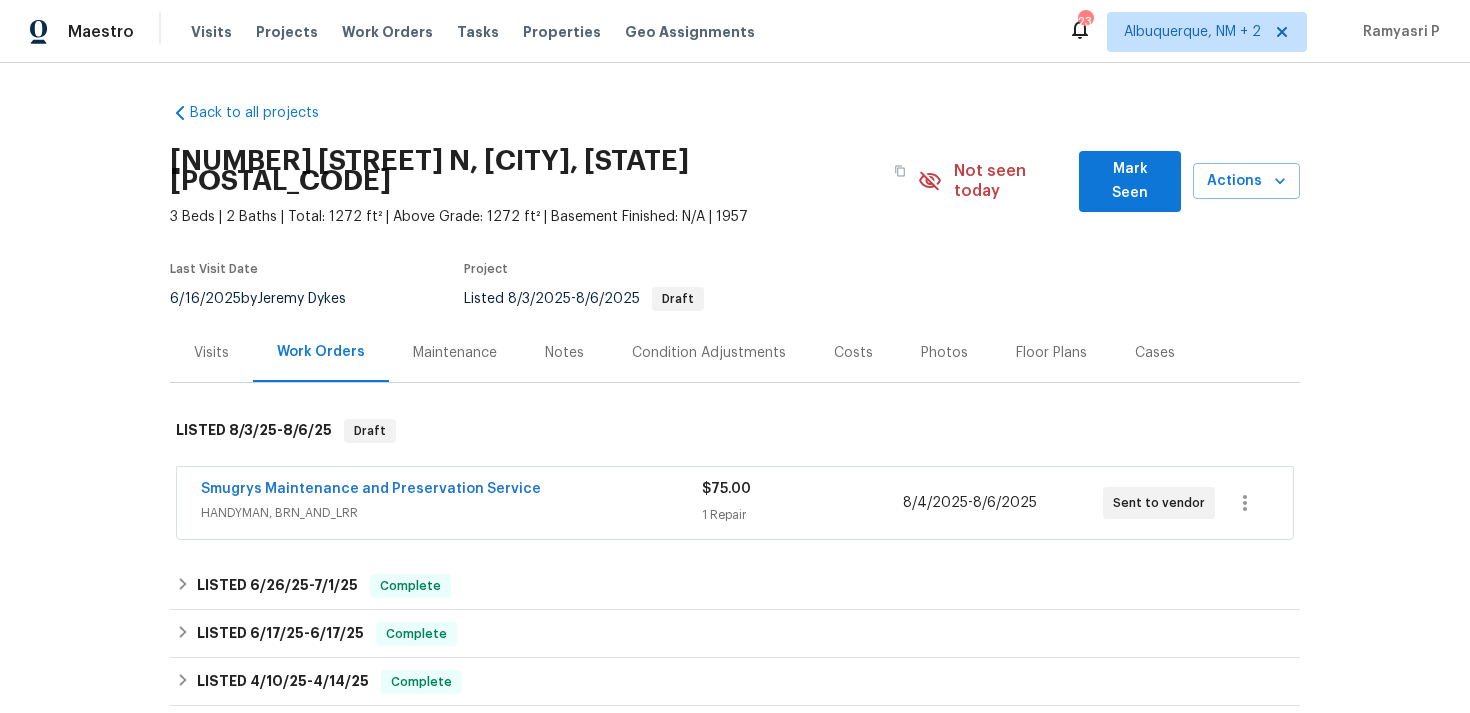 click on "Visits" at bounding box center (211, 353) 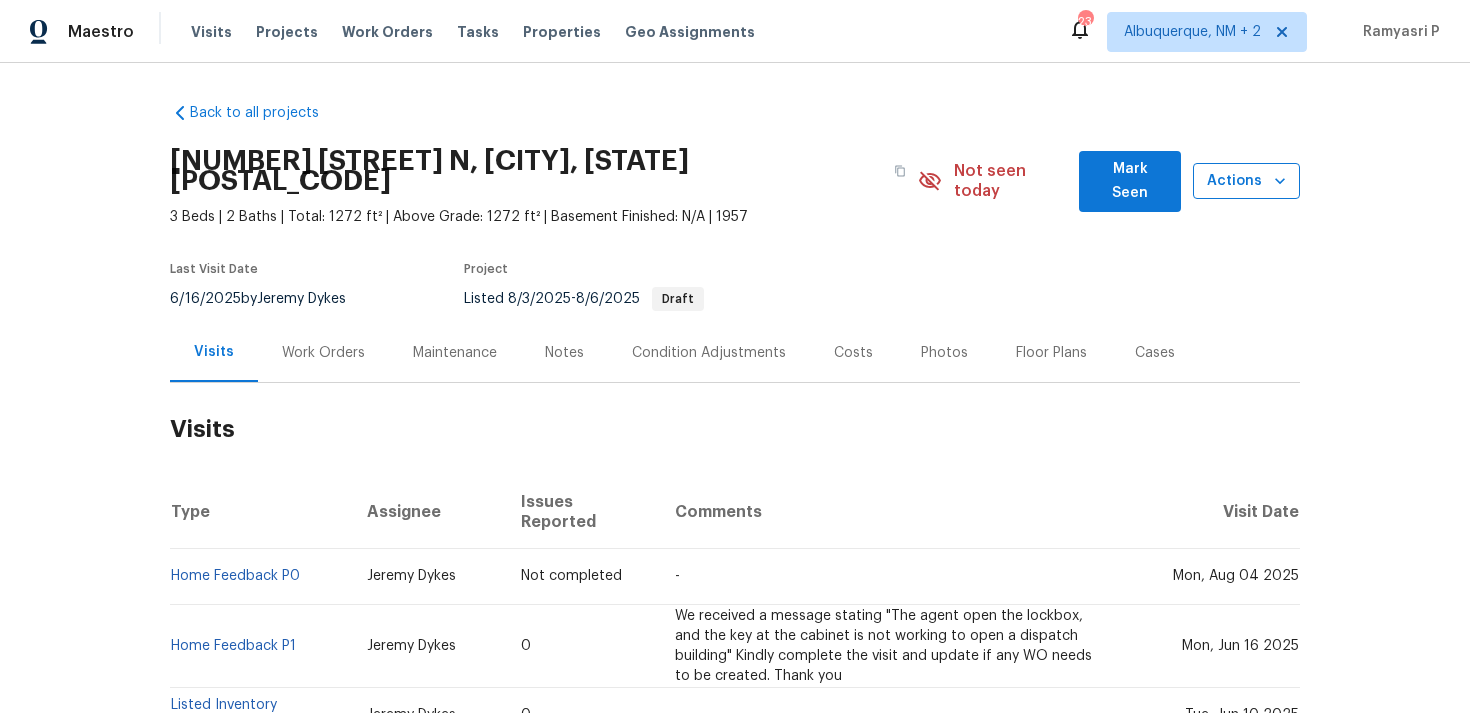 click on "Actions" at bounding box center [1246, 181] 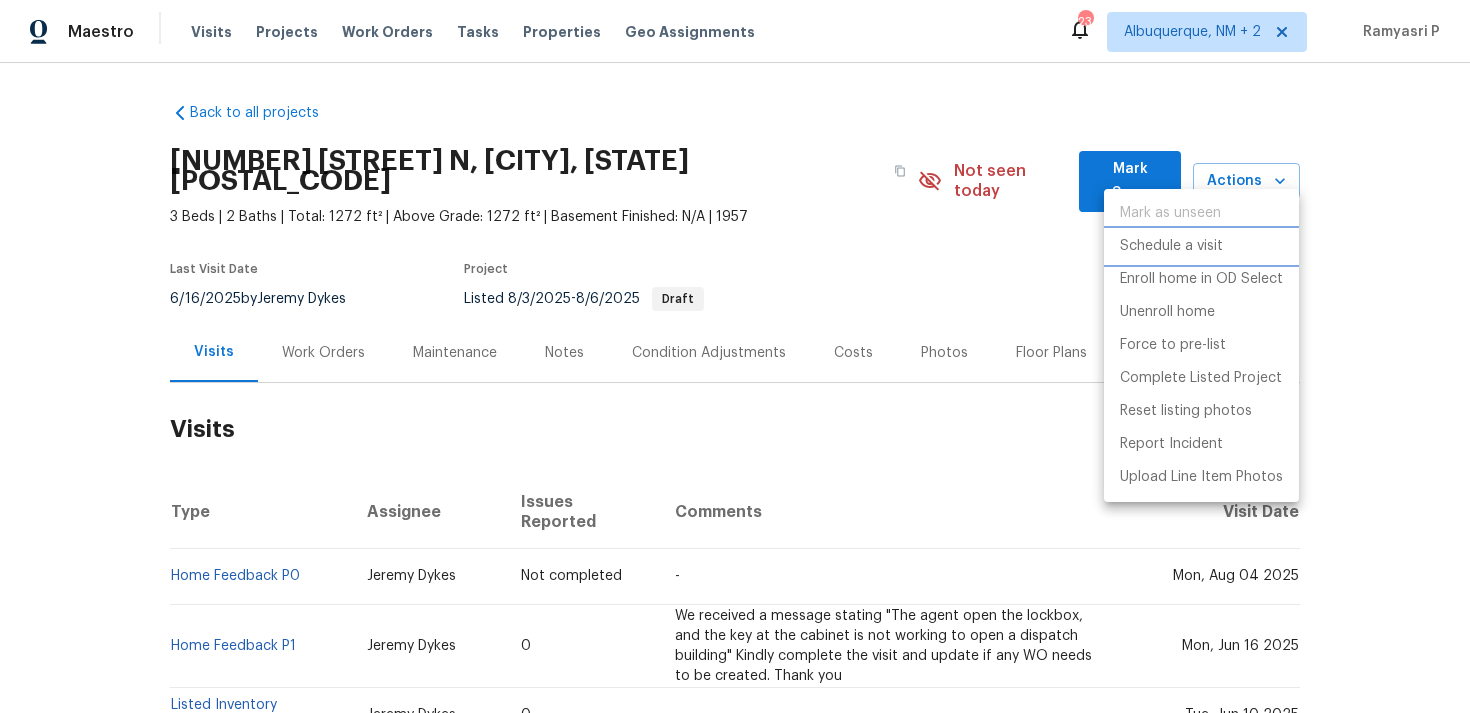 click on "Schedule a visit" at bounding box center (1171, 246) 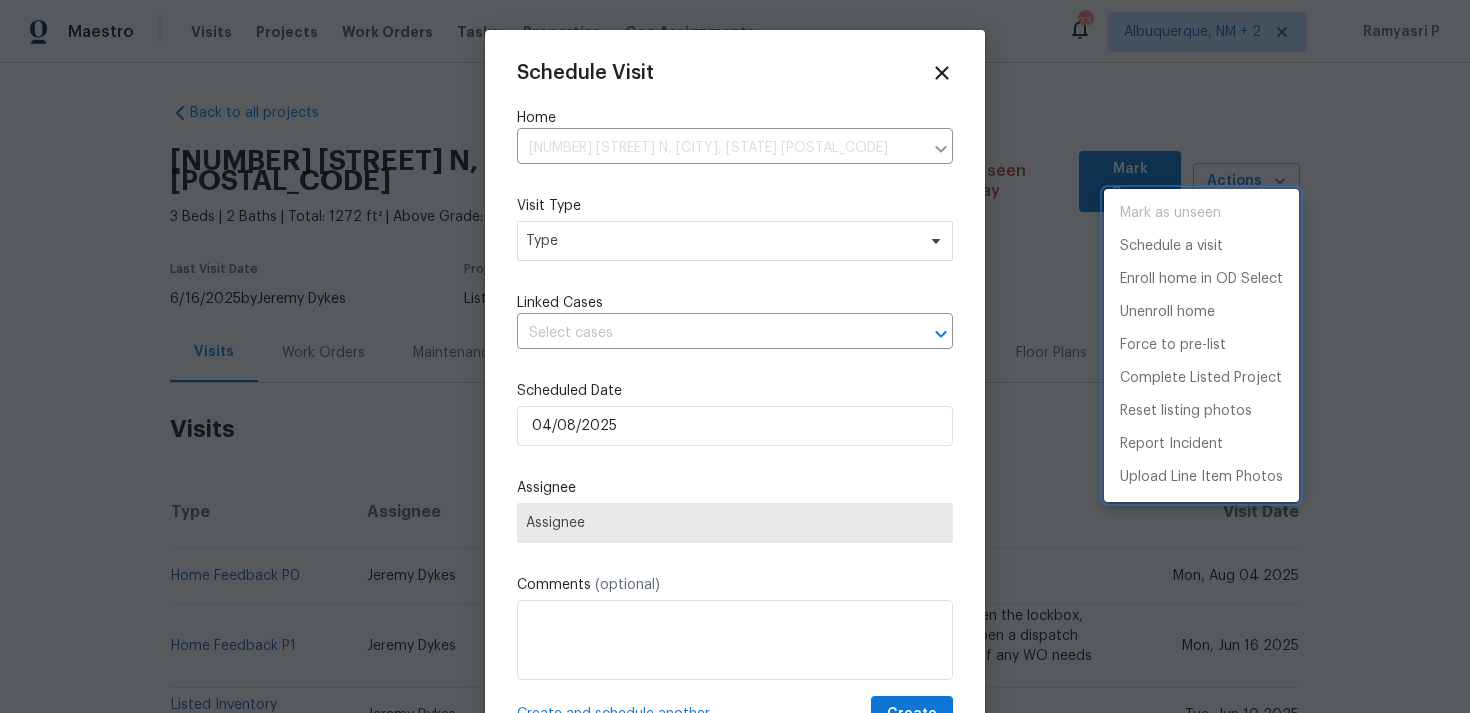 click at bounding box center (735, 356) 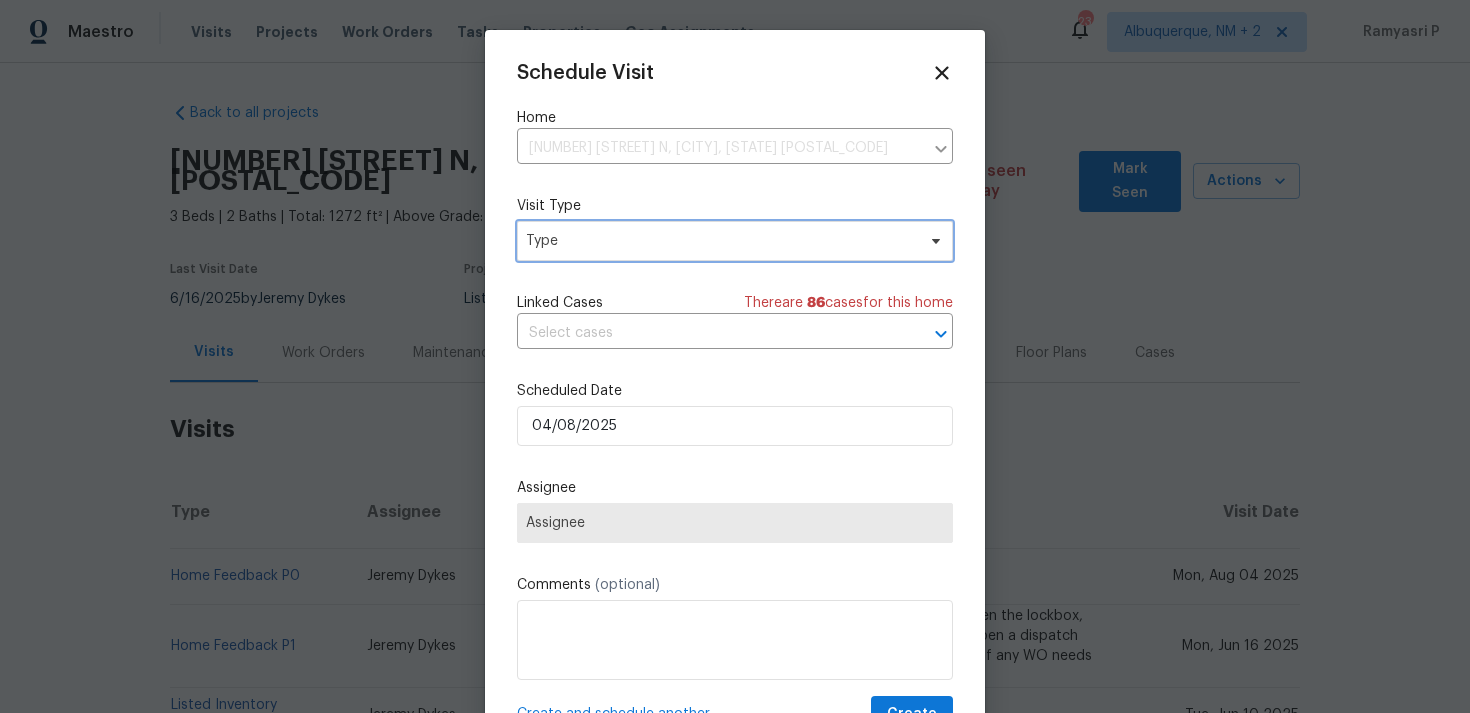 click on "Type" at bounding box center (720, 241) 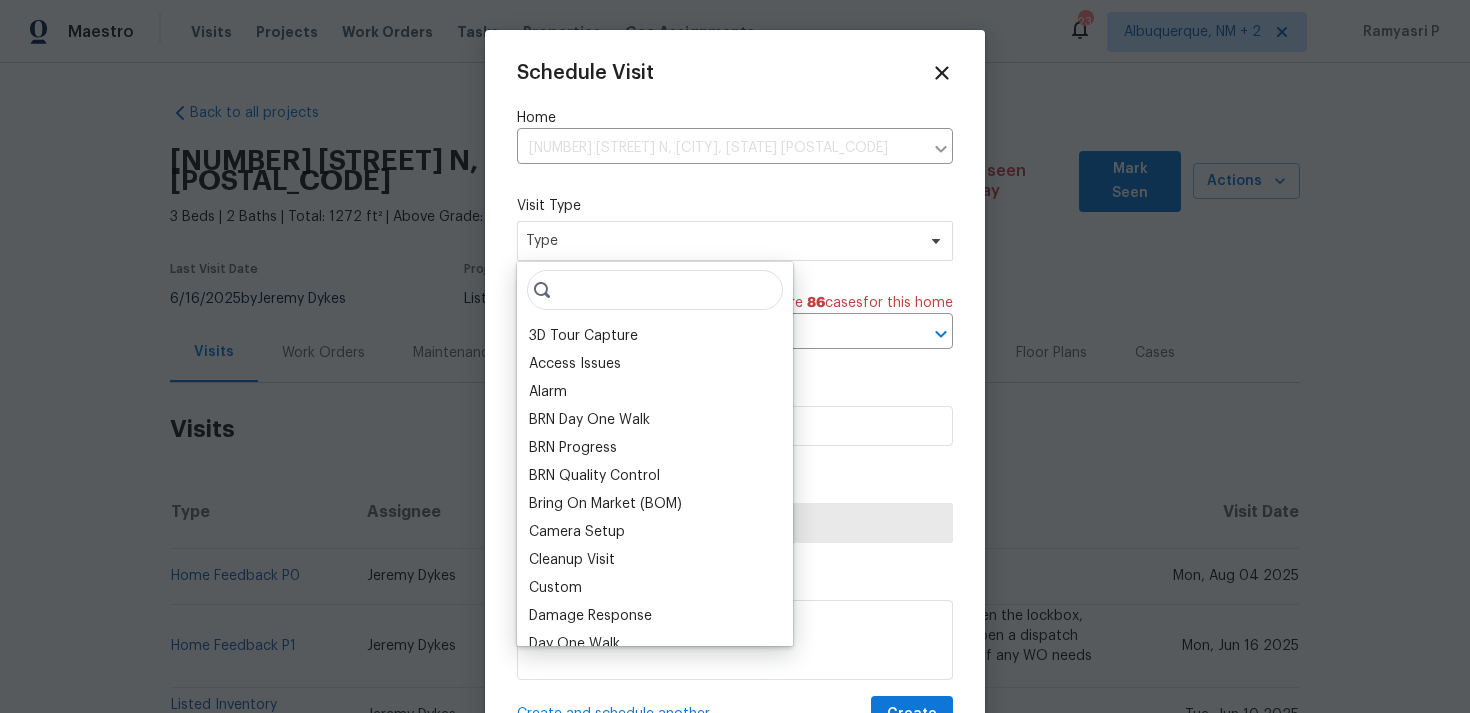 type on "k" 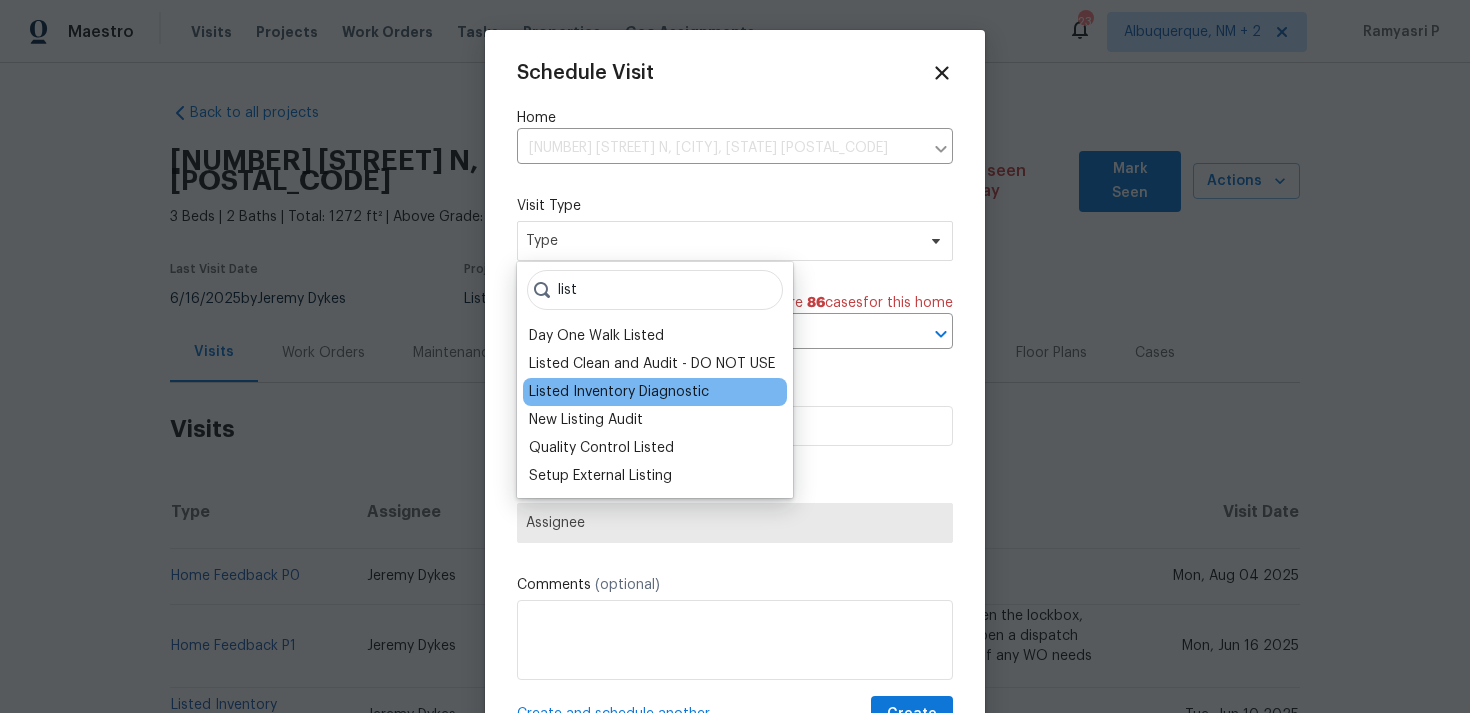 type on "list" 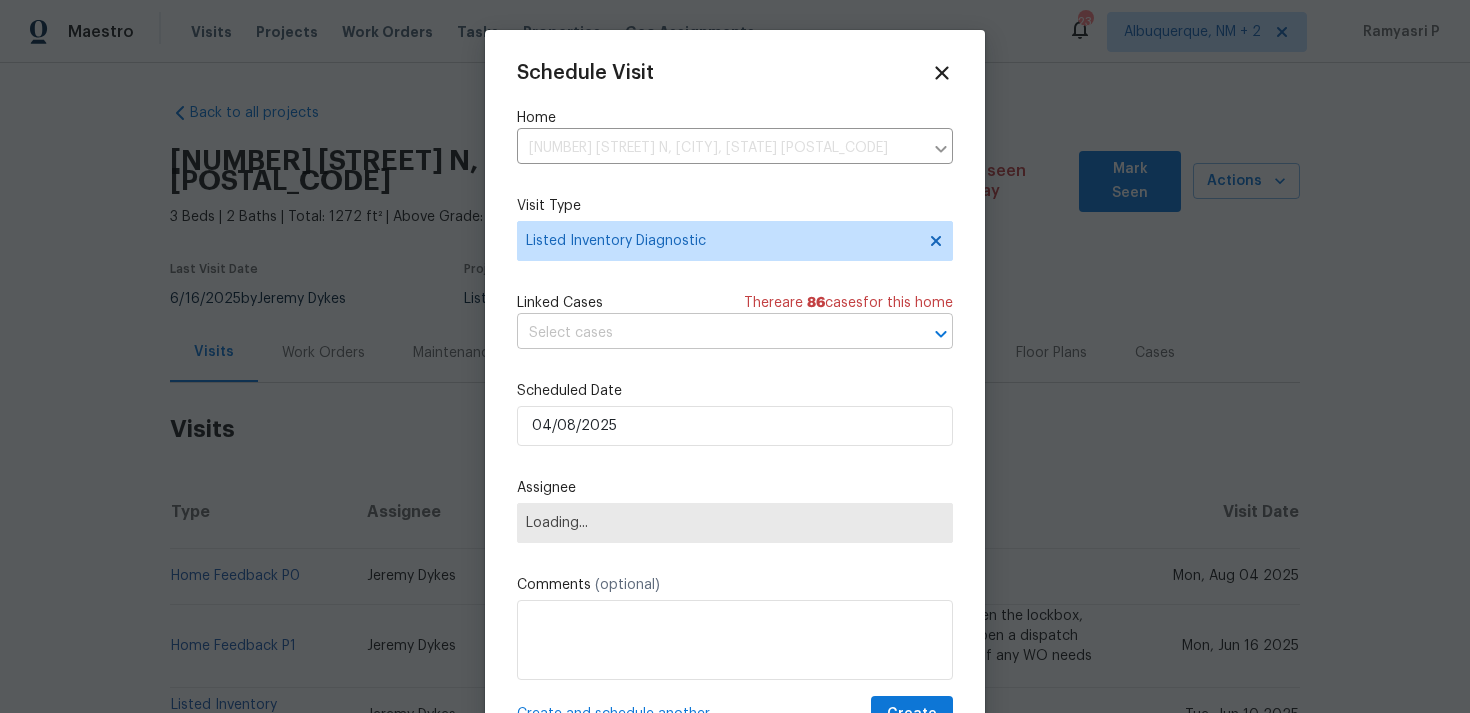 click at bounding box center [707, 333] 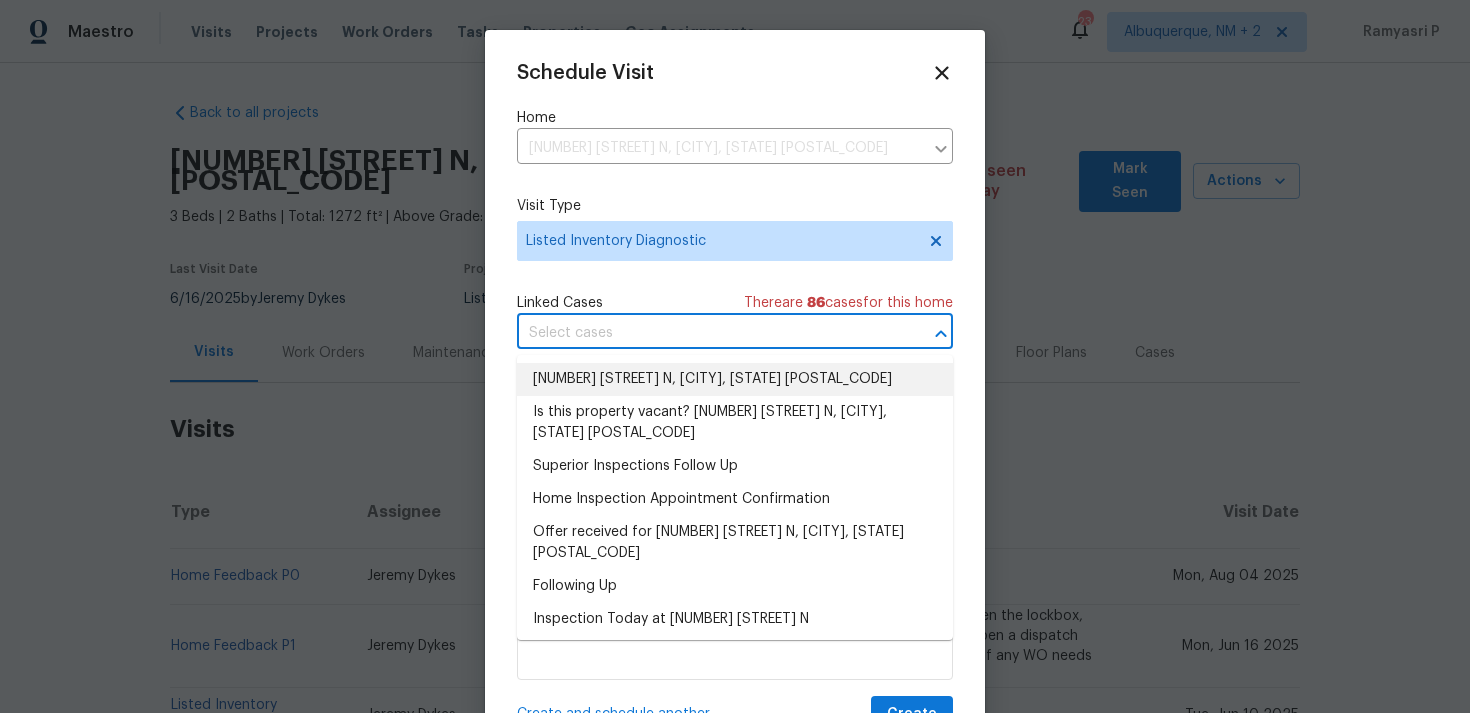 click on "[NUMBER] [STREET] N, [CITY], [STATE] [POSTAL_CODE]" at bounding box center (735, 379) 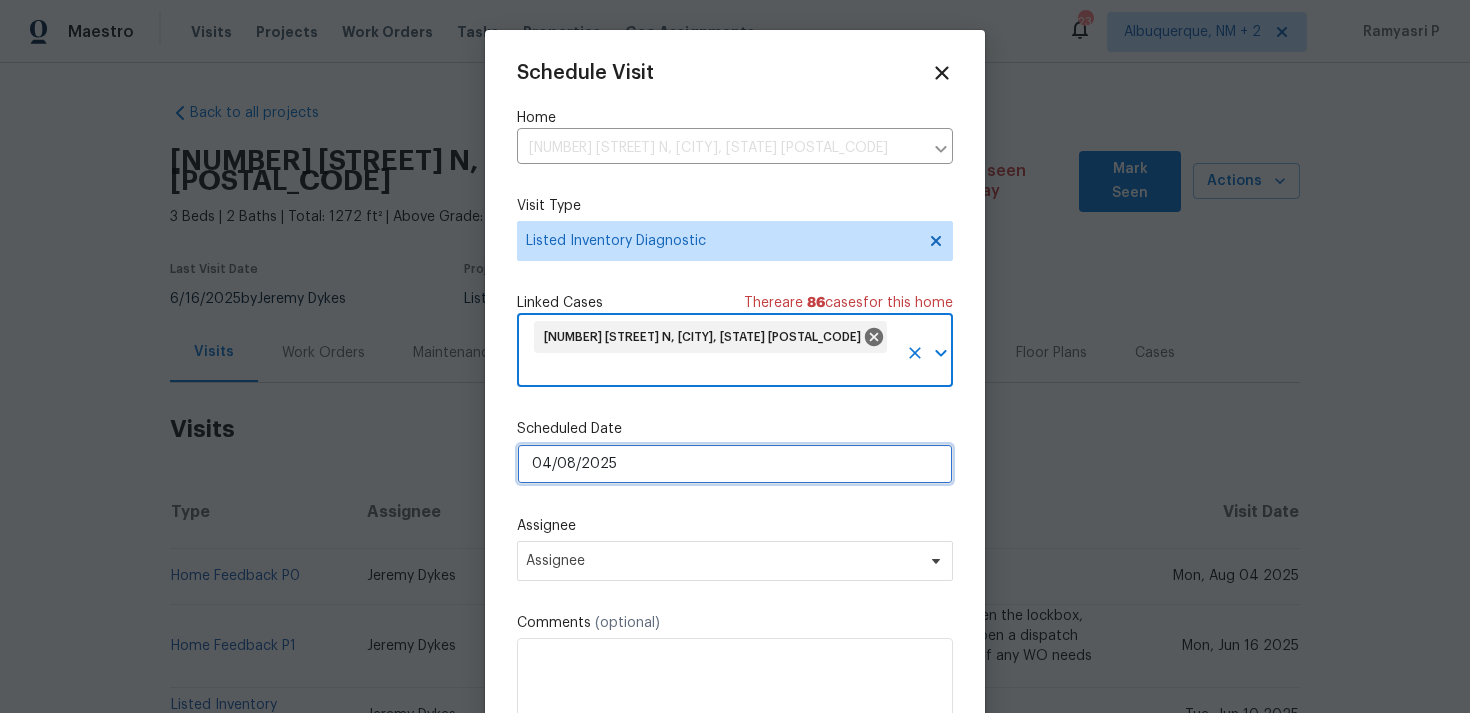 click on "04/08/2025" at bounding box center [735, 464] 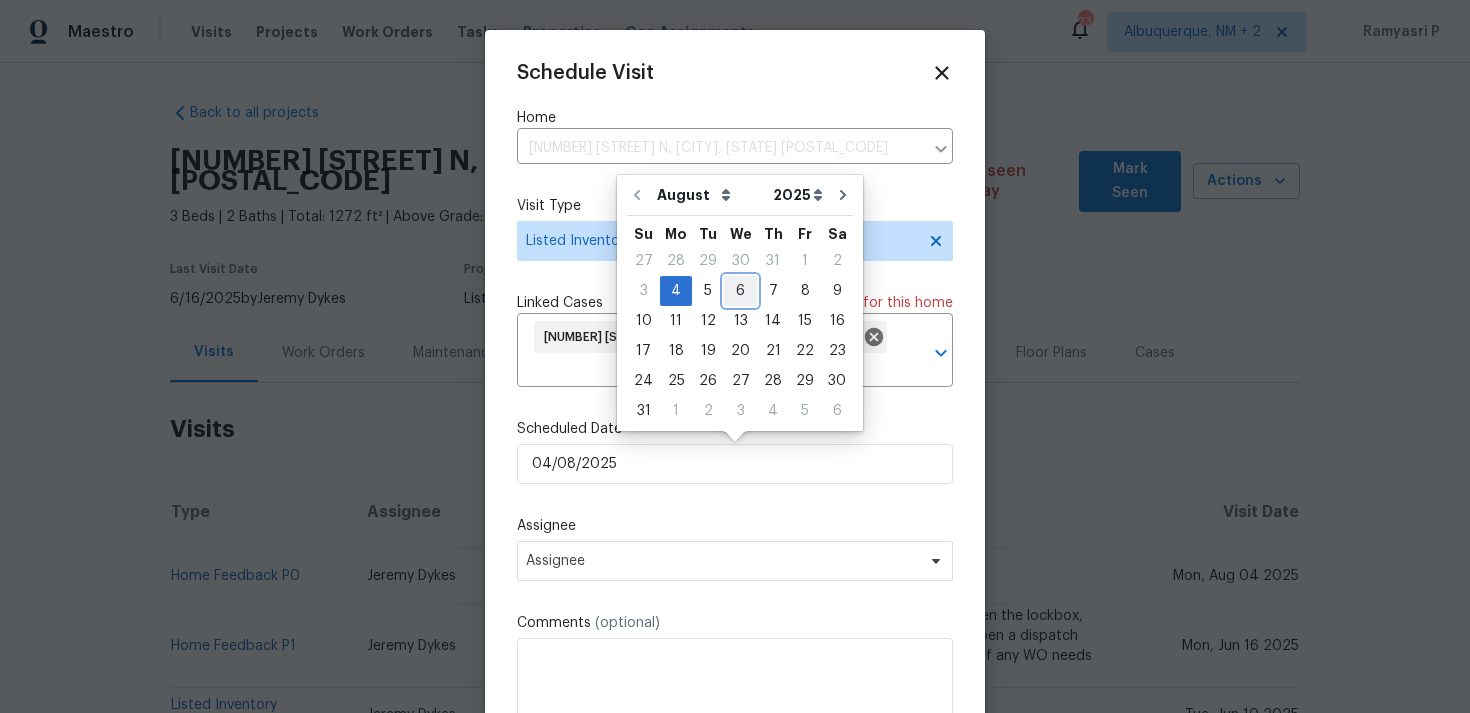 click on "6" at bounding box center [740, 291] 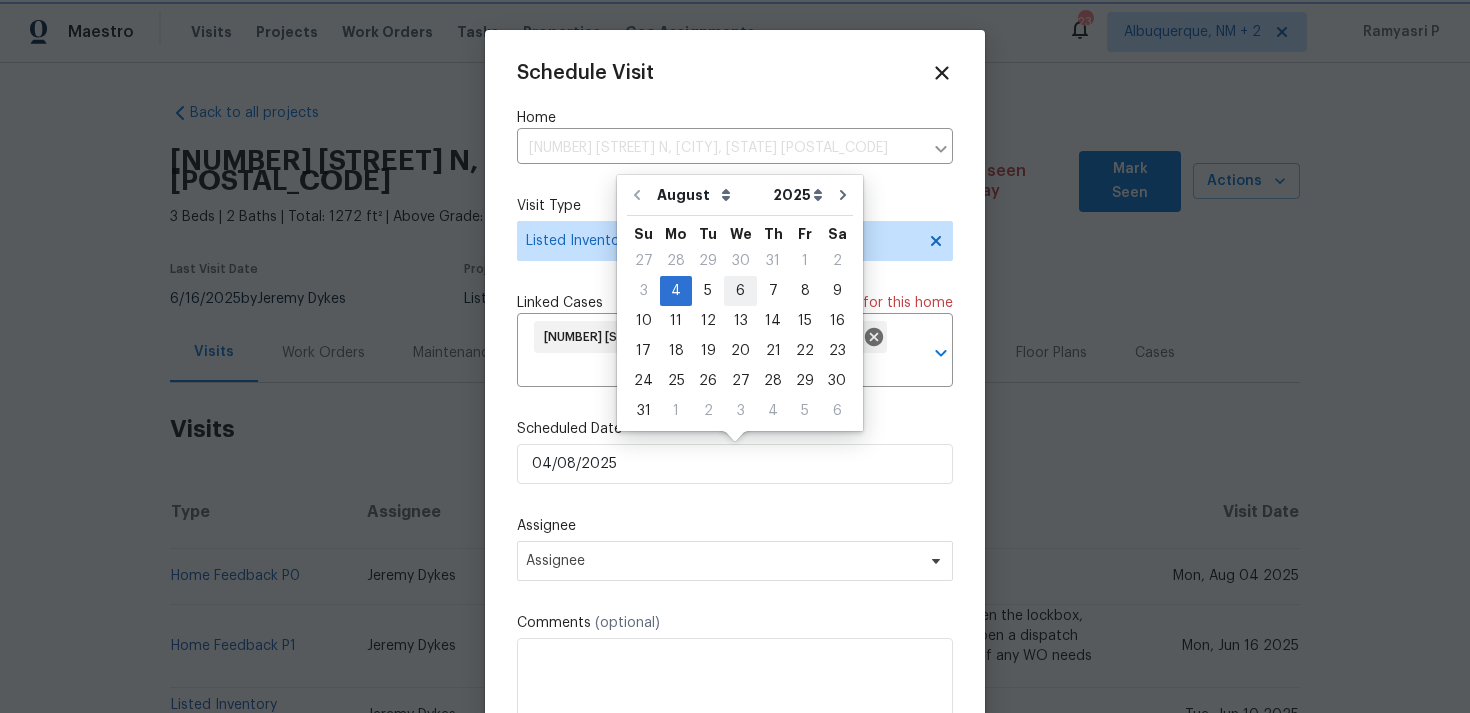 type on "06/08/2025" 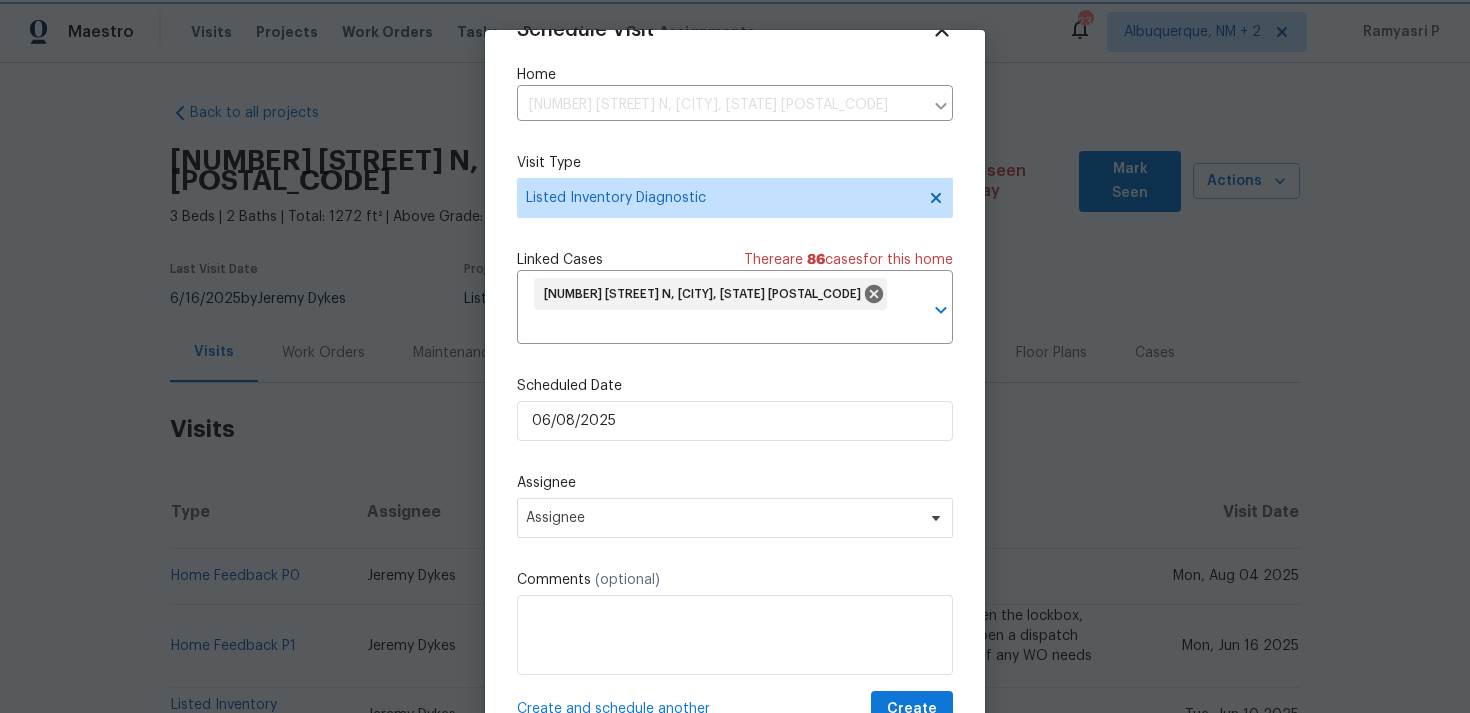 scroll, scrollTop: 74, scrollLeft: 0, axis: vertical 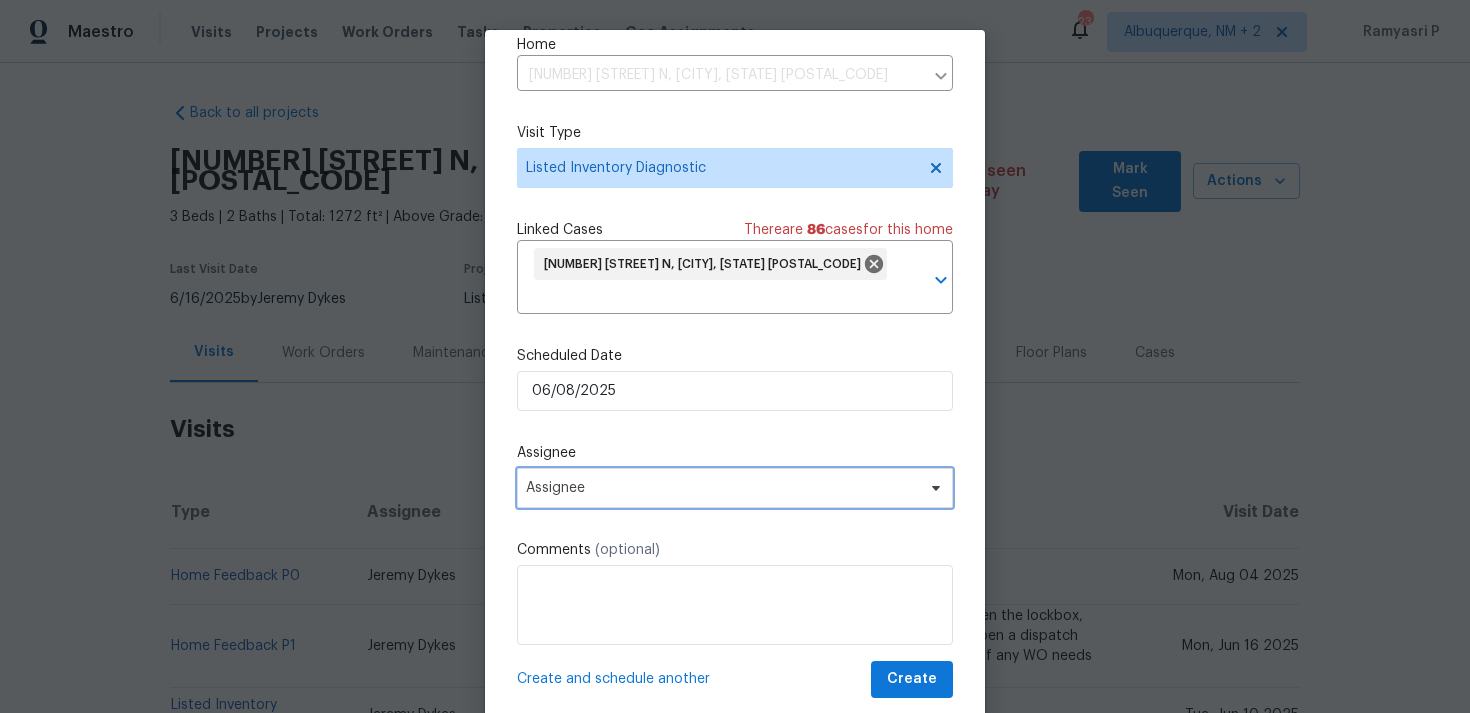 click on "Assignee" at bounding box center (722, 488) 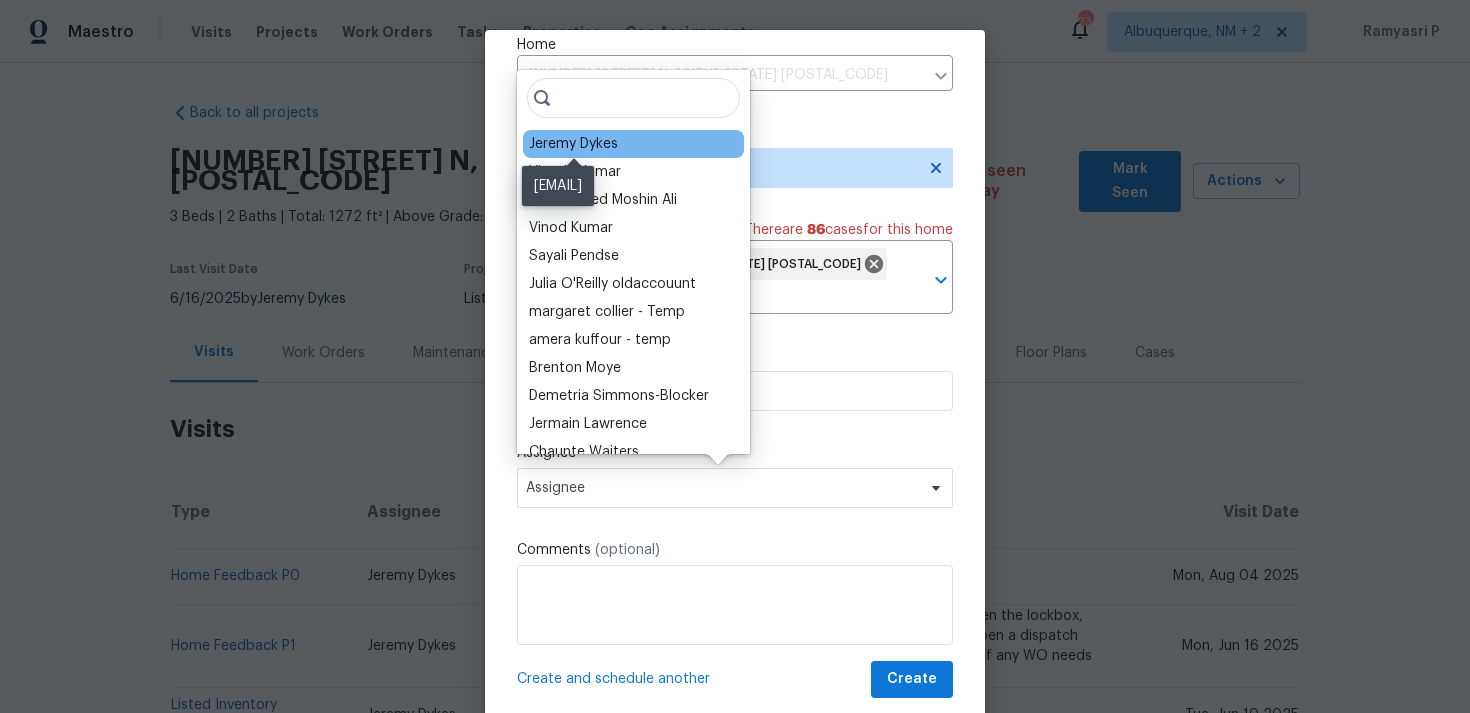 click on "Jeremy Dykes" at bounding box center [573, 144] 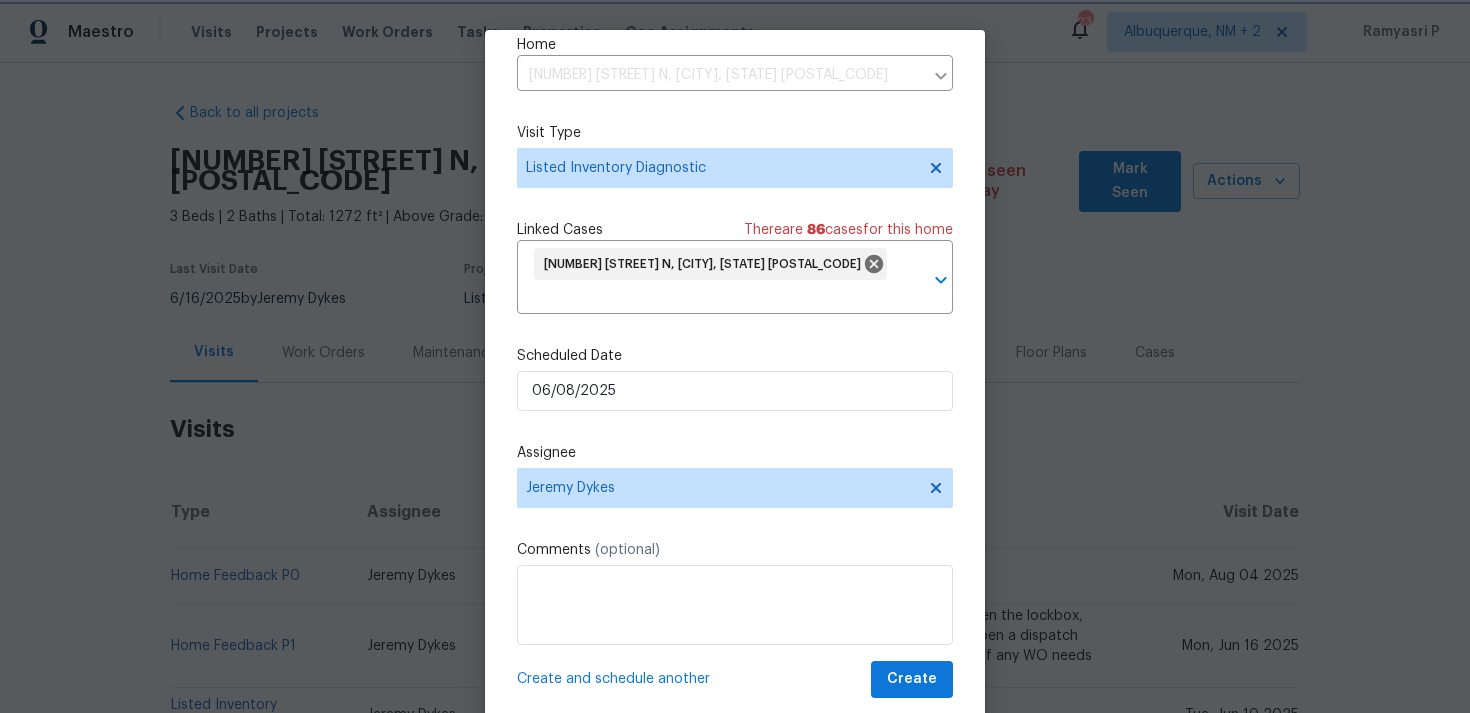 scroll, scrollTop: 47, scrollLeft: 0, axis: vertical 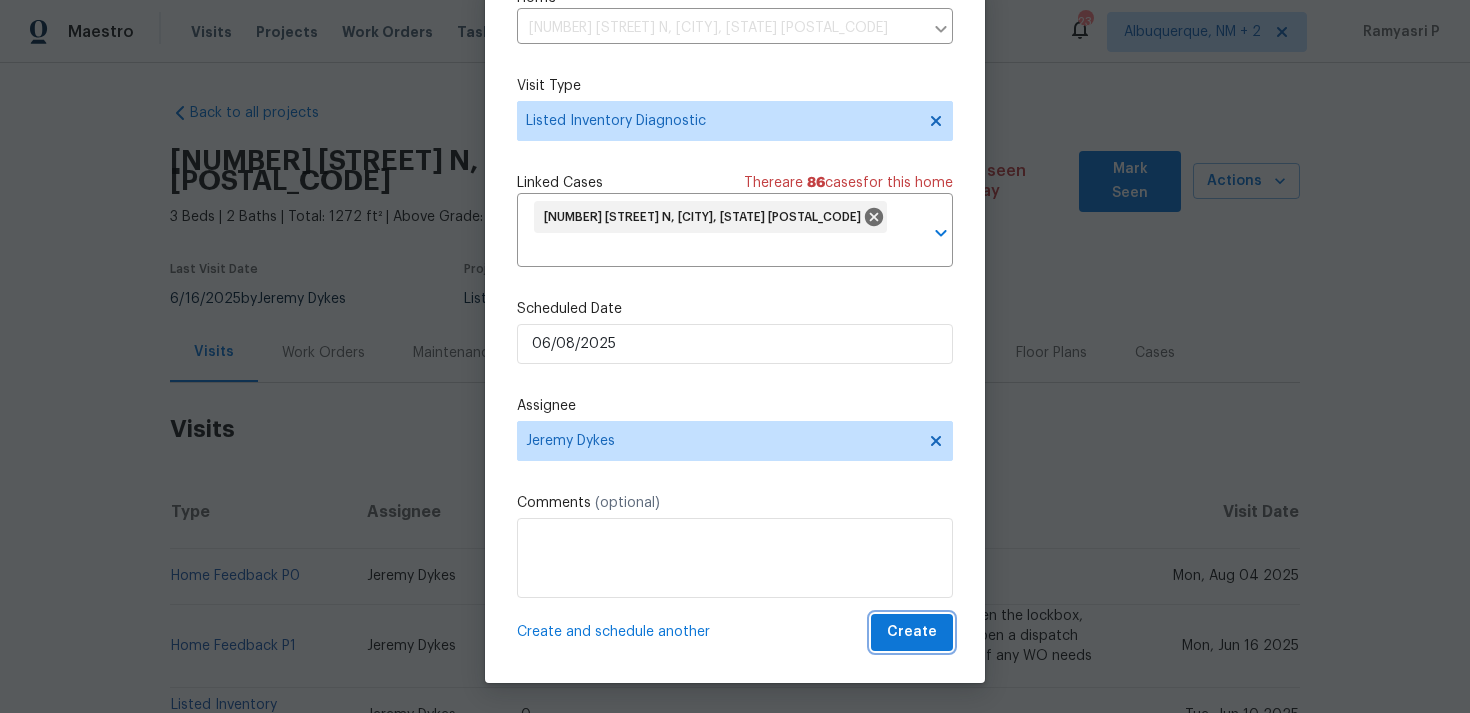 click on "Create" at bounding box center [912, 632] 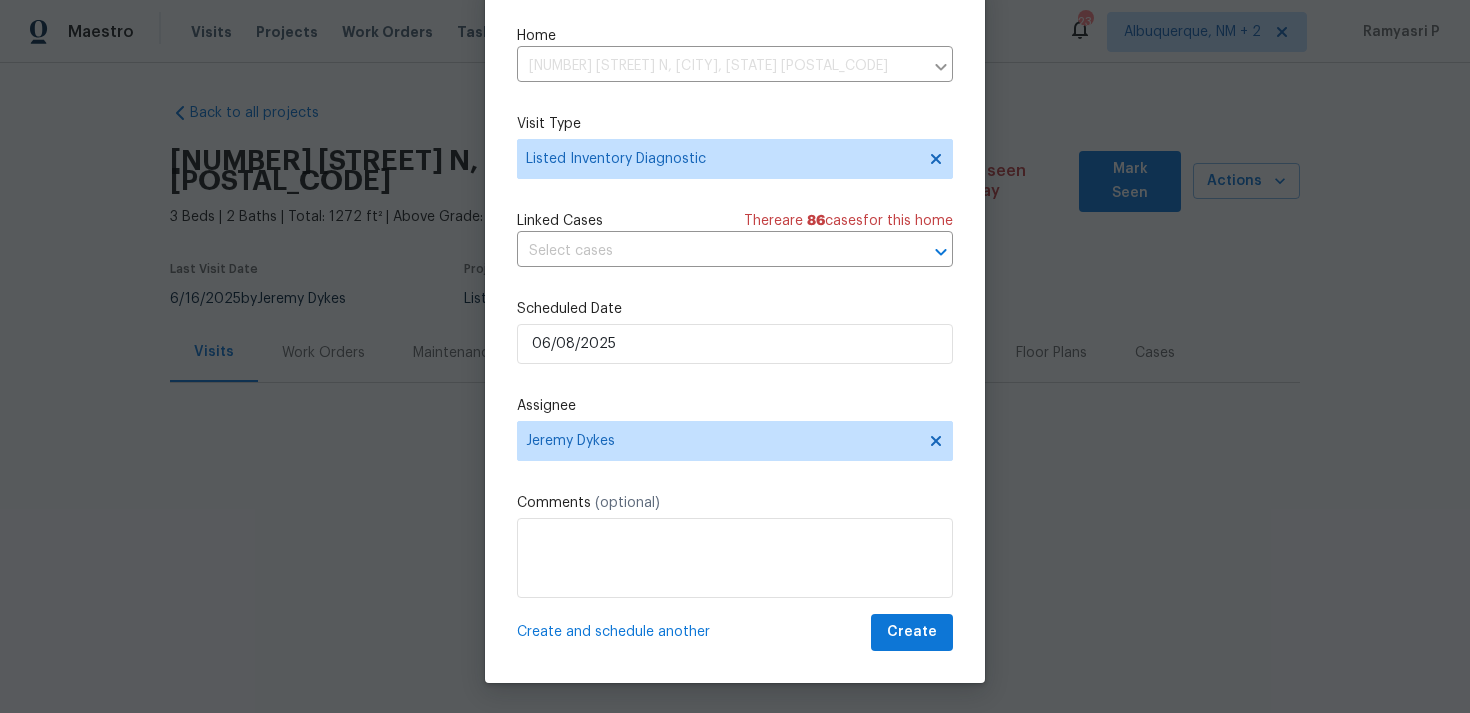 scroll, scrollTop: 36, scrollLeft: 0, axis: vertical 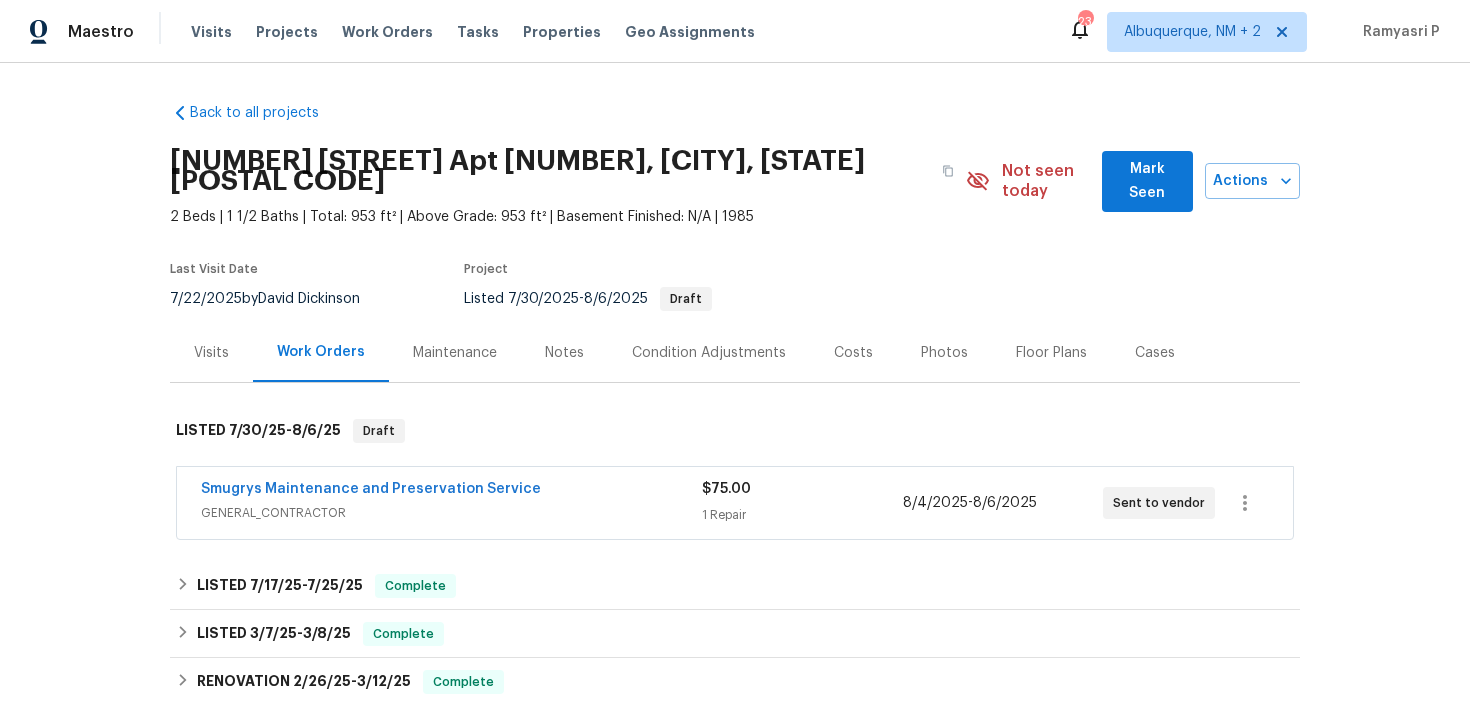 click on "Visits" at bounding box center (211, 353) 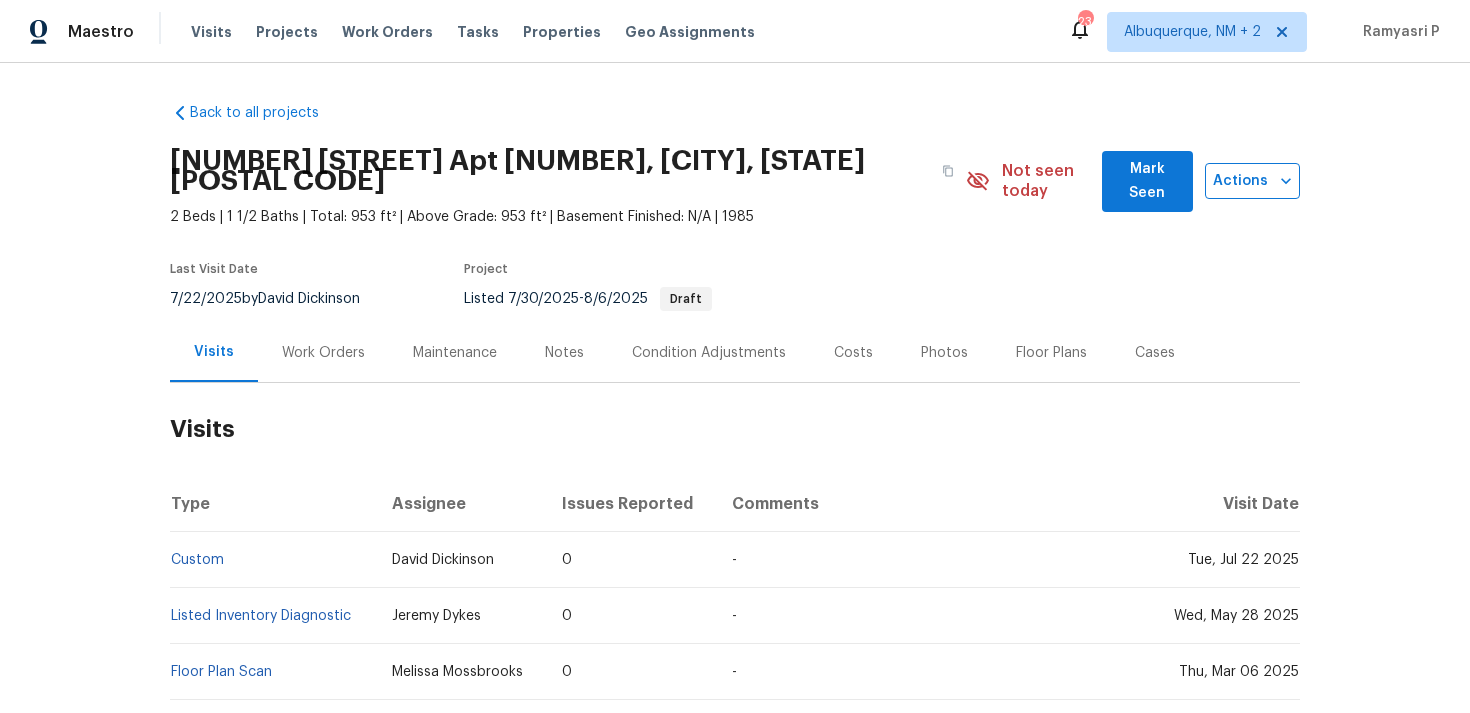 click on "Actions" at bounding box center [1252, 181] 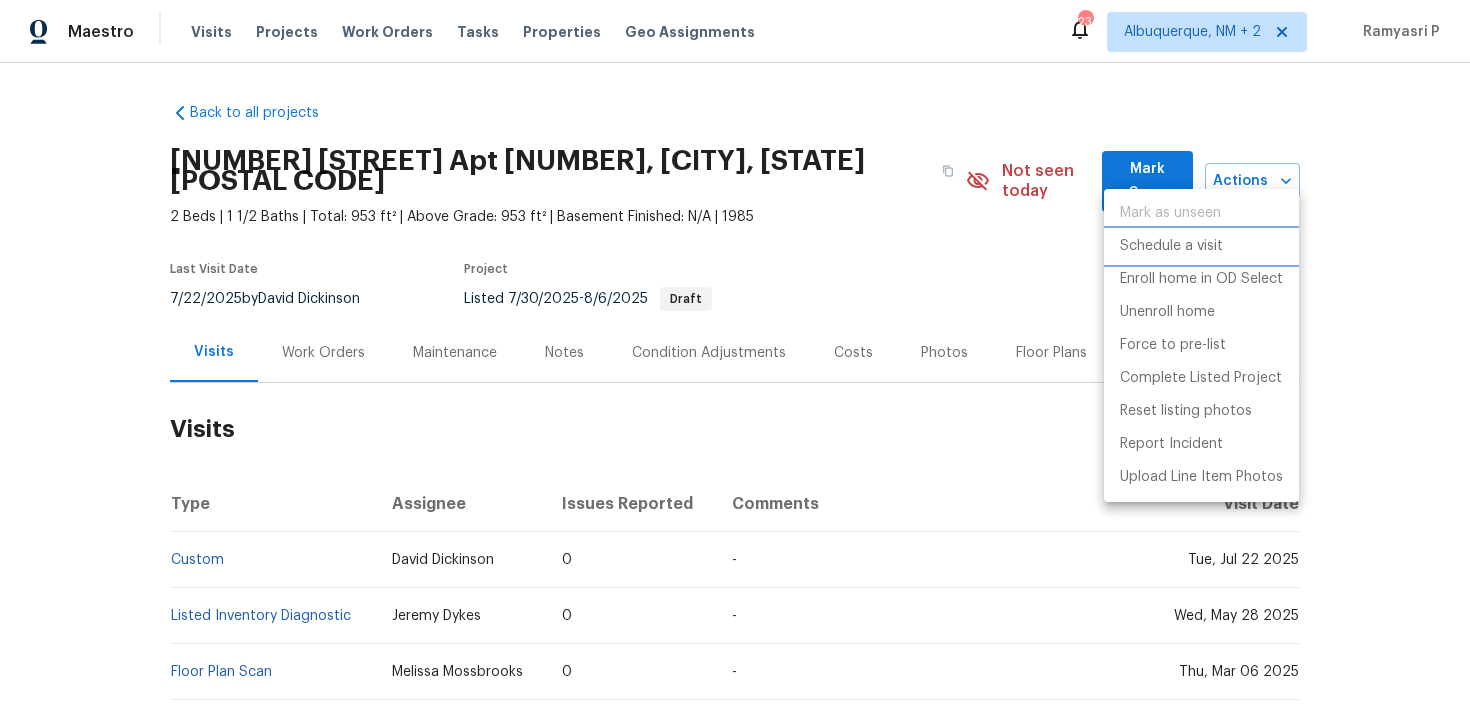 click on "Schedule a visit" at bounding box center (1171, 246) 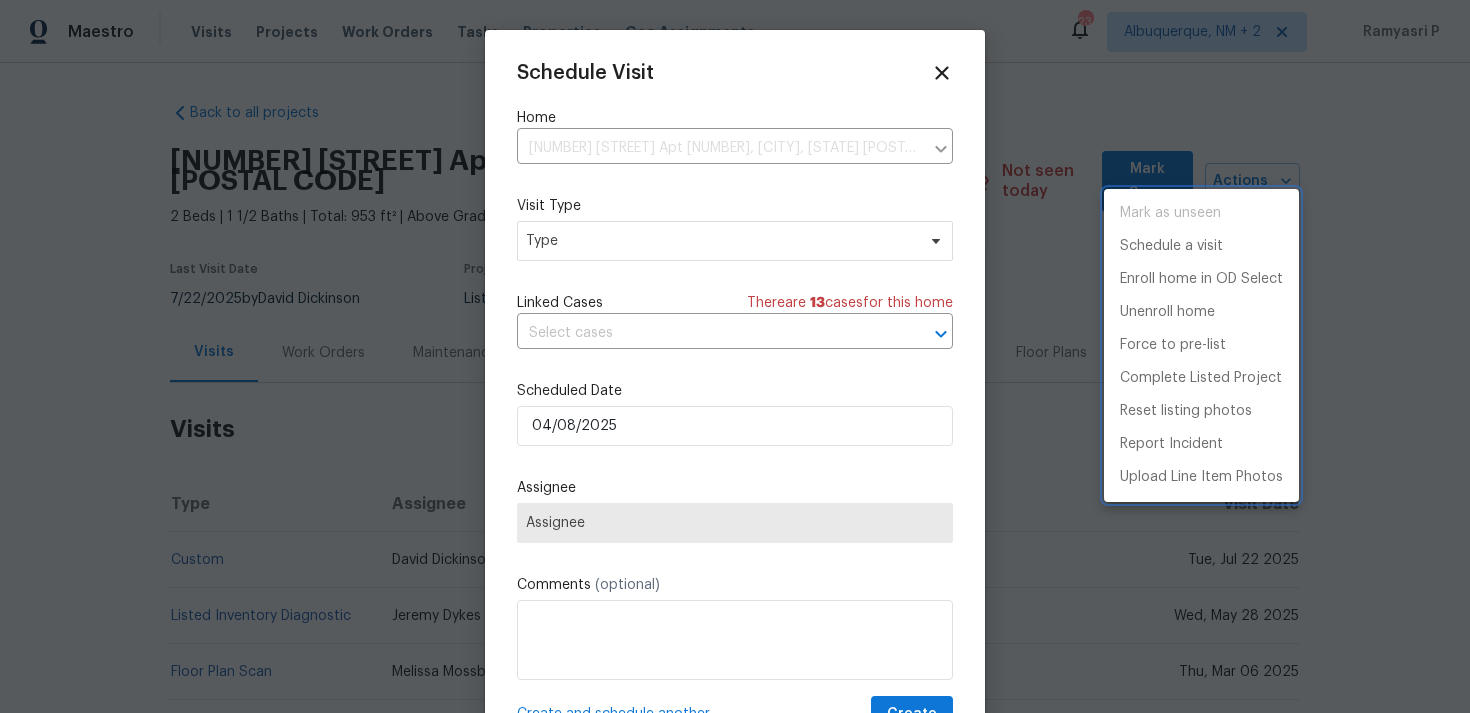 click at bounding box center (735, 356) 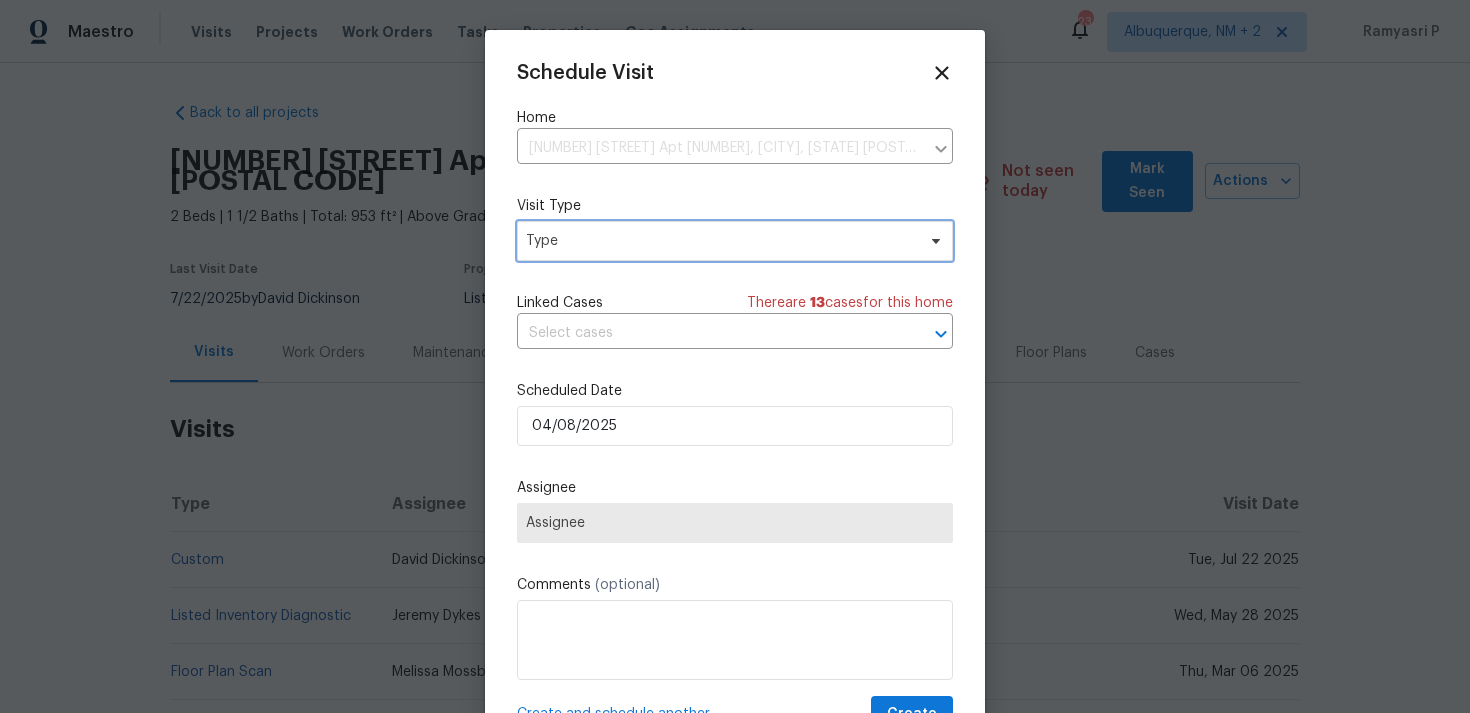 click on "Type" at bounding box center [735, 241] 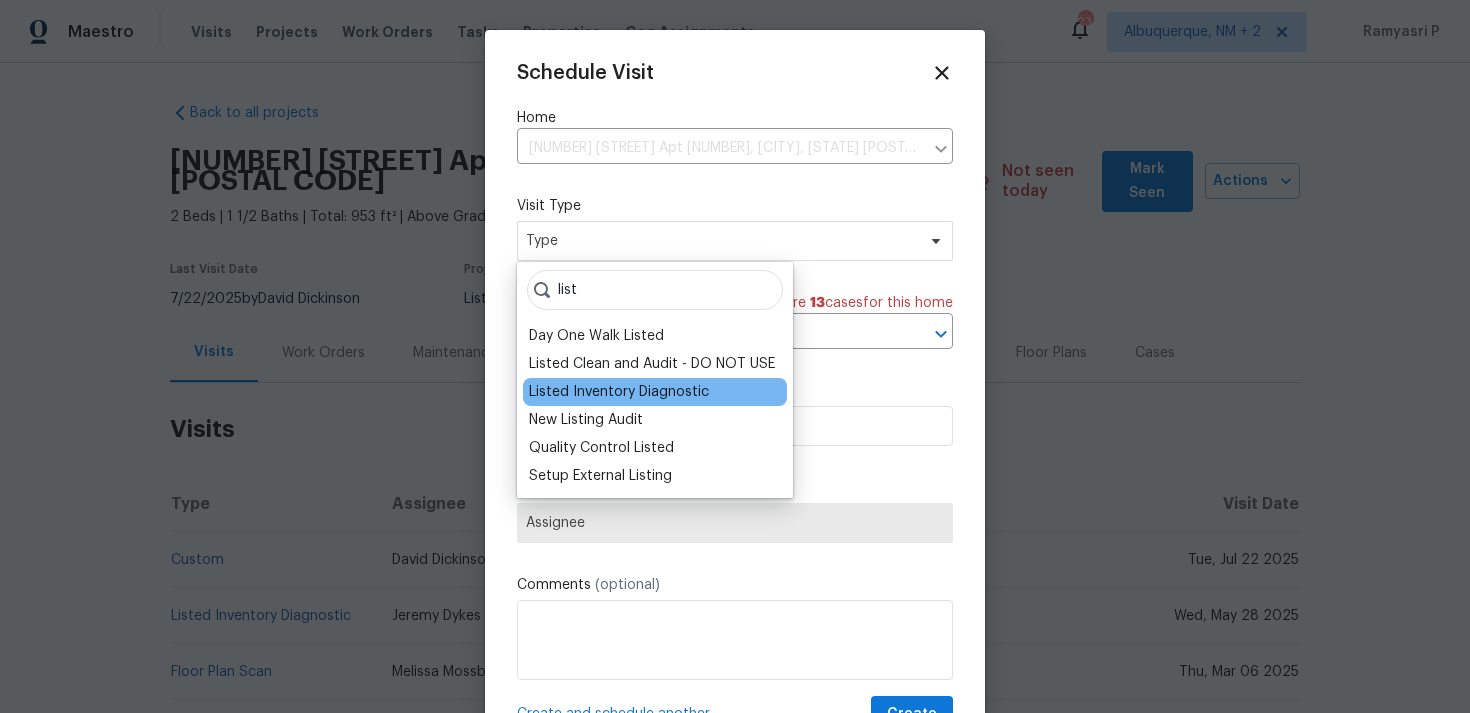 type on "list" 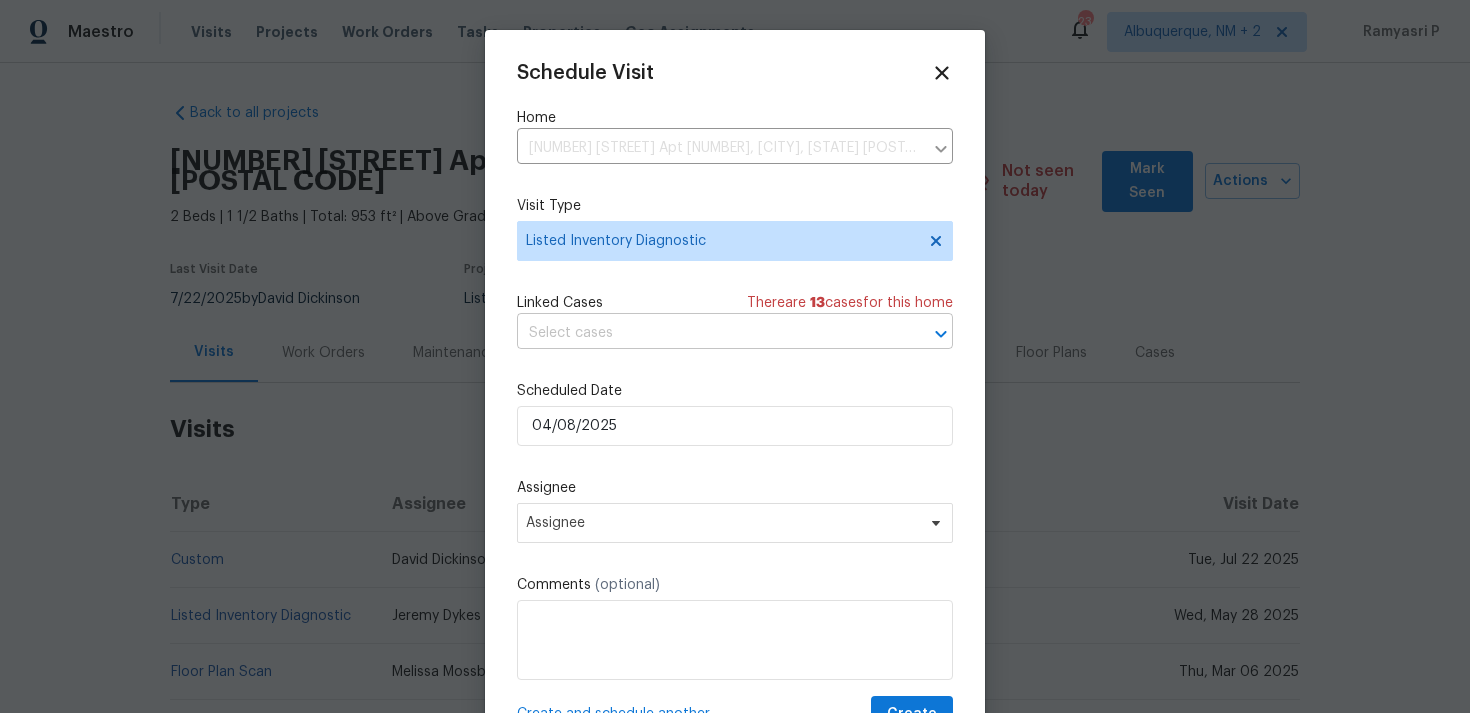 click at bounding box center (707, 333) 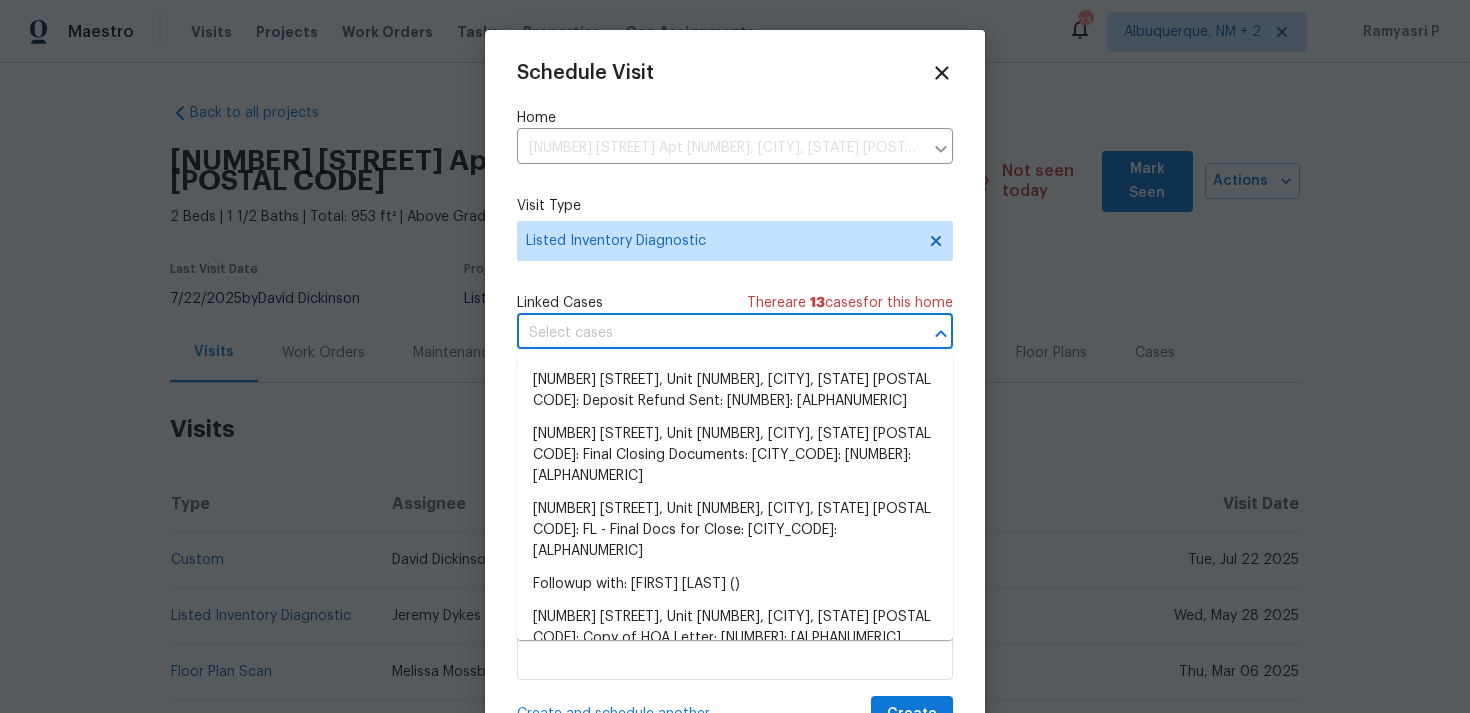 scroll, scrollTop: 0, scrollLeft: 0, axis: both 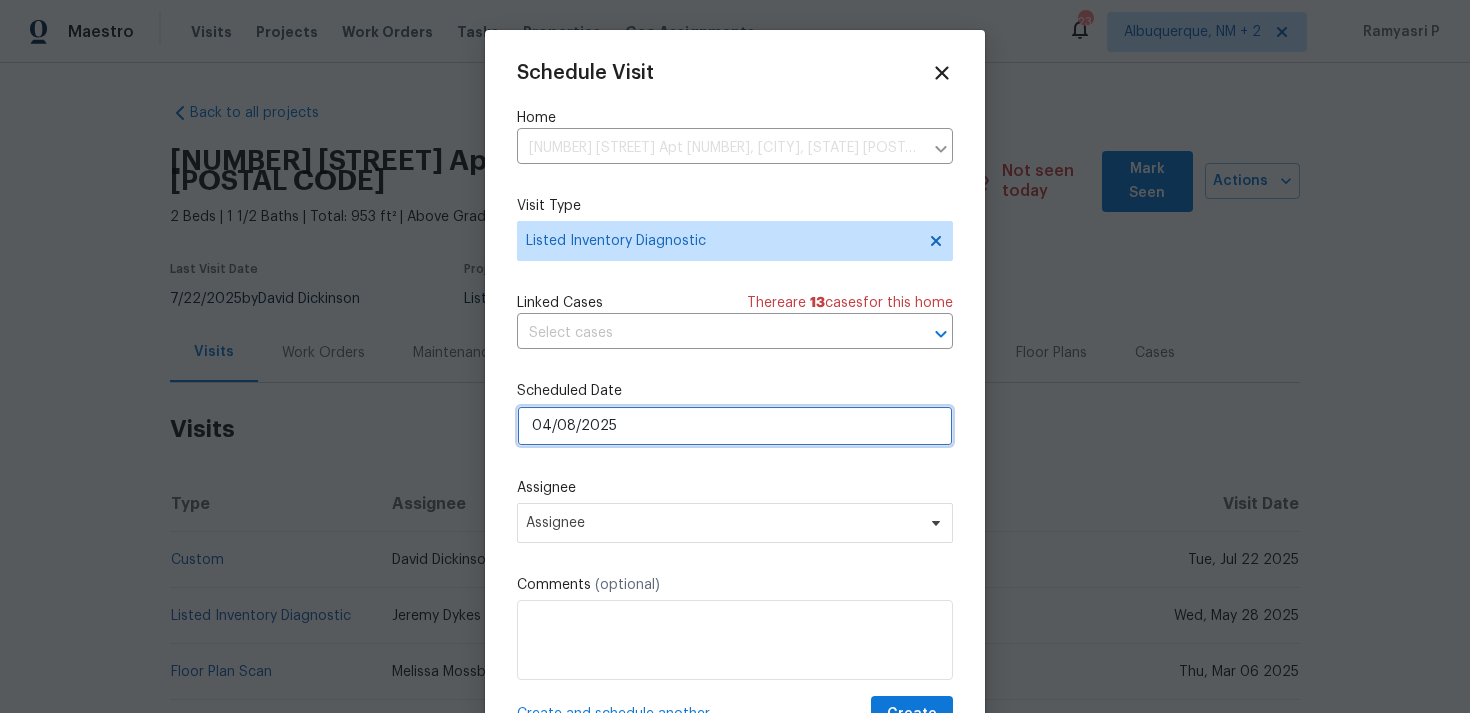click on "04/08/2025" at bounding box center (735, 426) 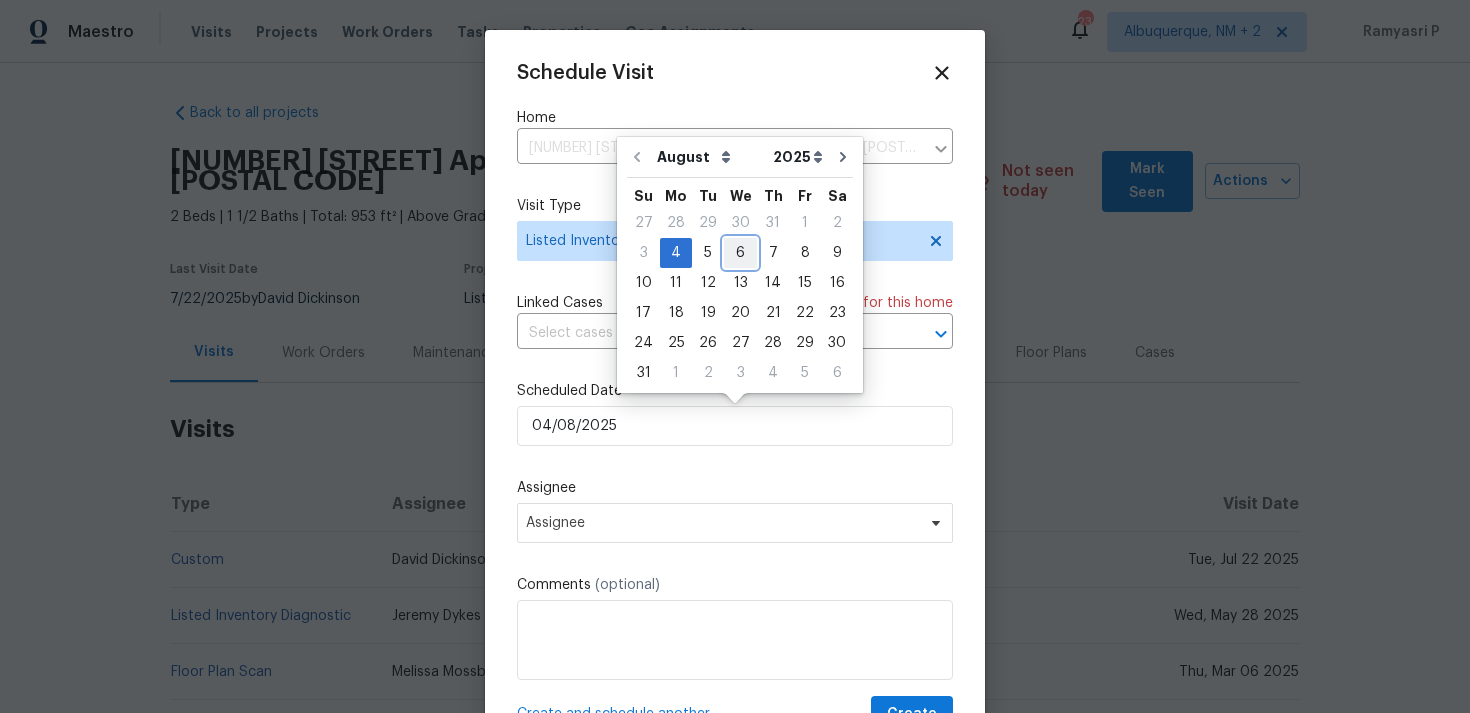 click on "6" at bounding box center (740, 253) 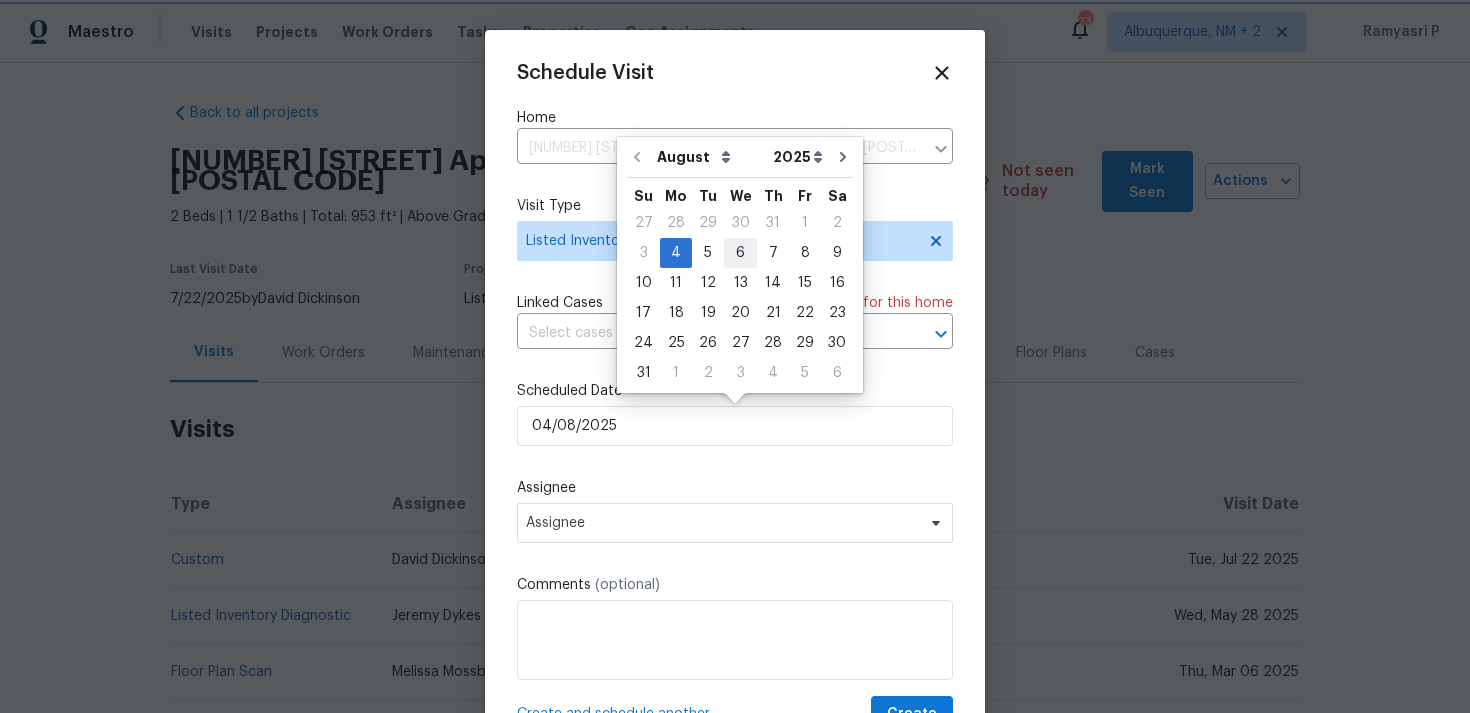 type on "06/08/2025" 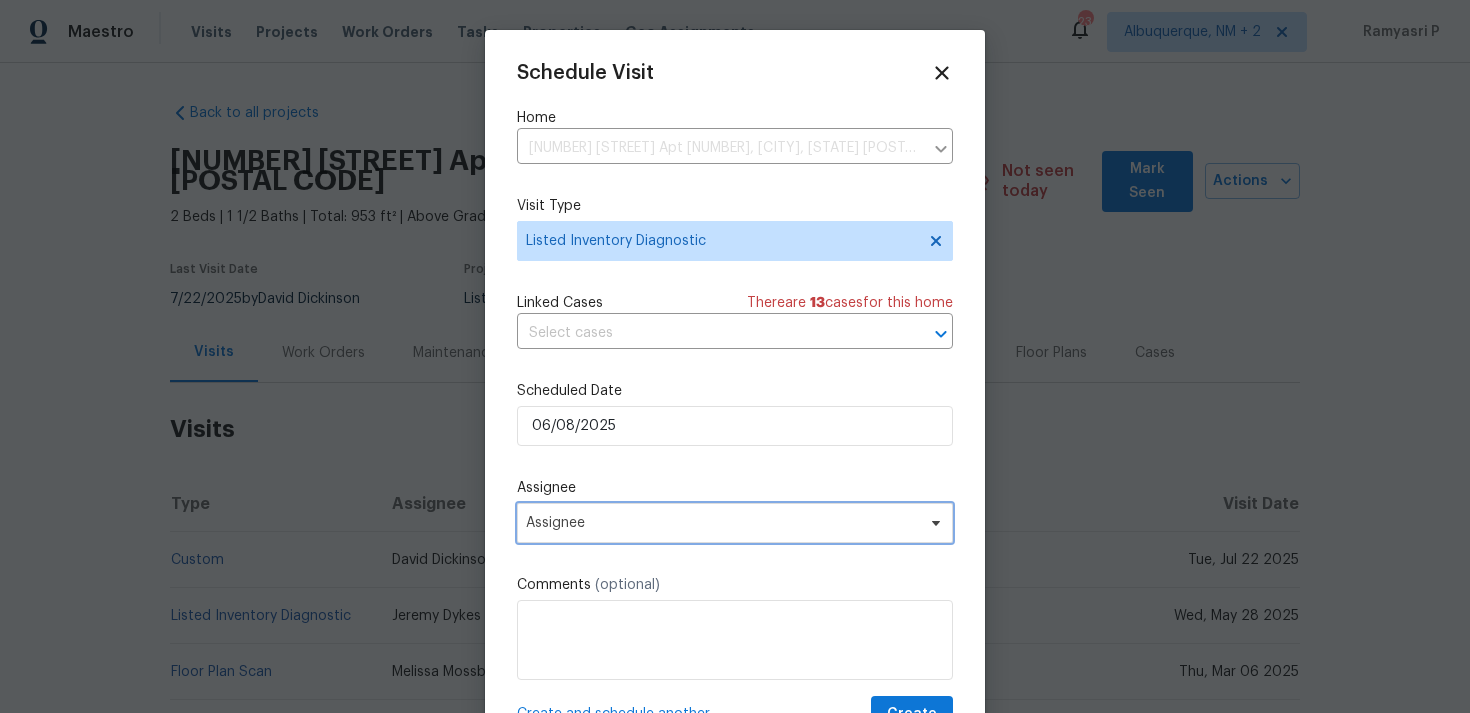 click on "Assignee" at bounding box center (722, 523) 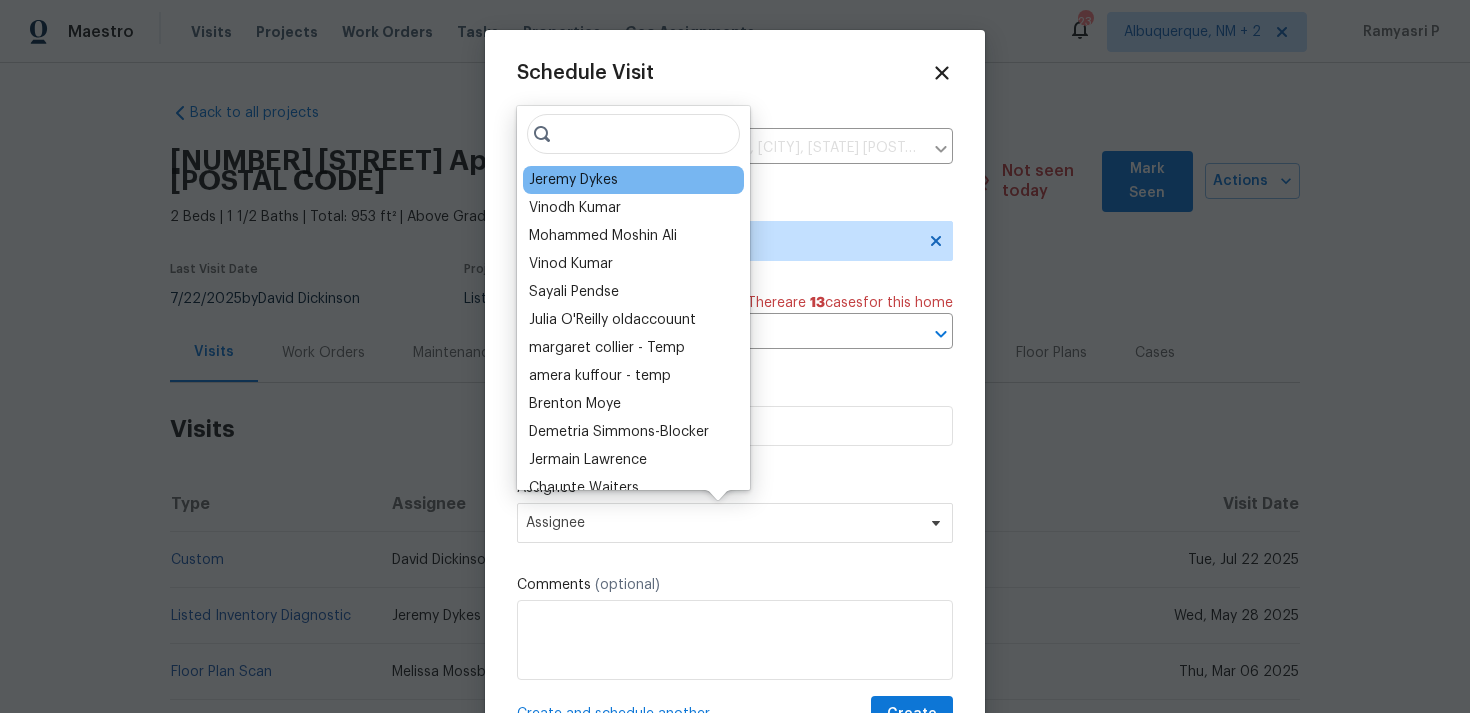 click on "Jeremy Dykes" at bounding box center (633, 180) 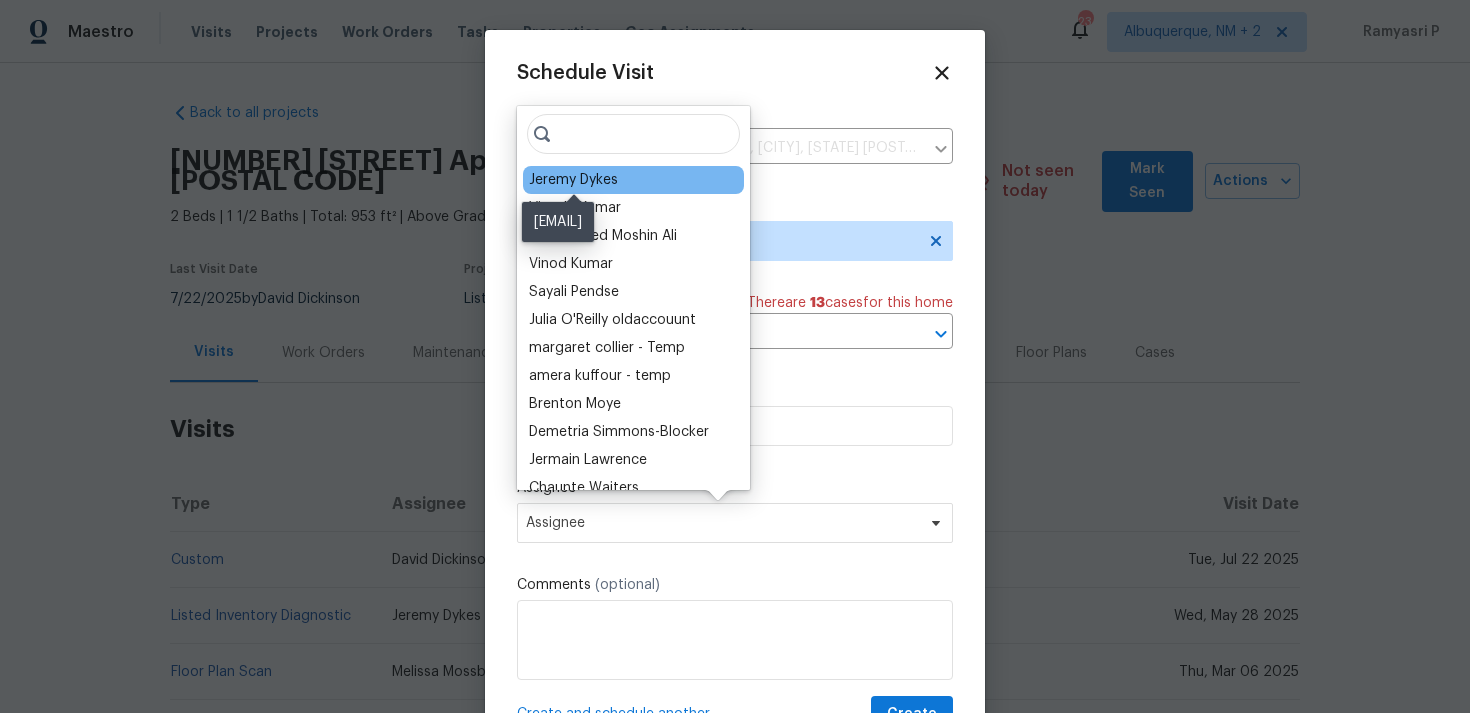 click on "Jeremy Dykes" at bounding box center (573, 180) 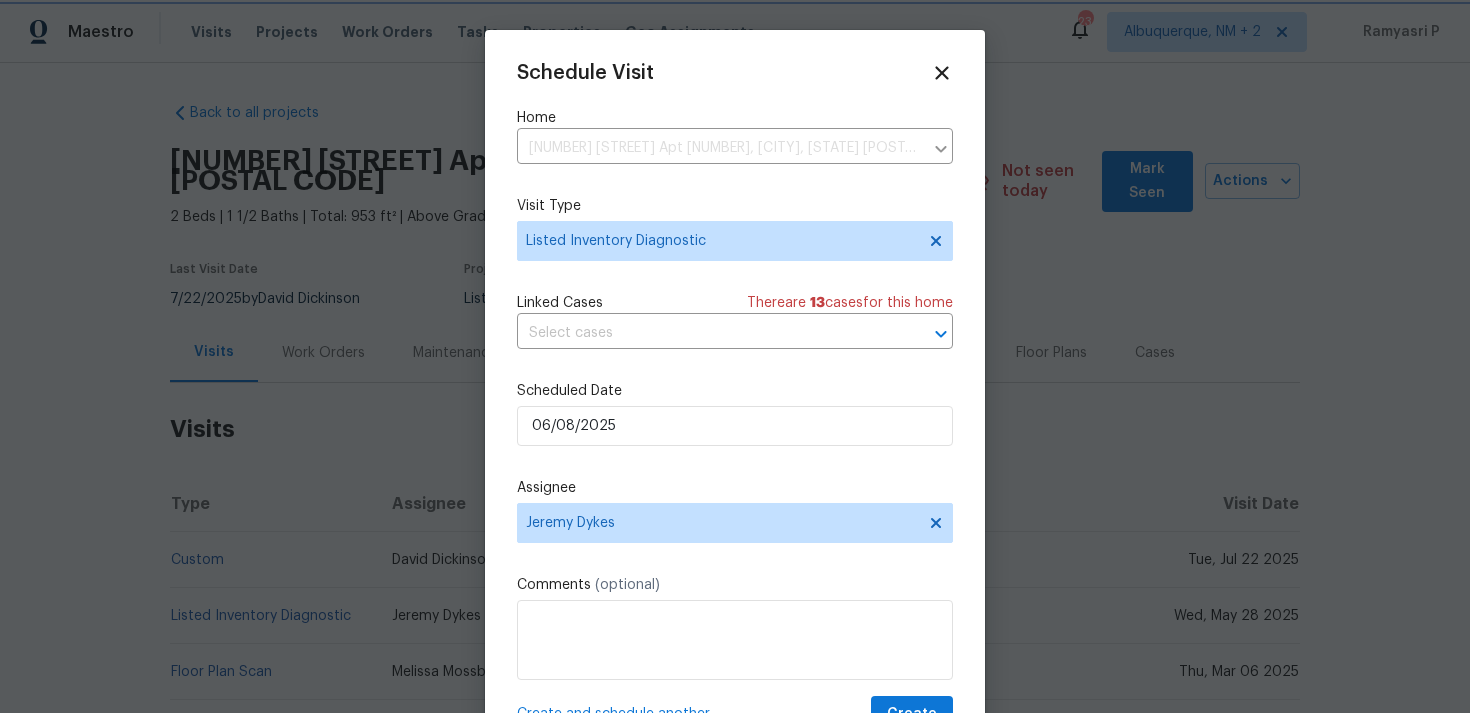 scroll, scrollTop: 36, scrollLeft: 0, axis: vertical 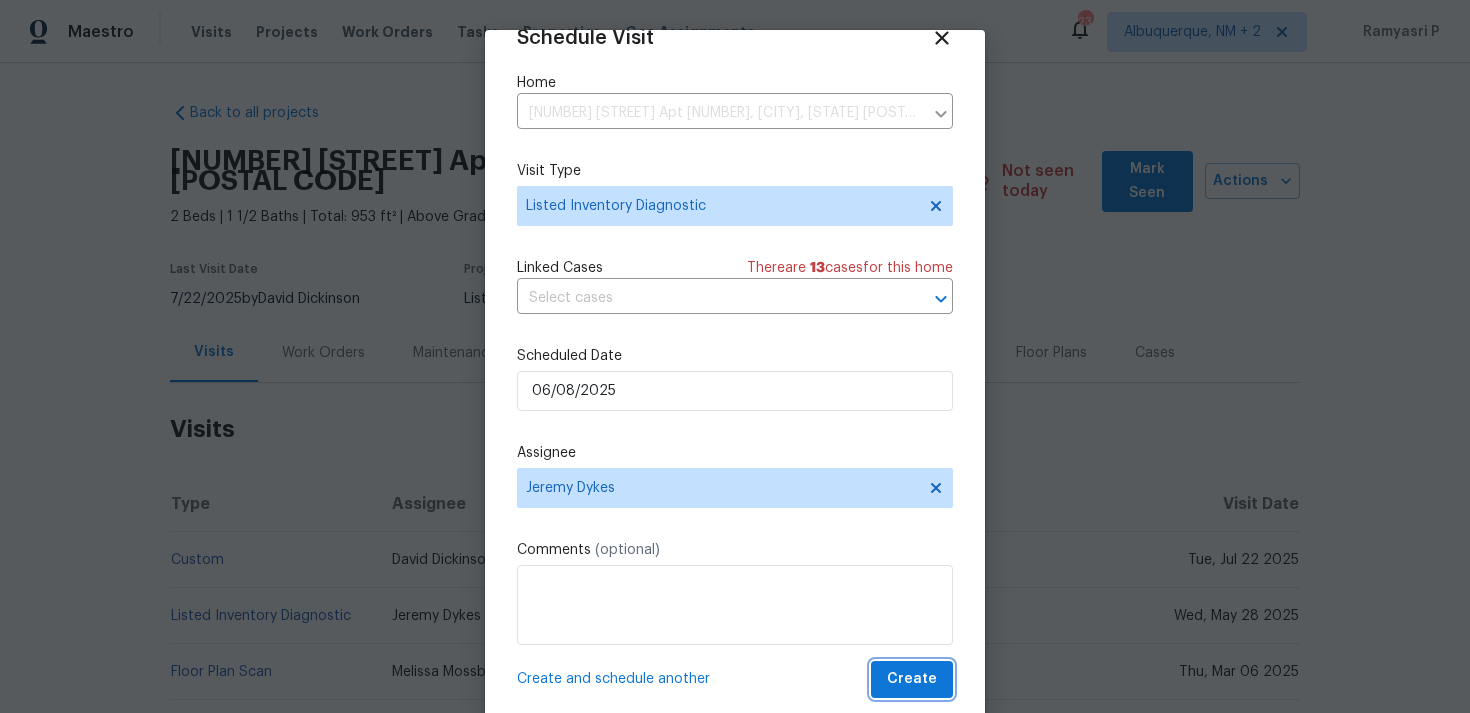 click on "Create" at bounding box center (912, 679) 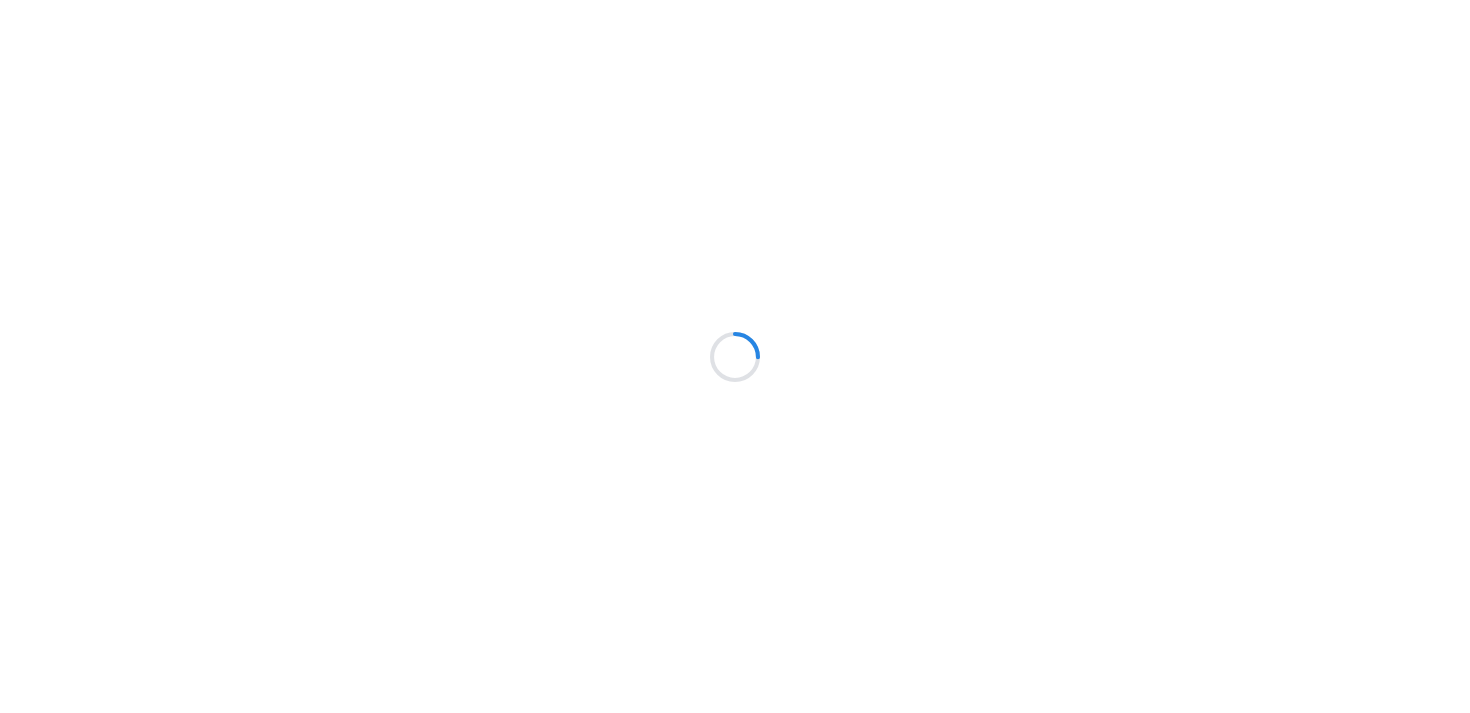 scroll, scrollTop: 0, scrollLeft: 0, axis: both 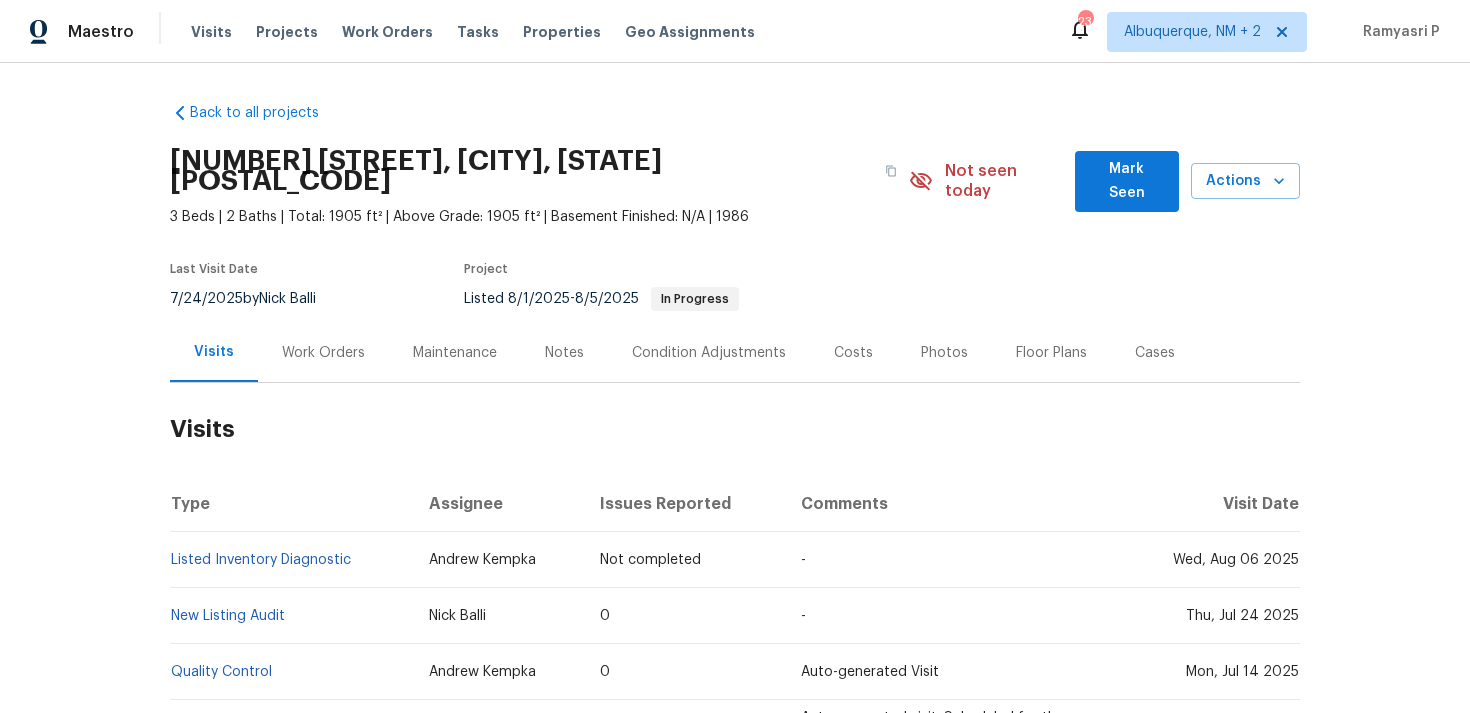 click on "Work Orders" at bounding box center (323, 353) 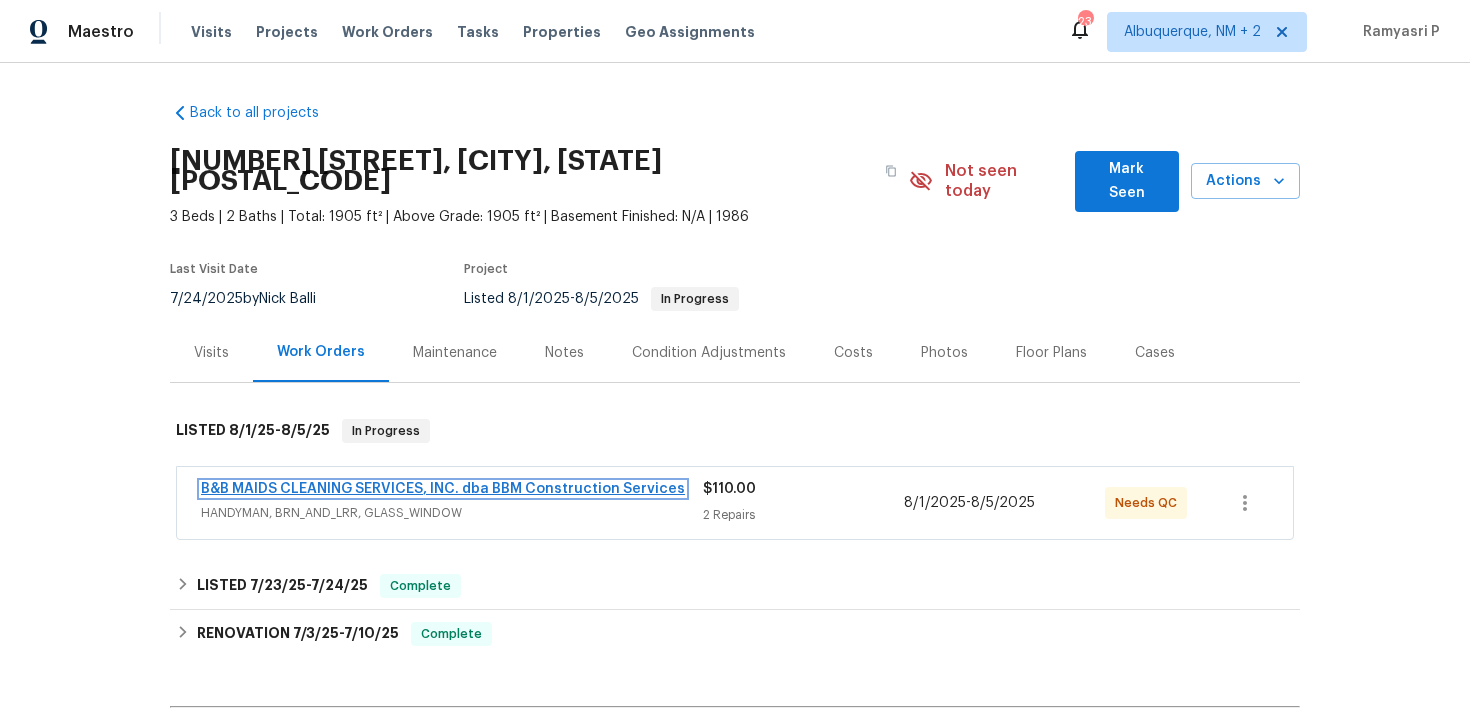 click on "B&B MAIDS CLEANING SERVICES, INC. dba BBM Construction Services" at bounding box center (443, 489) 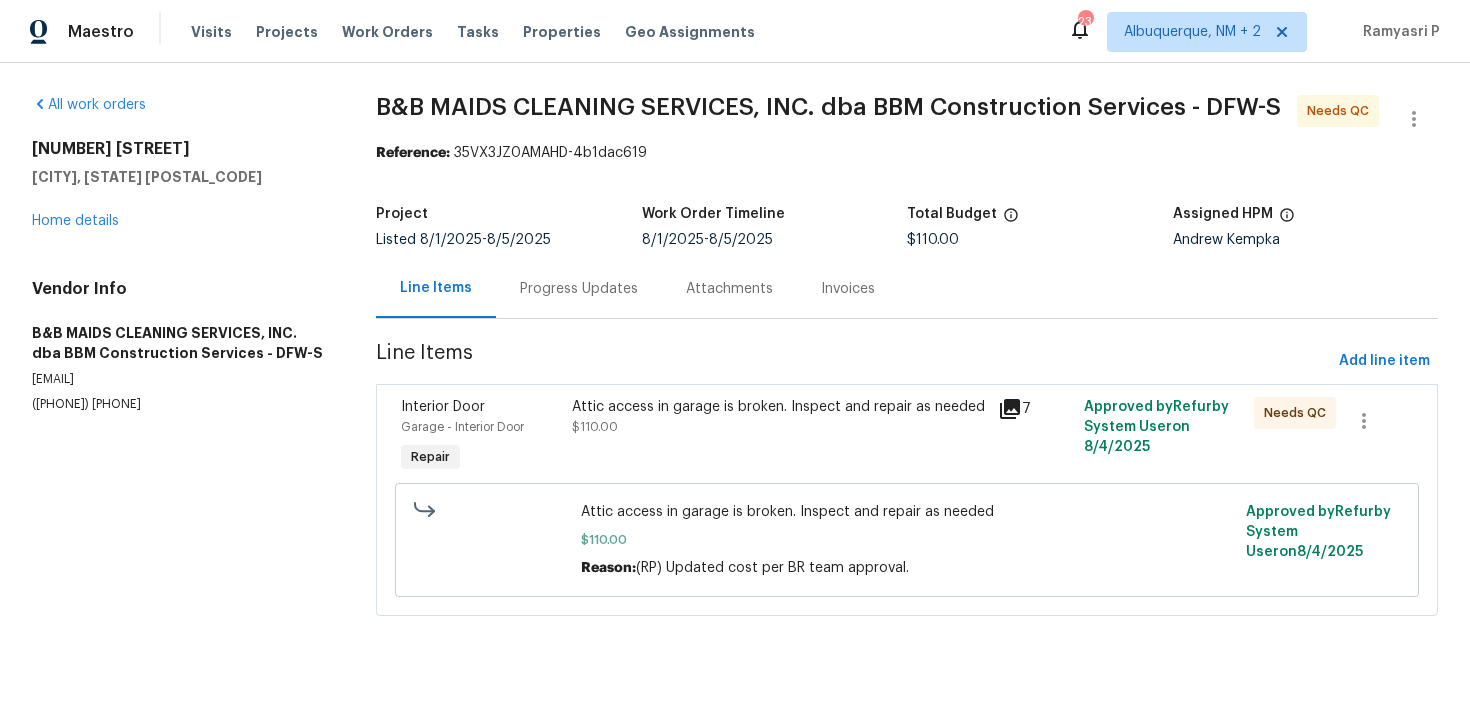 click on "Progress Updates" at bounding box center (579, 289) 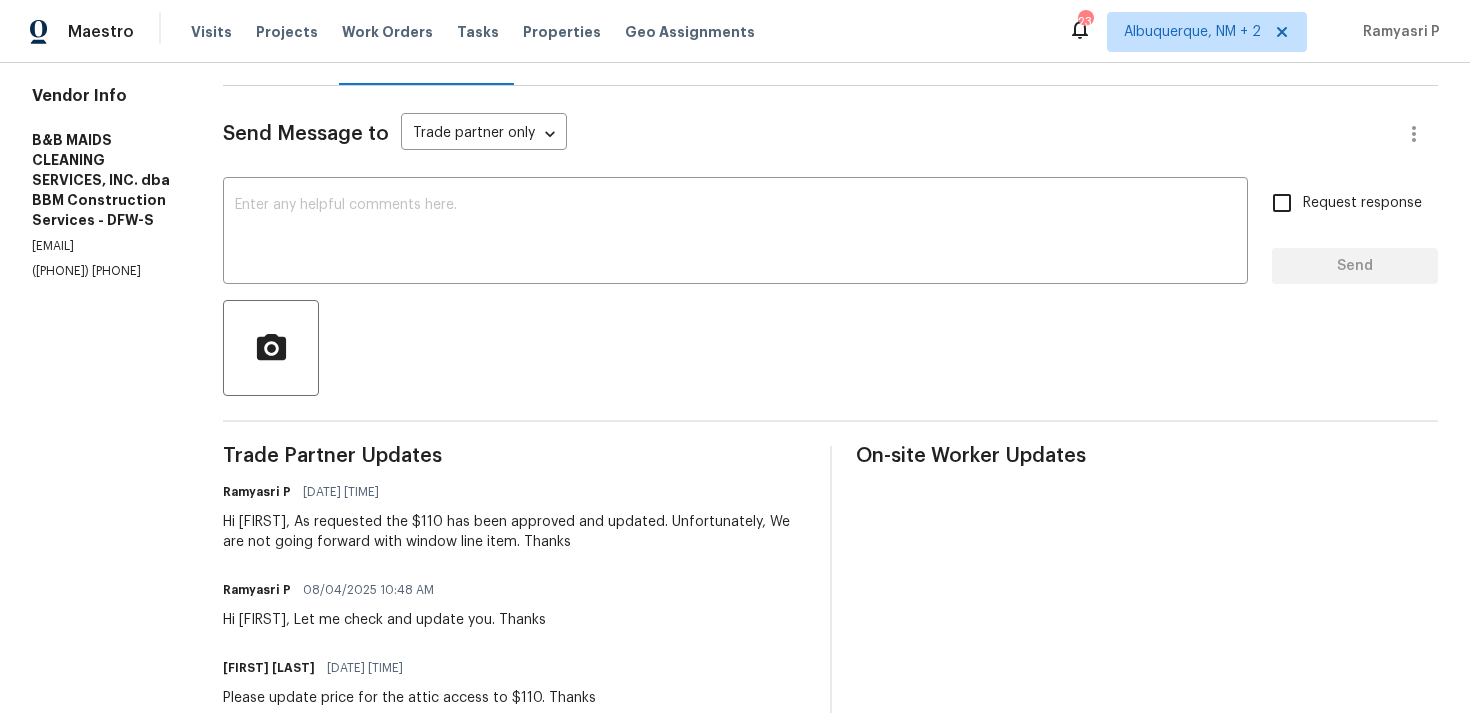 scroll, scrollTop: 0, scrollLeft: 0, axis: both 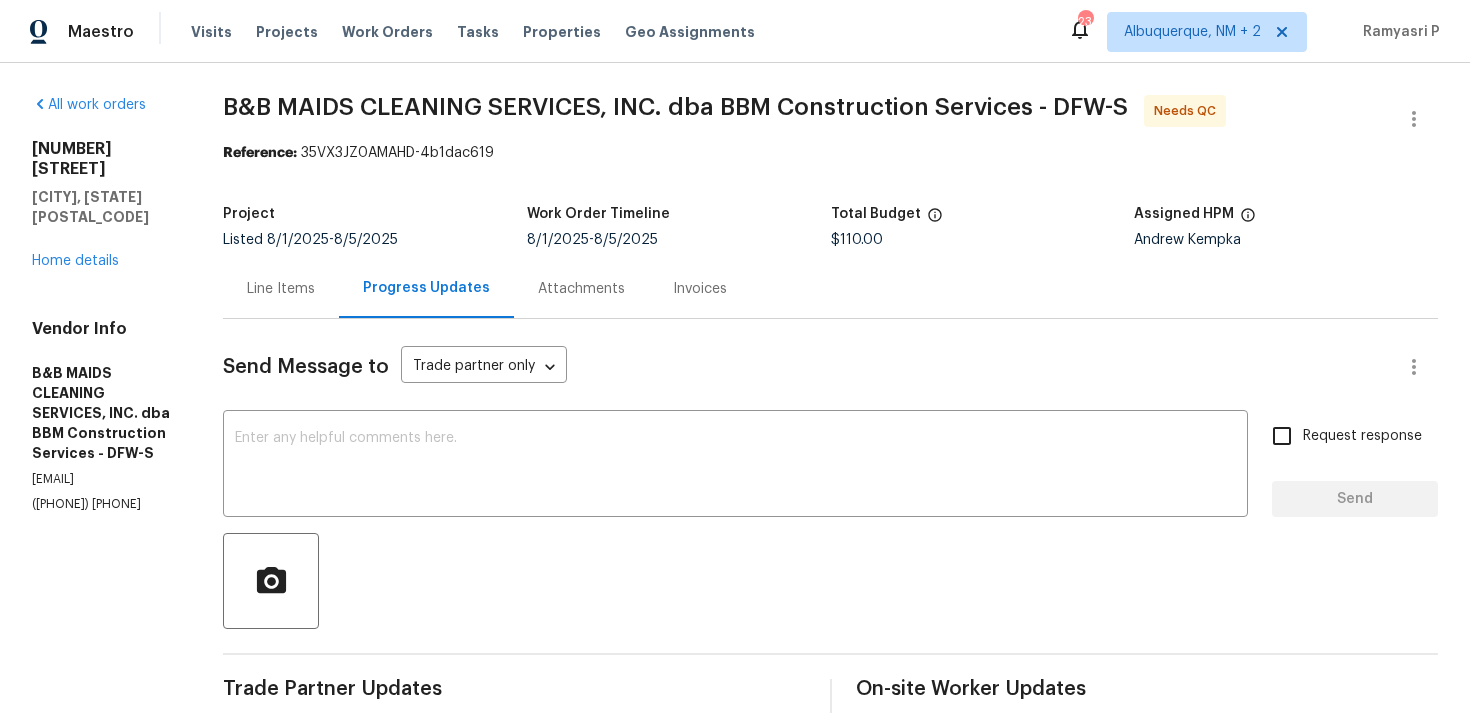 click on "Line Items" at bounding box center (281, 289) 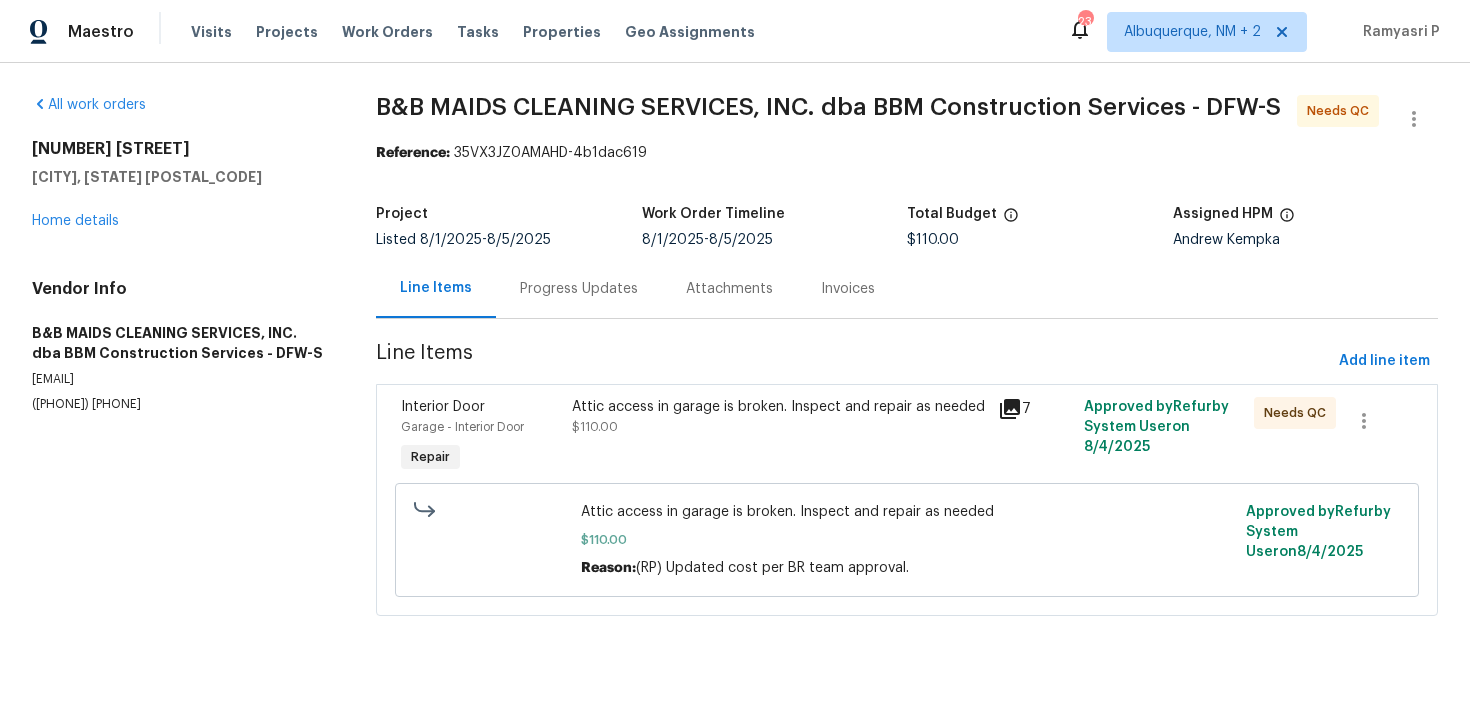 click on "Attic access in garage is broken. Inspect and repair as needed" at bounding box center [779, 407] 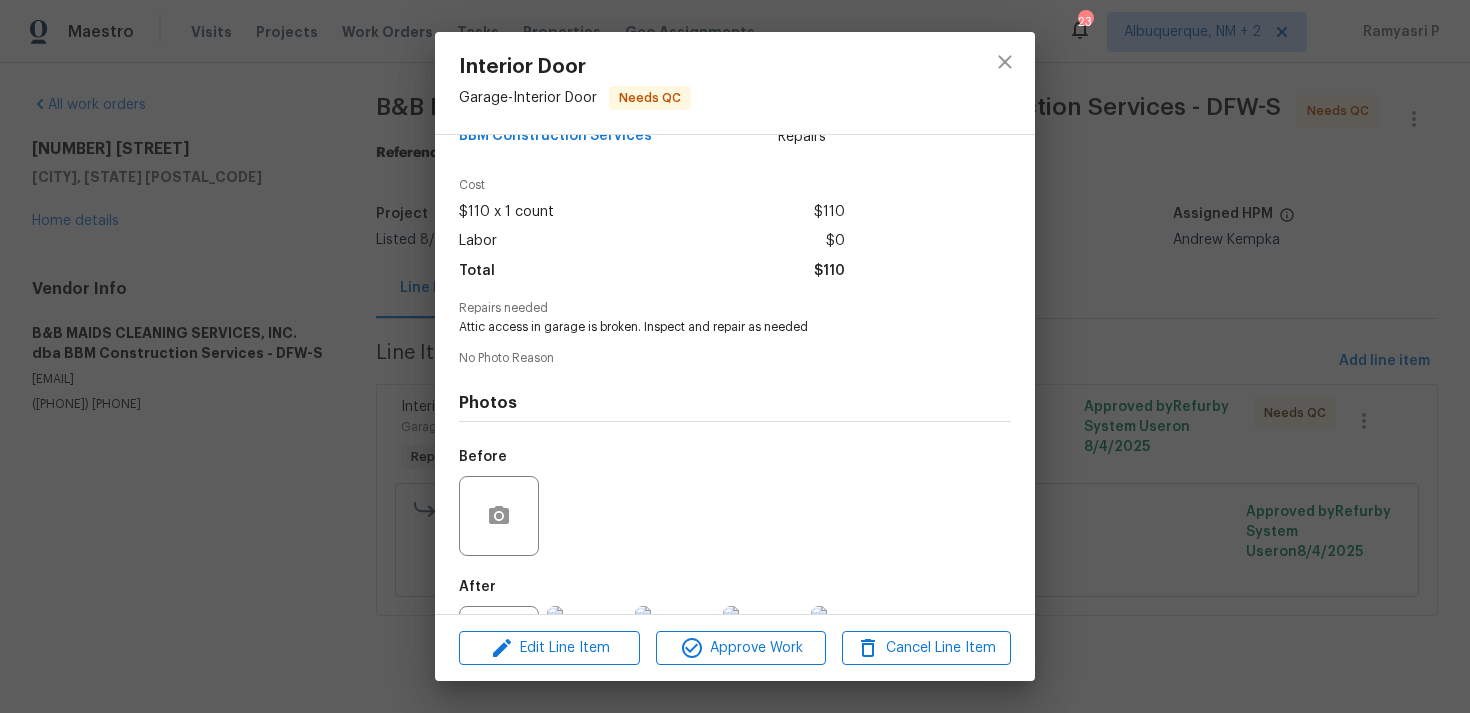 scroll, scrollTop: 153, scrollLeft: 0, axis: vertical 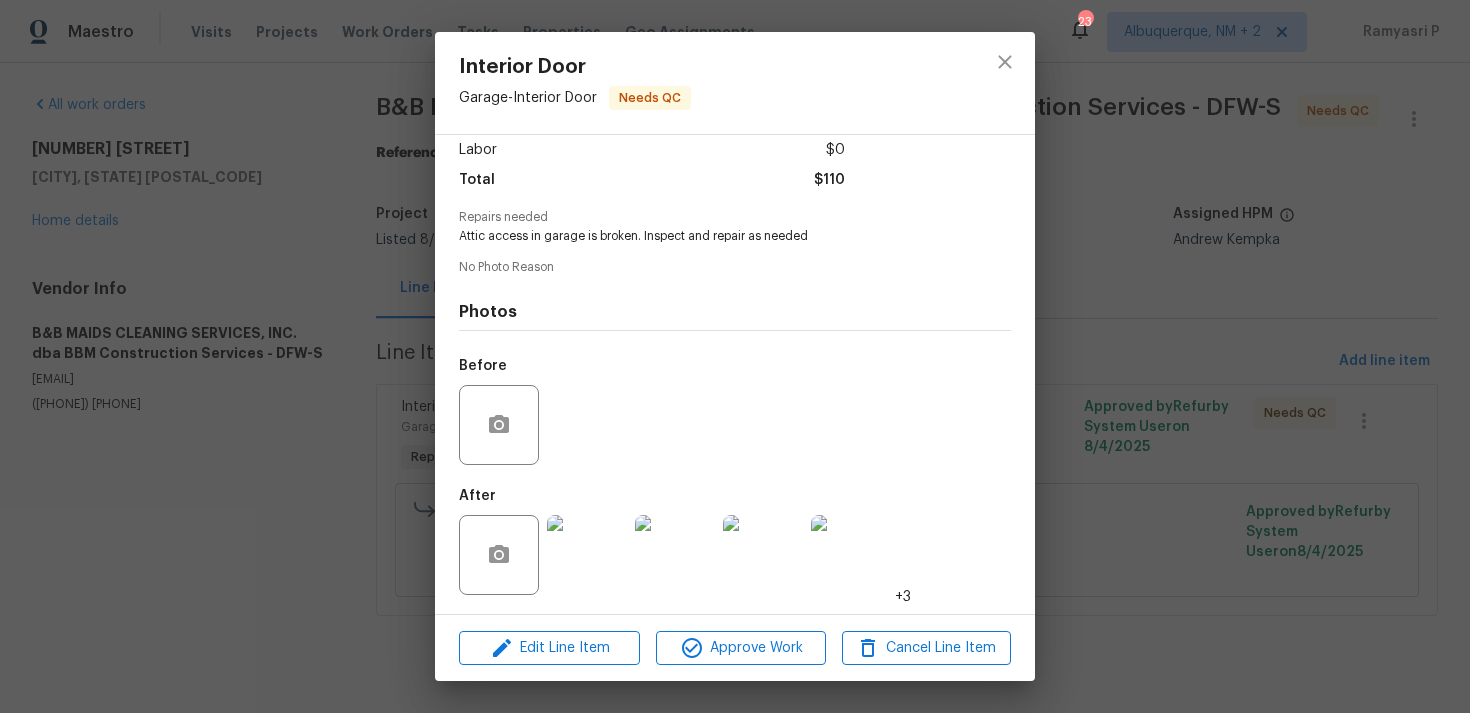click at bounding box center [587, 555] 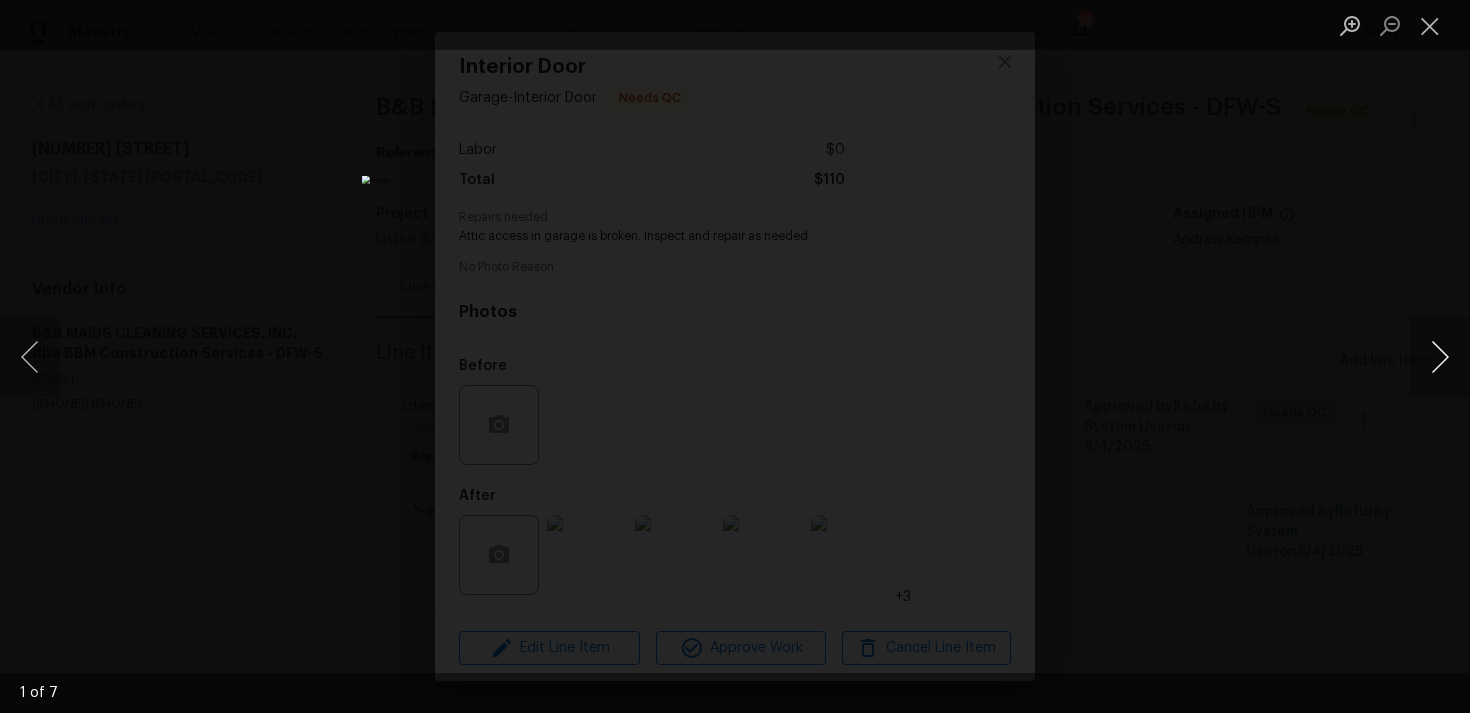 click at bounding box center [1440, 357] 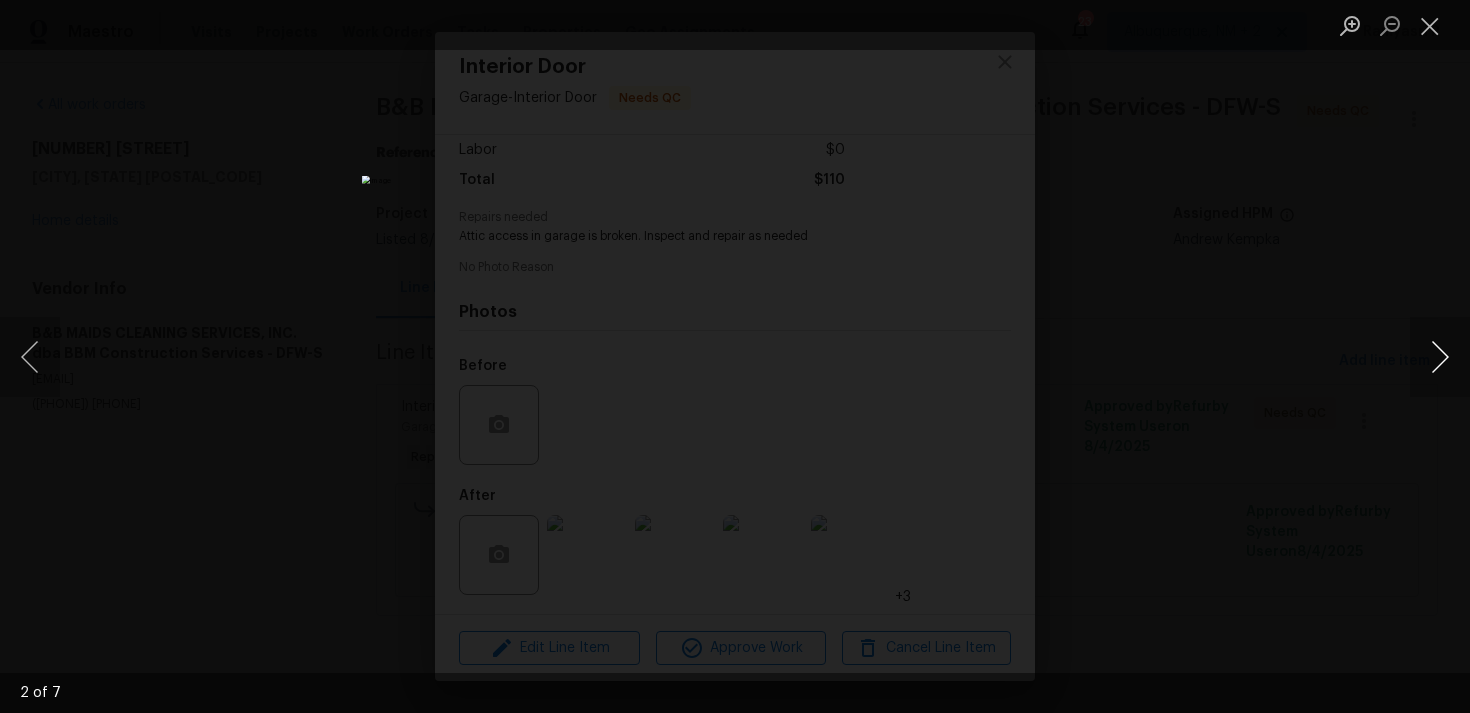 click at bounding box center (1440, 357) 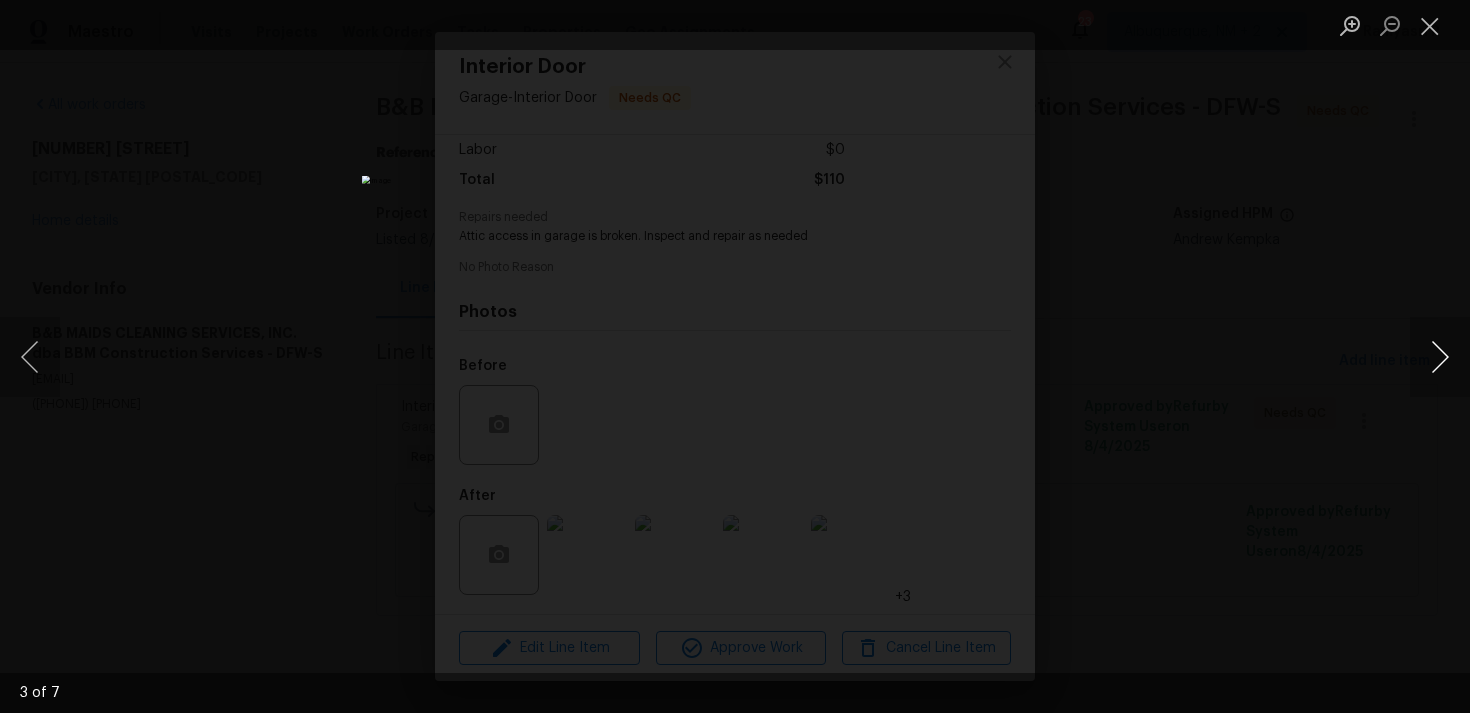 click at bounding box center [1440, 357] 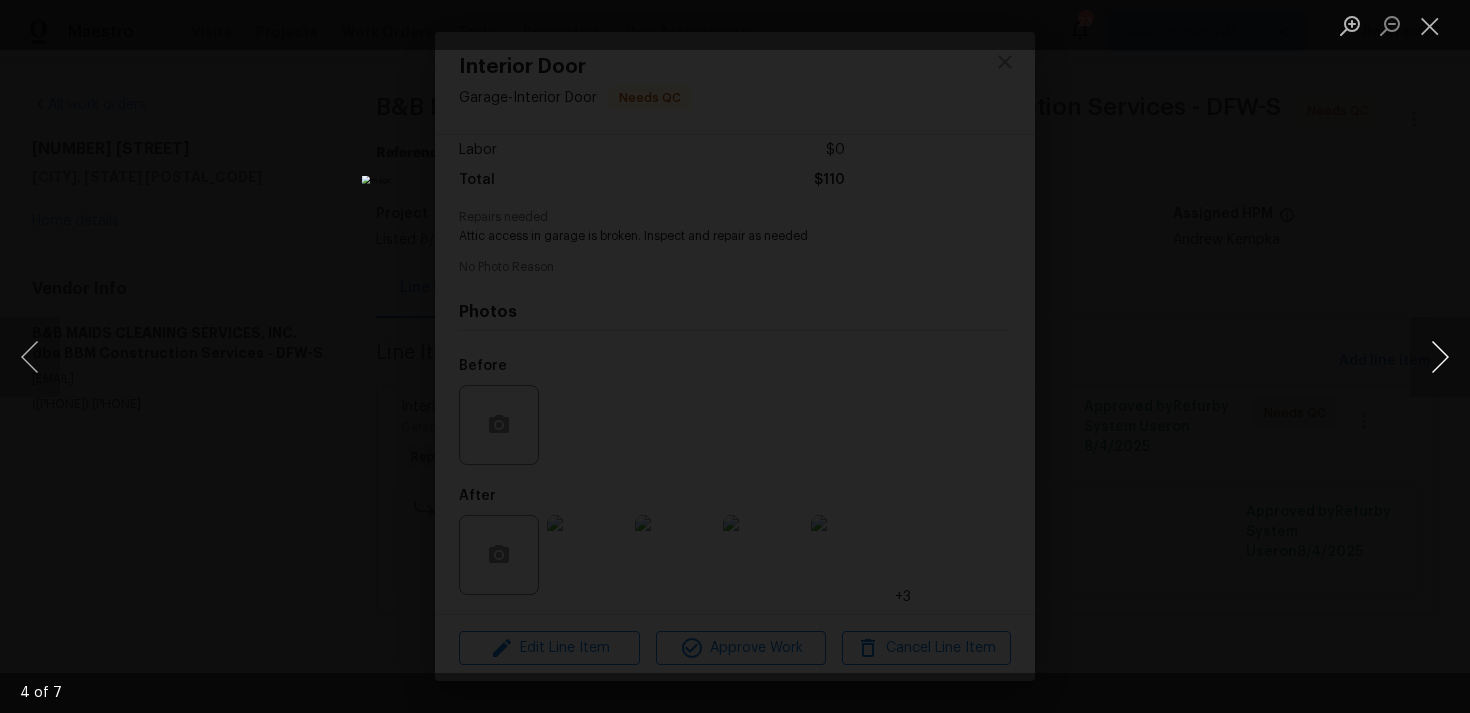 click at bounding box center [1440, 357] 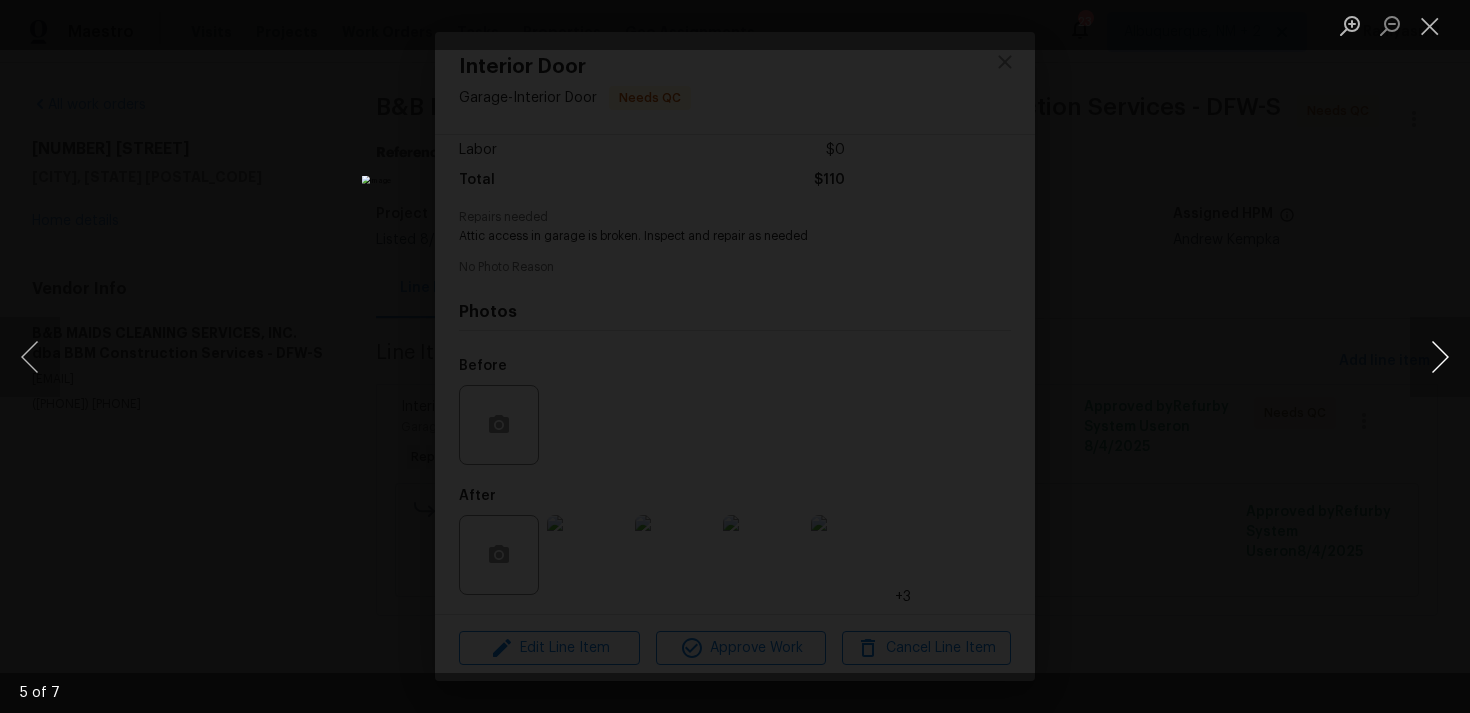 click at bounding box center (1440, 357) 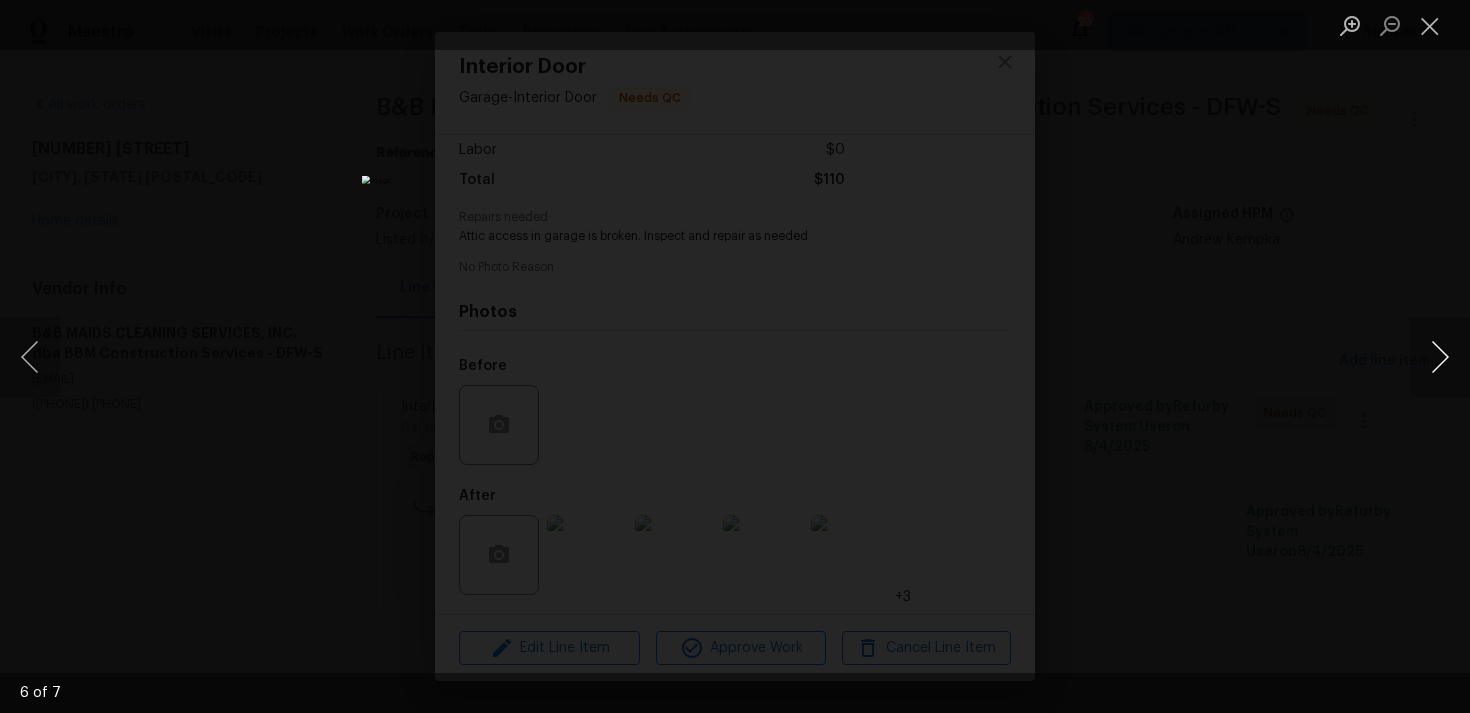 click at bounding box center [1440, 357] 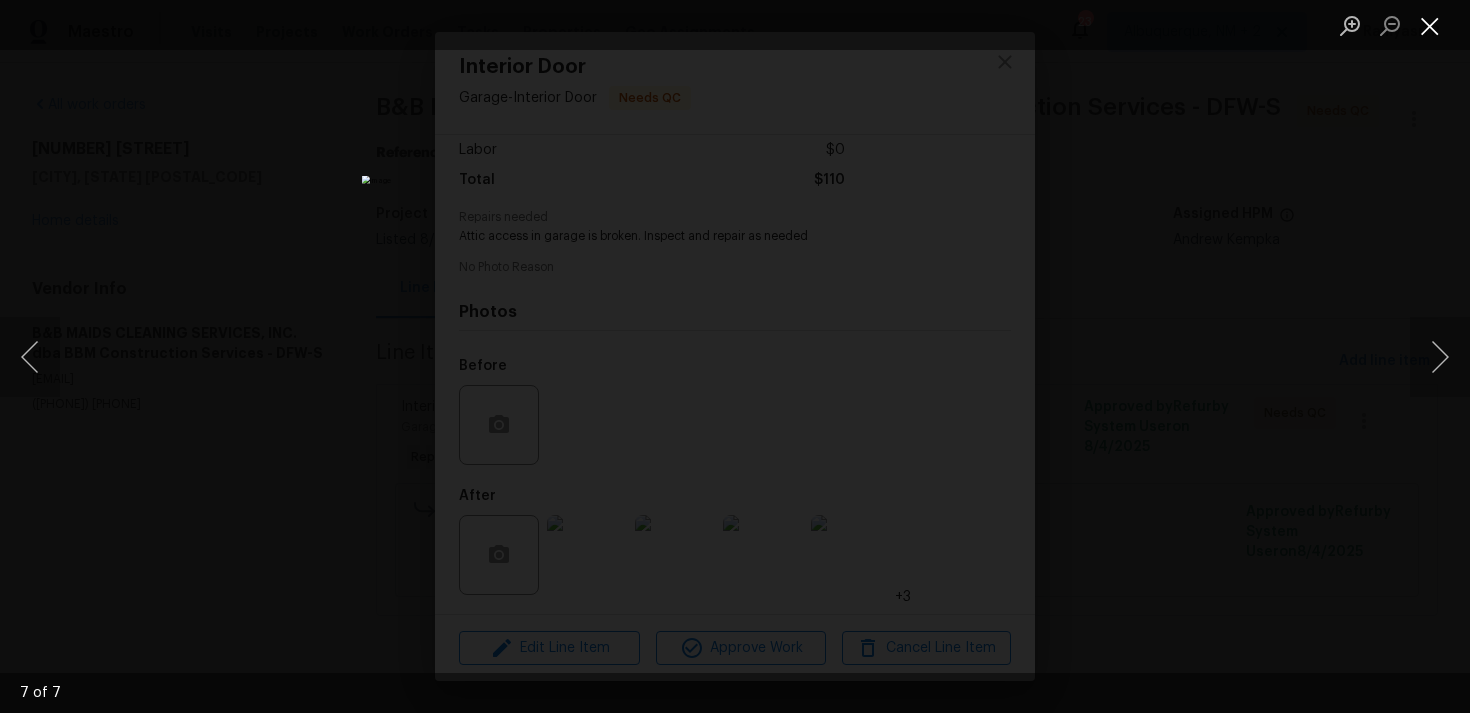 click at bounding box center [1430, 25] 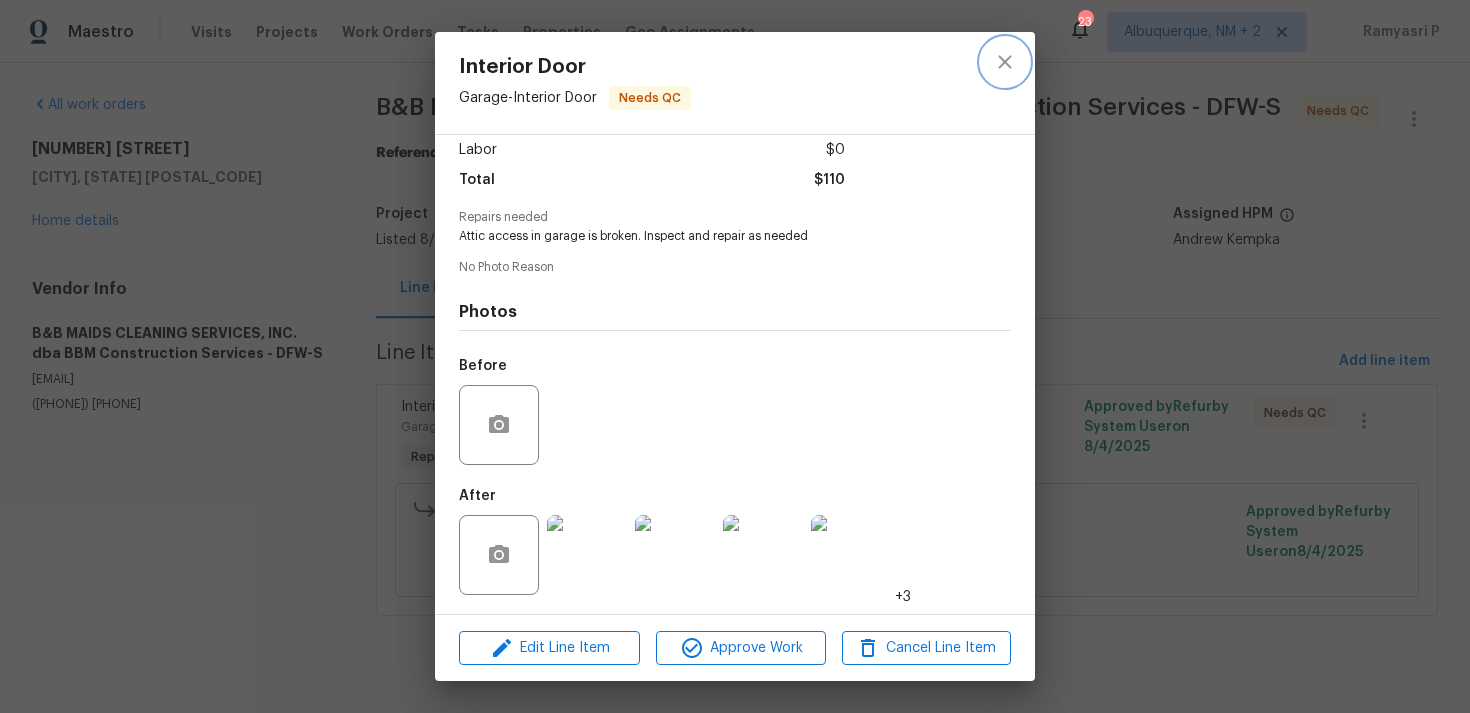 click 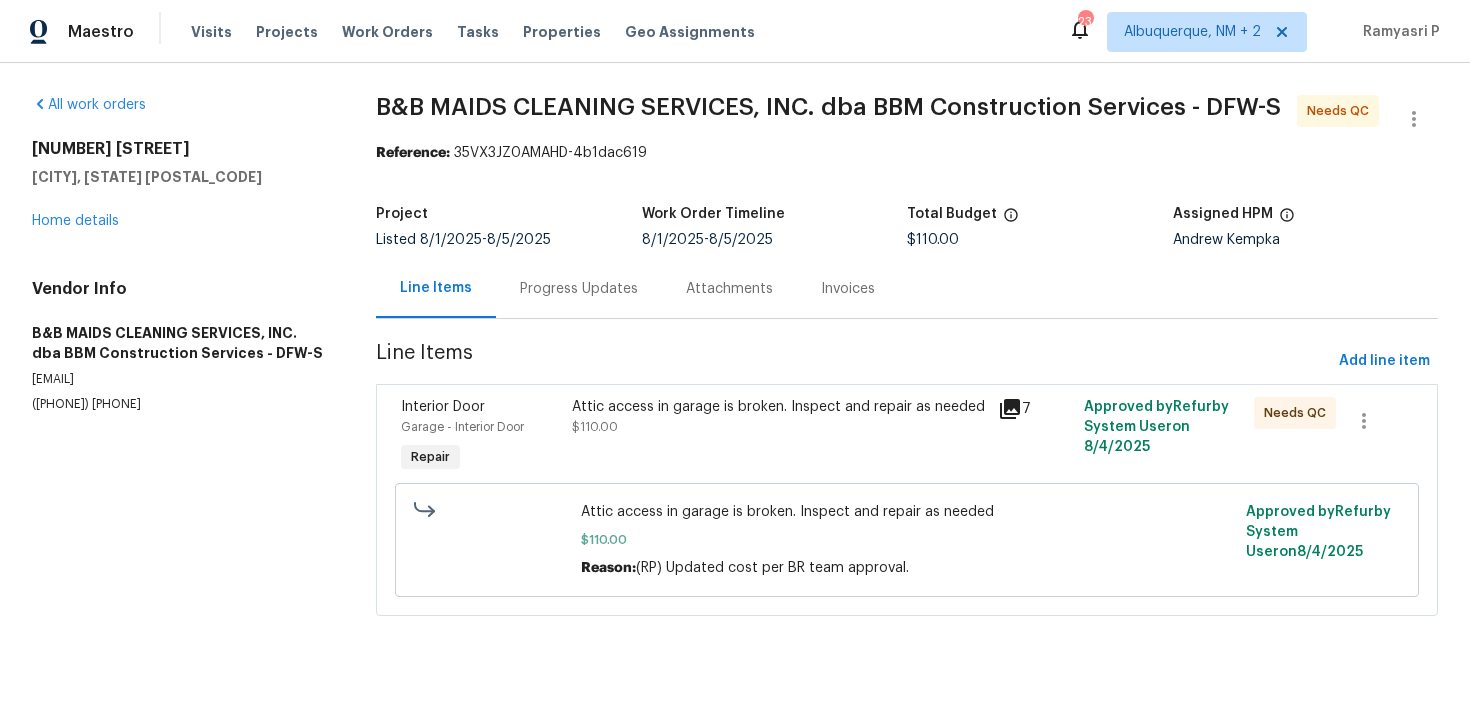click on "Progress Updates" at bounding box center (579, 289) 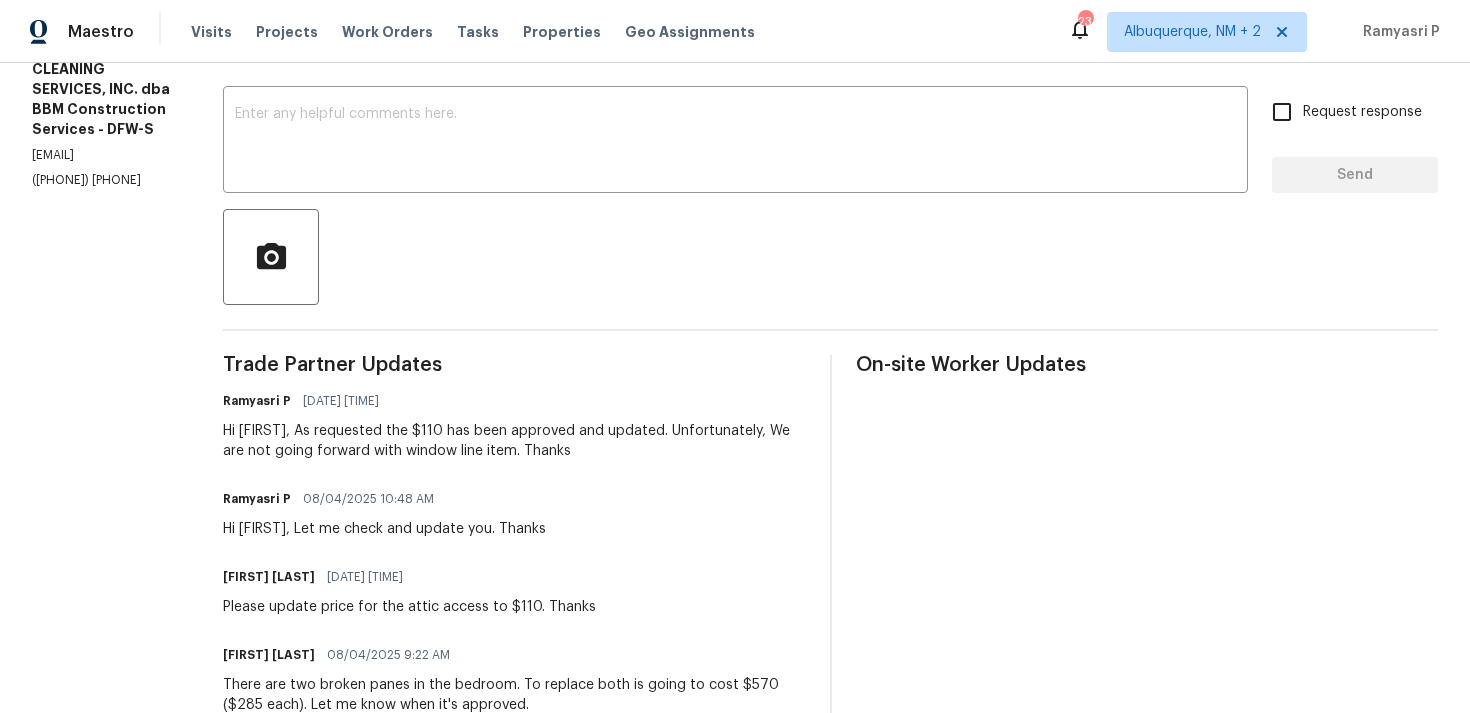 scroll, scrollTop: 265, scrollLeft: 0, axis: vertical 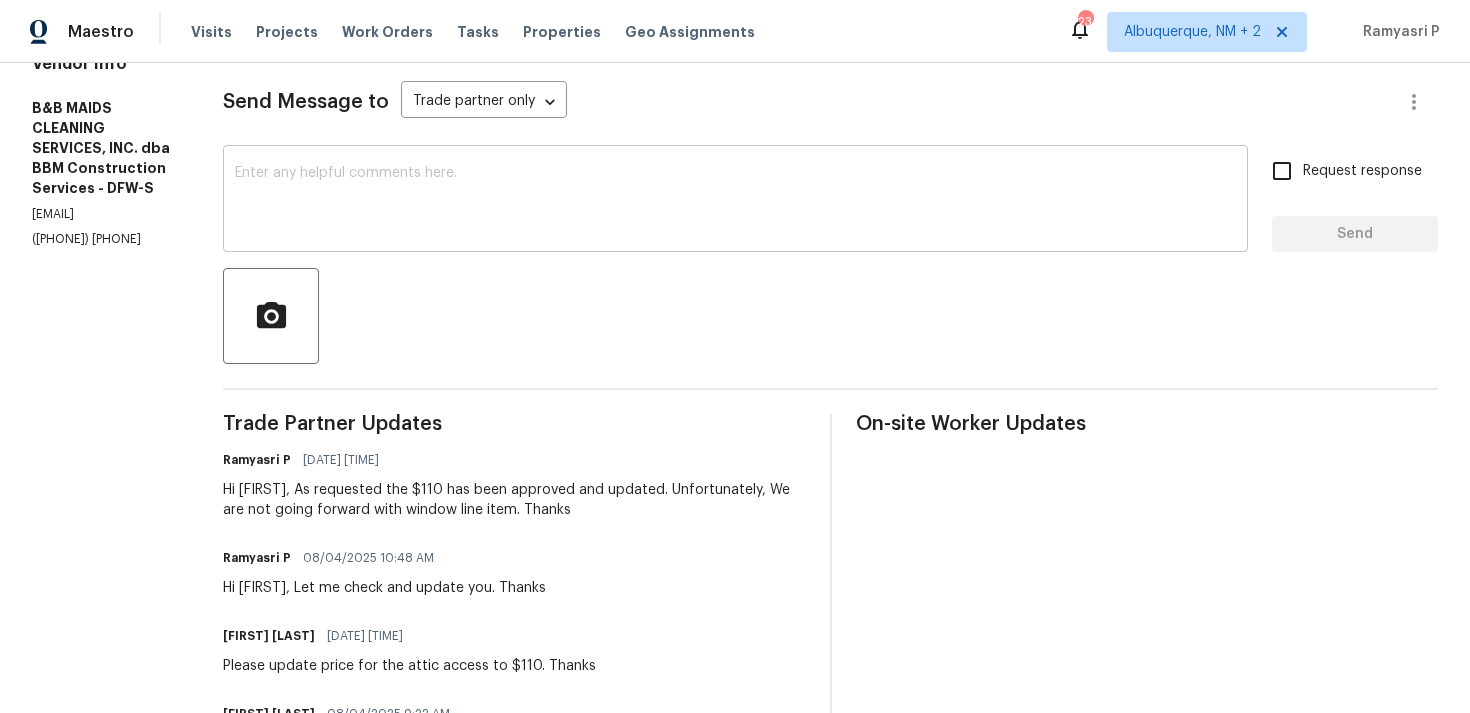 click on "x ​" at bounding box center [735, 201] 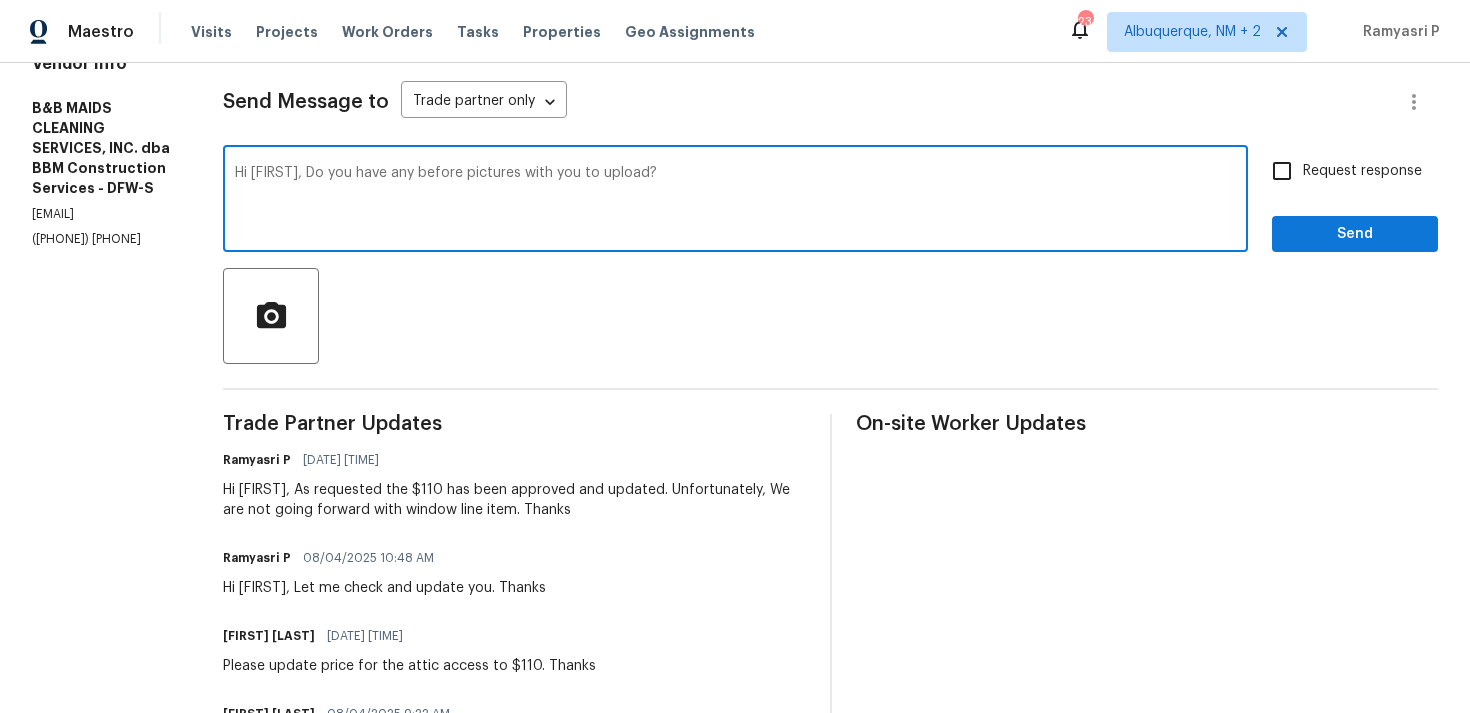 type on "Hi [FIRST], Do you have any before pictures with you to upload?" 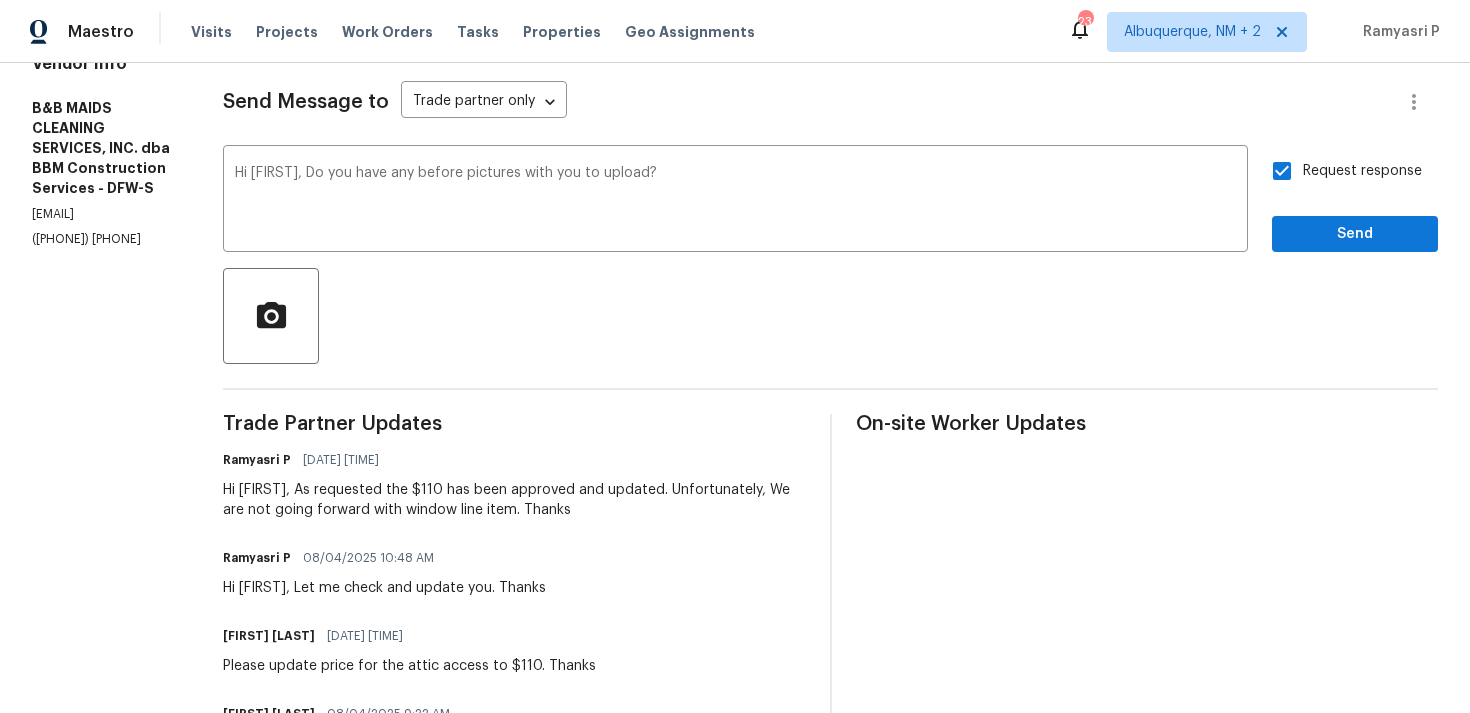 click on "Send Message to Trade partner only Trade partner only
Hi [FIRST], Do you have any before pictures with you to upload? x
Request response
Send Trade Partner Updates
[FIRST] [LAST]
[DATE] [TIME]
Hi [FIRST], As requested the $110 has been approved and updated. Unfortunately, We are not going forward with window line item. Thanks
[FIRST] [LAST]
[DATE] [TIME]
Hi [FIRST], Let me check and update you. Thanks
[FIRST] [LAST]
[DATE] [TIME]
Please update price for the attic access to $110.
Thanks
[FIRST] [LAST]
[DATE] [TIME]
There are two broken panes in the bedroom. To replace both is going to cost $570 ($285 each).
Let me know when it's approved.
[FIRST] [LAST]
[DATE] [TIME]
On-site Worker Updates" at bounding box center [830, 505] 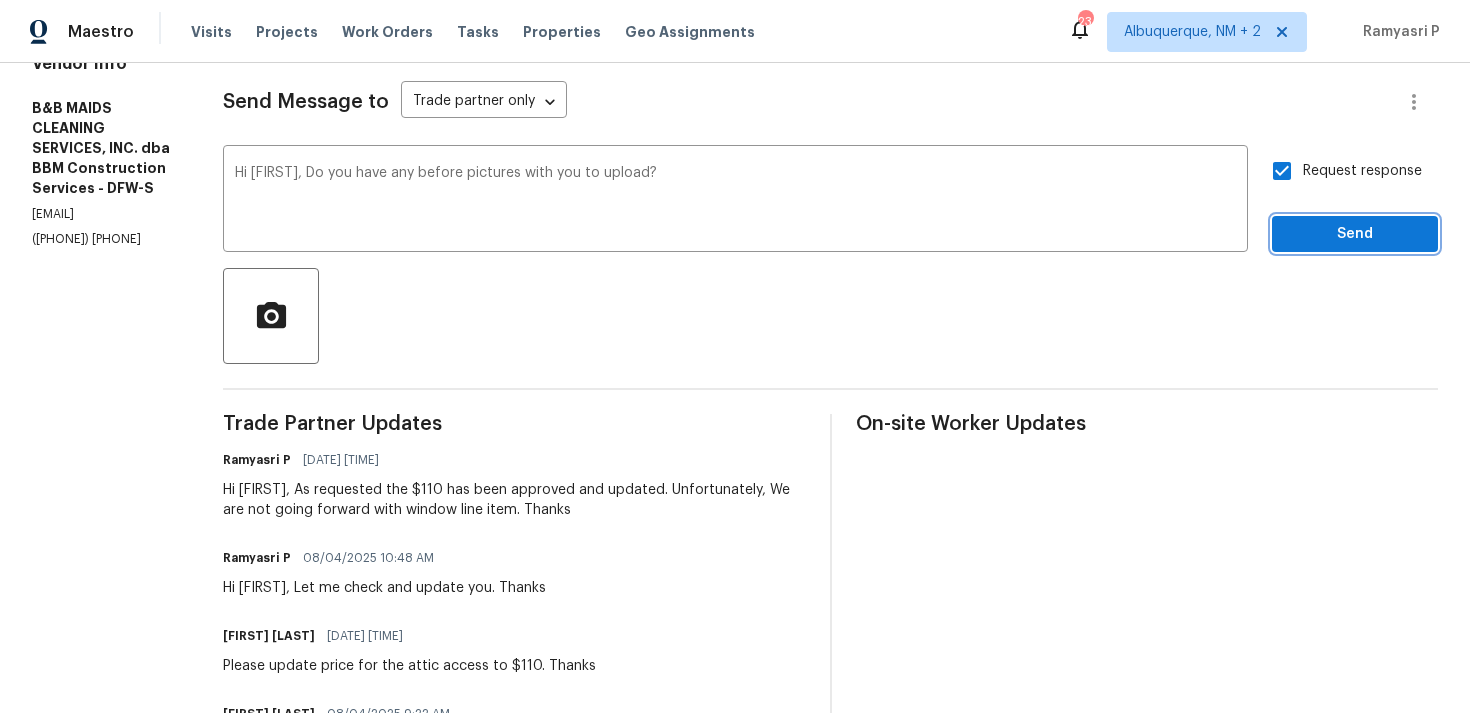 click on "Send" at bounding box center [1355, 234] 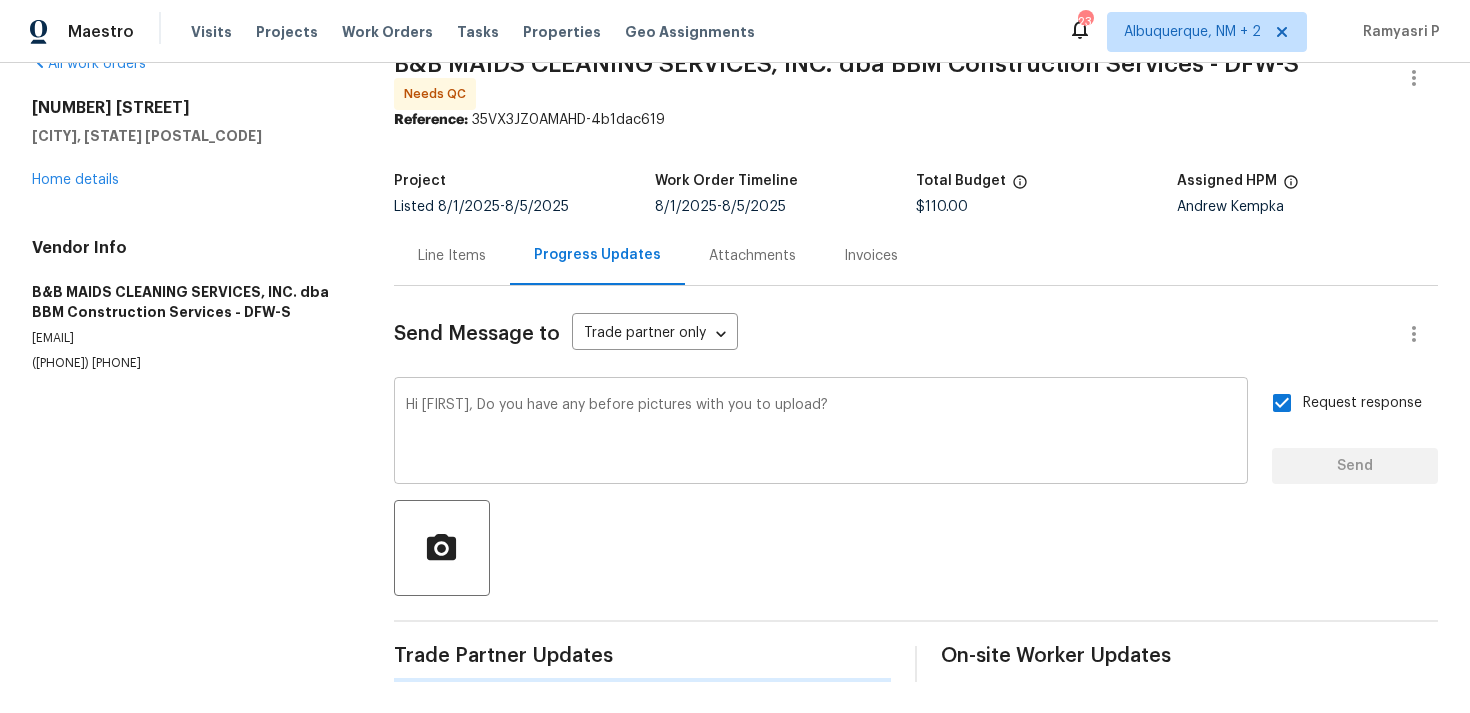 type 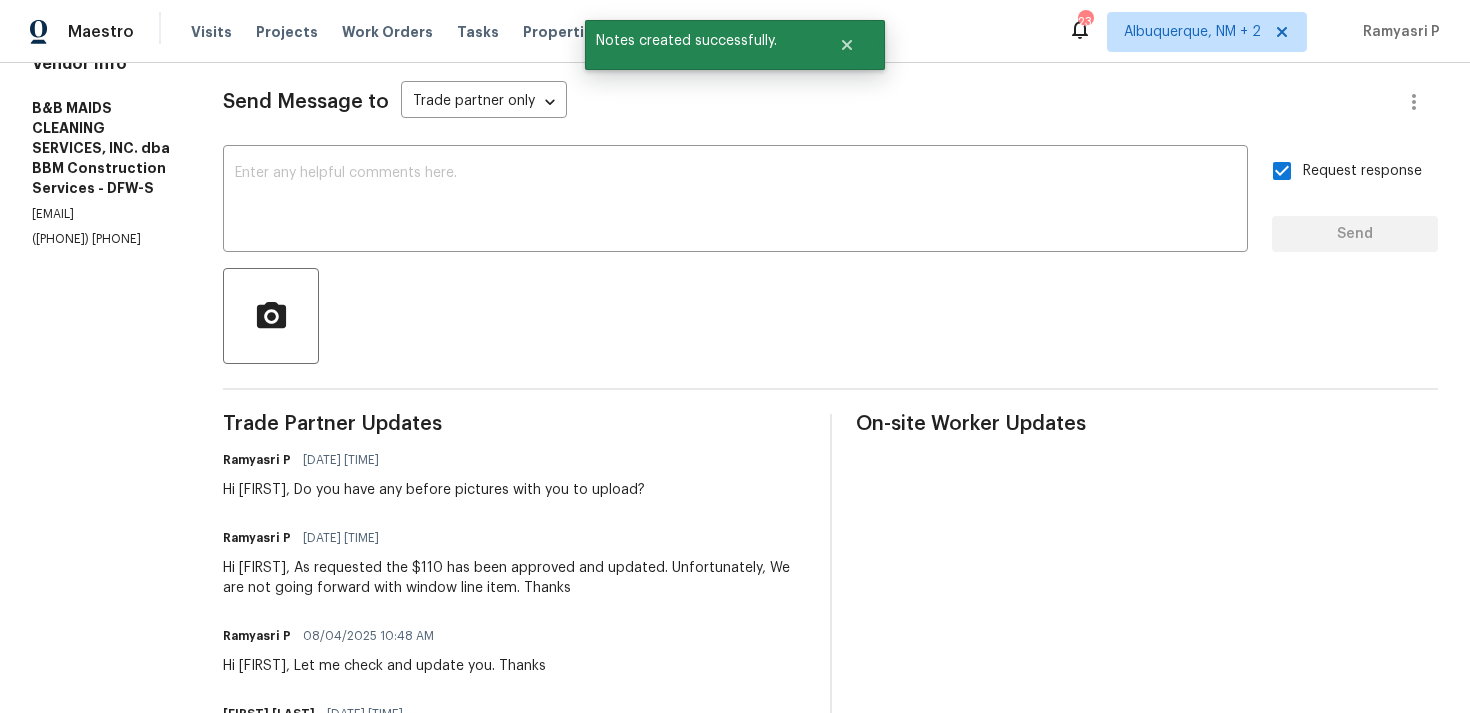 scroll, scrollTop: 134, scrollLeft: 0, axis: vertical 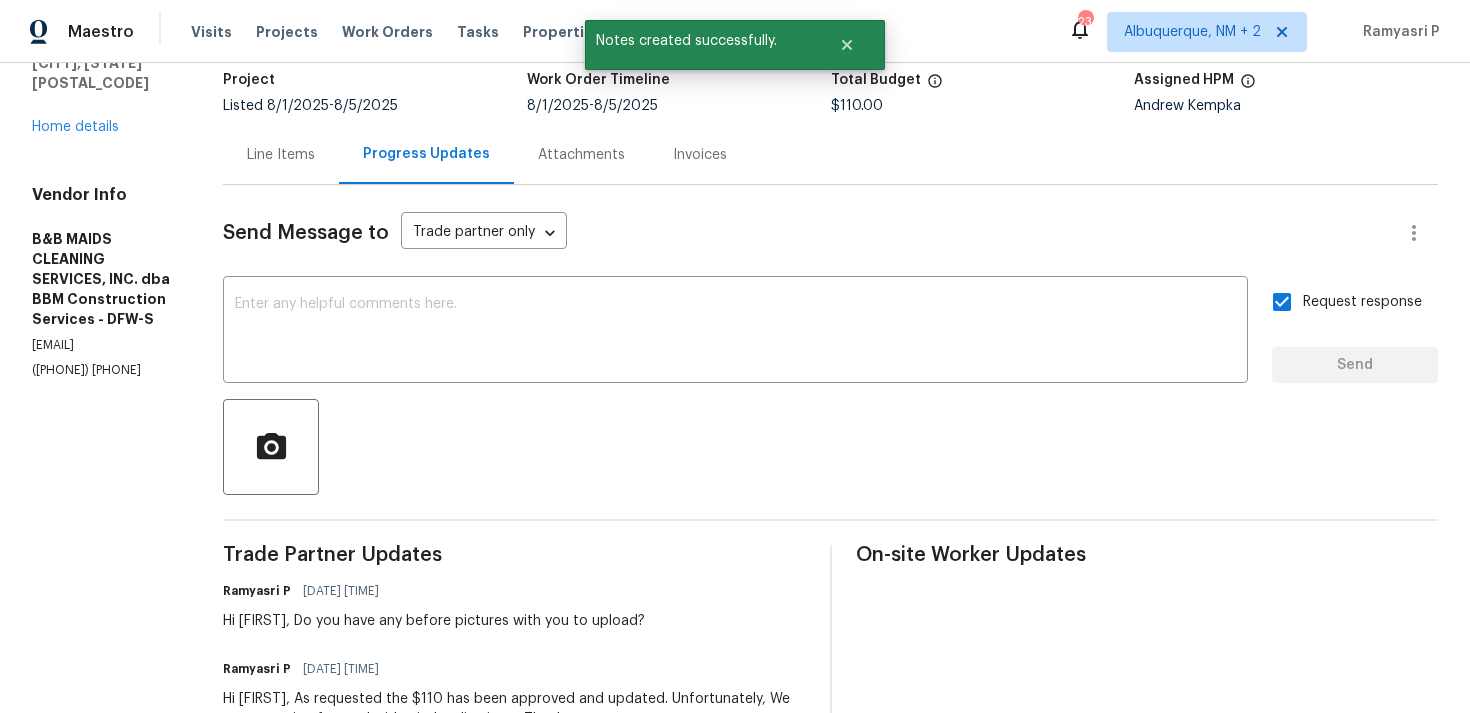 click on "Line Items" at bounding box center [281, 155] 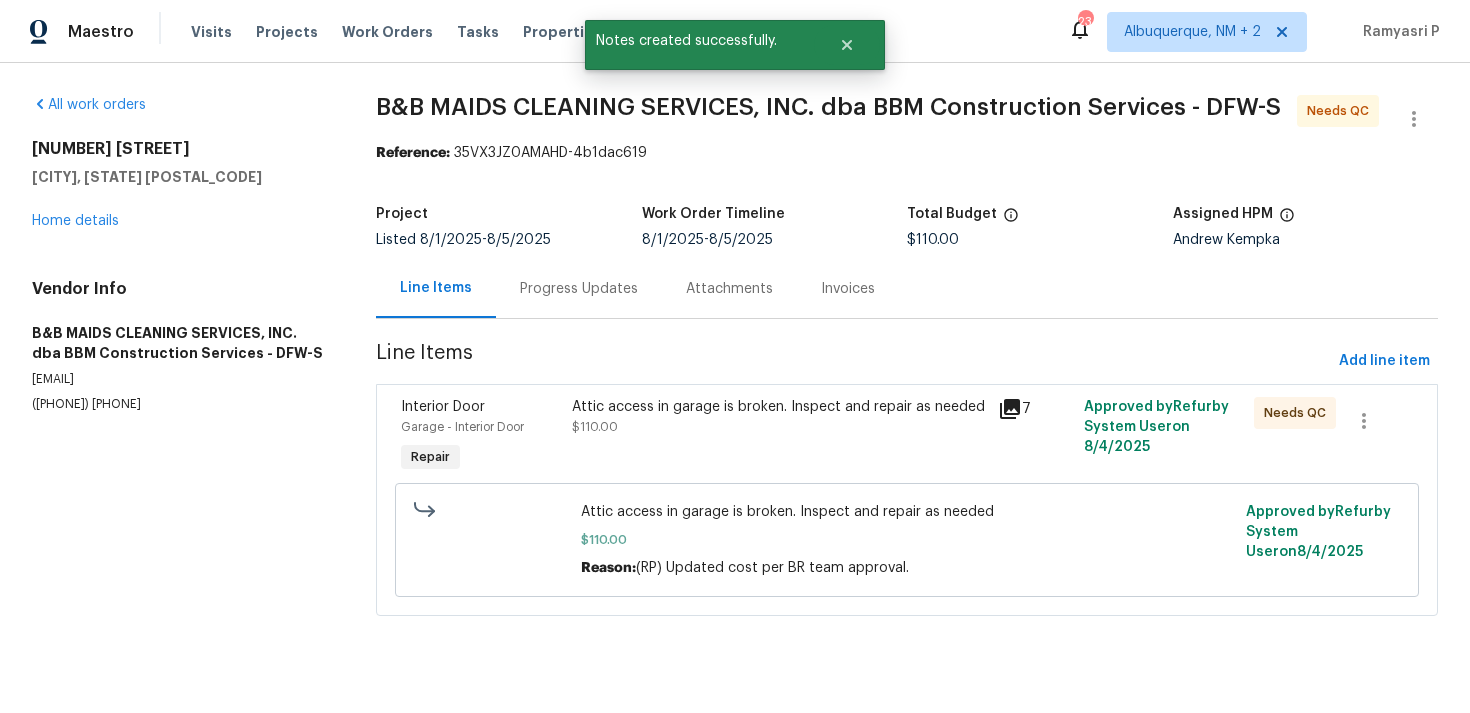 scroll, scrollTop: 0, scrollLeft: 0, axis: both 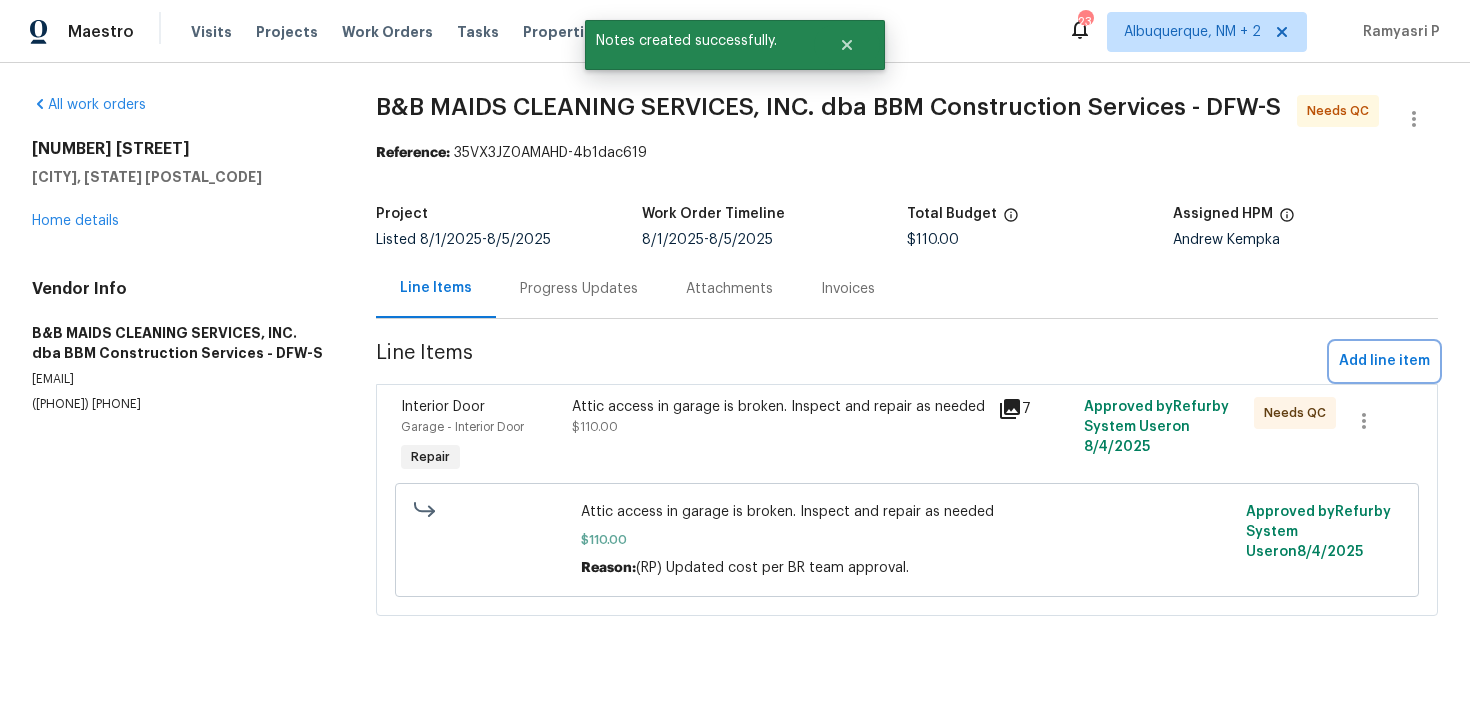 click on "Add line item" at bounding box center [1384, 361] 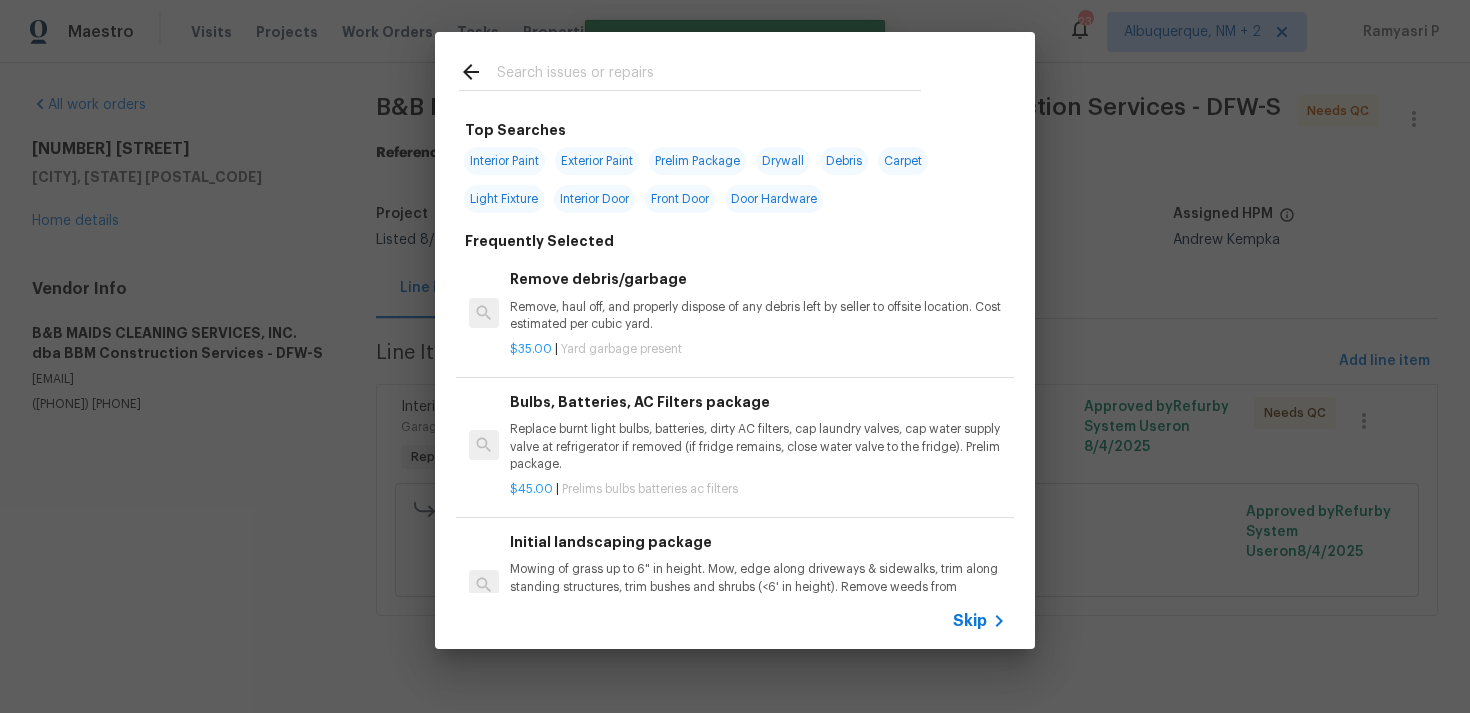 click on "Skip" at bounding box center (970, 621) 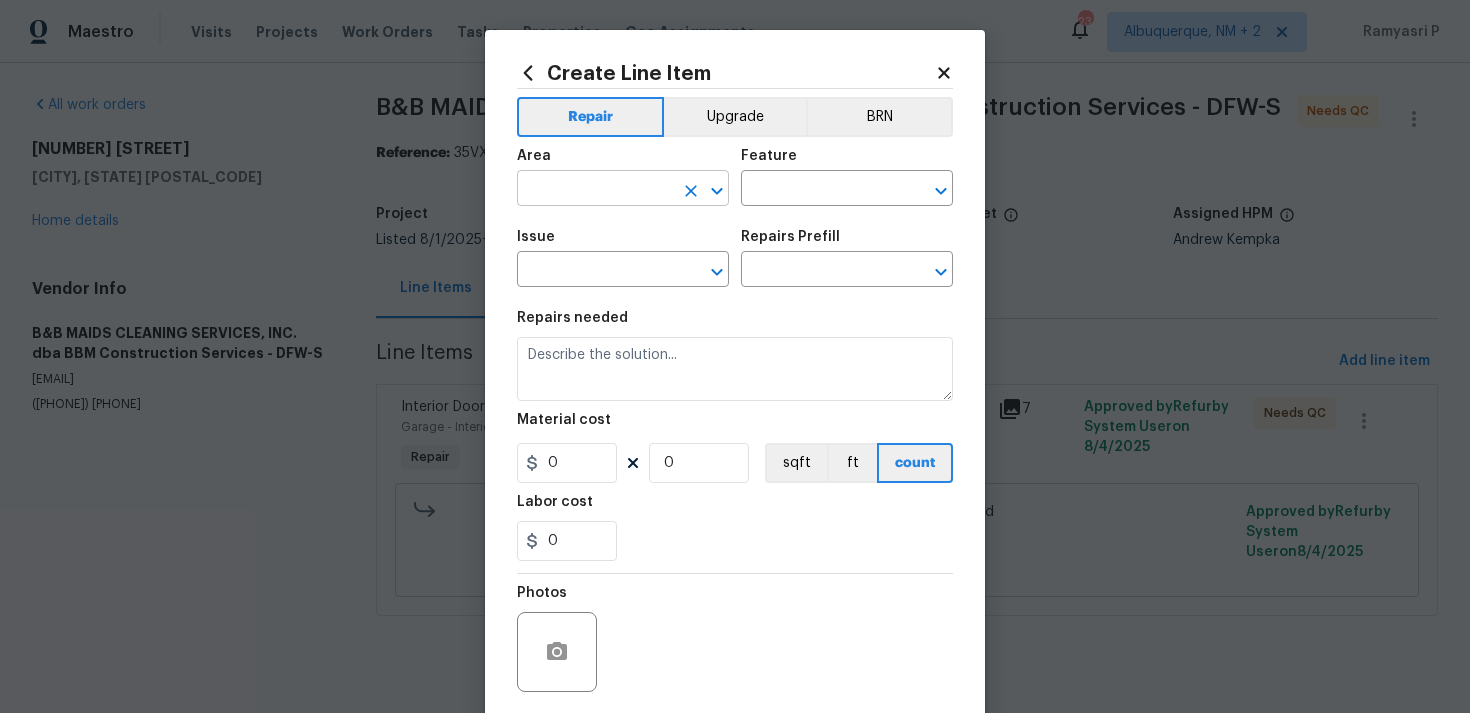 click at bounding box center [595, 190] 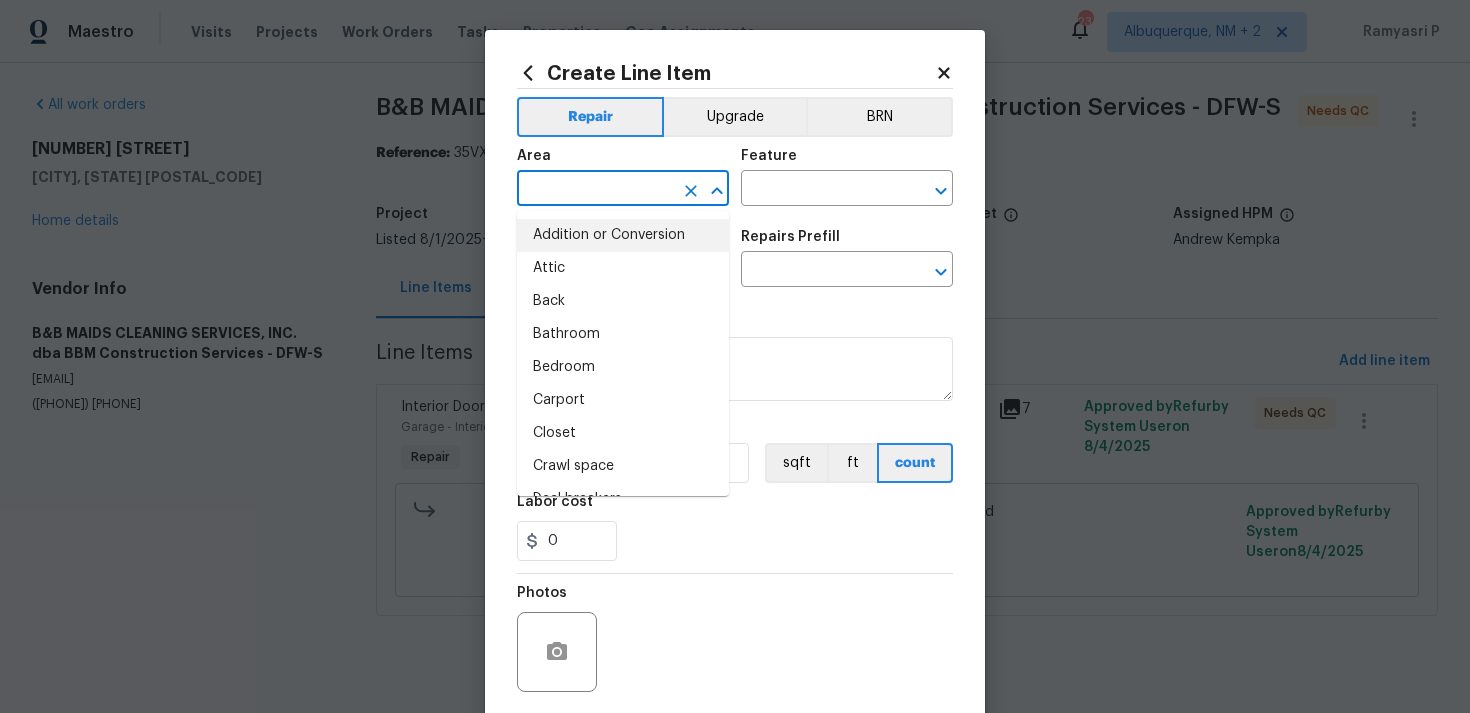 click on "Addition or Conversion" at bounding box center (623, 235) 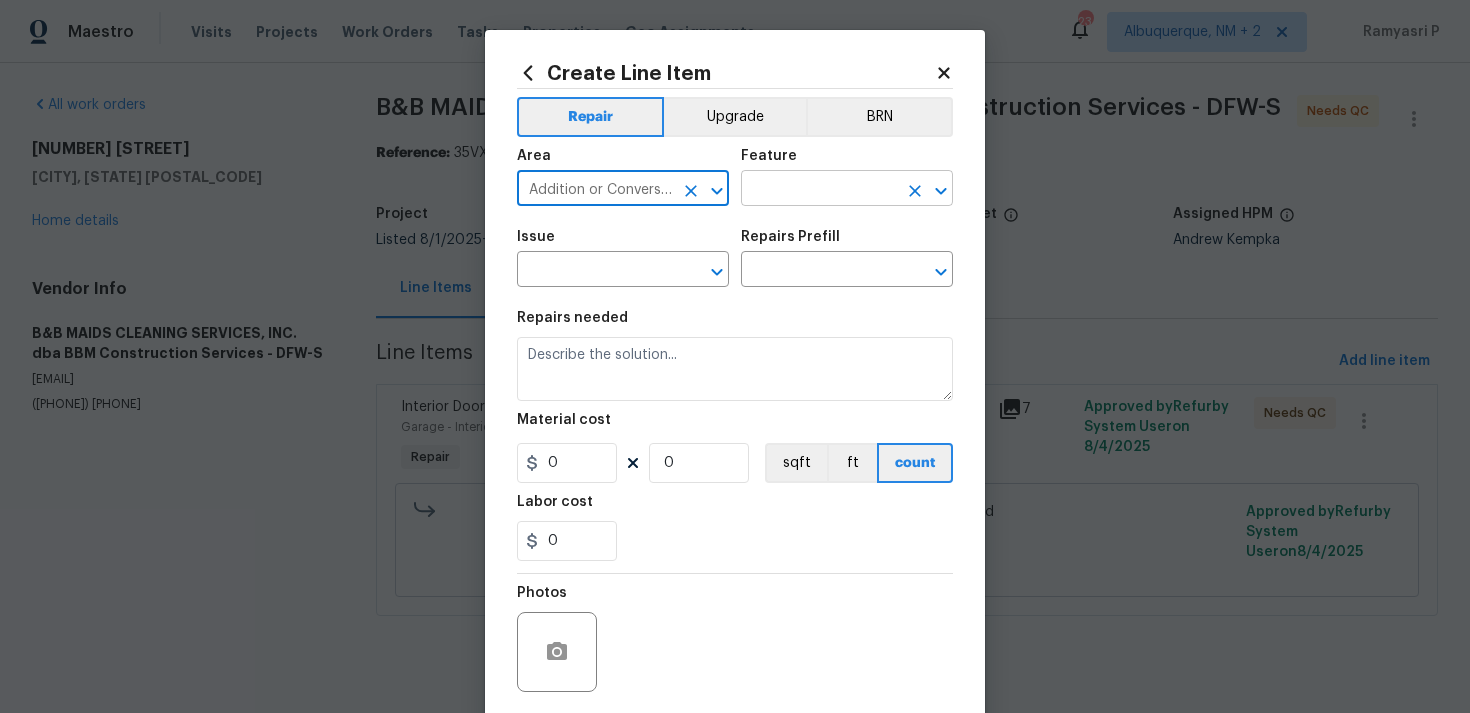 click at bounding box center [819, 190] 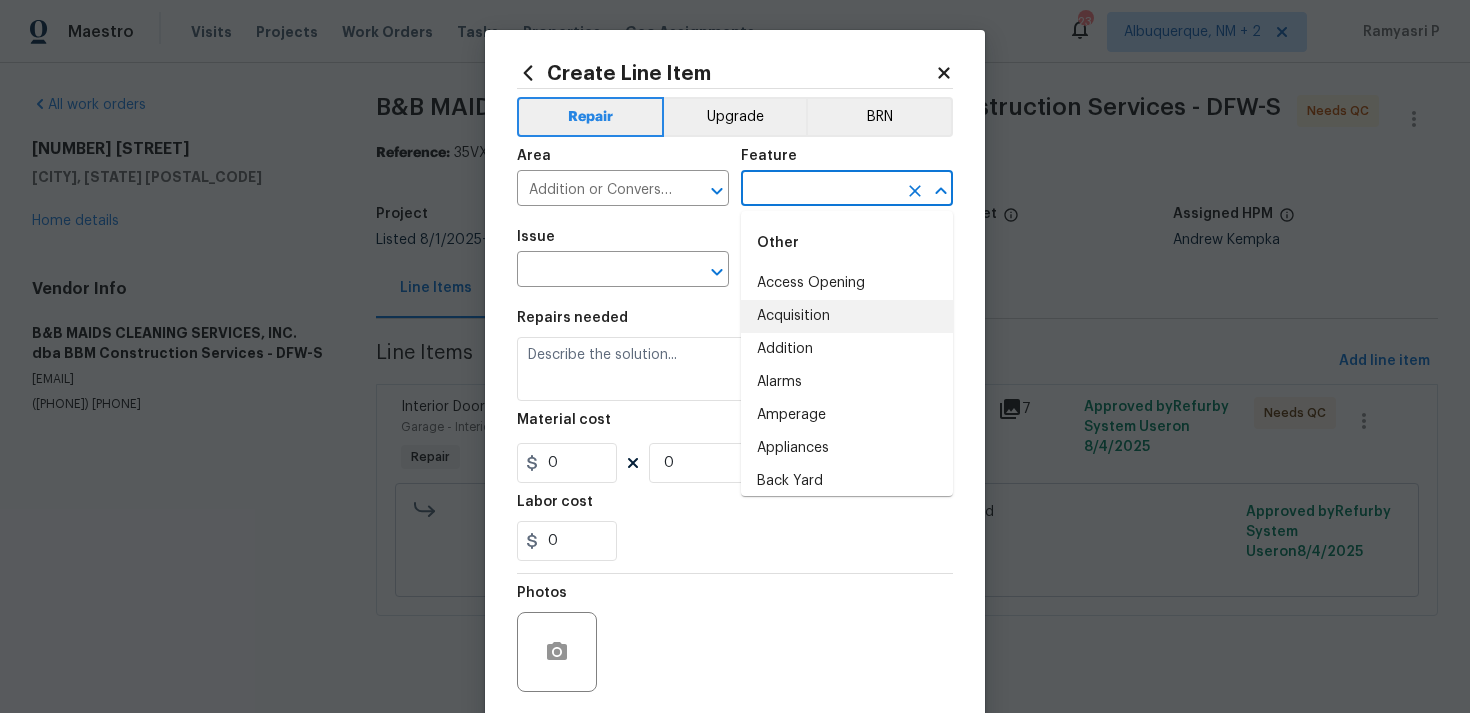 click on "Acquisition" at bounding box center [847, 316] 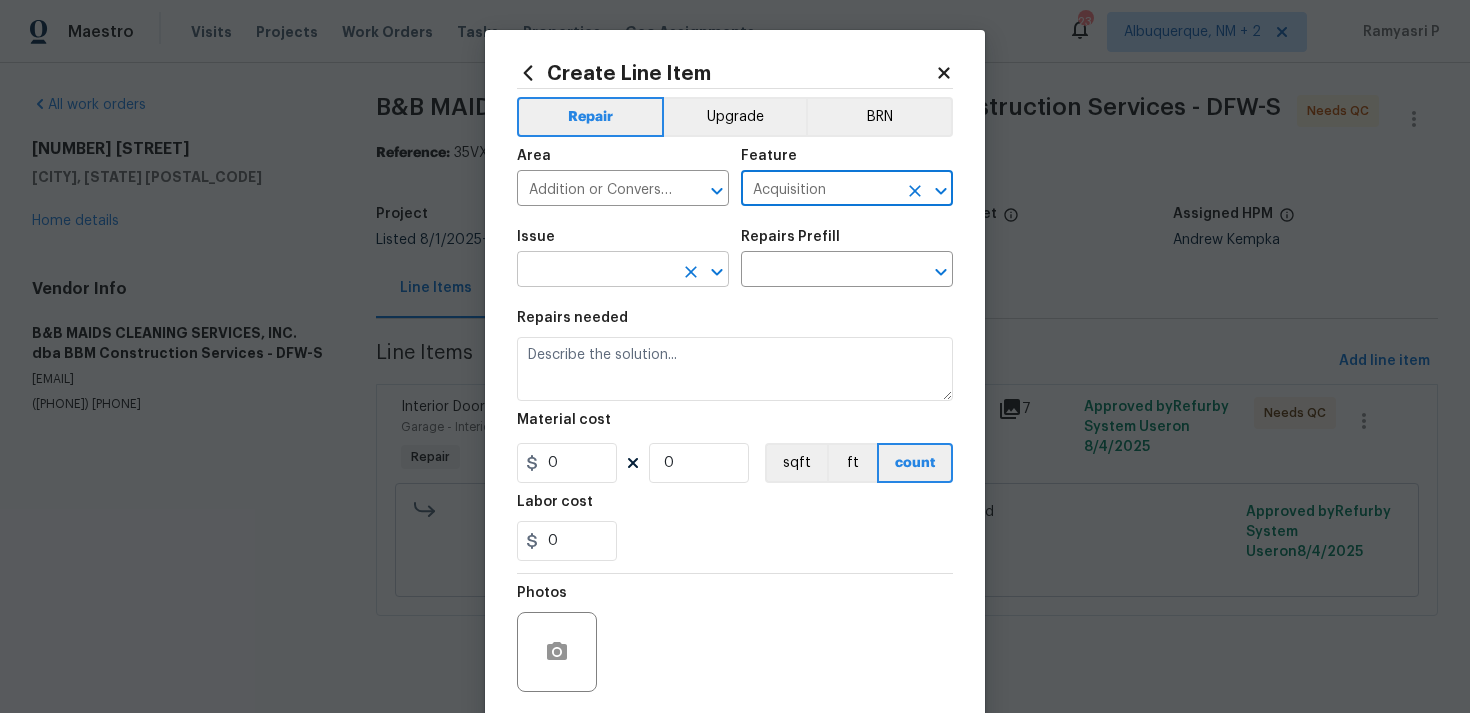 click 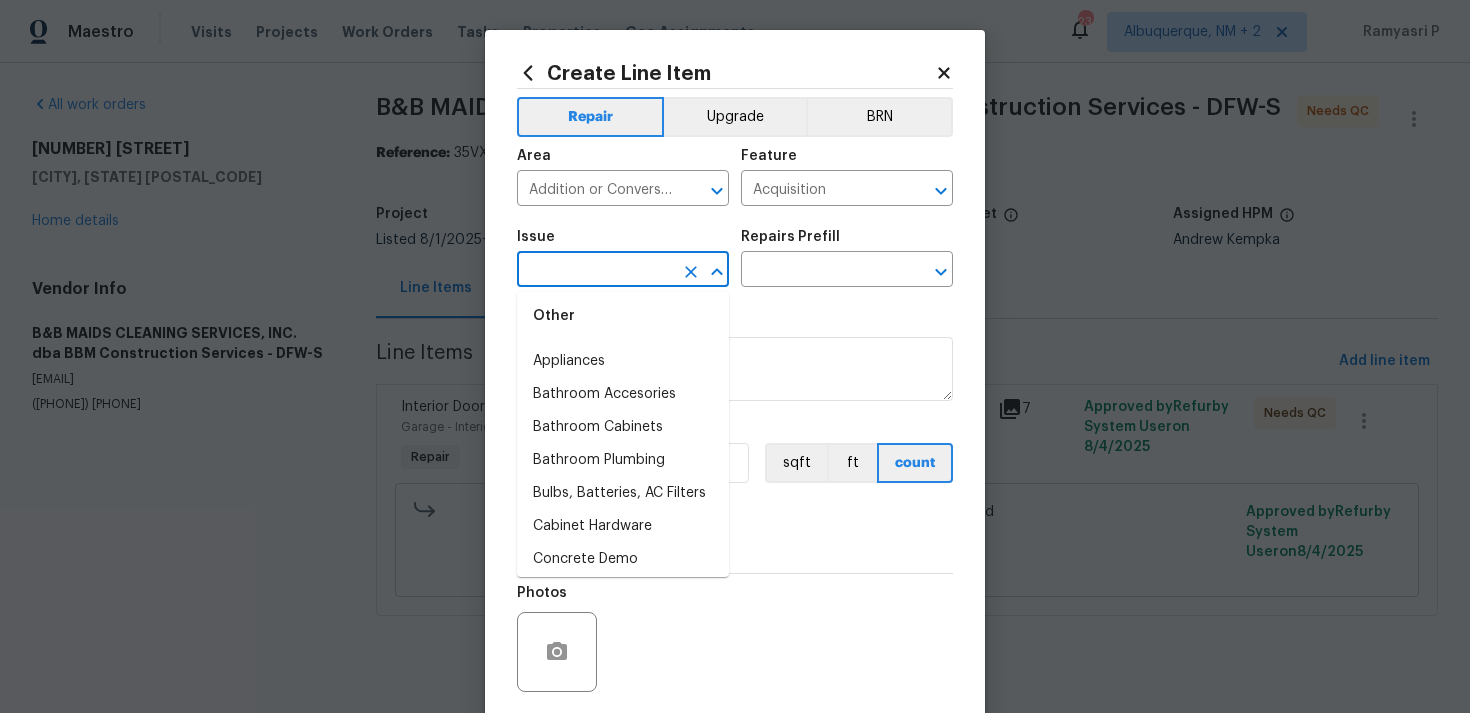 scroll, scrollTop: 304, scrollLeft: 0, axis: vertical 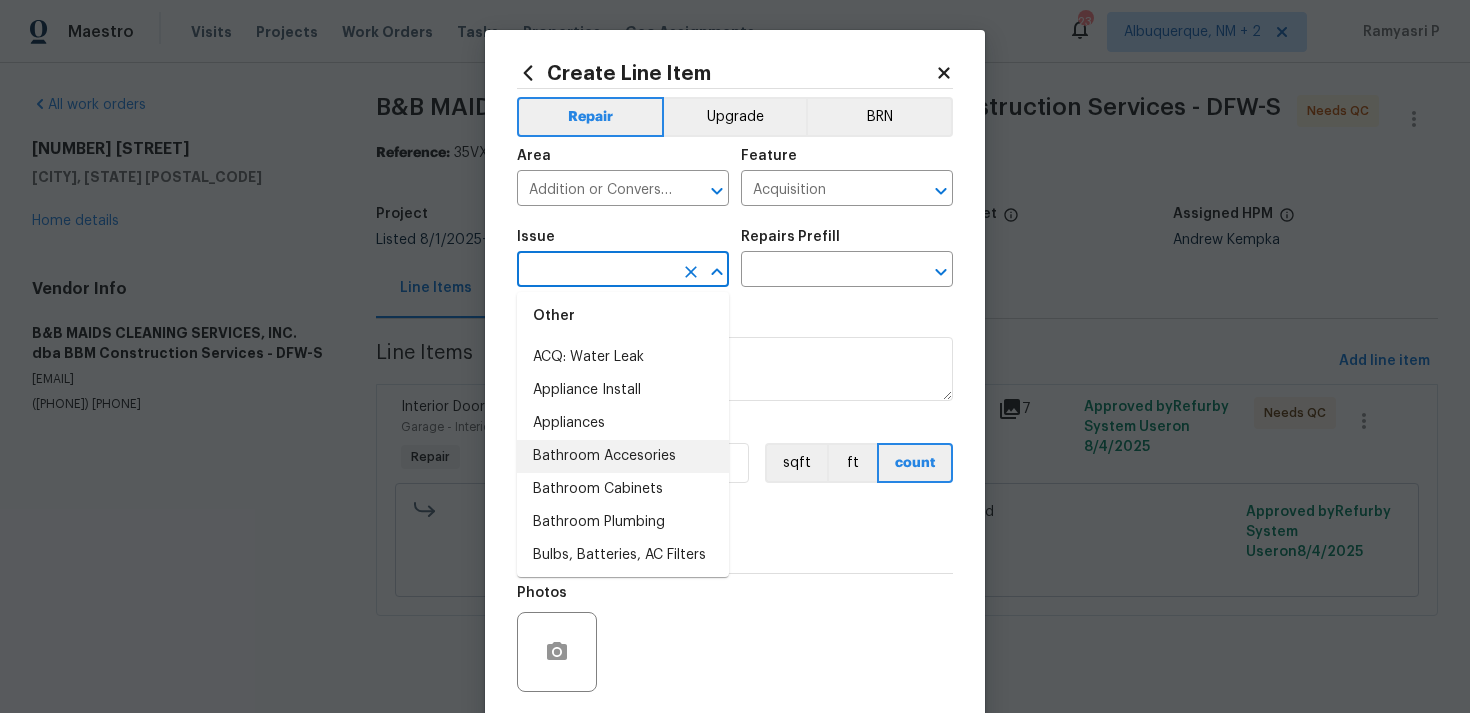 click on "Bathroom Accesories" at bounding box center [623, 456] 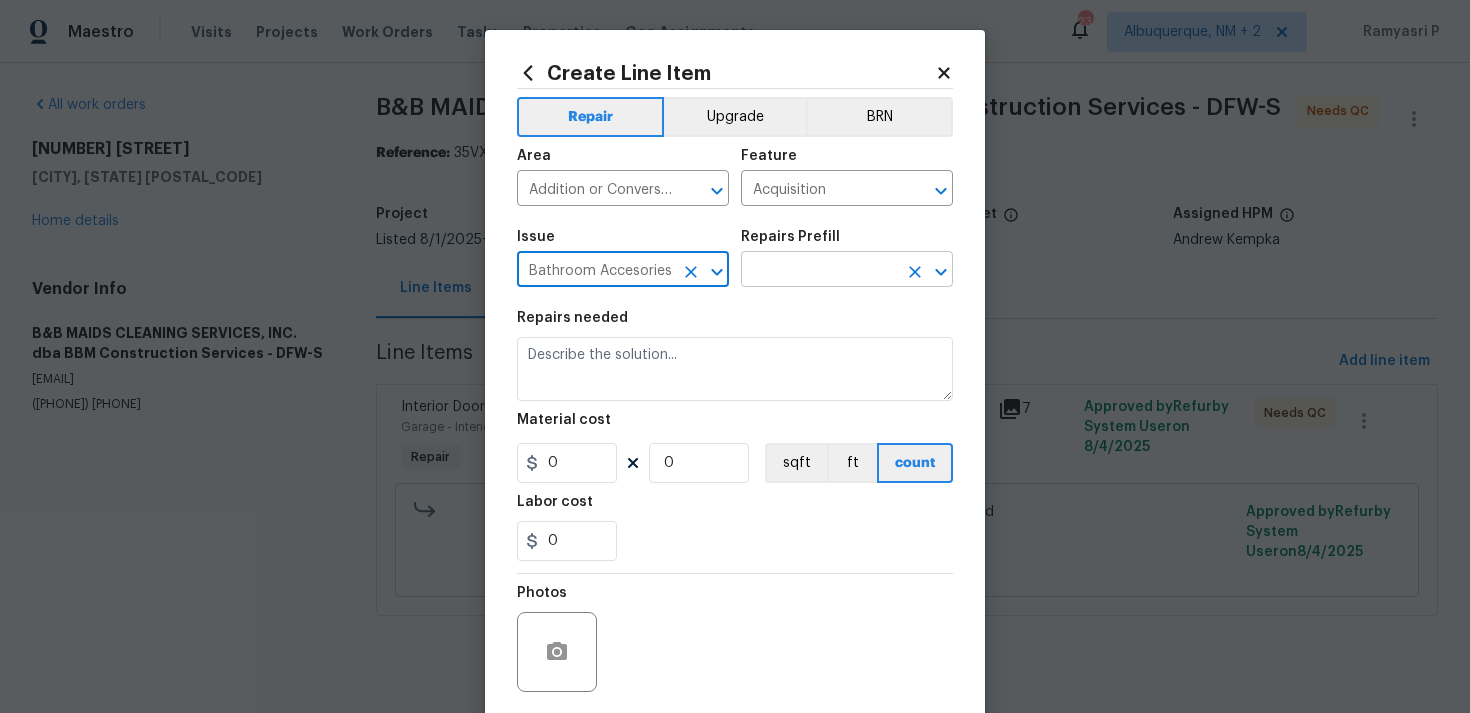 click at bounding box center [819, 271] 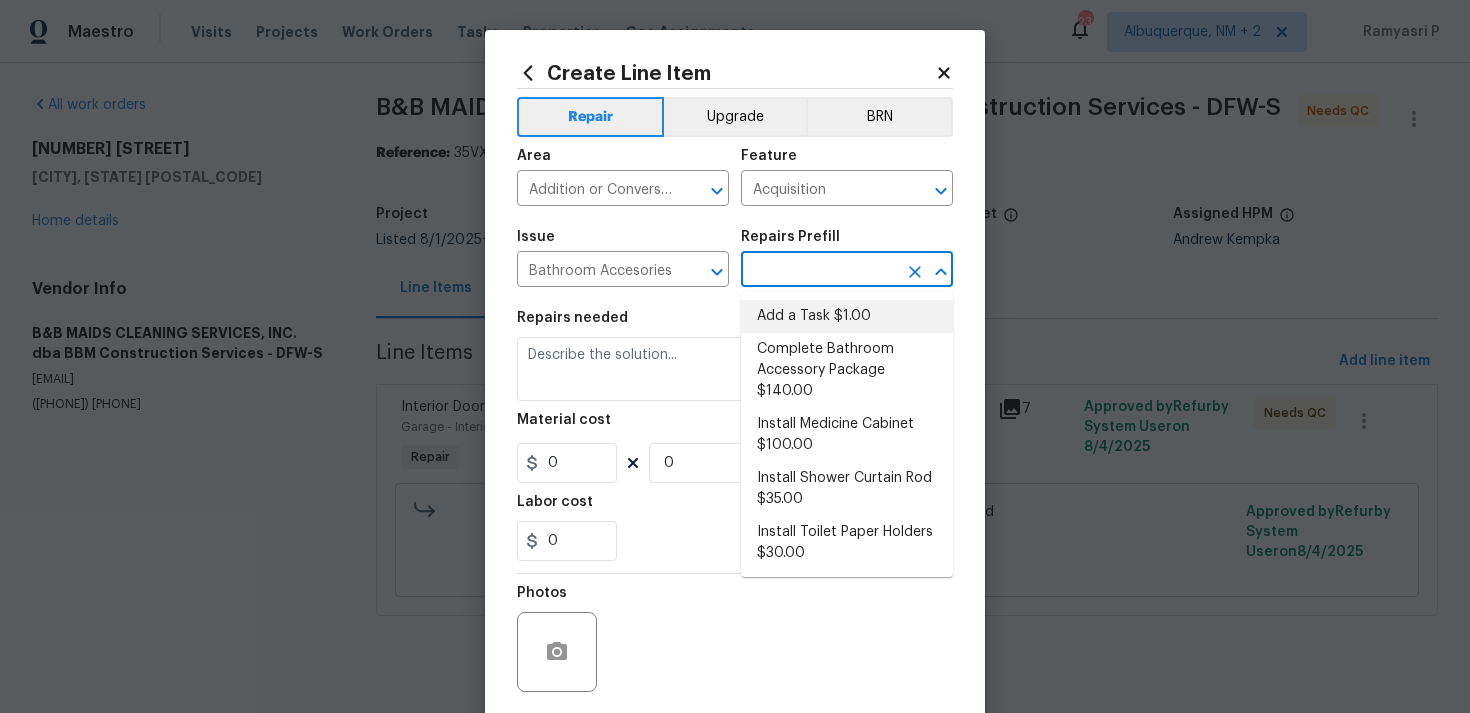 click on "Add a Task $1.00" at bounding box center [847, 316] 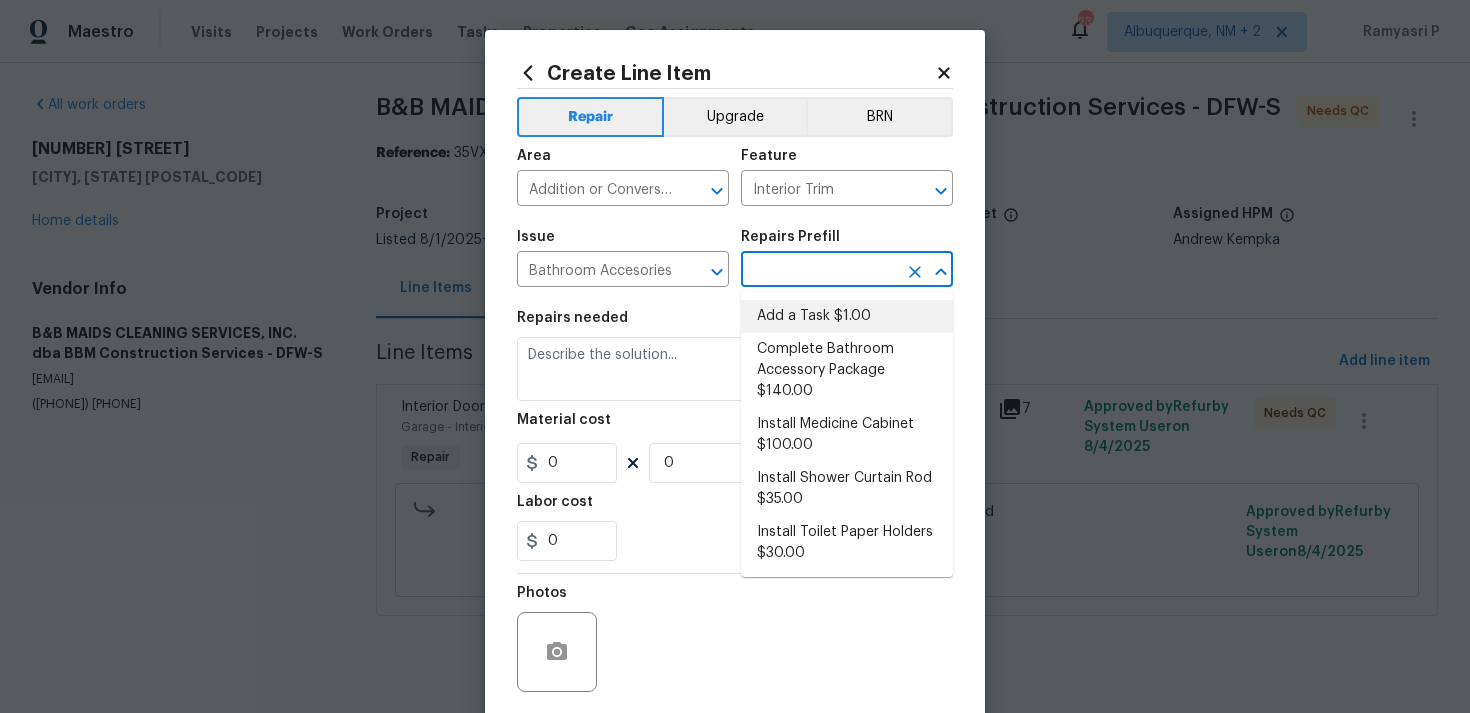 type on "Add a Task $1.00" 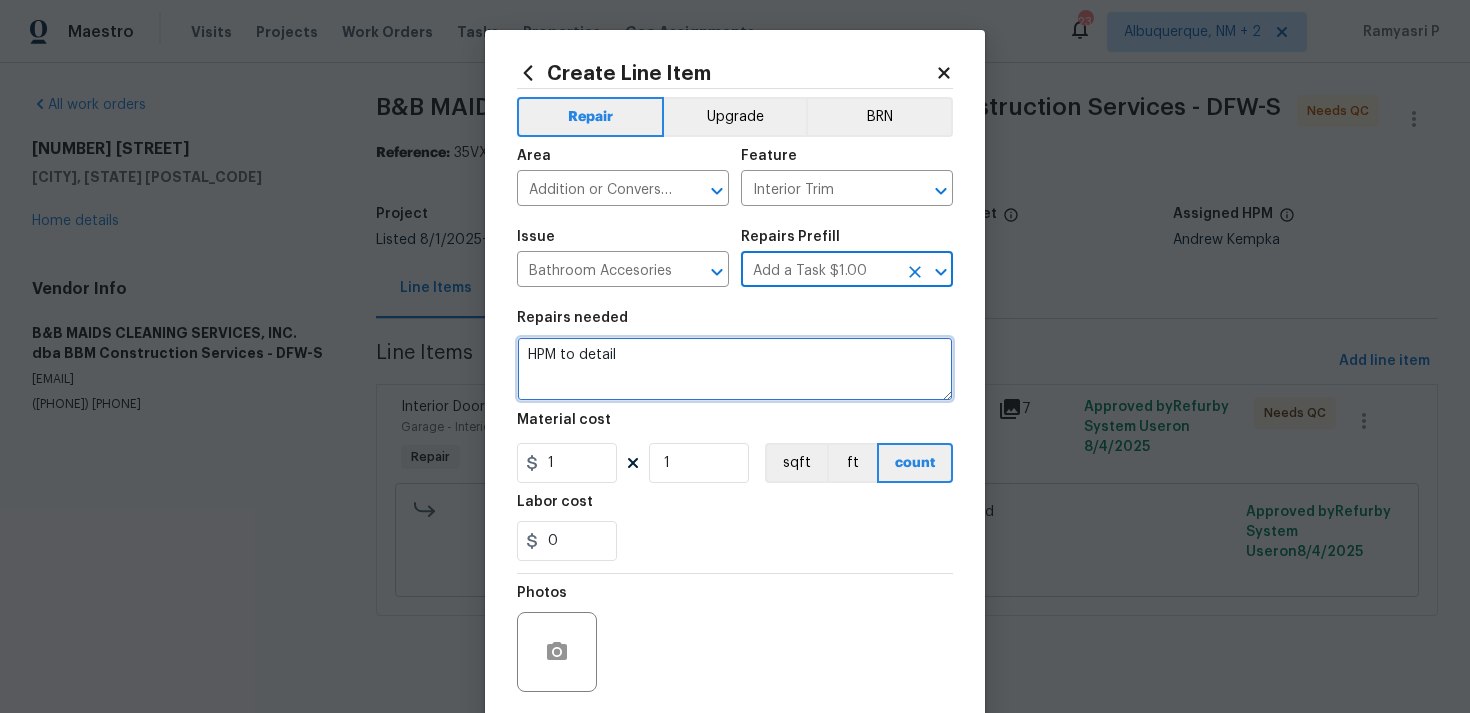 click on "HPM to detail" at bounding box center [735, 369] 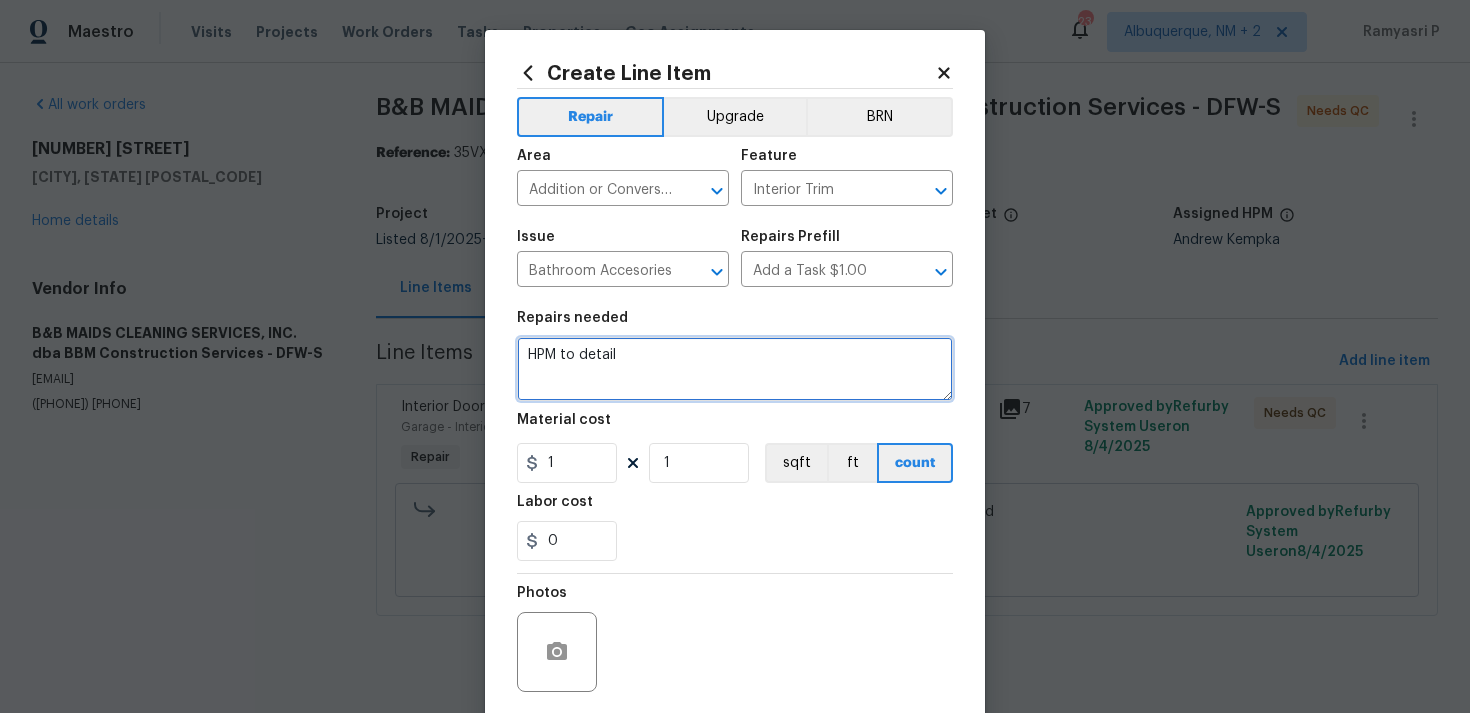 click on "HPM to detail" at bounding box center (735, 369) 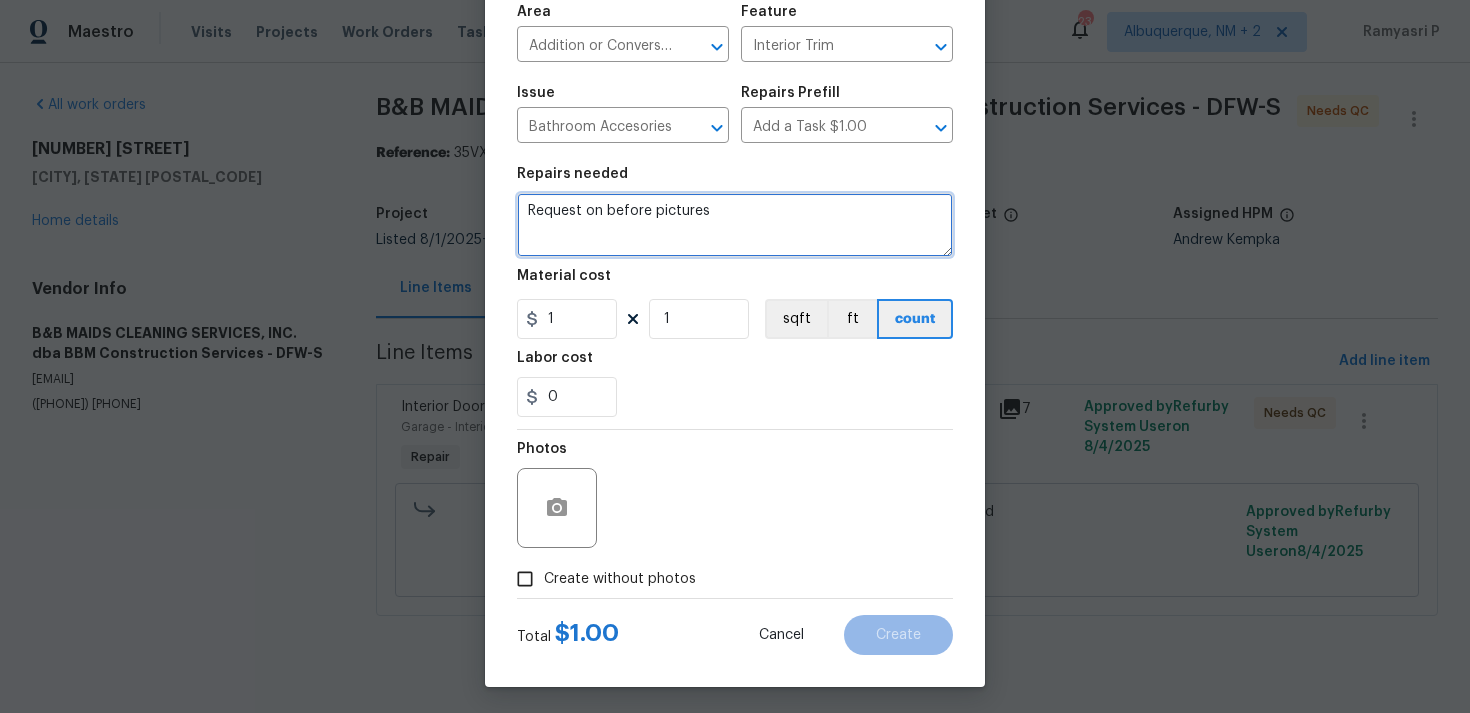 scroll, scrollTop: 149, scrollLeft: 0, axis: vertical 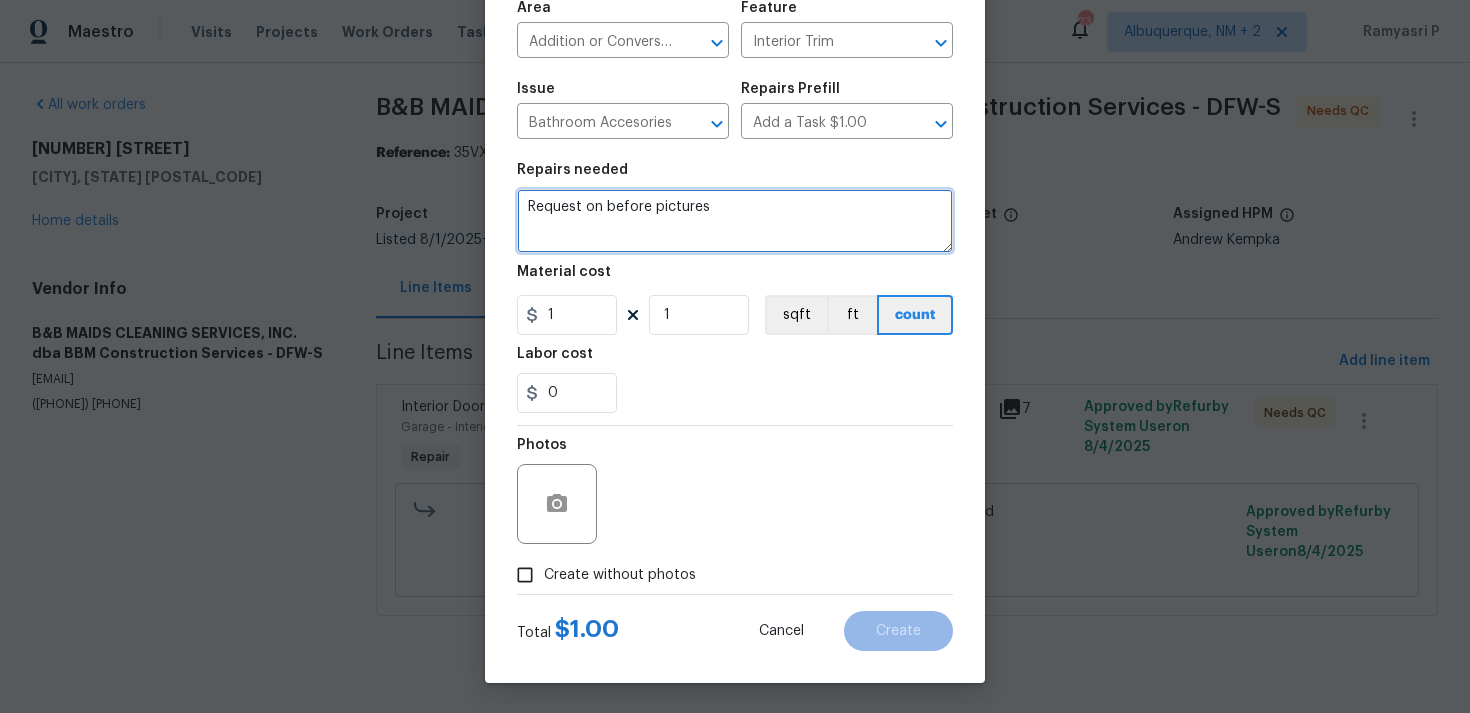 type on "Request on before pictures" 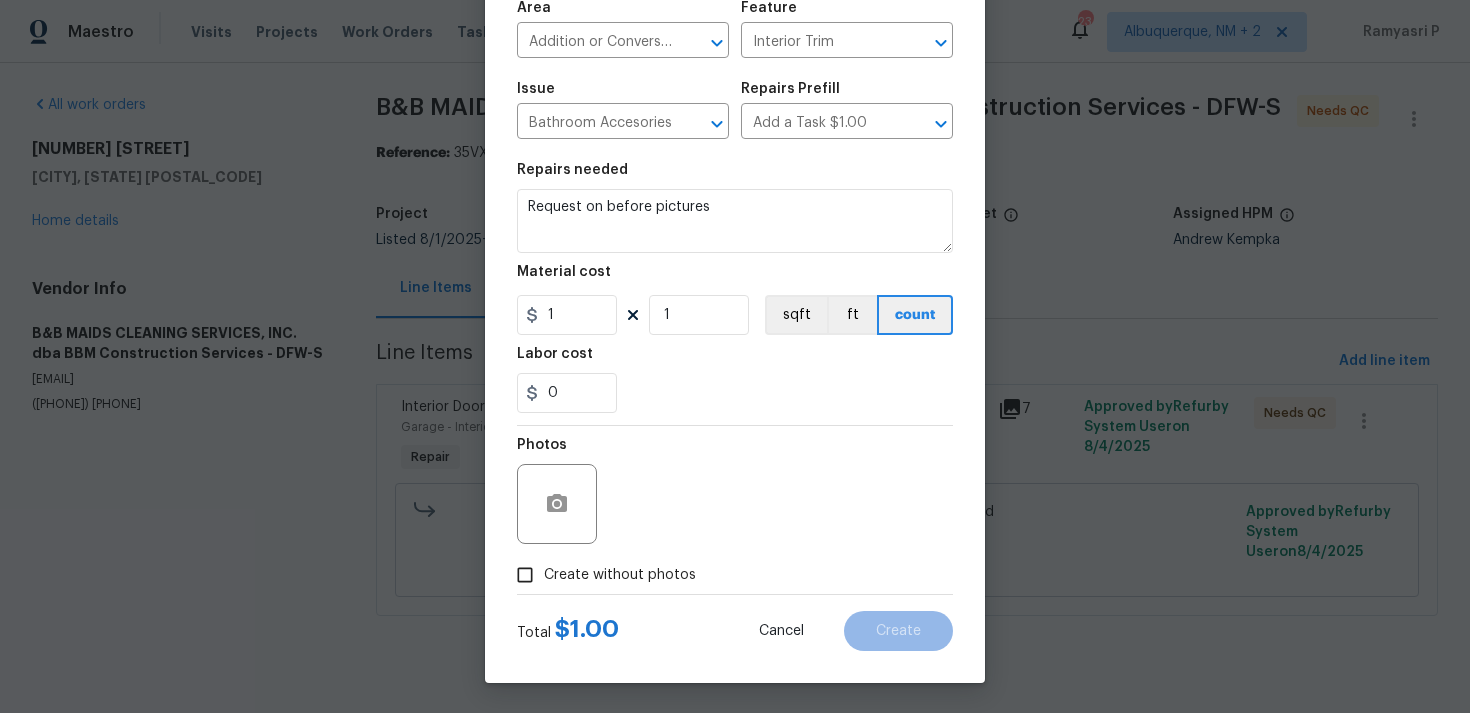 click on "Create without photos" at bounding box center [525, 575] 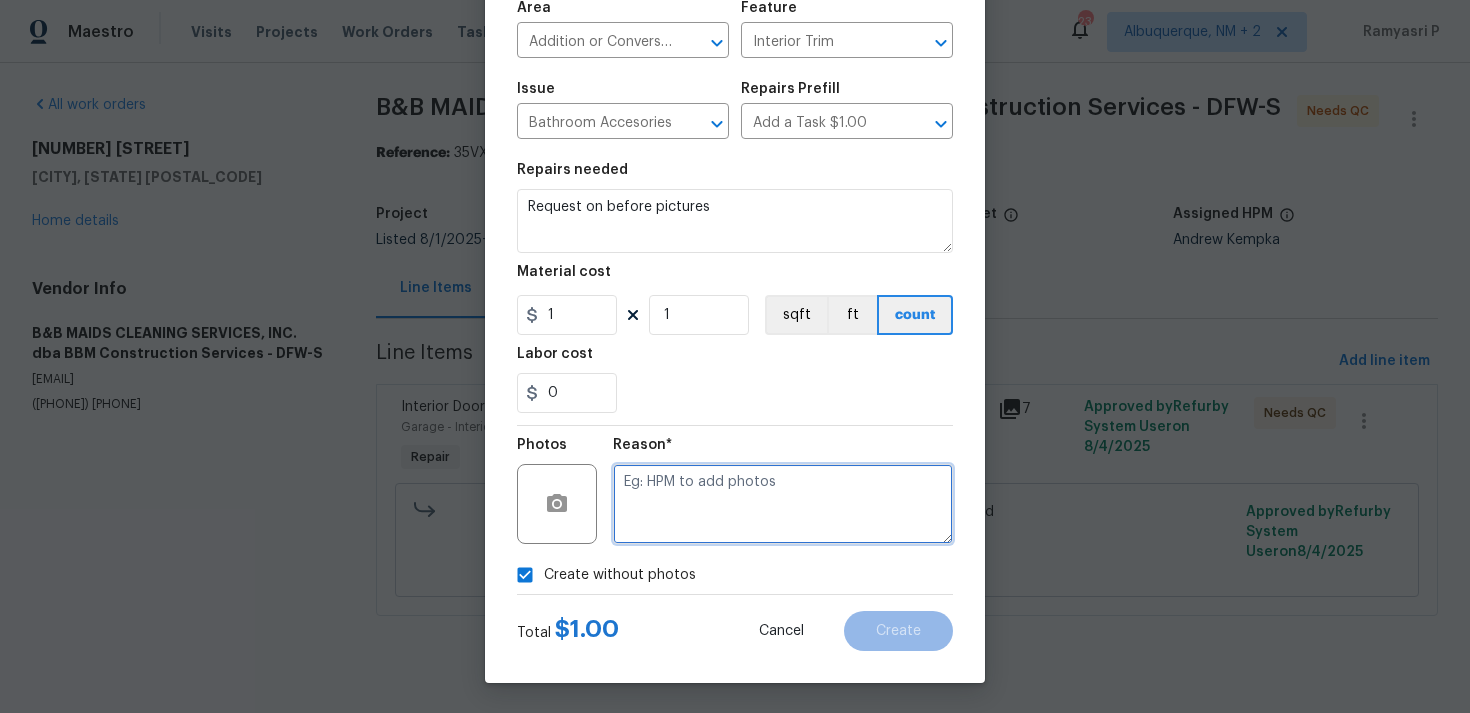 click at bounding box center (783, 504) 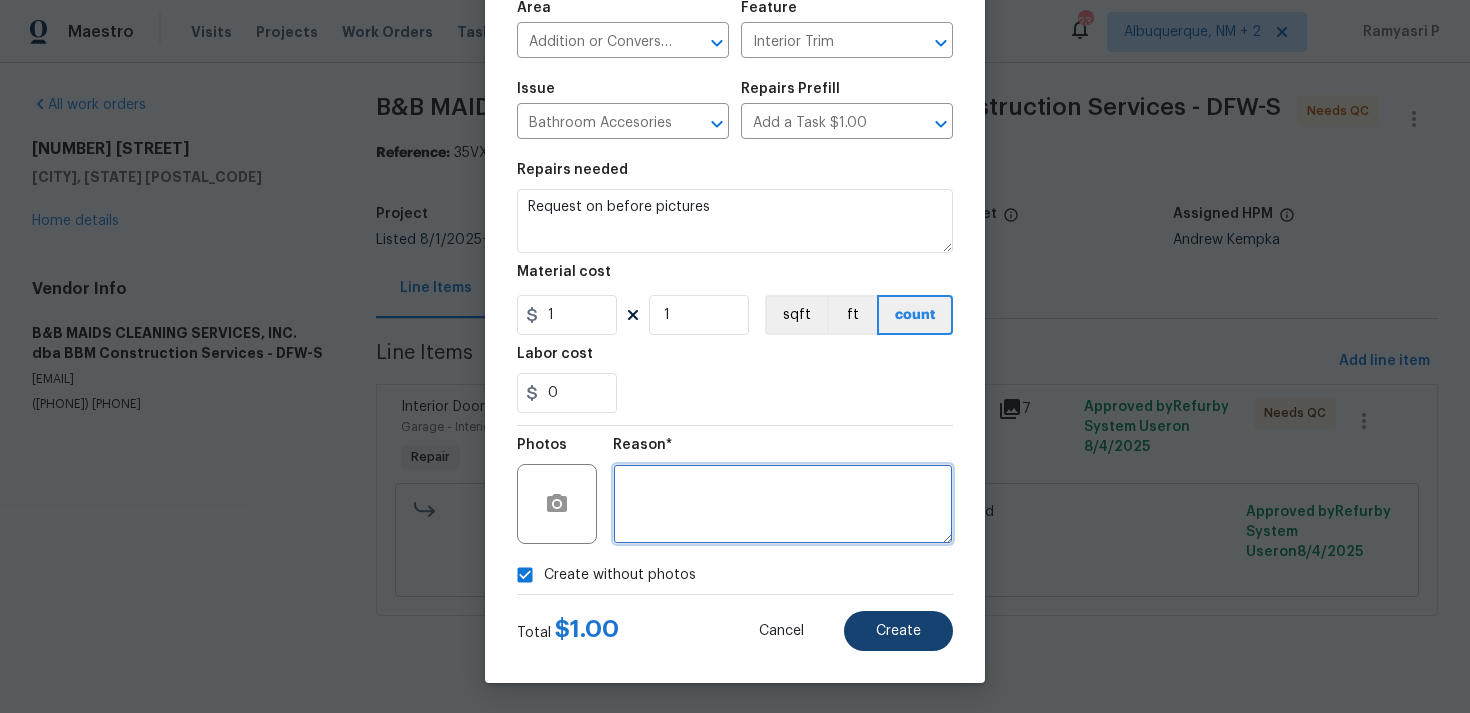 type 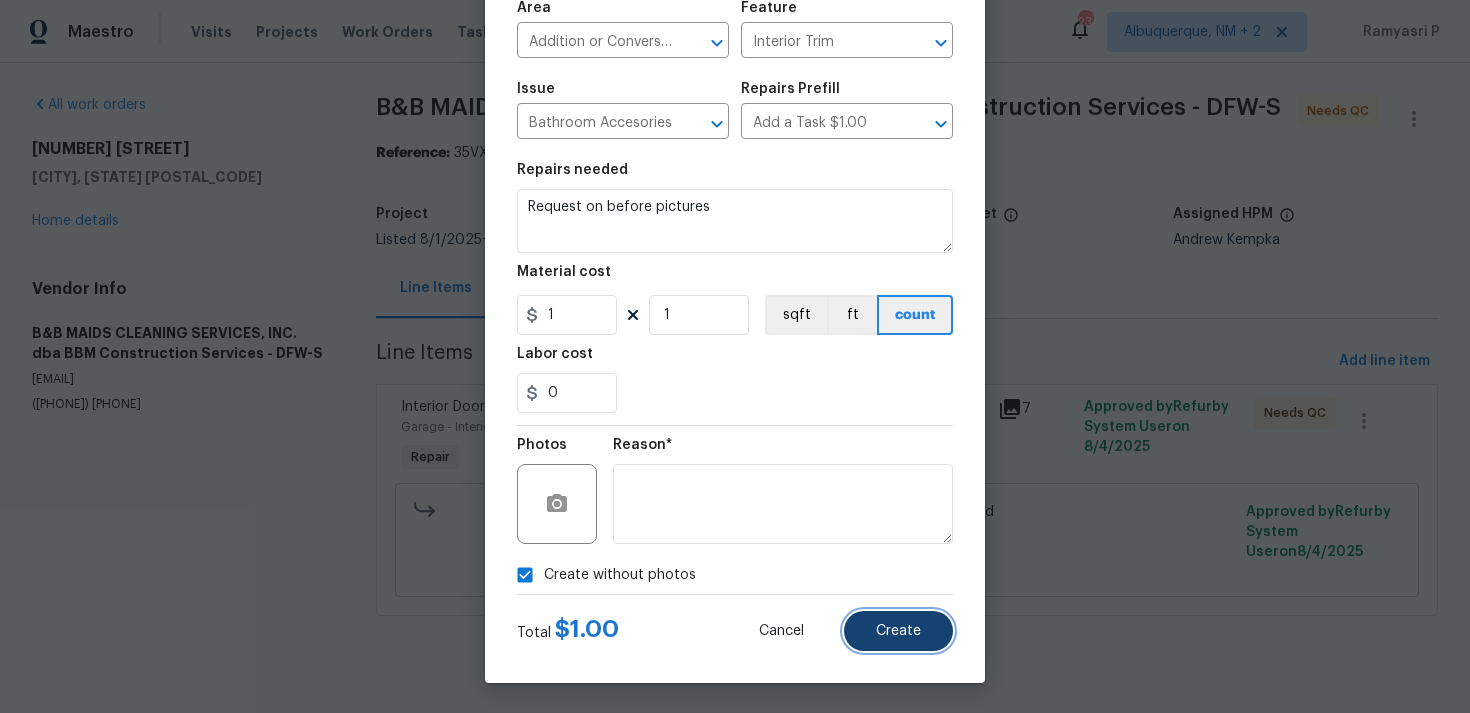 click on "Create" at bounding box center (898, 631) 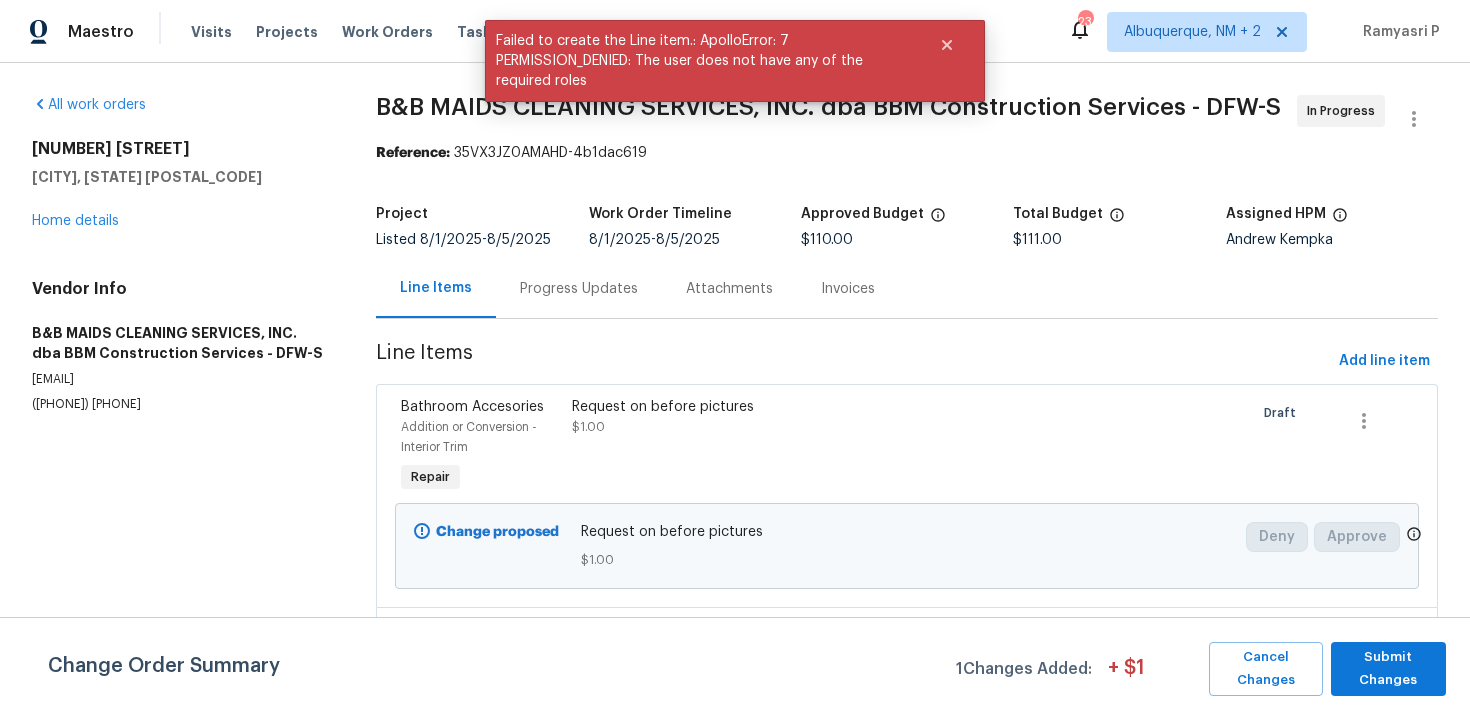 click on "Progress Updates" at bounding box center (579, 289) 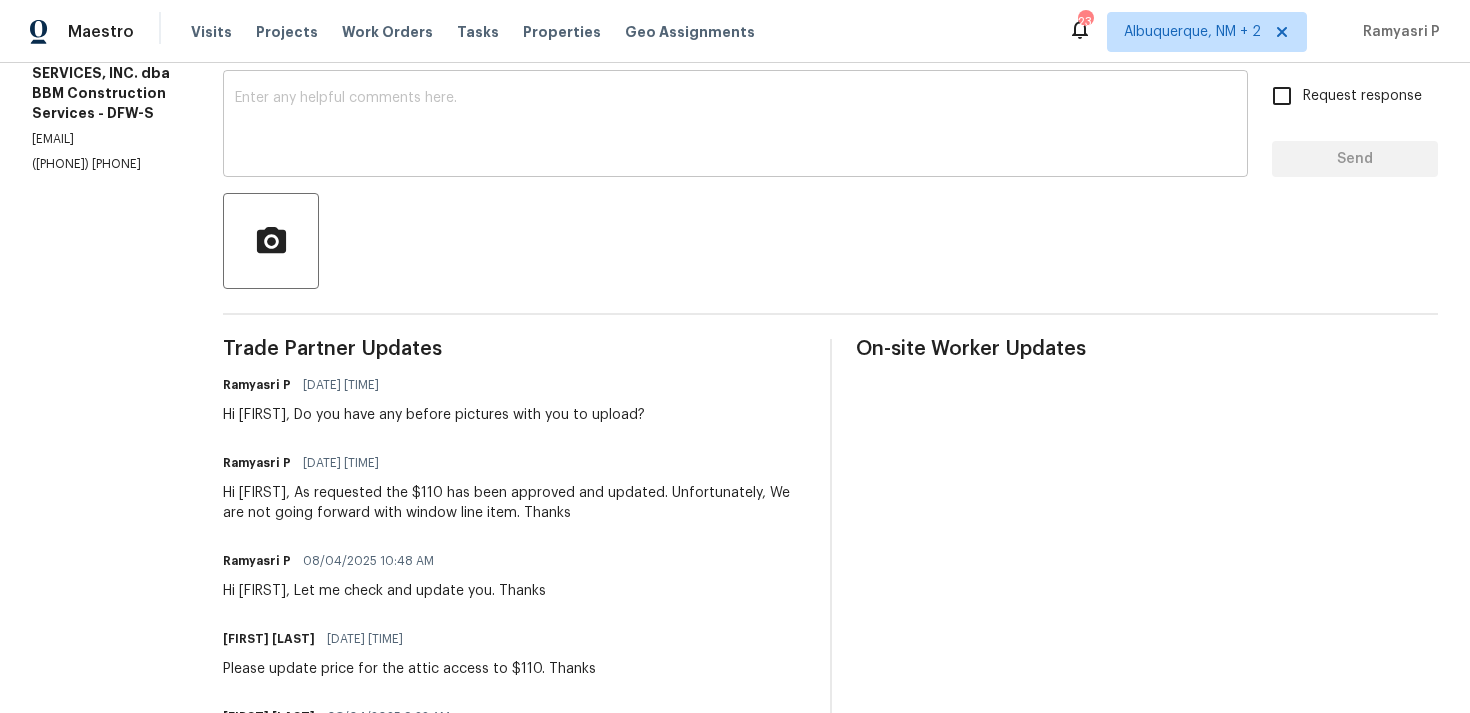 scroll, scrollTop: 450, scrollLeft: 0, axis: vertical 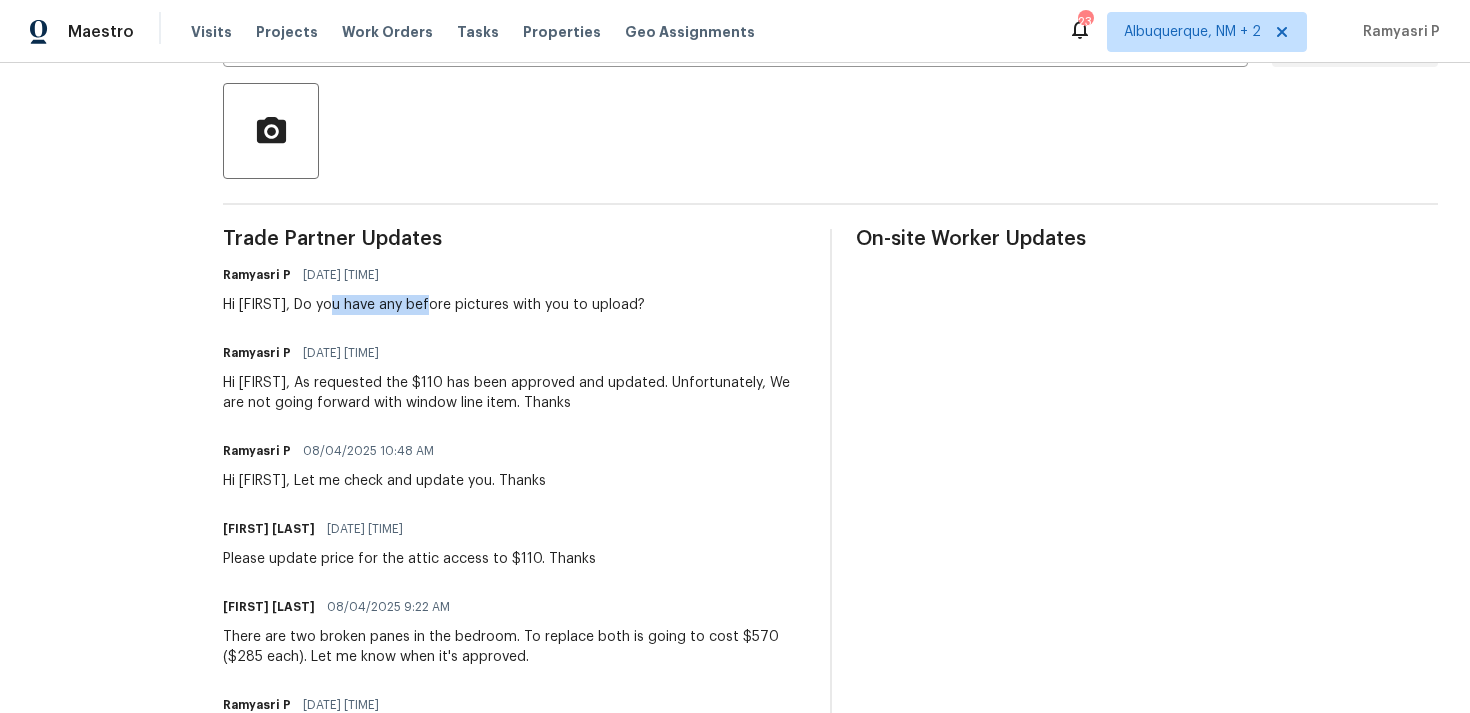 drag, startPoint x: 413, startPoint y: 309, endPoint x: 466, endPoint y: 315, distance: 53.338543 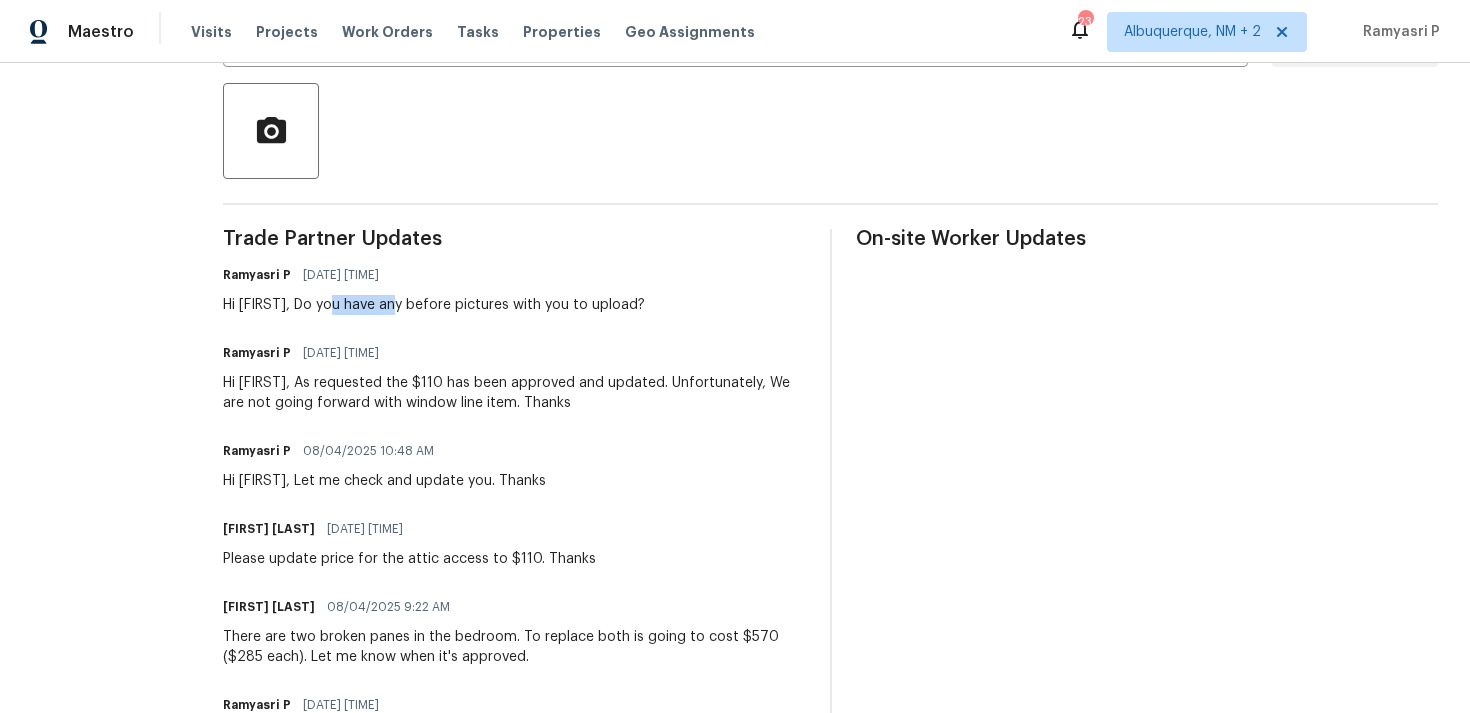click on "Hi [FIRST], Do you have any before pictures with you to upload?" at bounding box center [434, 305] 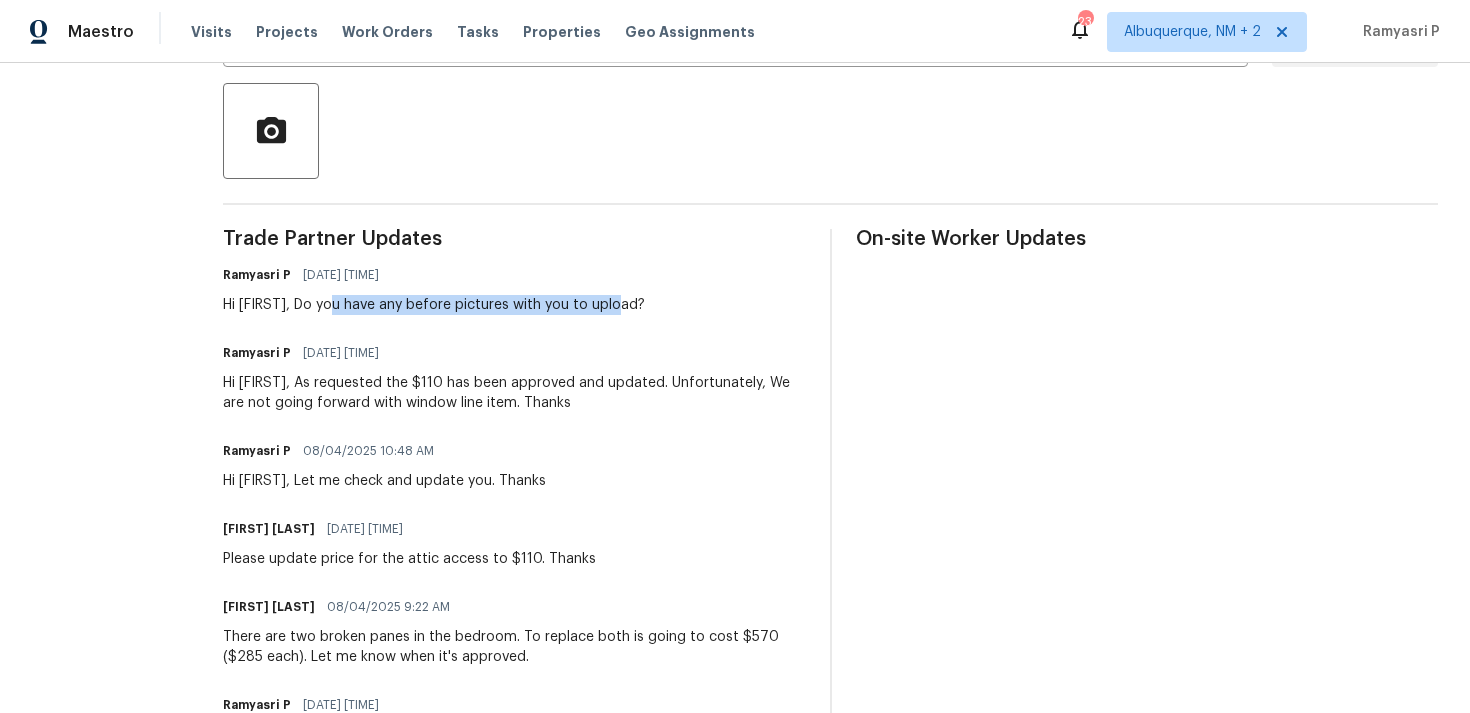 drag, startPoint x: 411, startPoint y: 302, endPoint x: 697, endPoint y: 312, distance: 286.17477 